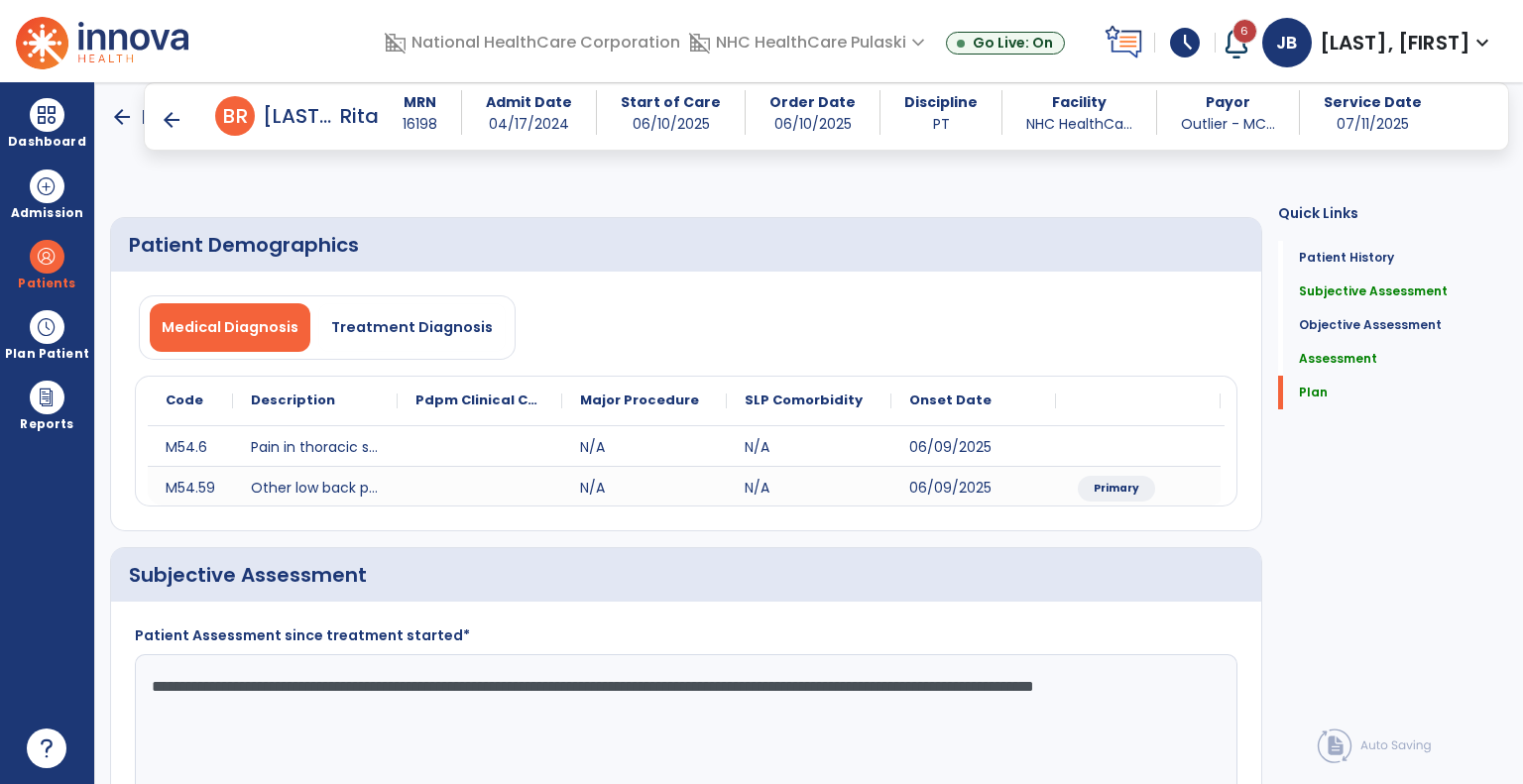 select on "***" 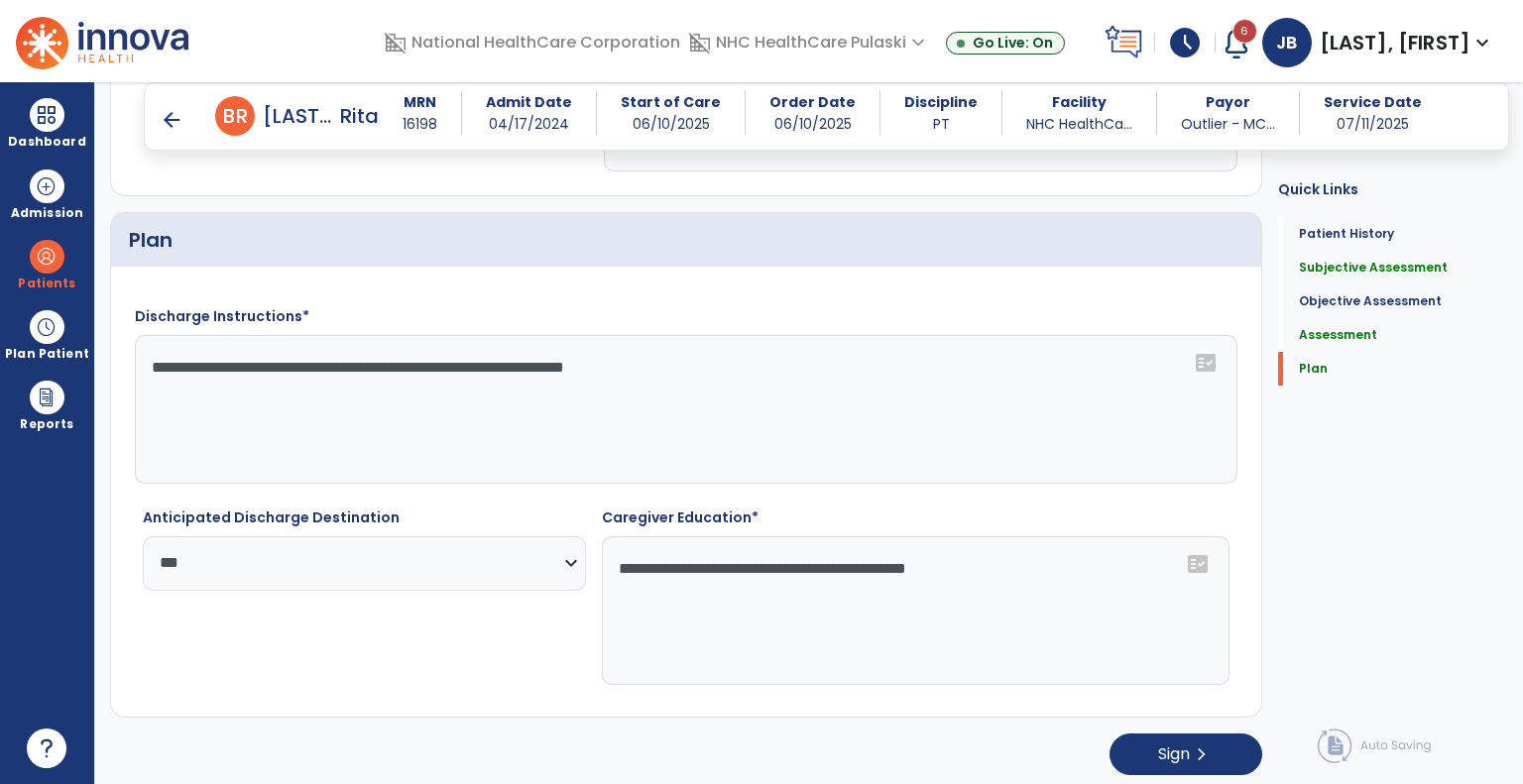 click on "arrow_back" at bounding box center (172, 120) 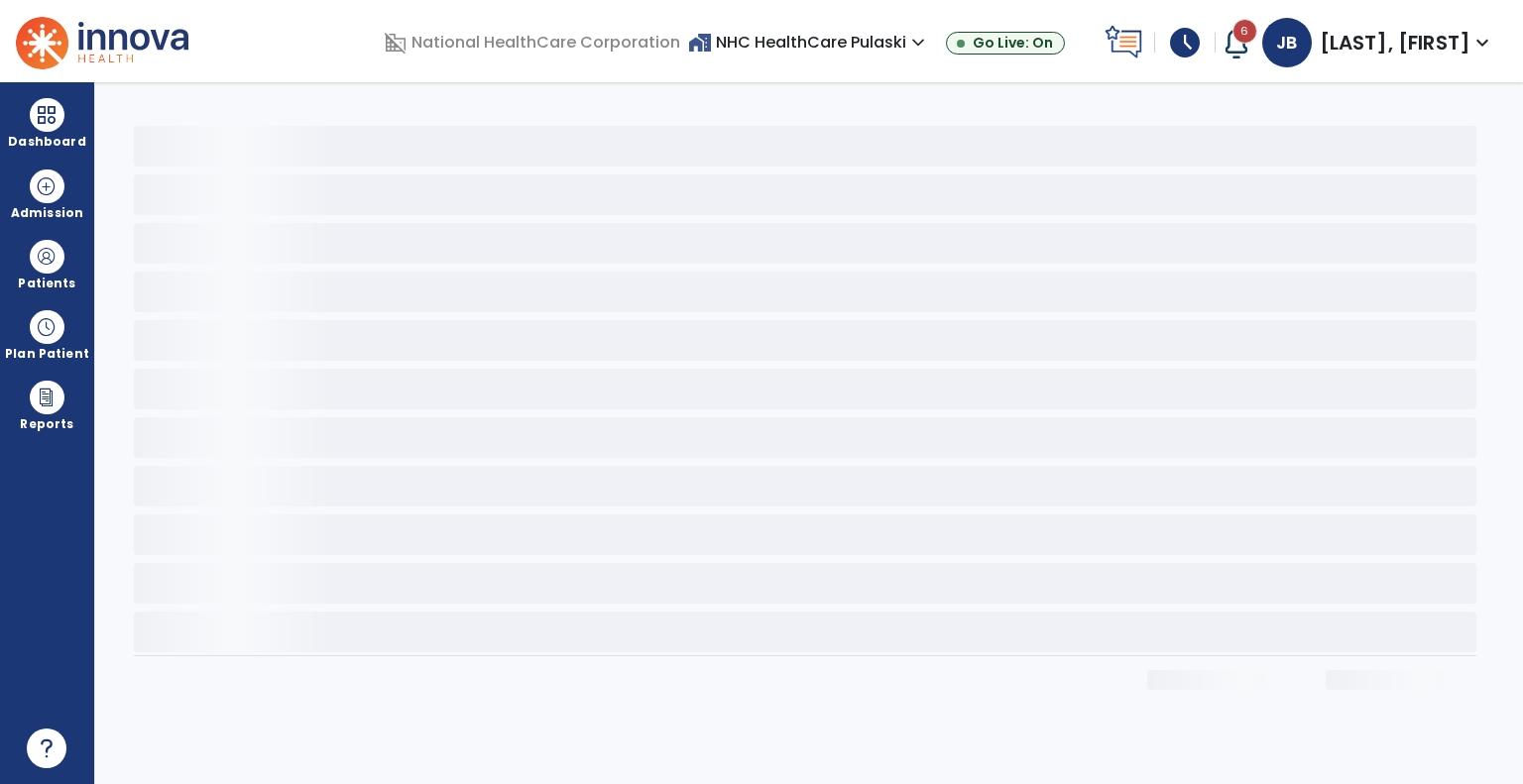 scroll, scrollTop: 0, scrollLeft: 0, axis: both 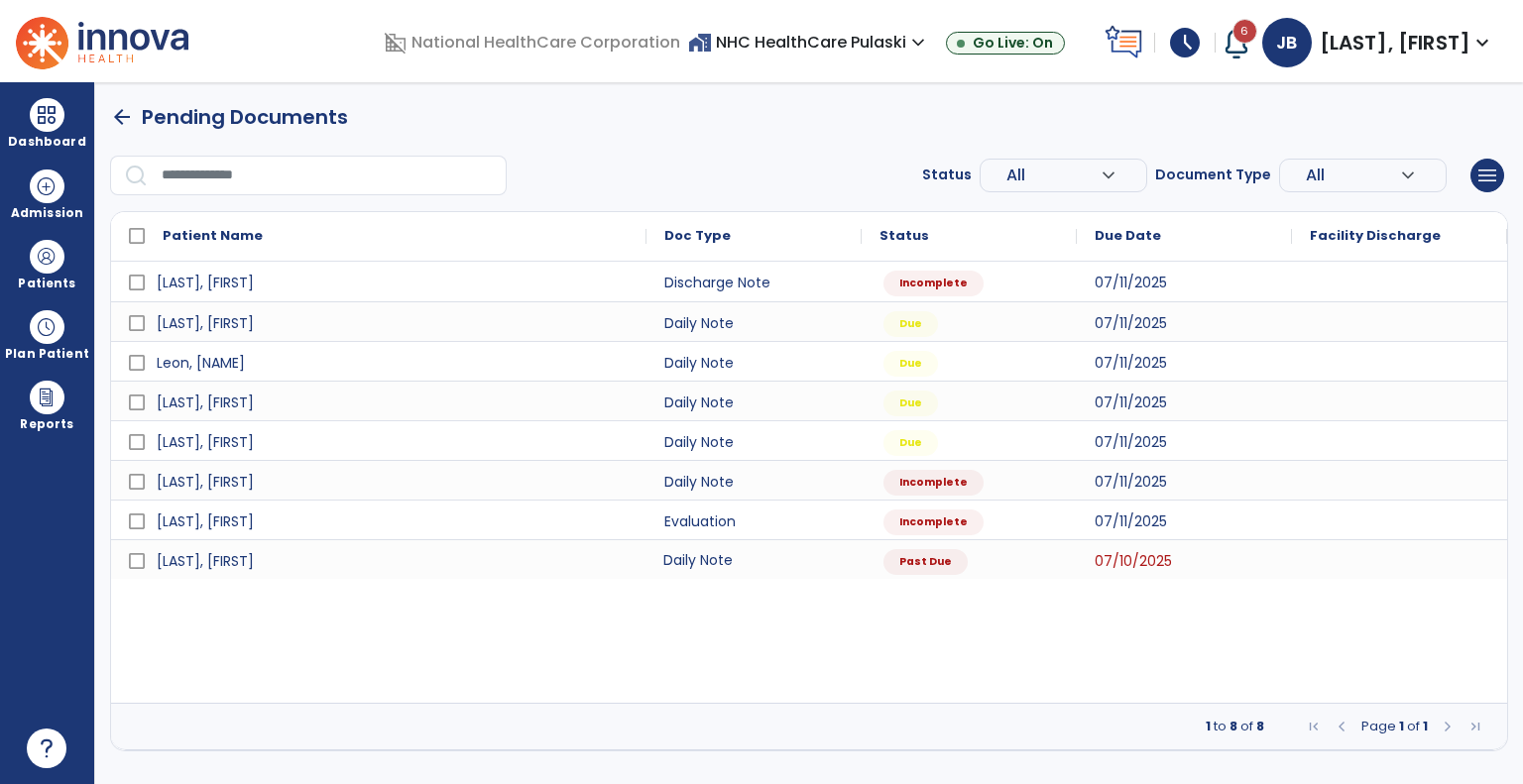 click on "Daily Note" at bounding box center [754, 559] 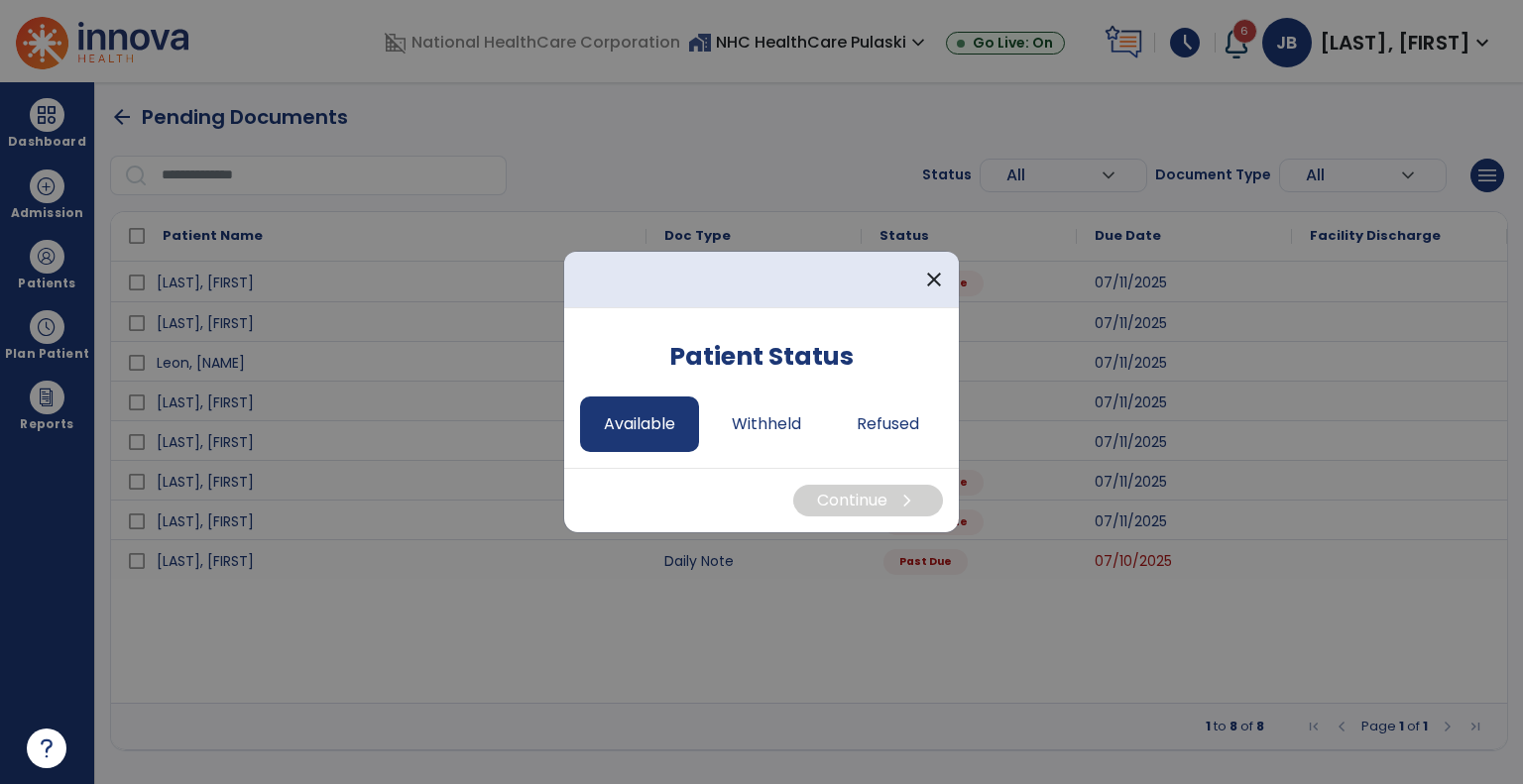 click on "Available" at bounding box center [640, 424] 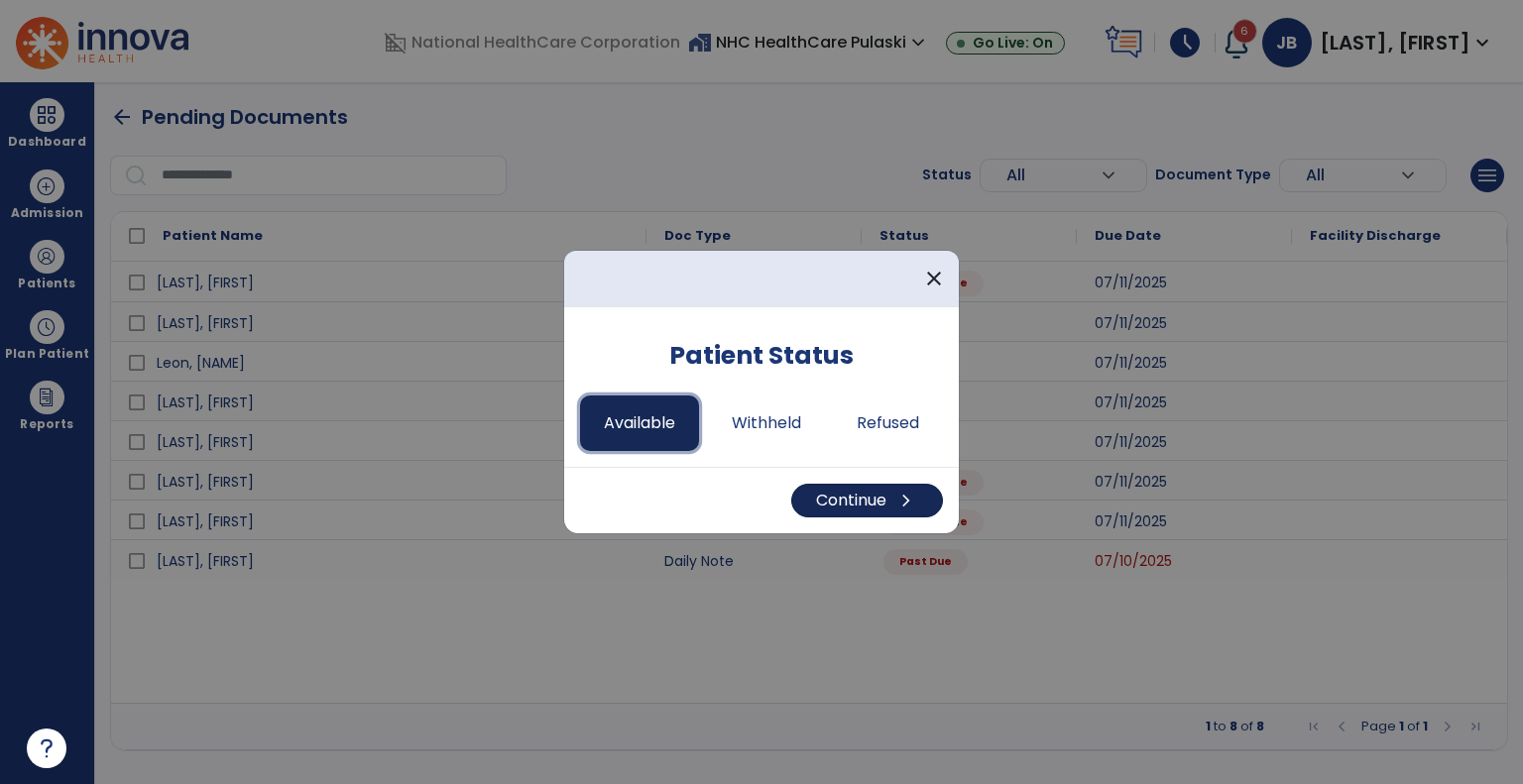 click on "Continue   chevron_right" at bounding box center (867, 501) 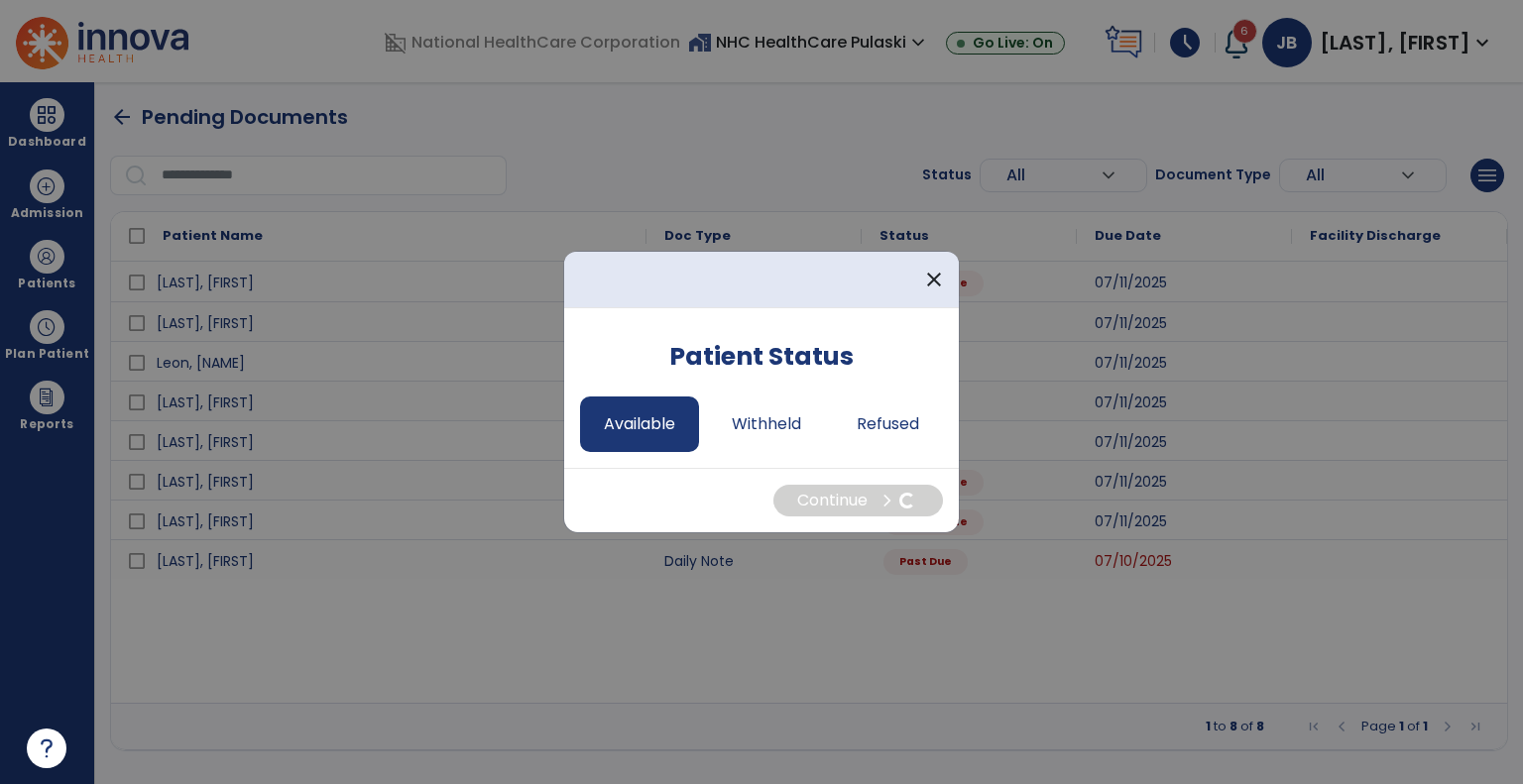 select on "*" 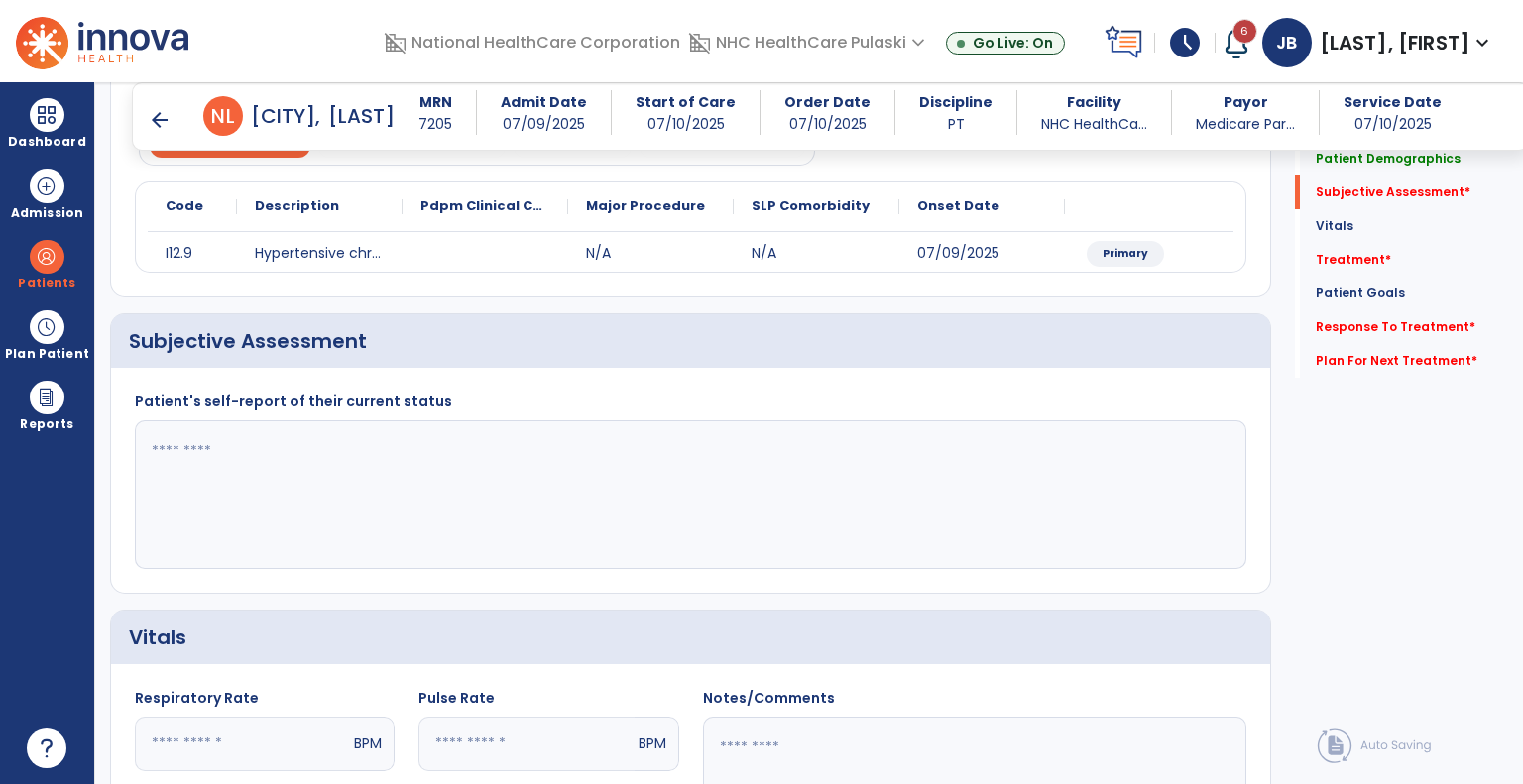 scroll, scrollTop: 208, scrollLeft: 0, axis: vertical 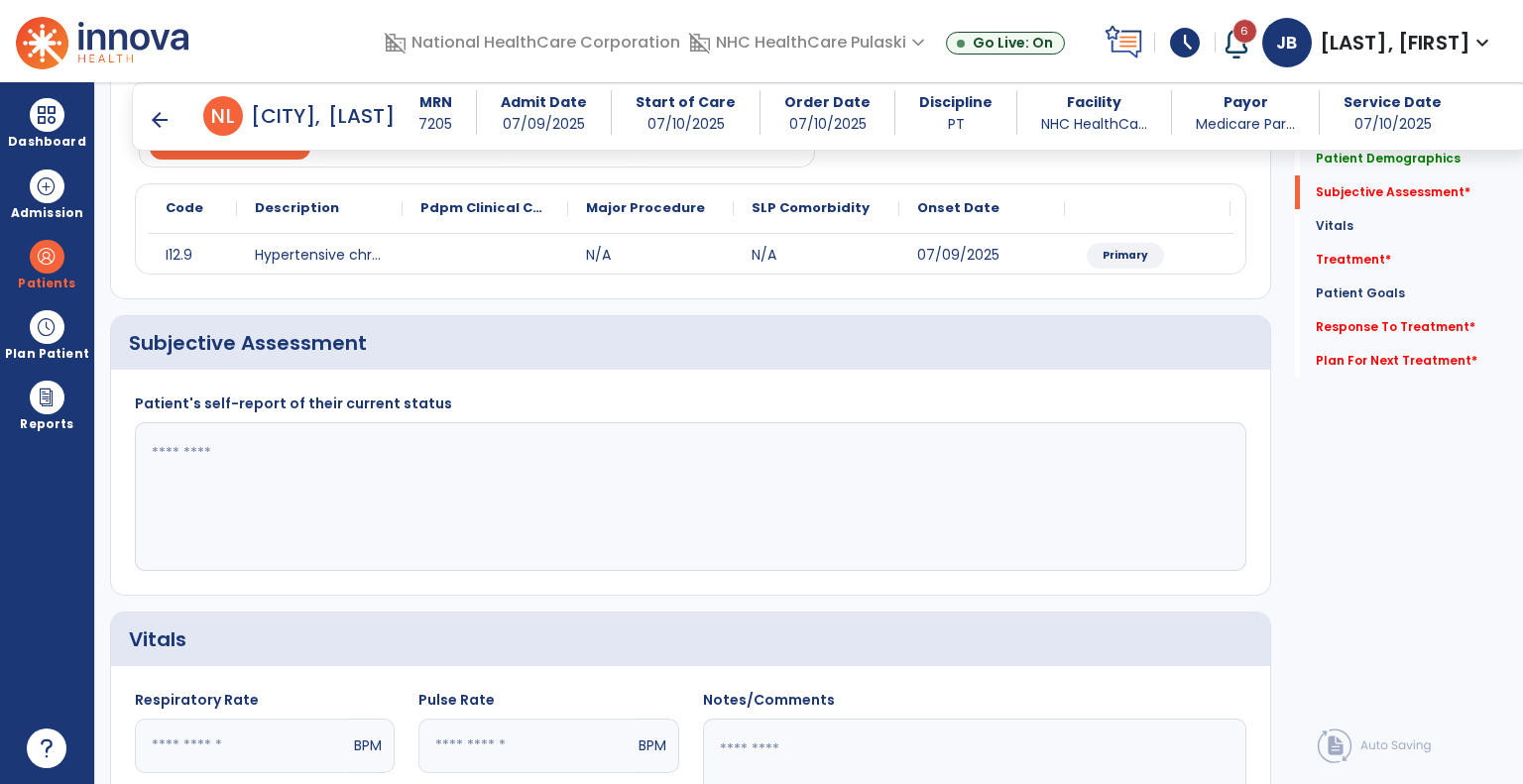 click 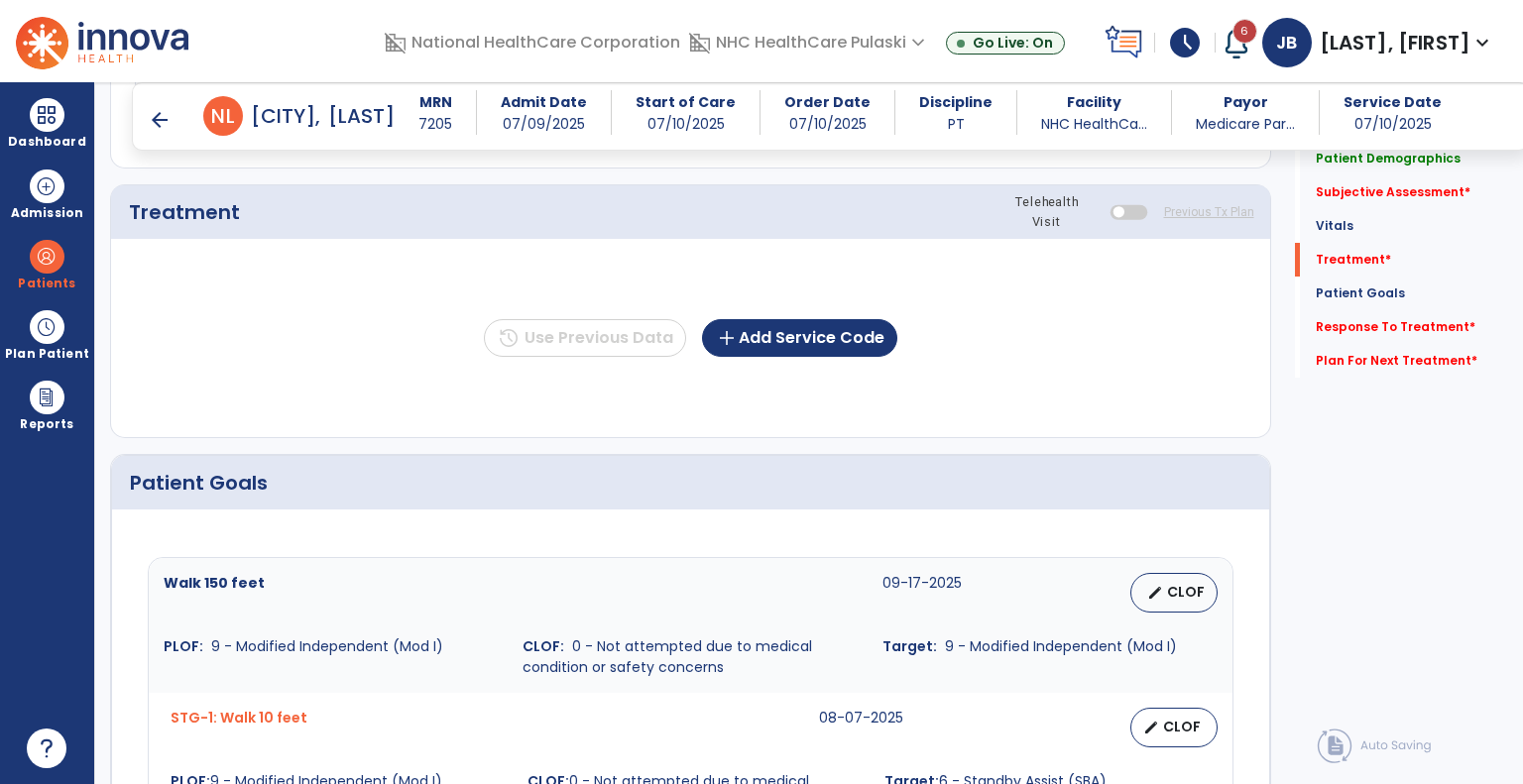 scroll, scrollTop: 1053, scrollLeft: 0, axis: vertical 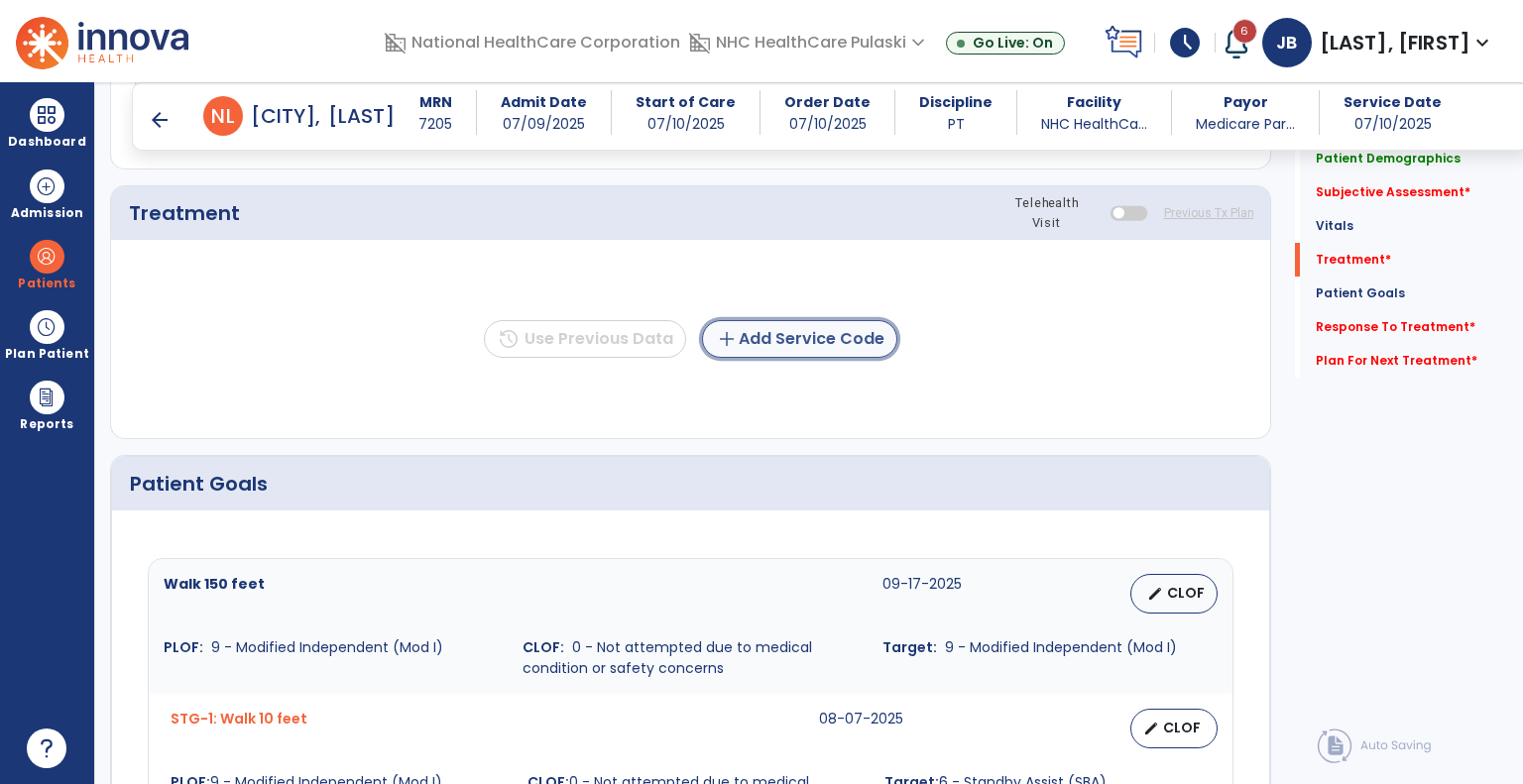 click on "add  Add Service Code" 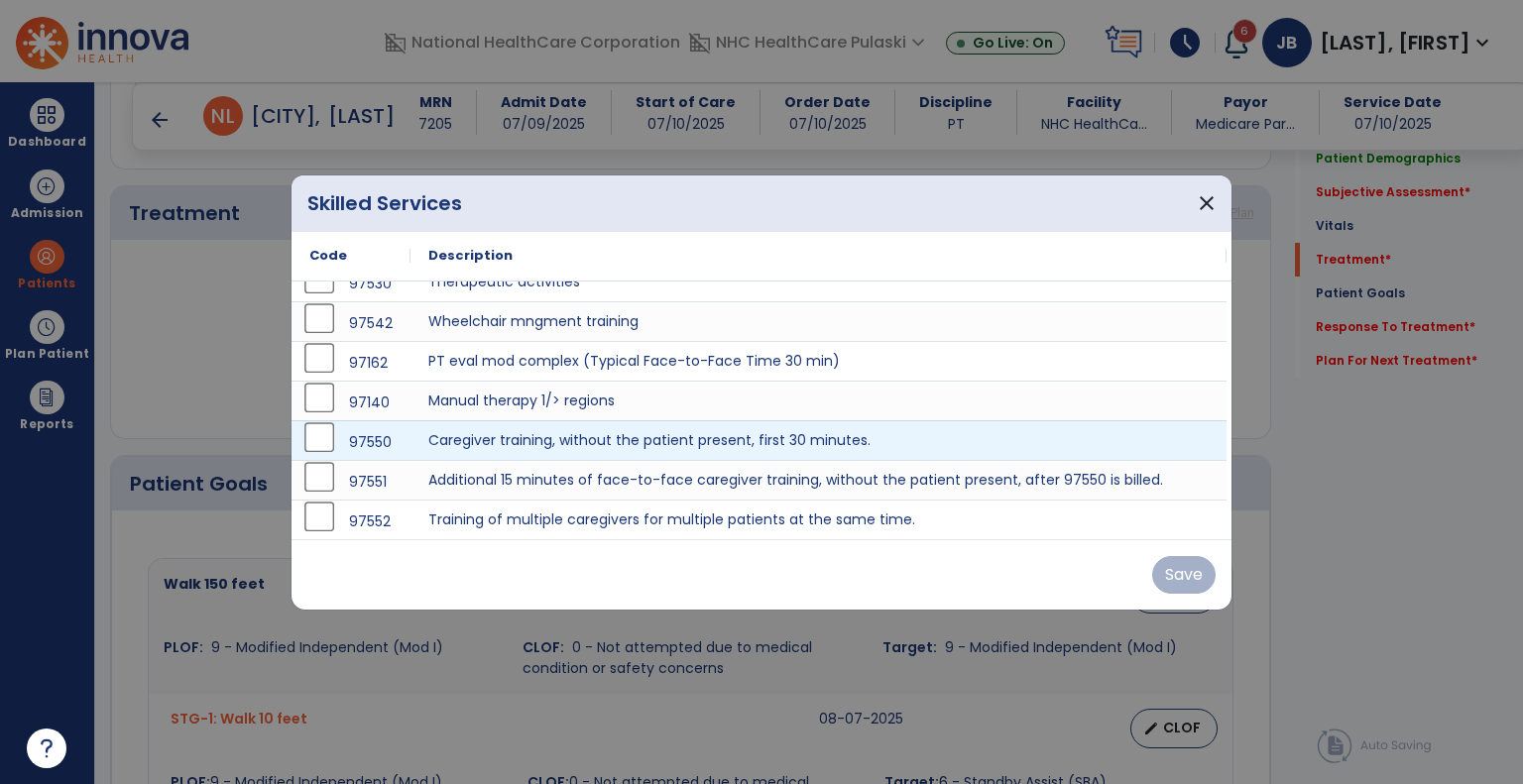 scroll, scrollTop: 176, scrollLeft: 0, axis: vertical 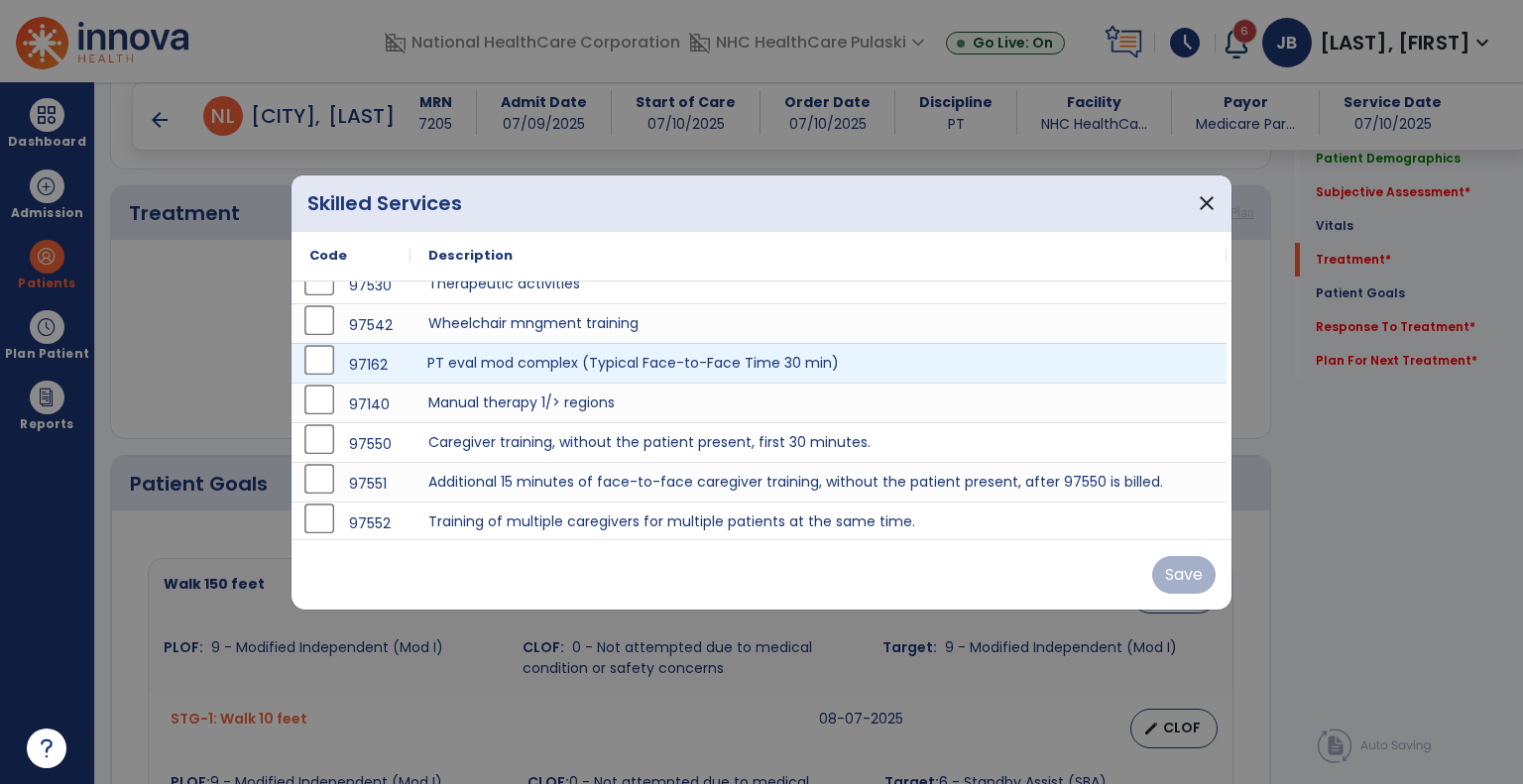 click on "PT eval mod complex (Typical Face-to-Face Time 30 min)" at bounding box center (818, 363) 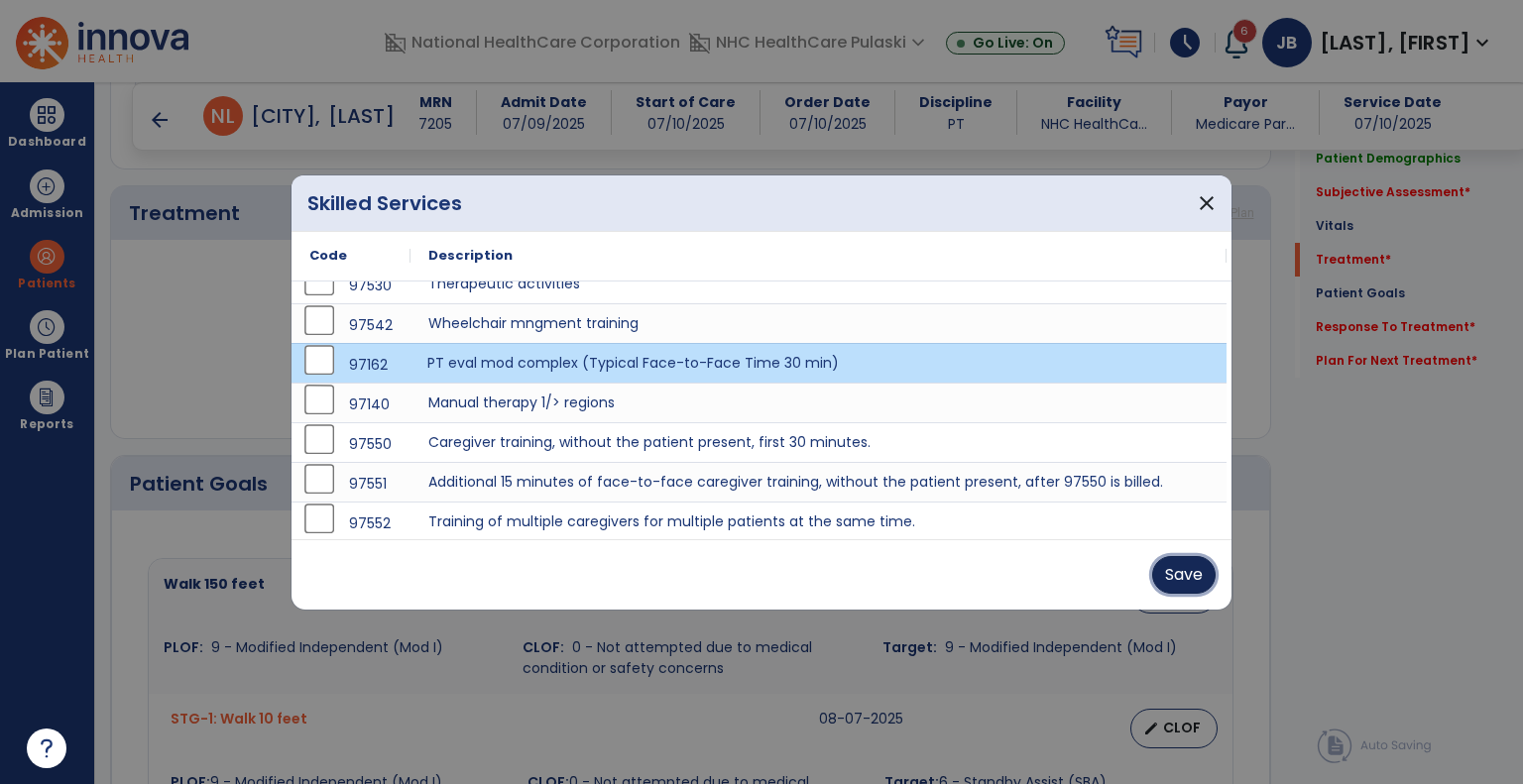 click on "Save" at bounding box center [1184, 575] 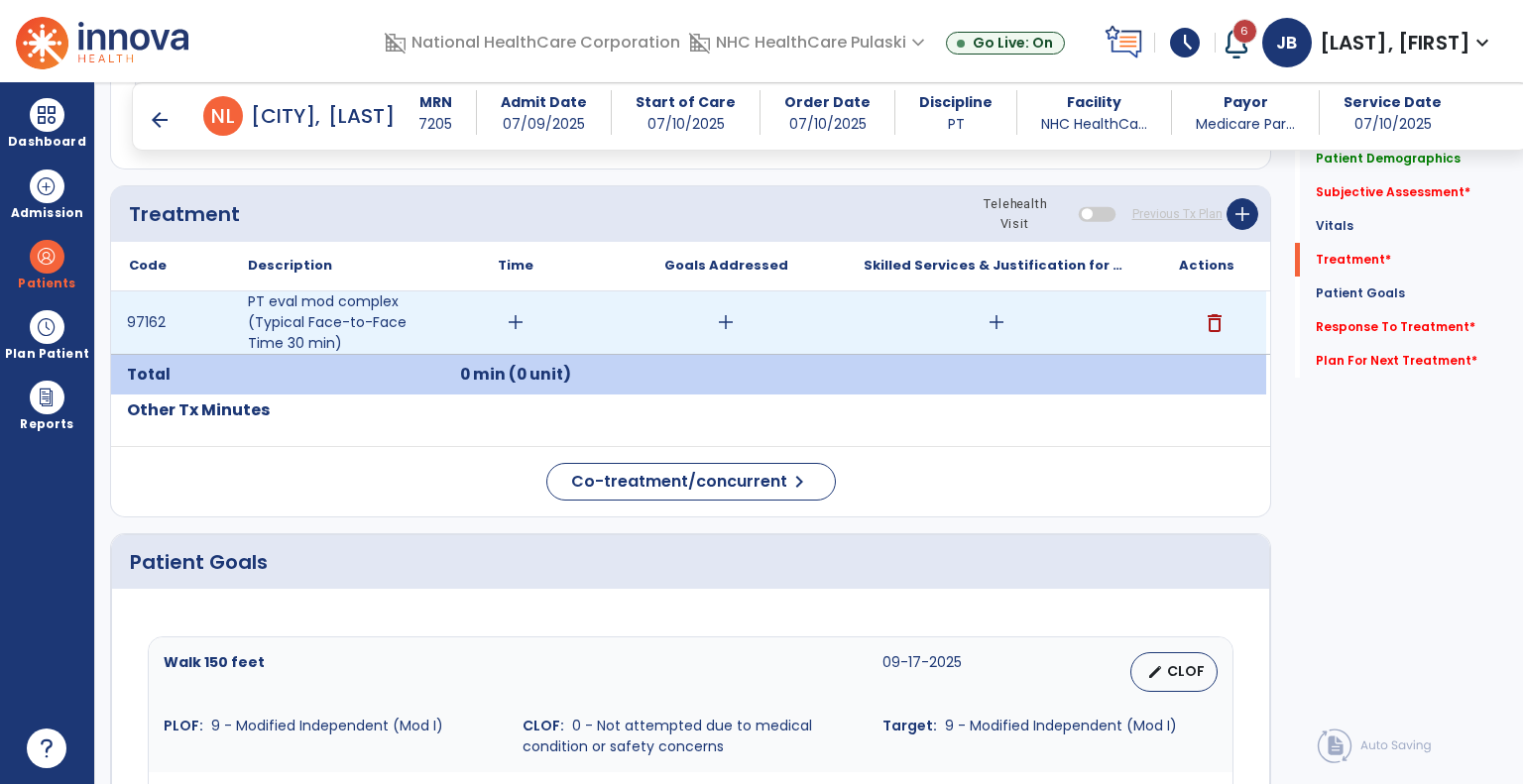click on "add" at bounding box center (516, 322) 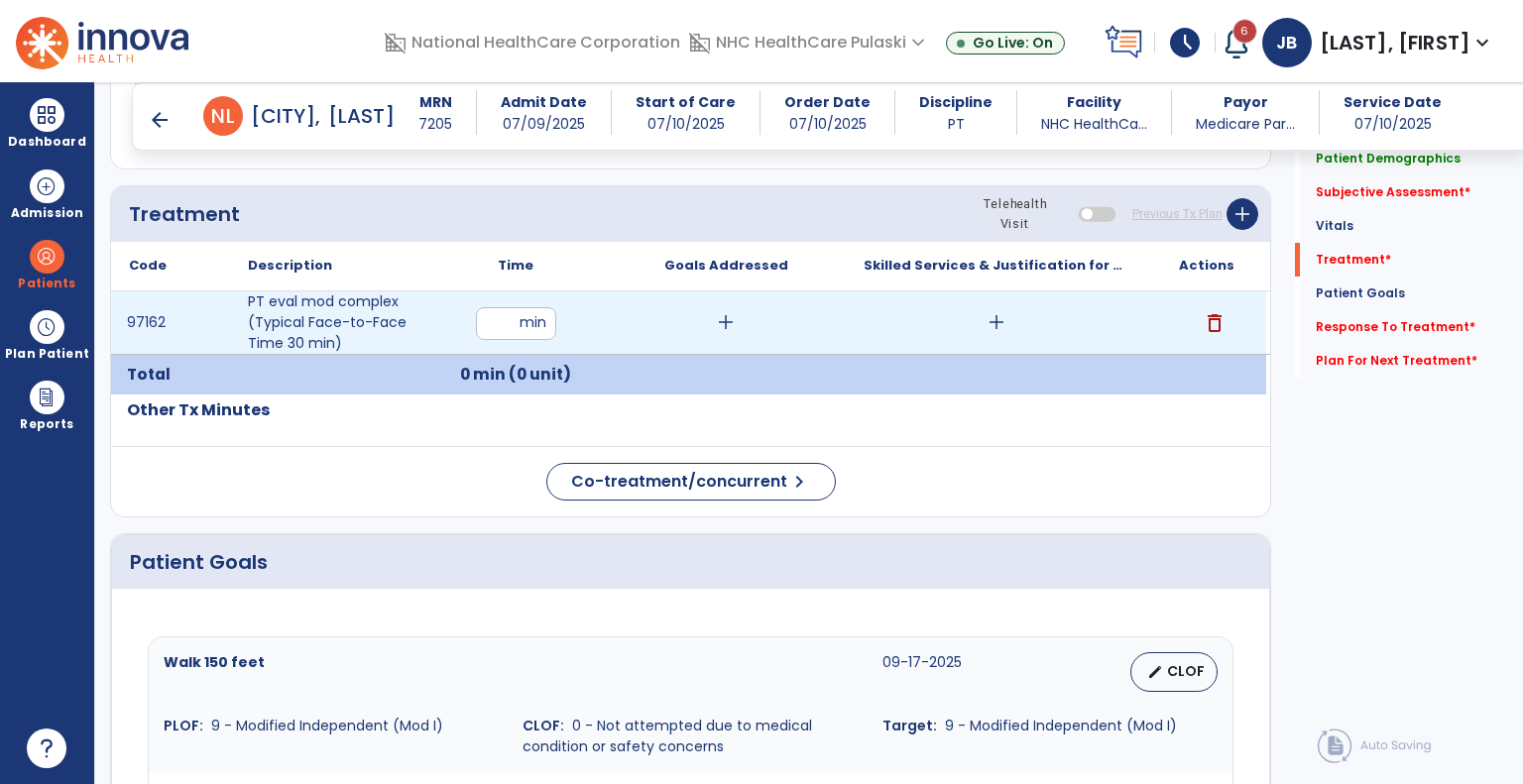 type on "**" 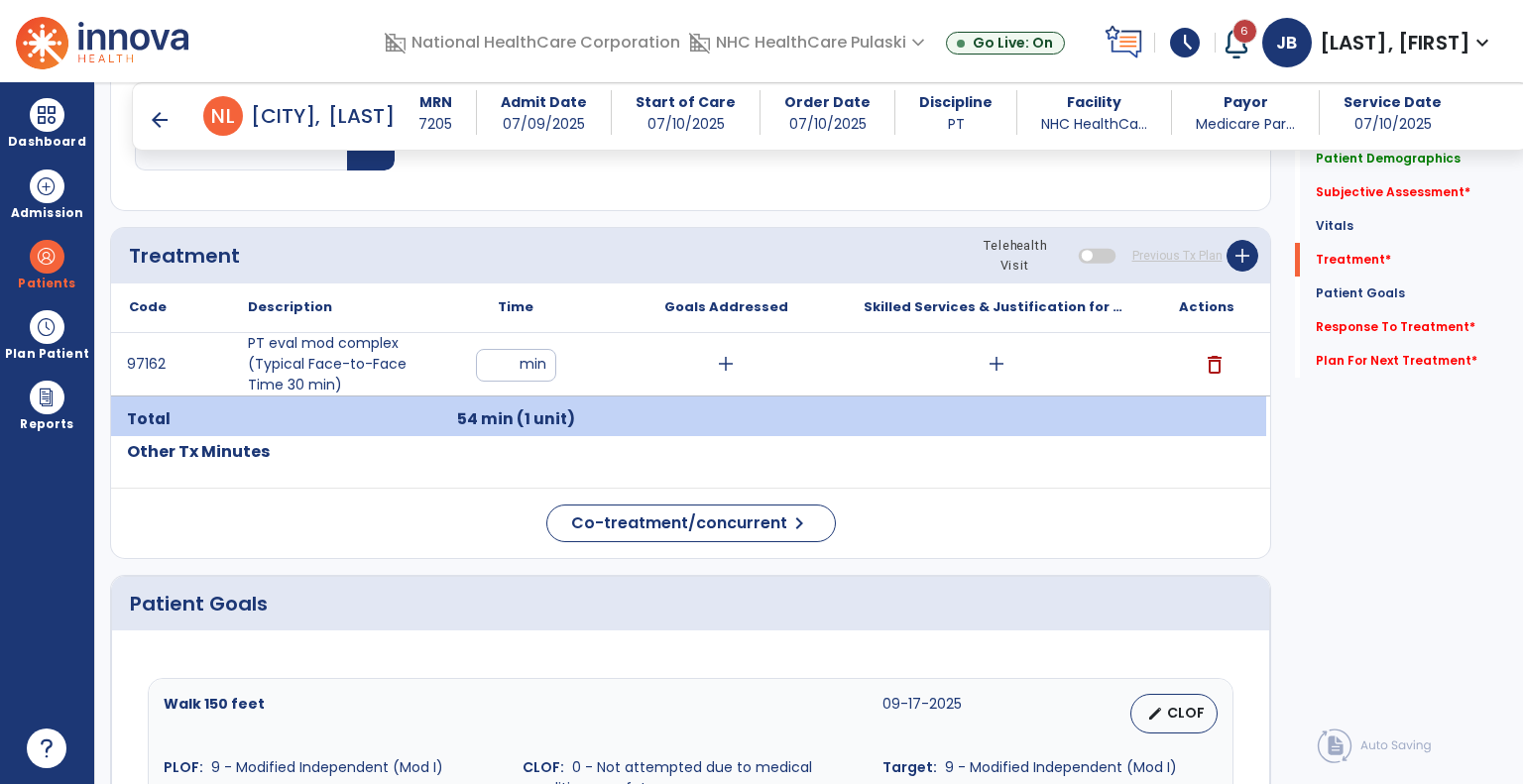scroll, scrollTop: 1066, scrollLeft: 0, axis: vertical 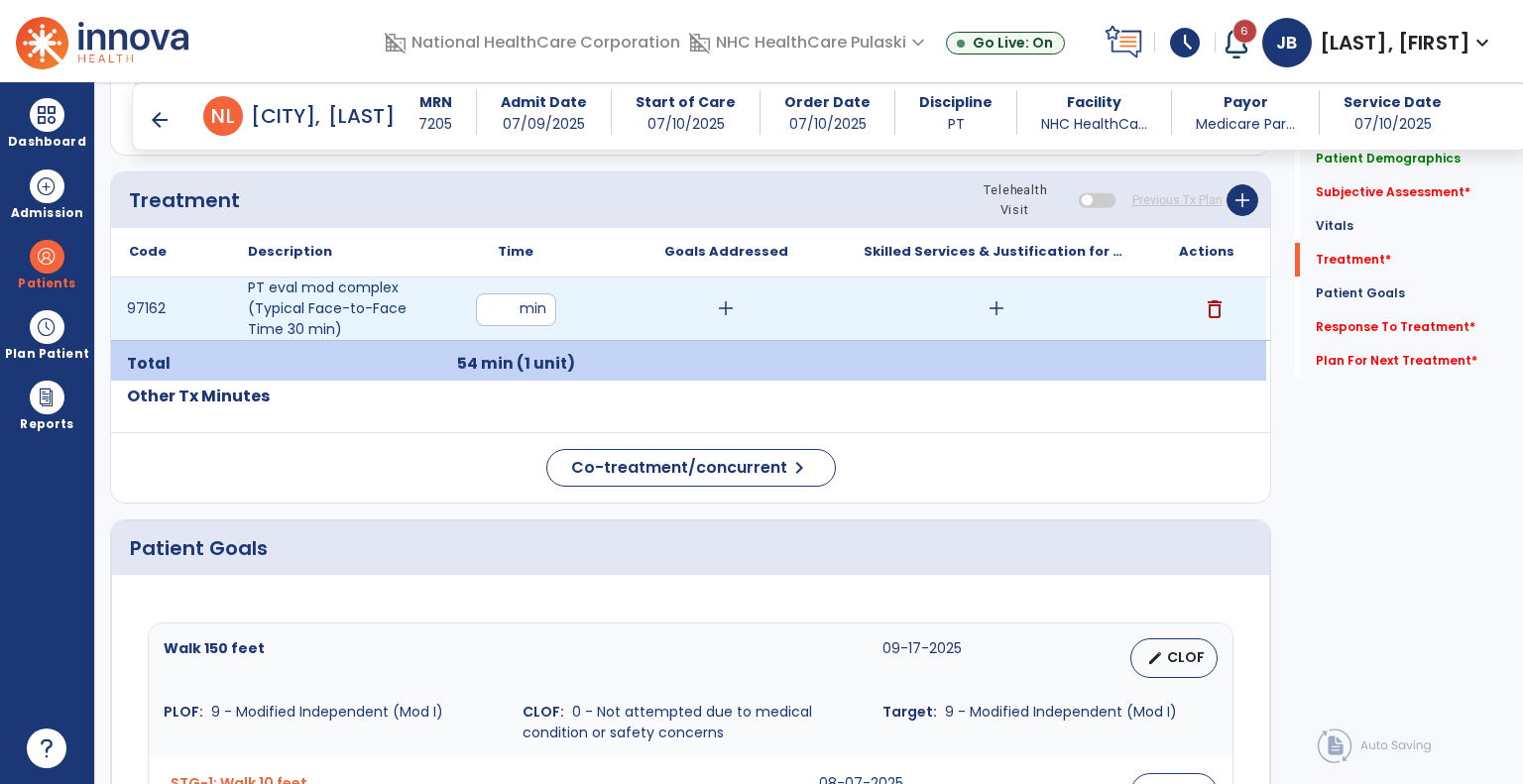 click on "add" at bounding box center (996, 308) 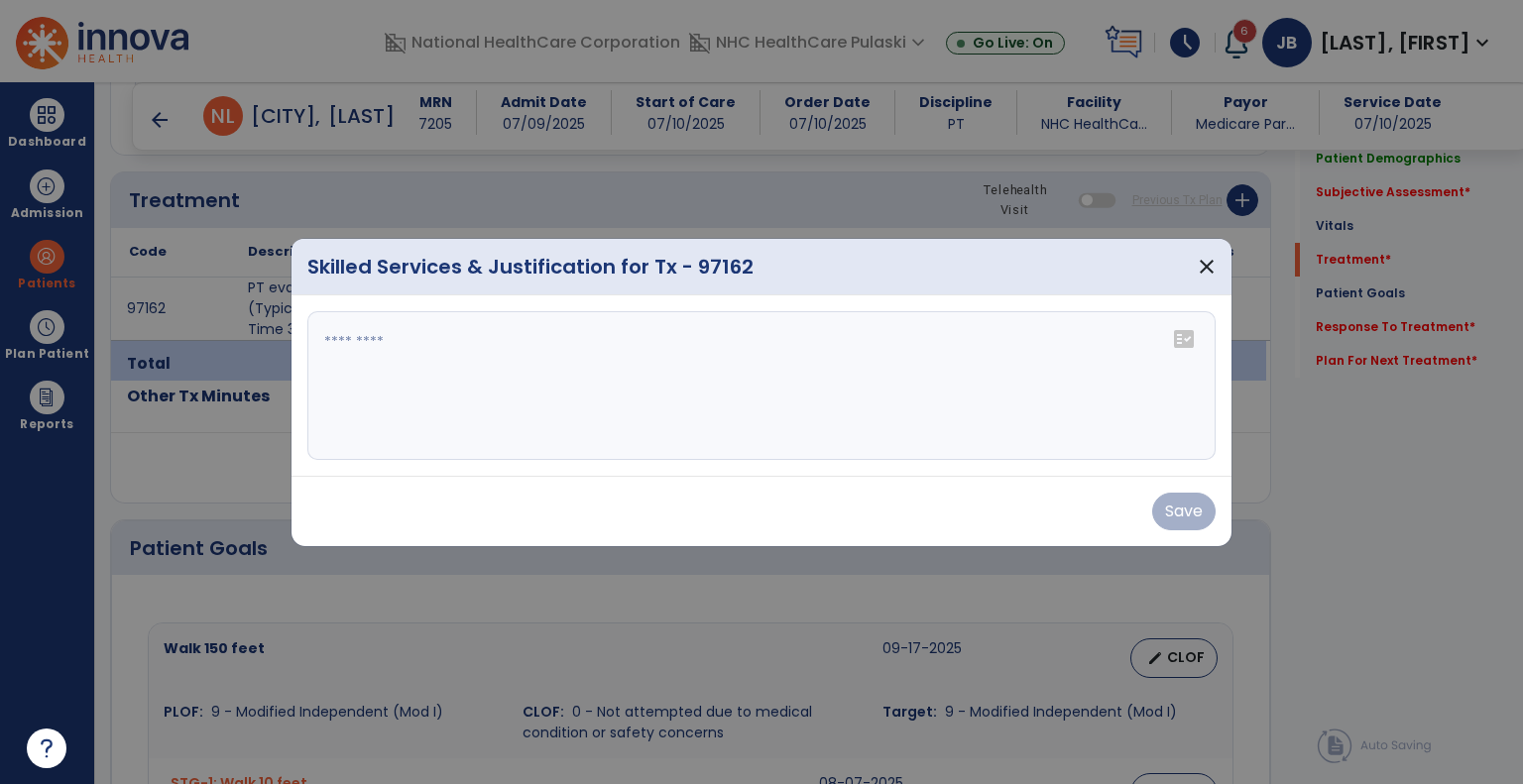 click at bounding box center (762, 386) 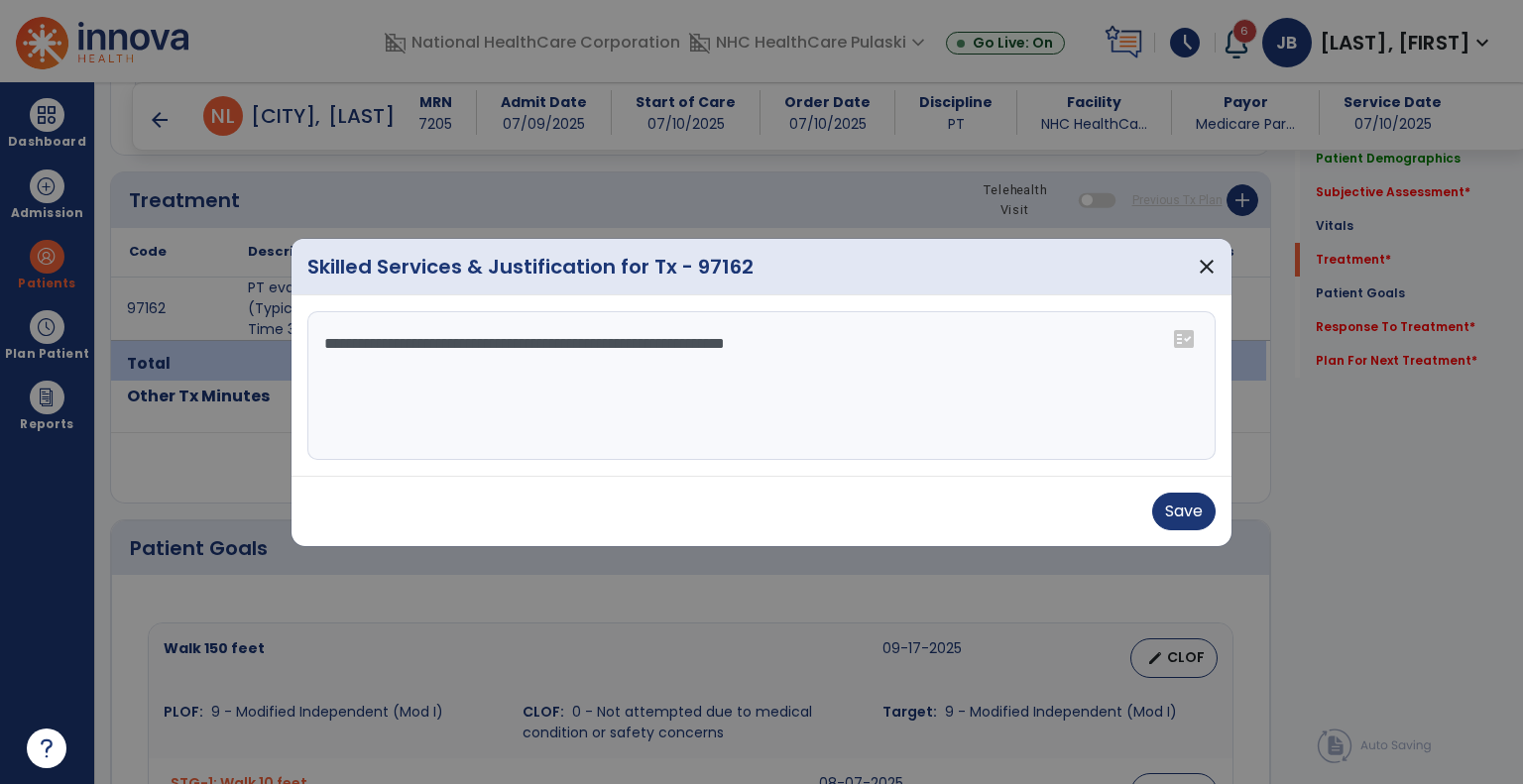 click on "**********" at bounding box center (762, 386) 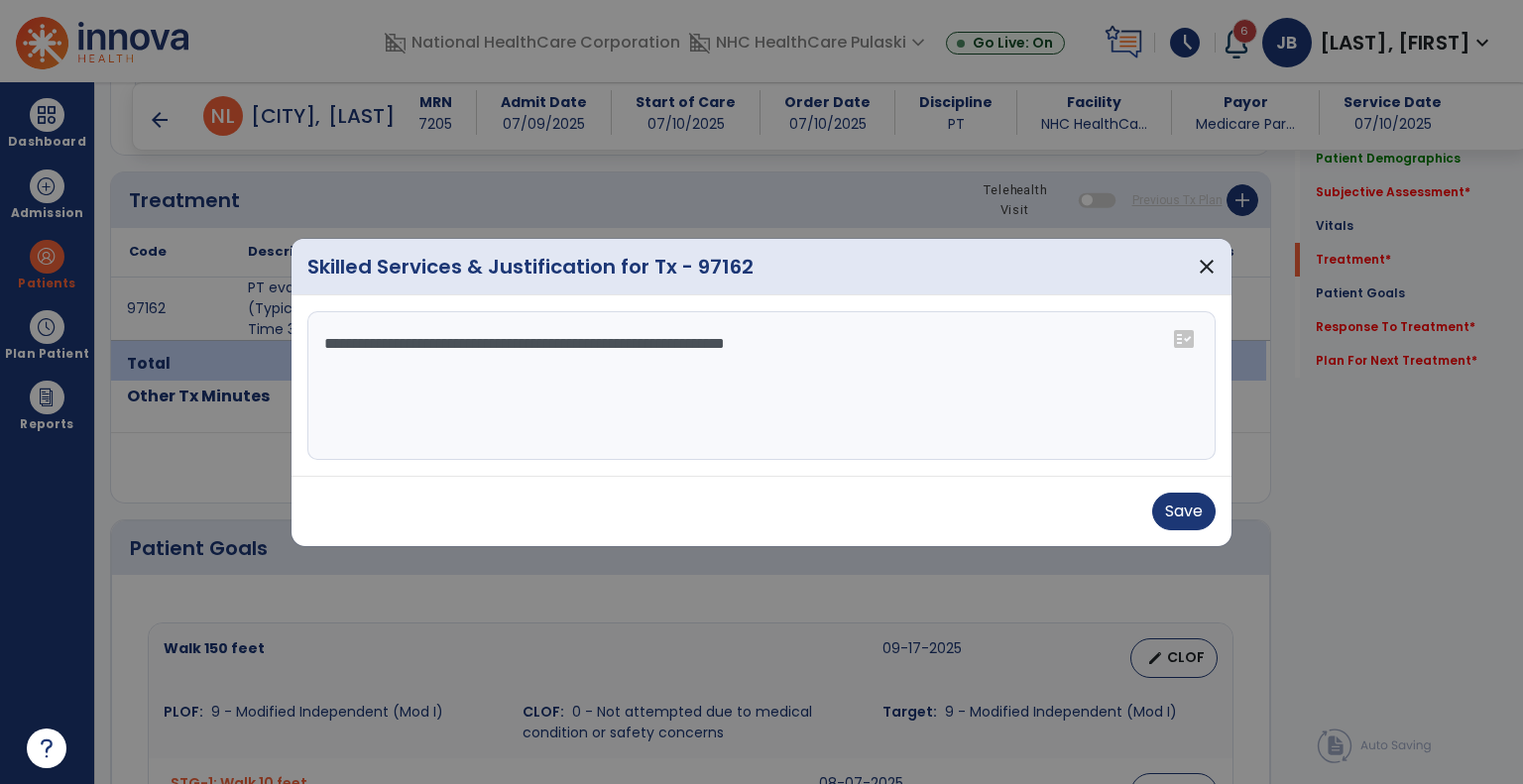 click on "**********" at bounding box center [762, 386] 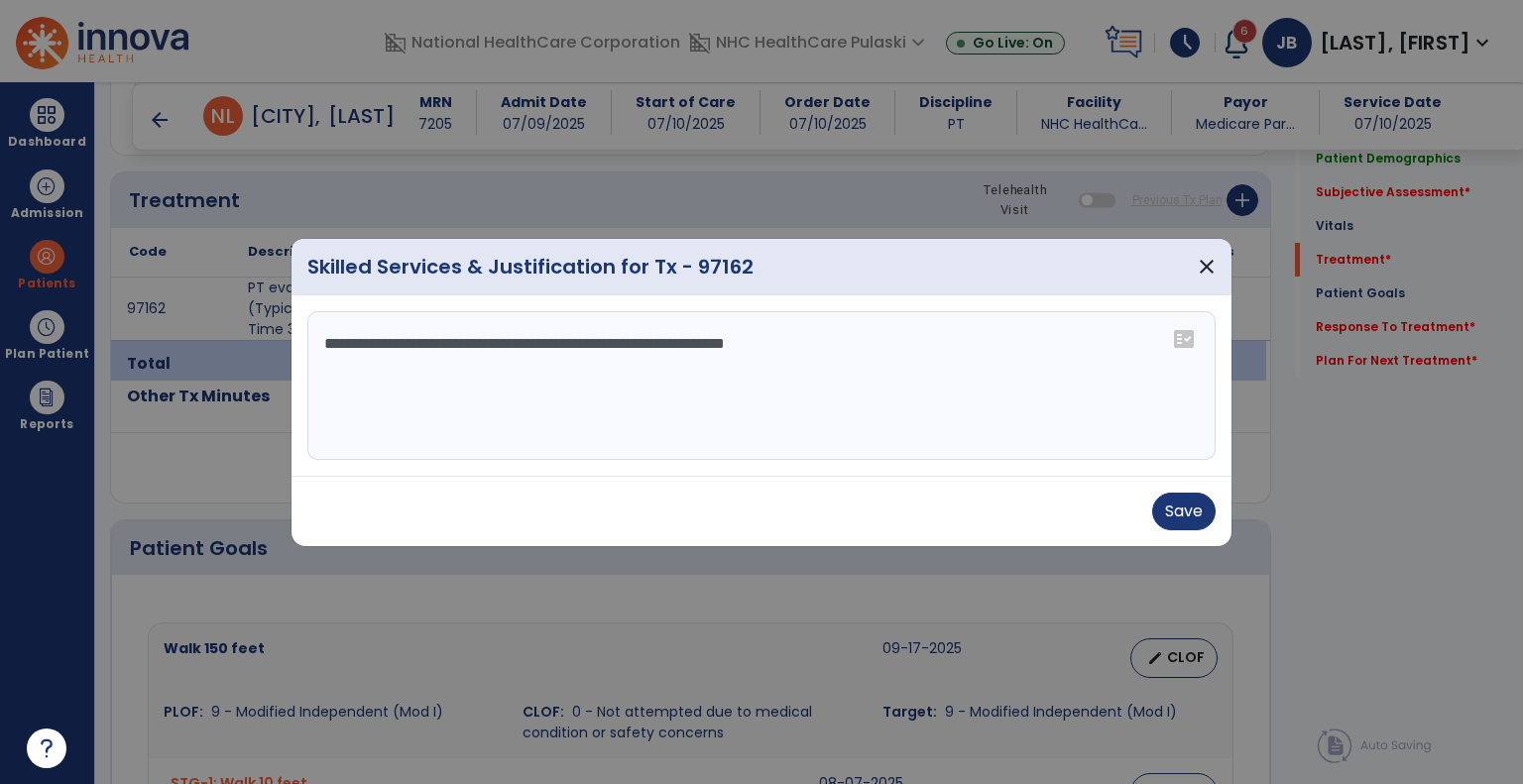 click on "**********" at bounding box center (762, 386) 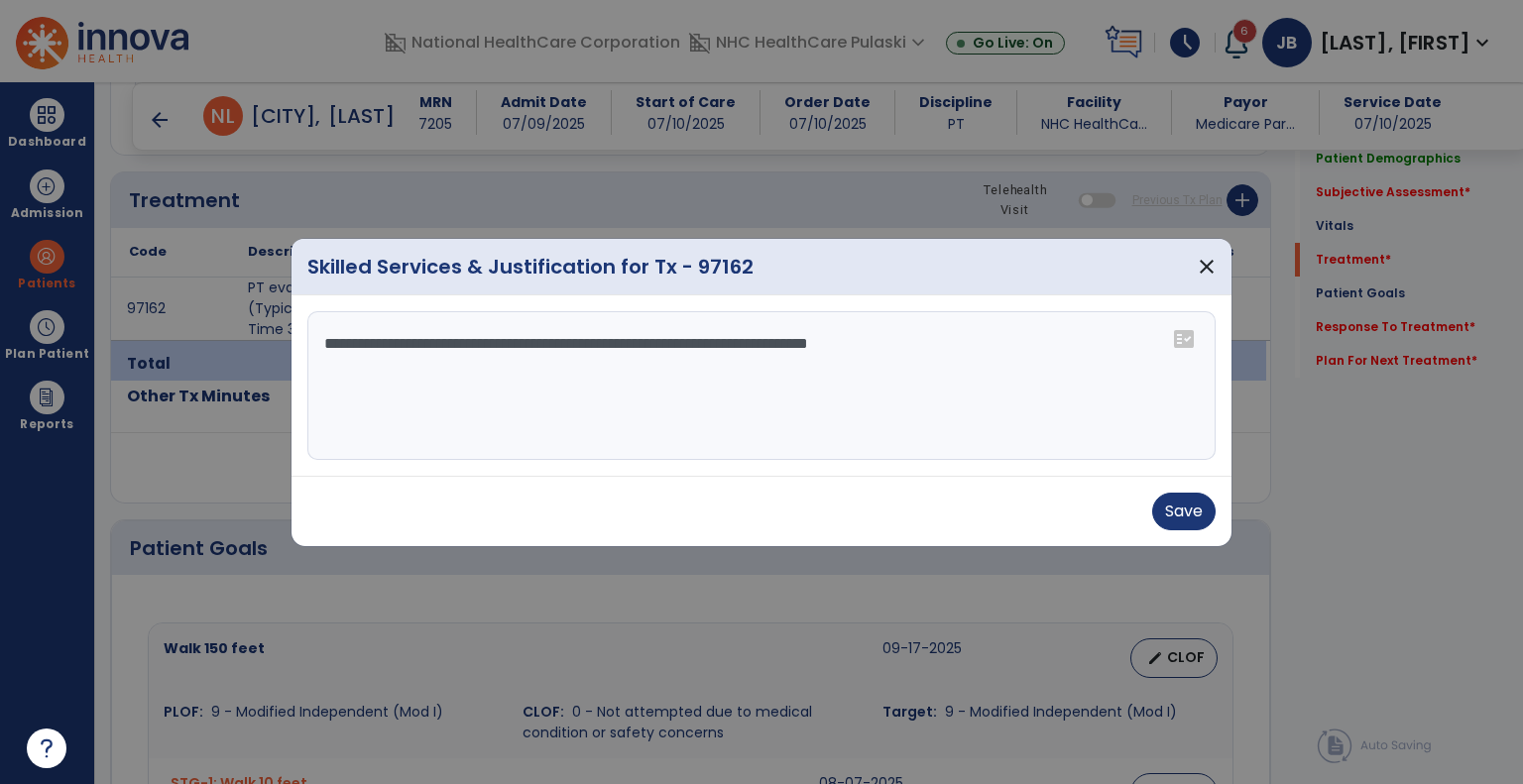 click on "**********" at bounding box center (762, 386) 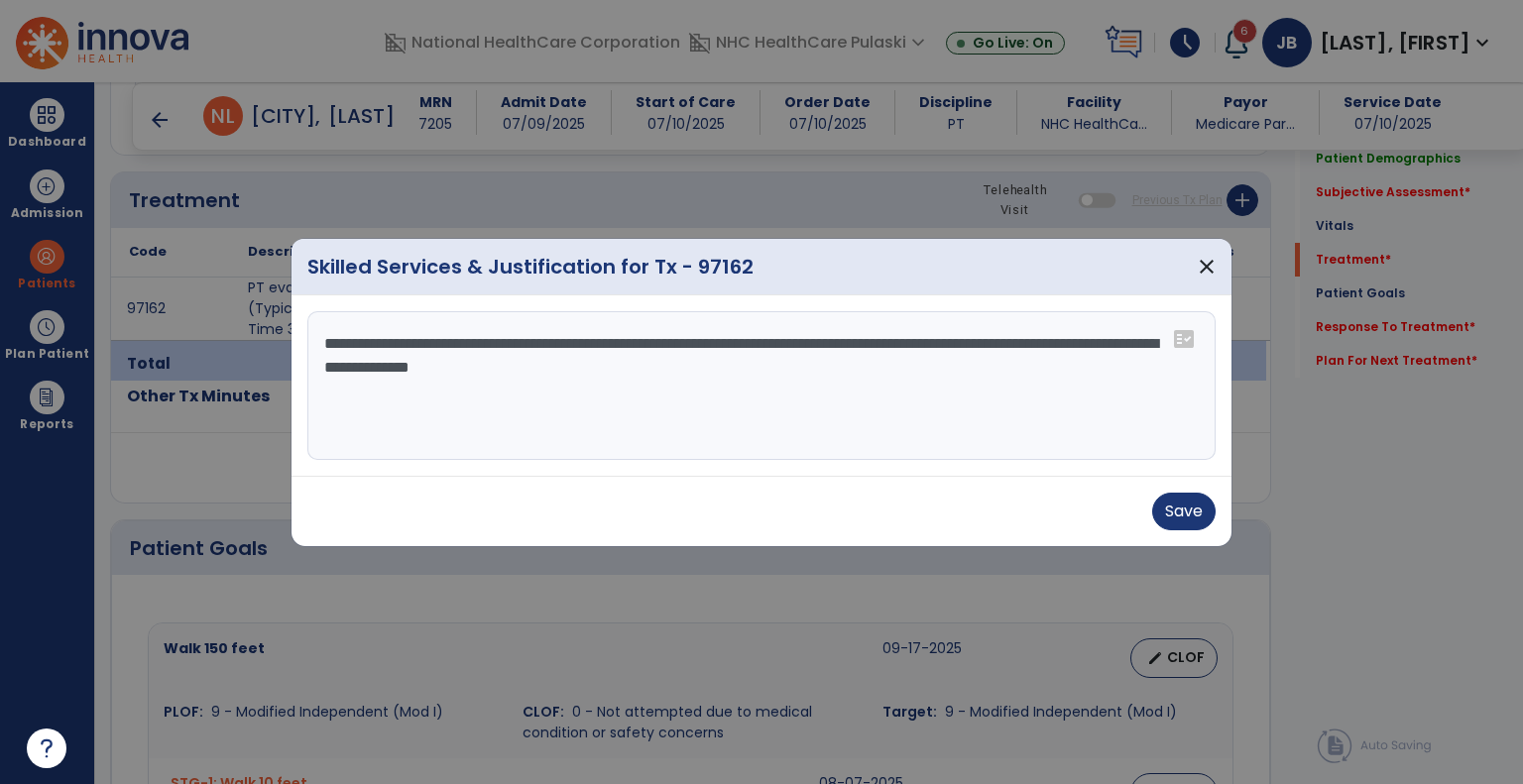 click on "**********" at bounding box center (762, 386) 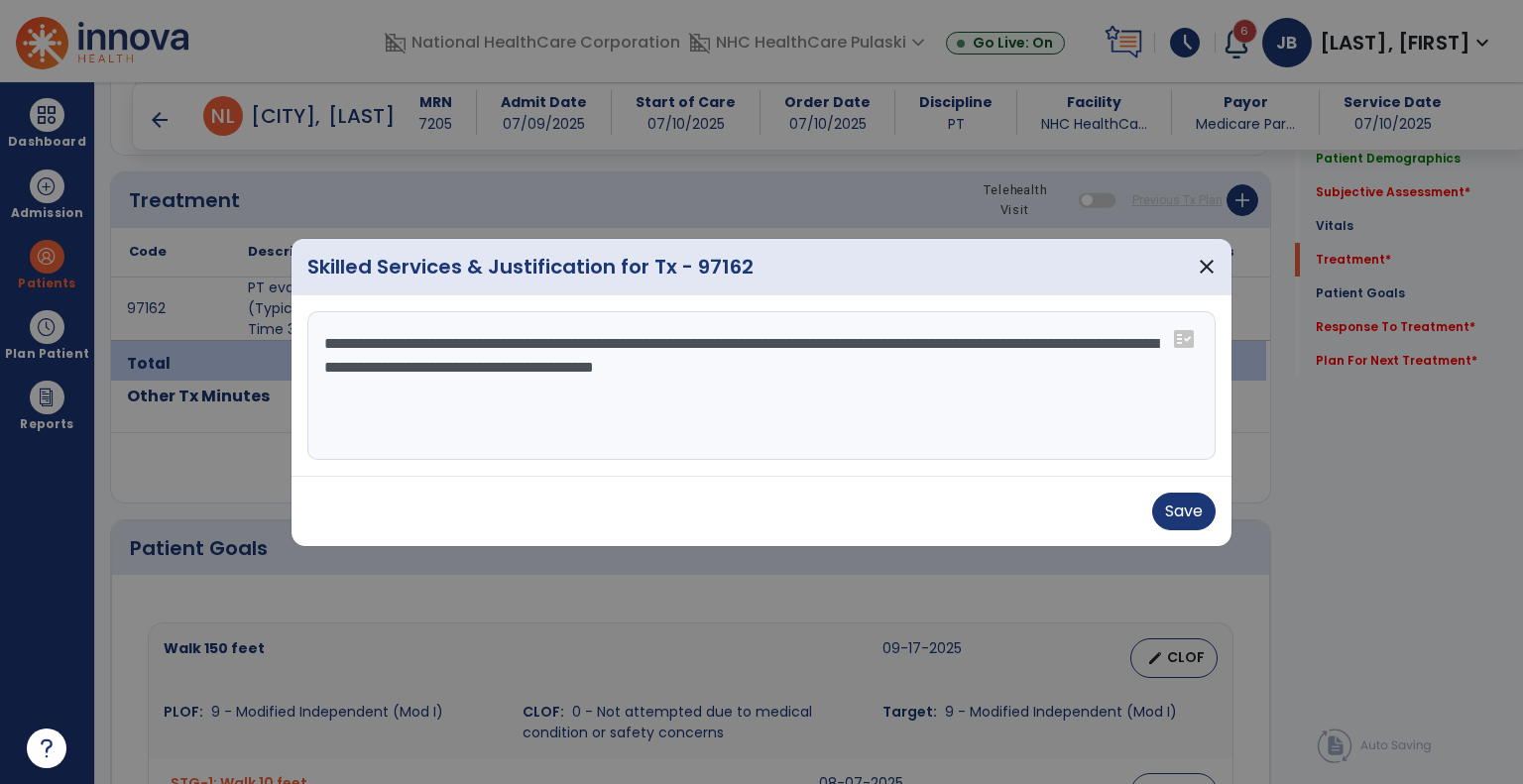 click on "**********" at bounding box center (762, 386) 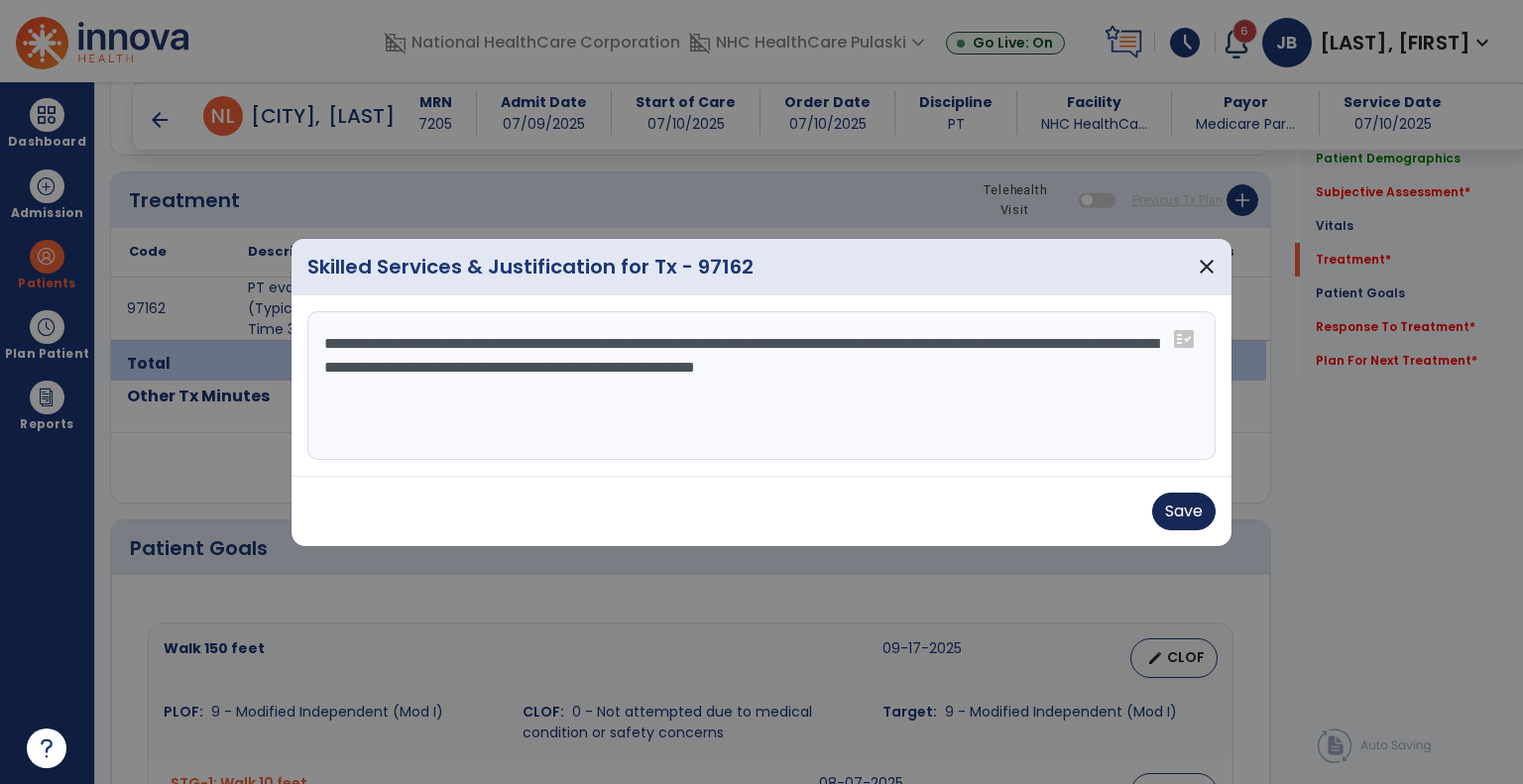 type on "**********" 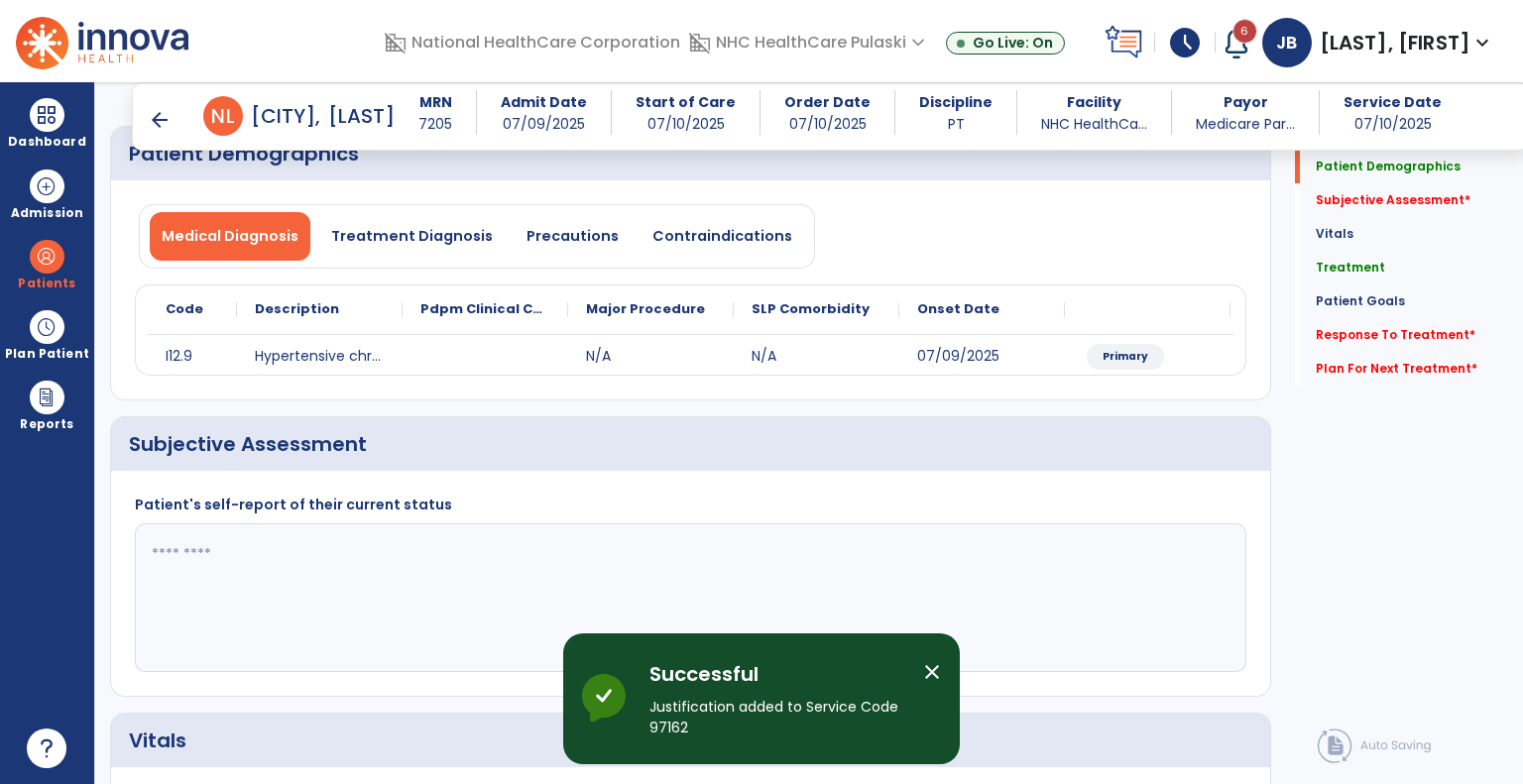 scroll, scrollTop: 0, scrollLeft: 0, axis: both 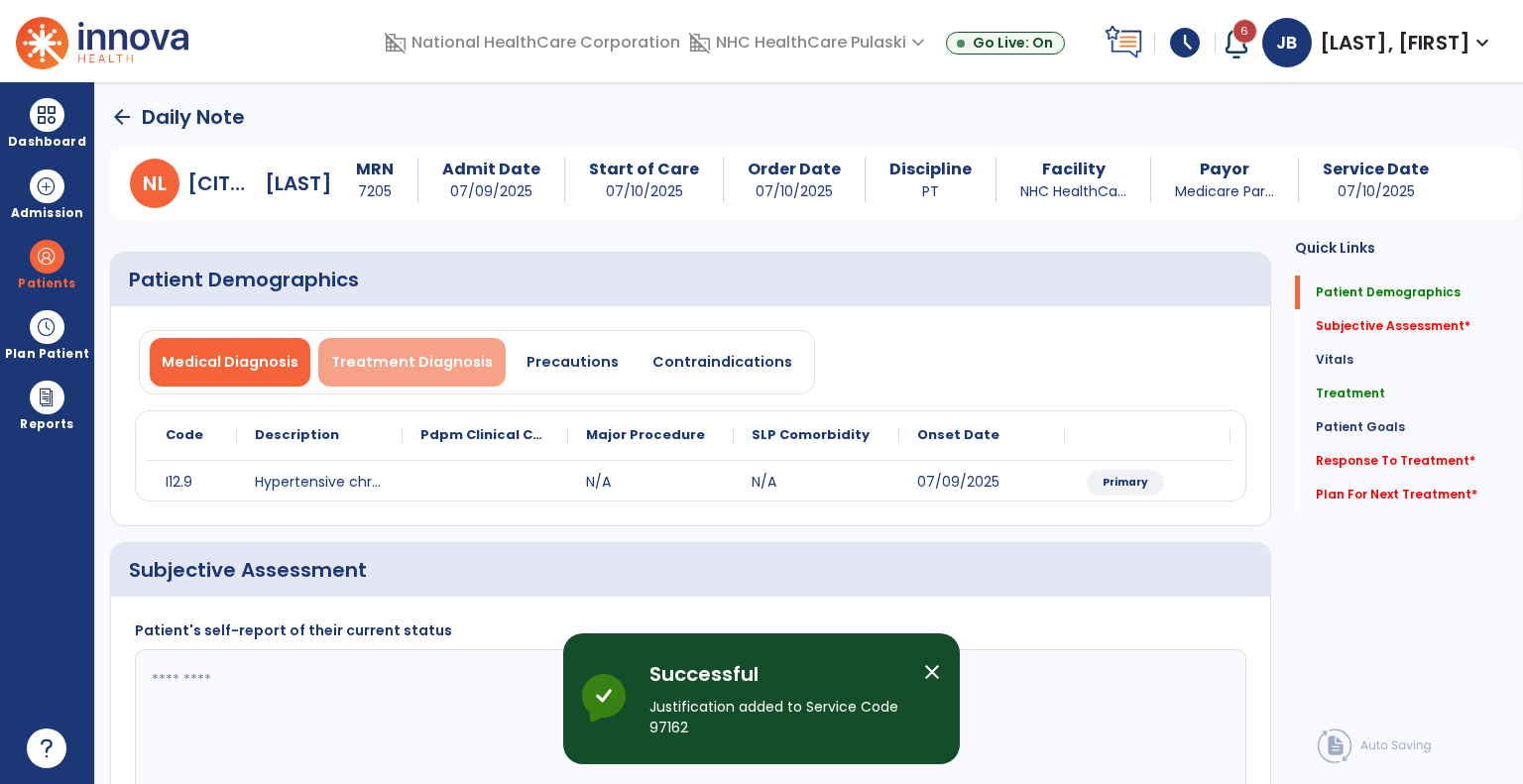 click on "Treatment Diagnosis" at bounding box center (411, 362) 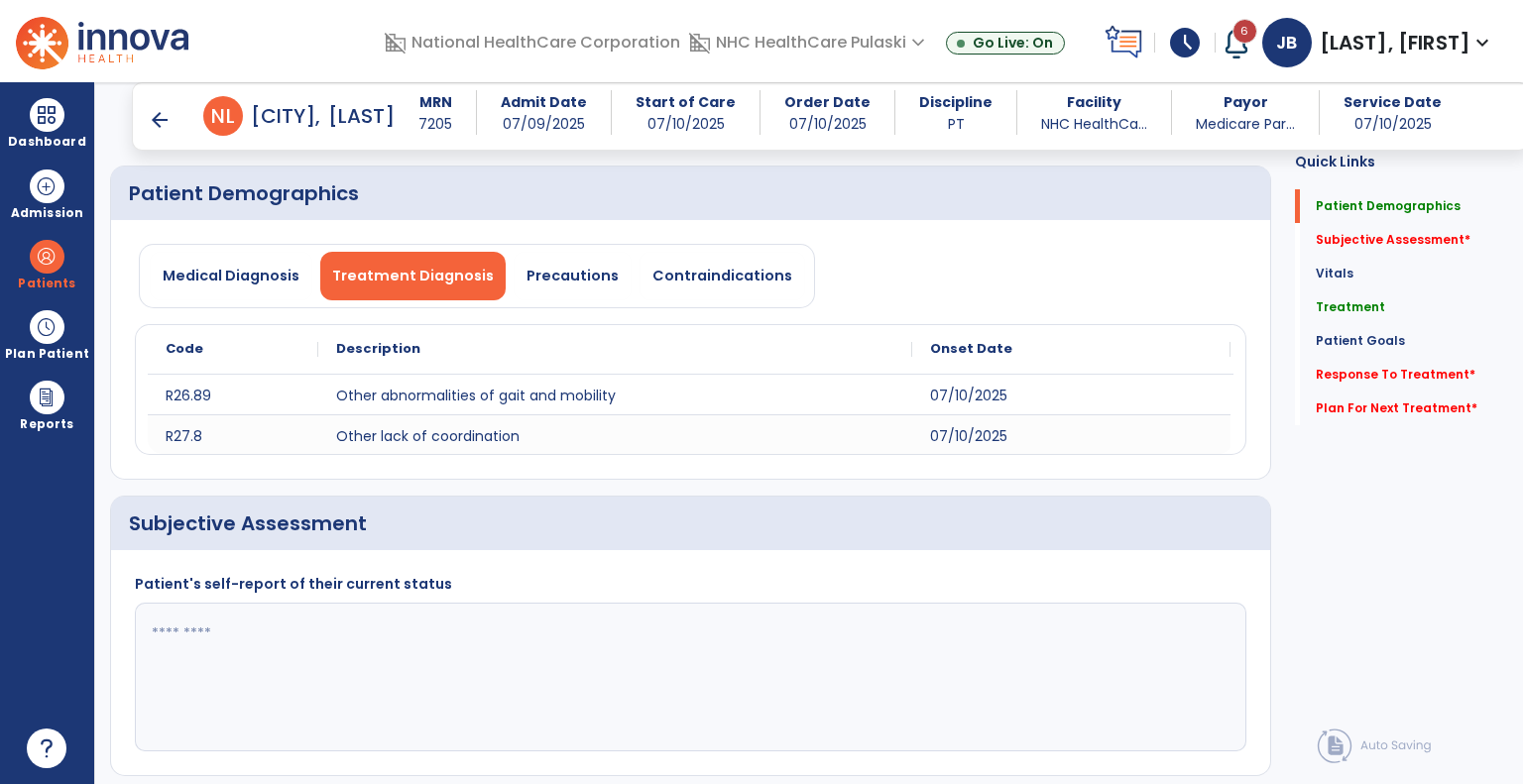 scroll, scrollTop: 67, scrollLeft: 0, axis: vertical 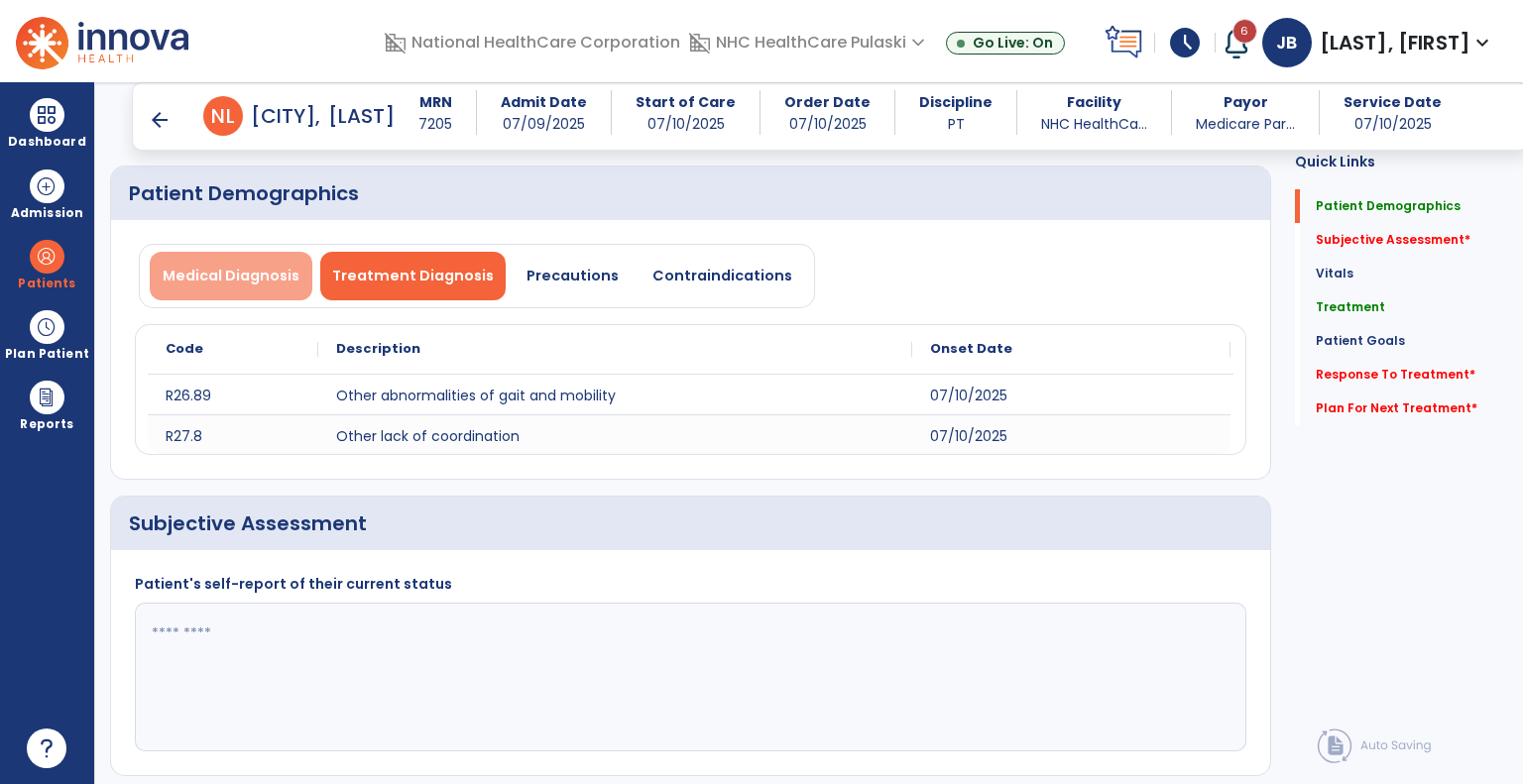 click on "Medical Diagnosis" at bounding box center [231, 276] 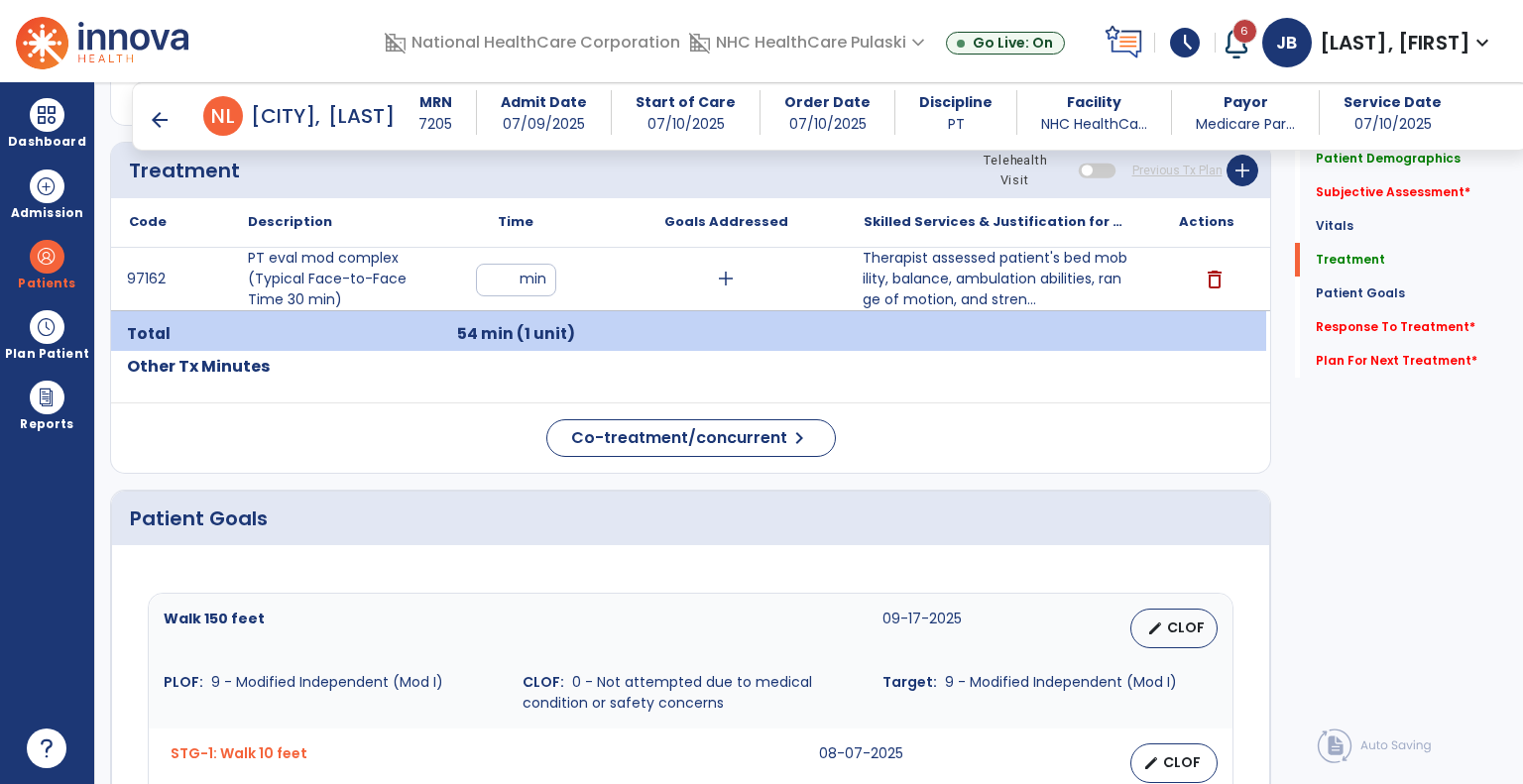 scroll, scrollTop: 919, scrollLeft: 0, axis: vertical 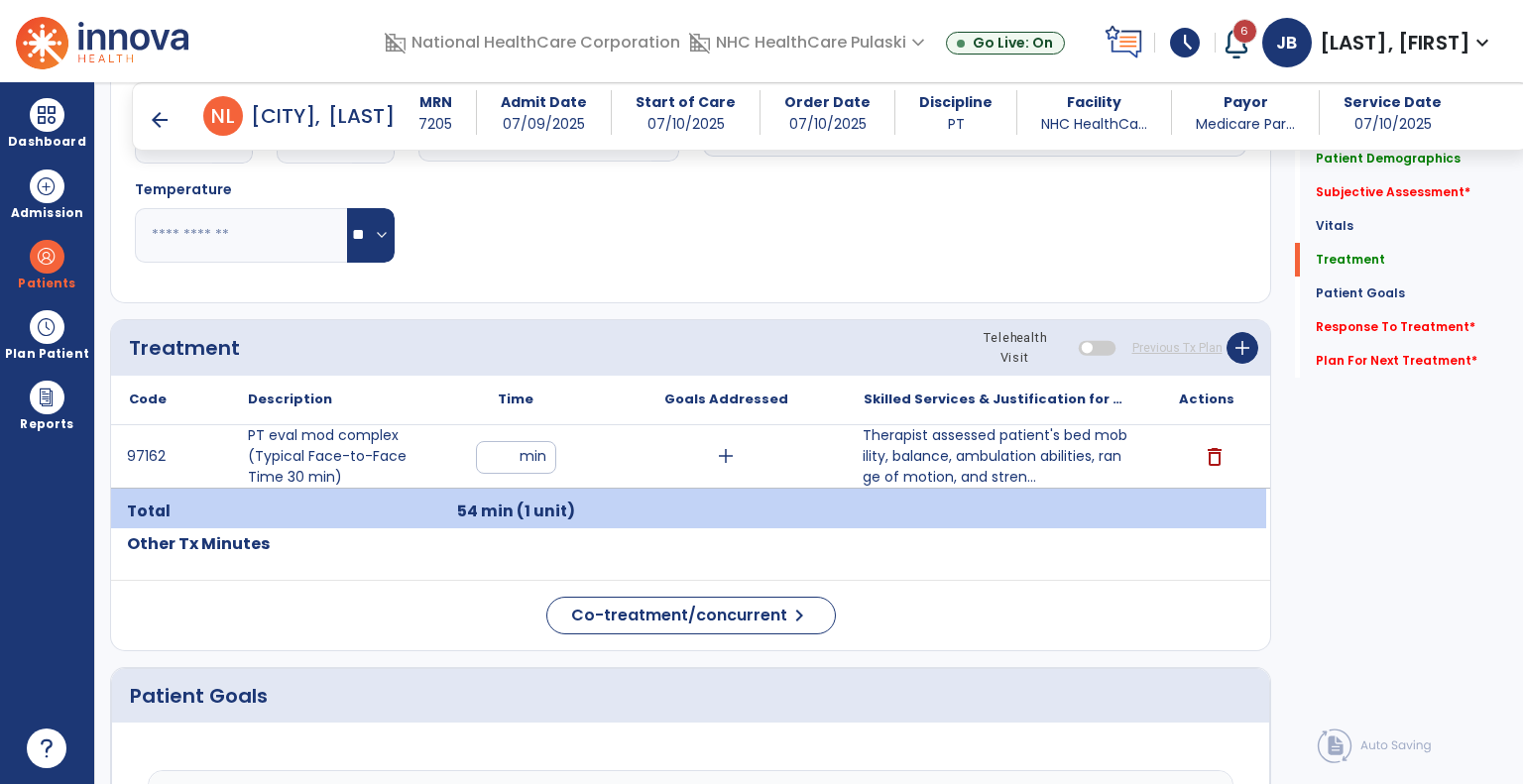 click on "Therapist assessed patient's bed mobility, balance, ambulation abilities, range of motion, and stren..." at bounding box center [996, 456] 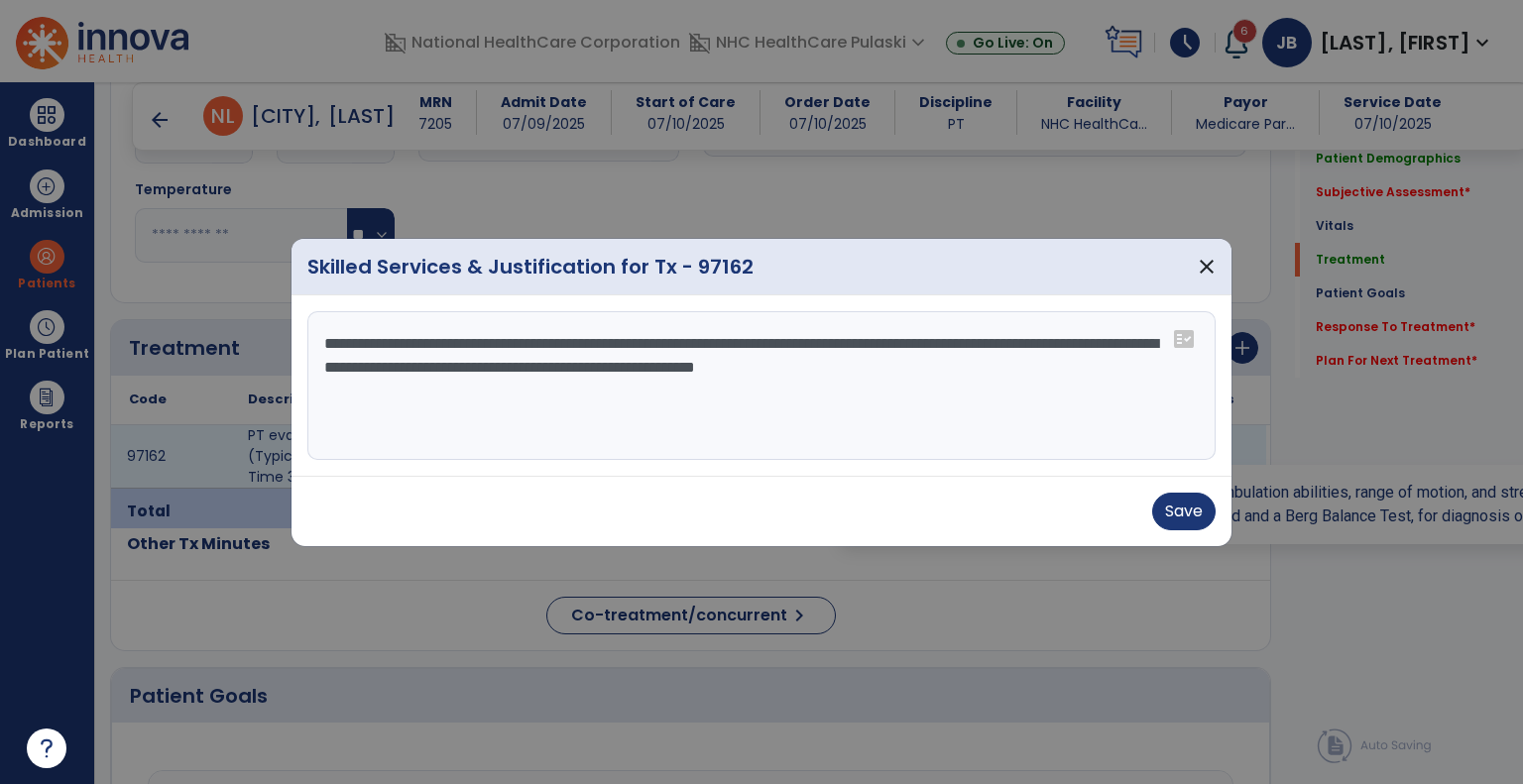 click on "**********" at bounding box center [762, 386] 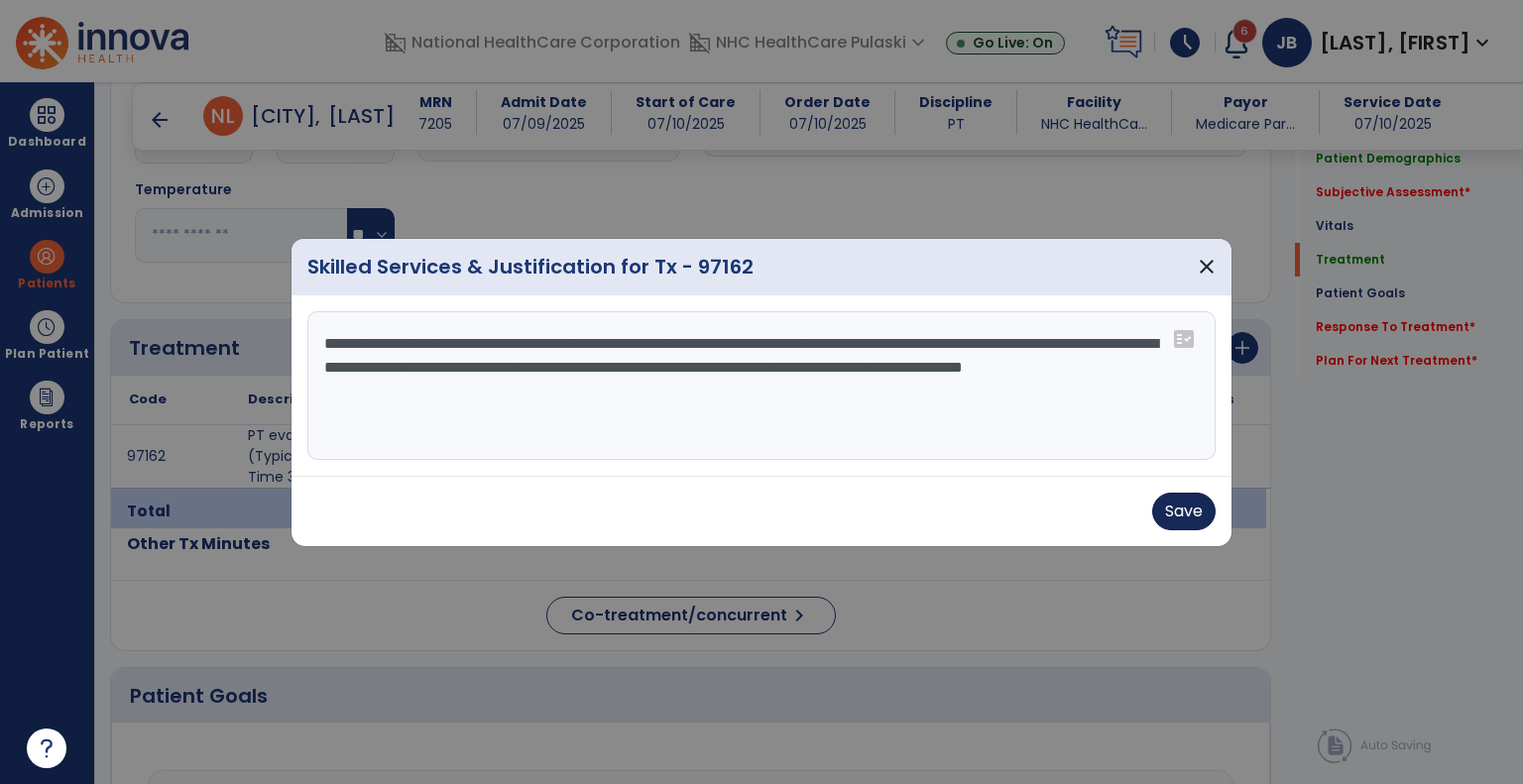 type on "**********" 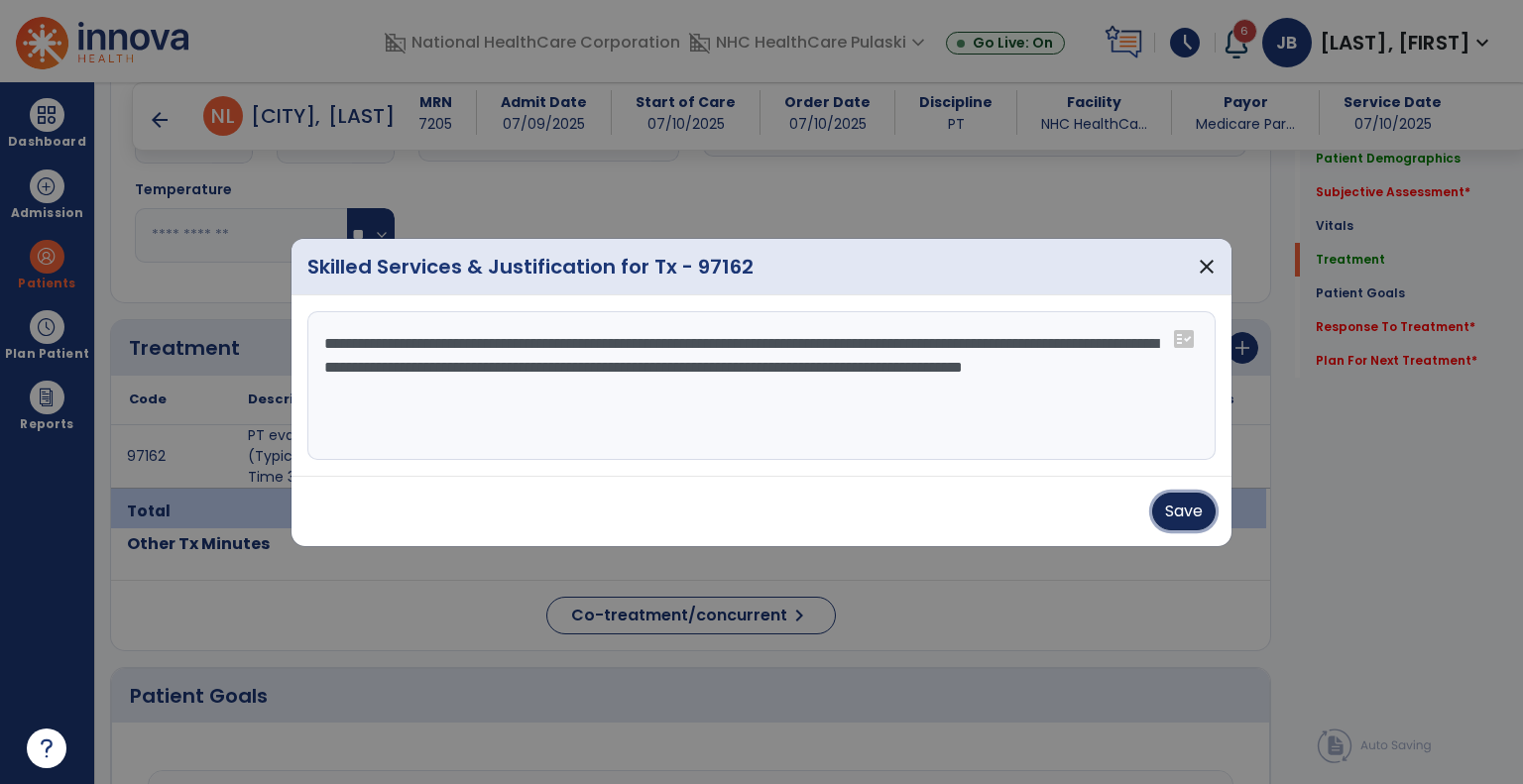 click on "Save" at bounding box center [1184, 511] 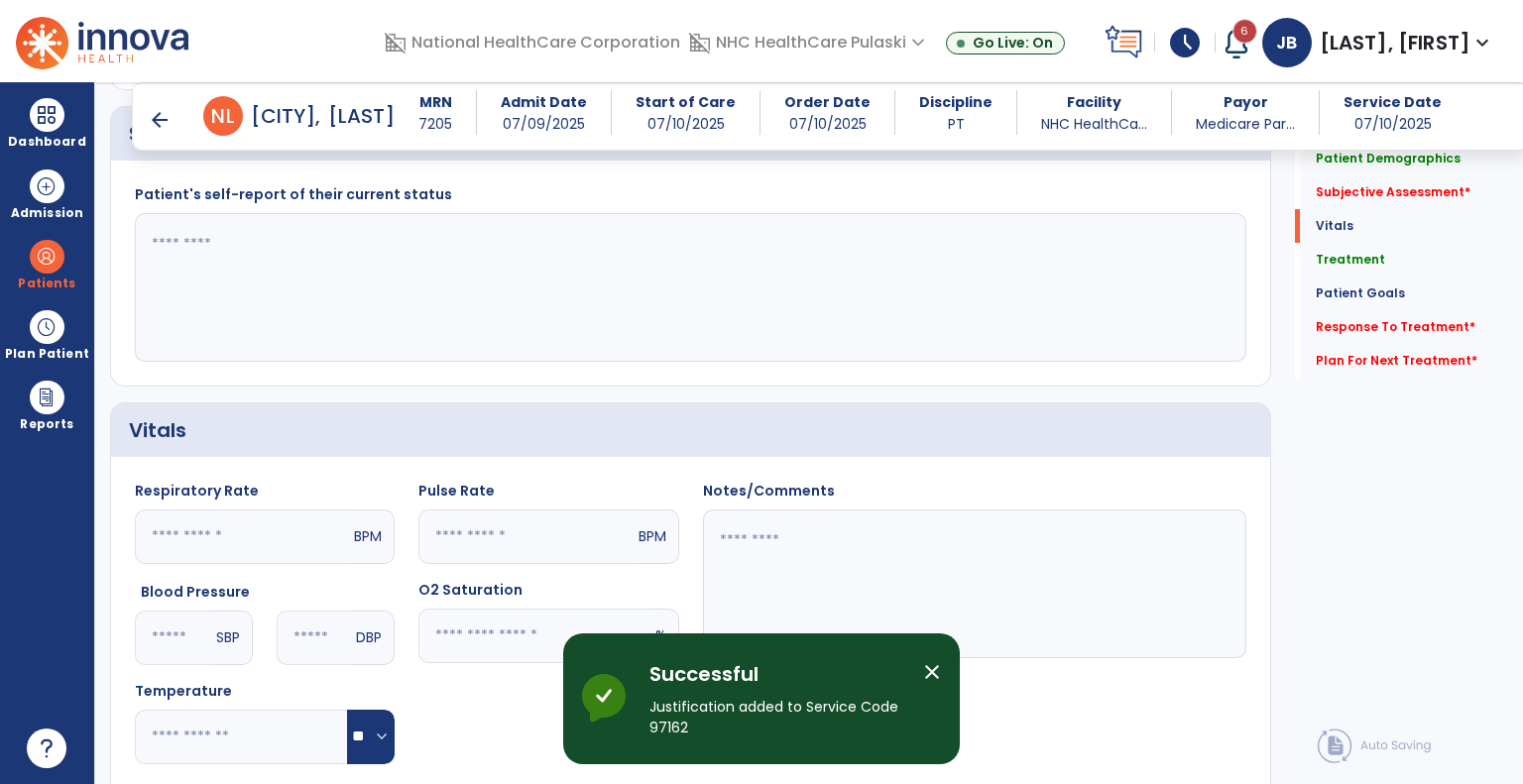 scroll, scrollTop: 245, scrollLeft: 0, axis: vertical 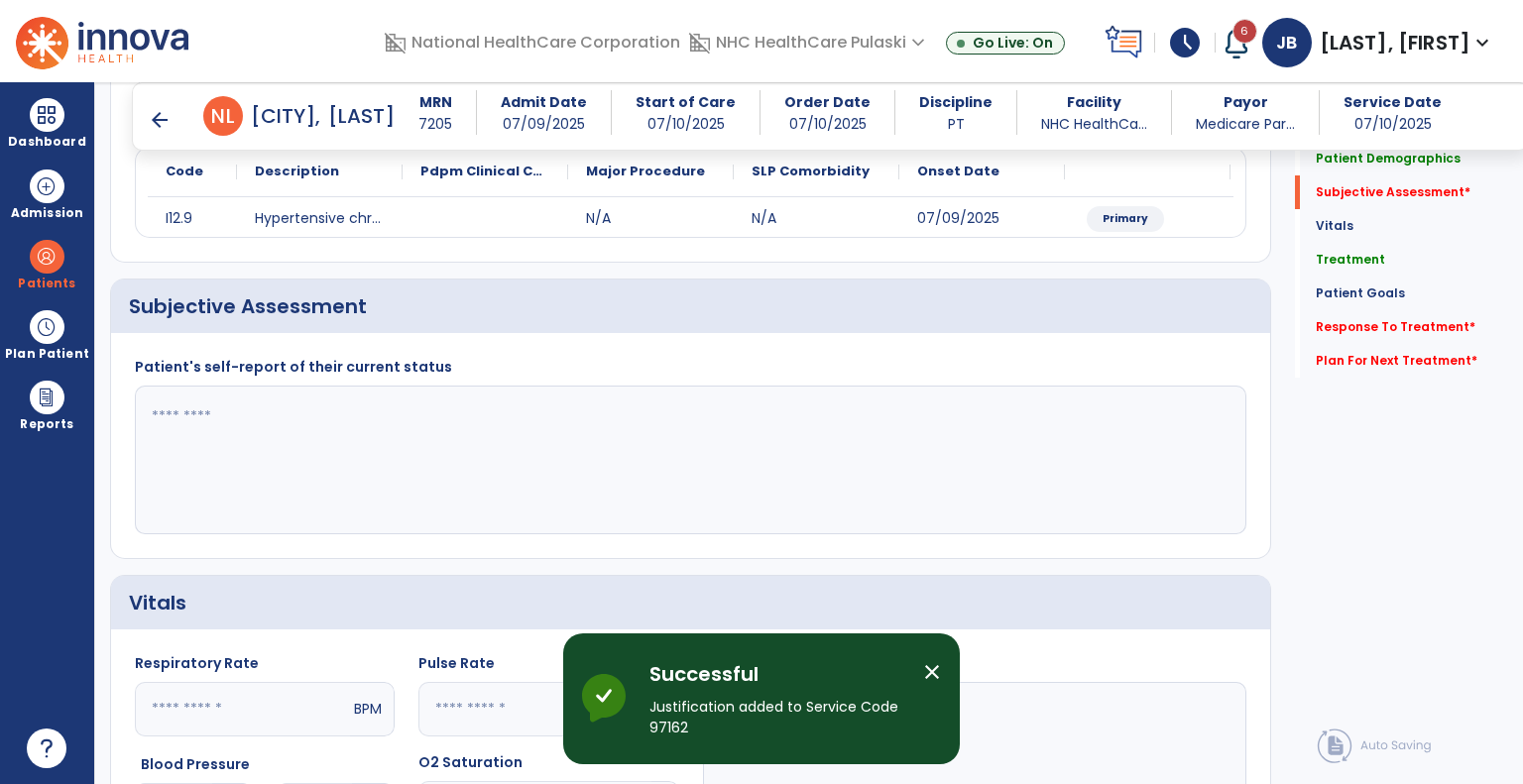 click 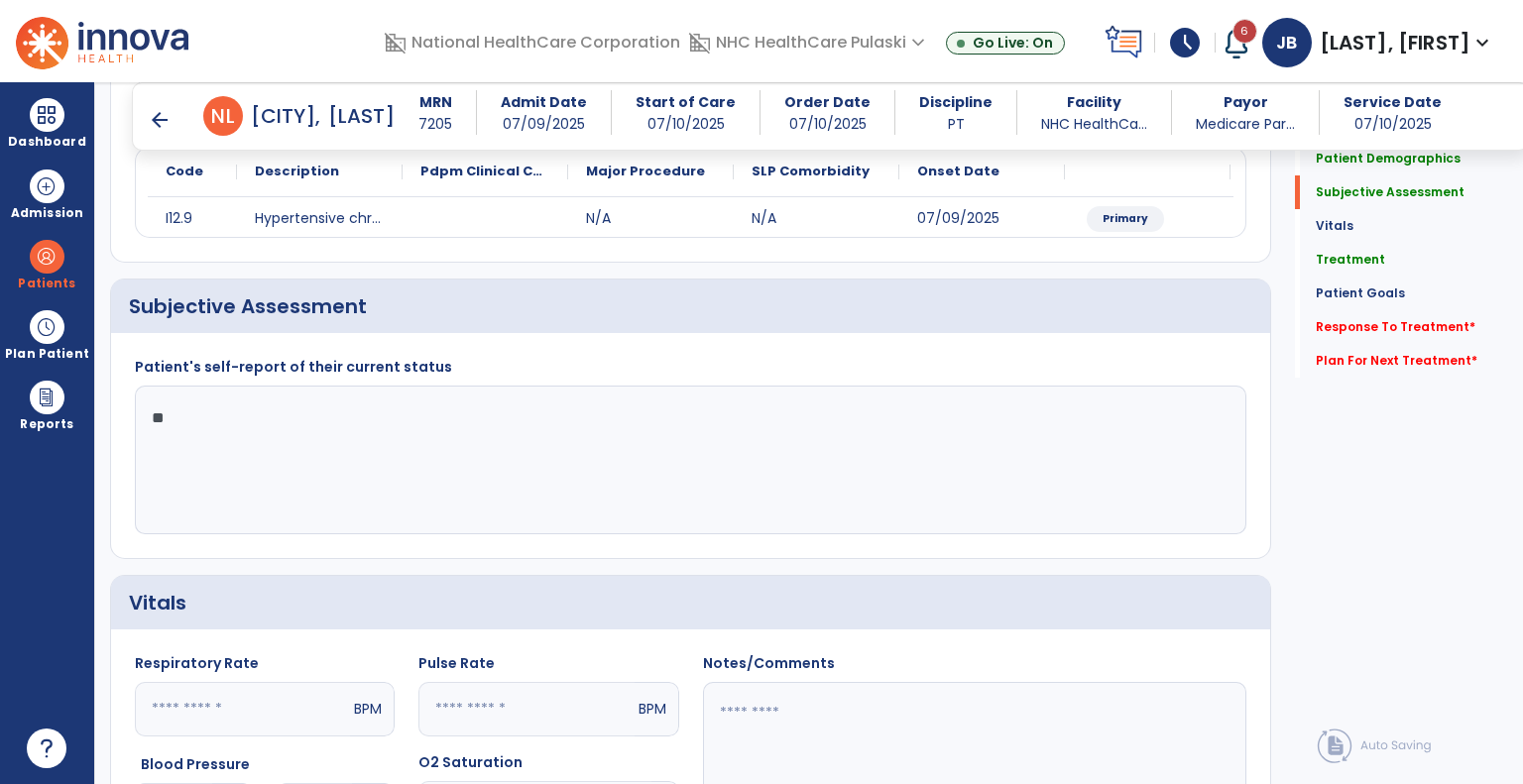 type on "*" 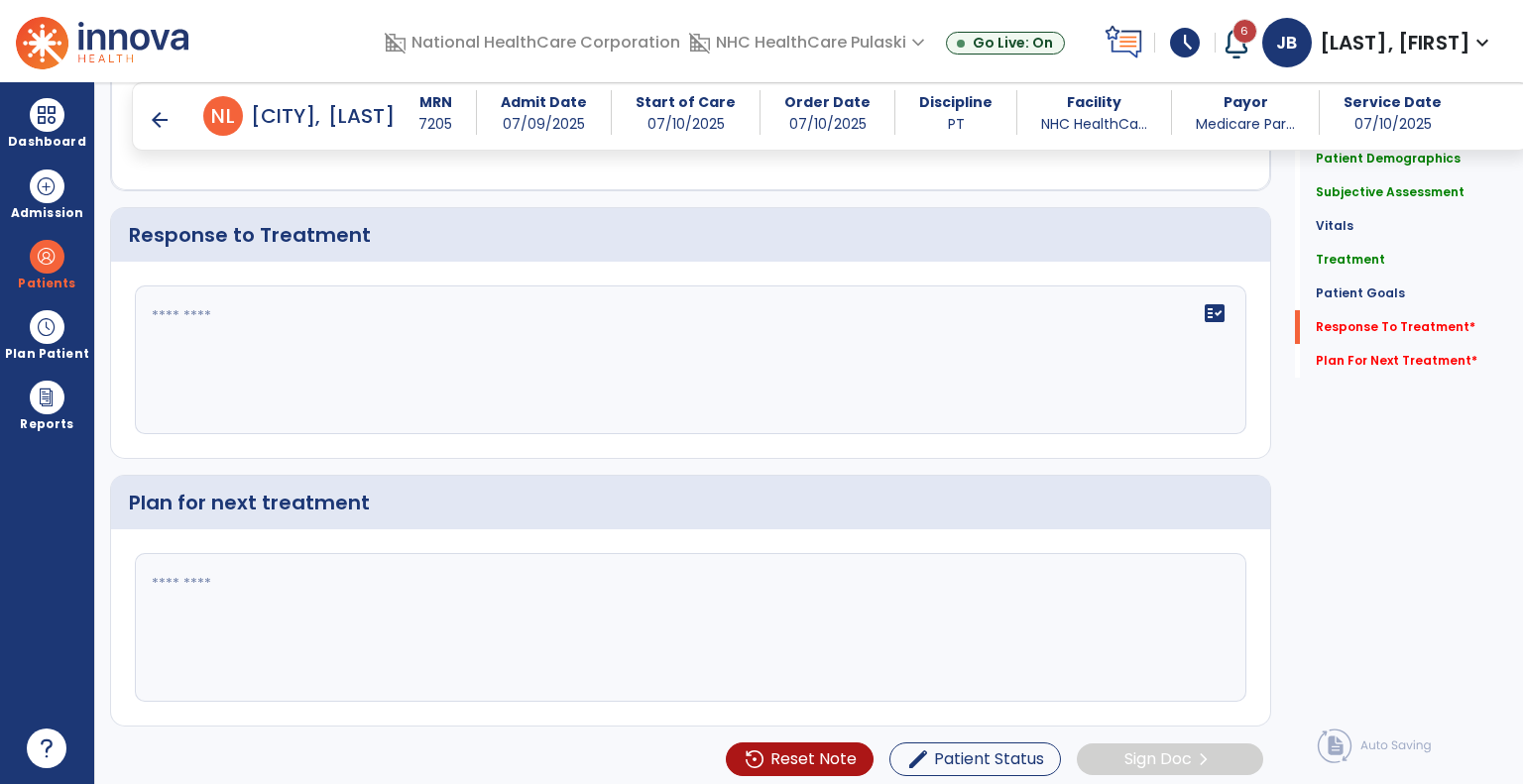 scroll, scrollTop: 2490, scrollLeft: 0, axis: vertical 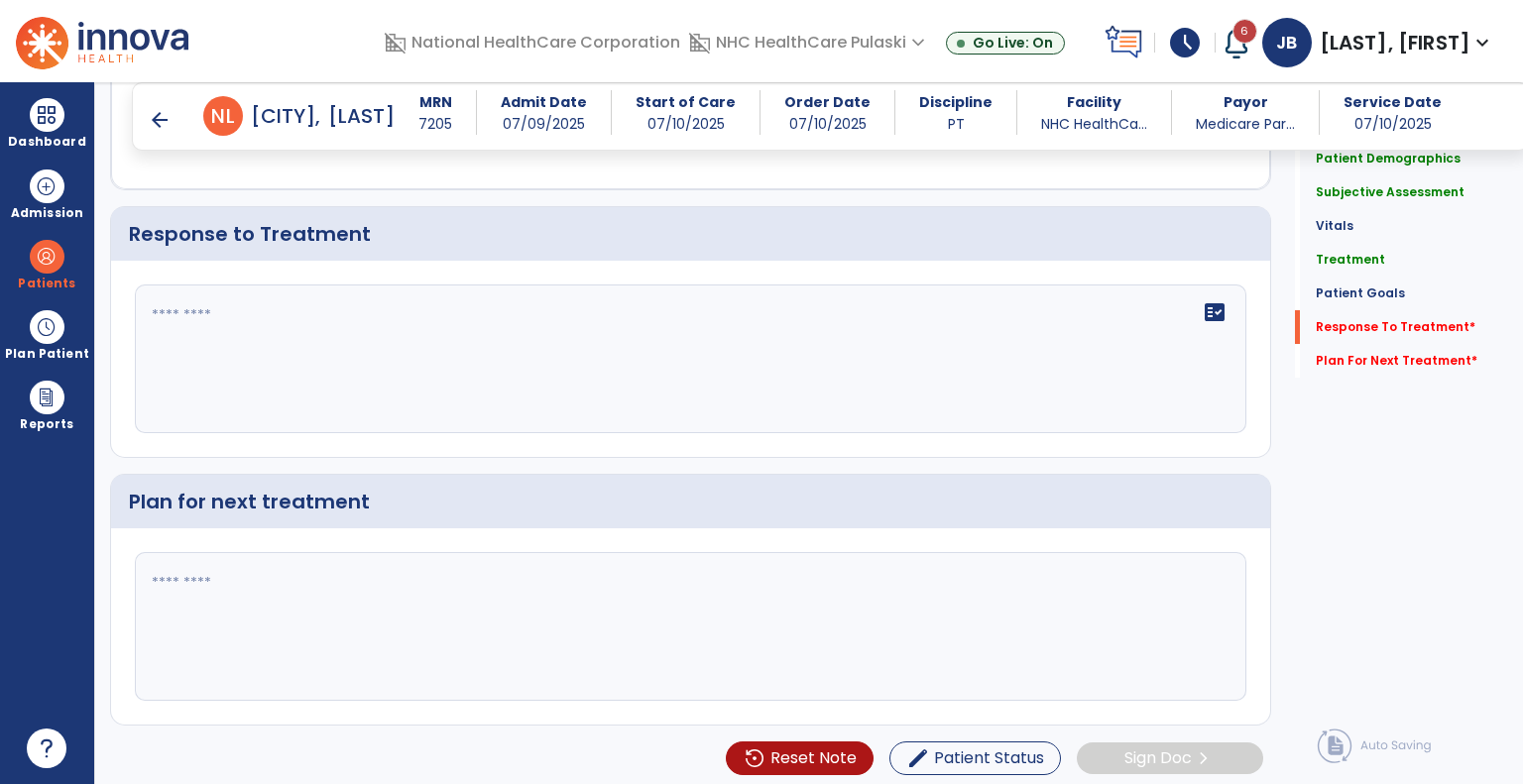 type on "**********" 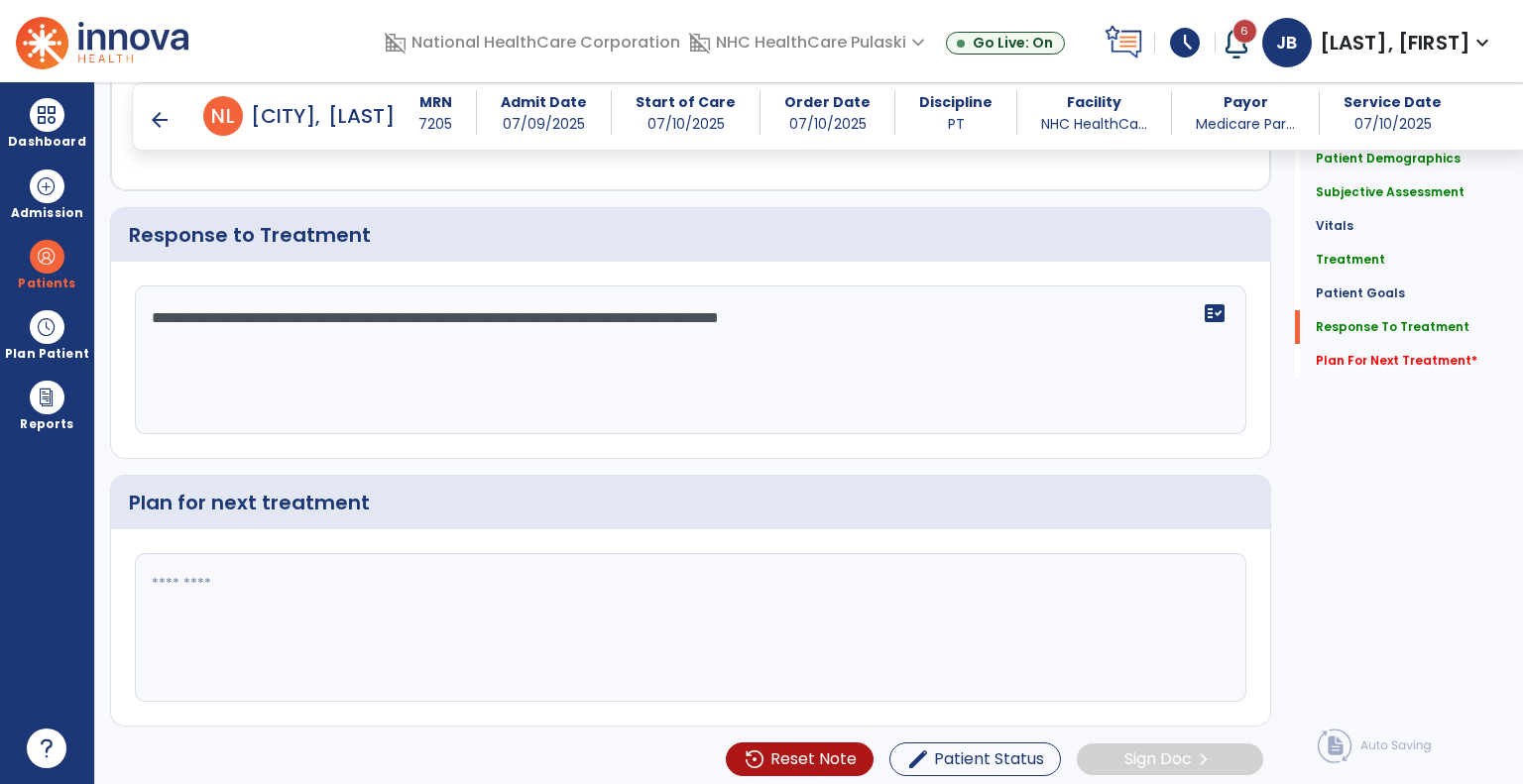 scroll, scrollTop: 2490, scrollLeft: 0, axis: vertical 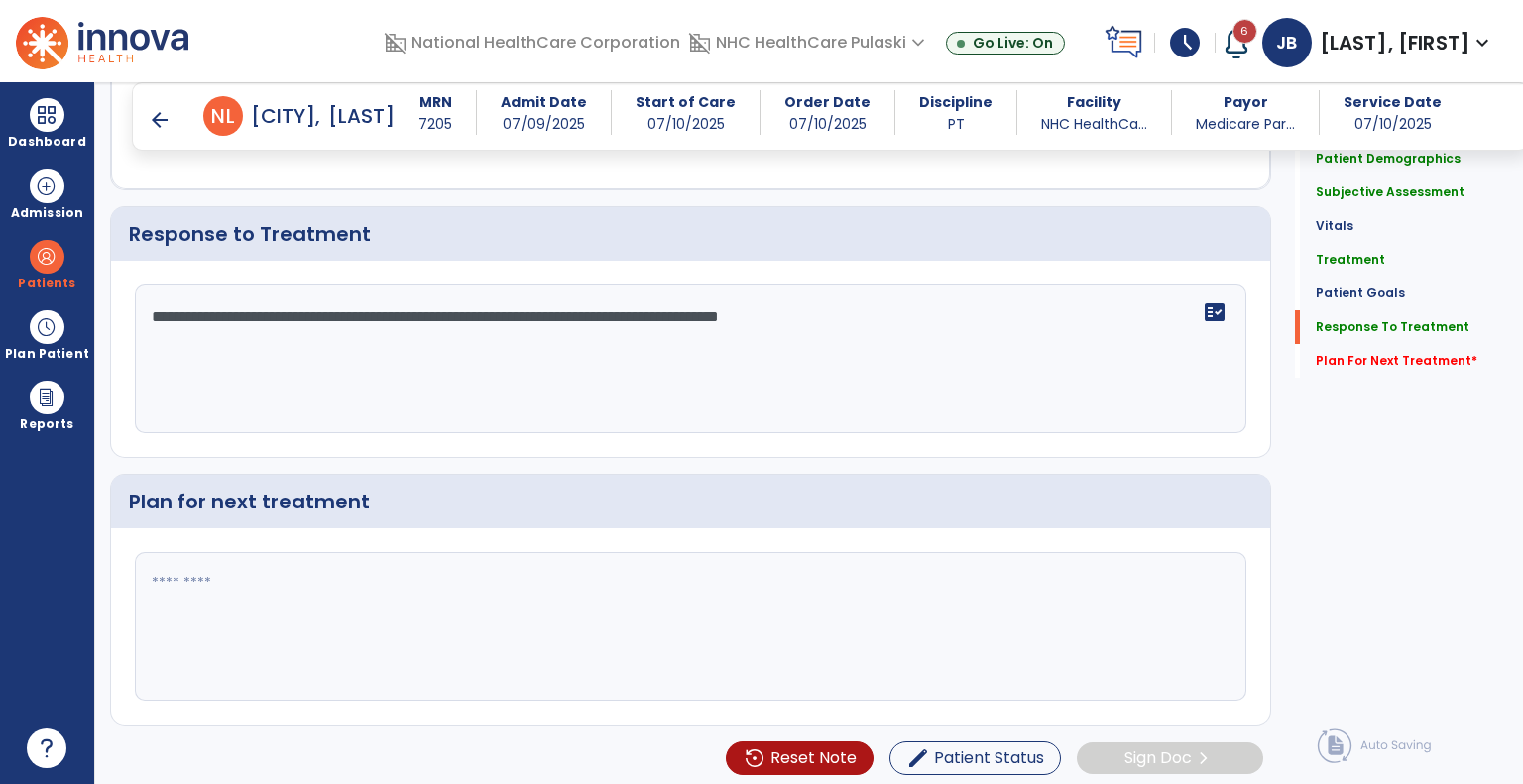 type on "**********" 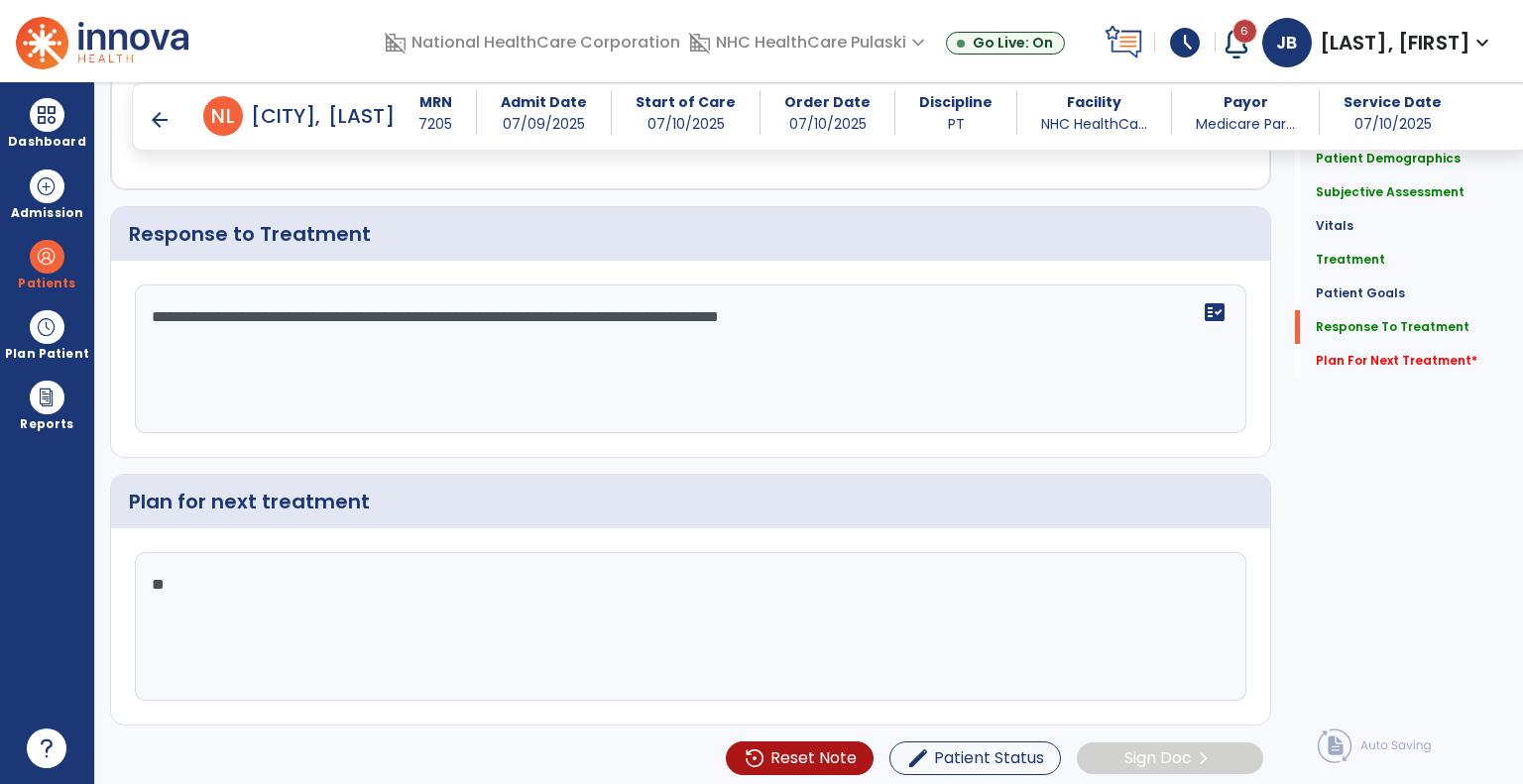 type on "*" 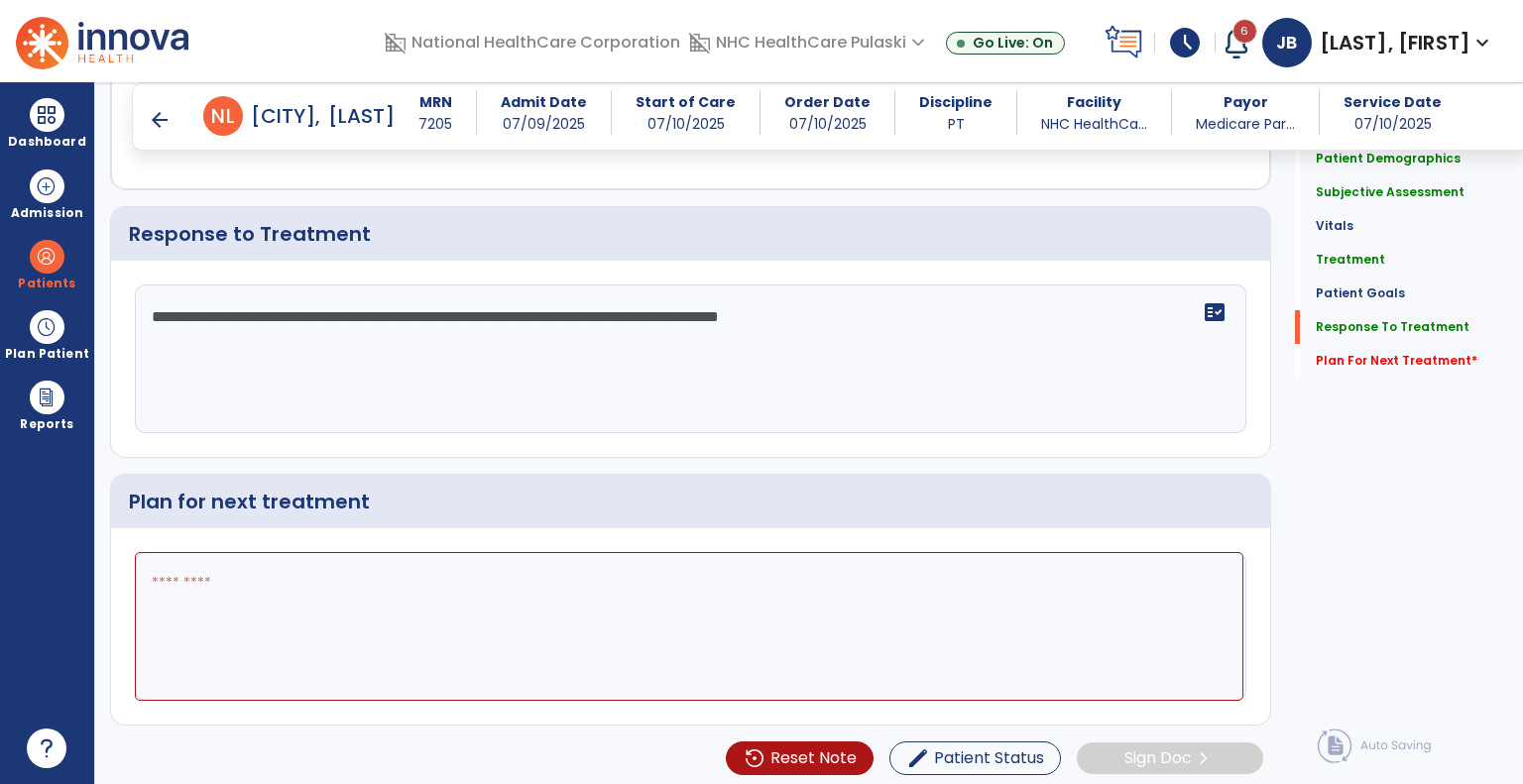 type on "*" 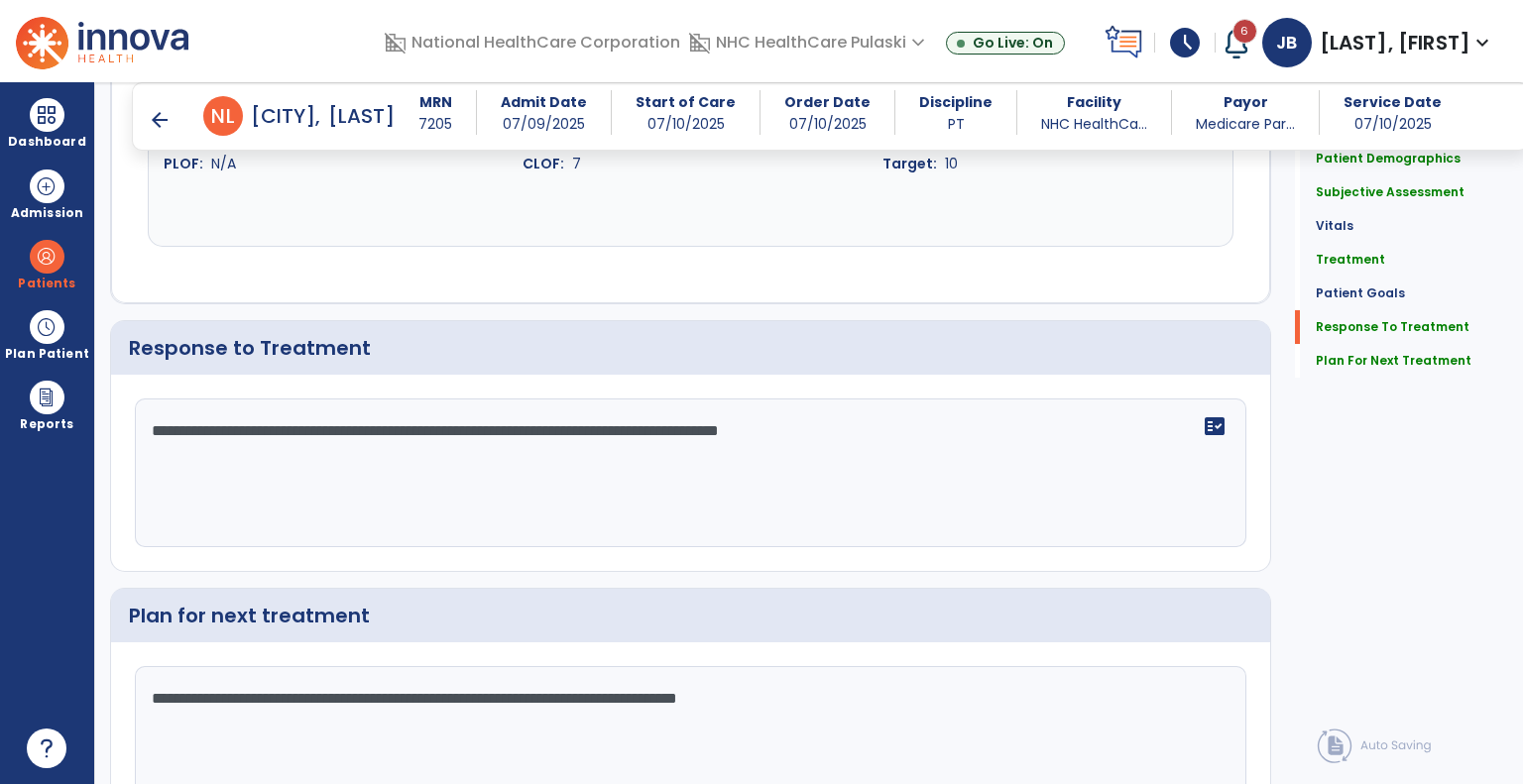 scroll, scrollTop: 2490, scrollLeft: 0, axis: vertical 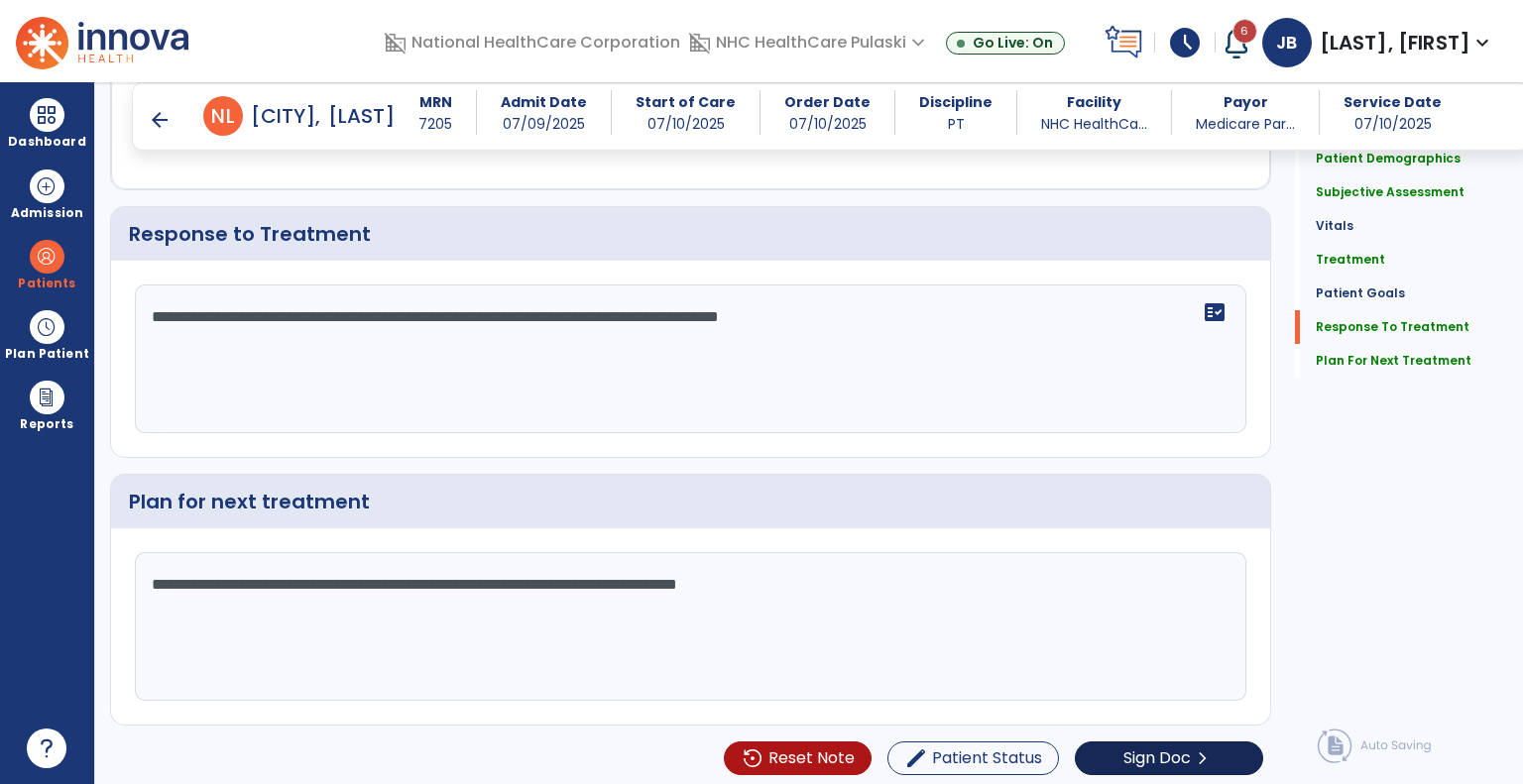 type on "**********" 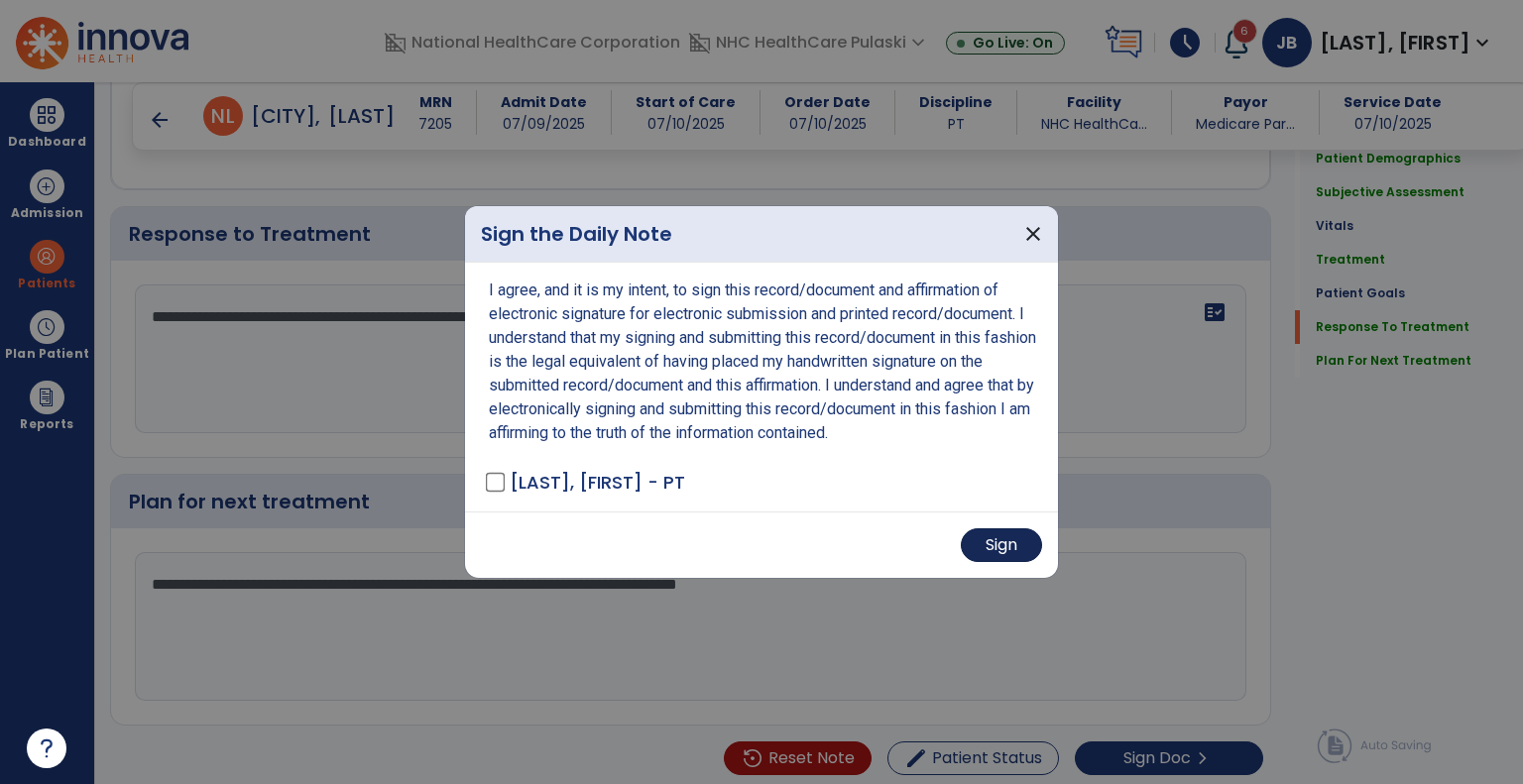 click on "Sign" at bounding box center (1001, 545) 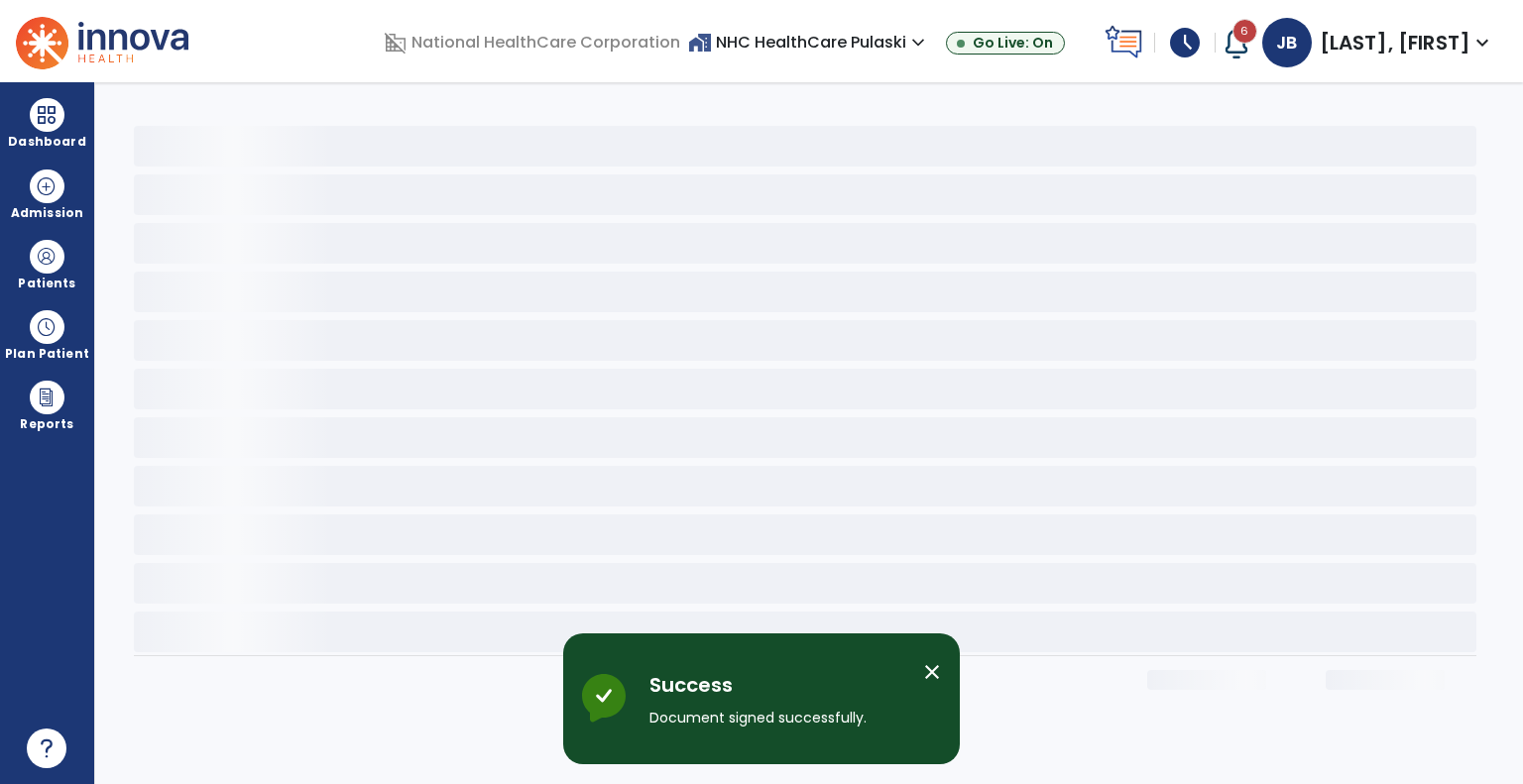 scroll, scrollTop: 0, scrollLeft: 0, axis: both 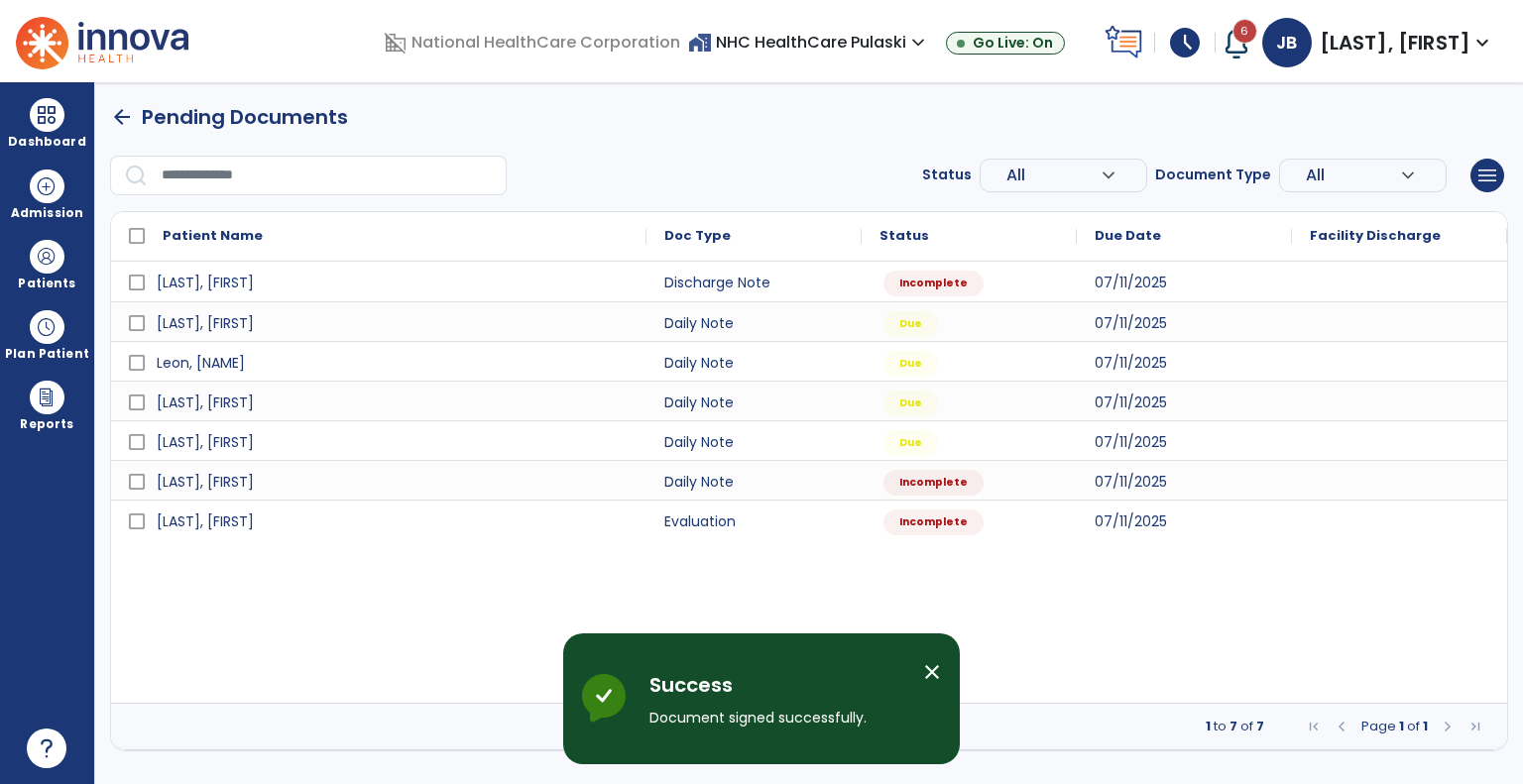 click on "close" at bounding box center [932, 672] 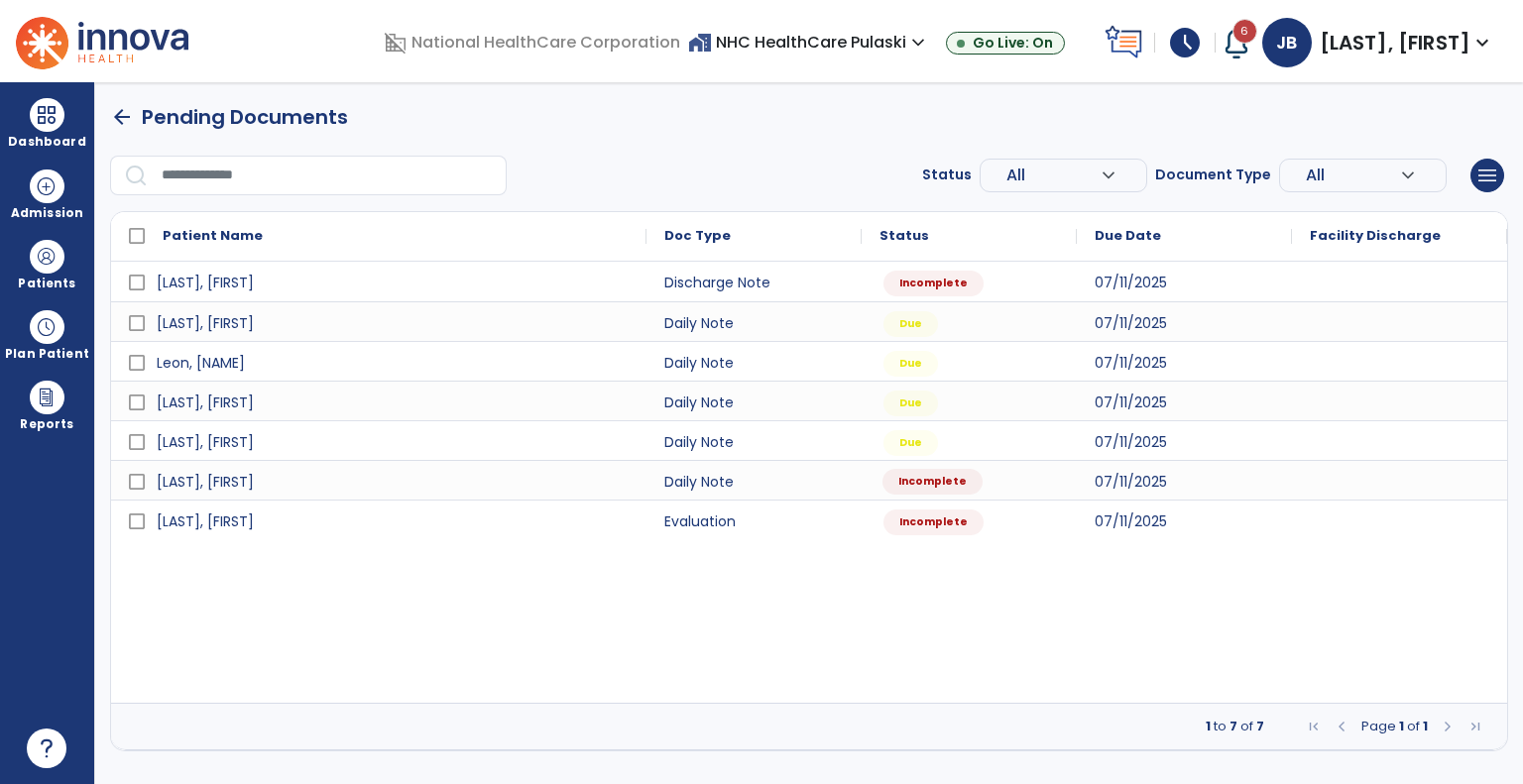 click on "Incomplete" at bounding box center (969, 480) 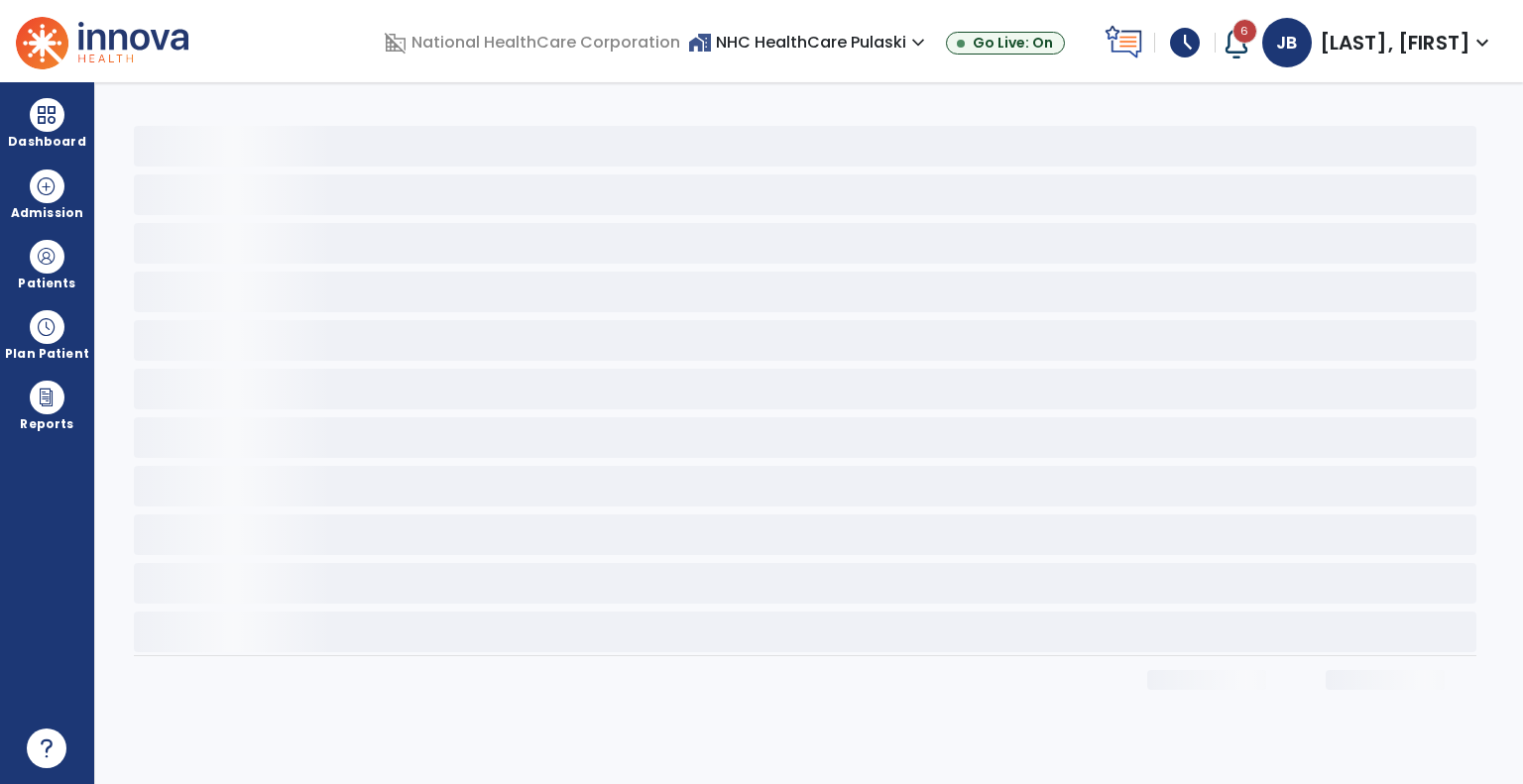 select on "*" 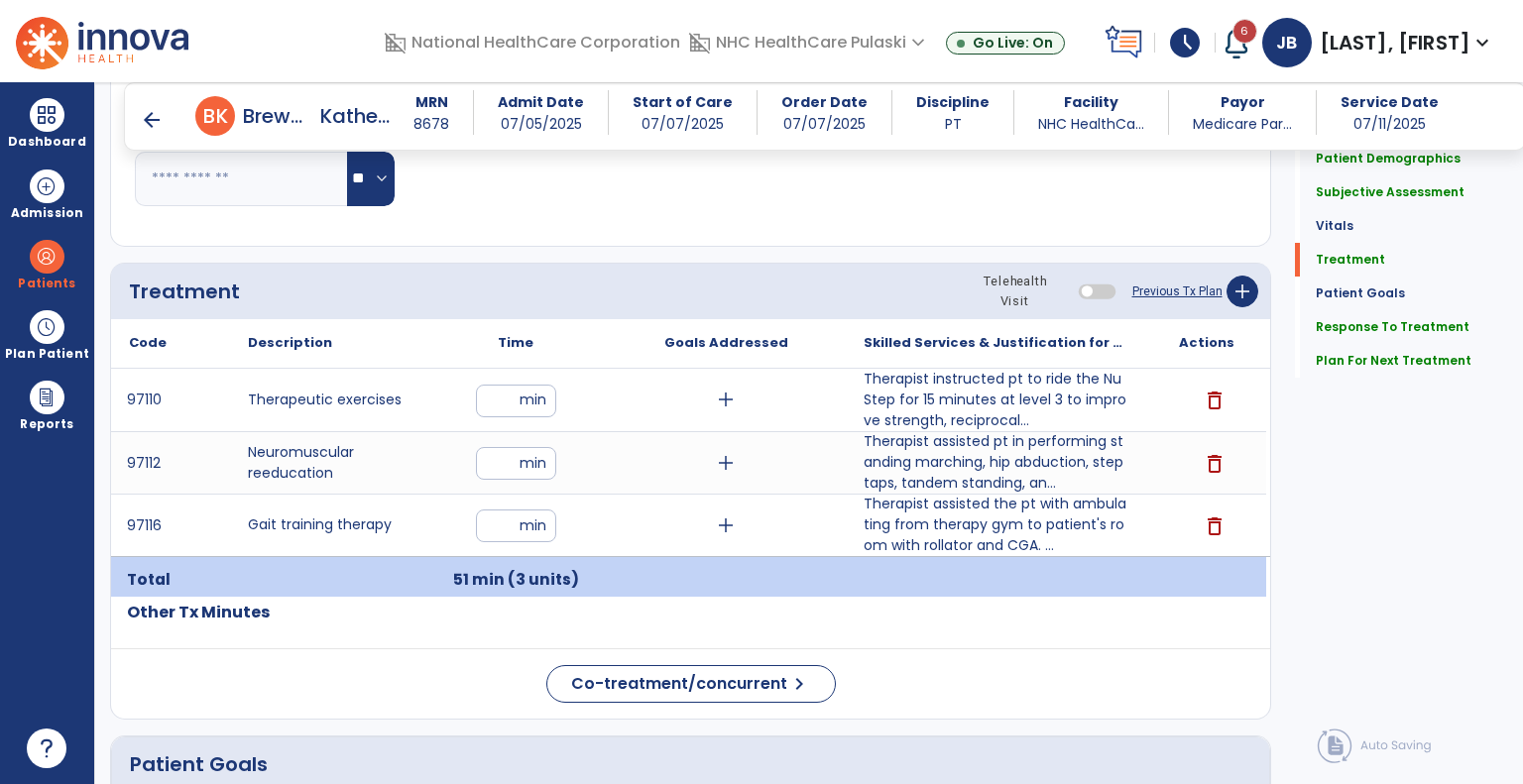 scroll, scrollTop: 1019, scrollLeft: 0, axis: vertical 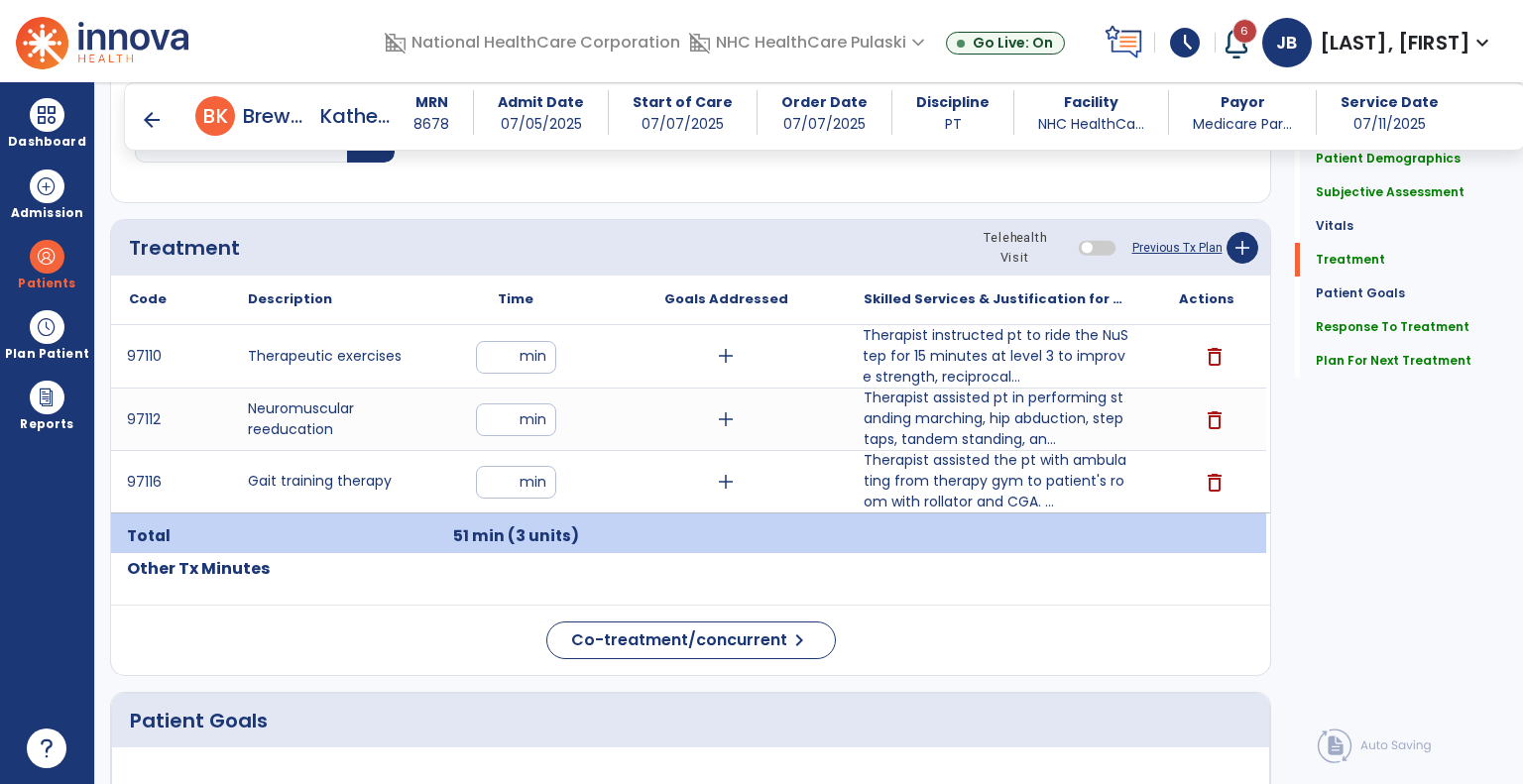click on "Therapist instructed pt to ride the NuStep for 15 minutes at level 3 to improve strength, reciprocal..." at bounding box center [996, 356] 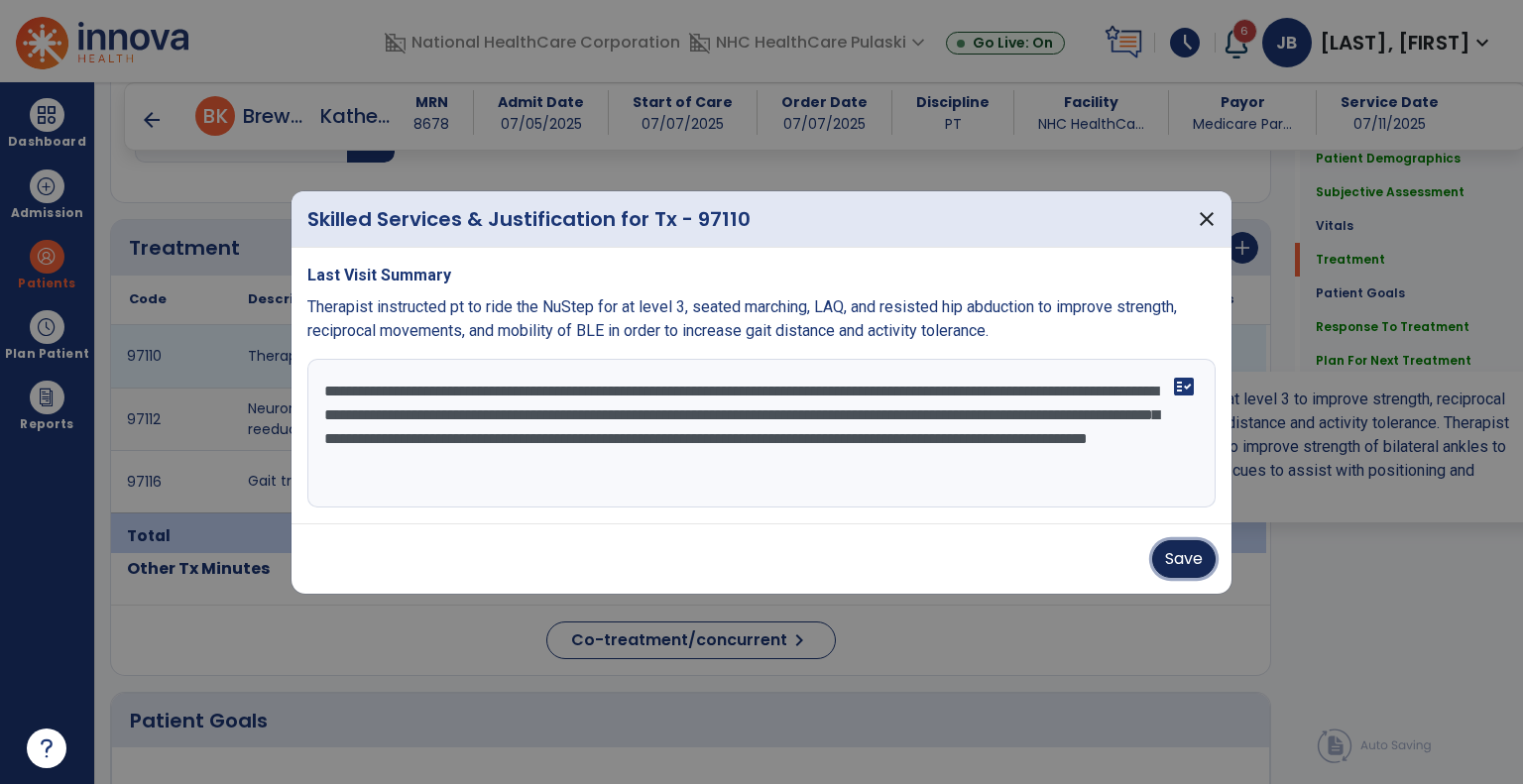 click on "Save" at bounding box center [1184, 559] 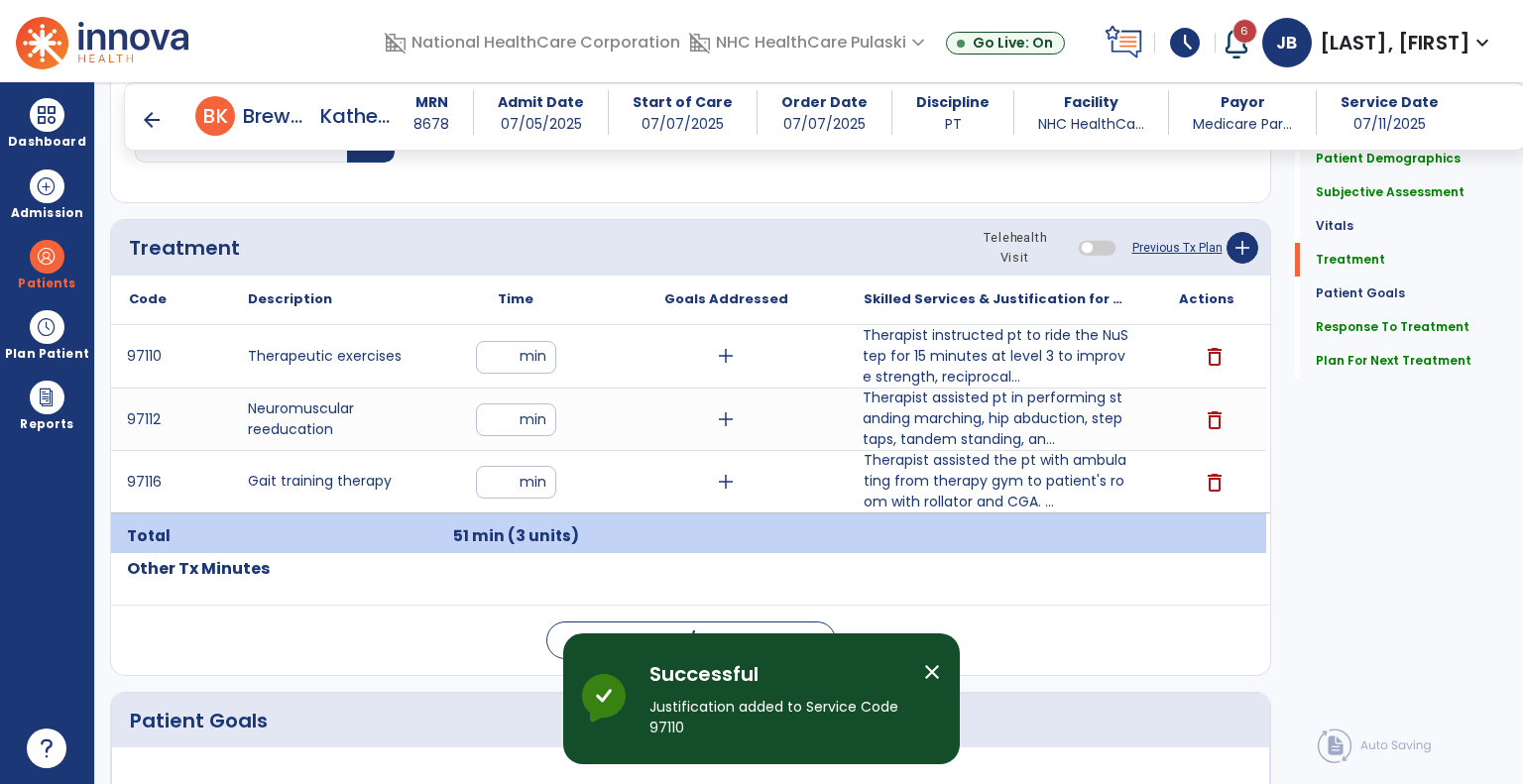 click on "Therapist assisted pt in performing standing marching, hip abduction, step taps, tandem standing, an..." at bounding box center (996, 418) 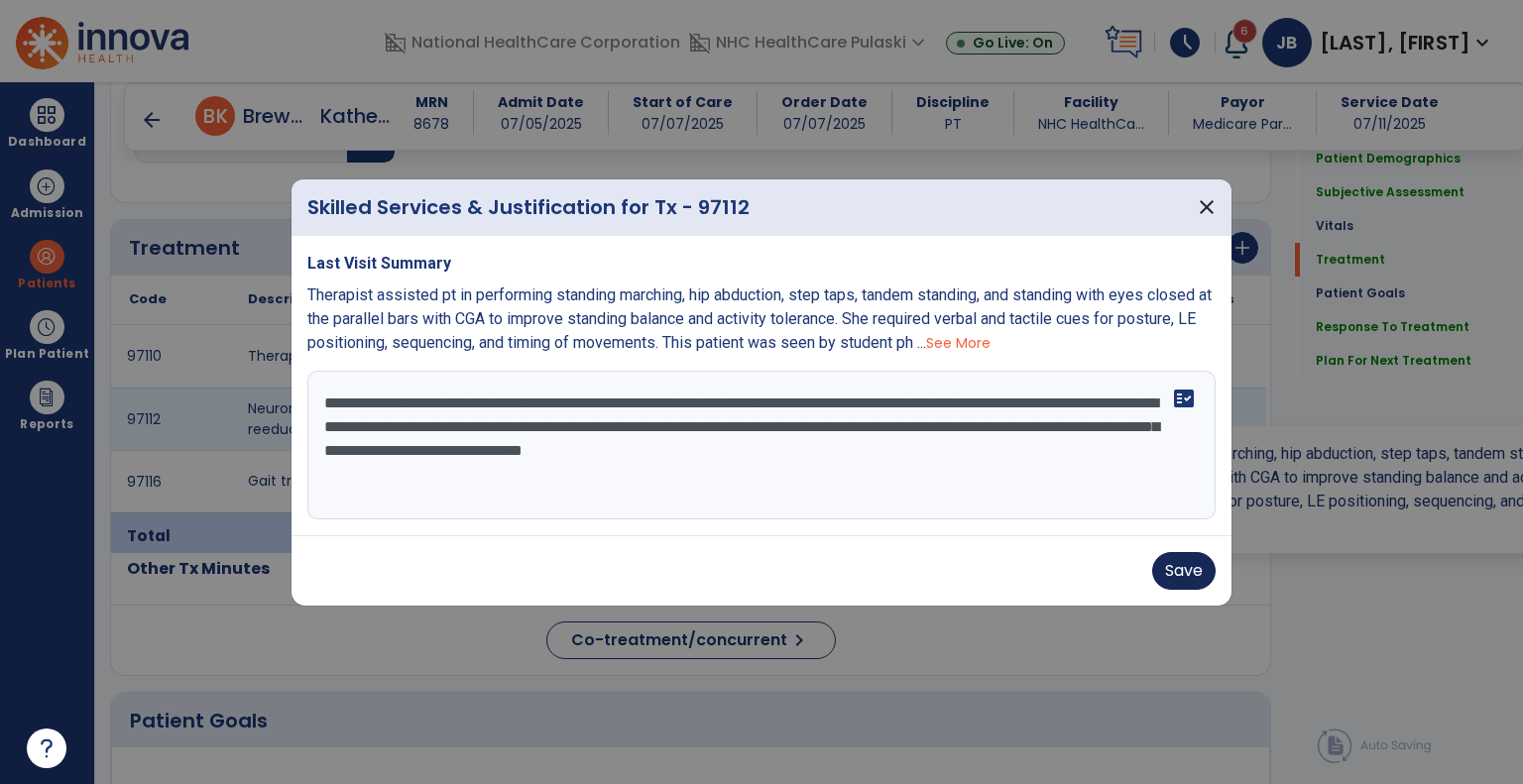 click on "Save" at bounding box center [1184, 571] 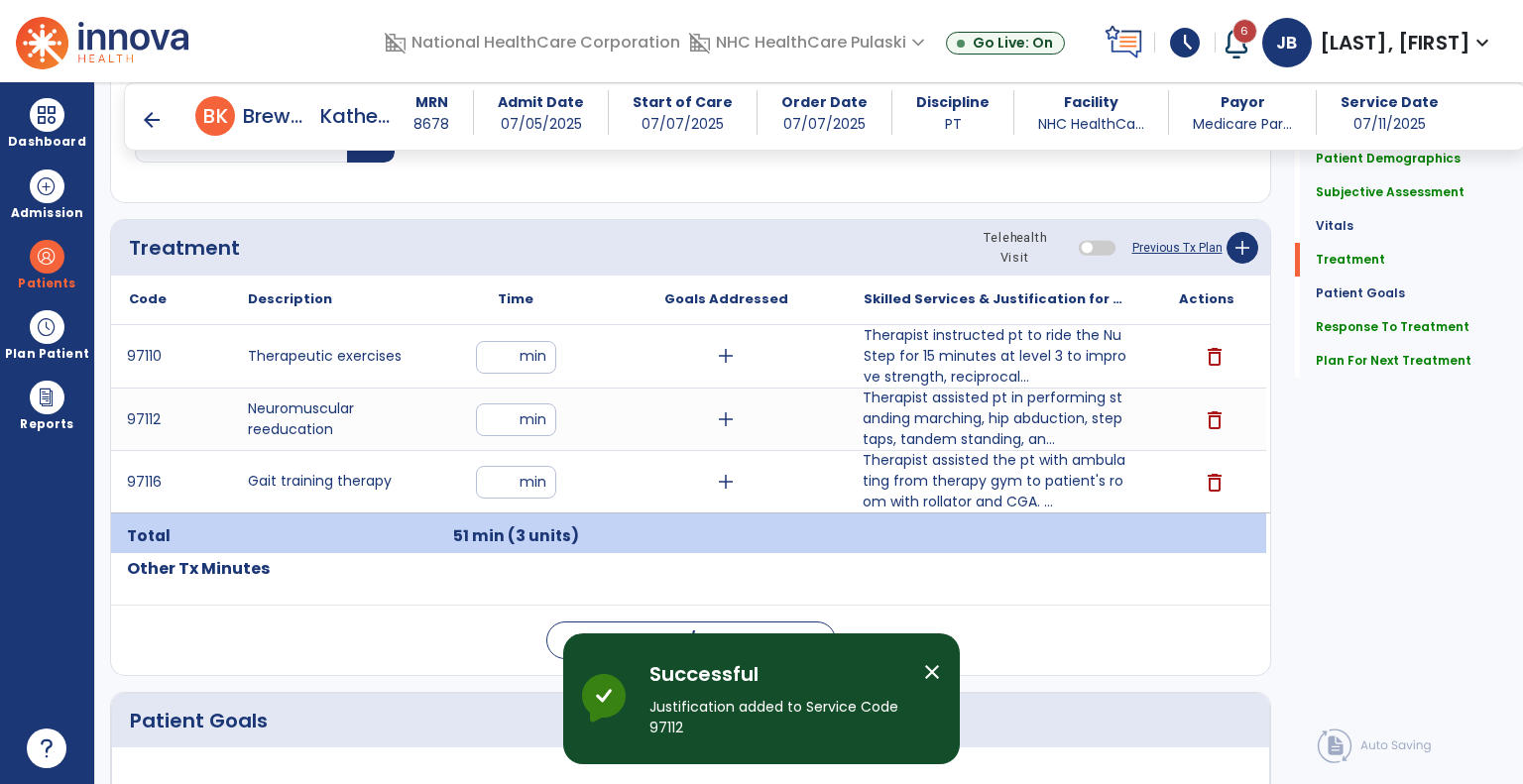 click on "Therapist assisted the pt with ambulating from therapy gym to patient's room with rollator and CGA. ..." at bounding box center (996, 481) 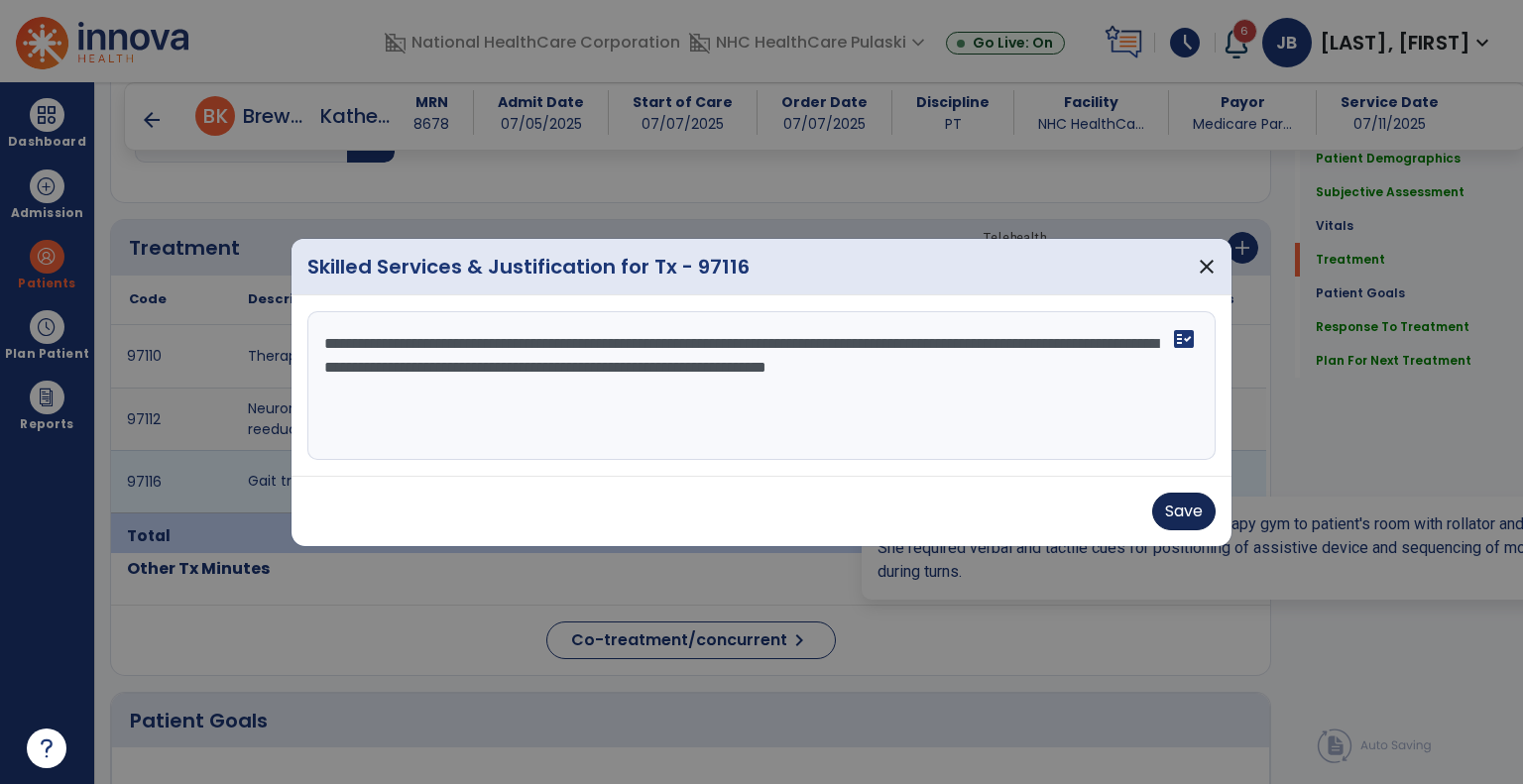 click on "Save" at bounding box center [1184, 511] 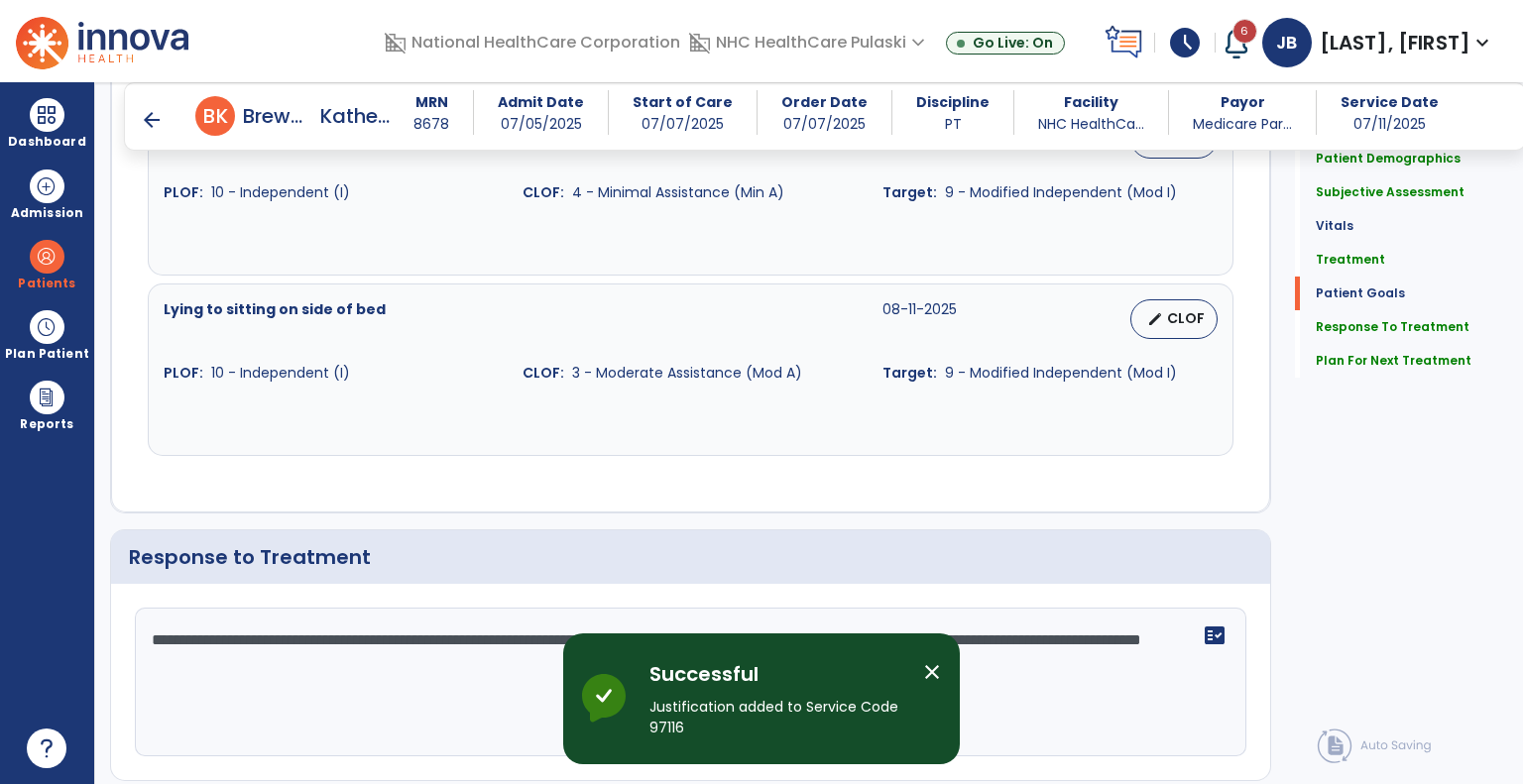 scroll, scrollTop: 2395, scrollLeft: 0, axis: vertical 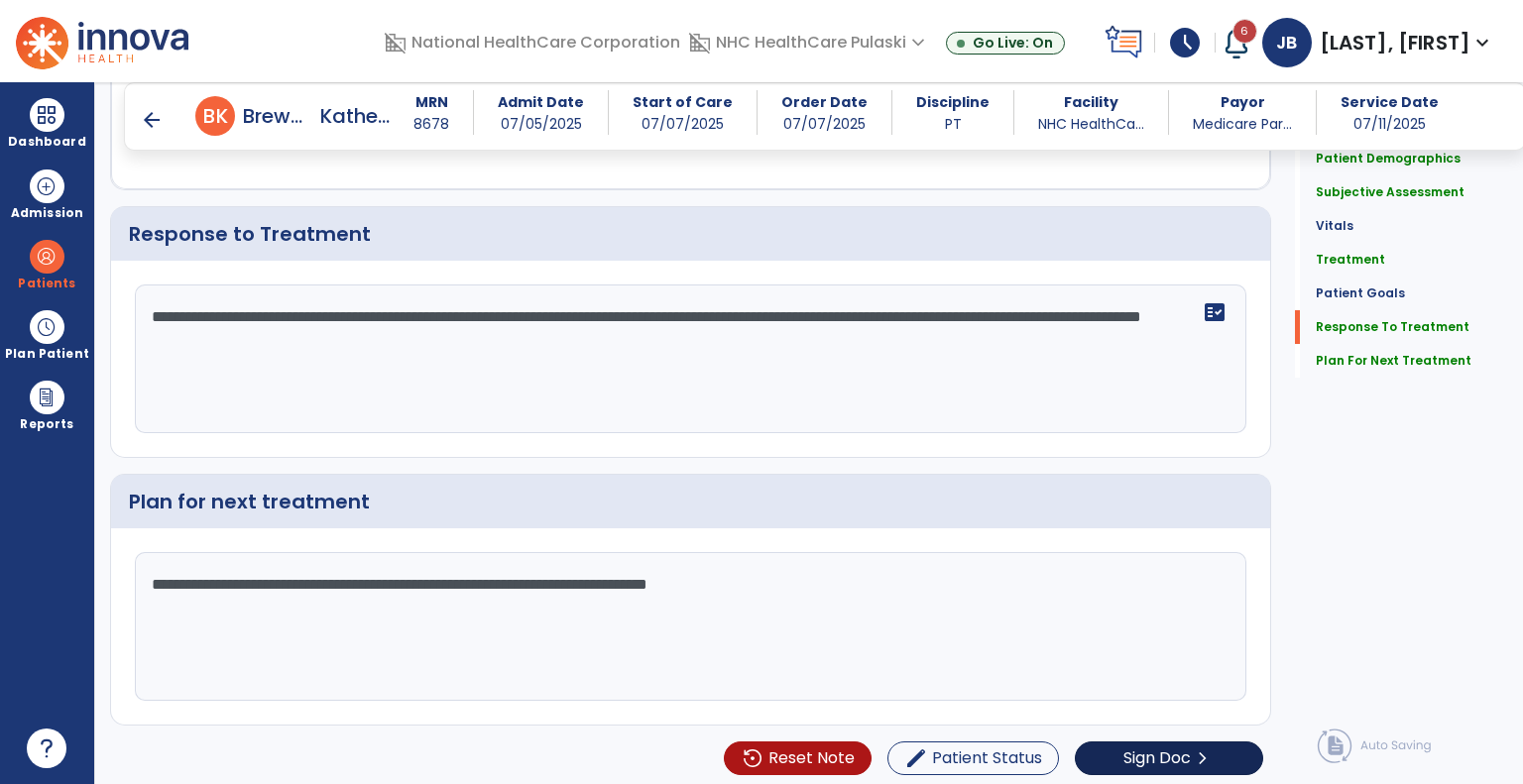 click on "chevron_right" 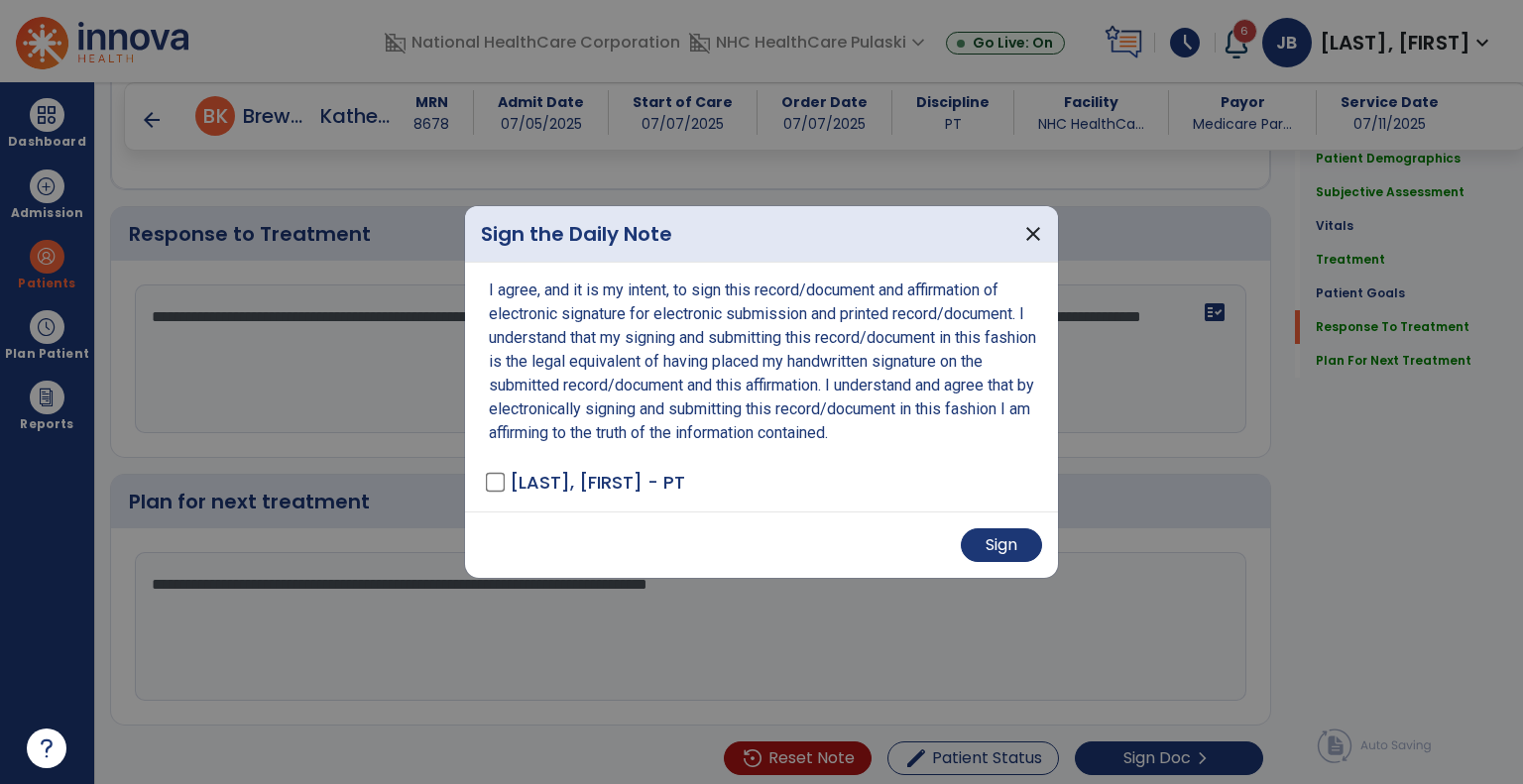 click on "Sign" at bounding box center [762, 544] 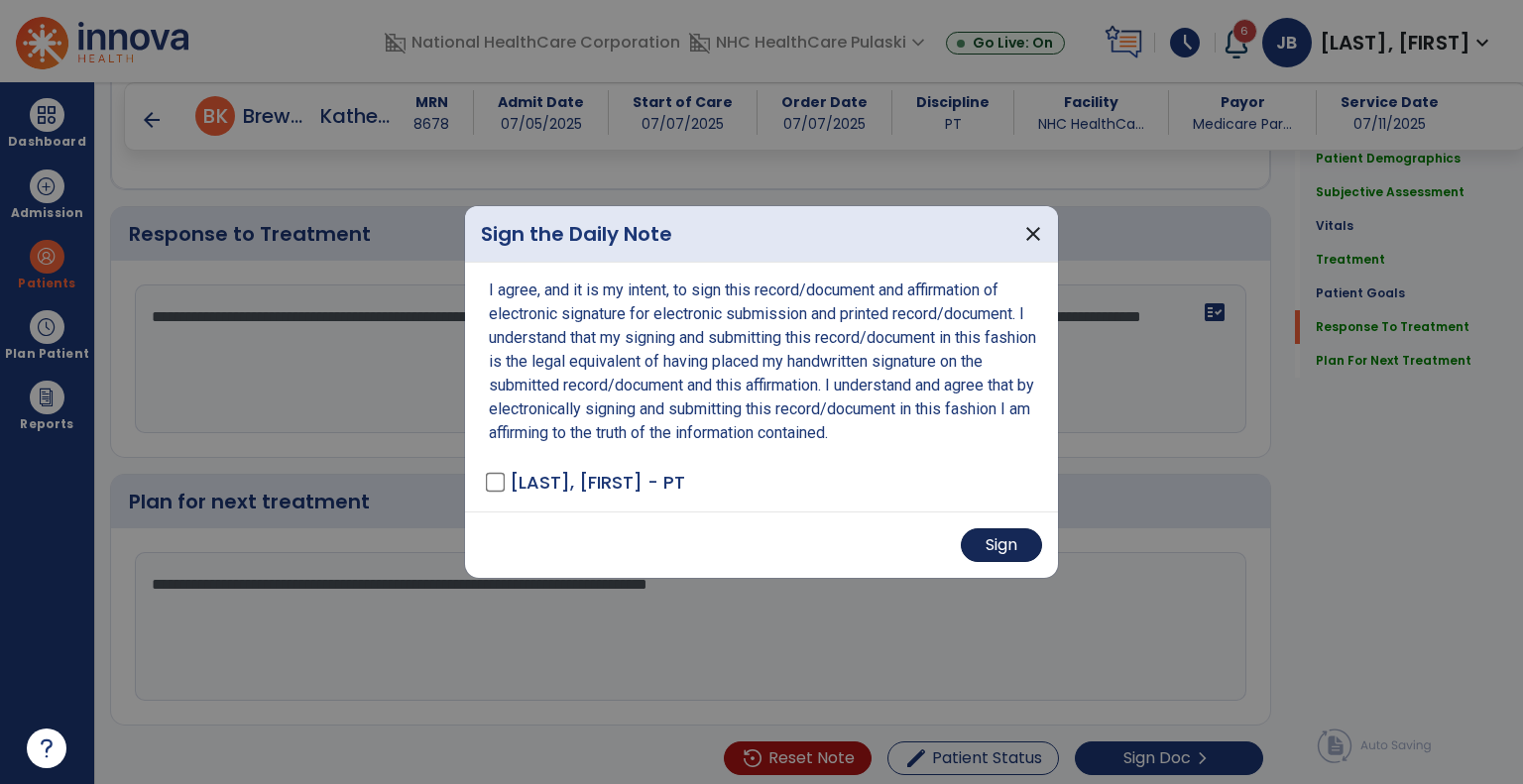 click on "Sign" at bounding box center [1001, 545] 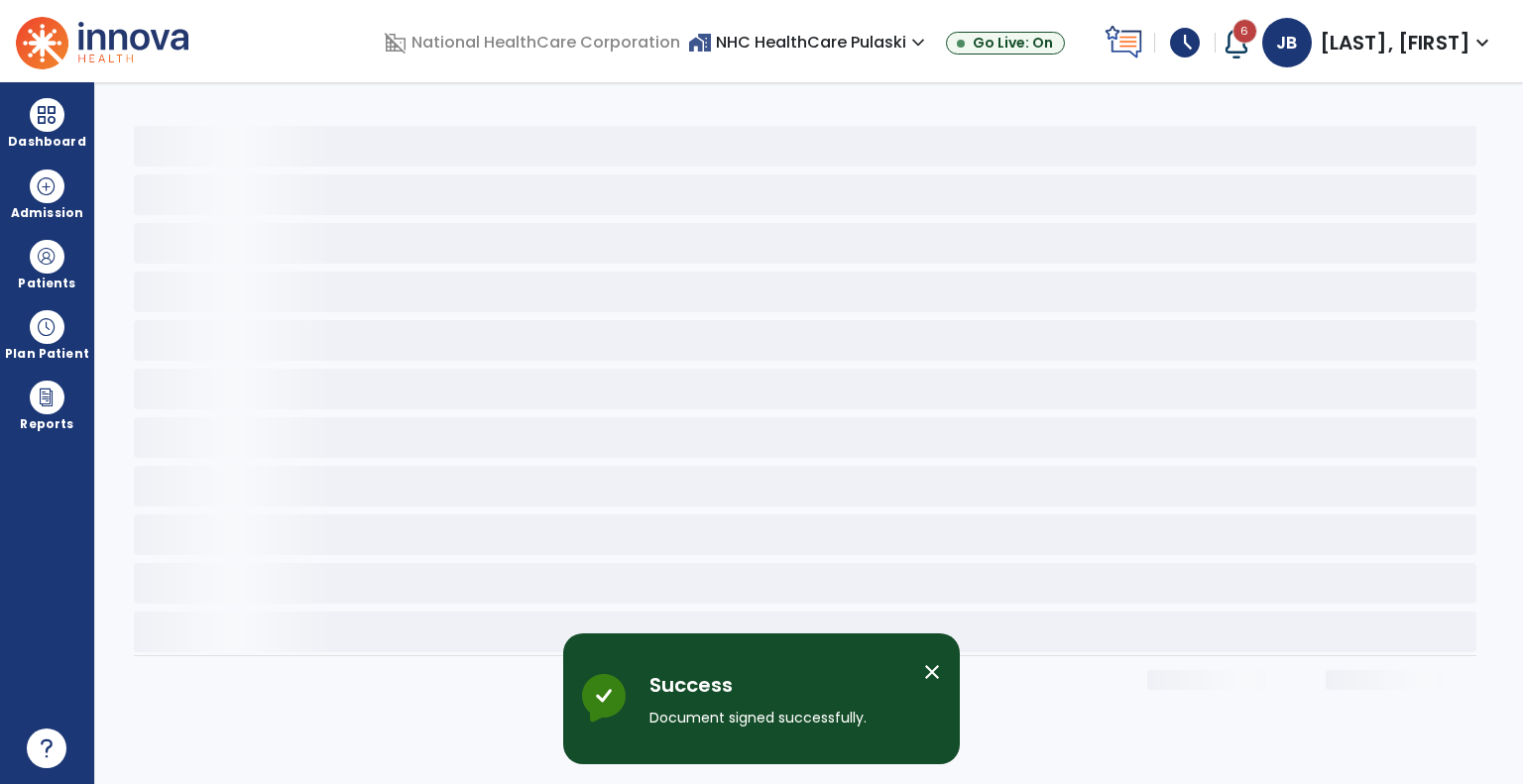 scroll, scrollTop: 0, scrollLeft: 0, axis: both 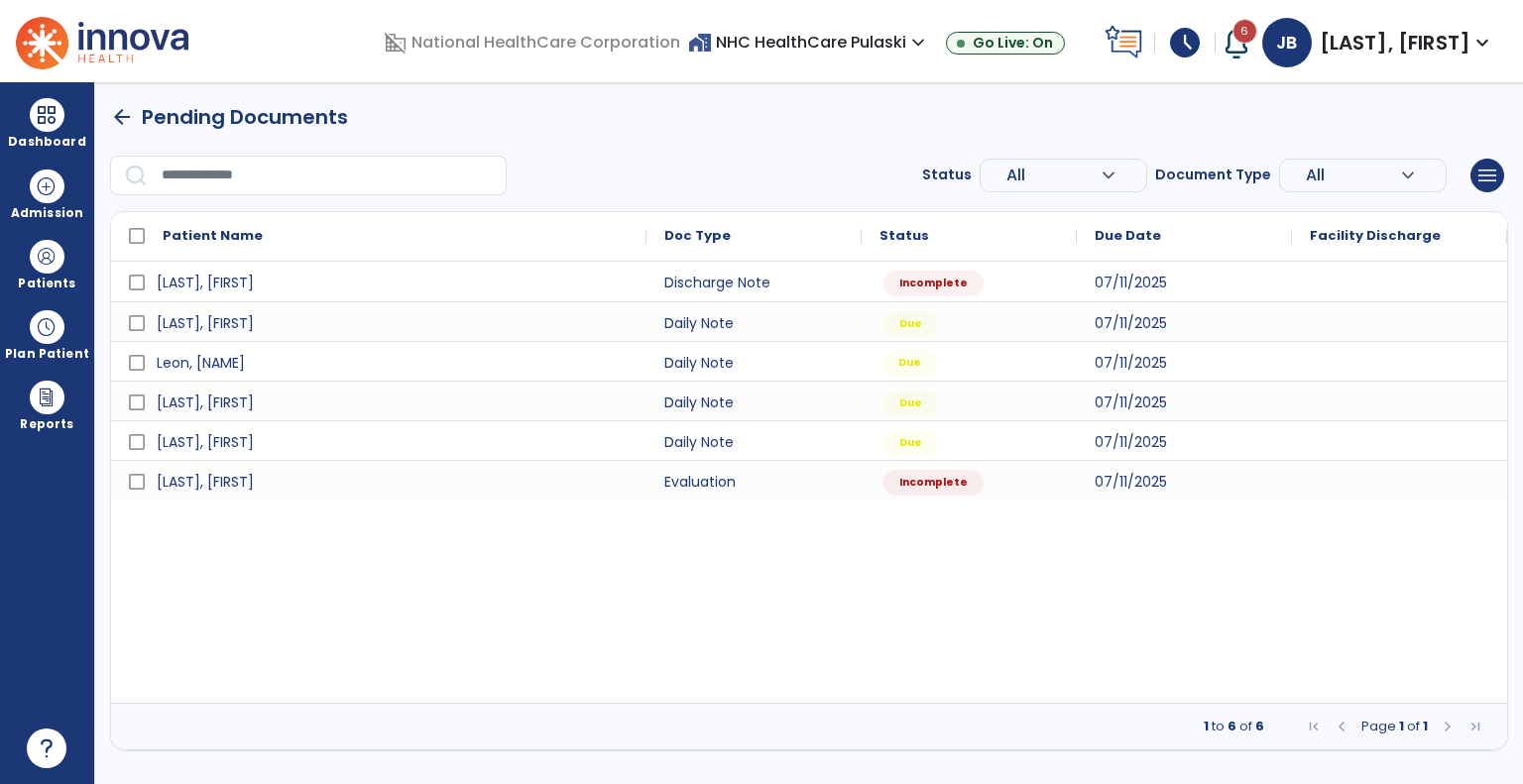 click on "Due" at bounding box center (907, 362) 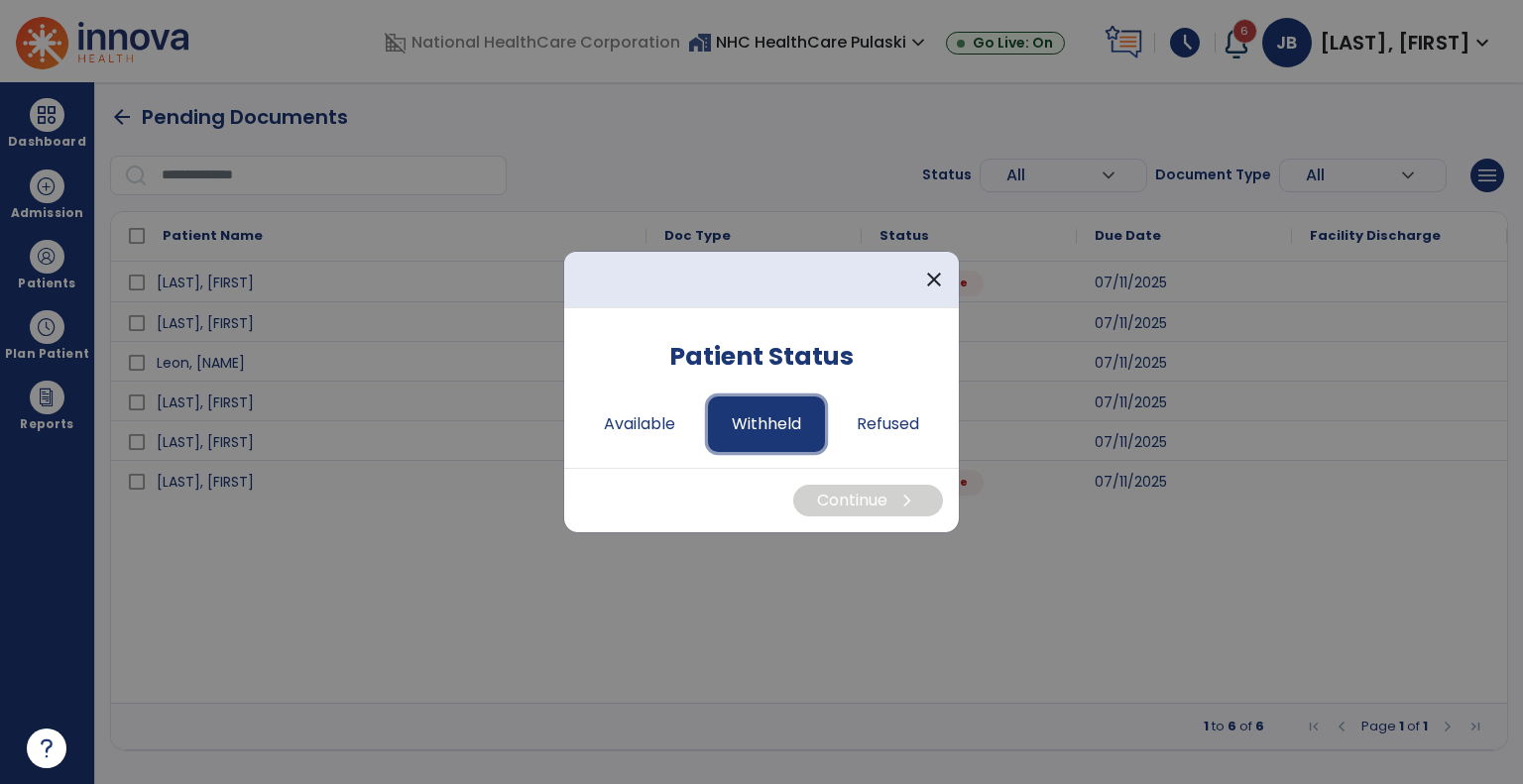 click on "Withheld" at bounding box center [766, 424] 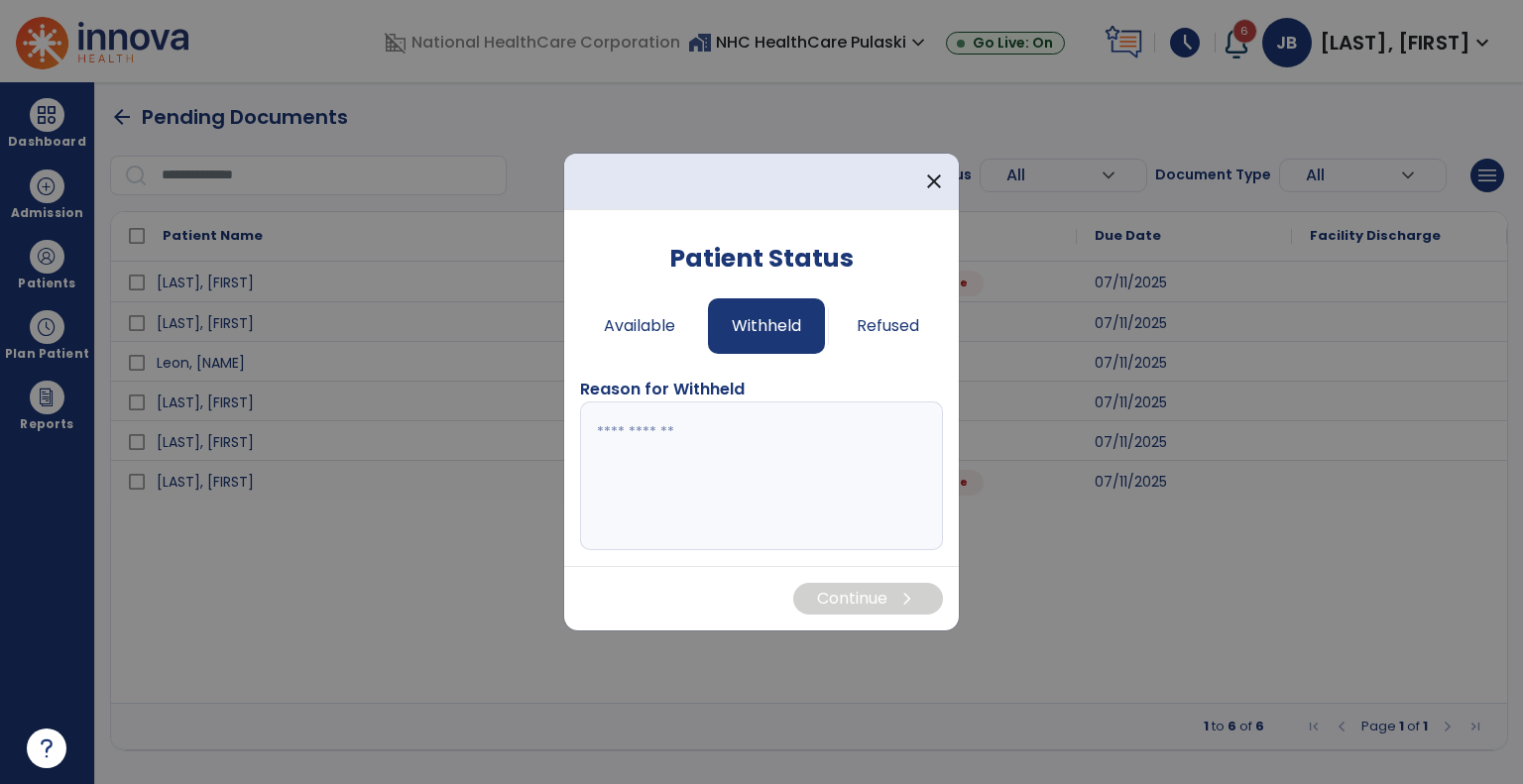 click at bounding box center [762, 476] 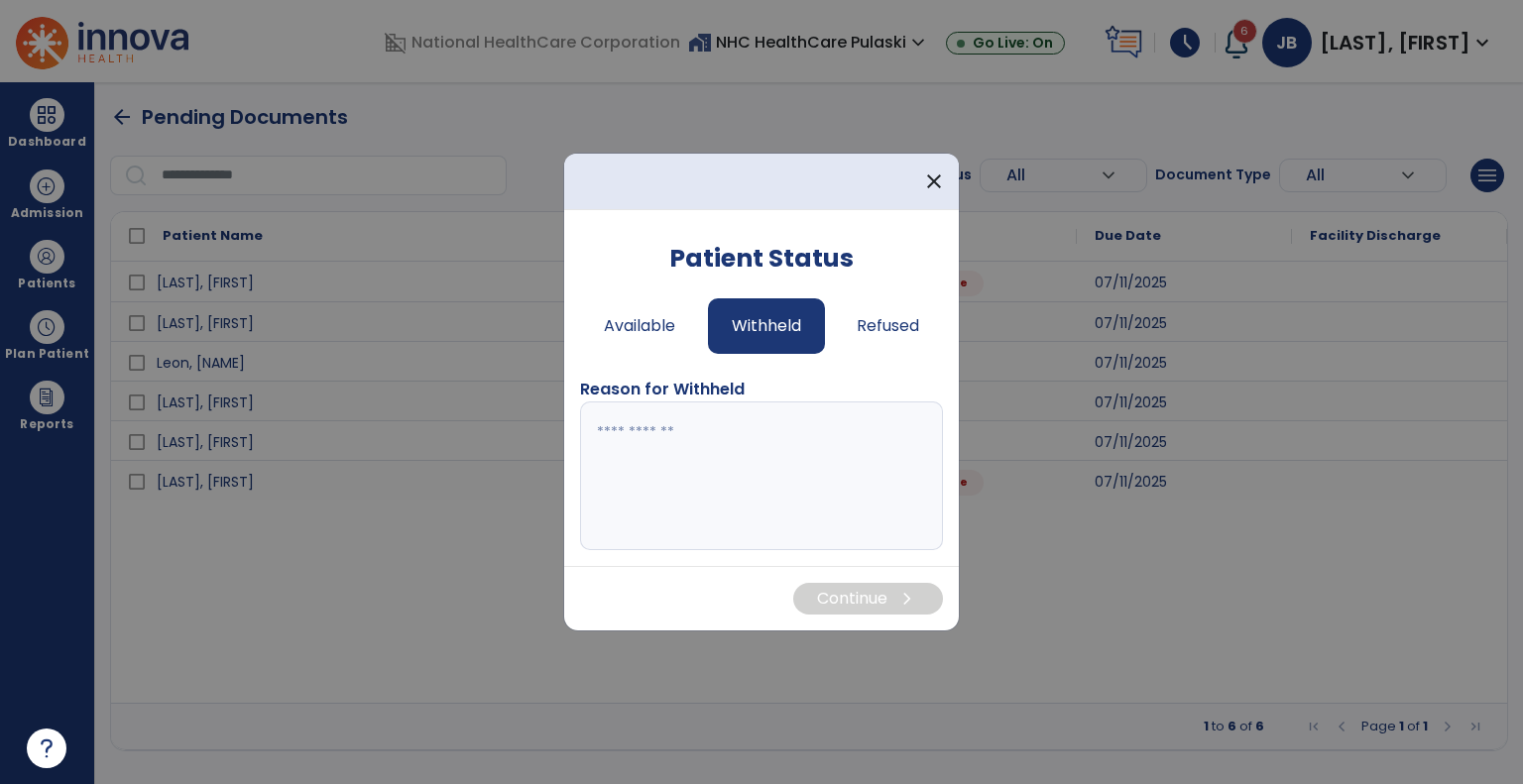 click at bounding box center (762, 476) 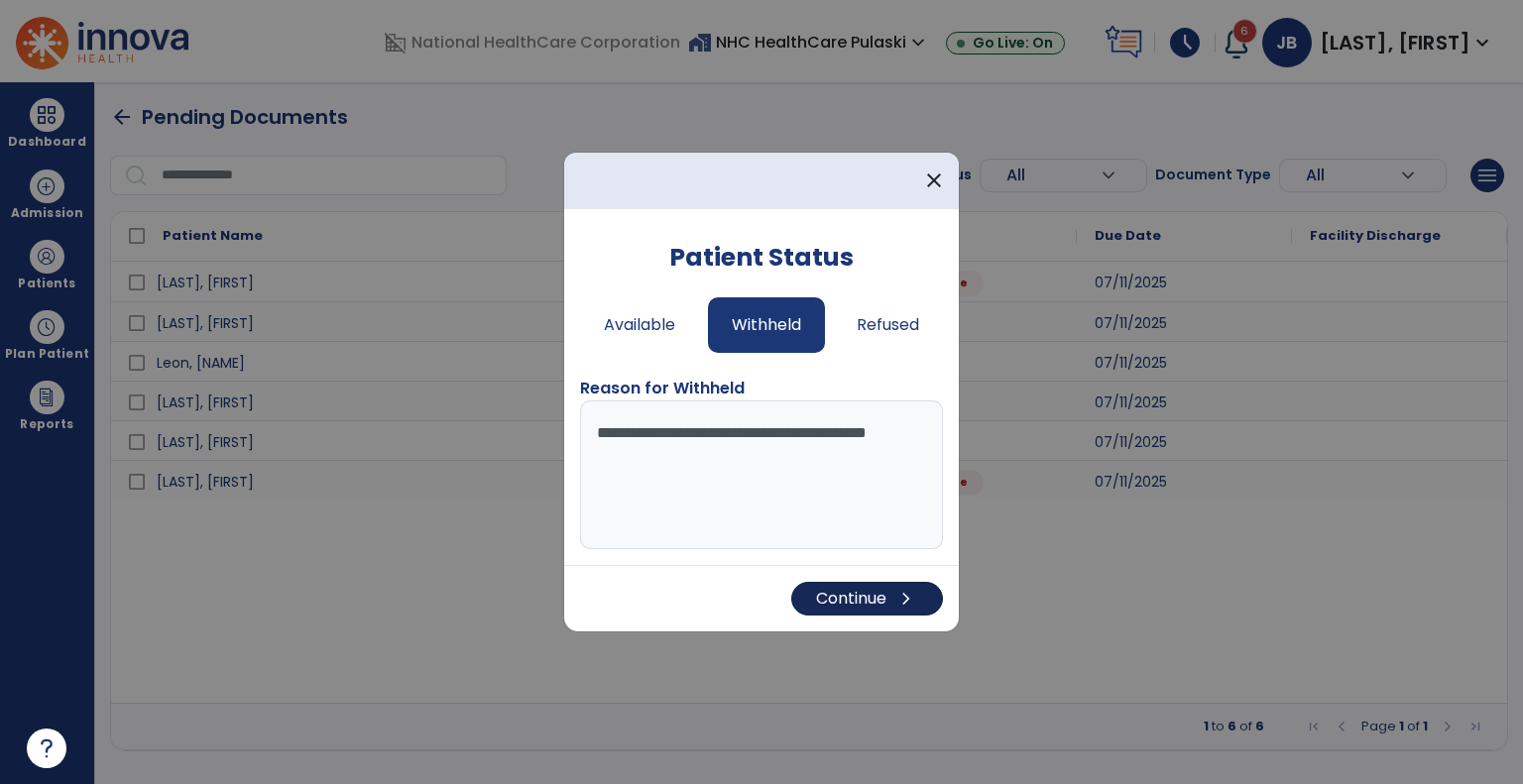 type on "**********" 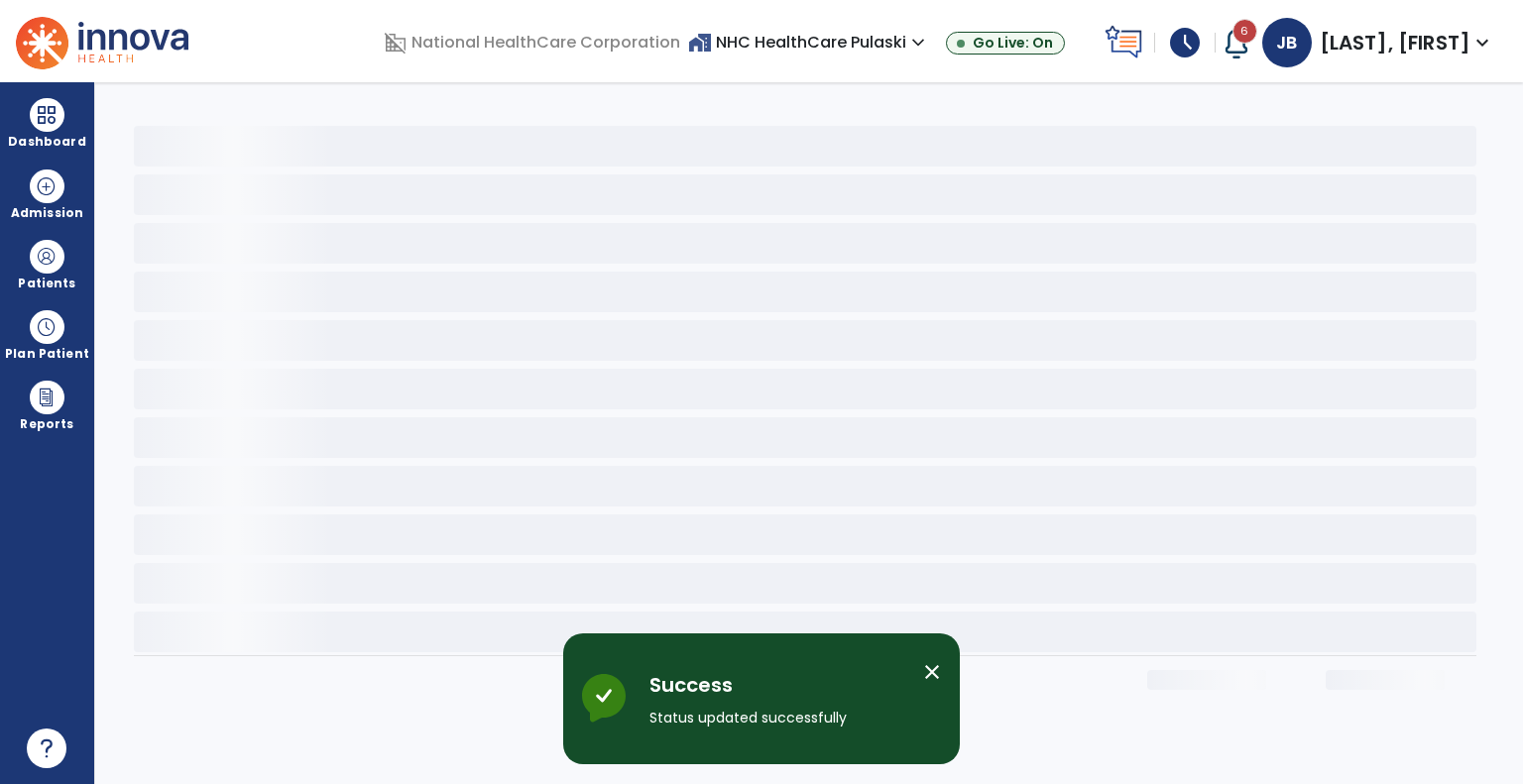 click on "close" at bounding box center (932, 672) 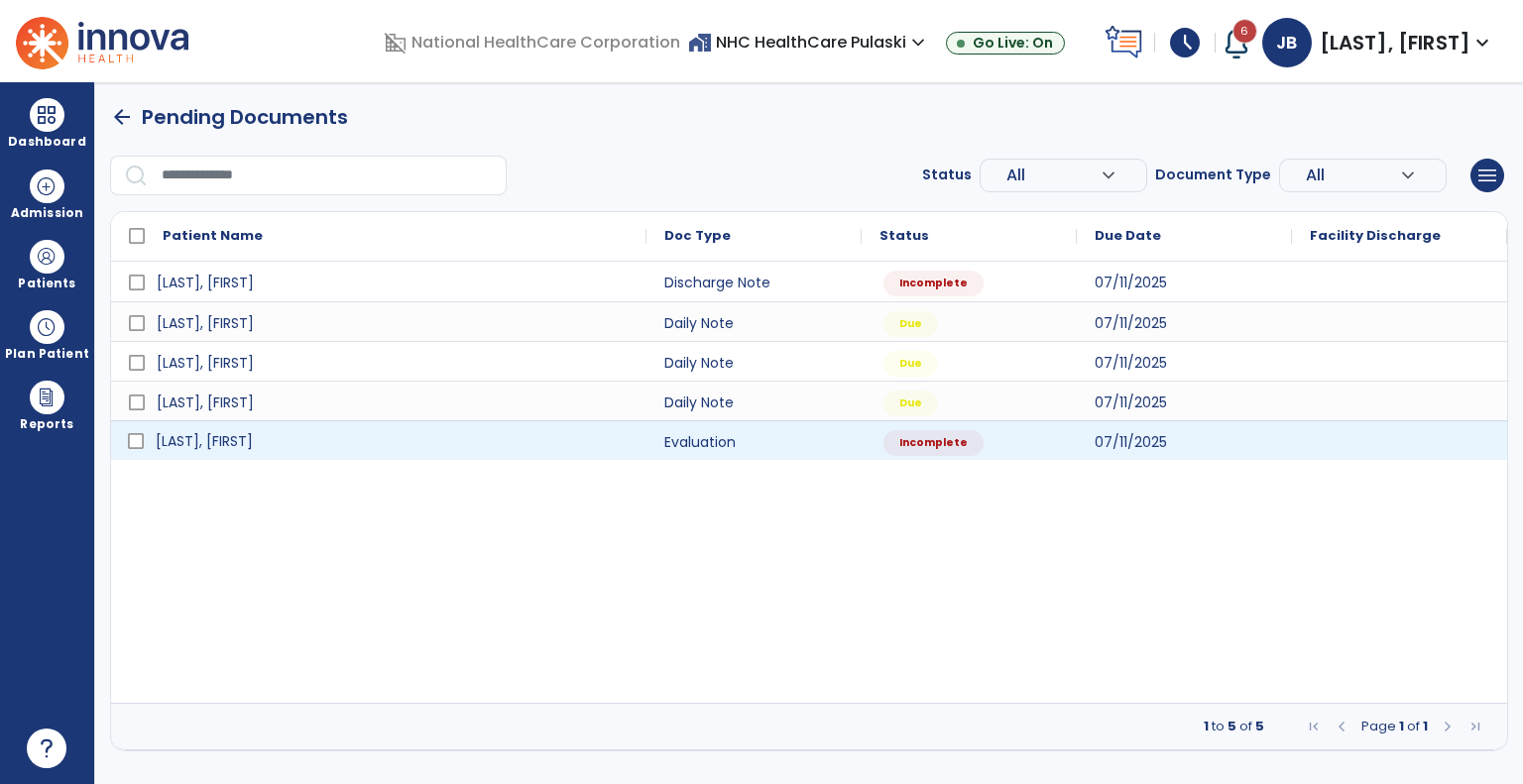 click on "[LAST], [FIRST]" at bounding box center [204, 441] 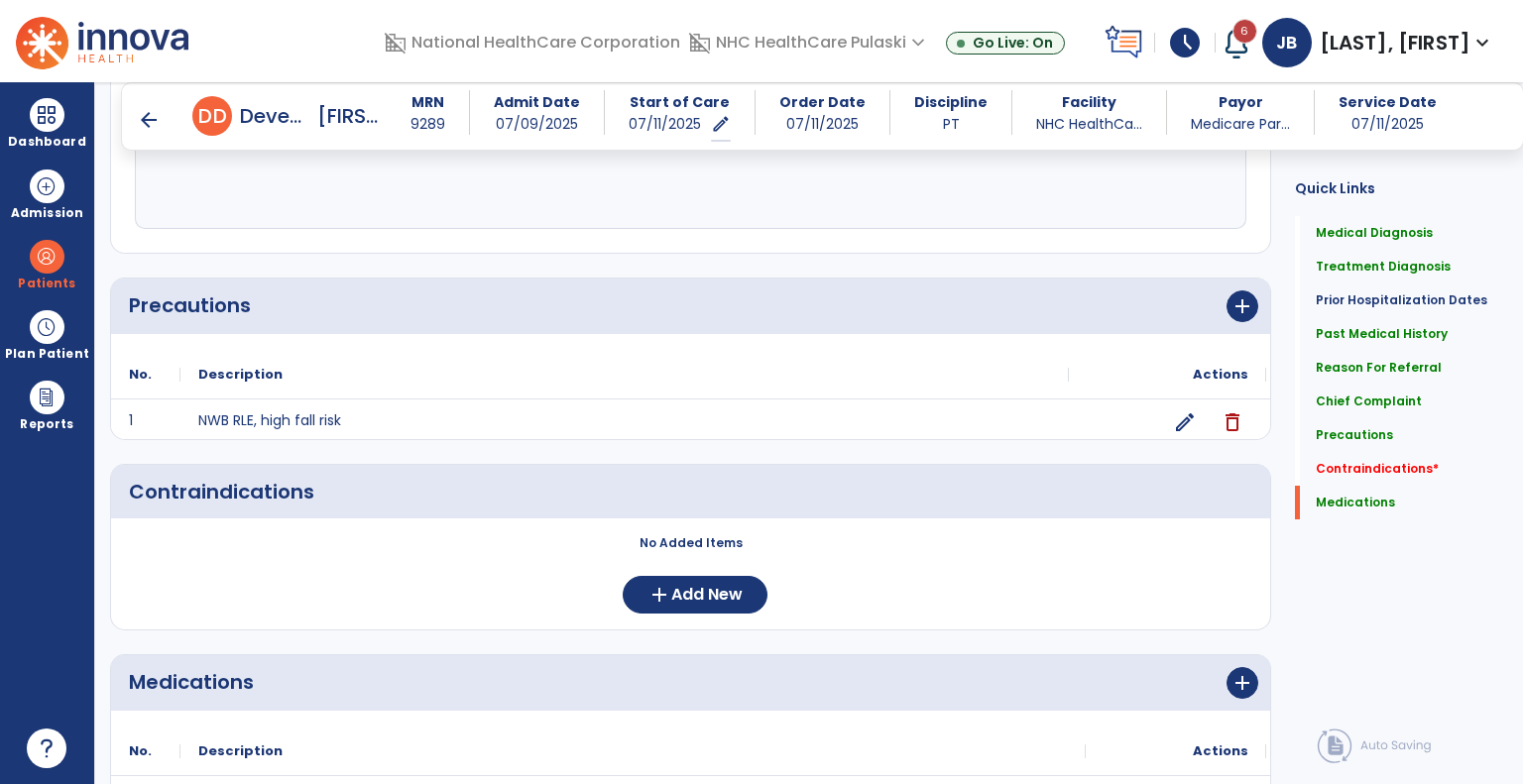 scroll, scrollTop: 1571, scrollLeft: 0, axis: vertical 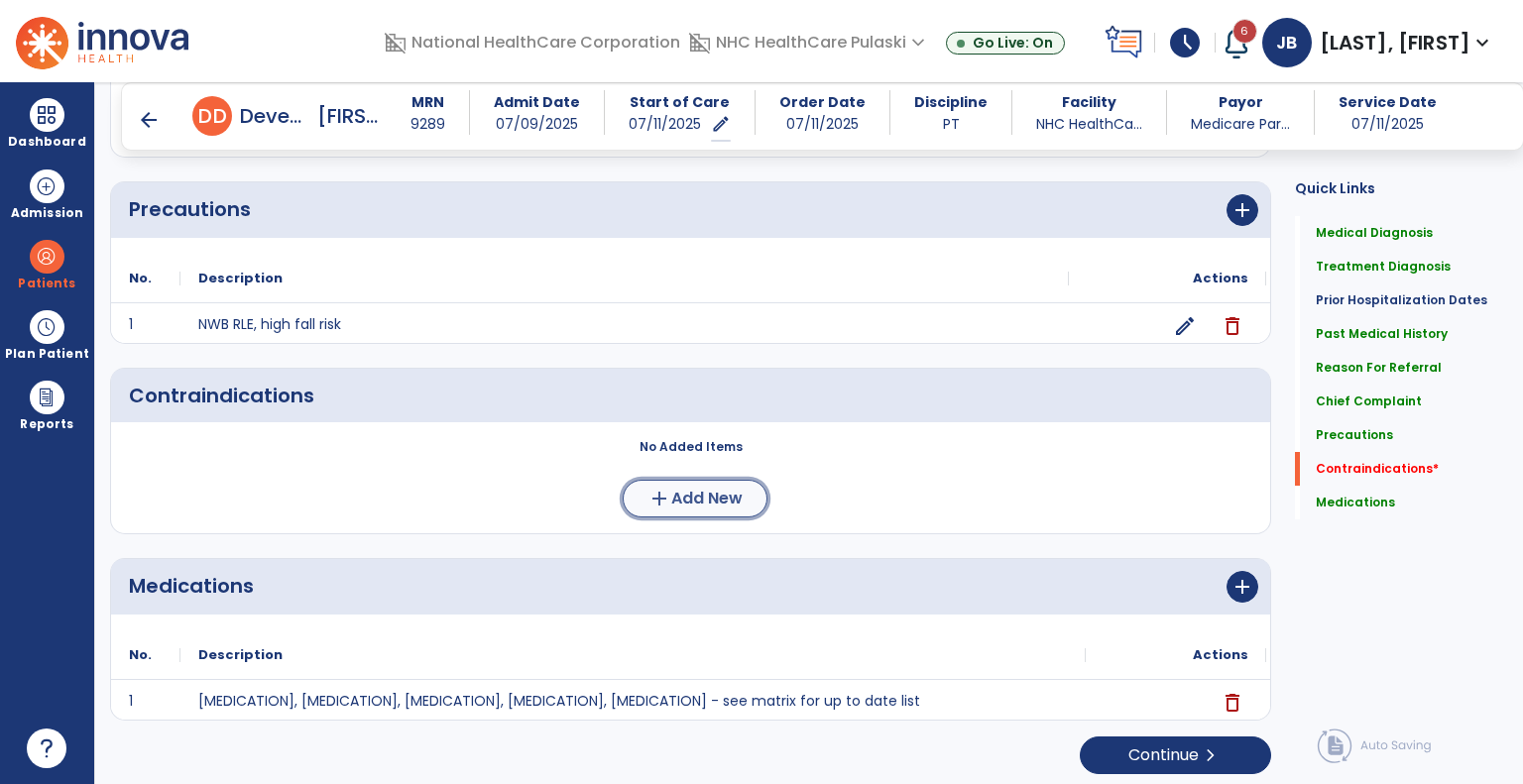 click on "Add New" 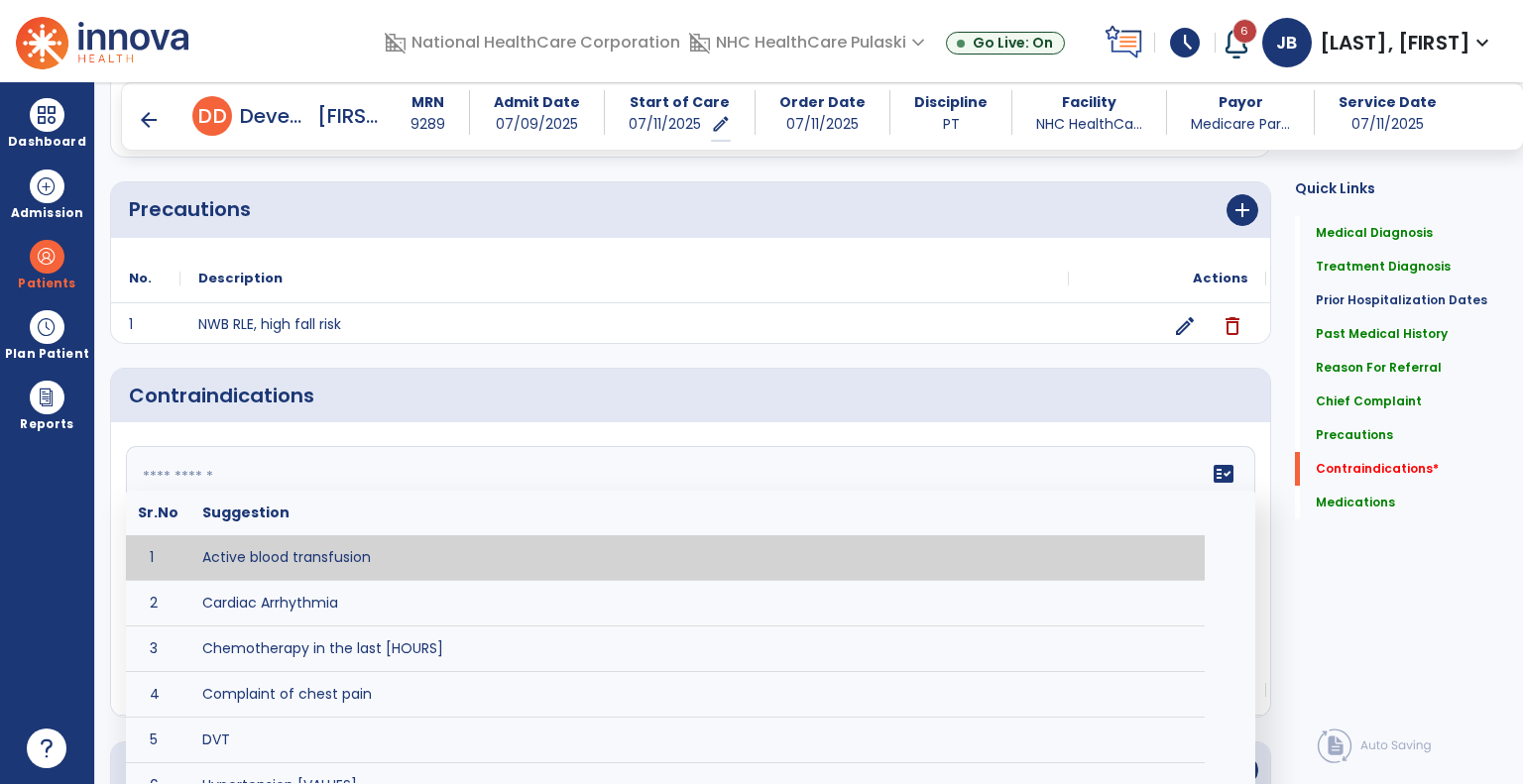 click on "fact_check  Sr.No Suggestion 1 Active blood transfusion 2 Cardiac Arrhythmia 3 Chemotherapy in the last [HOURS] 4 Complaint of chest pain 5 DVT 6 Hypertension [VALUES] 7 Inflammation or infection in the heart. 8 Oxygen saturation lower than [VALUE] 9 Pacemaker 10 Pulmonary infarction 11 Recent changes in EKG 12 Severe aortic stenosis 13 Severe dehydration 14 Severe diaphoresis 15 Severe orthostatic hypotension 16 Severe shortness of breath/dyspnea 17 Significantly elevated potassium levels 18 Significantly low potassium levels 19 Suspected or known dissecting aneurysm 20 Systemic infection 21 Uncontrolled diabetes with blood sugar levels greater than [VALUE] or less than [Value]  22 Unstable angina 23 Untreated blood clots" 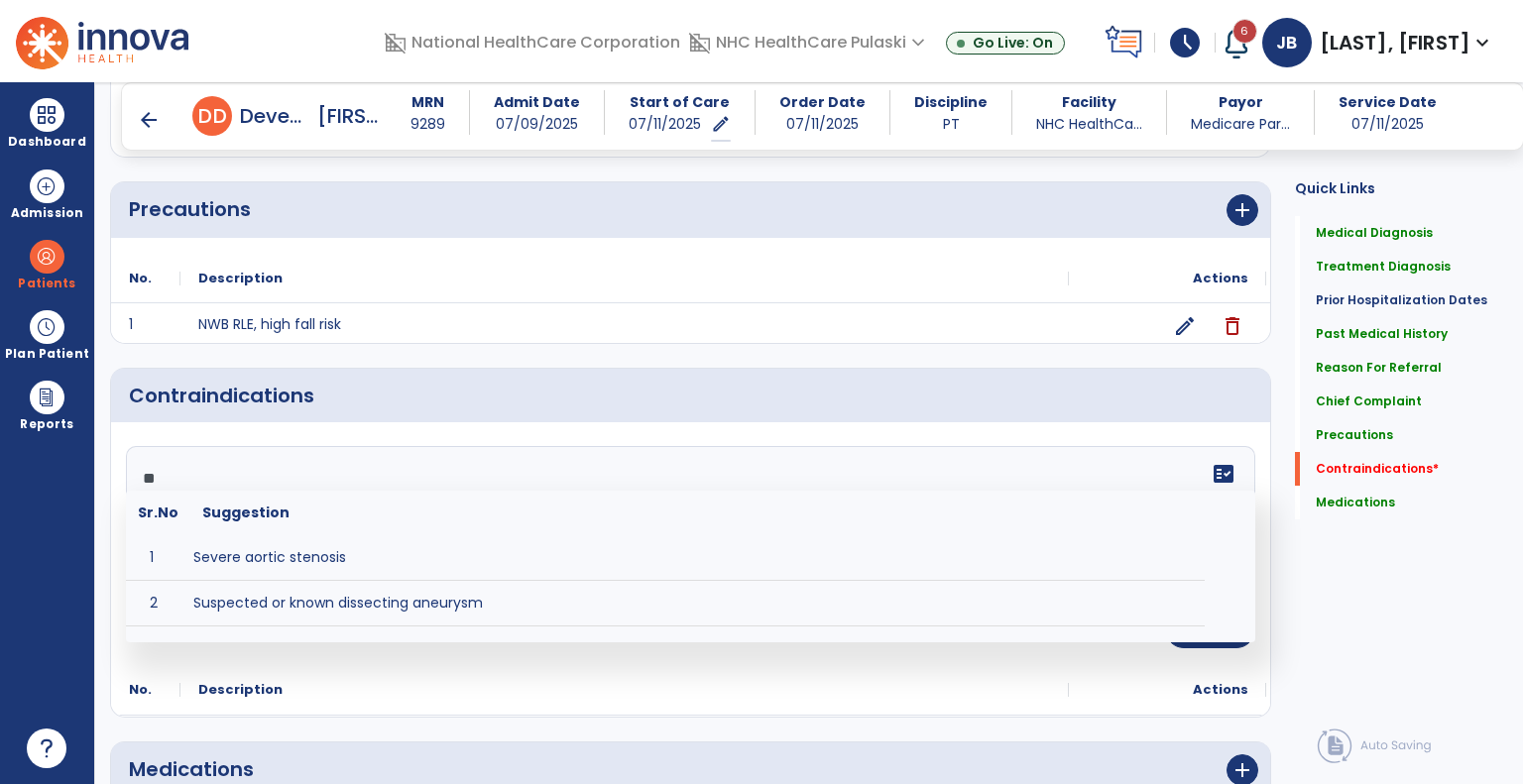 type on "*" 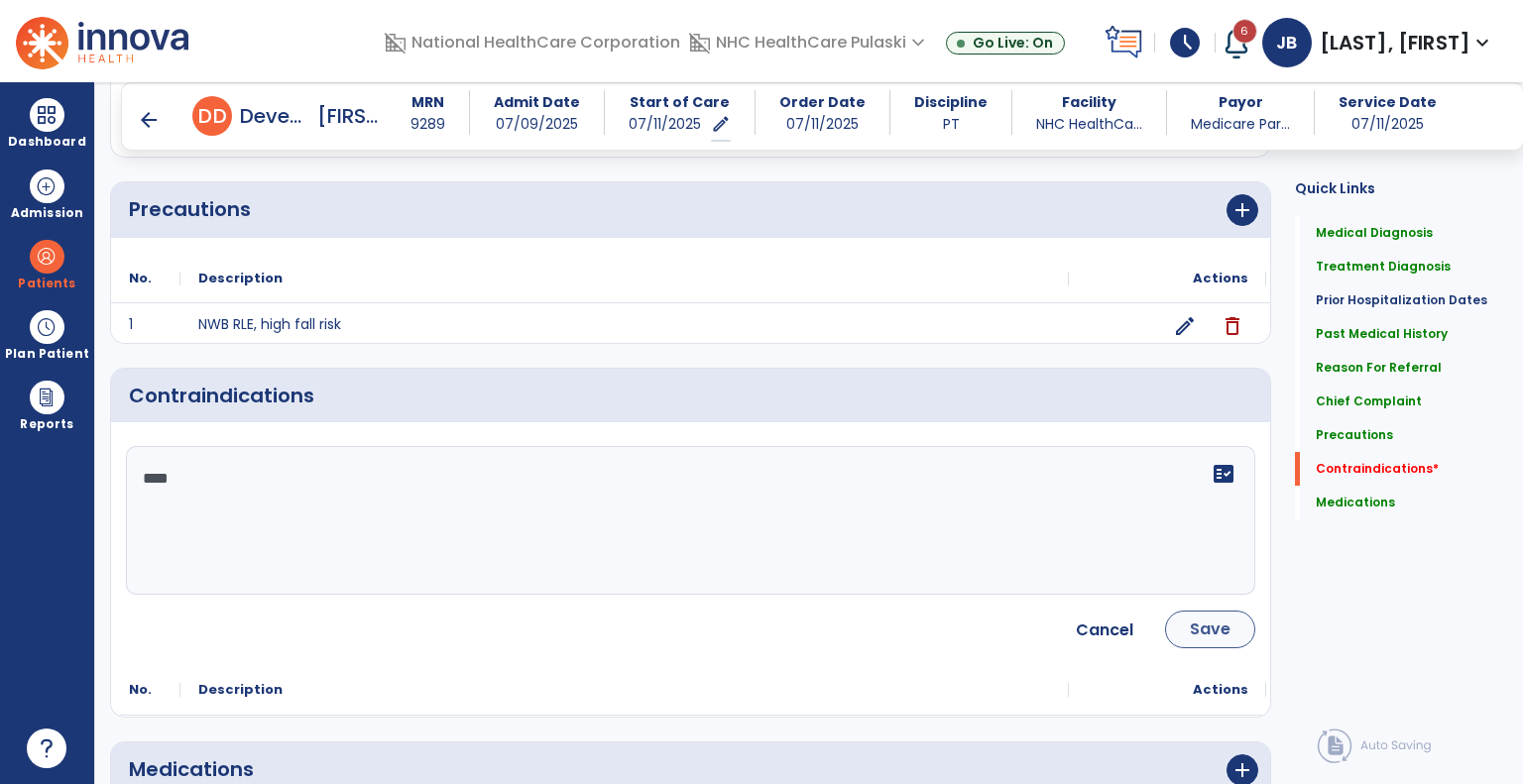 type on "****" 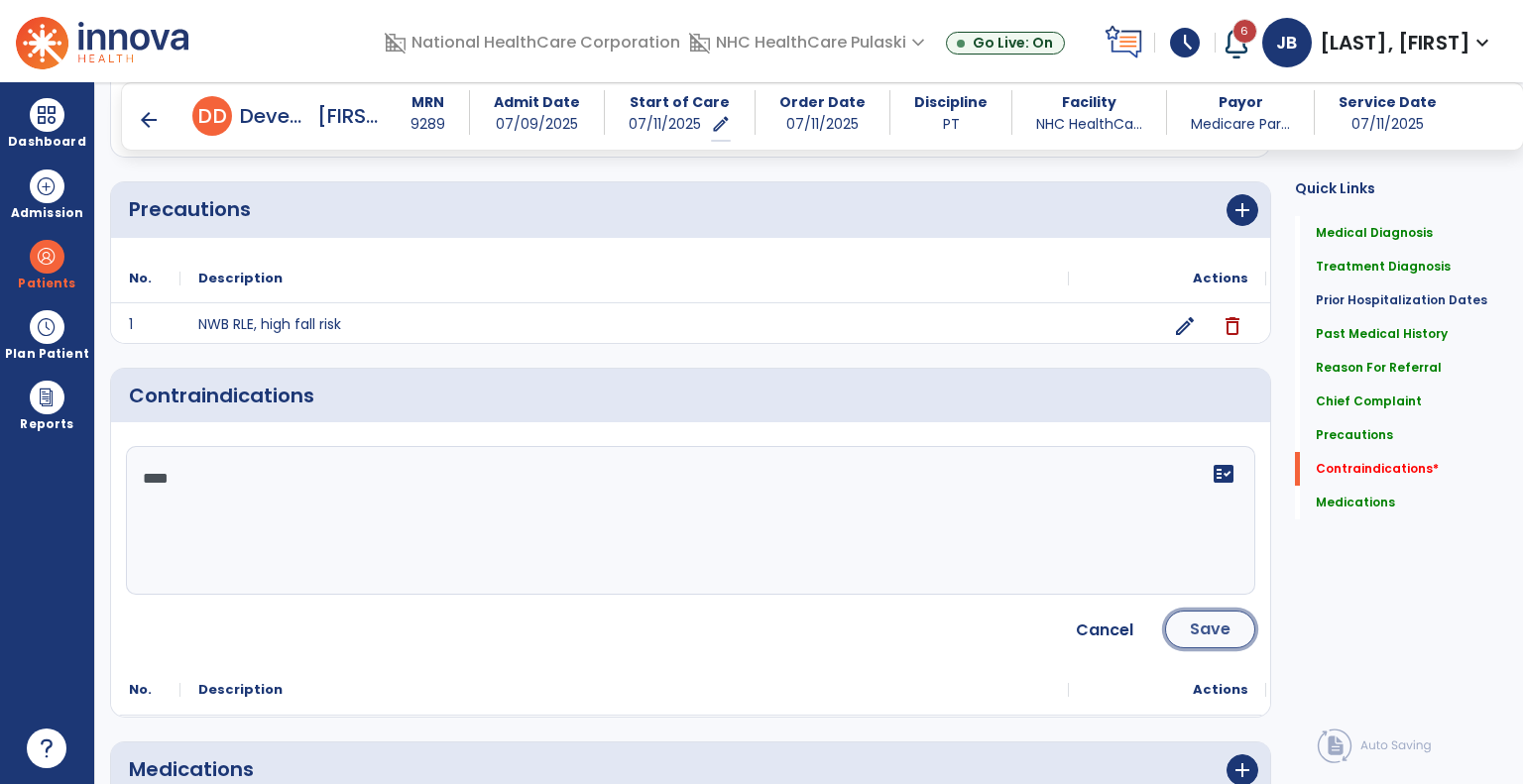click on "Save" 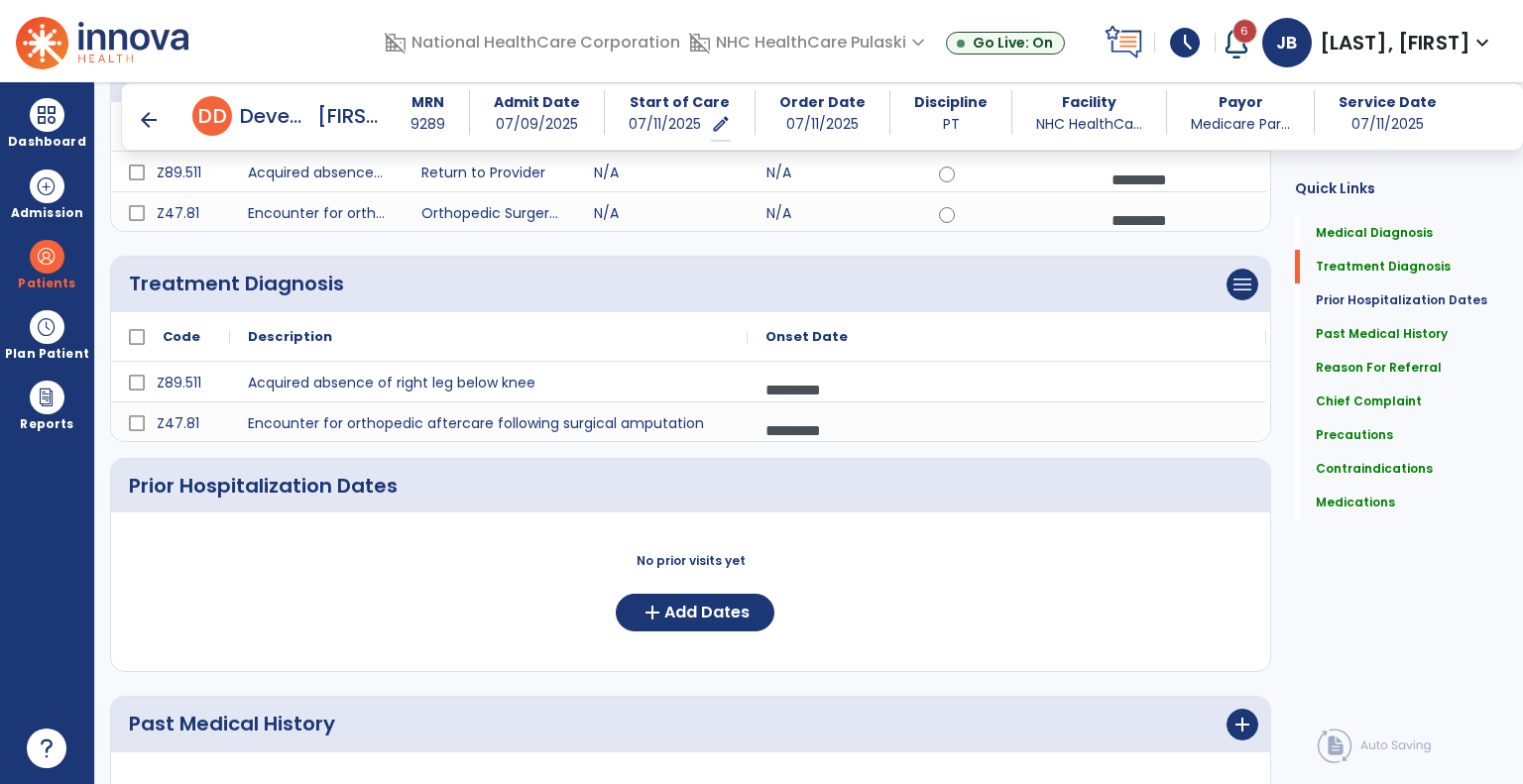 scroll, scrollTop: 0, scrollLeft: 0, axis: both 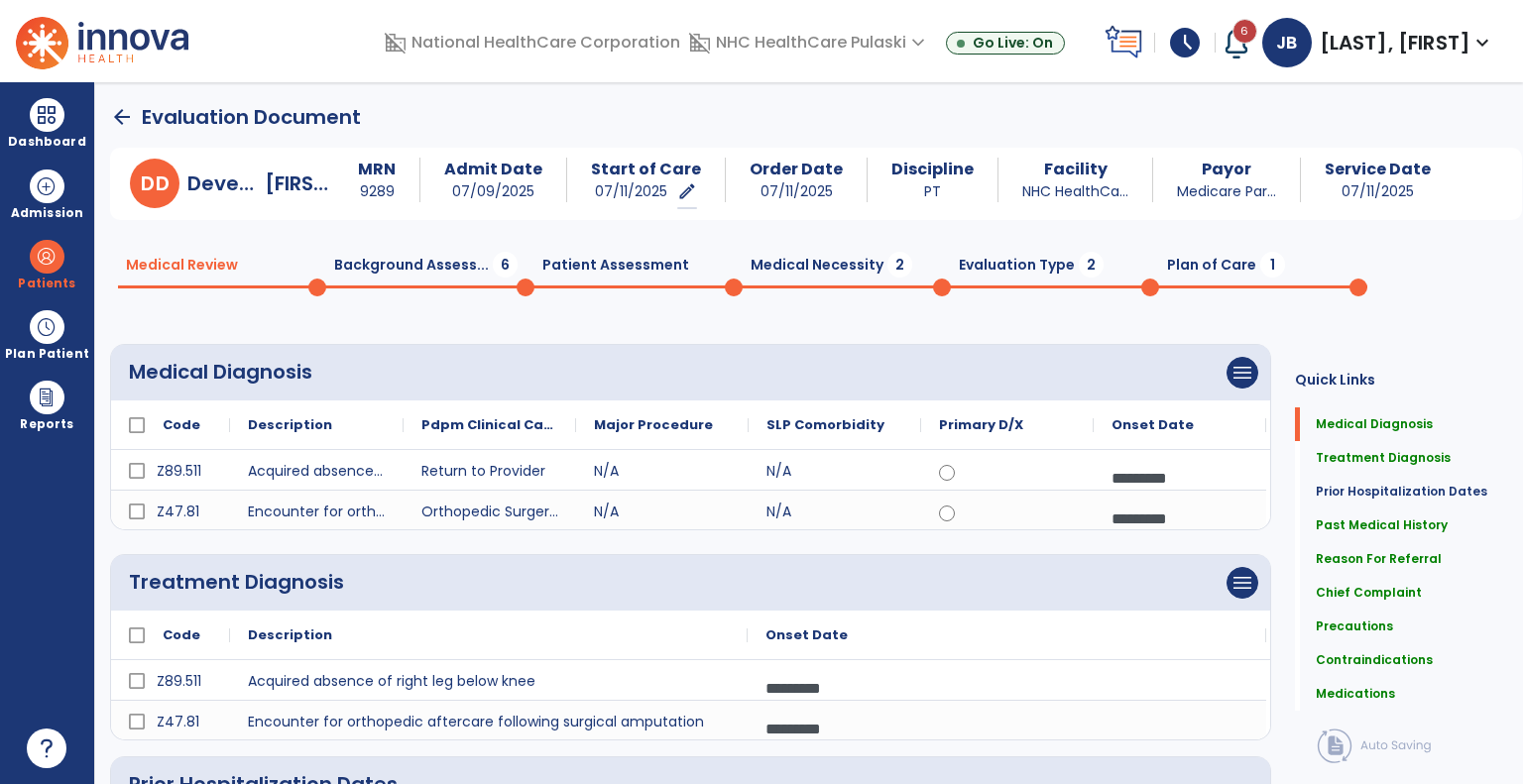 click on "Background Assess...  6" 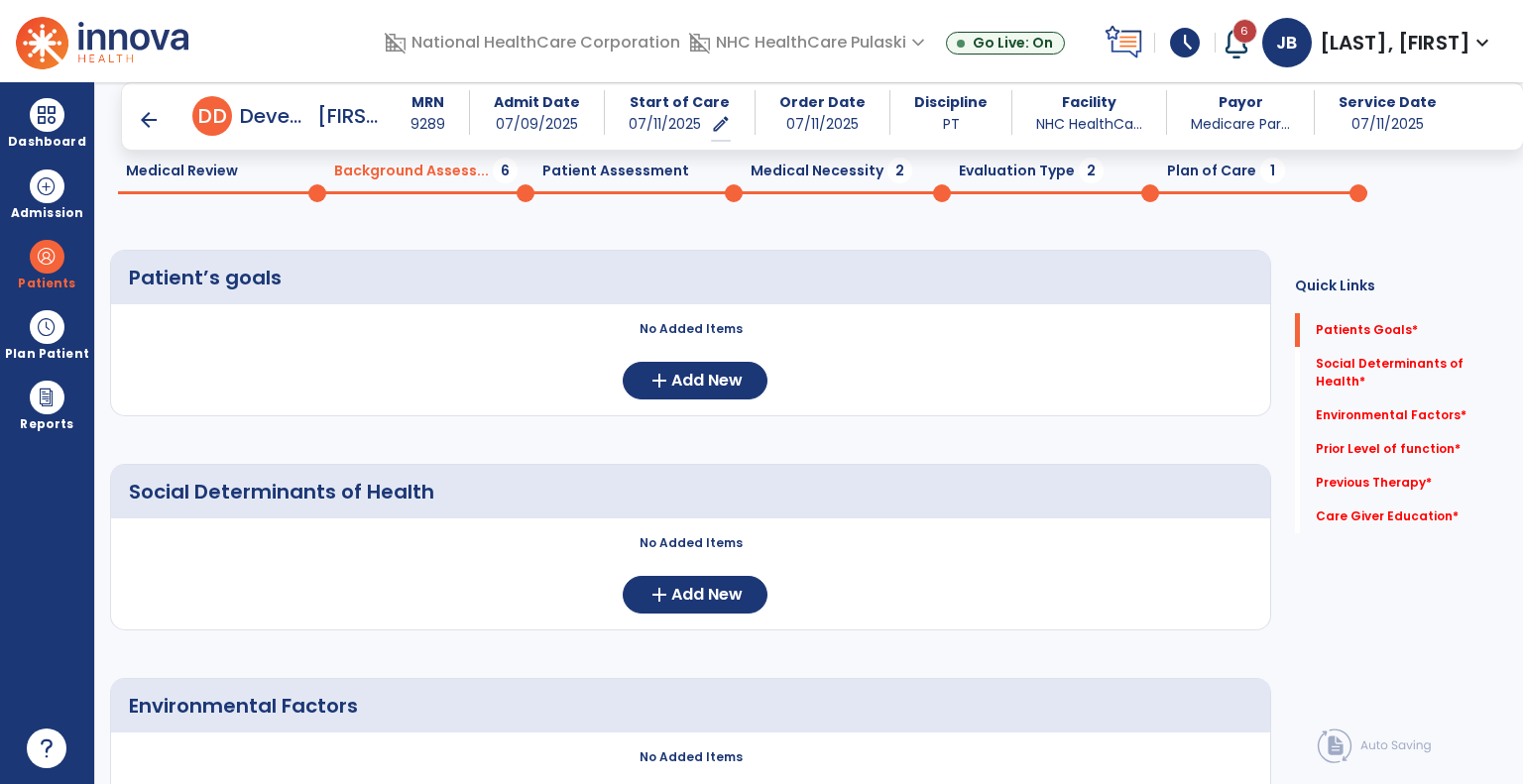 scroll, scrollTop: 75, scrollLeft: 0, axis: vertical 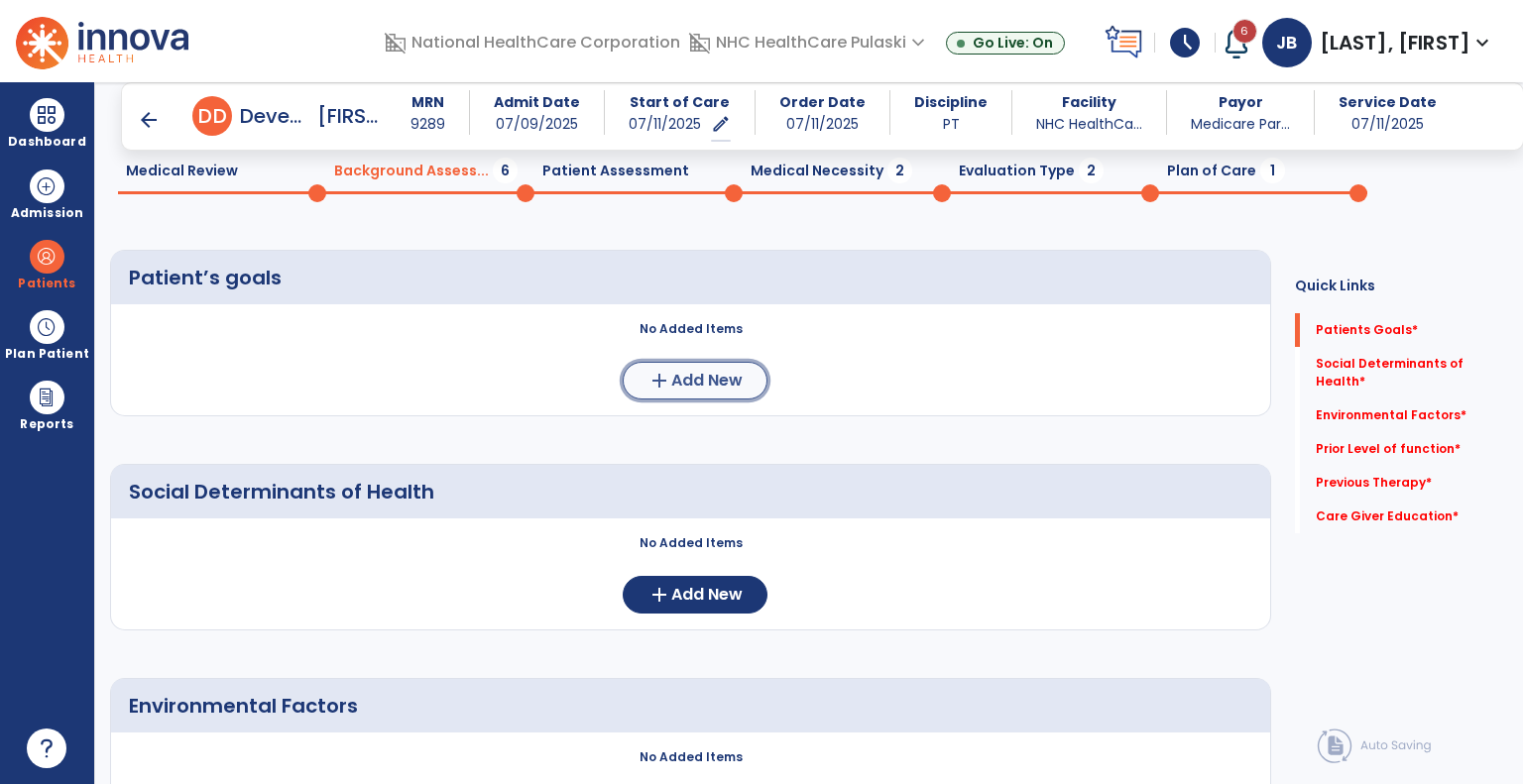 click on "add" 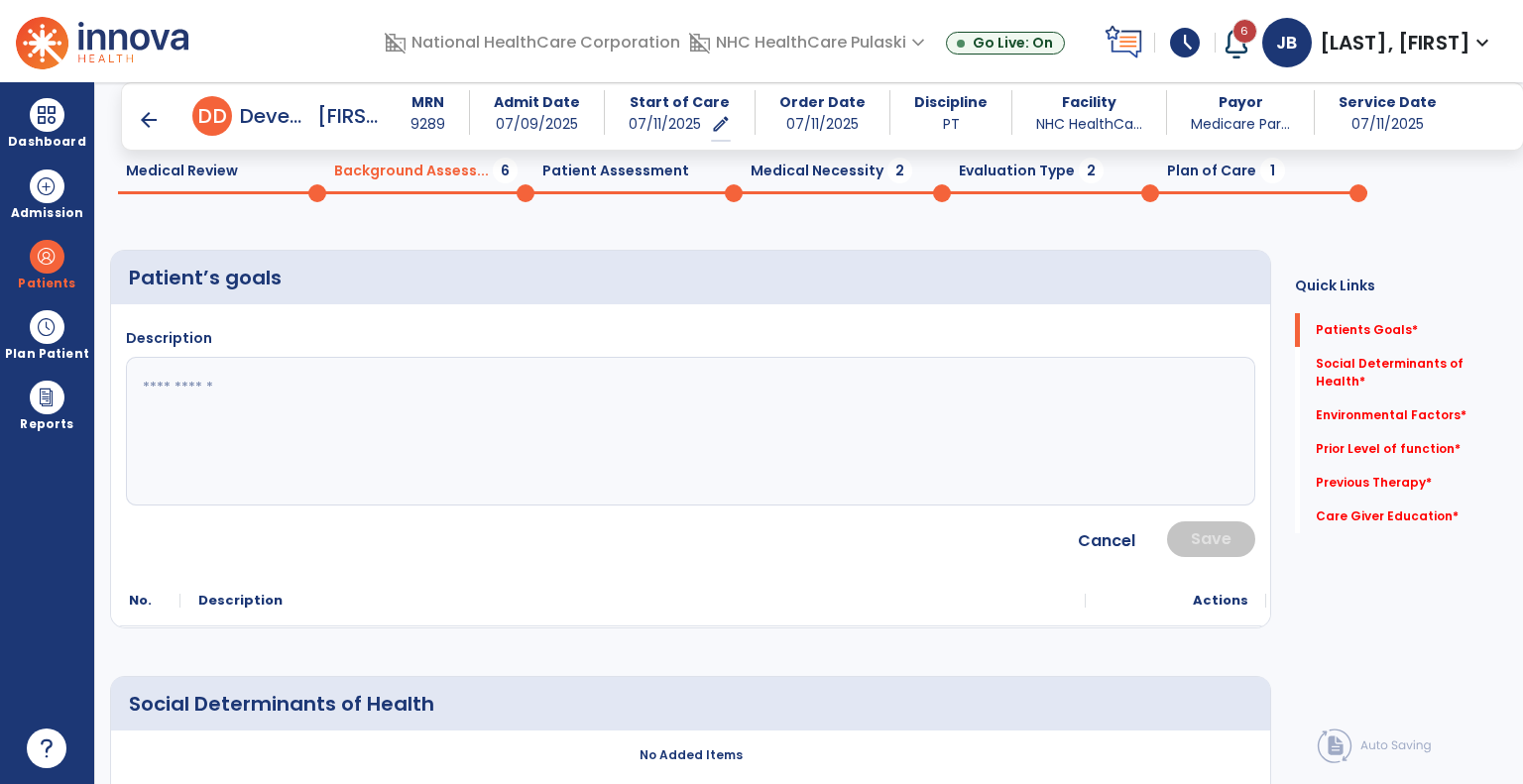 click 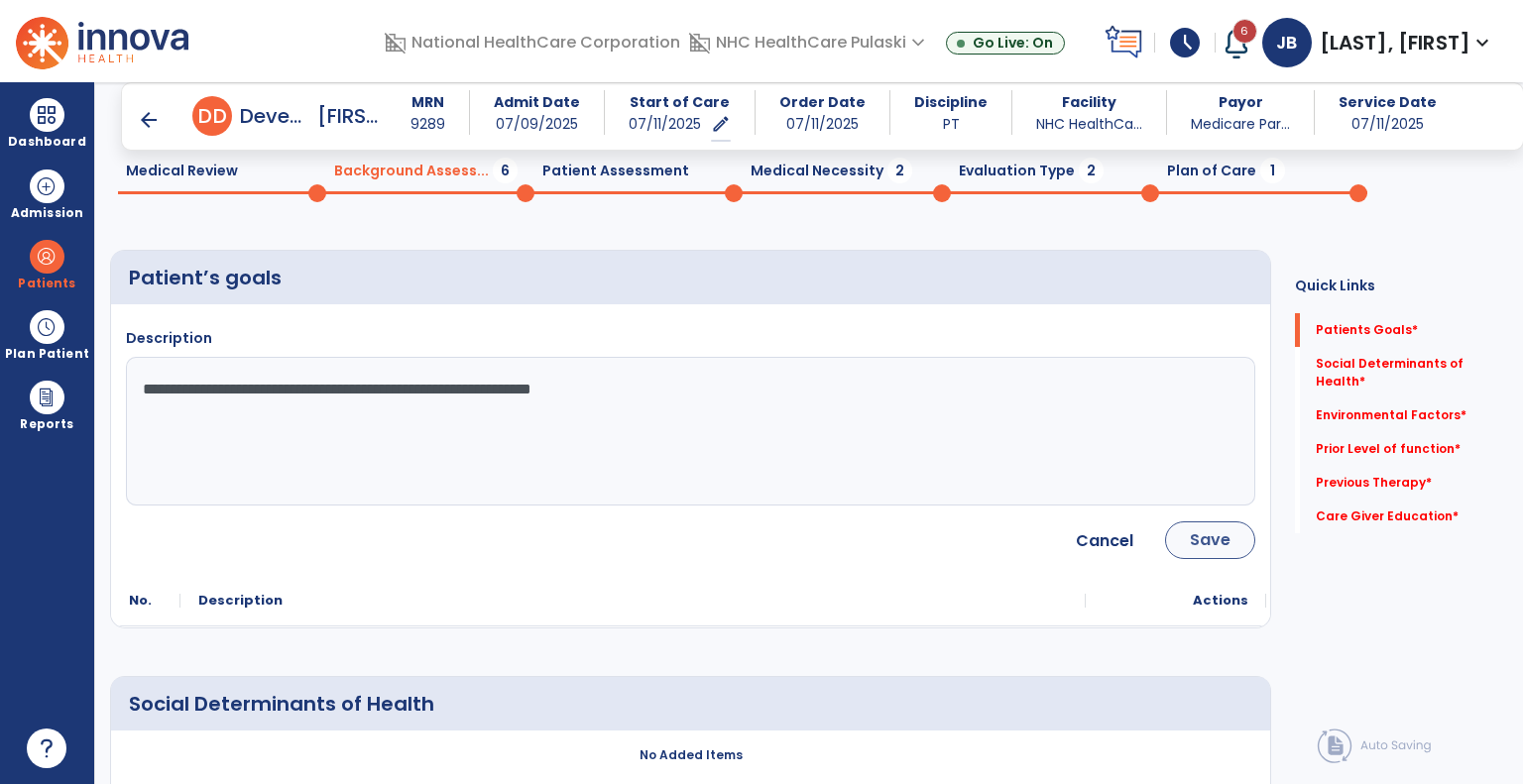 type on "**********" 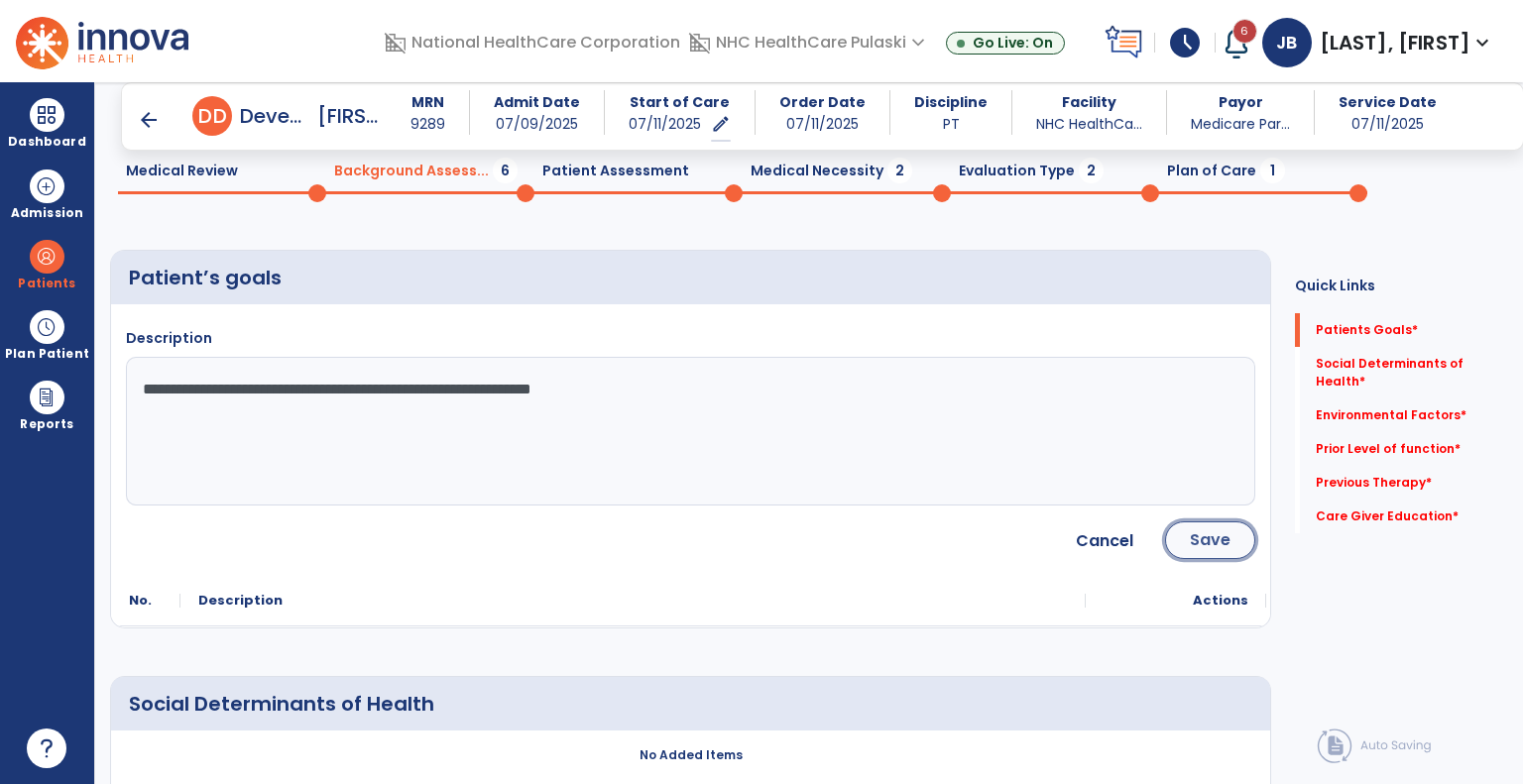 click on "Save" 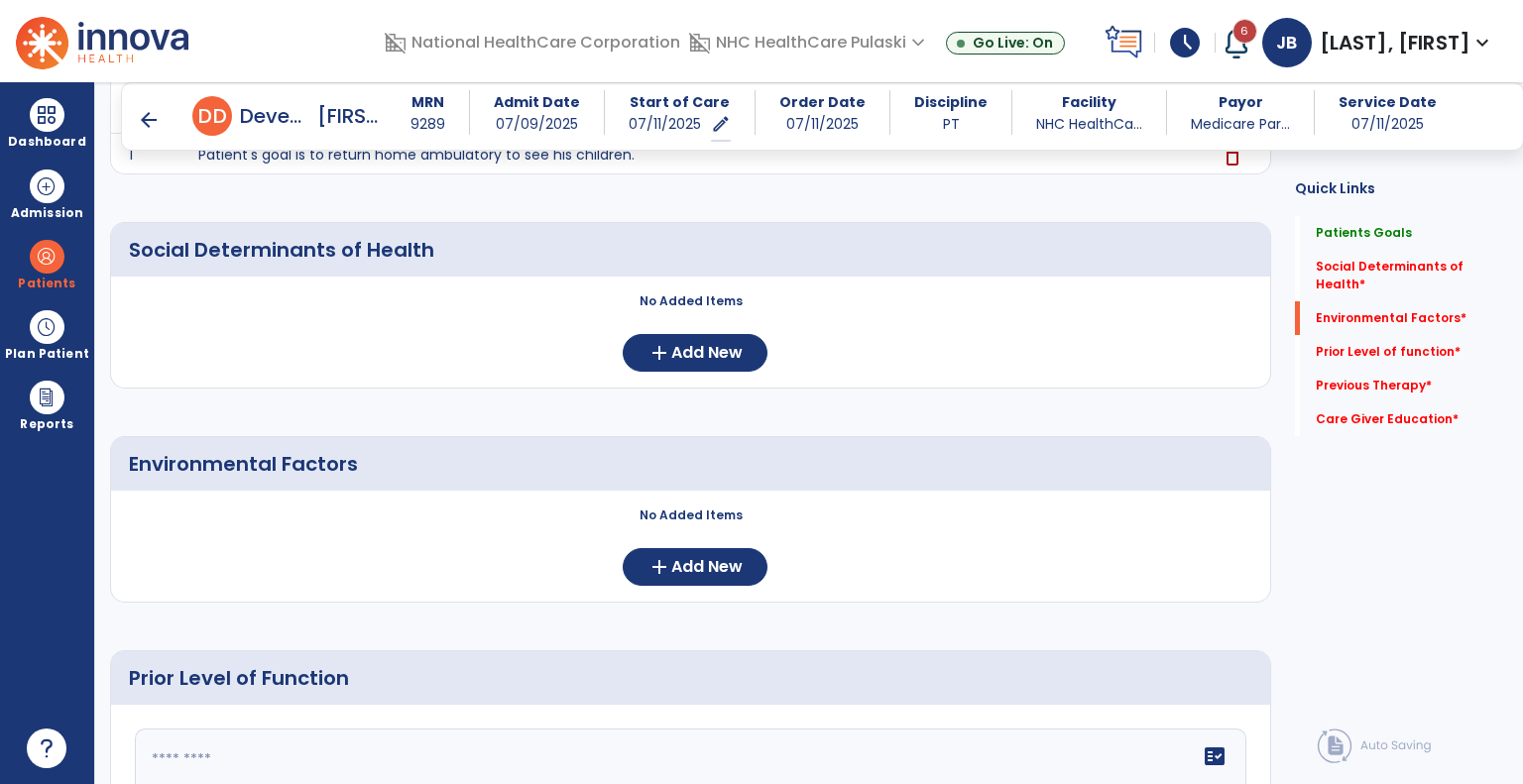 scroll, scrollTop: 315, scrollLeft: 0, axis: vertical 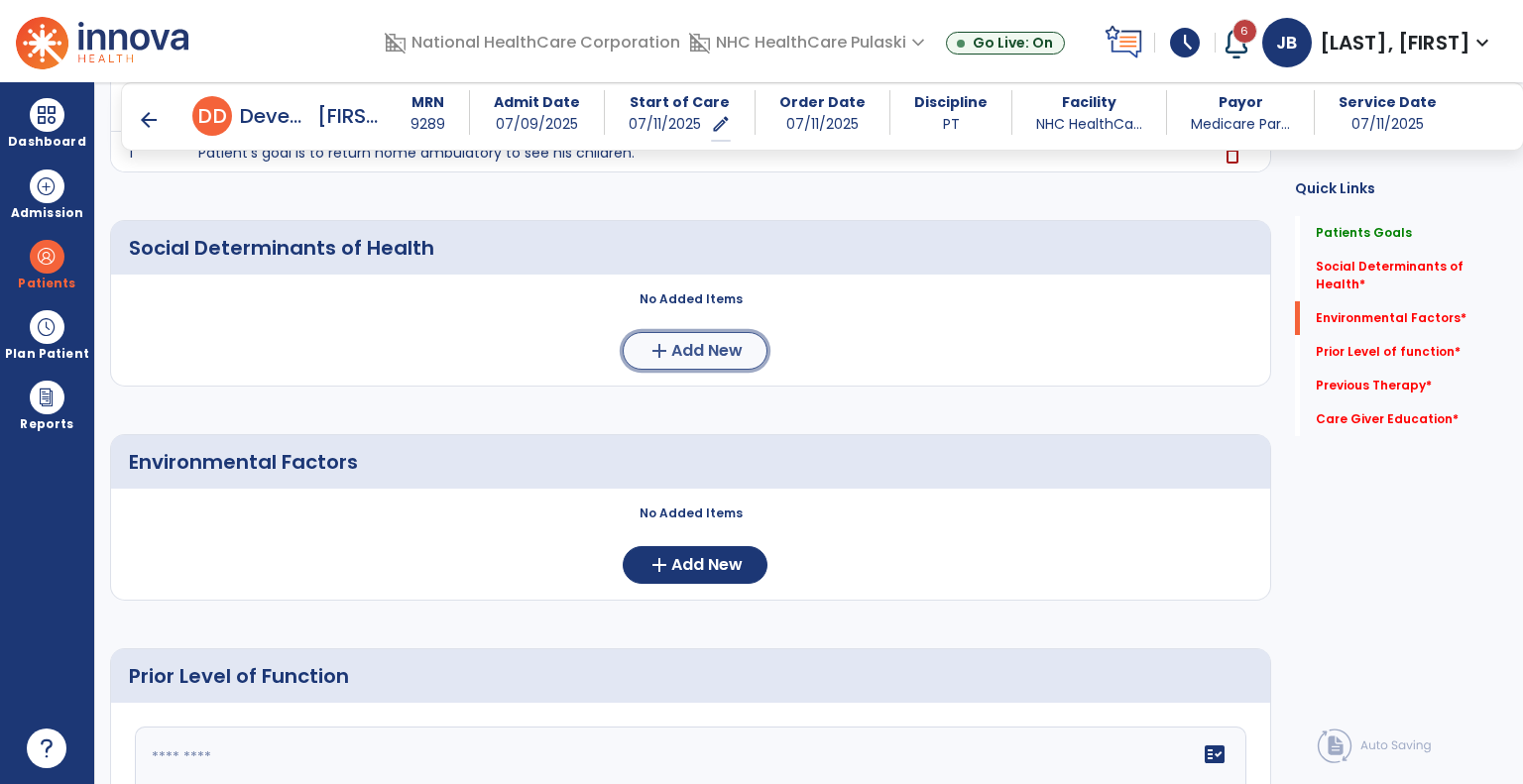 click on "add" 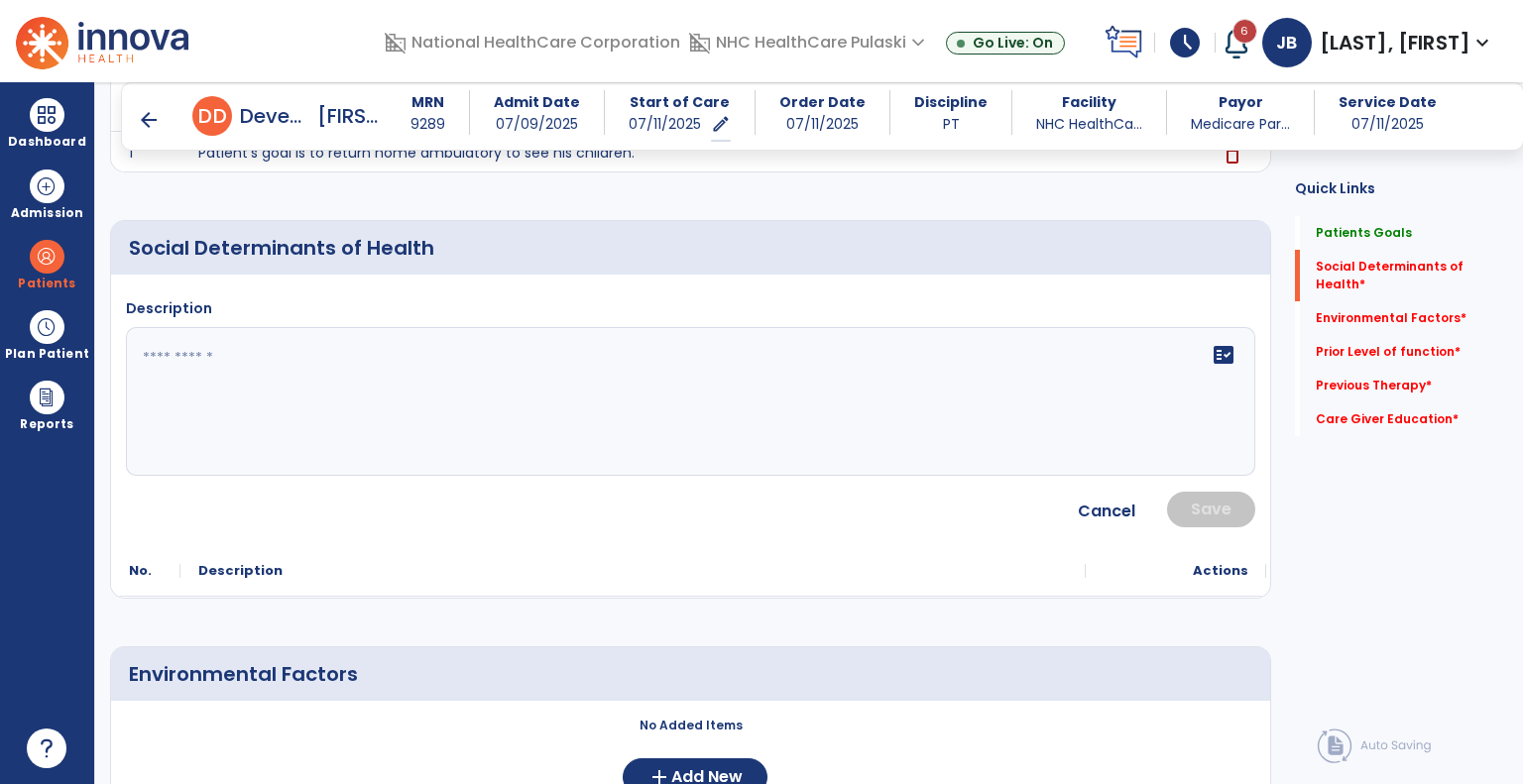 click 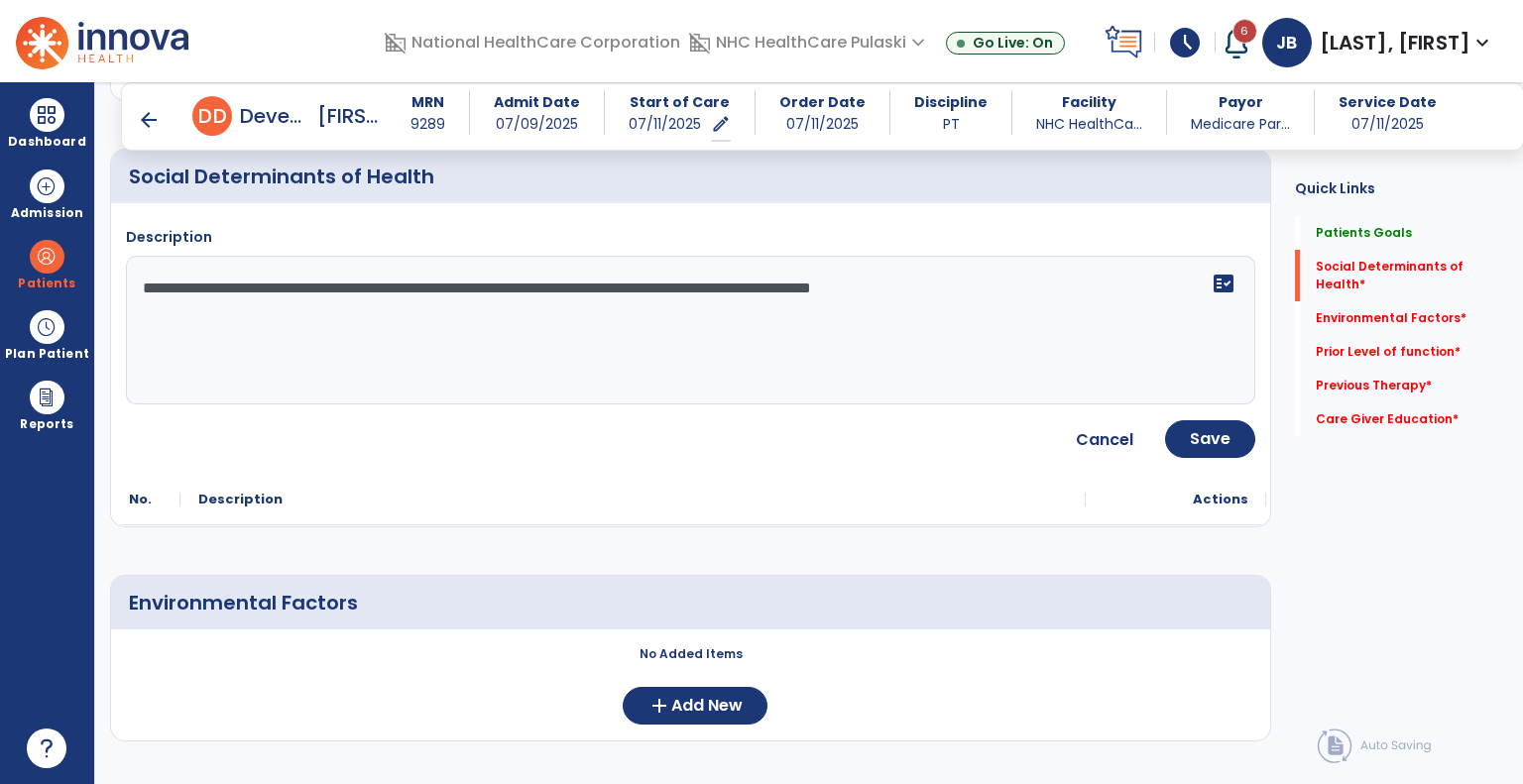 scroll, scrollTop: 395, scrollLeft: 0, axis: vertical 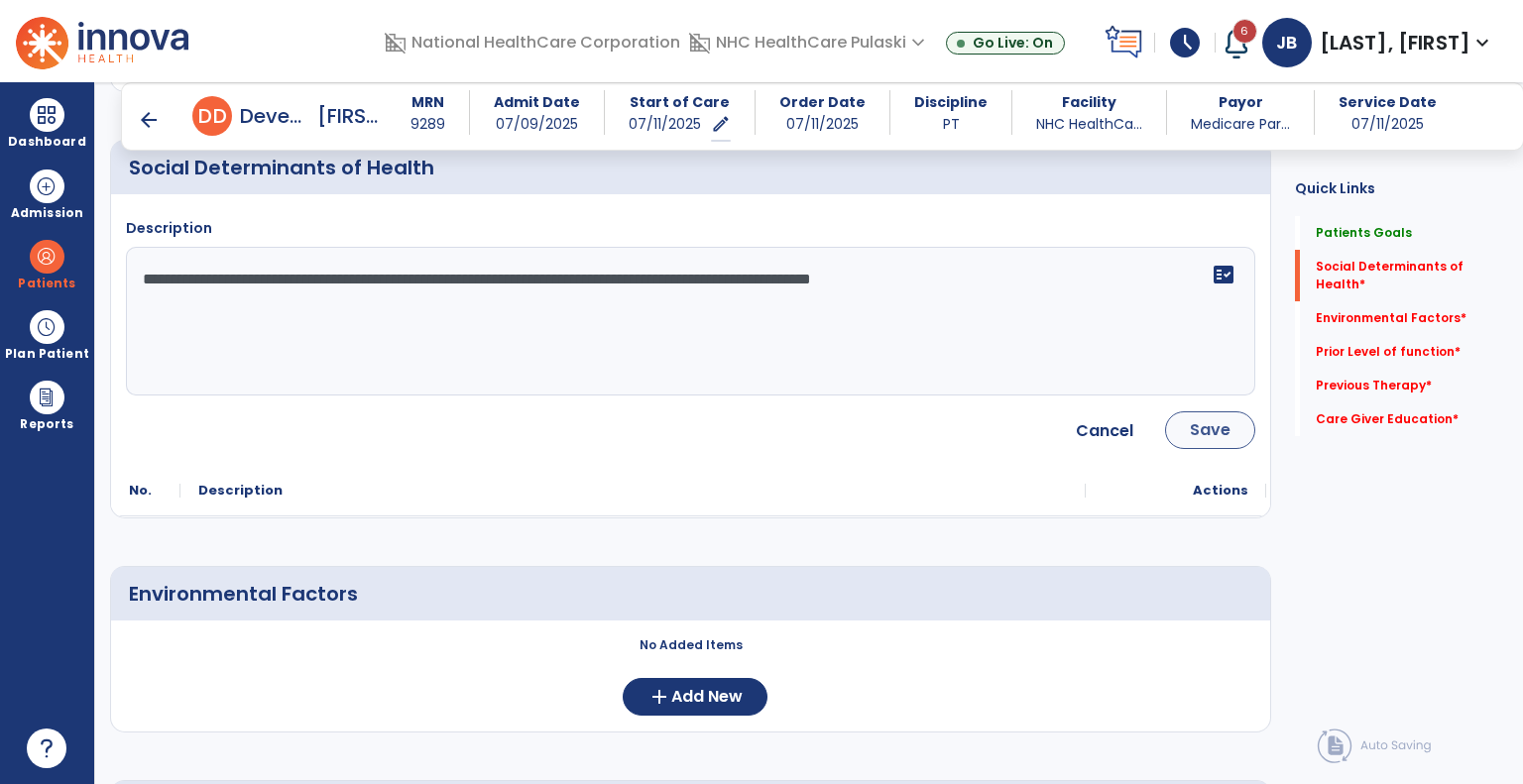 type on "**********" 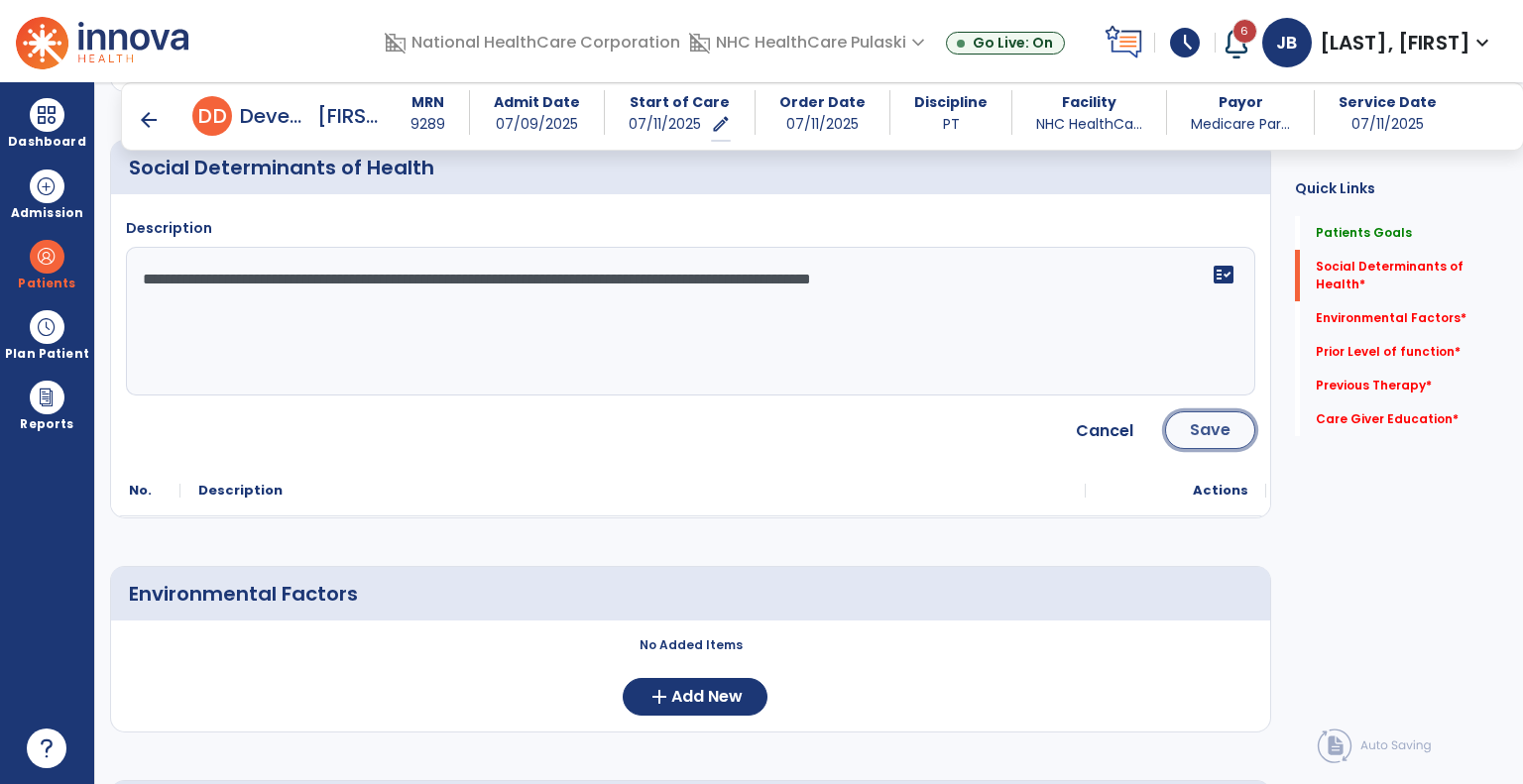 click on "Save" 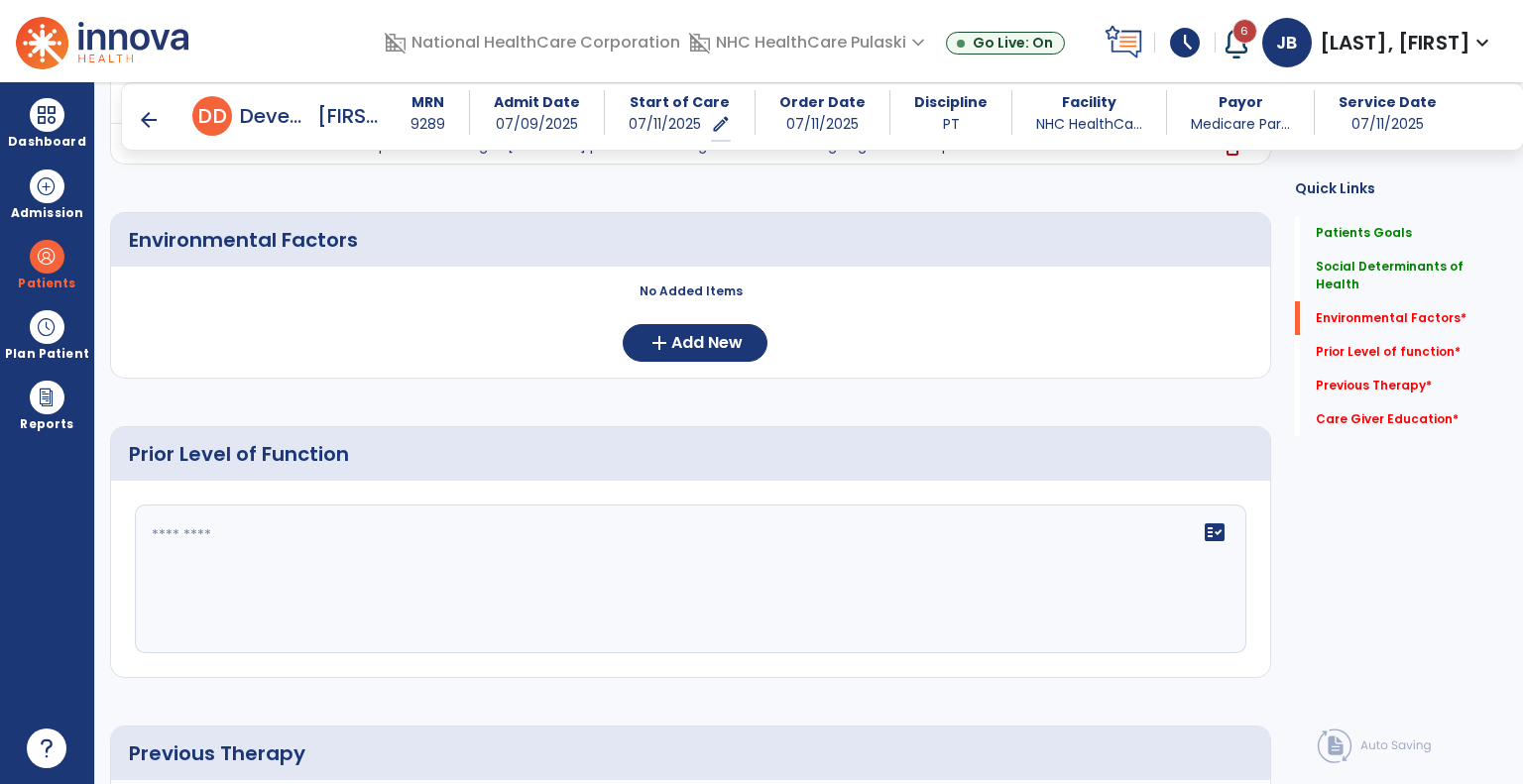 scroll, scrollTop: 535, scrollLeft: 0, axis: vertical 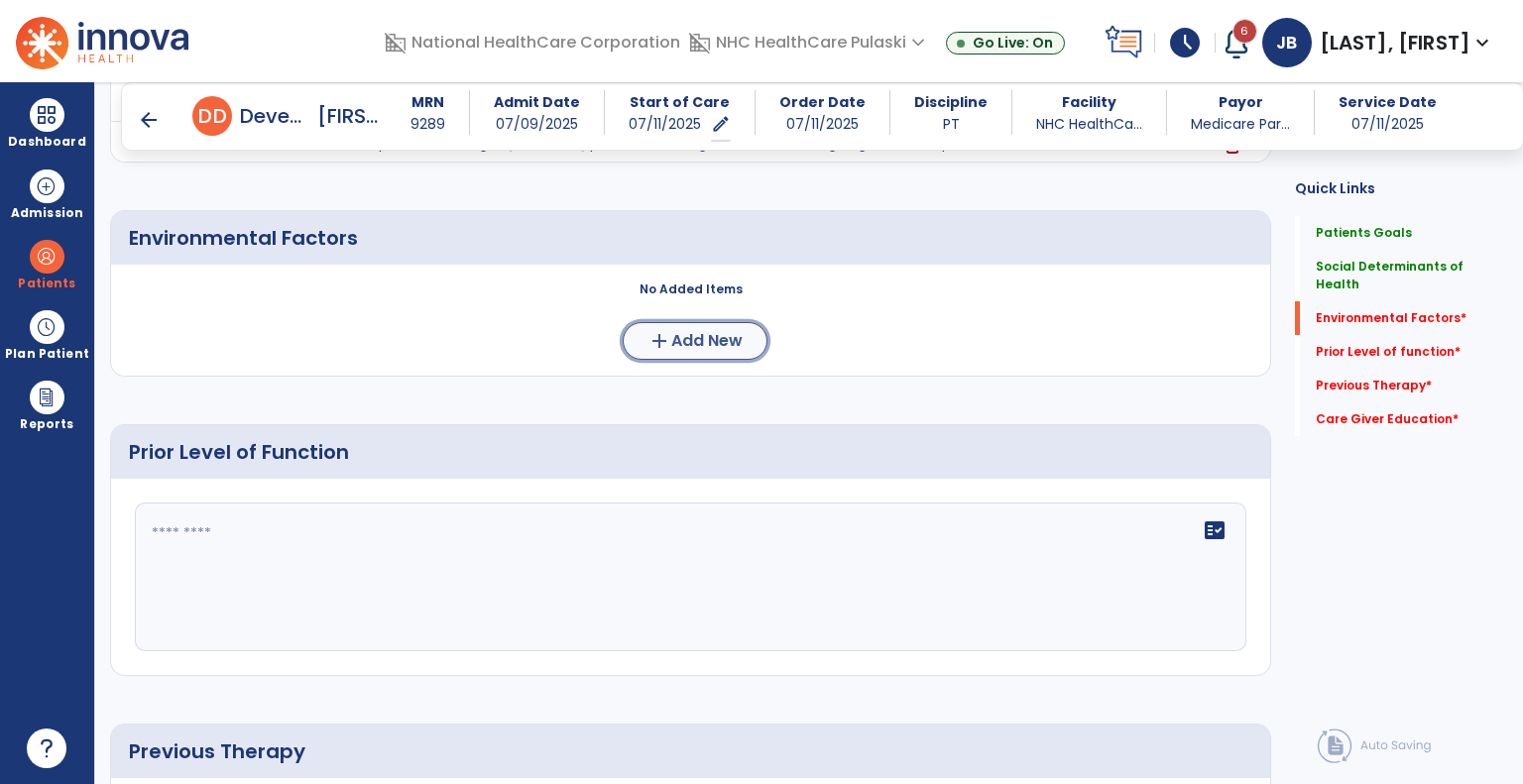 click on "add  Add New" 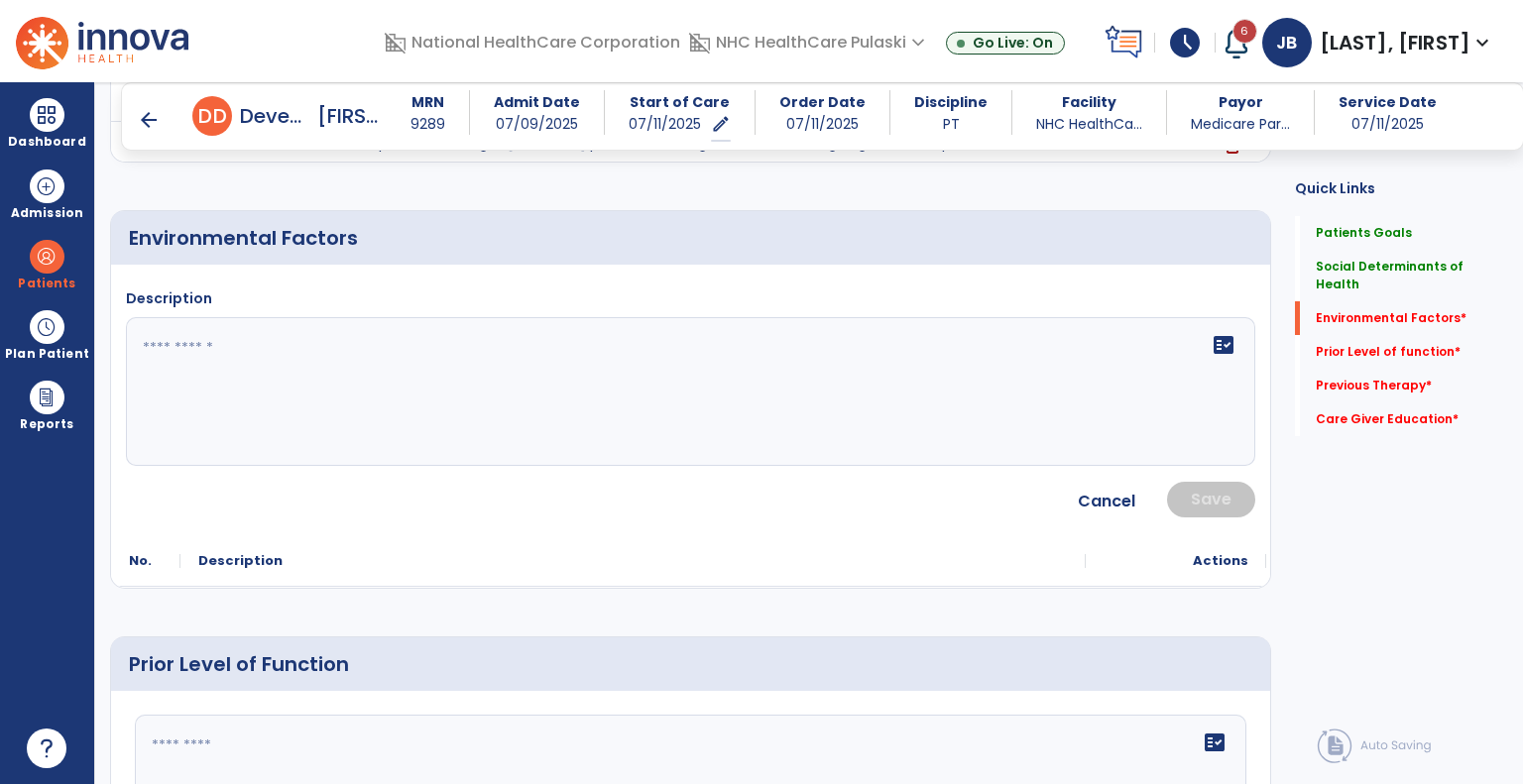 click on "fact_check" 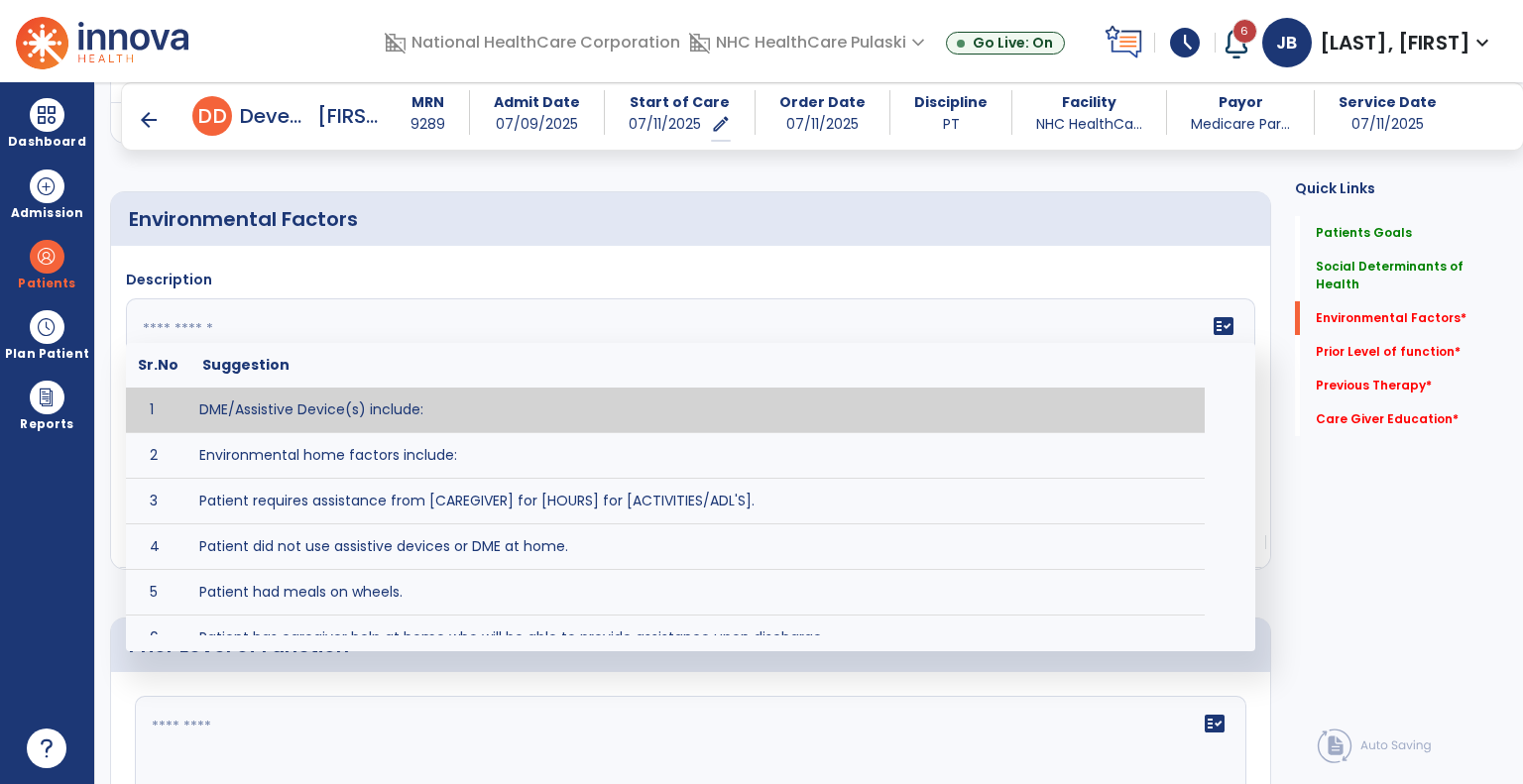 scroll, scrollTop: 555, scrollLeft: 0, axis: vertical 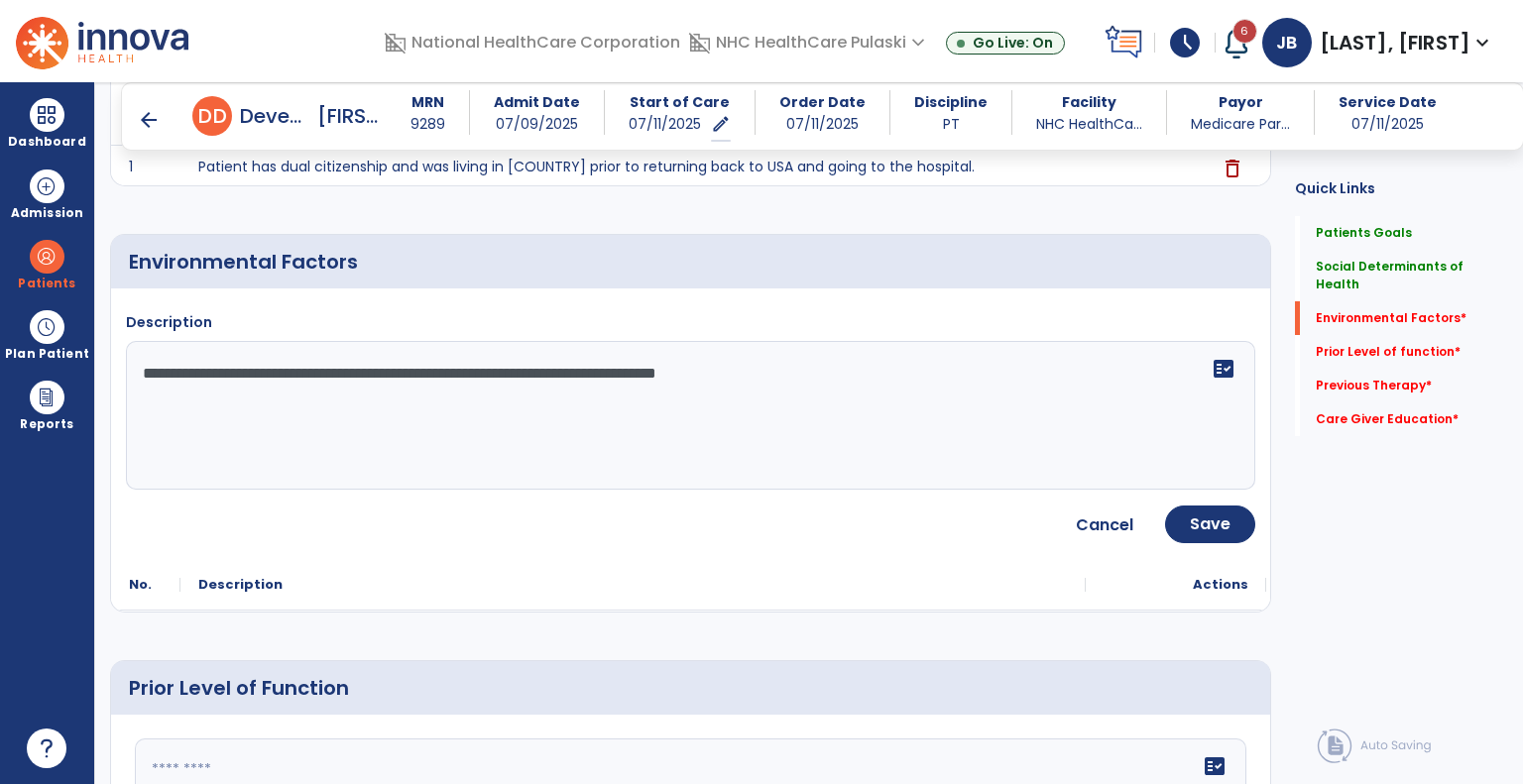 click on "**********" 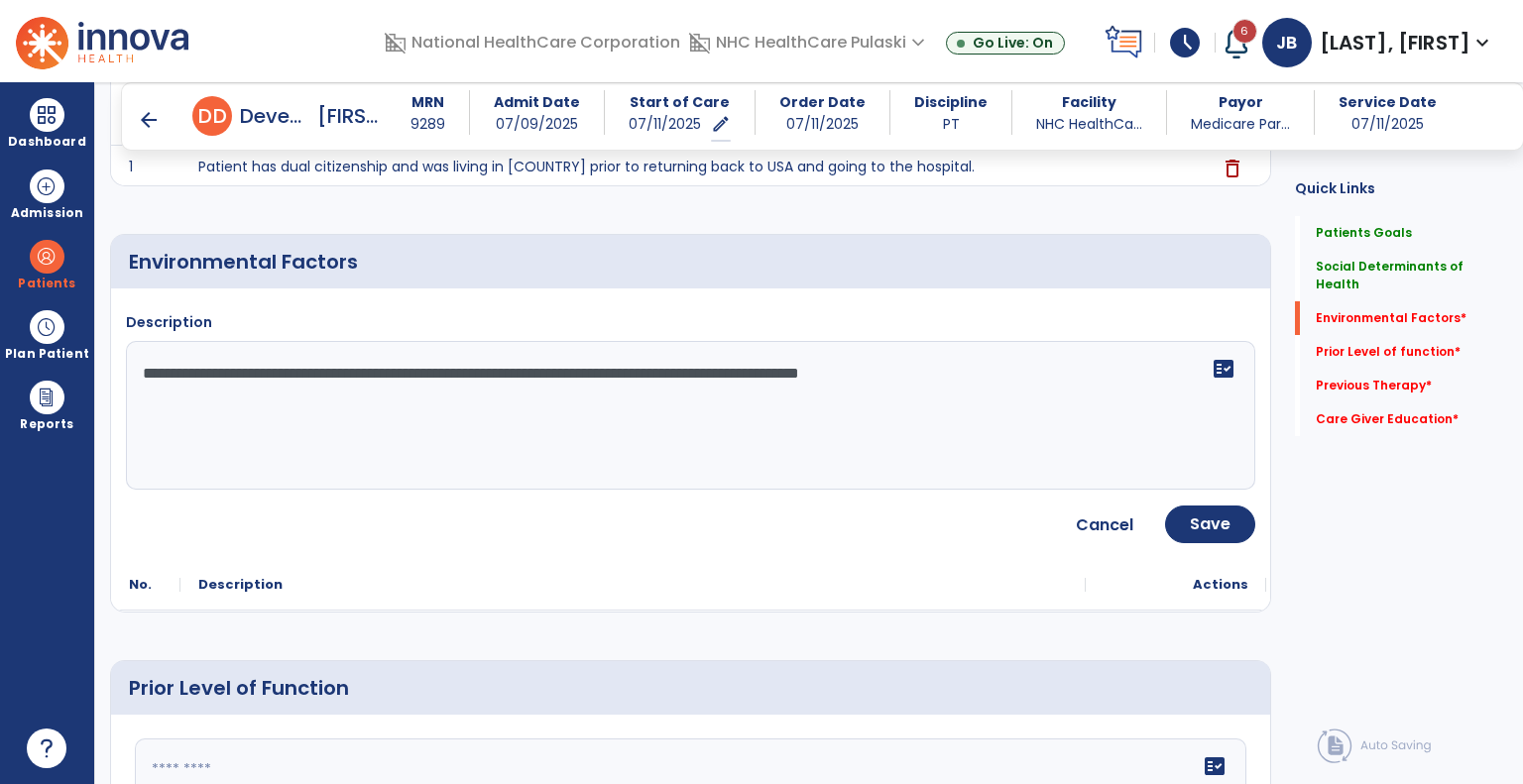click on "**********" 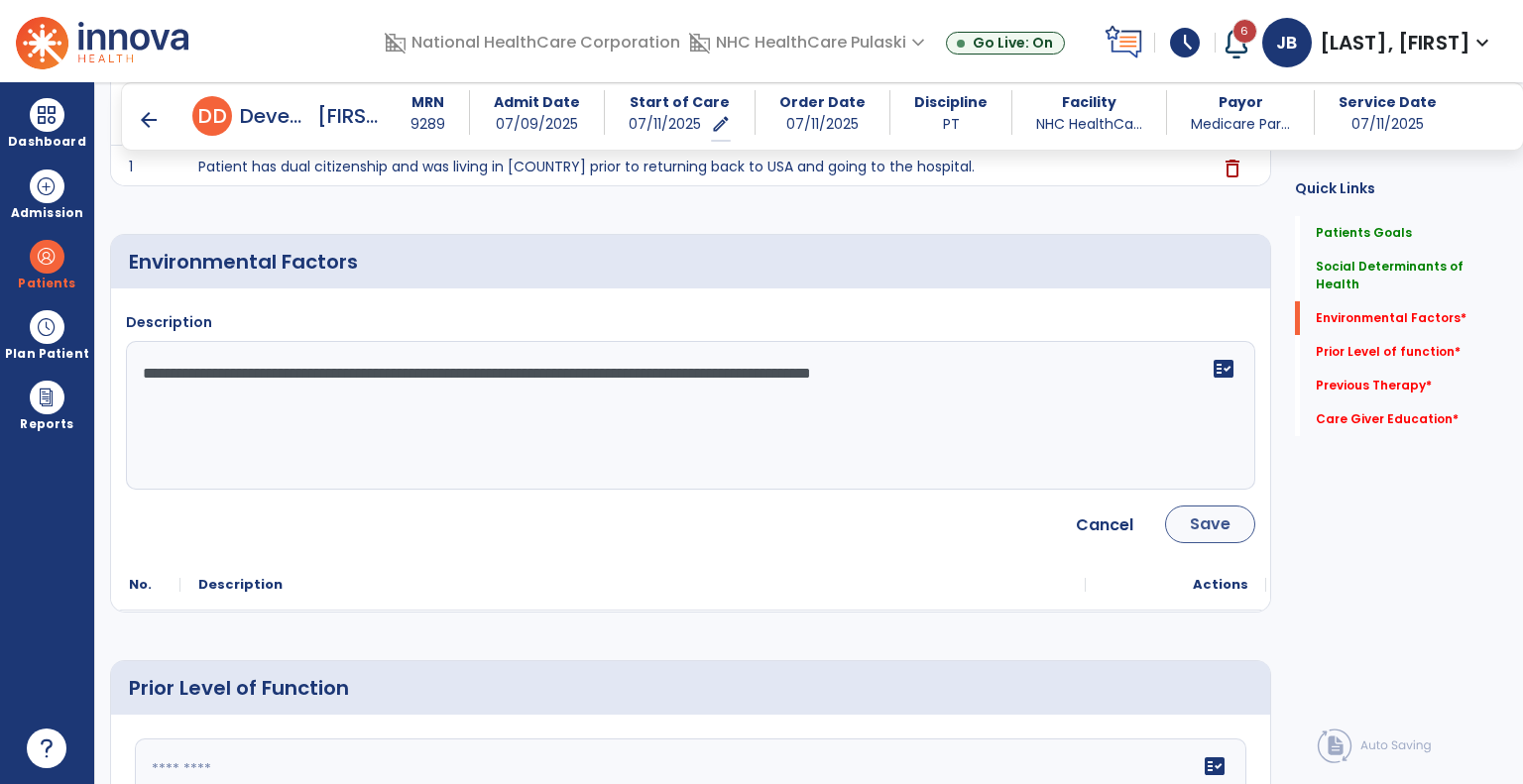 type on "**********" 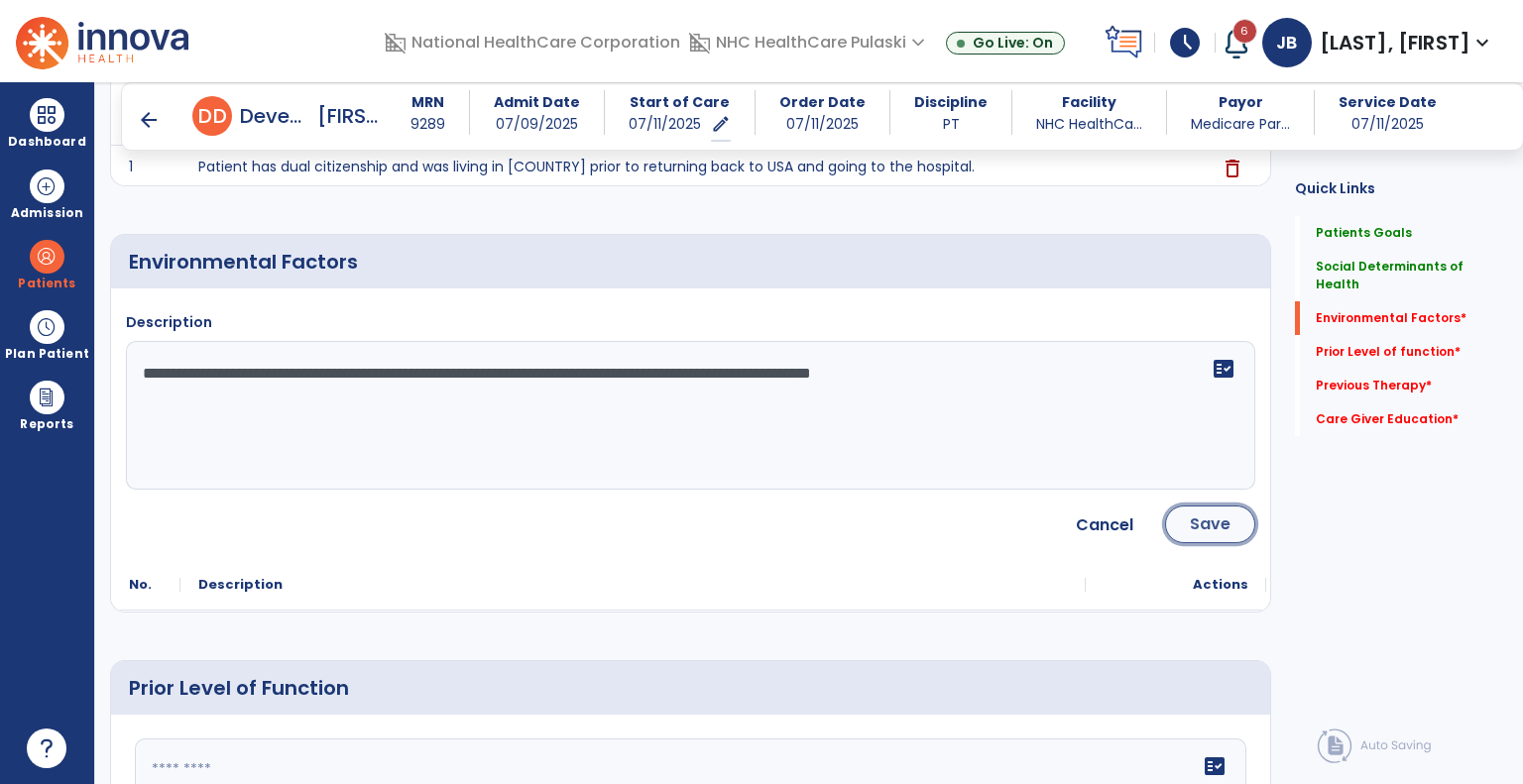 click on "Save" 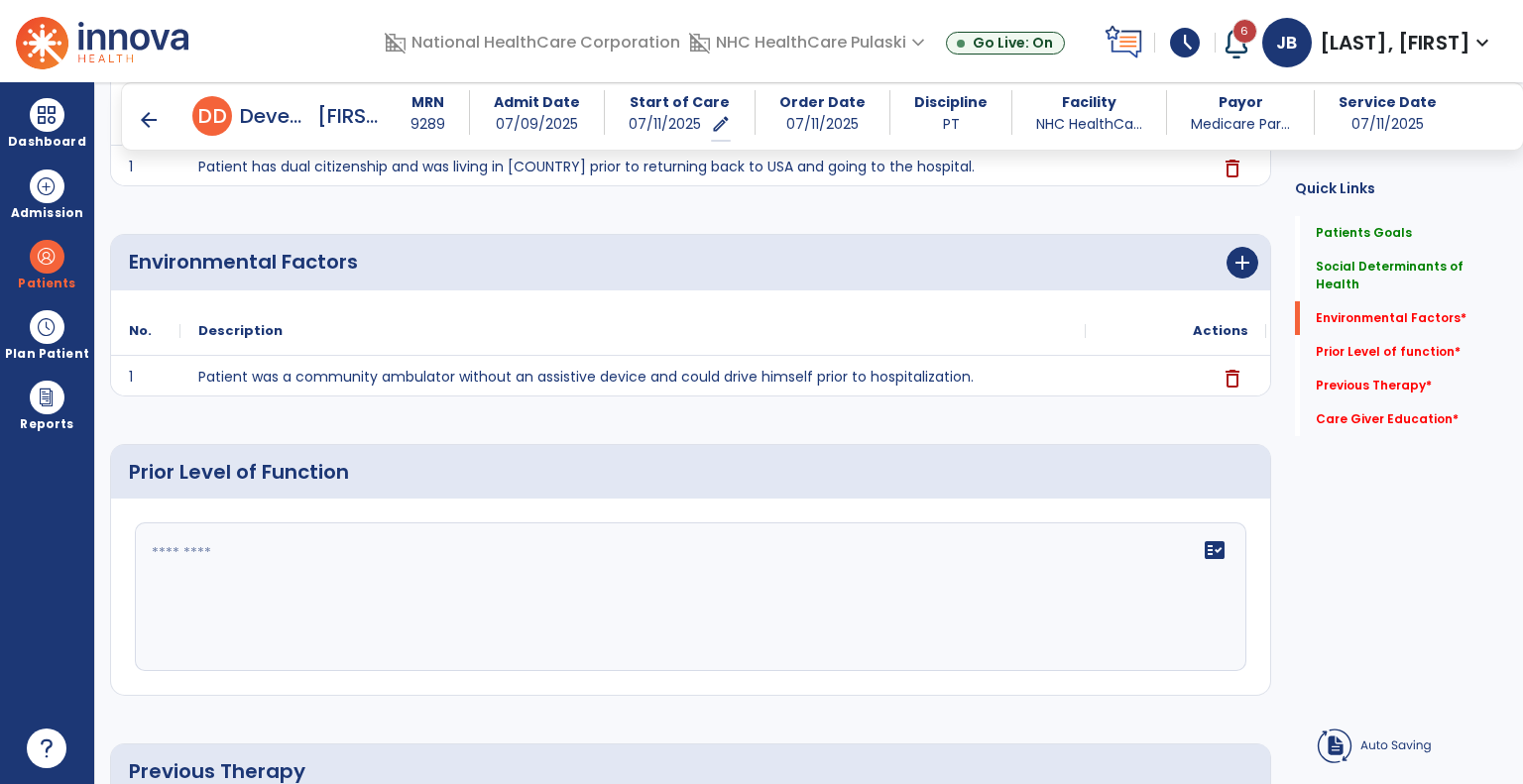 scroll, scrollTop: 781, scrollLeft: 0, axis: vertical 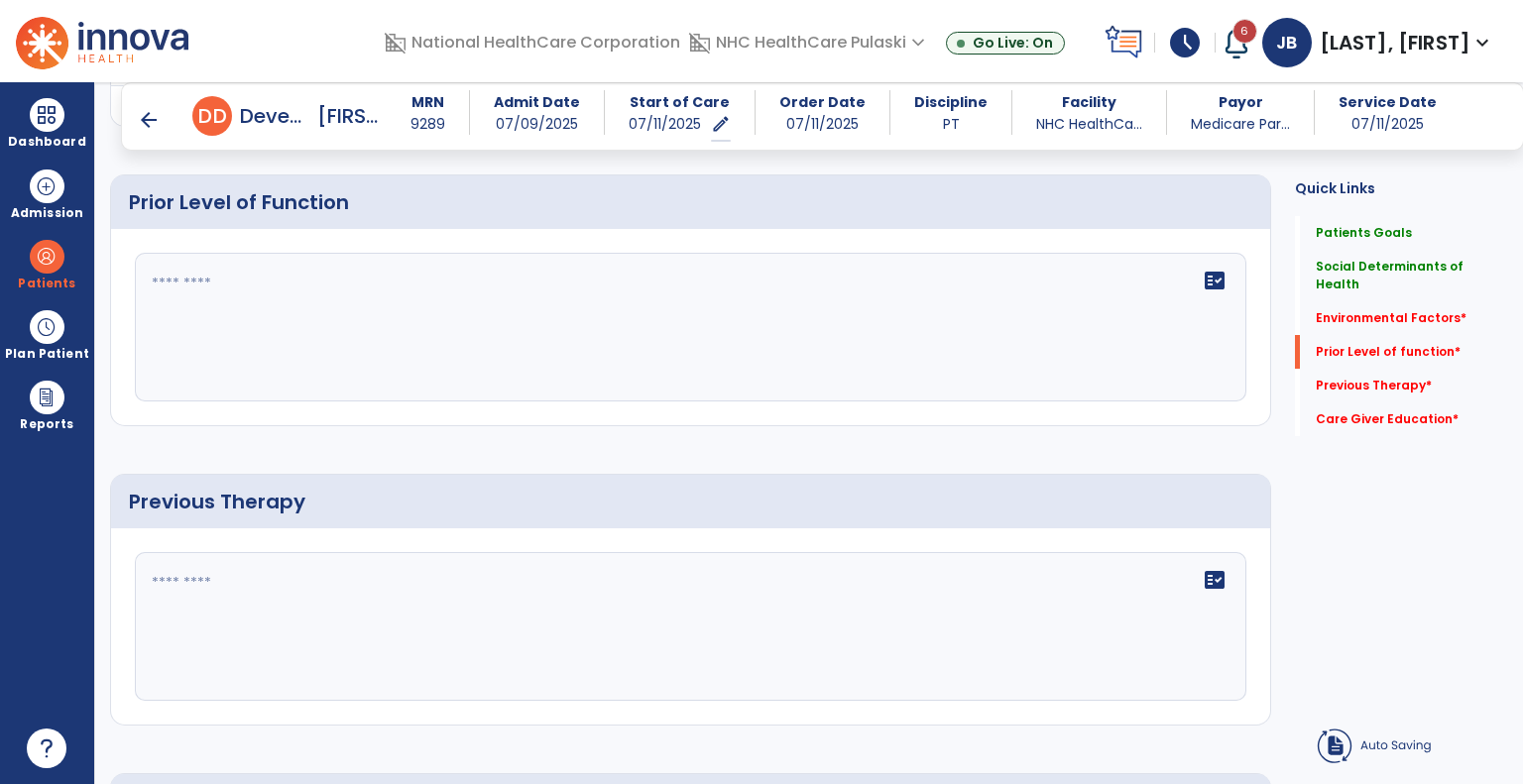 click on "fact_check" 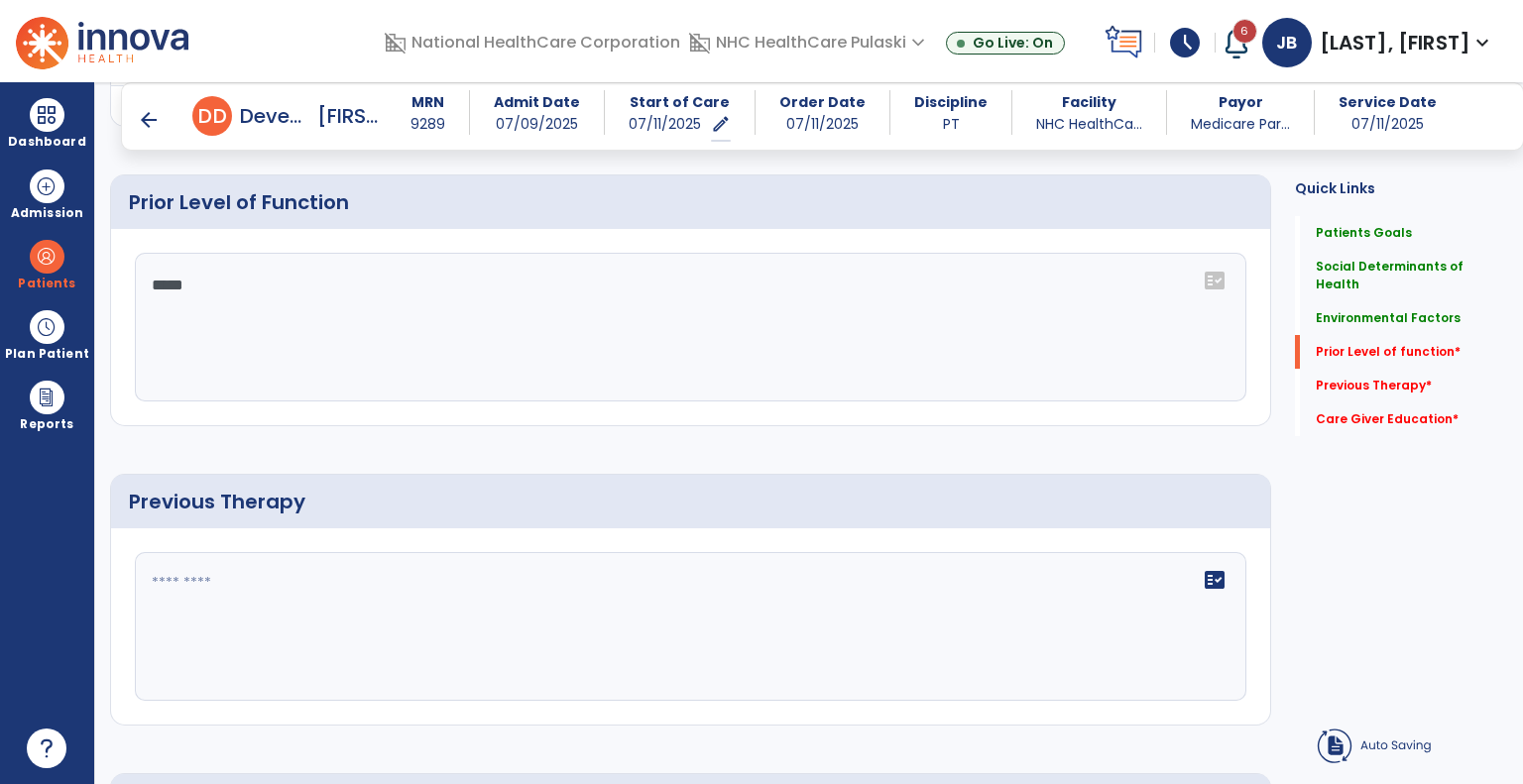 click on "*****" 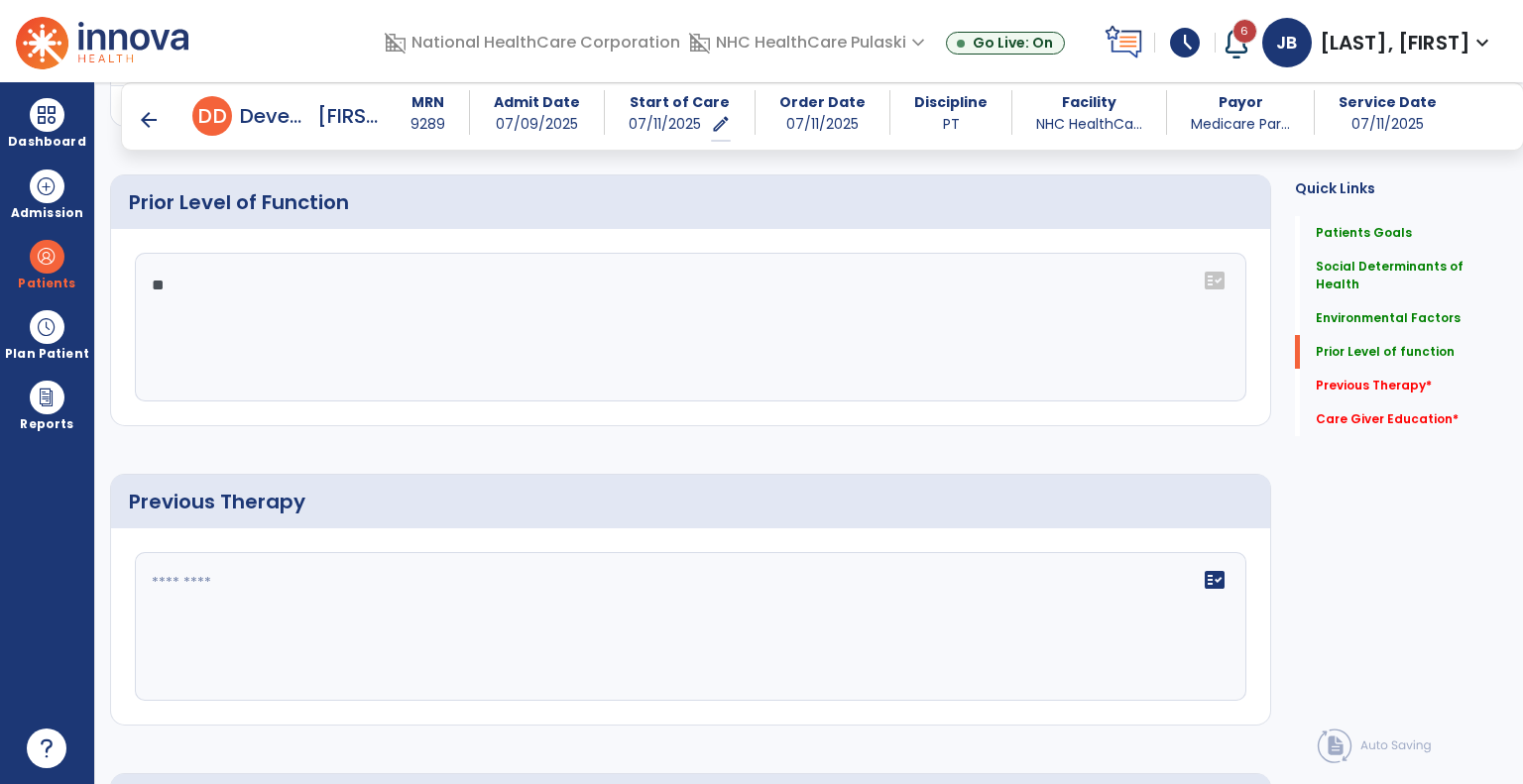 type on "*" 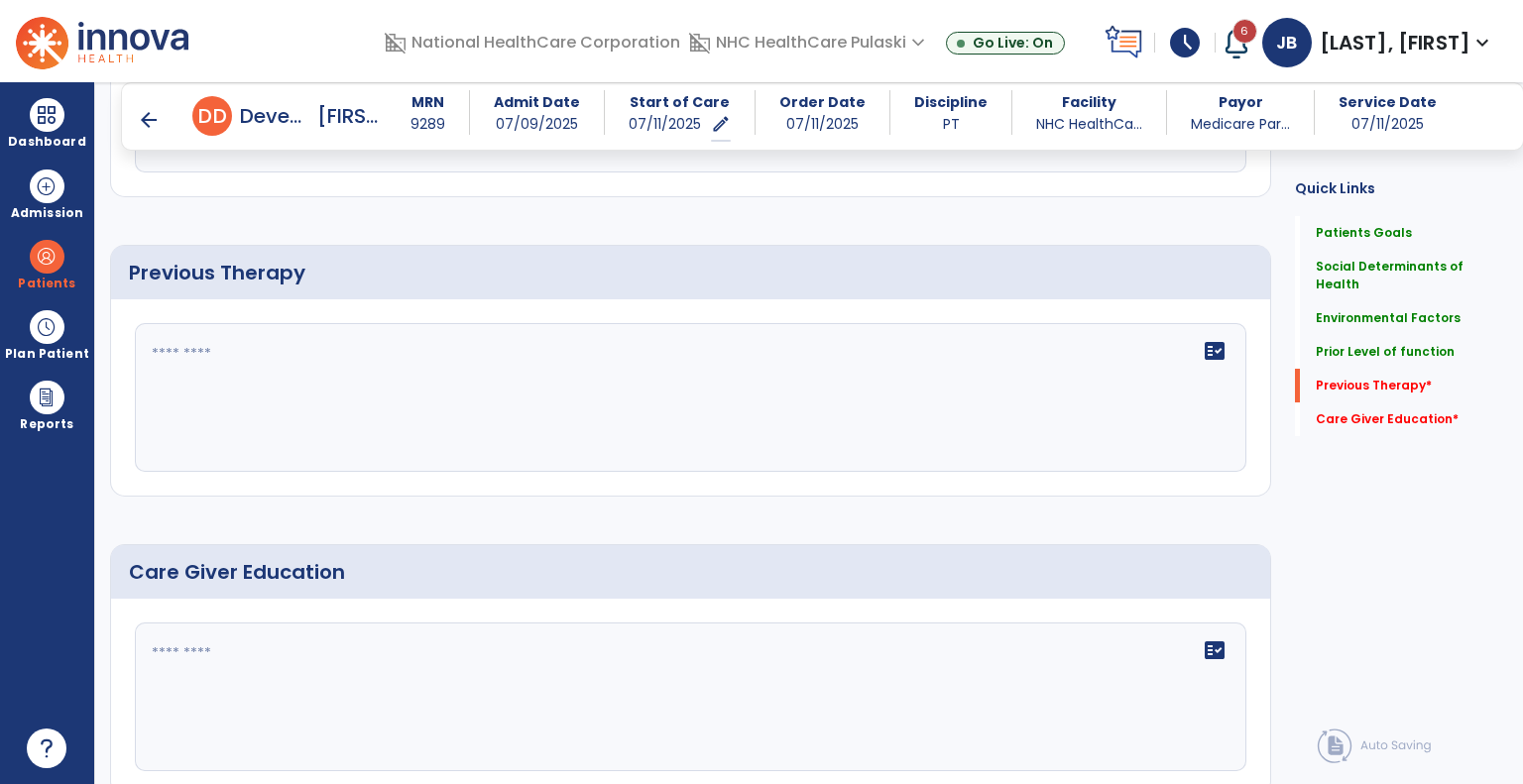 scroll, scrollTop: 1011, scrollLeft: 0, axis: vertical 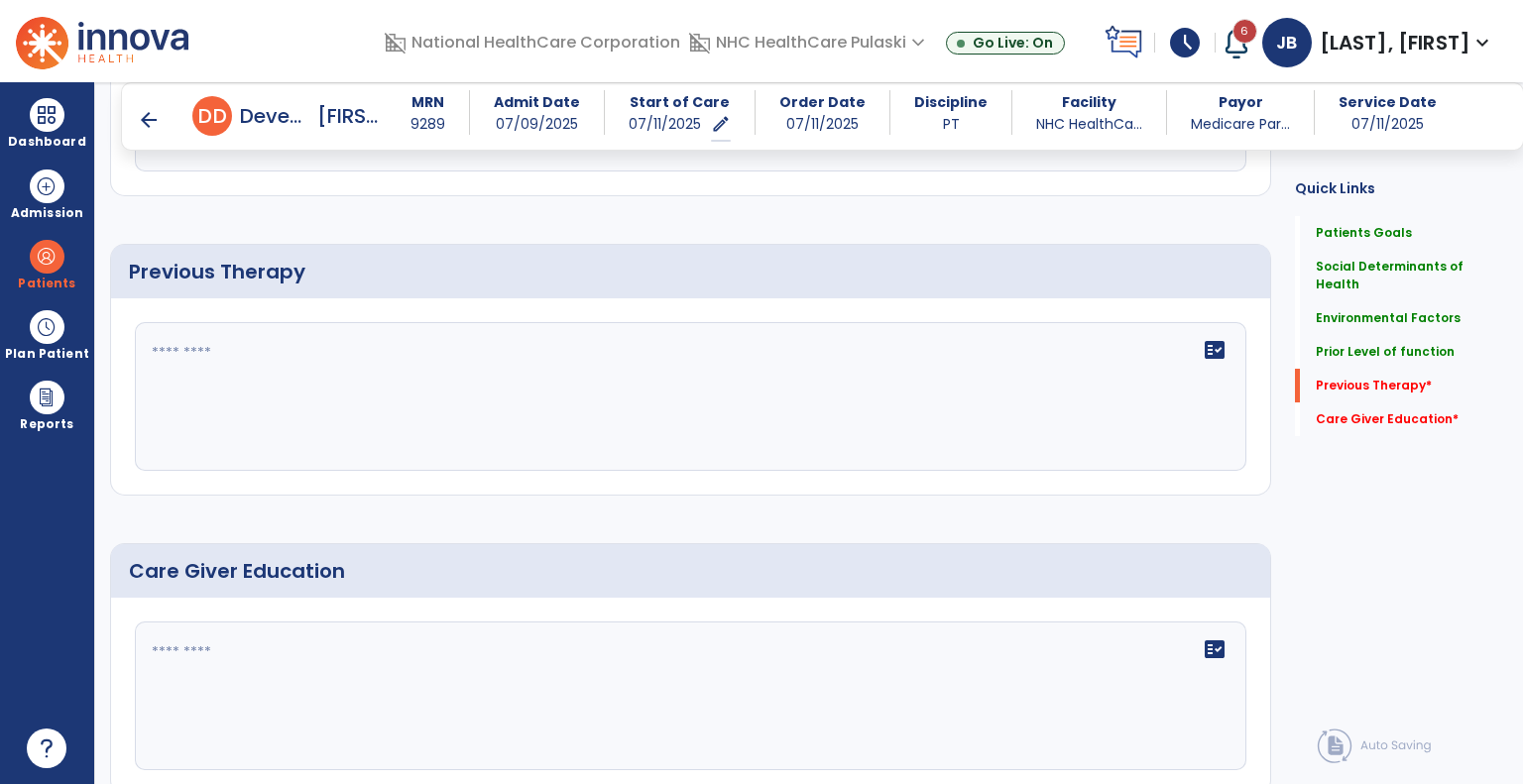 type on "**********" 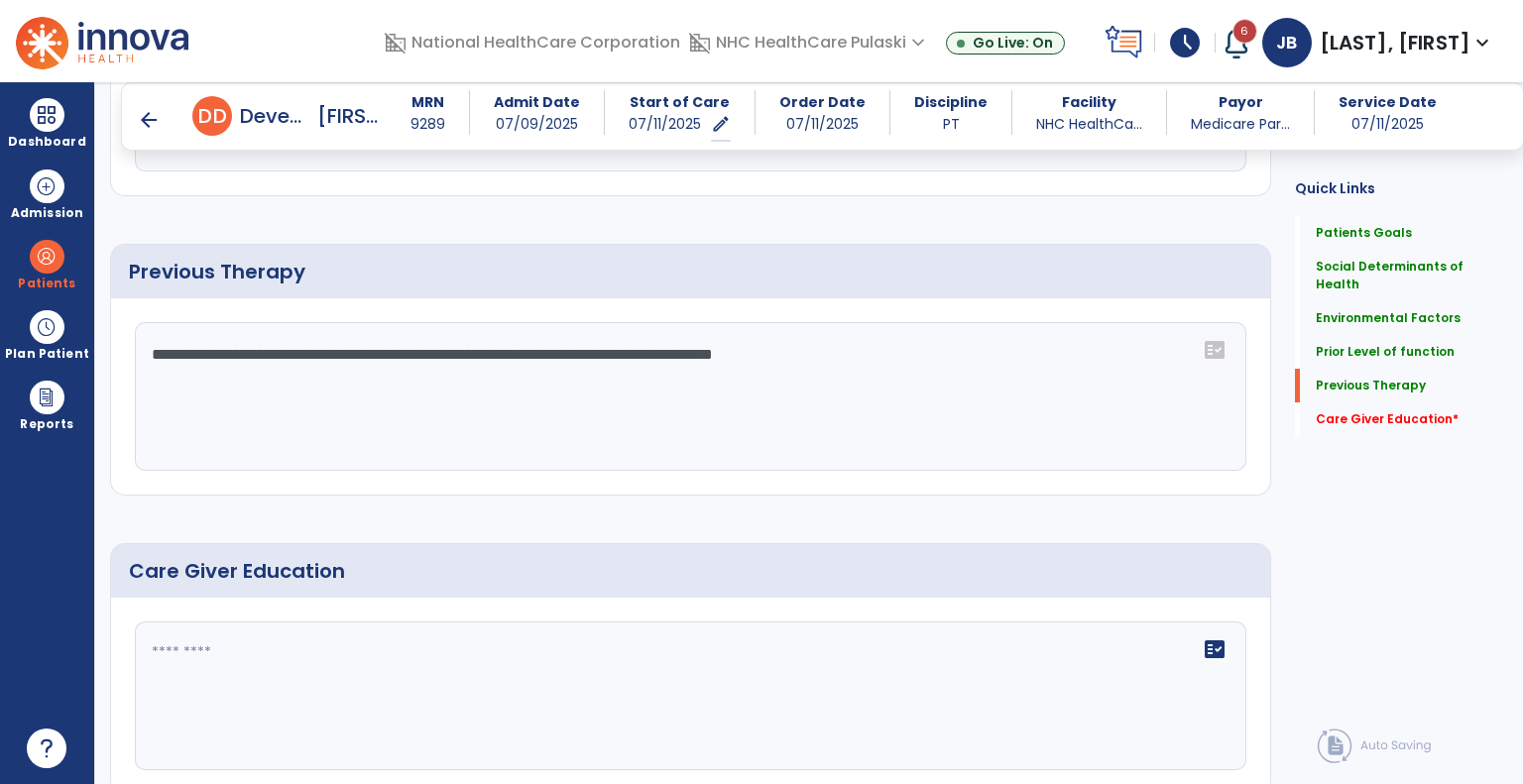 drag, startPoint x: 912, startPoint y: 354, endPoint x: 759, endPoint y: 364, distance: 153.32645 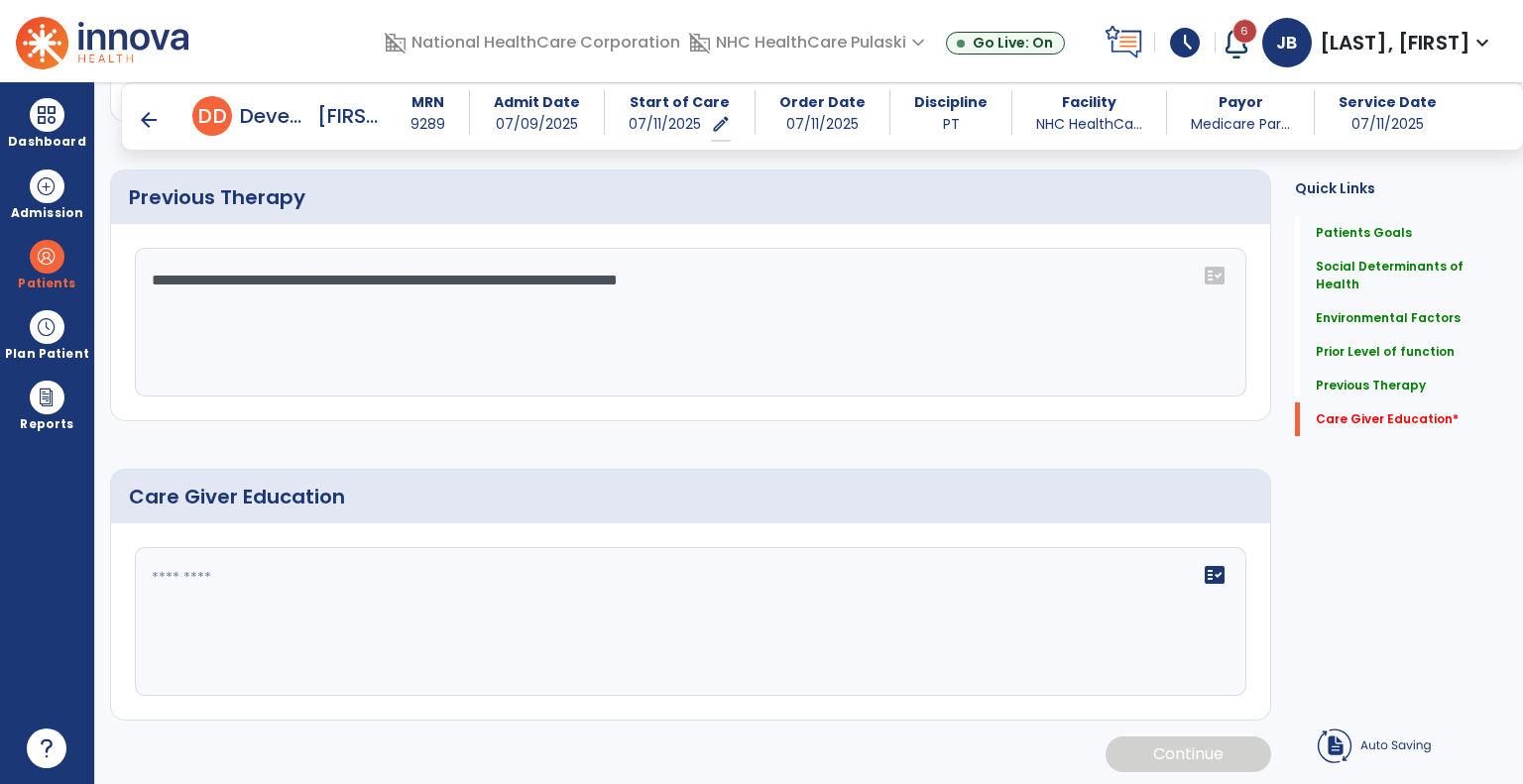 scroll, scrollTop: 1086, scrollLeft: 0, axis: vertical 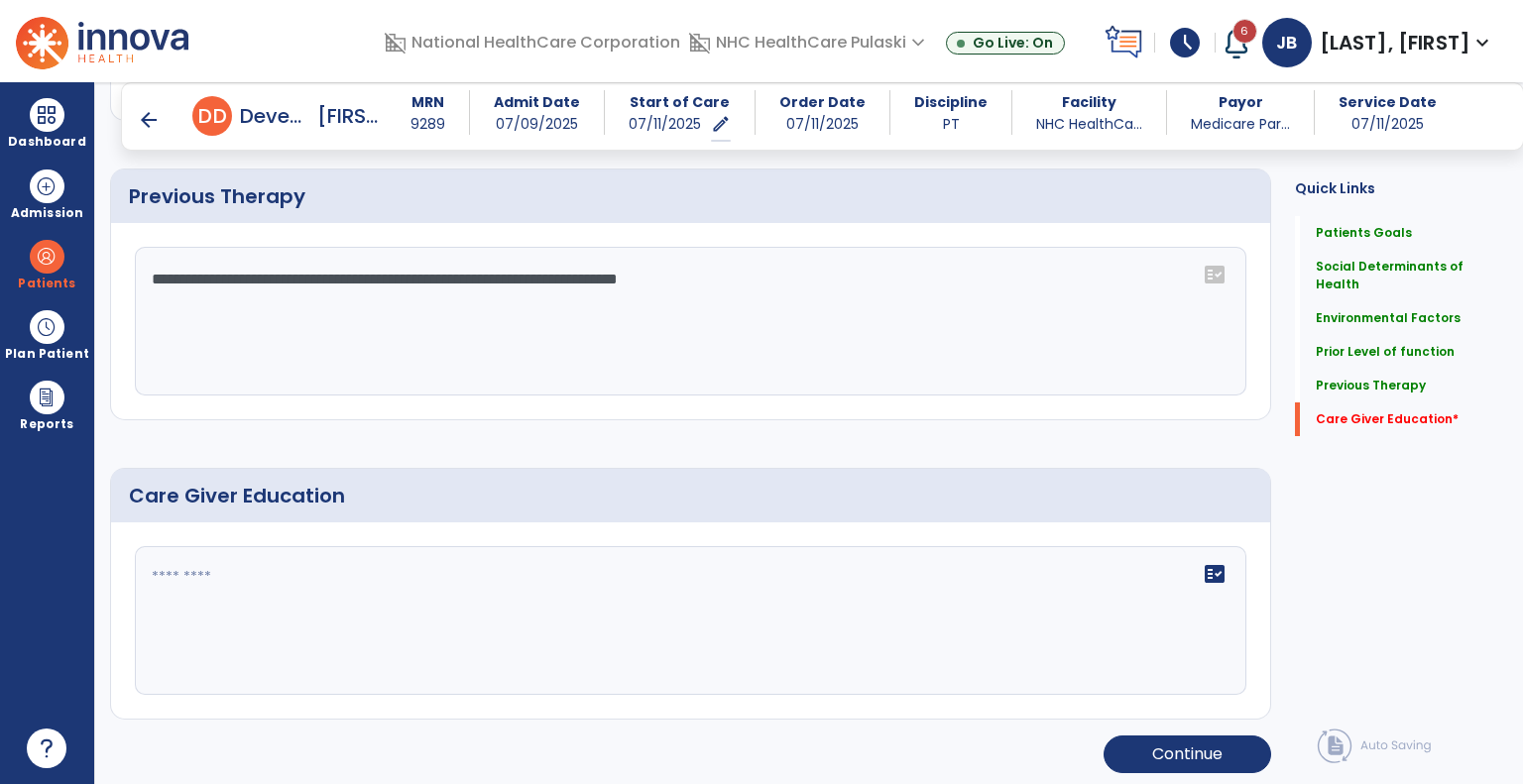 type on "**********" 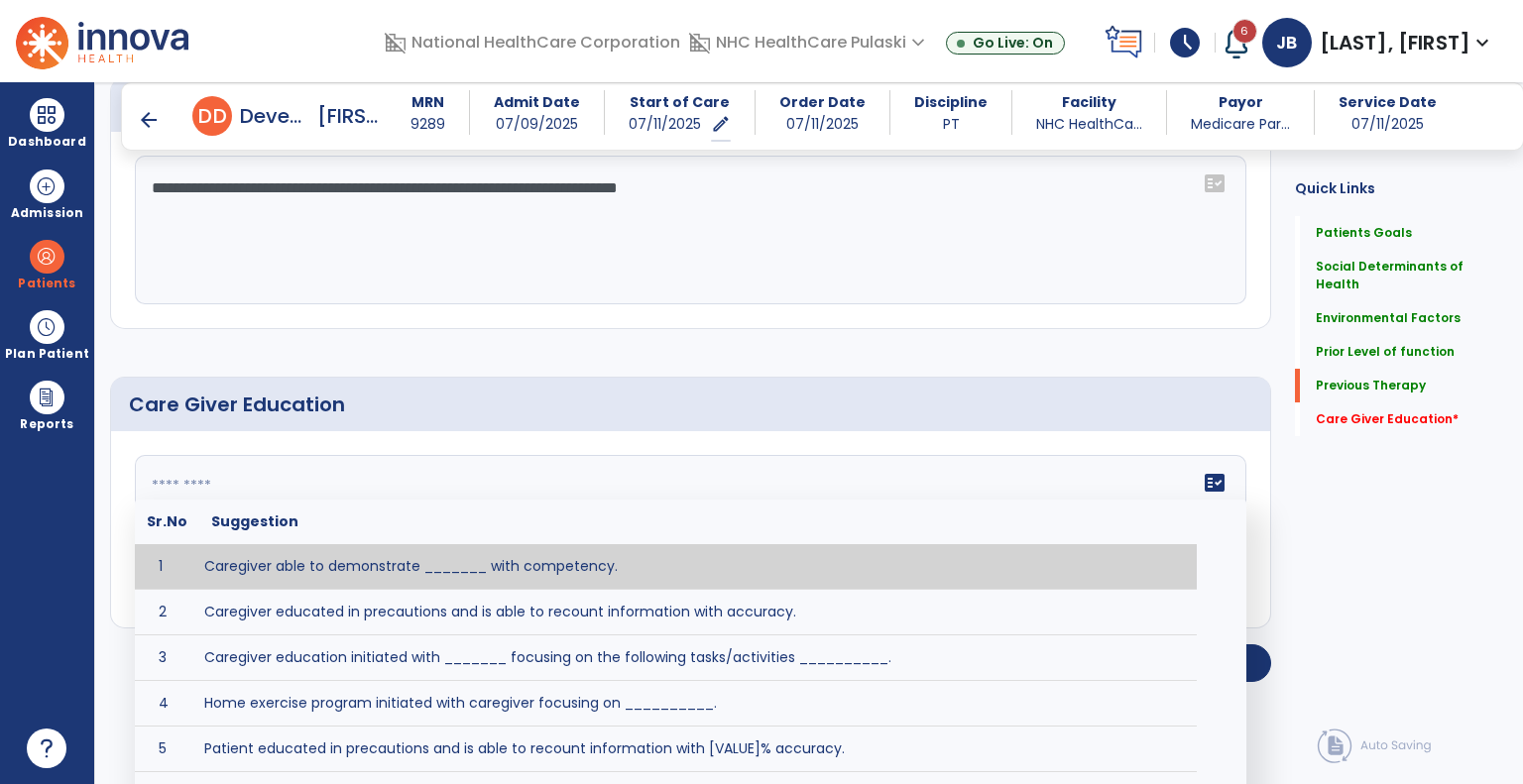 scroll, scrollTop: 0, scrollLeft: 0, axis: both 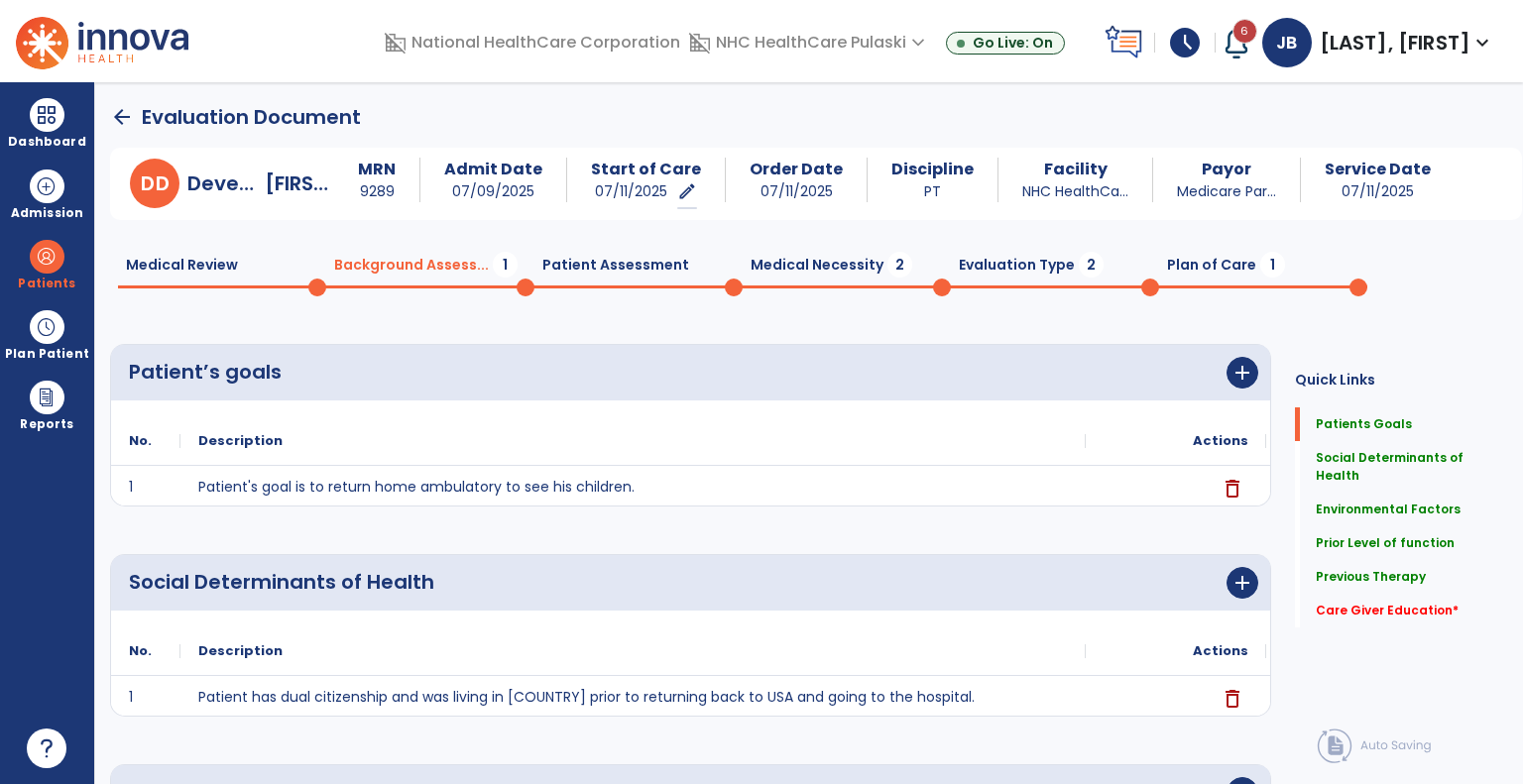 click on "Medical Review  0  Background Assess...  1  Patient Assessment  0  Medical Necessity  2  Evaluation Type  2  Plan of Care  1" 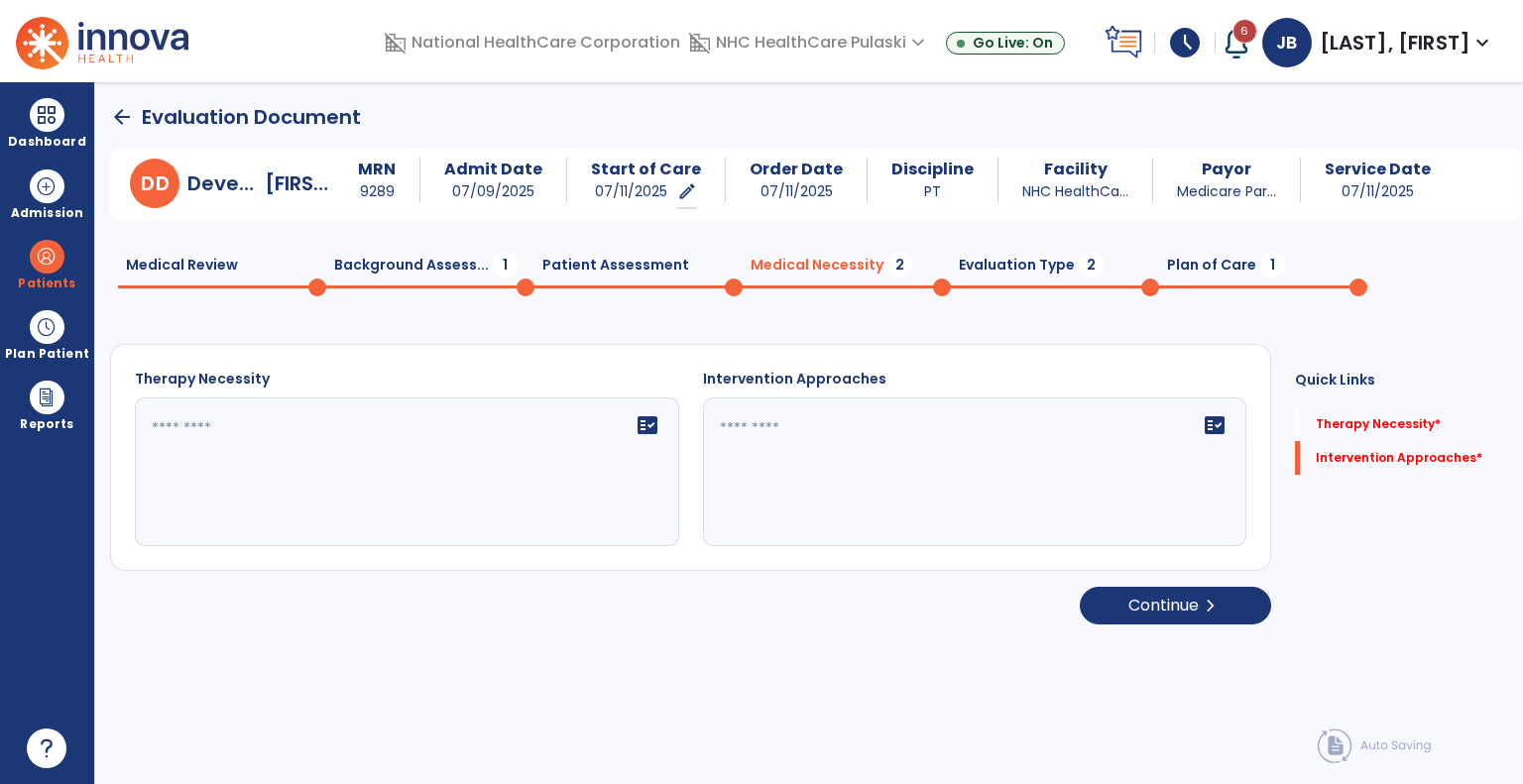 click on "fact_check" 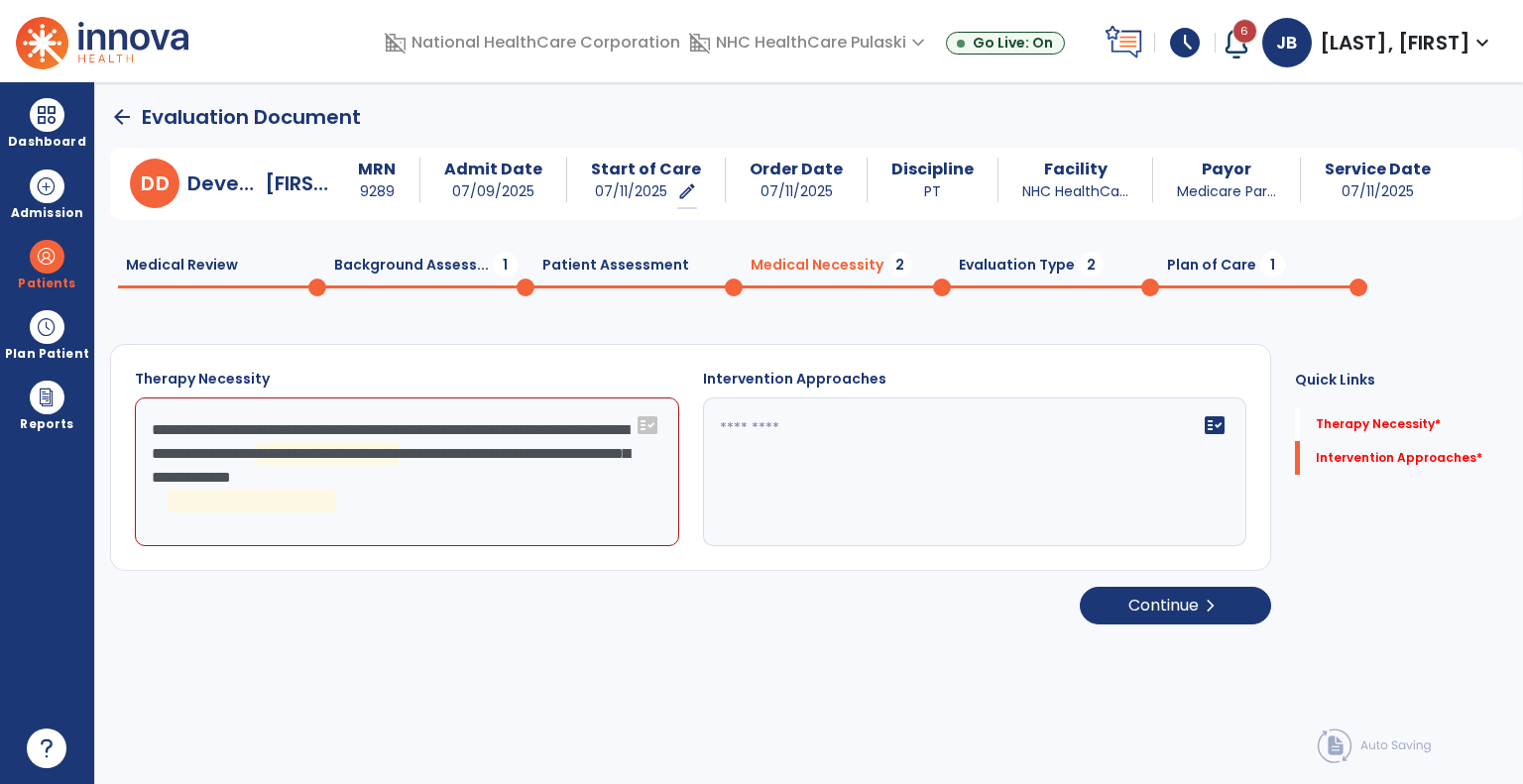 click on "**********" 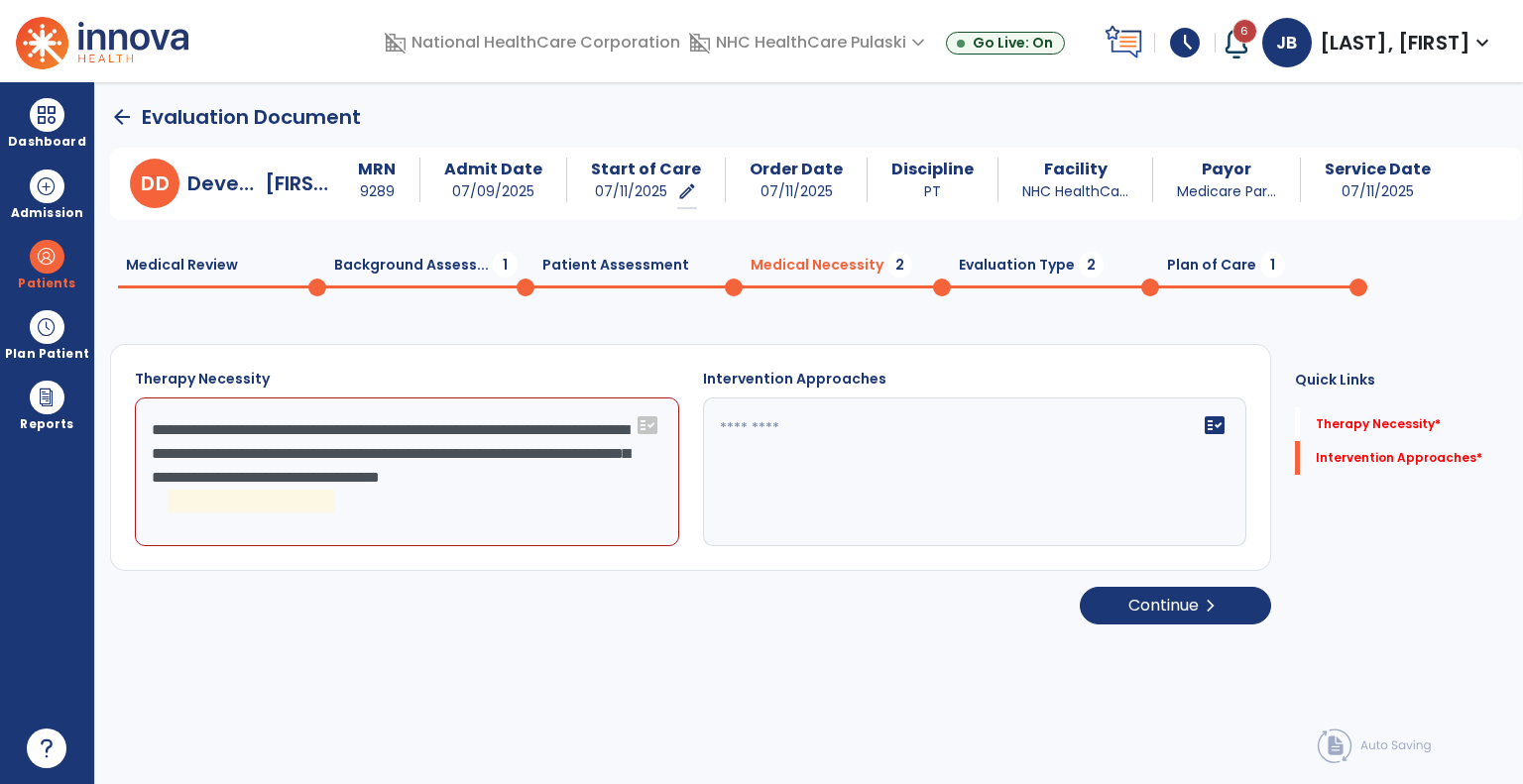 click on "**********" 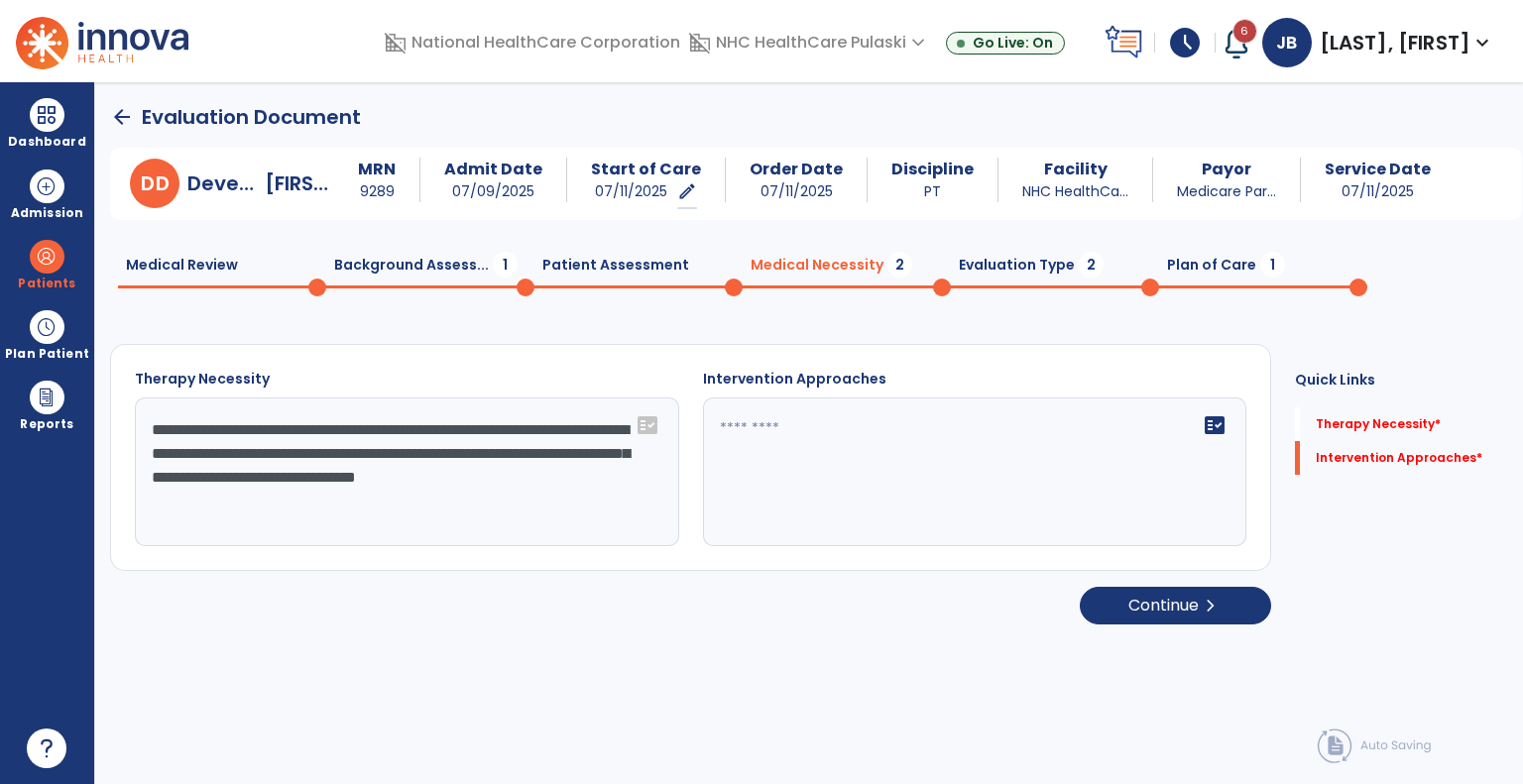 type on "**********" 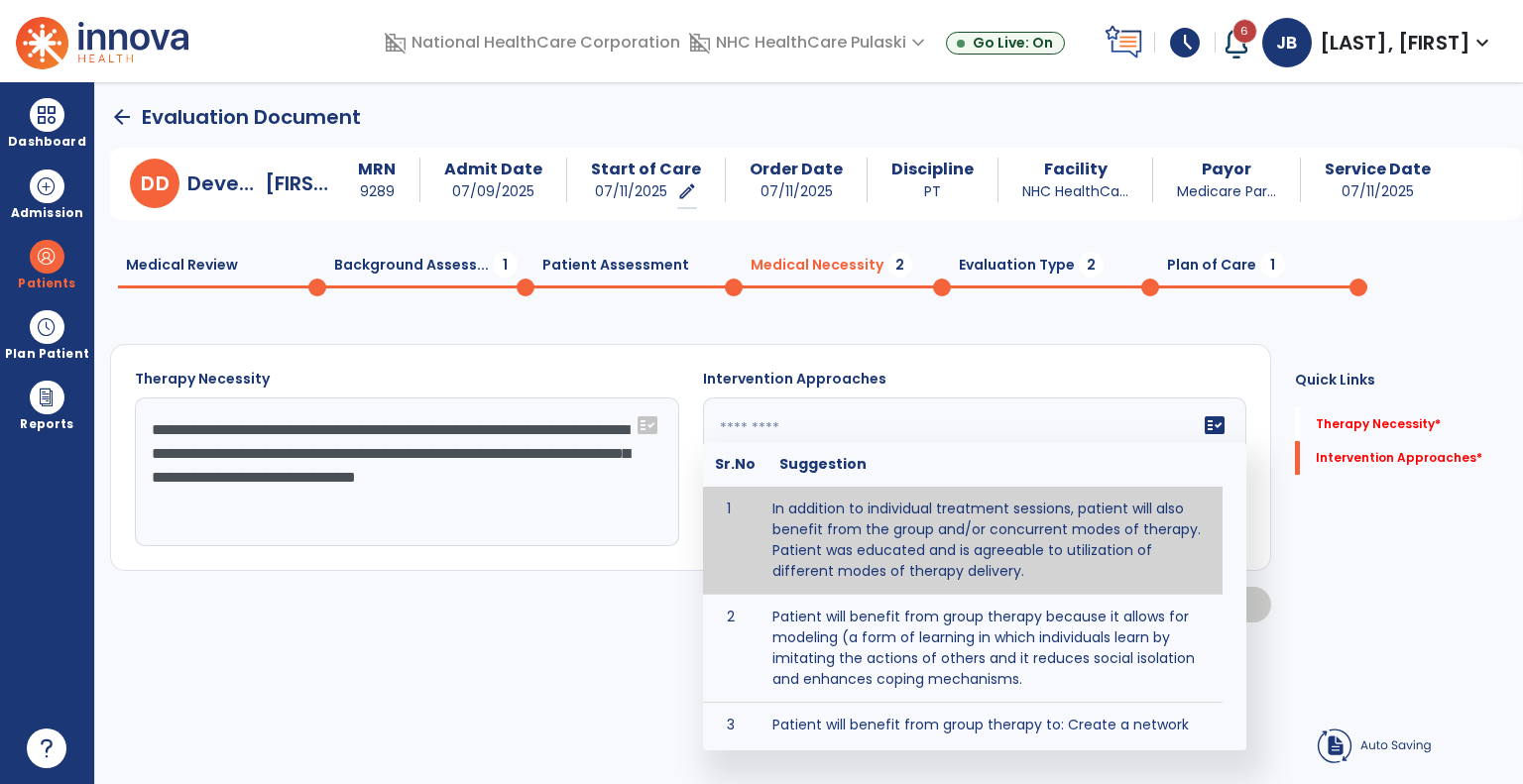type on "**********" 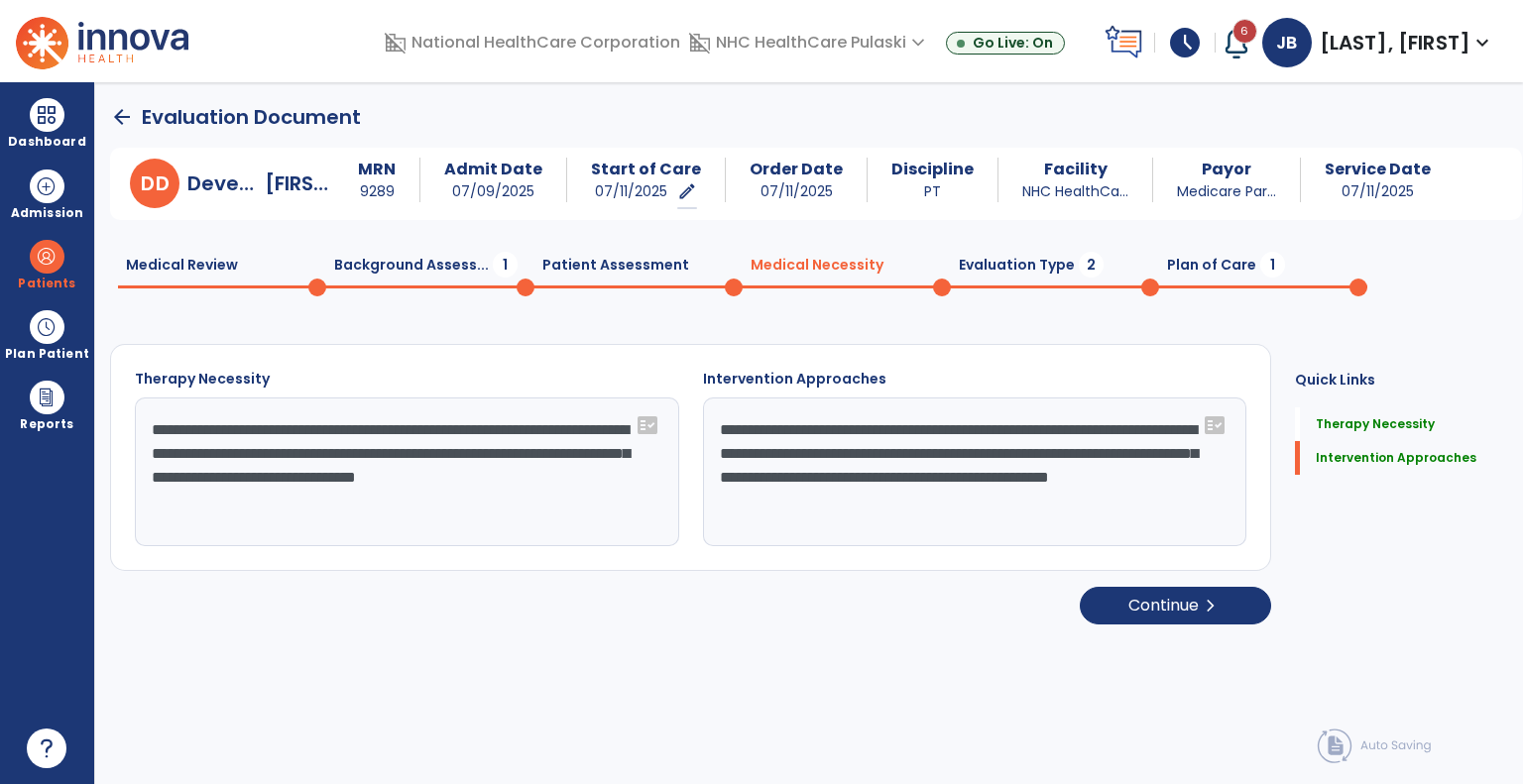 click on "Evaluation Type  2" 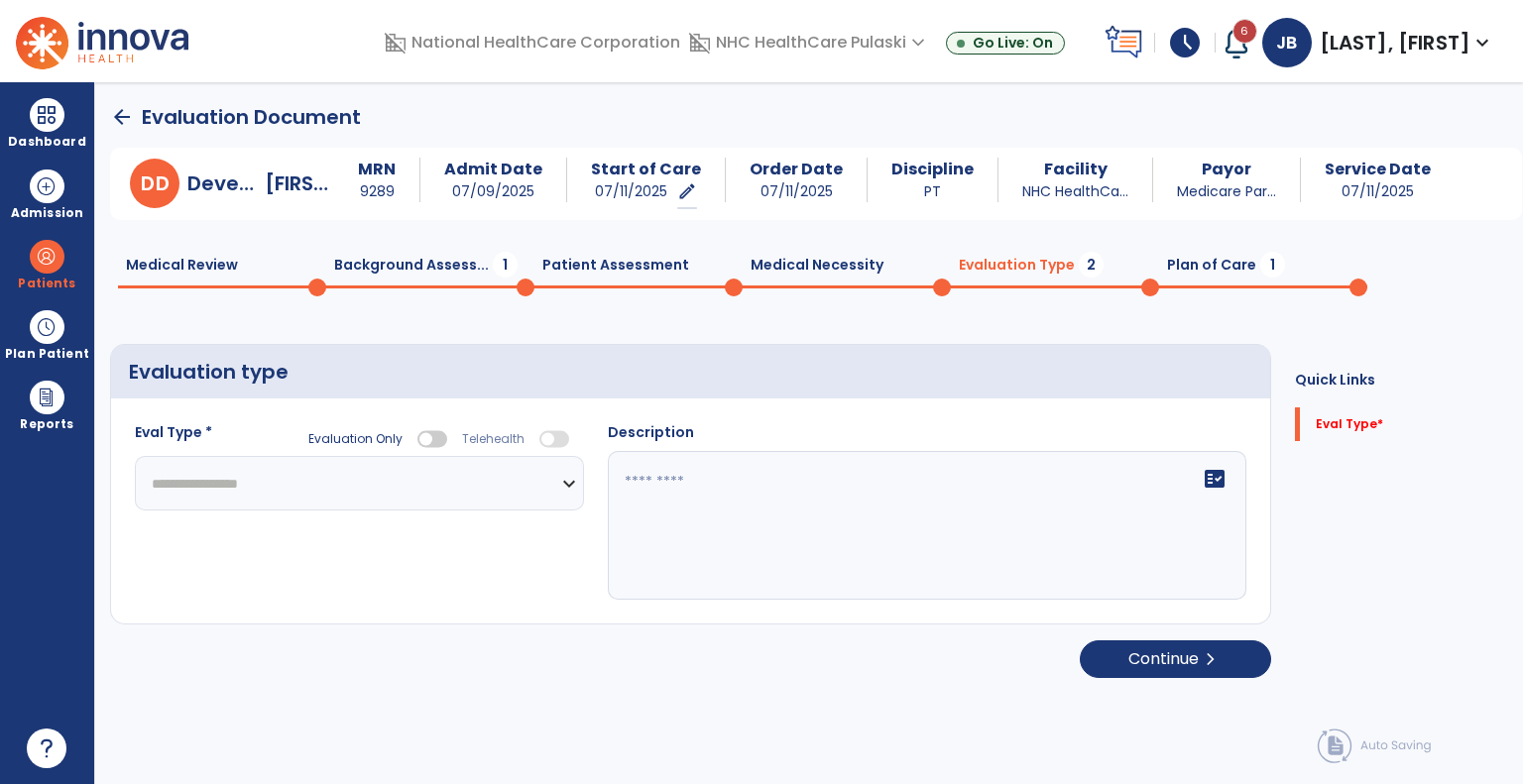 click on "**********" 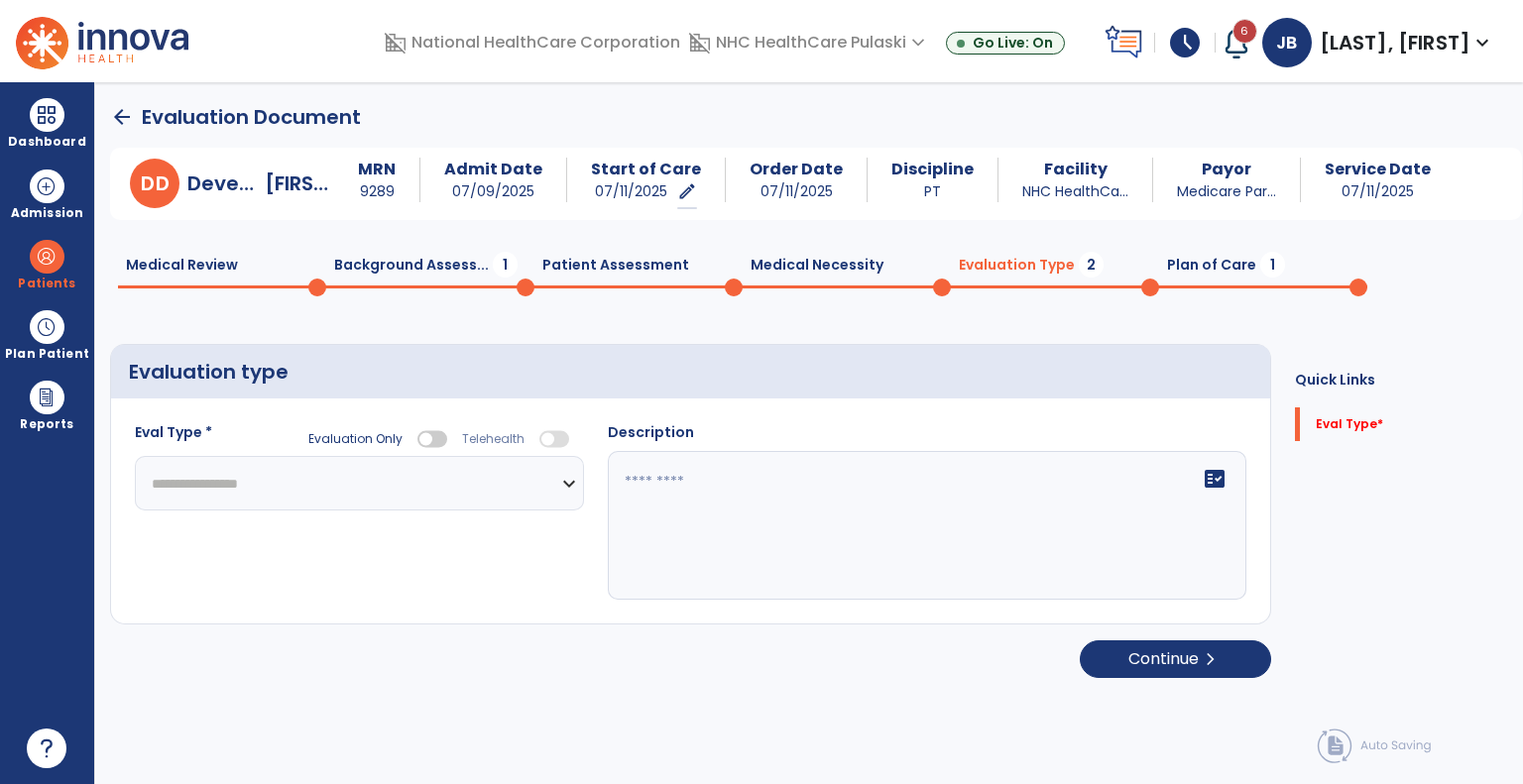 select on "**********" 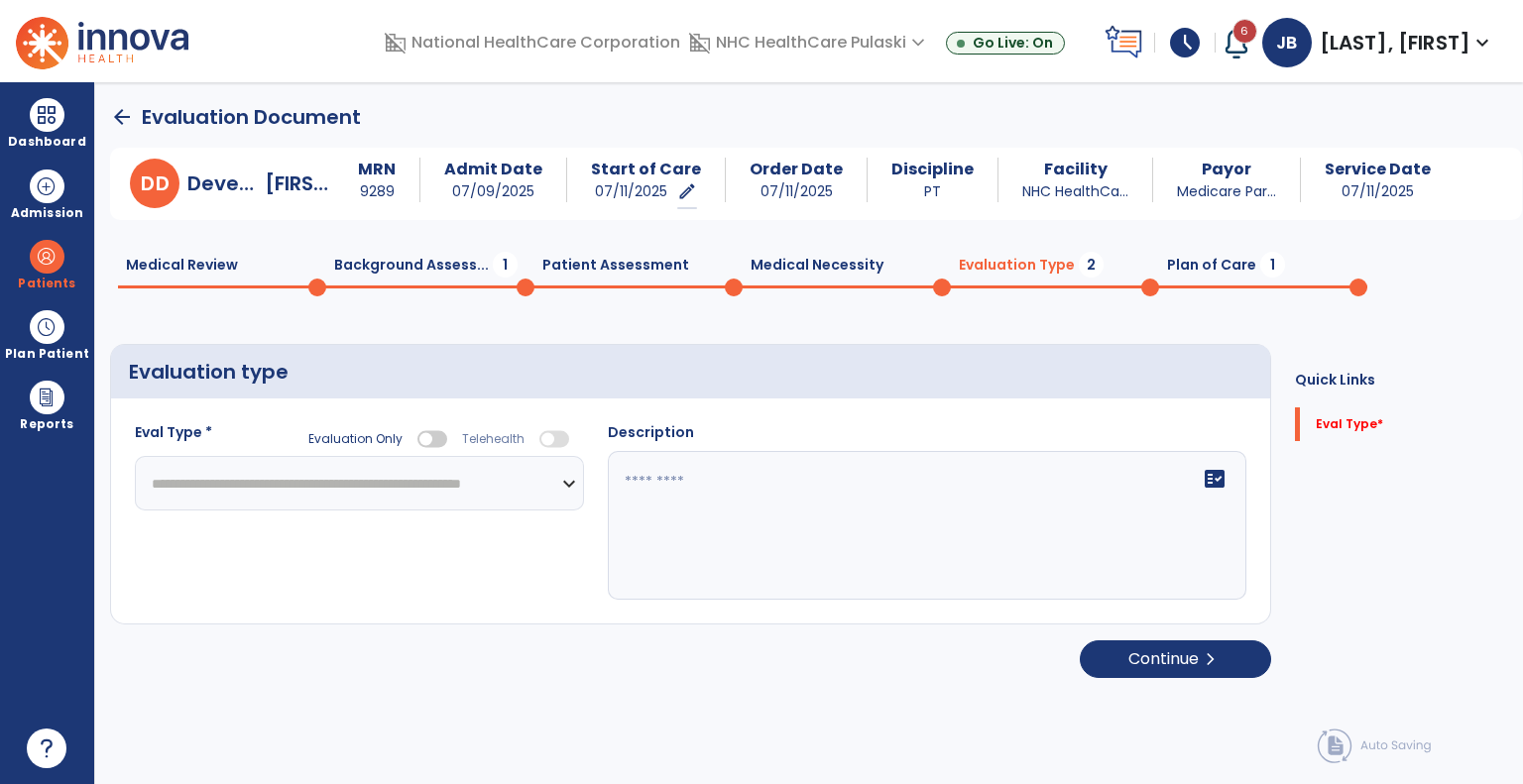 click on "**********" 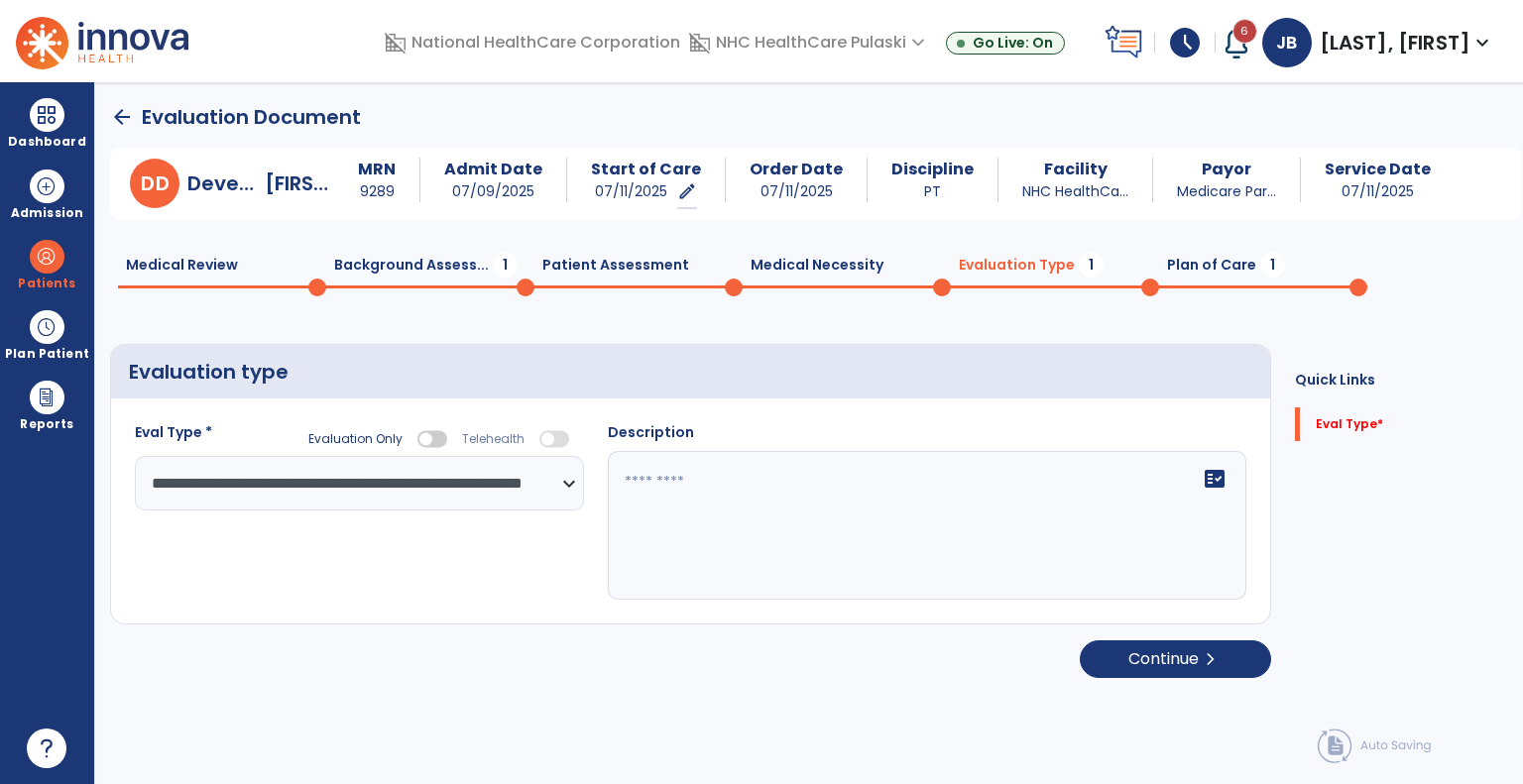 click on "fact_check" 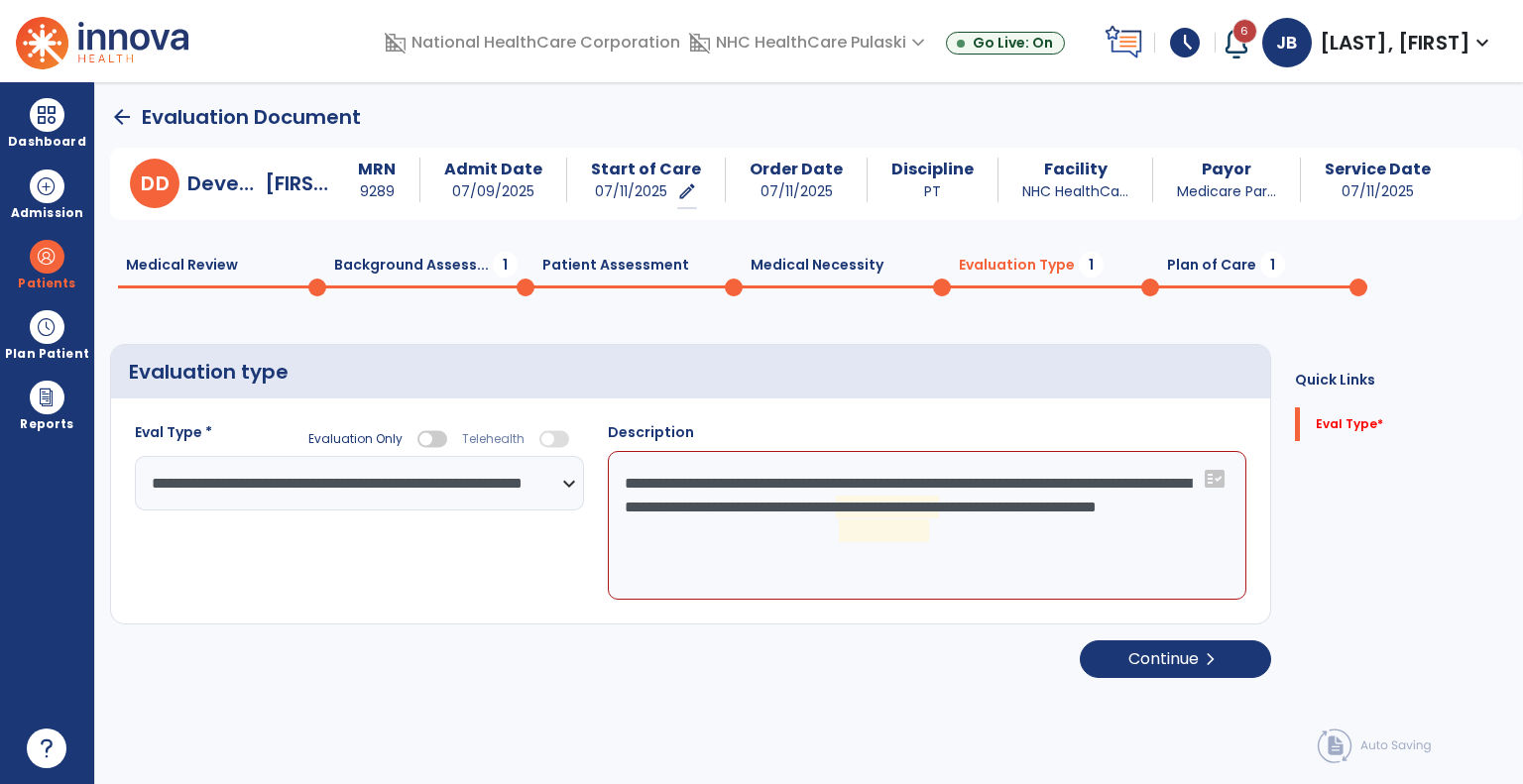 click on "**********" 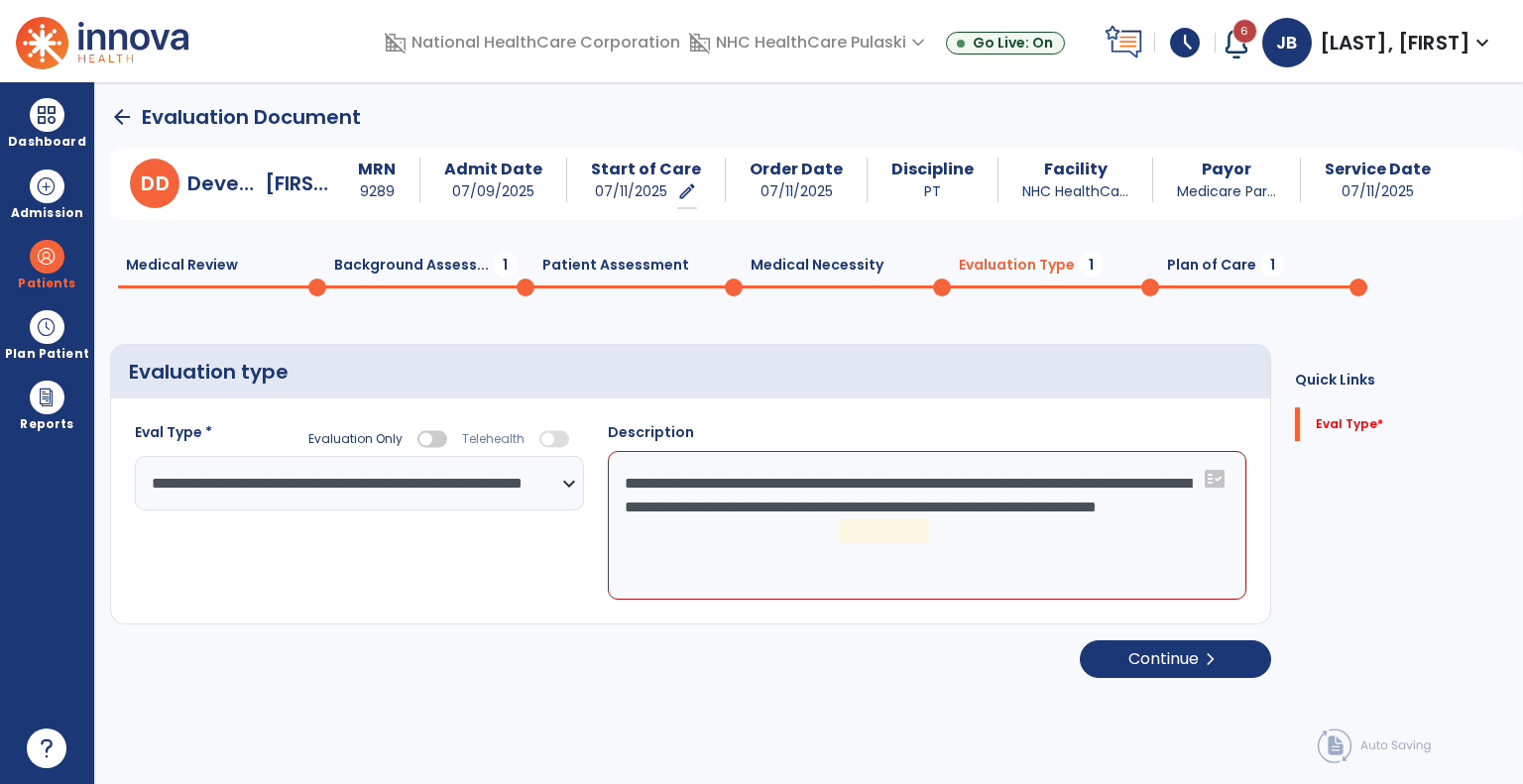 click on "**********" 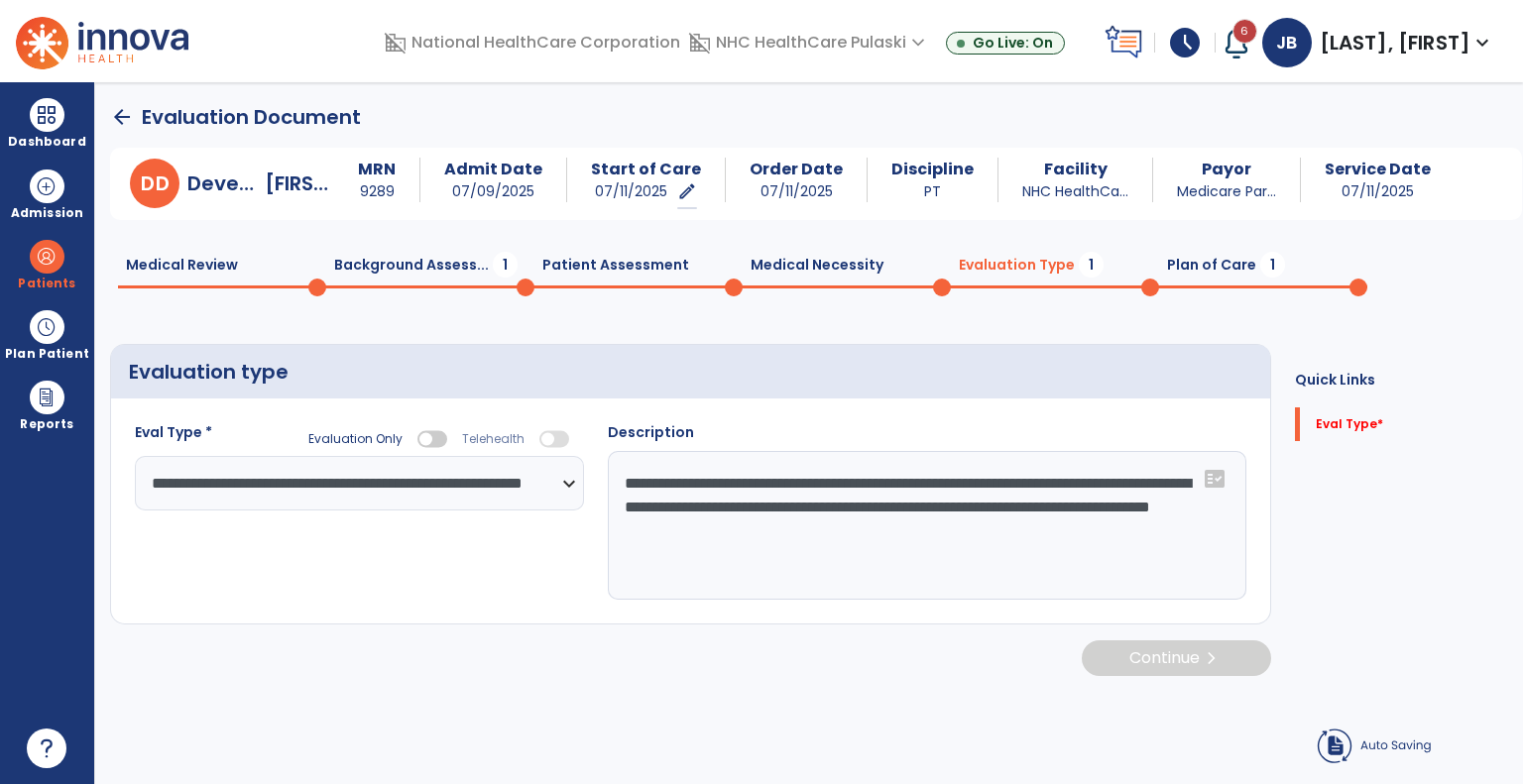 type on "**********" 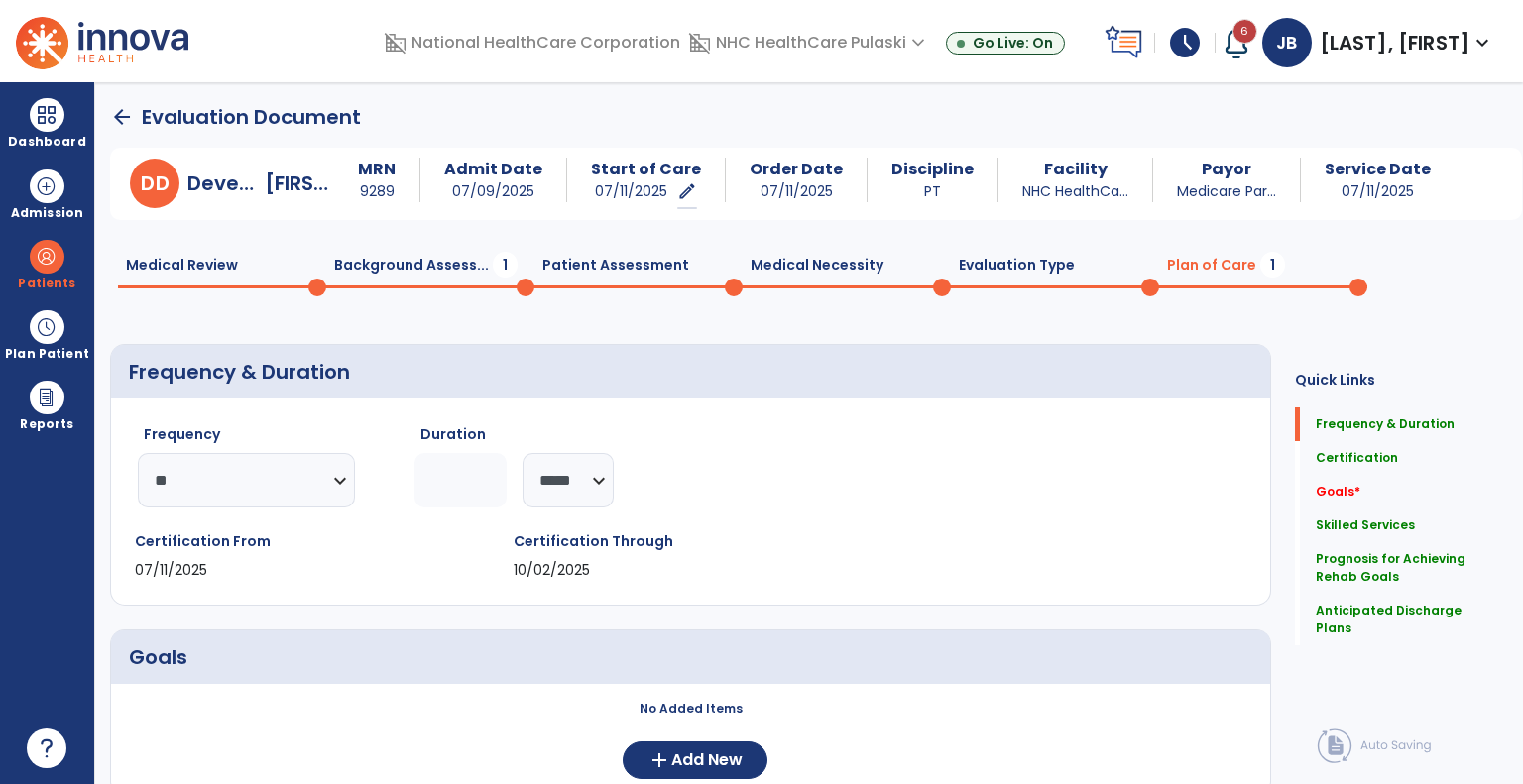 click on "Background Assess...  1" 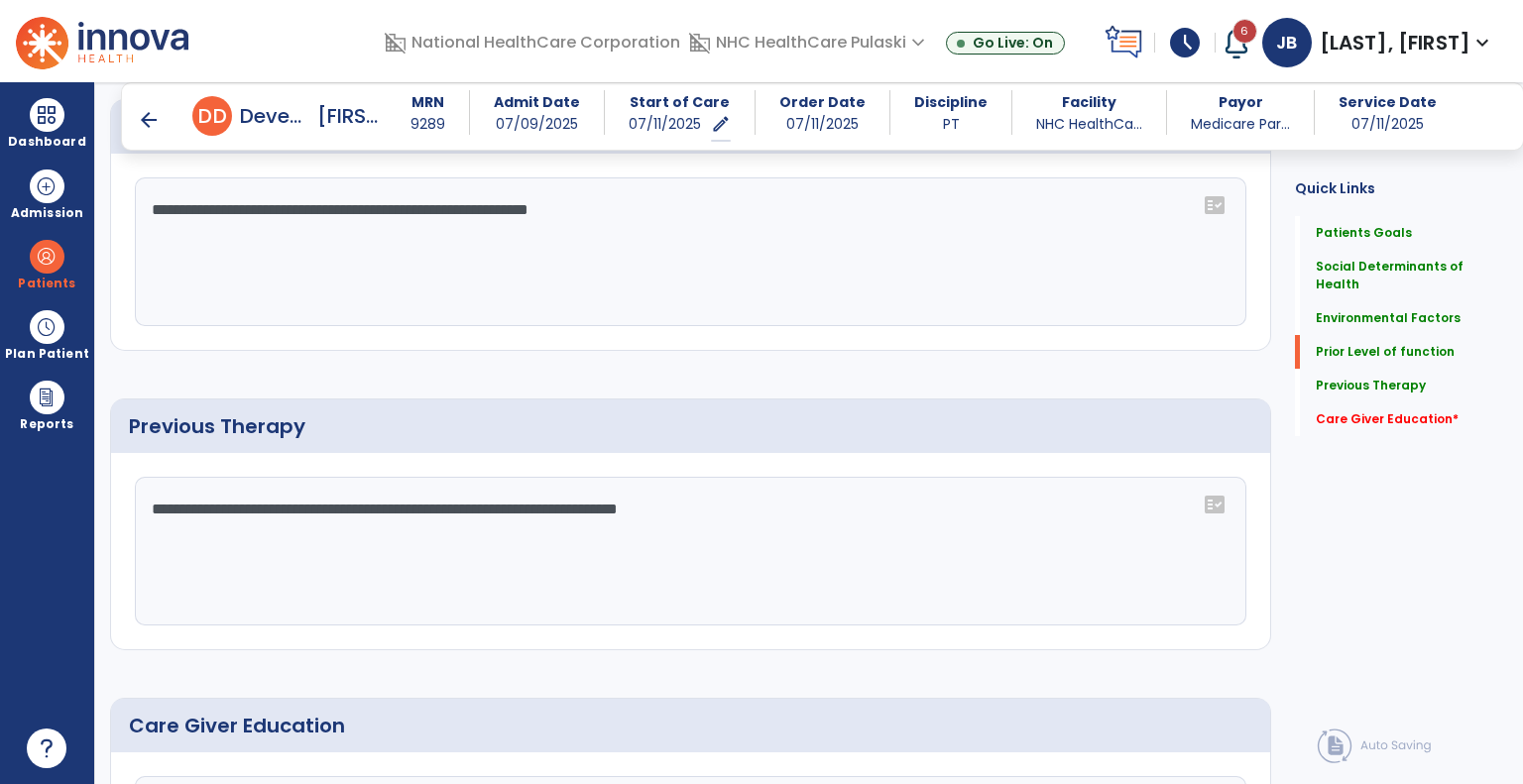 scroll, scrollTop: 1086, scrollLeft: 0, axis: vertical 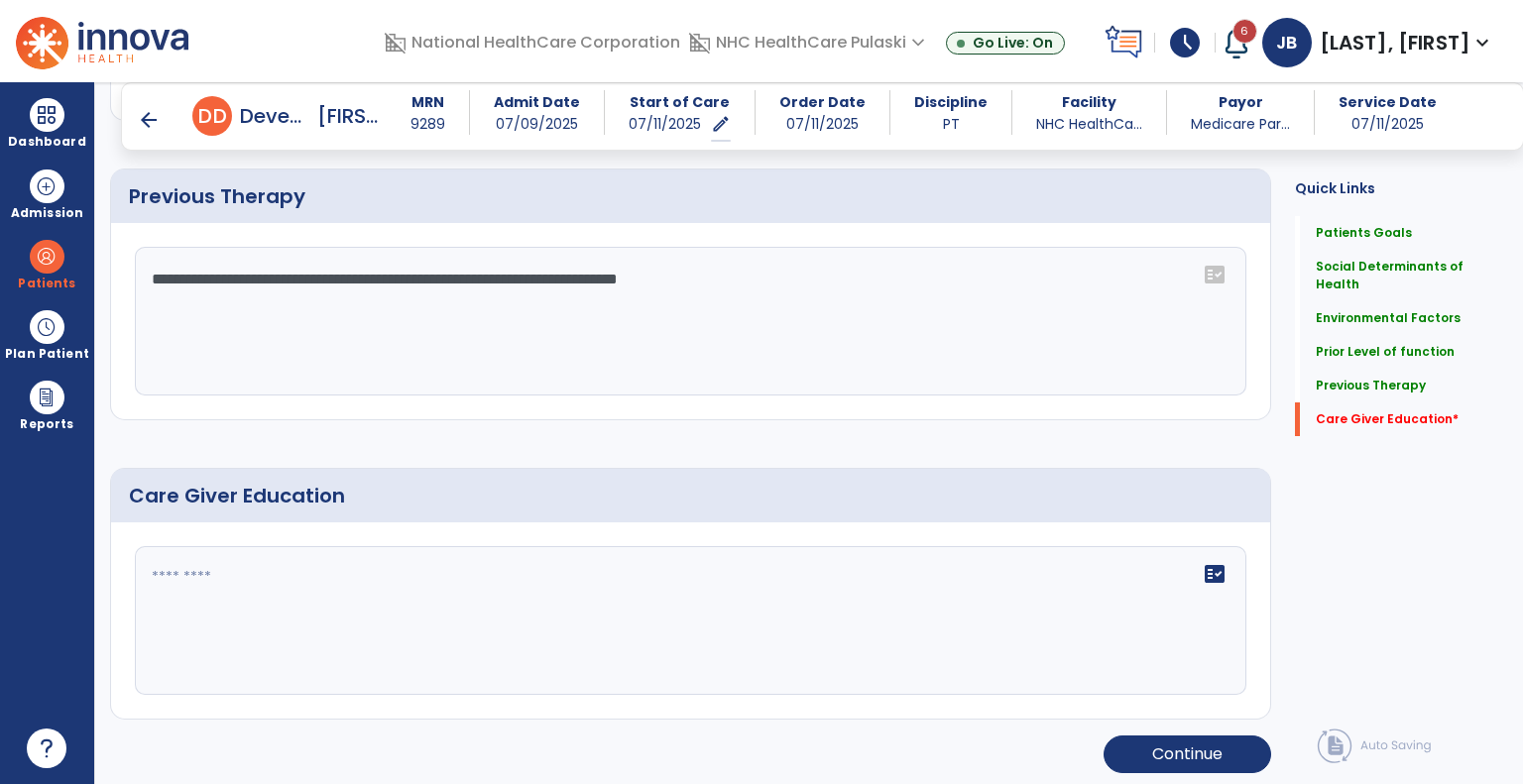 click 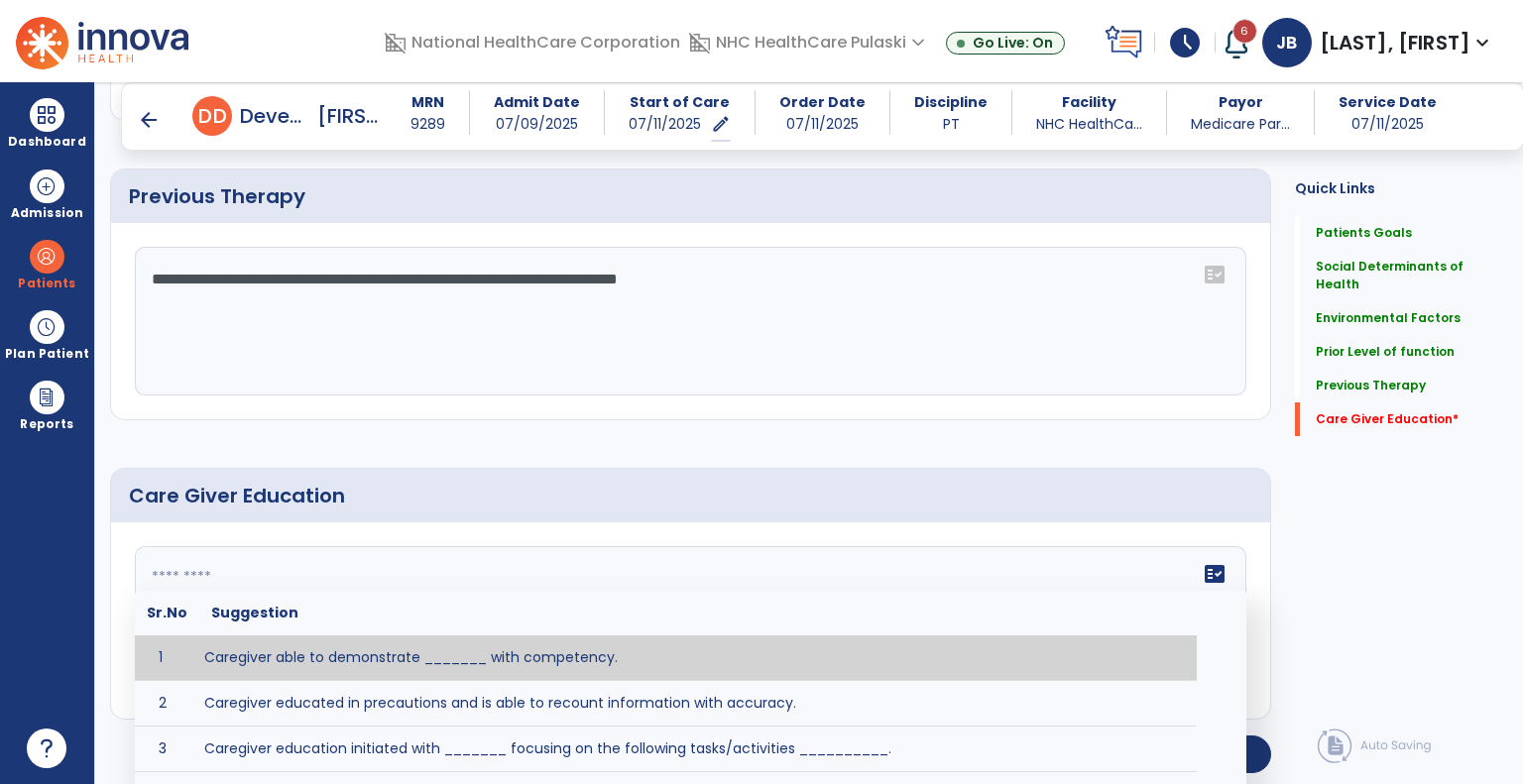 click 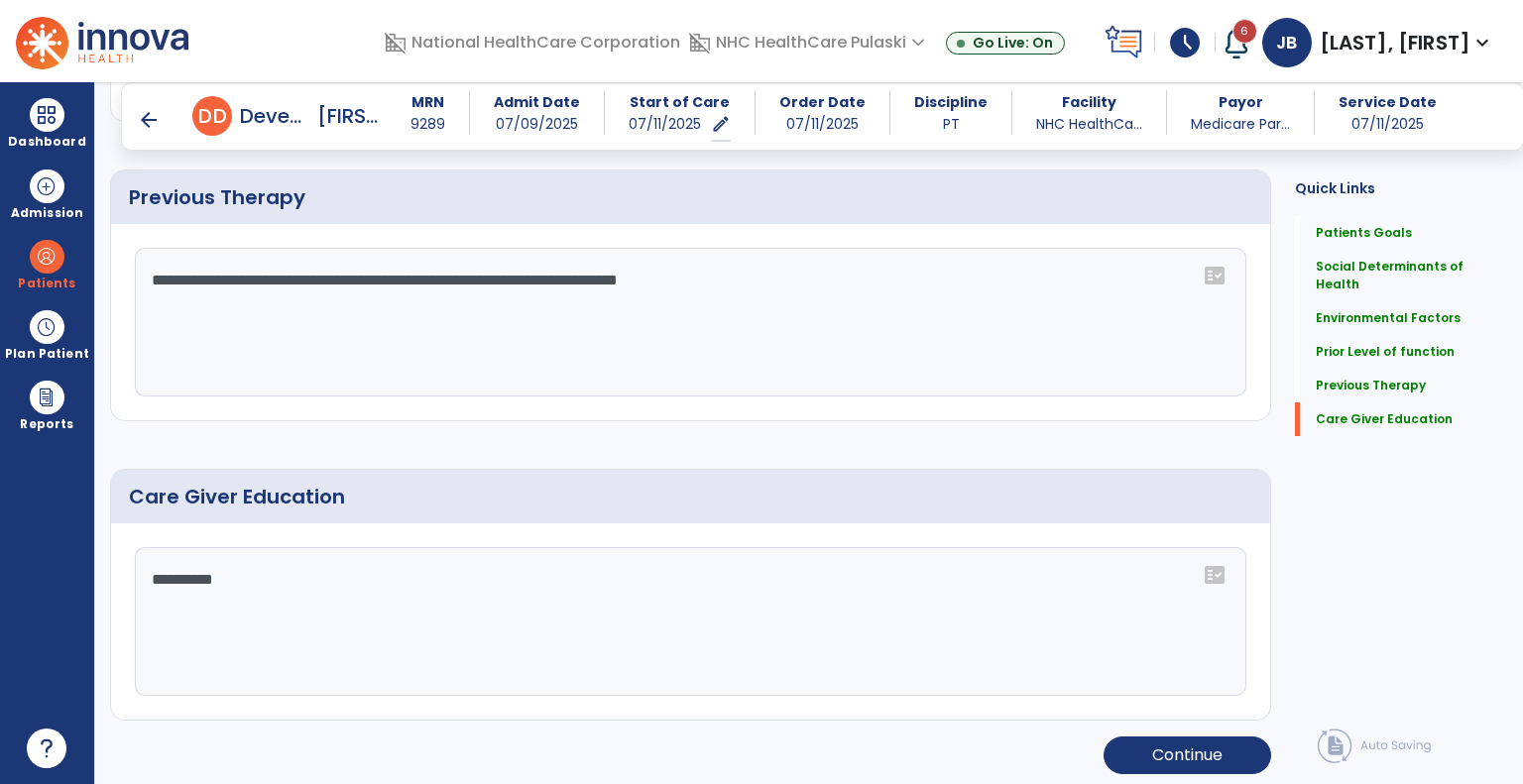 scroll, scrollTop: 1086, scrollLeft: 0, axis: vertical 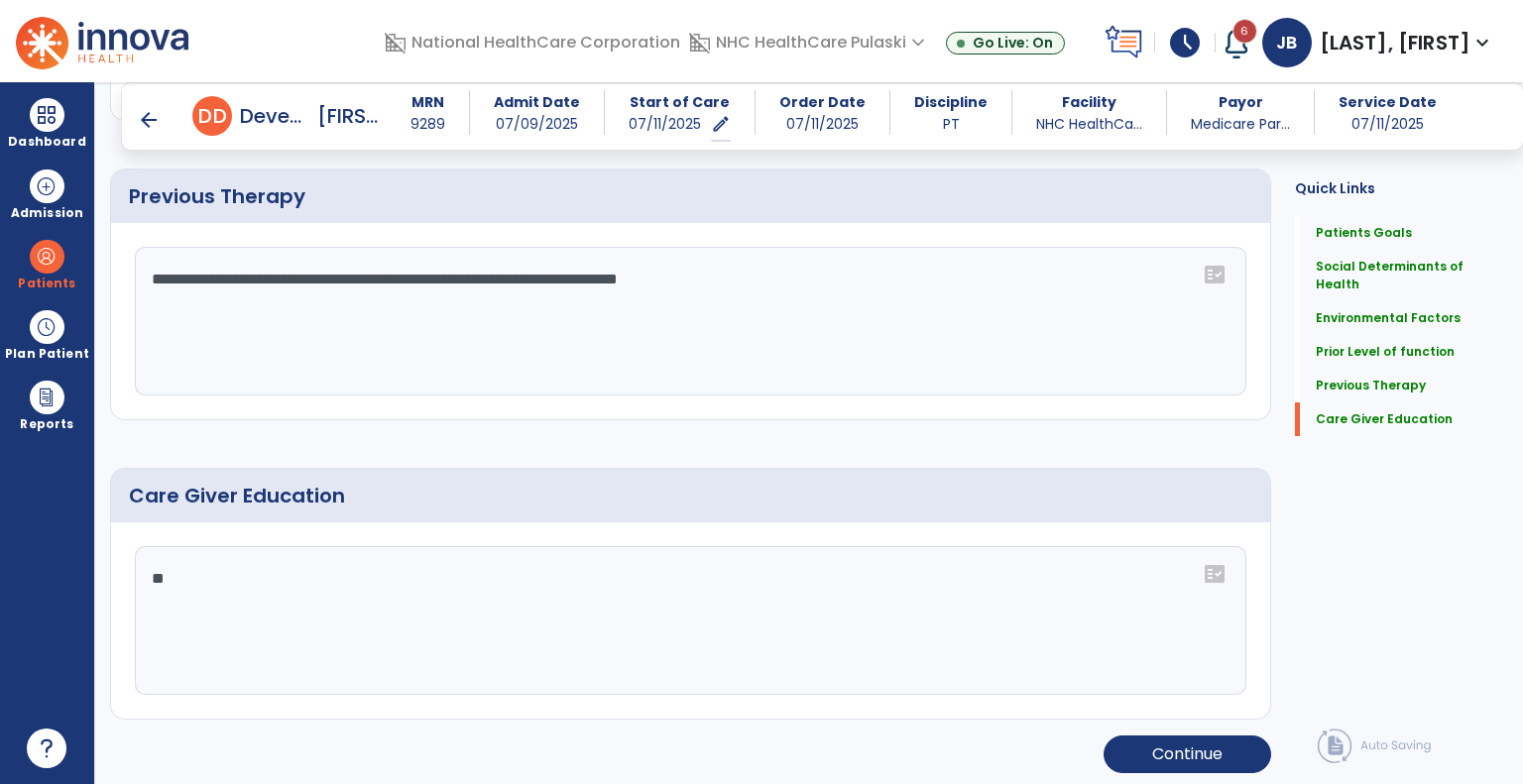 type on "*" 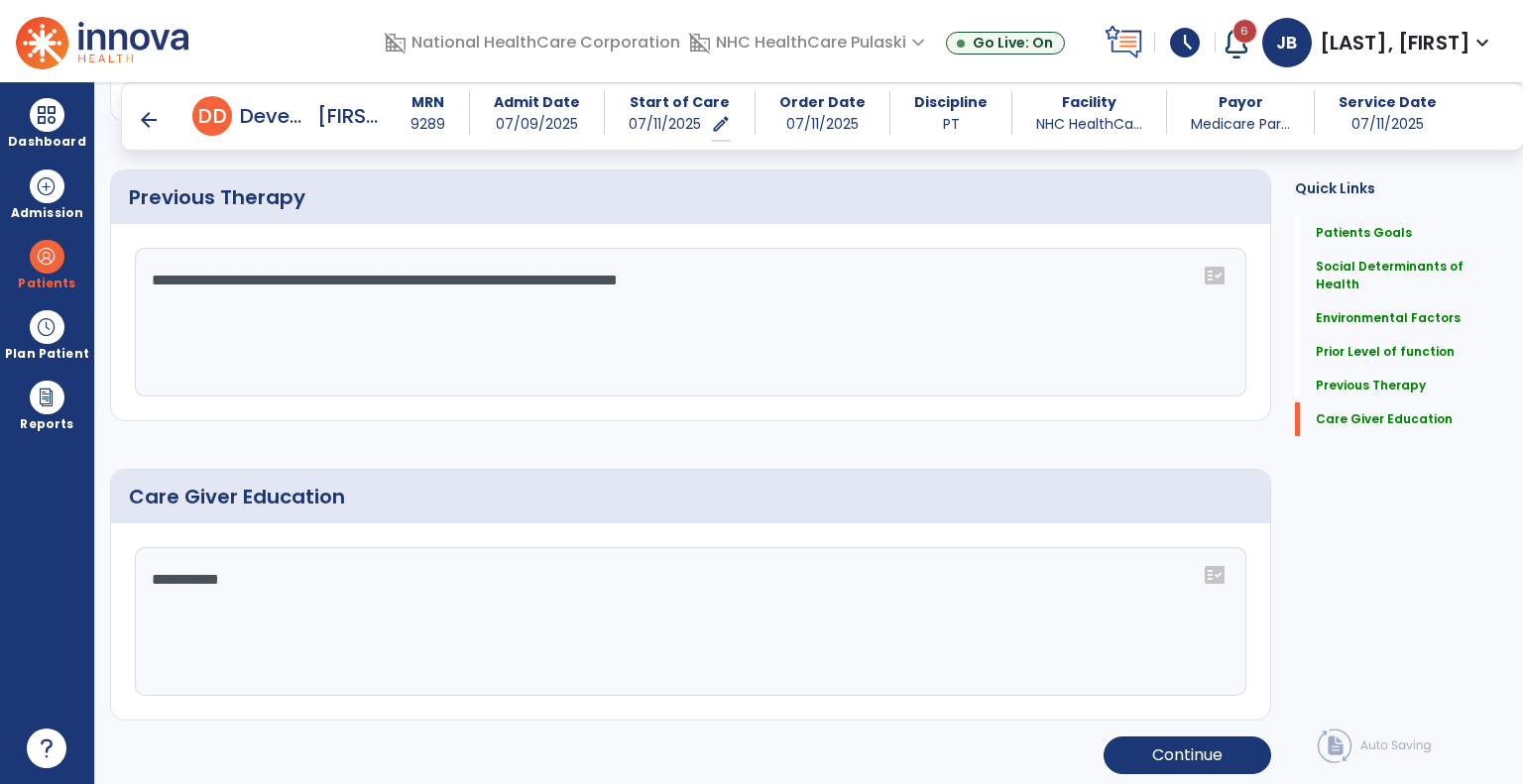 scroll, scrollTop: 1086, scrollLeft: 0, axis: vertical 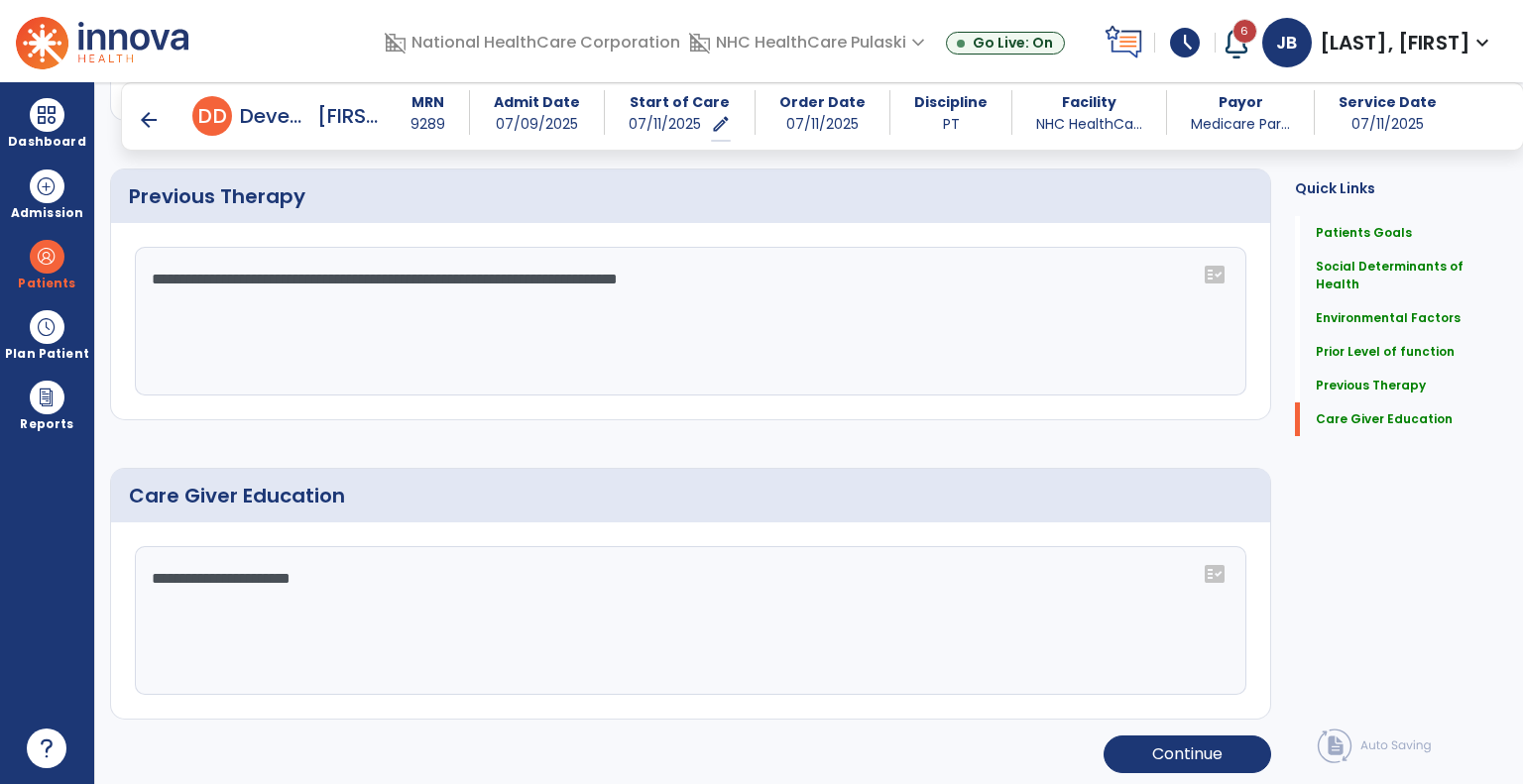 click on "**********" 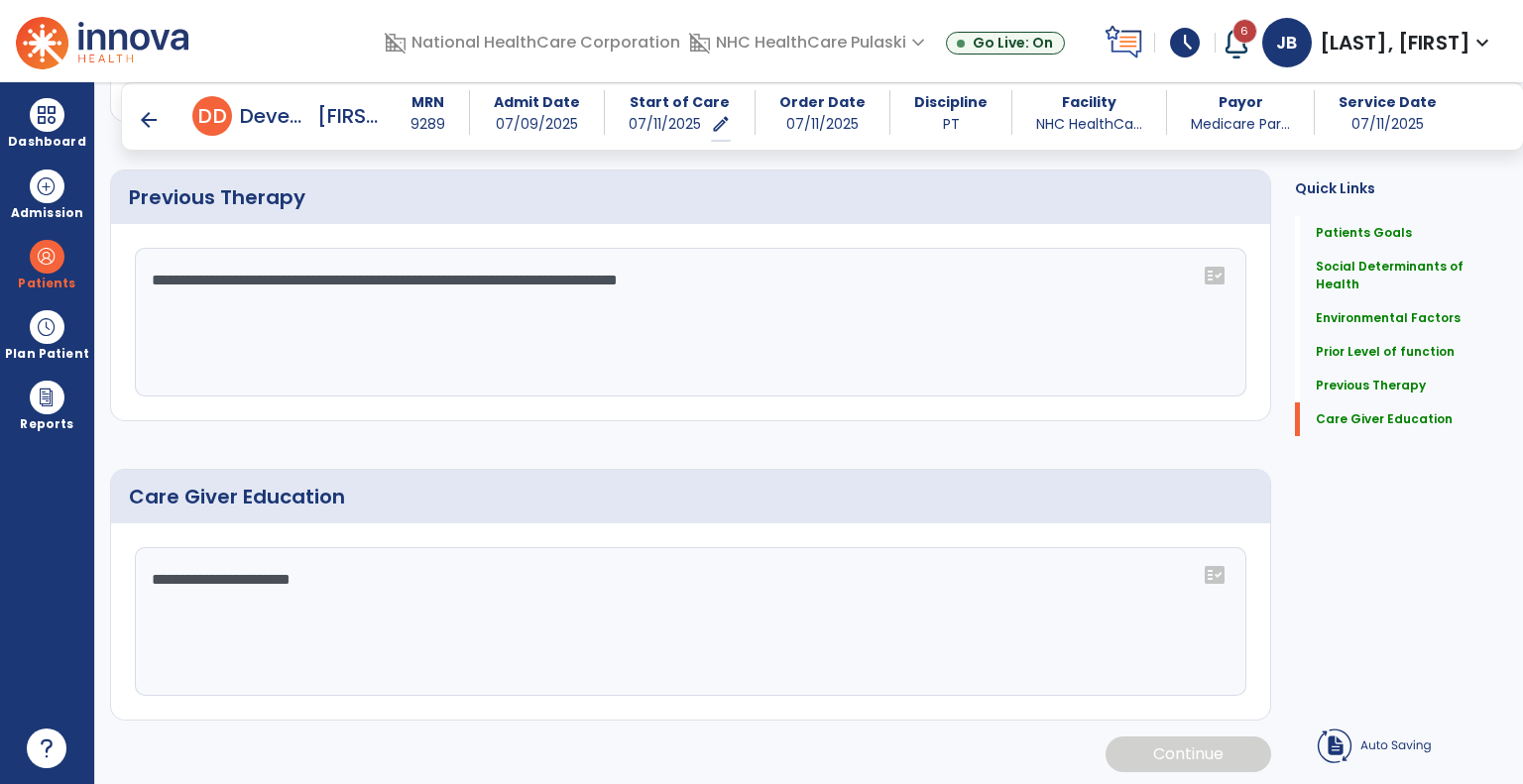 click on "**********" 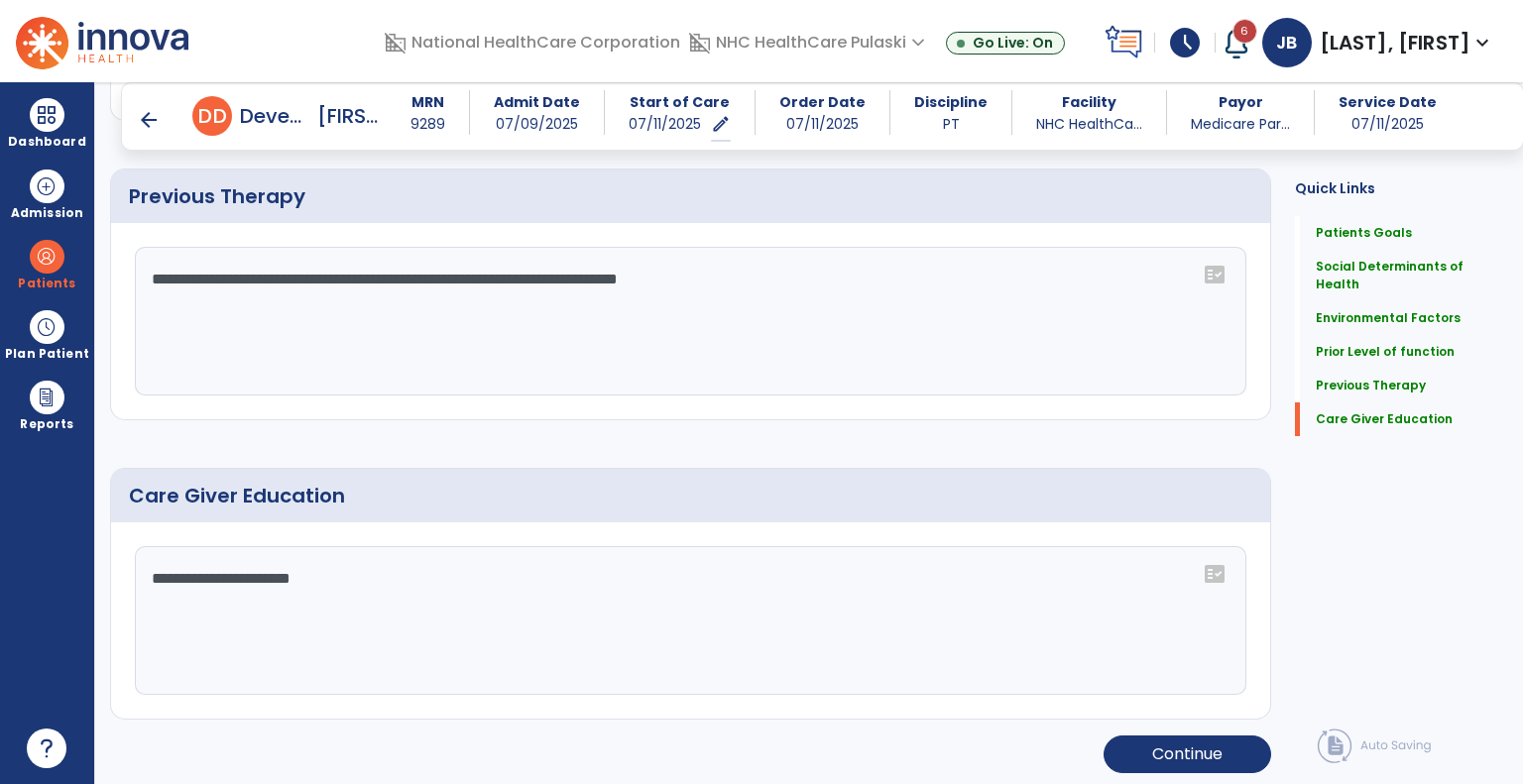 click on "**********" 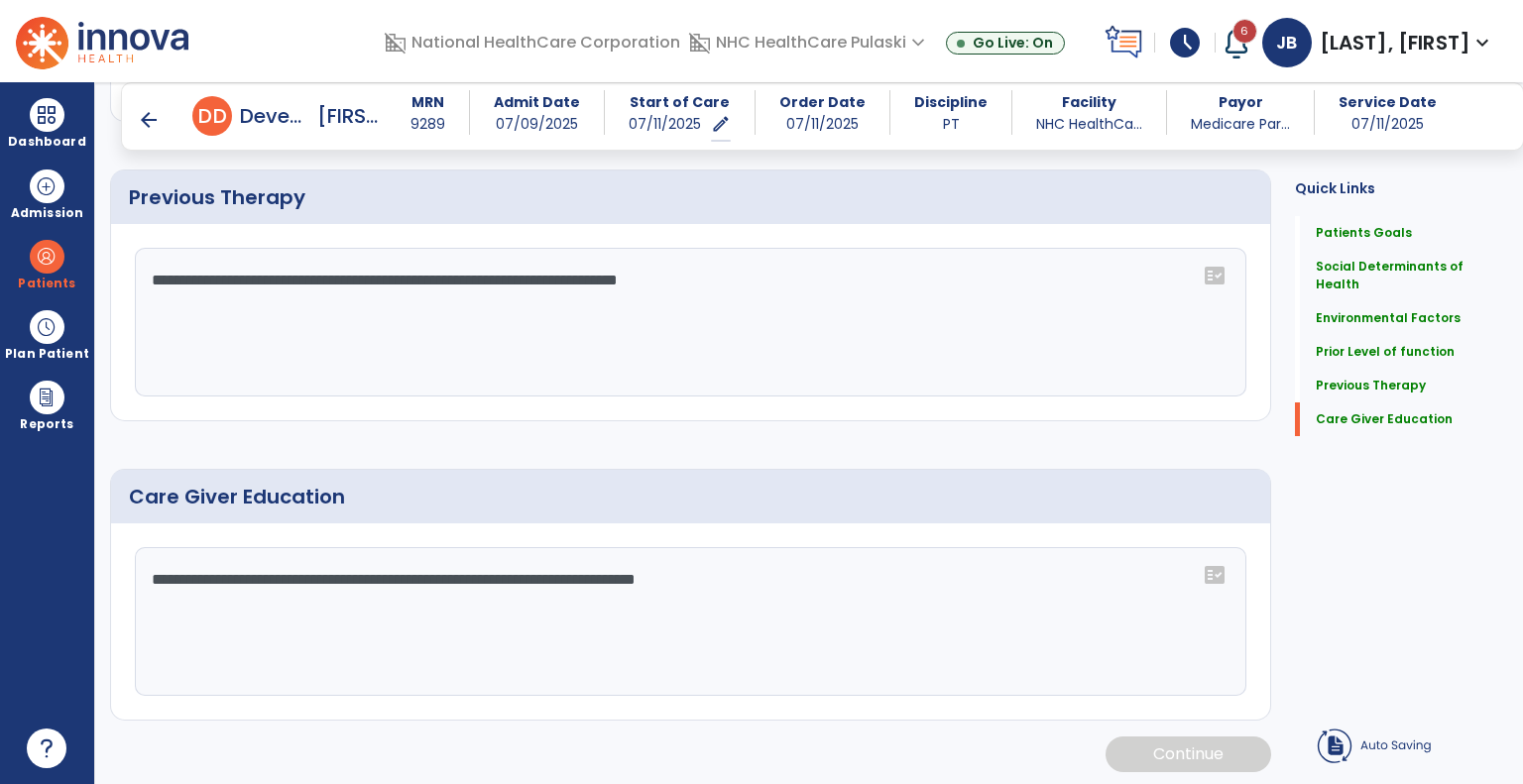 scroll, scrollTop: 1086, scrollLeft: 0, axis: vertical 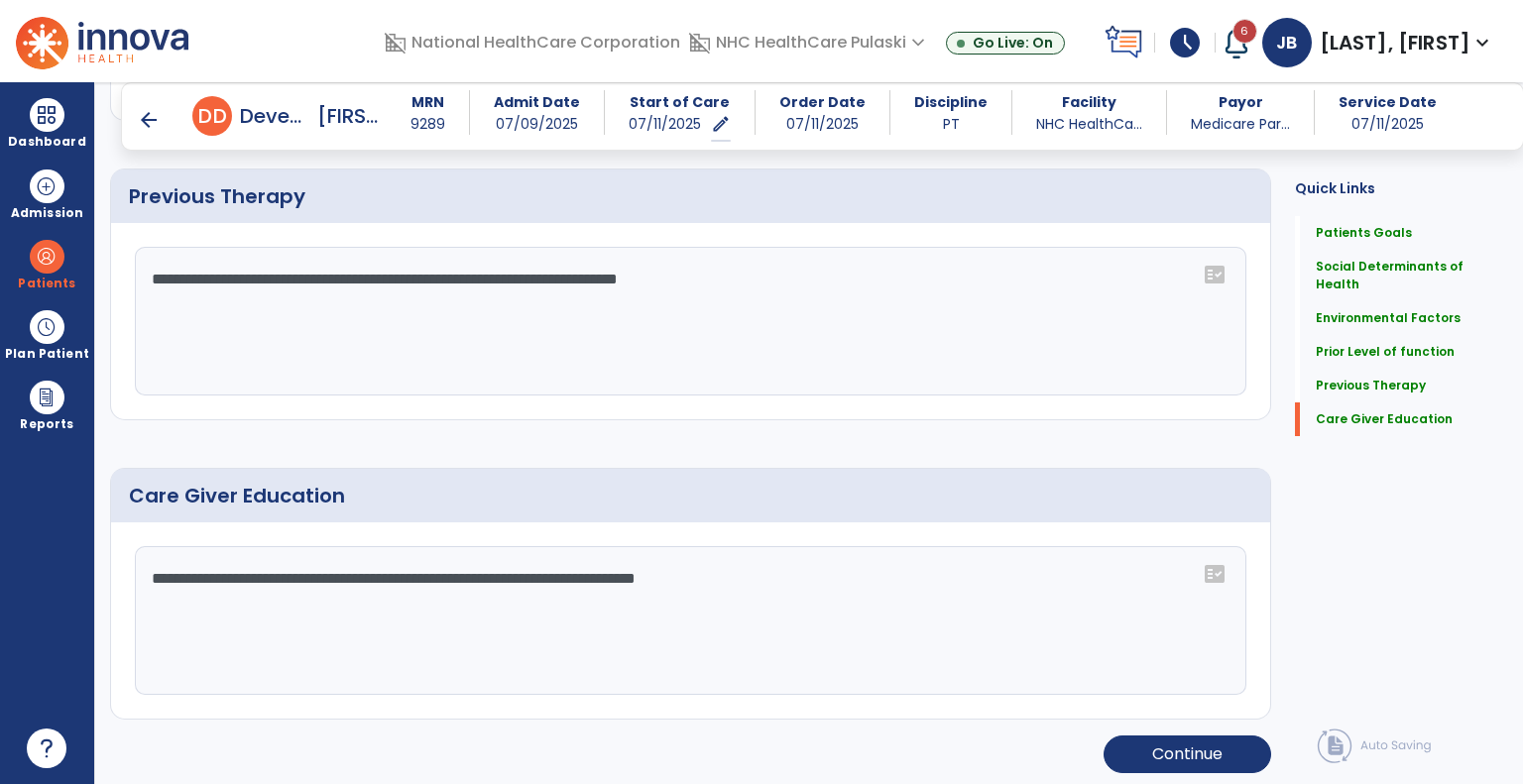 click on "**********" 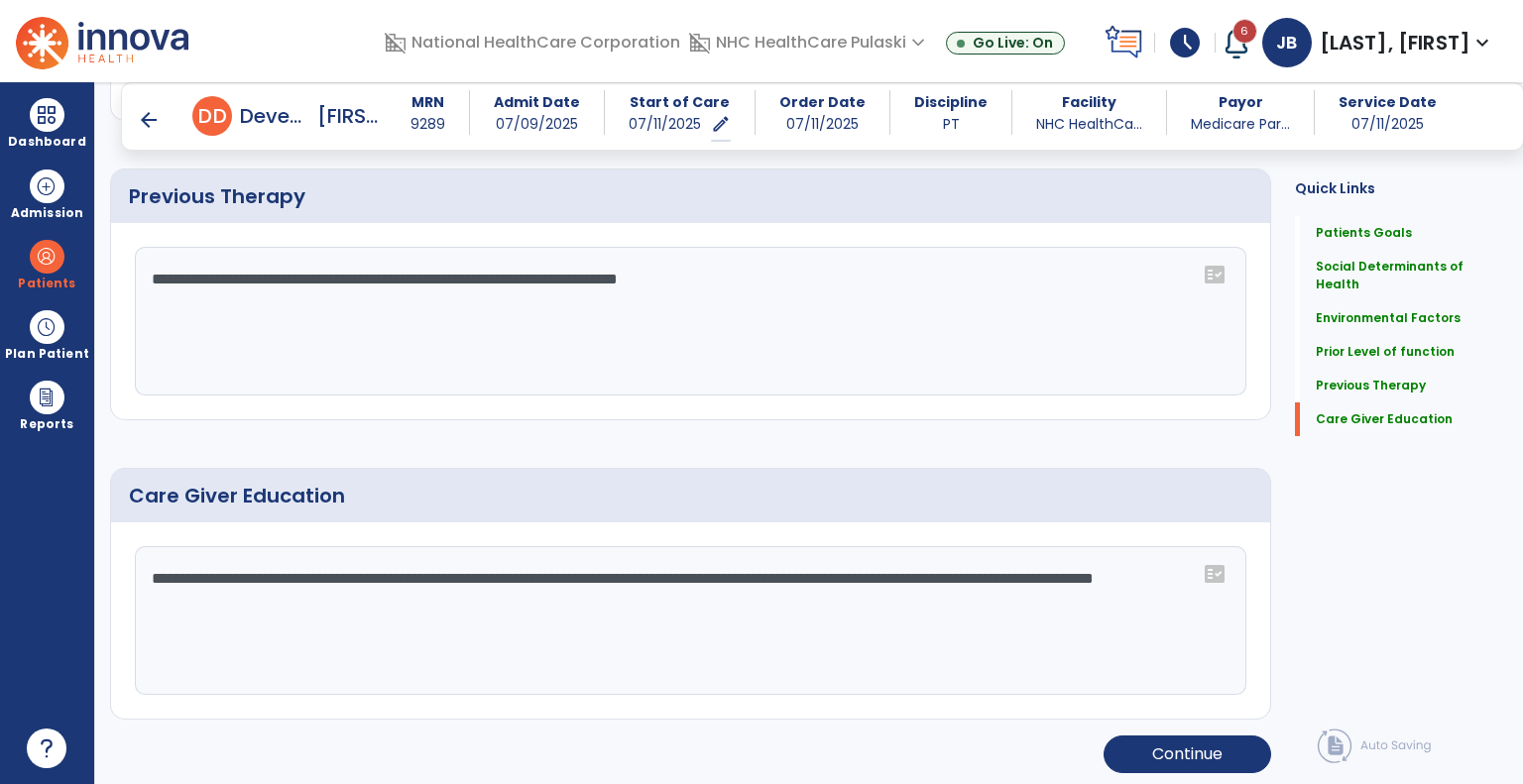 click on "**********" 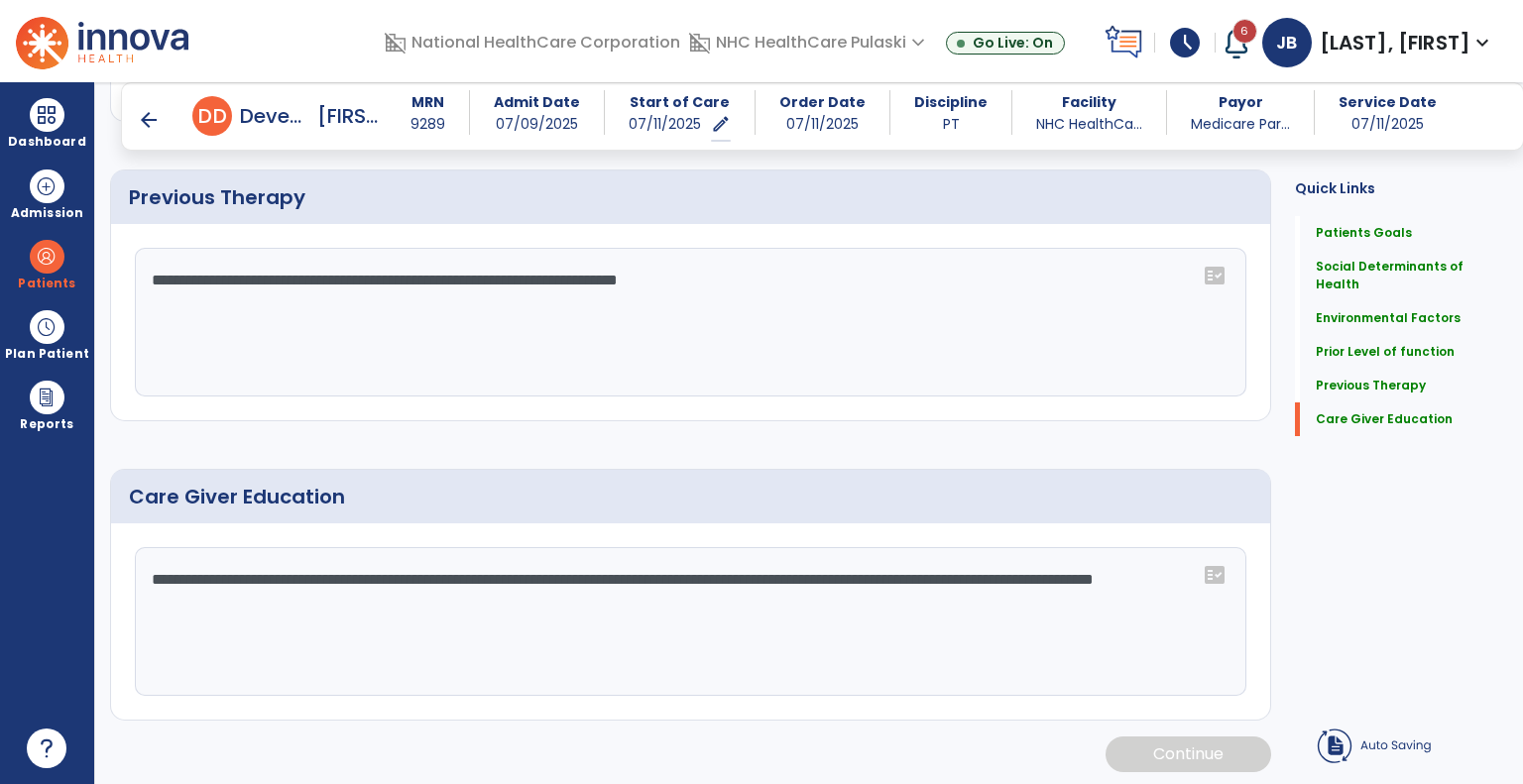 scroll, scrollTop: 1086, scrollLeft: 0, axis: vertical 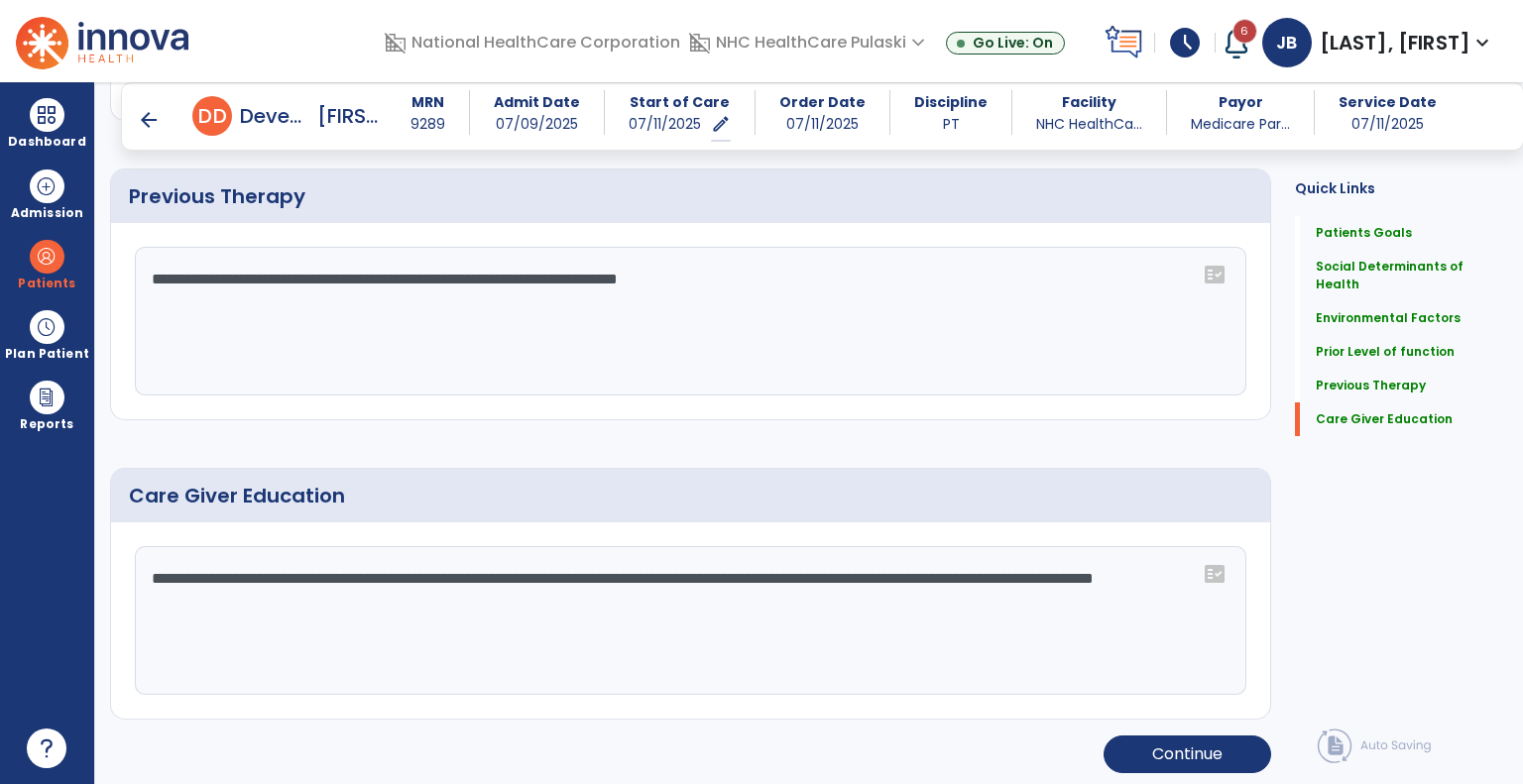 click on "**********" 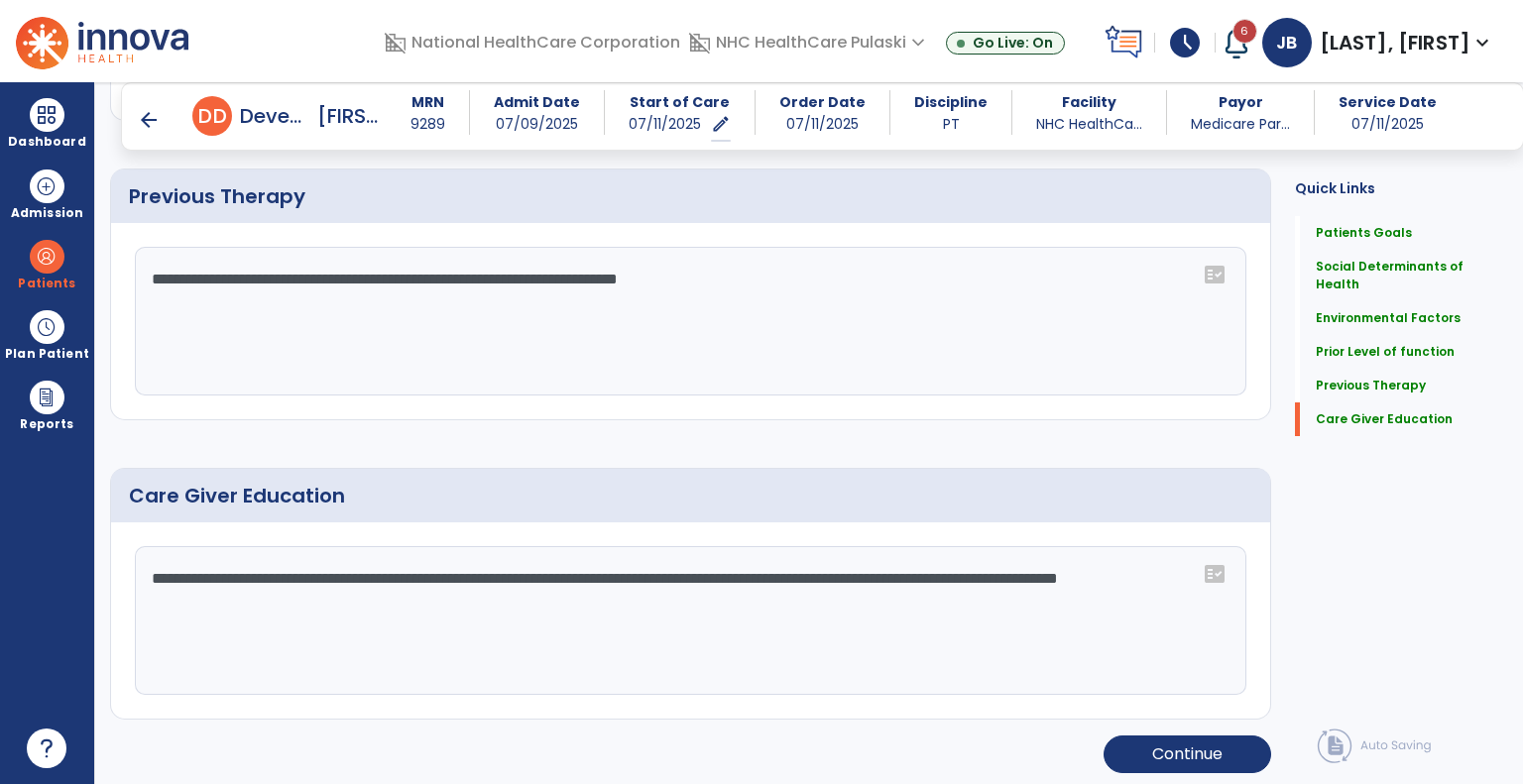 click on "**********" 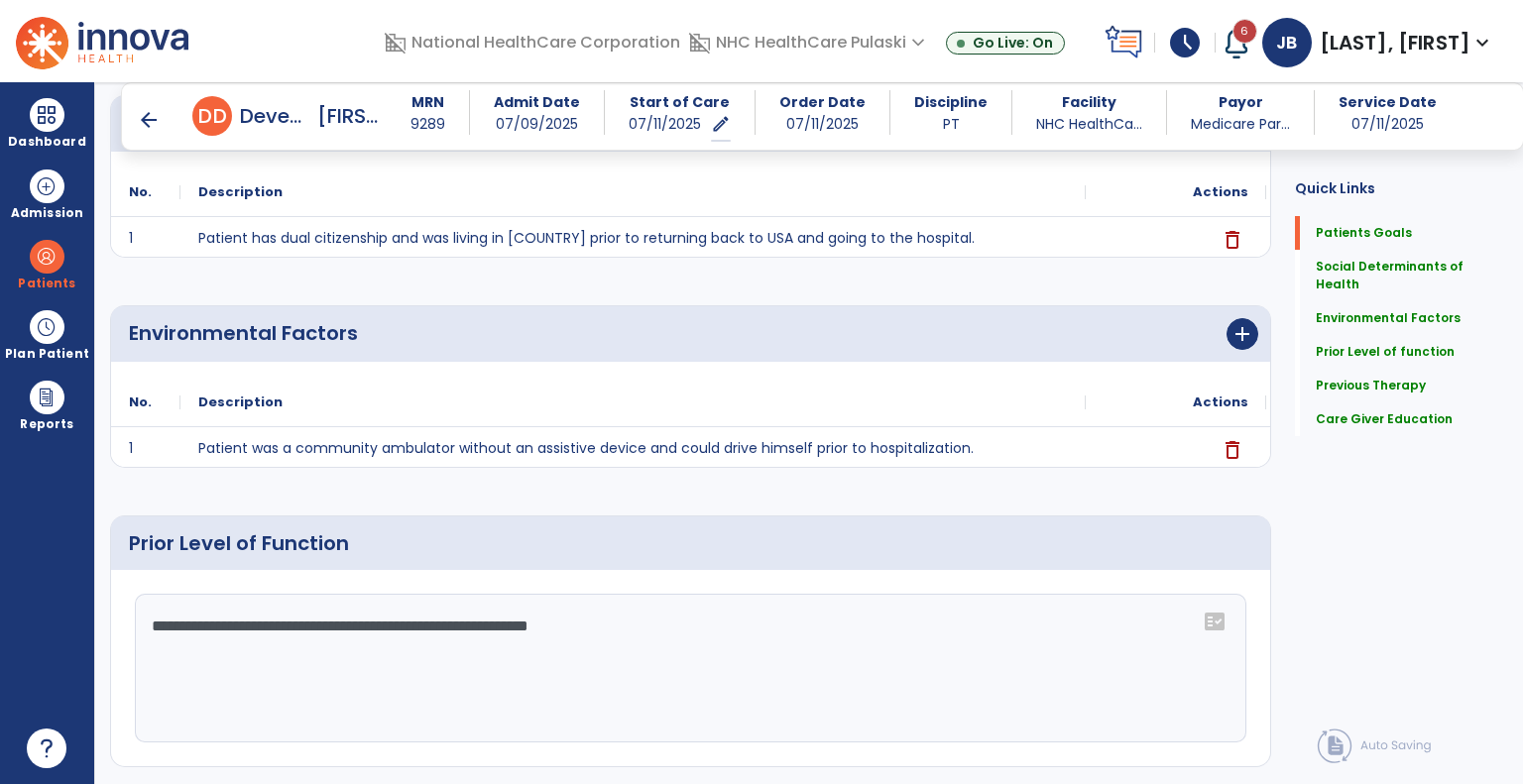 scroll, scrollTop: 0, scrollLeft: 0, axis: both 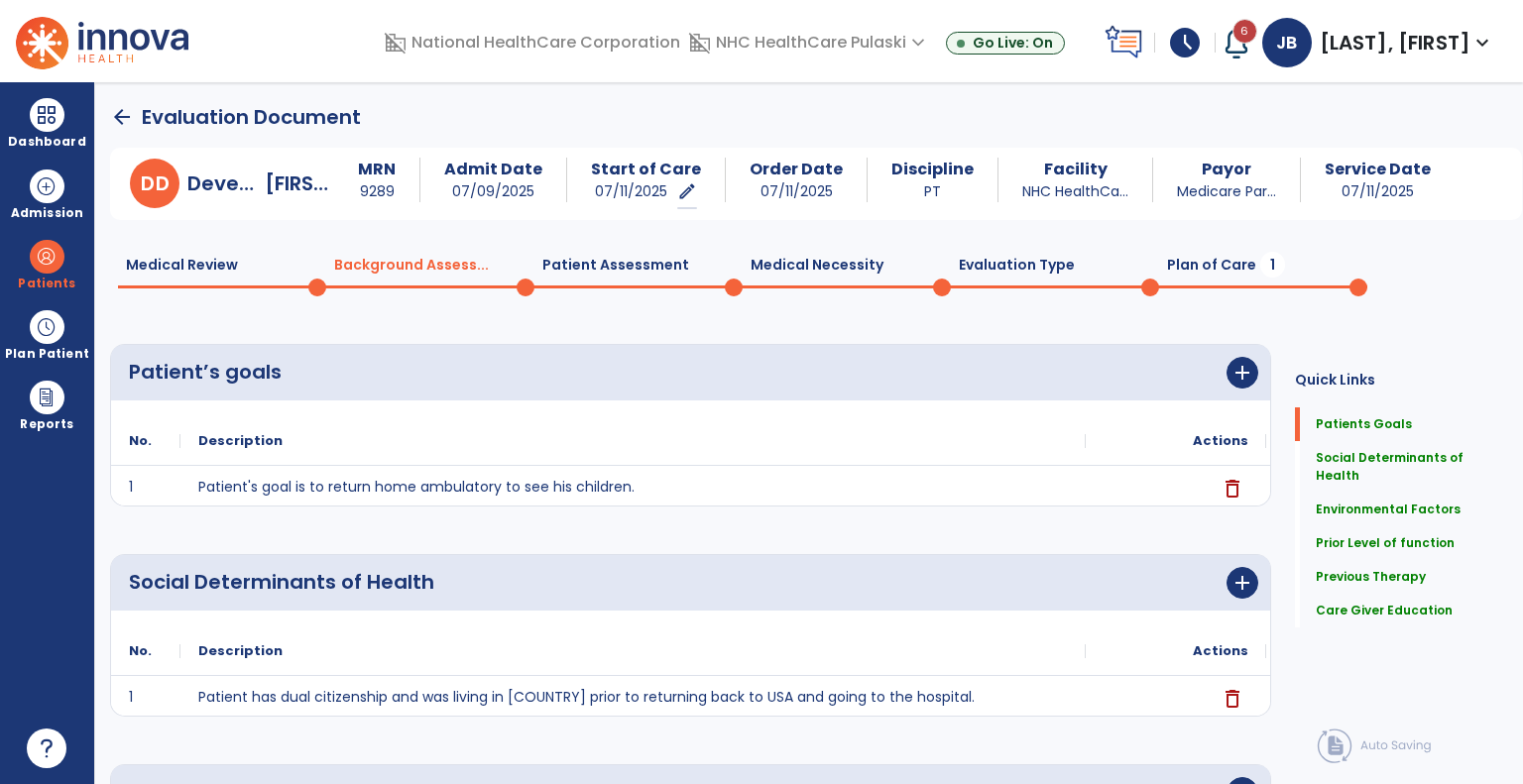 type on "**********" 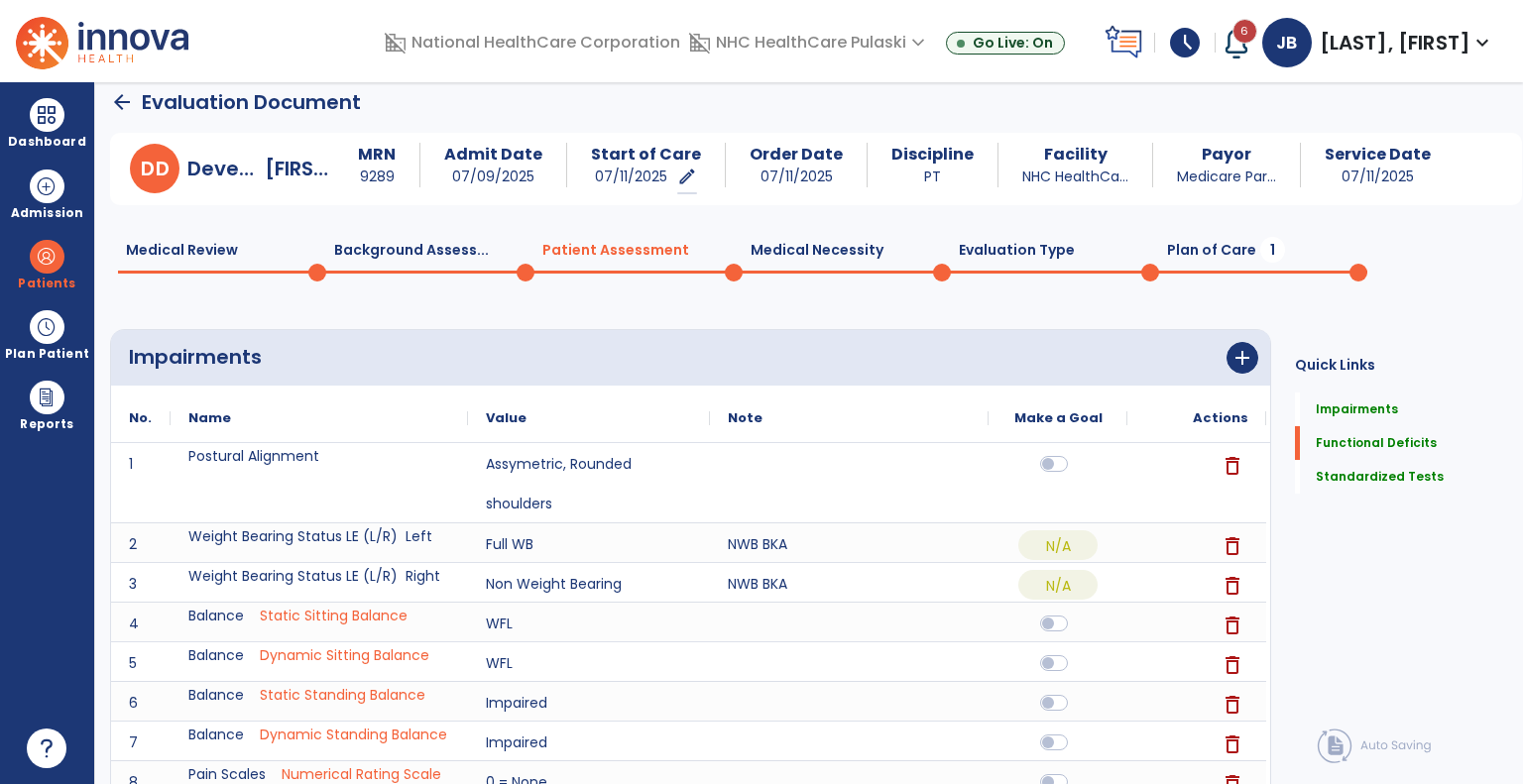 scroll, scrollTop: 0, scrollLeft: 0, axis: both 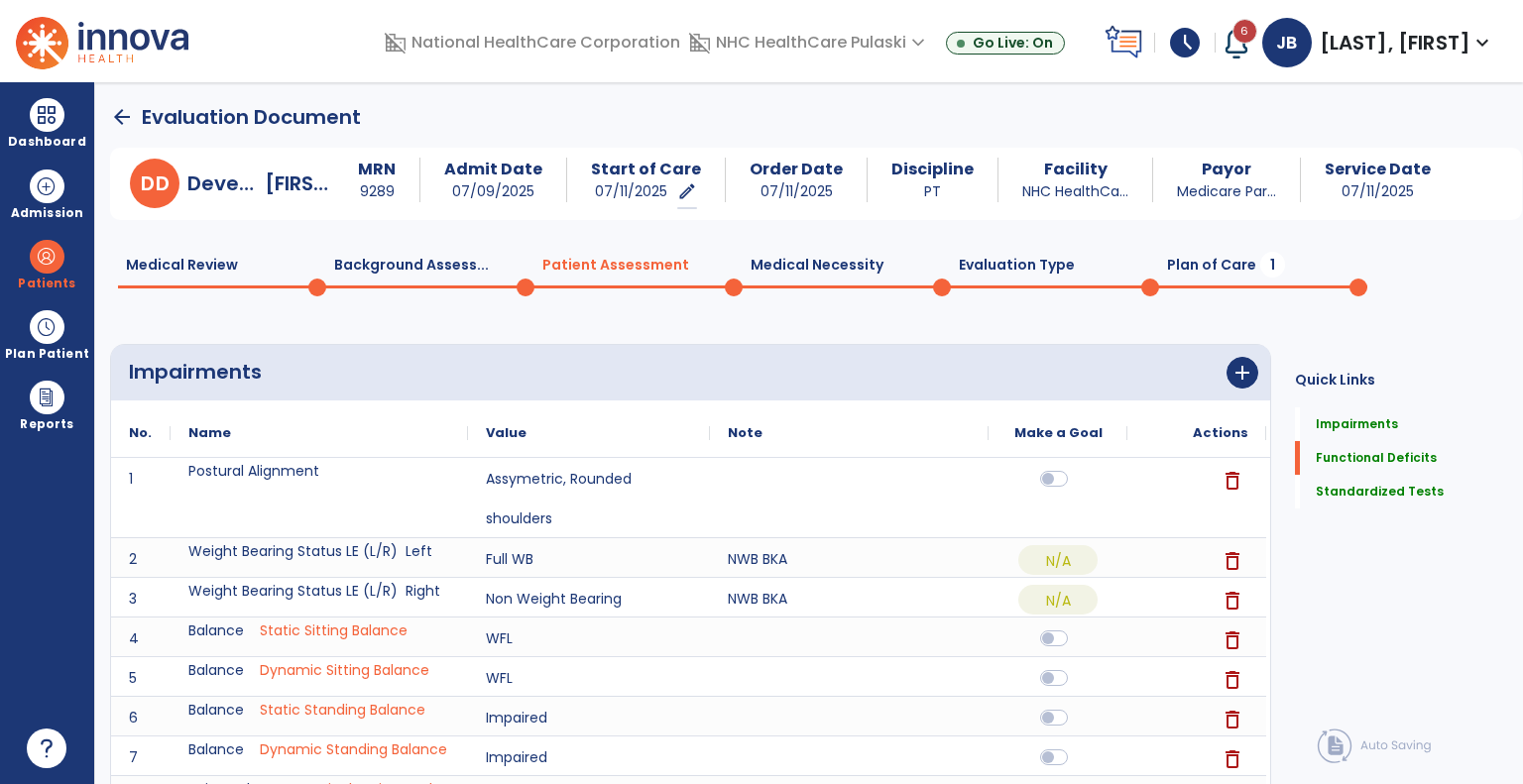 click on "Plan of Care  1" 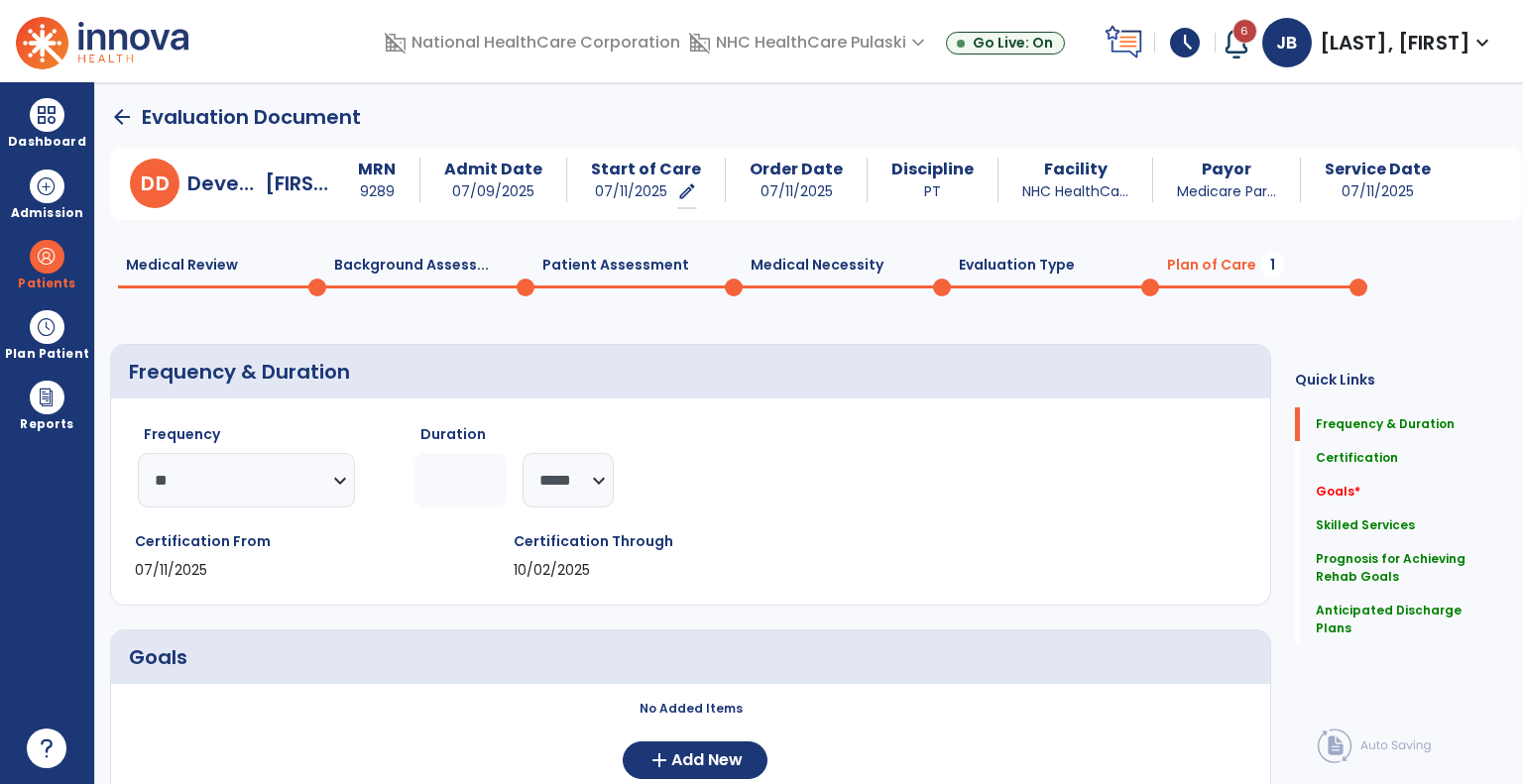 click on "Medical Review  0" 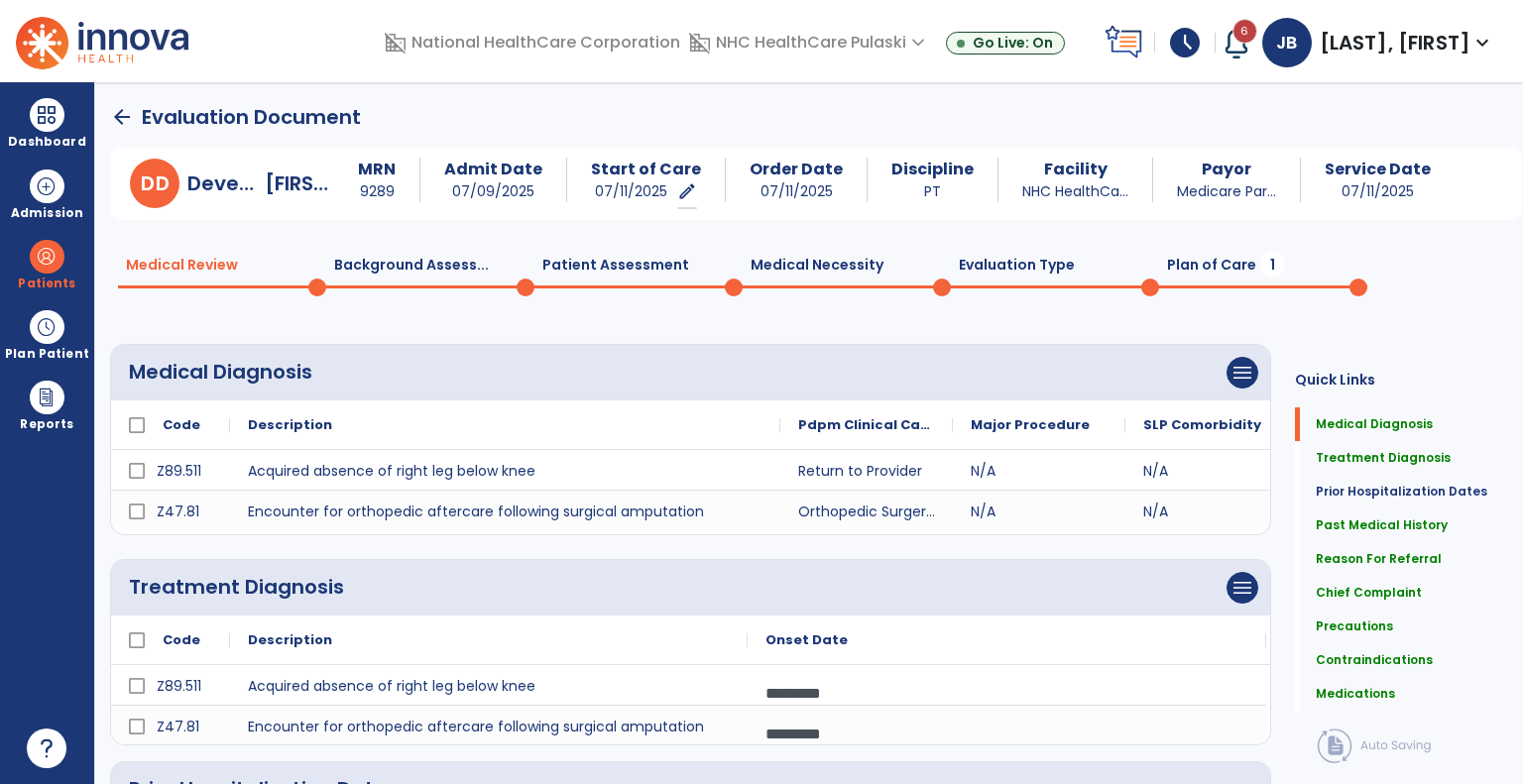 click 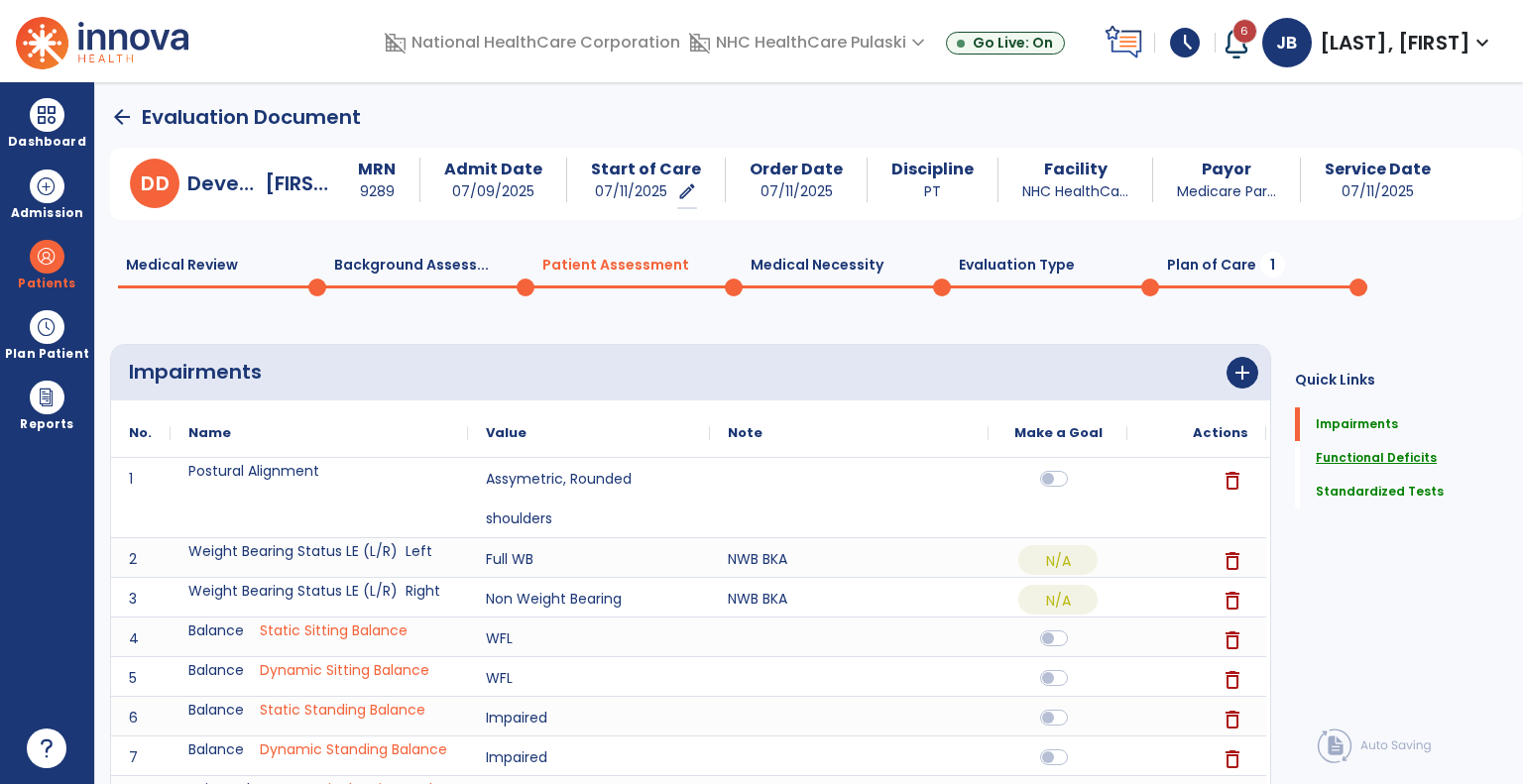 click on "Functional Deficits" 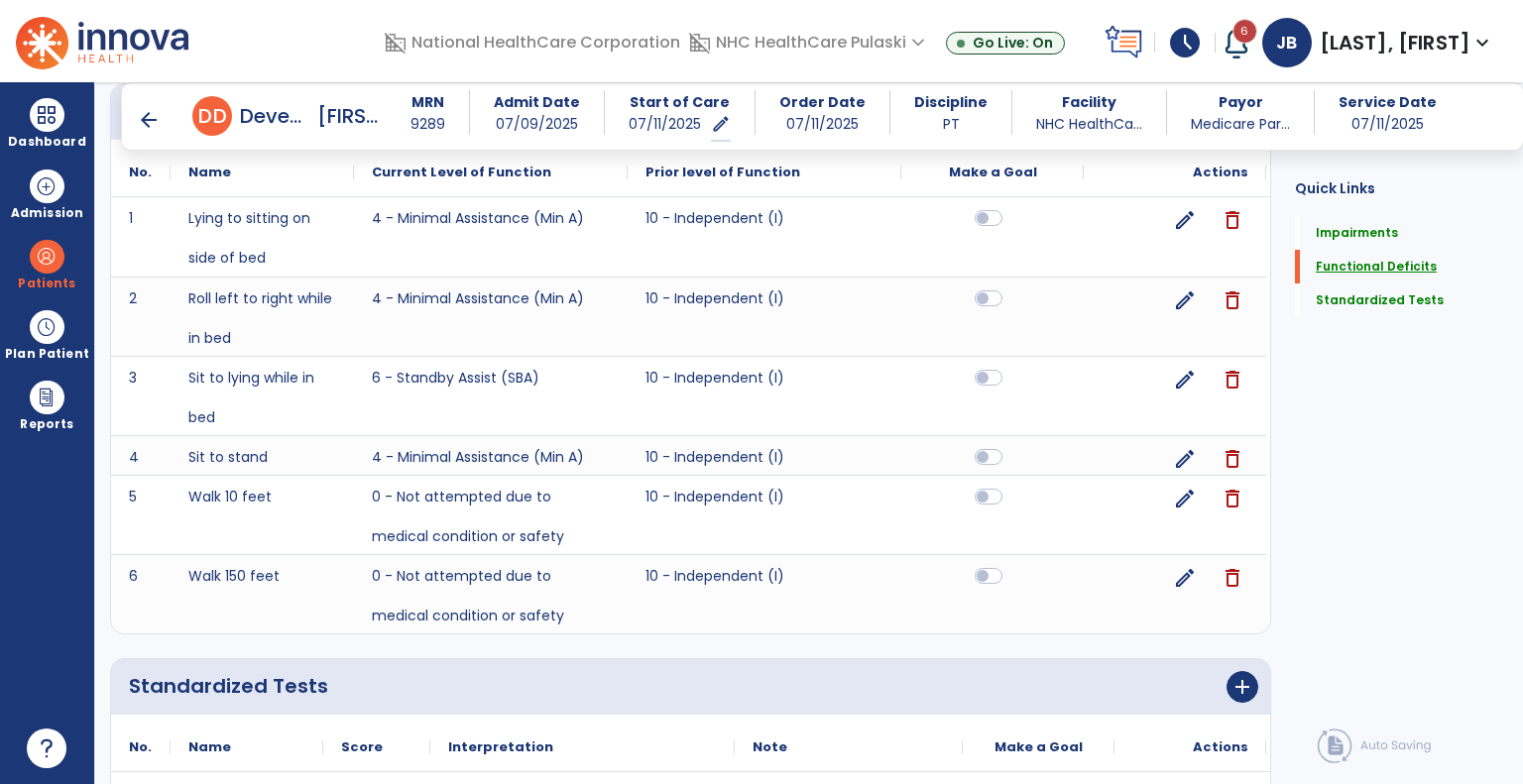 scroll, scrollTop: 737, scrollLeft: 0, axis: vertical 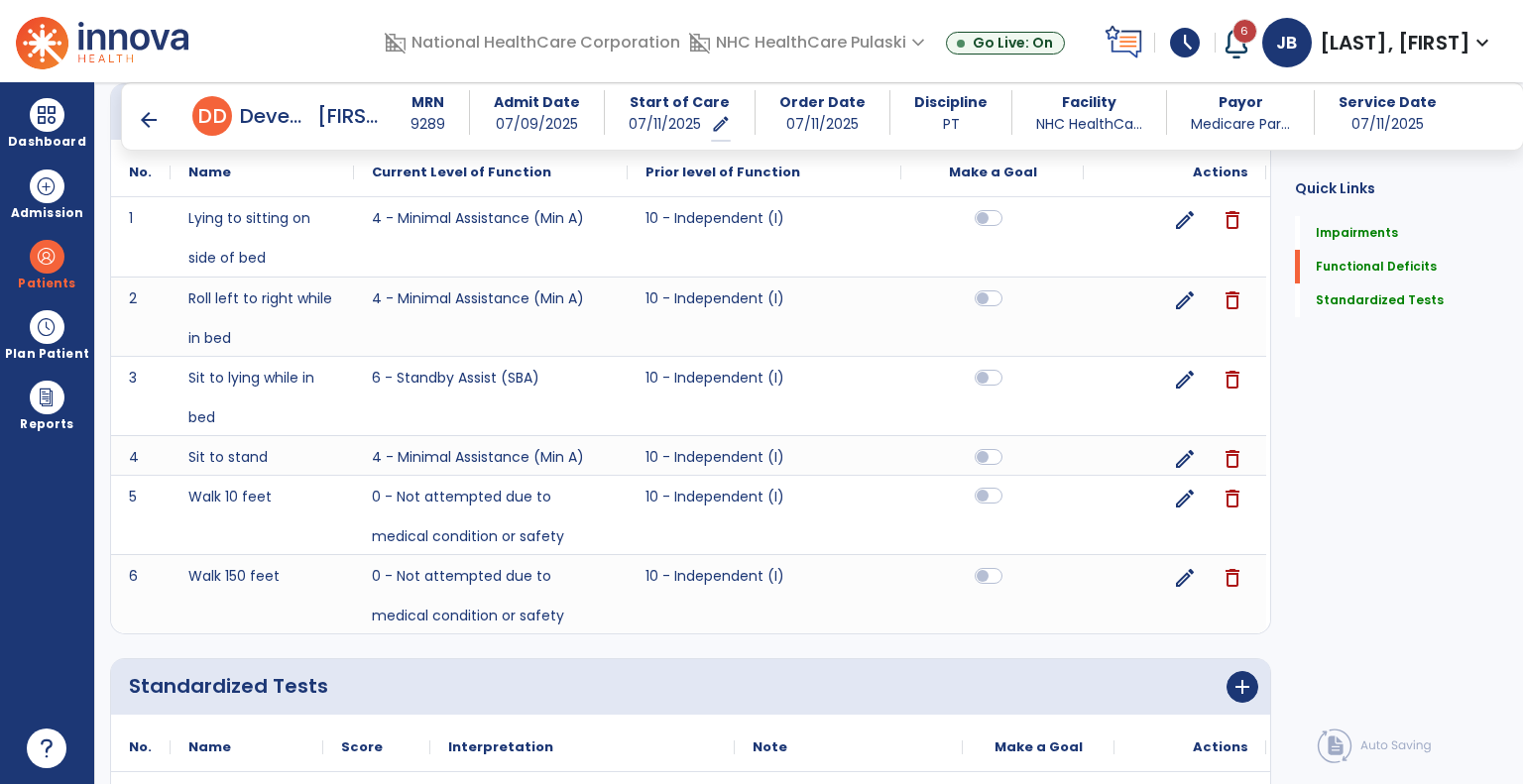 click 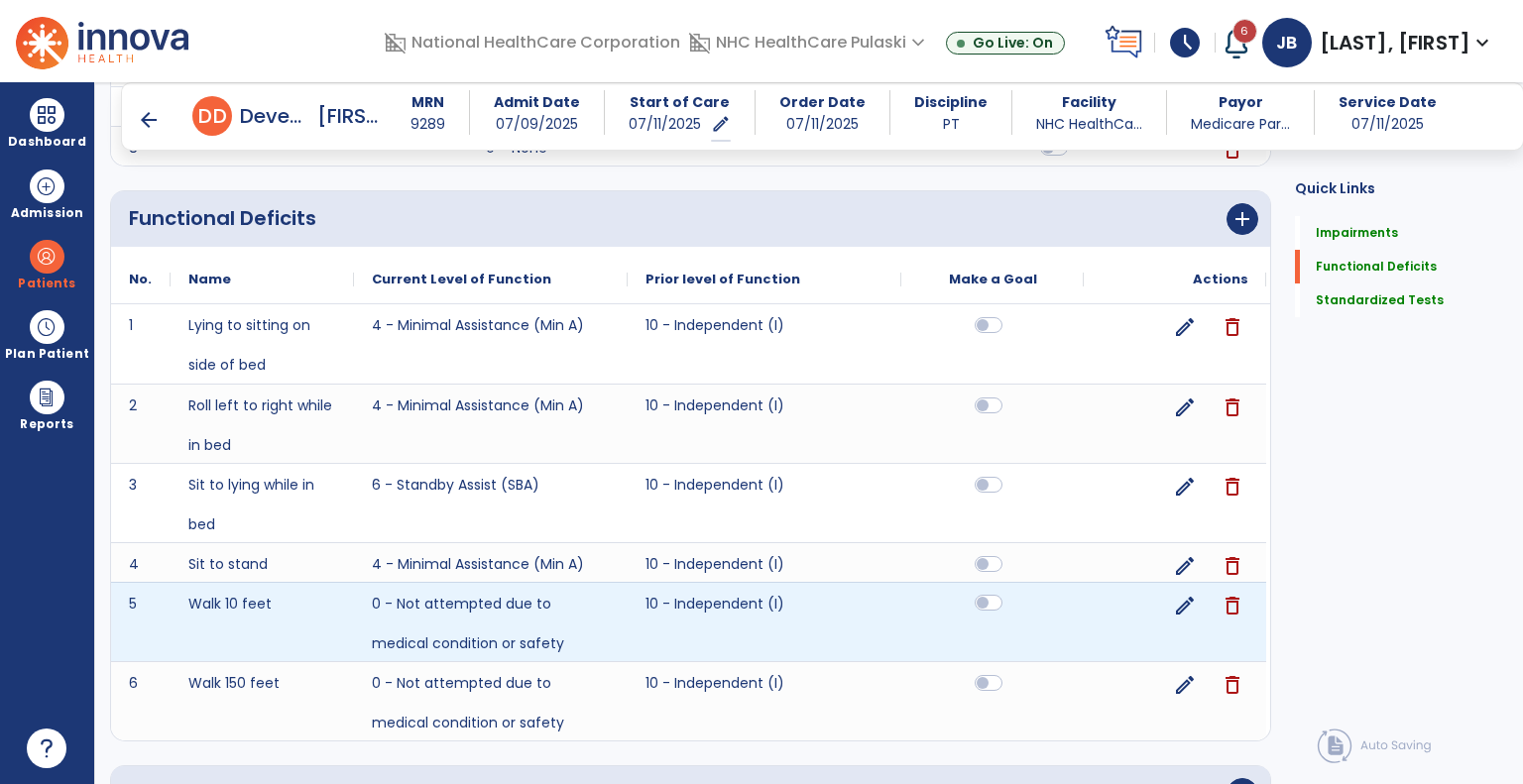 scroll, scrollTop: 636, scrollLeft: 0, axis: vertical 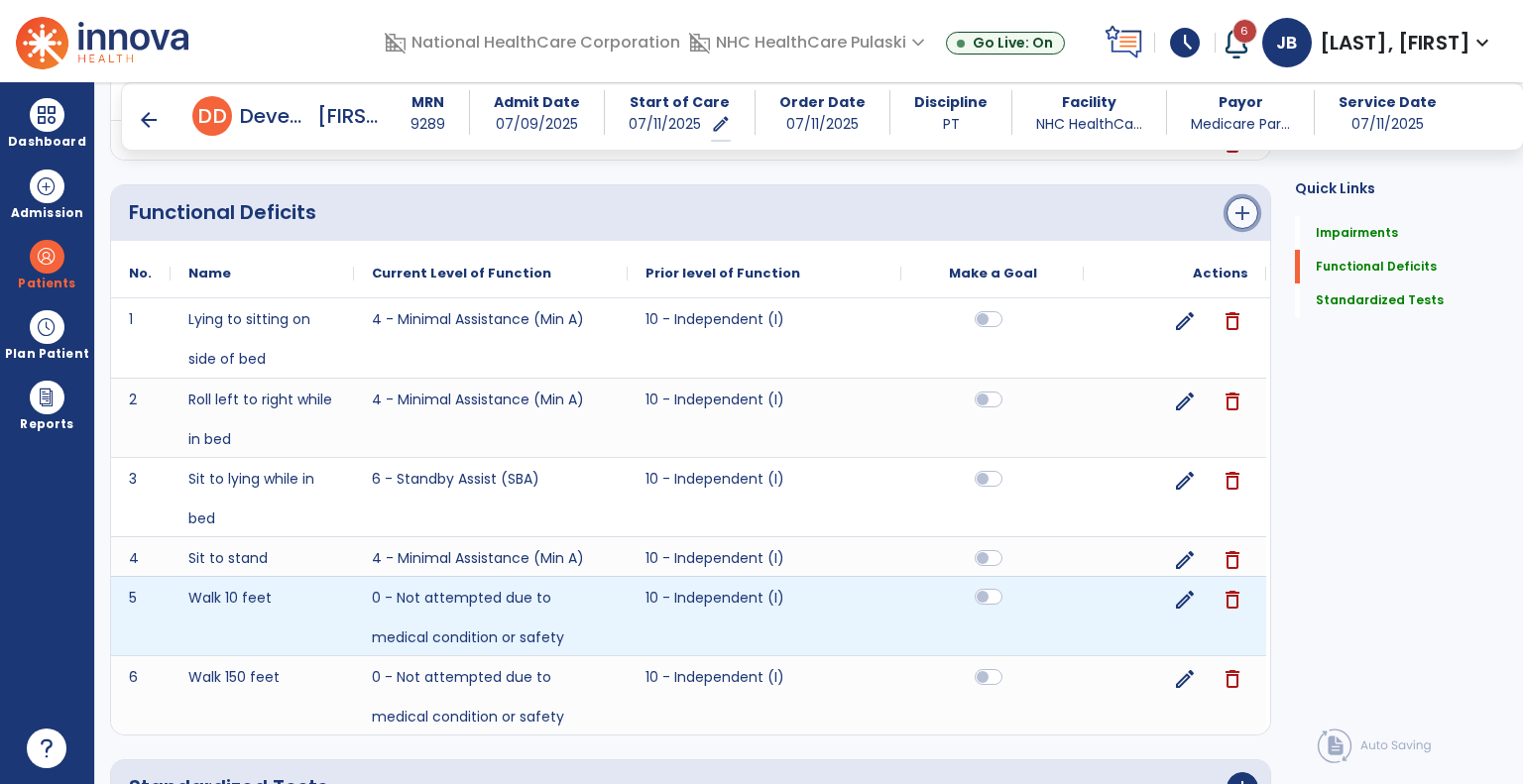 click on "add" 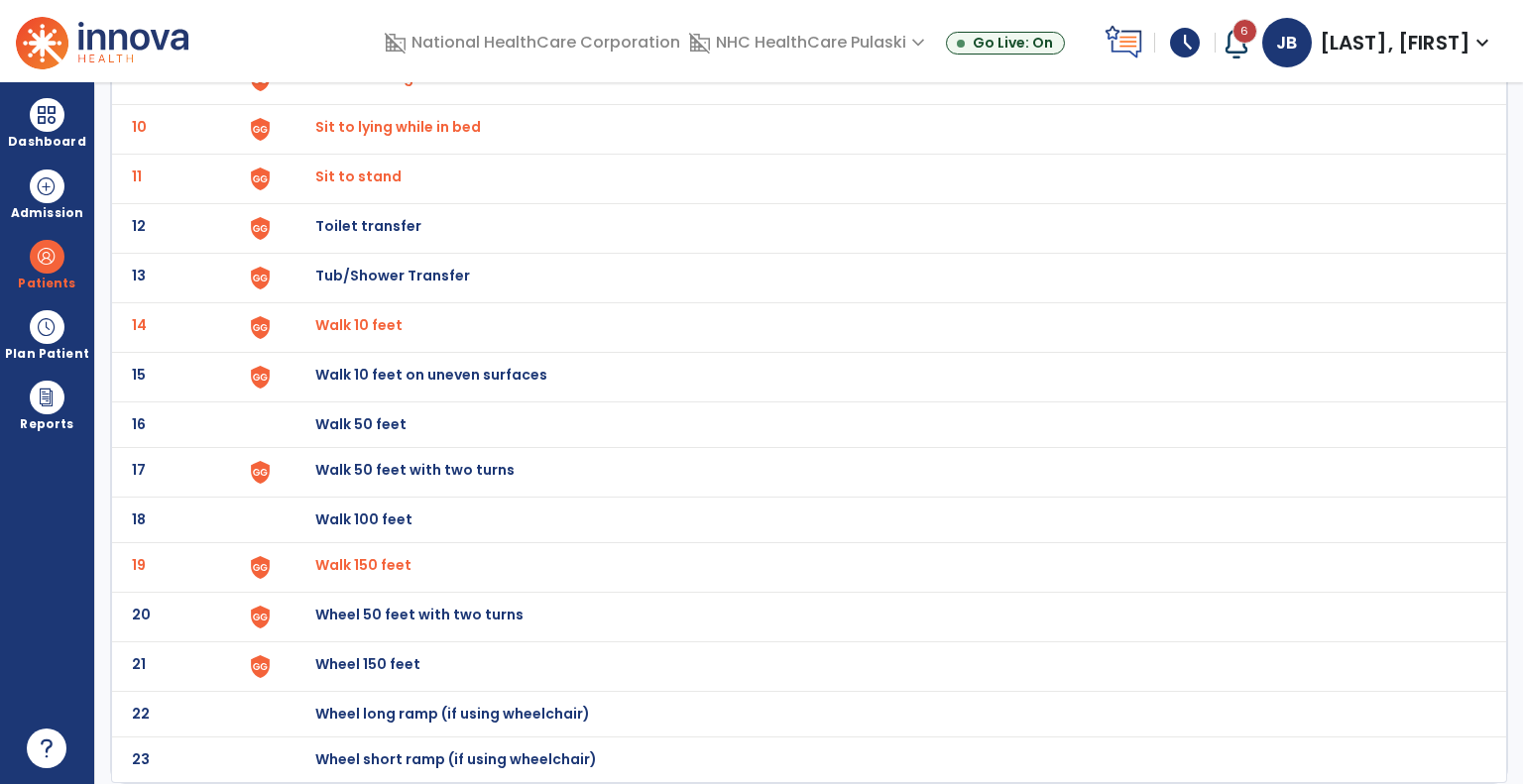 scroll, scrollTop: 0, scrollLeft: 0, axis: both 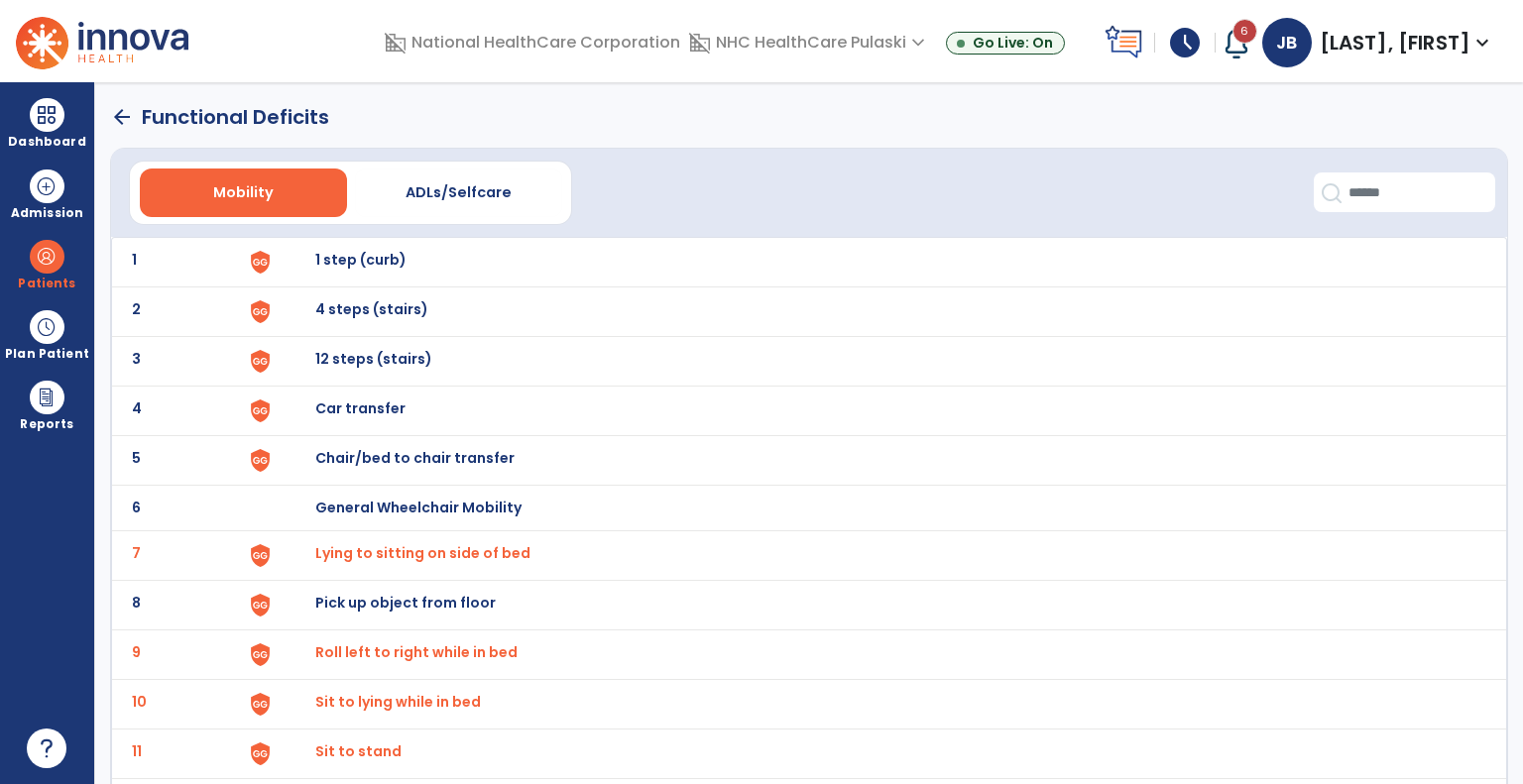 click on "Chair/bed to chair transfer" at bounding box center (361, 260) 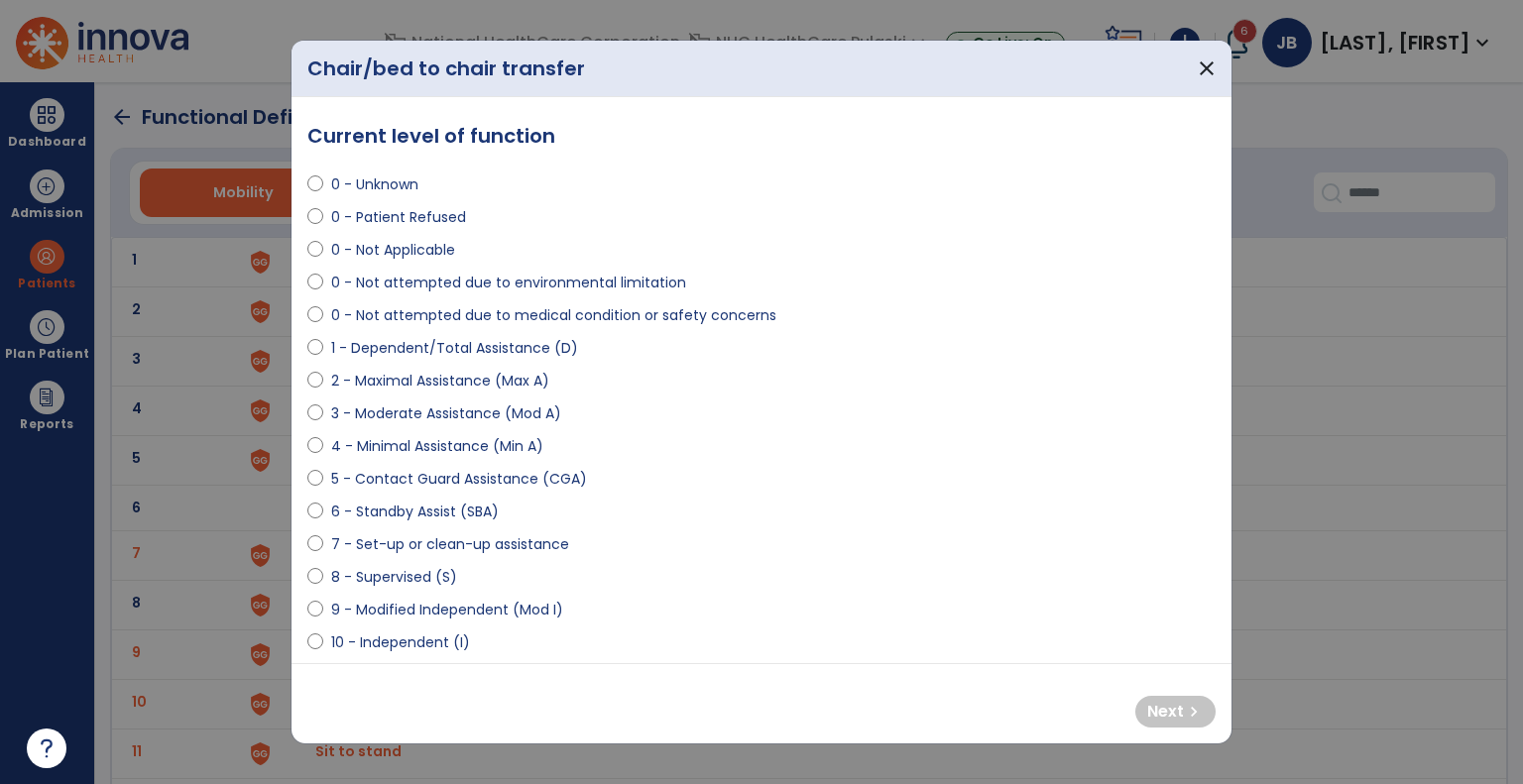 click on "0 - Unknown" at bounding box center [375, 184] 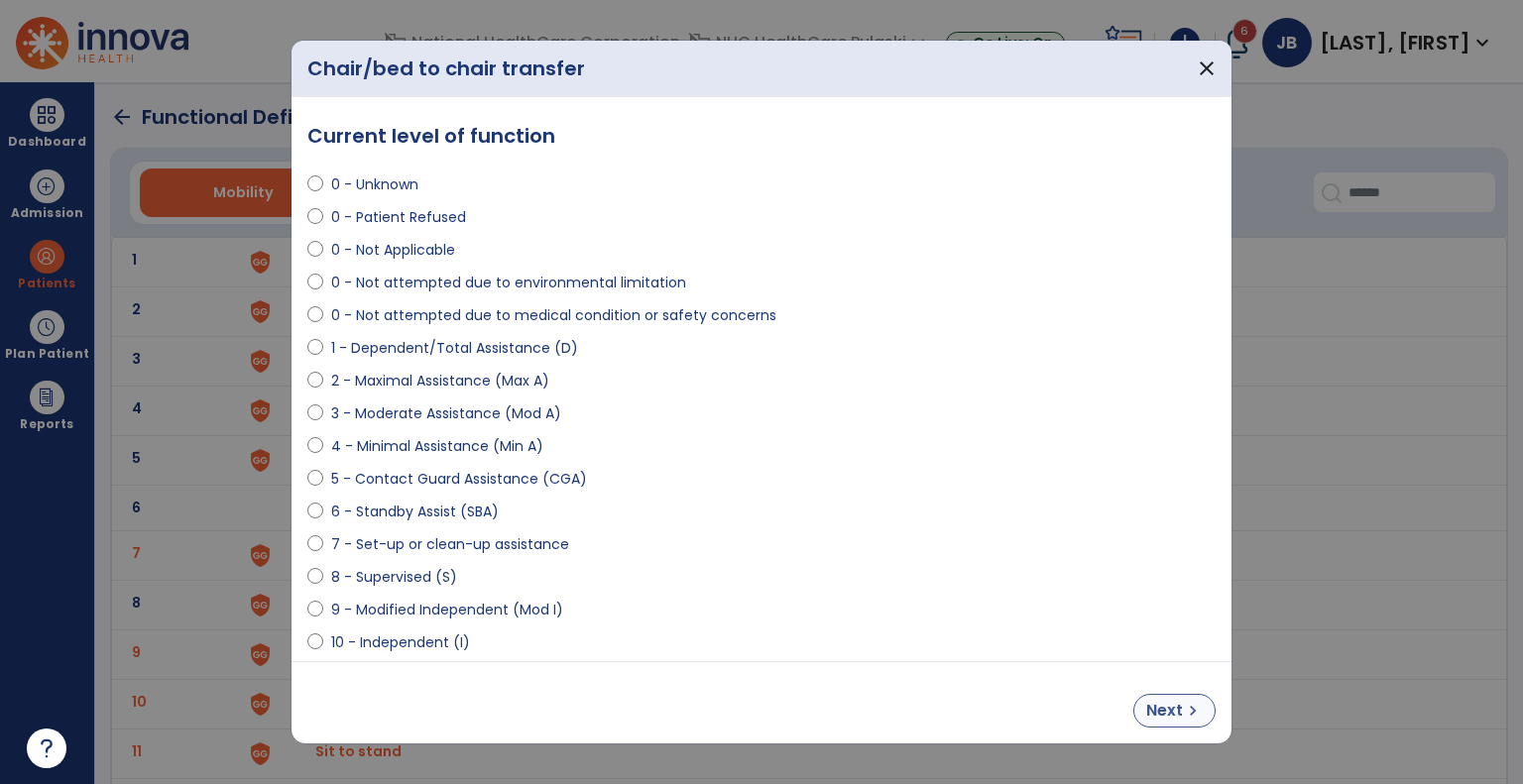 click on "chevron_right" at bounding box center [1193, 711] 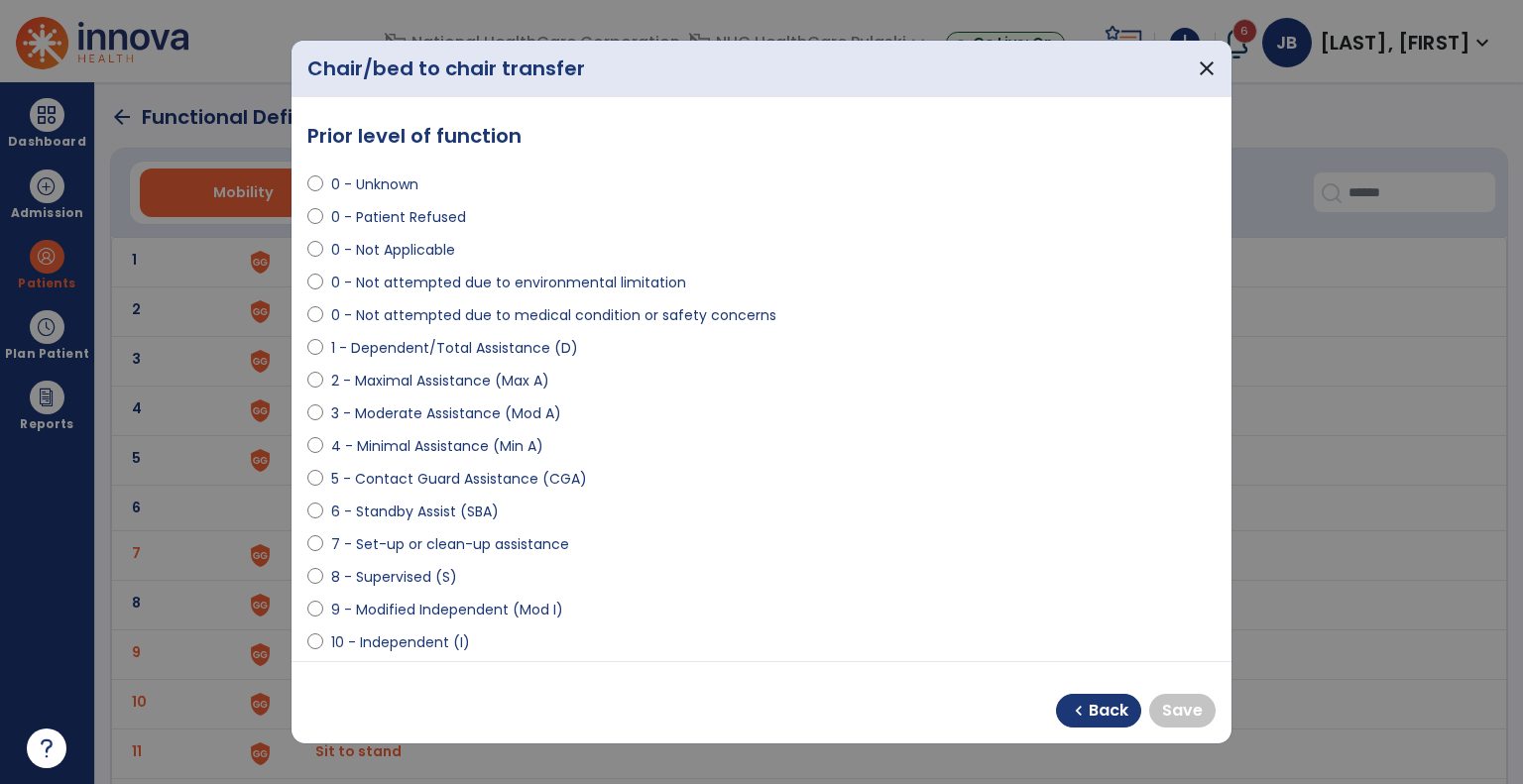 click on "10 - Independent (I)" at bounding box center [401, 642] 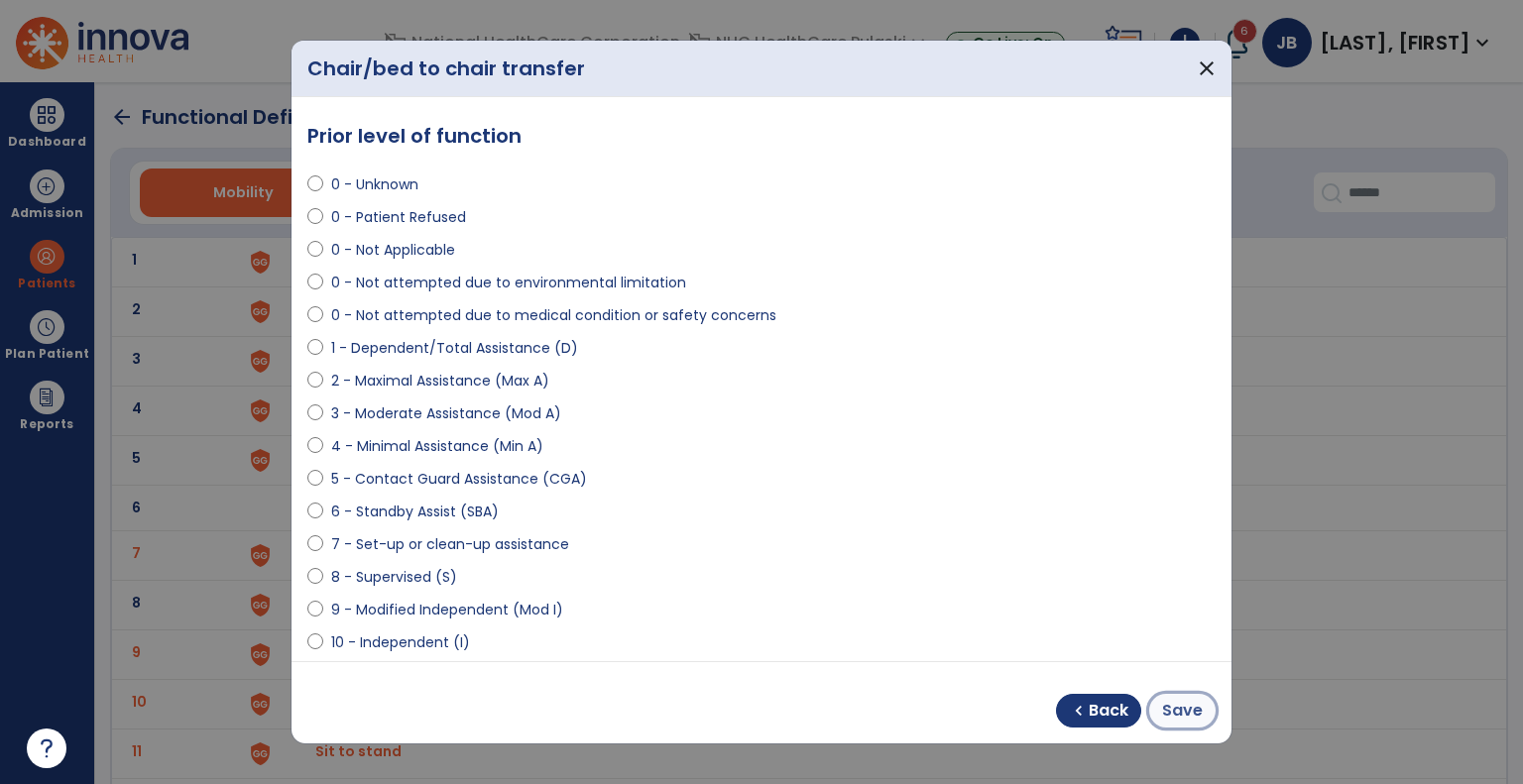 click on "Save" at bounding box center [1182, 711] 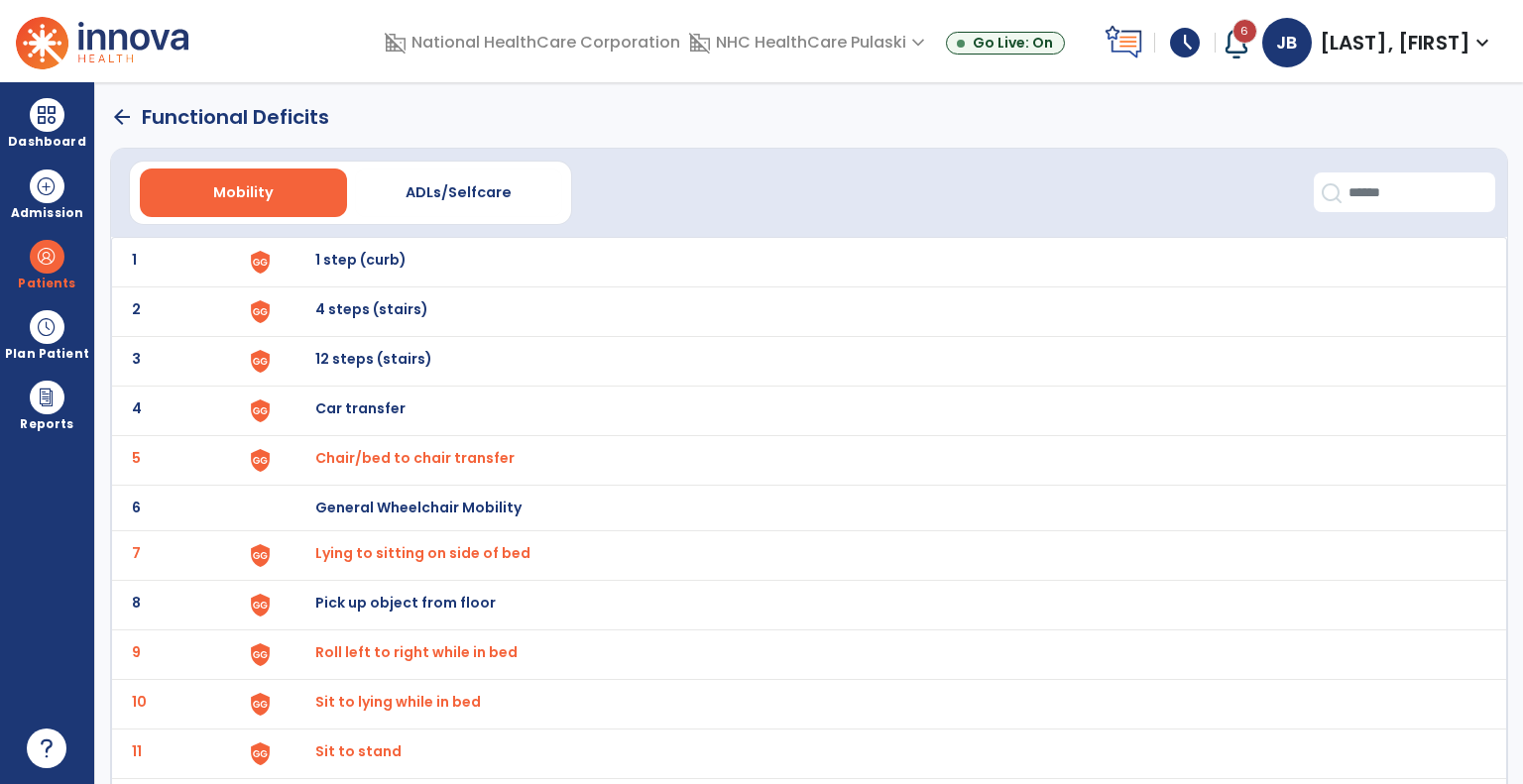 click on "arrow_back" 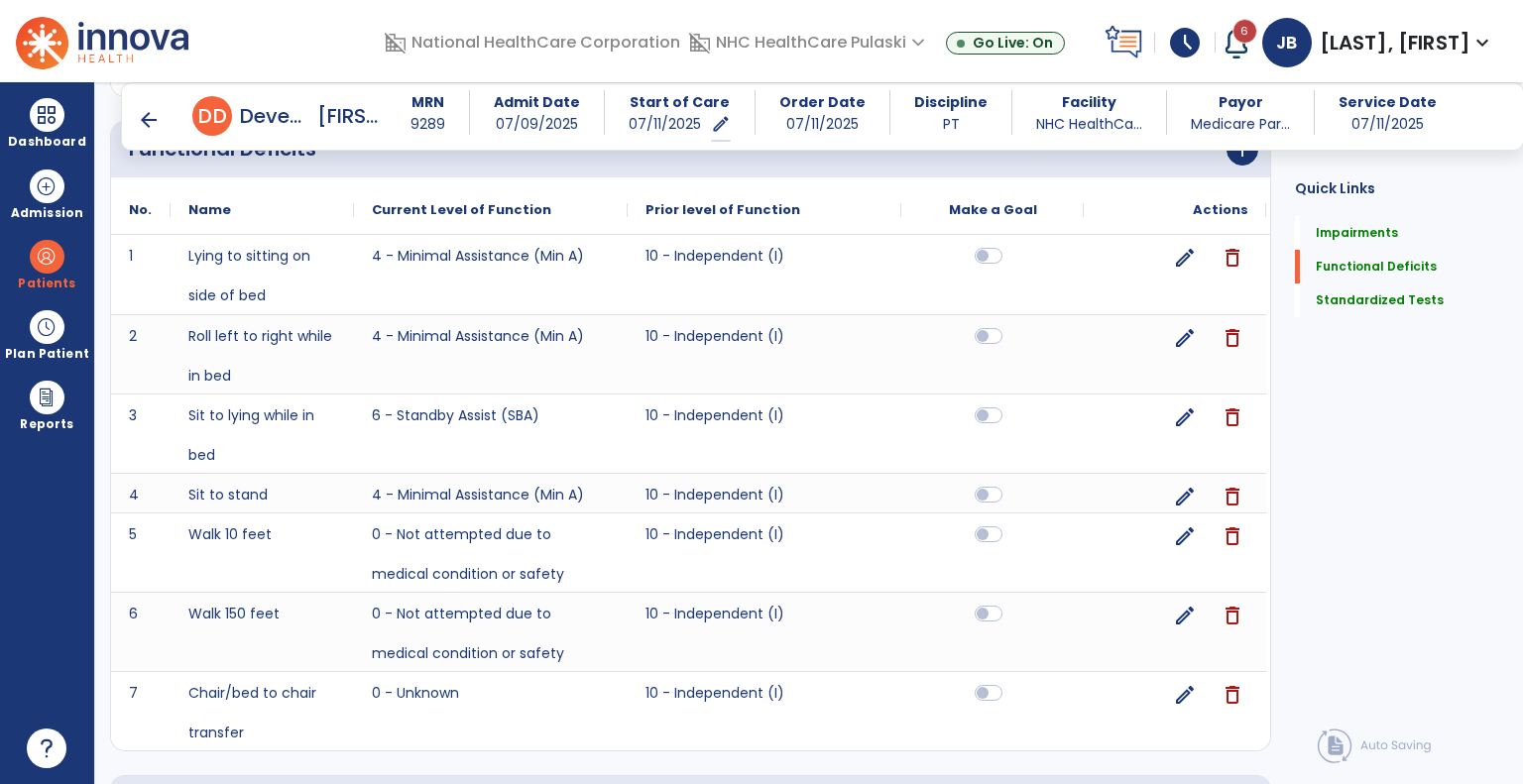 scroll, scrollTop: 703, scrollLeft: 0, axis: vertical 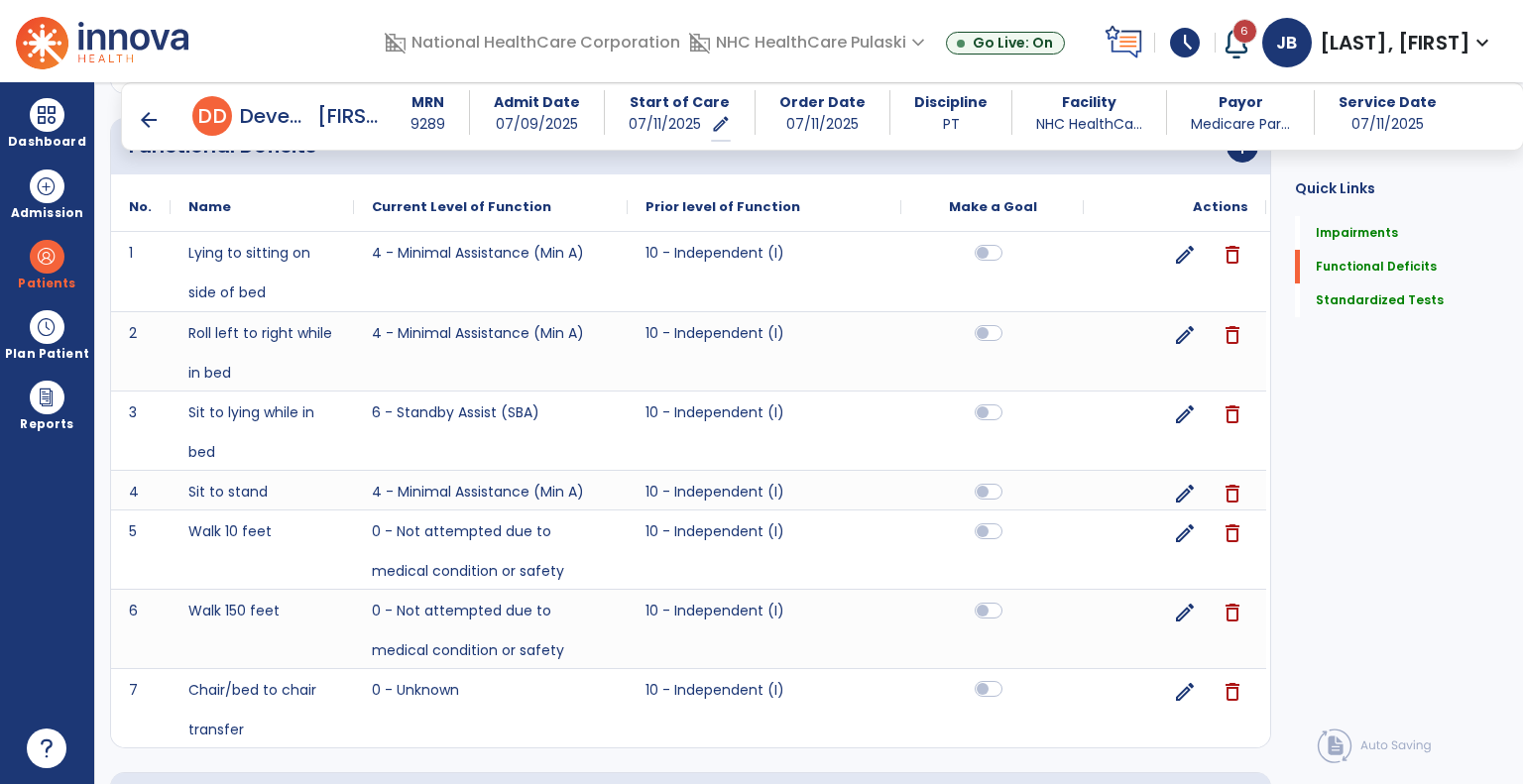 click 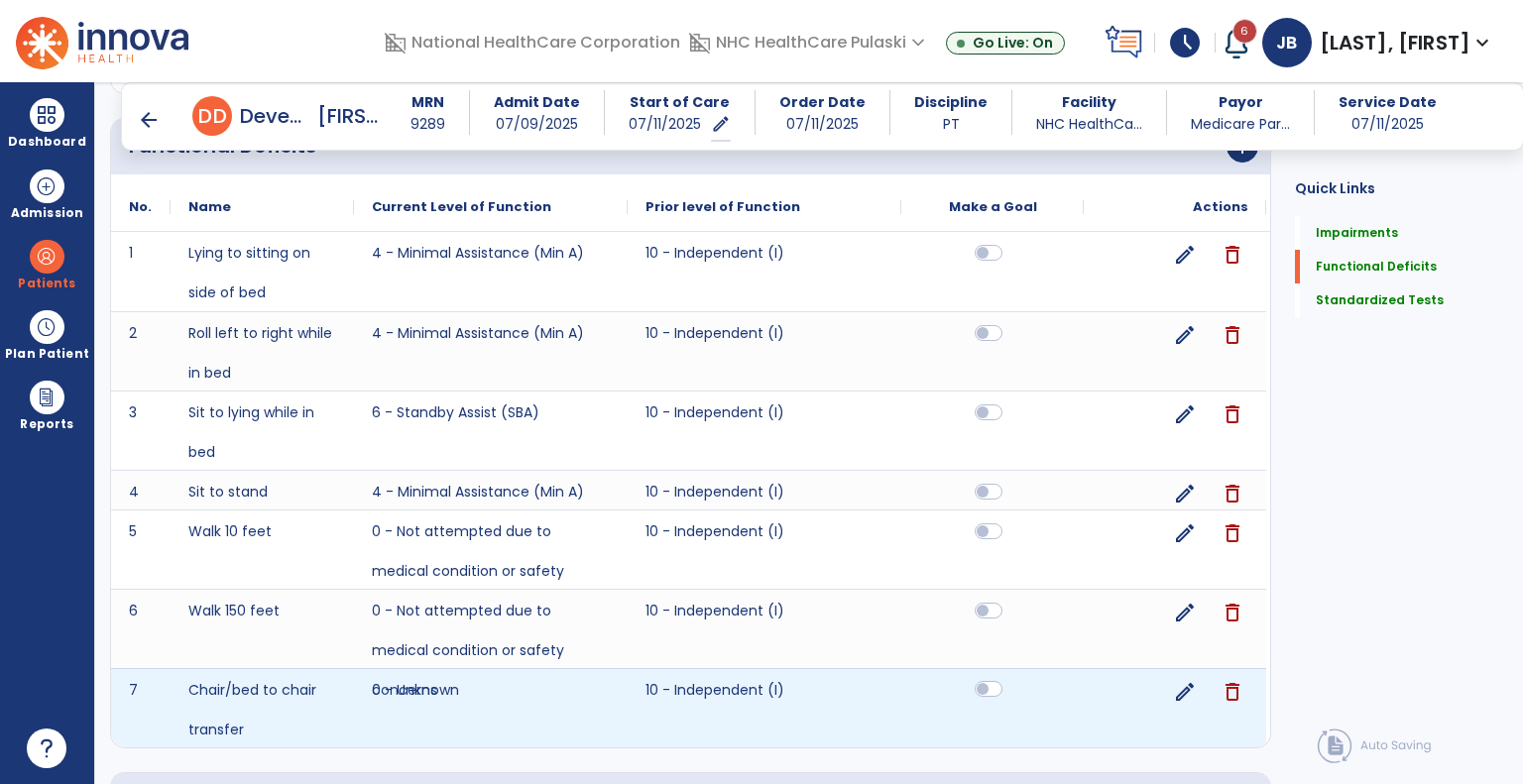 click 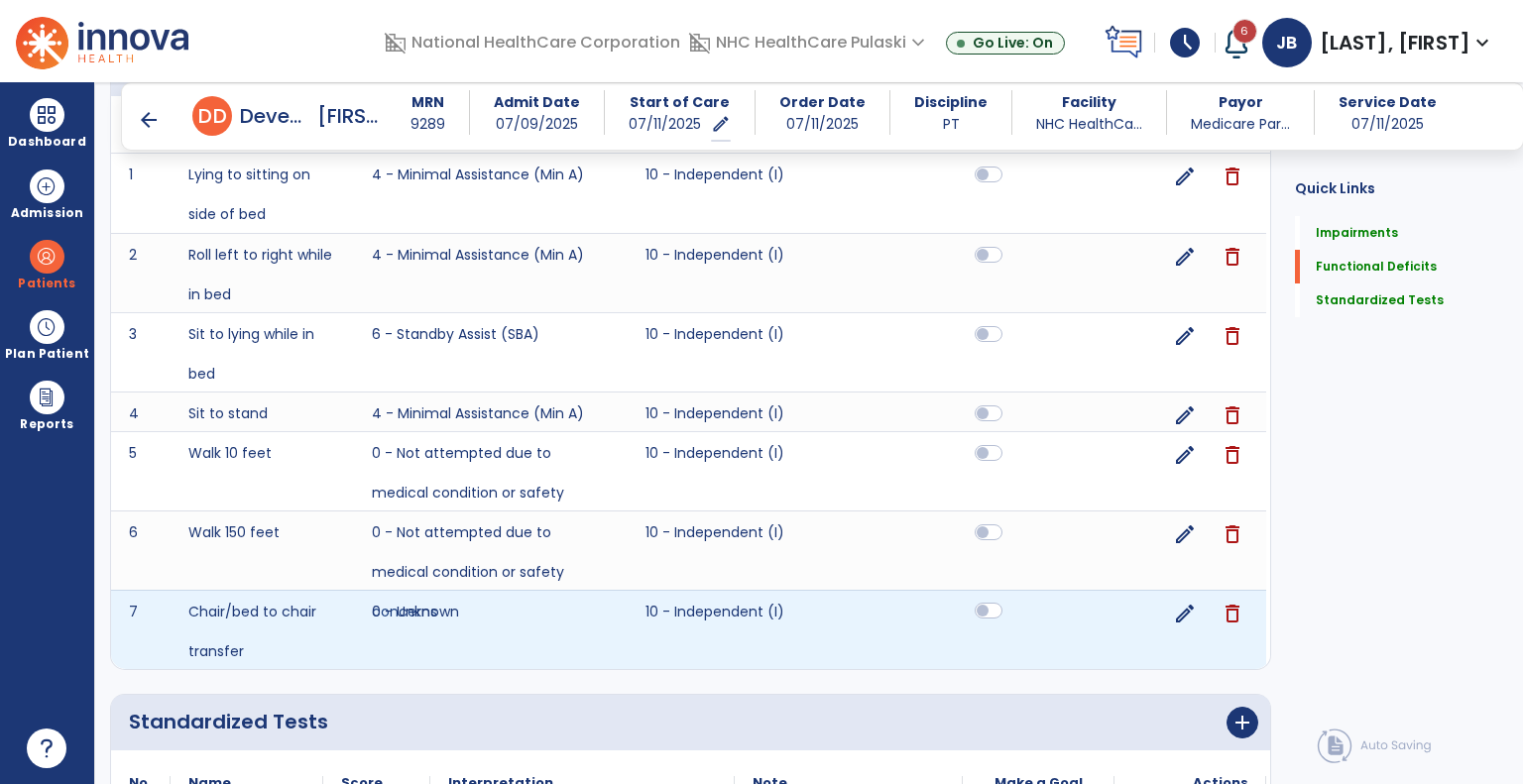 scroll, scrollTop: 952, scrollLeft: 0, axis: vertical 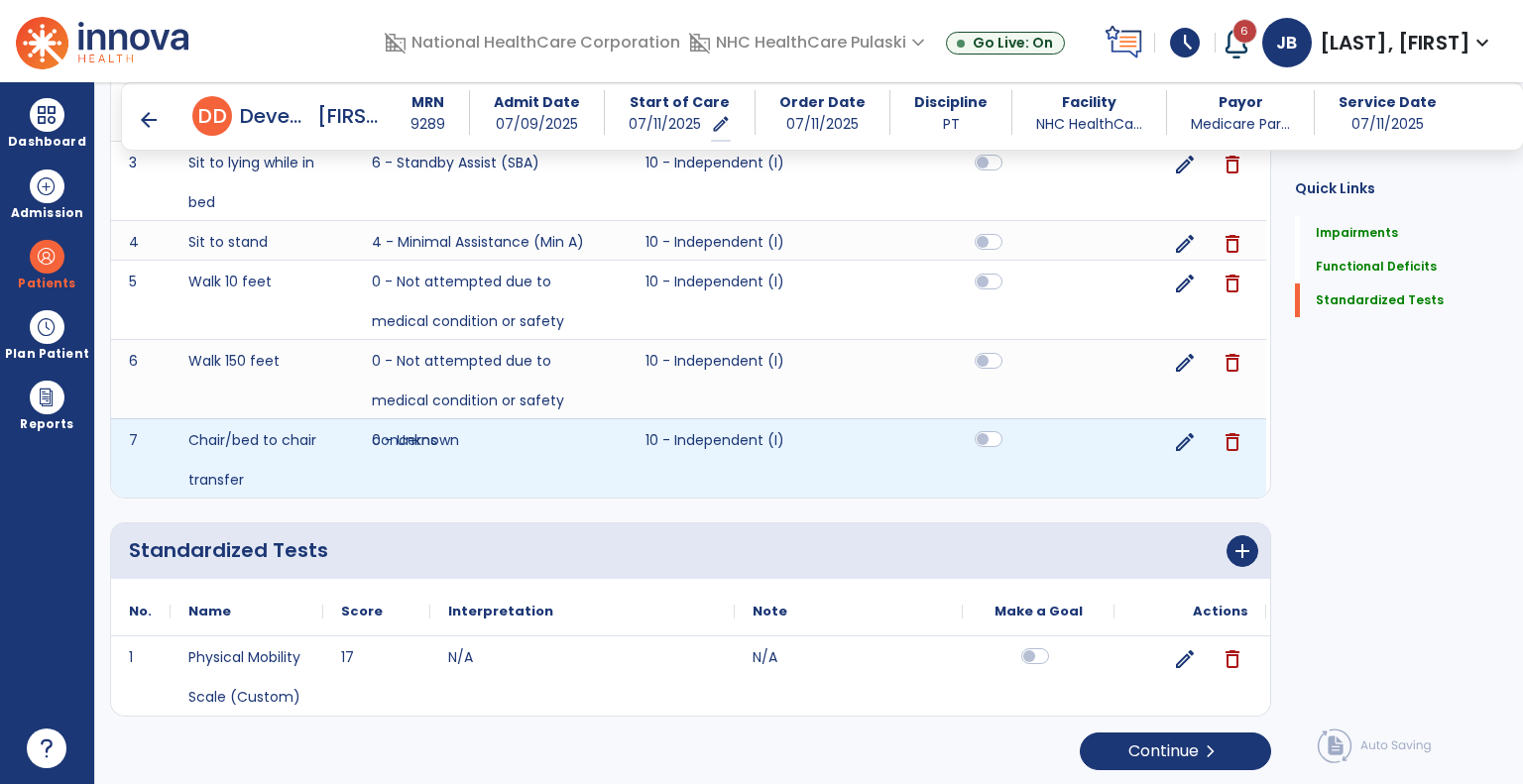 click 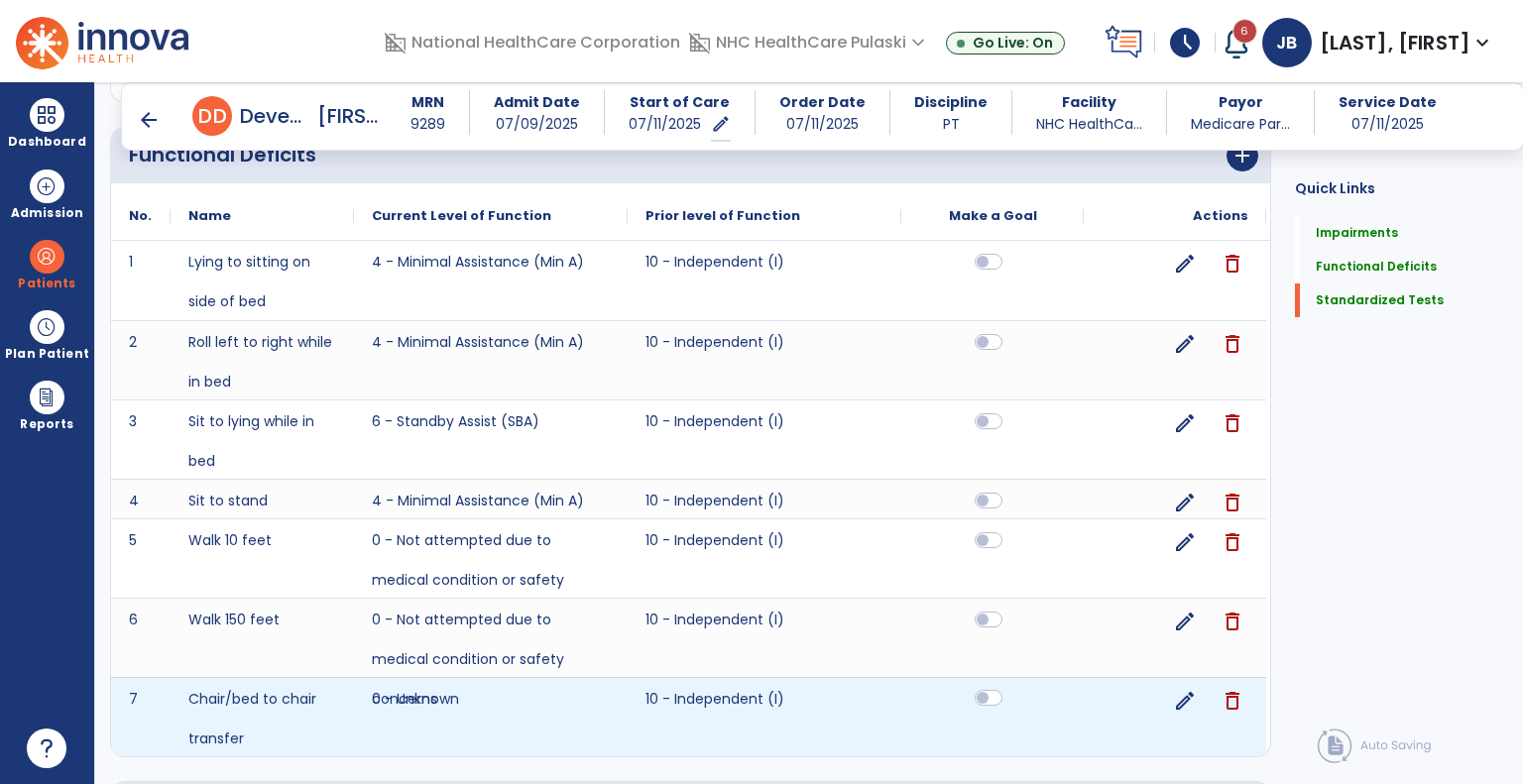 scroll, scrollTop: 693, scrollLeft: 0, axis: vertical 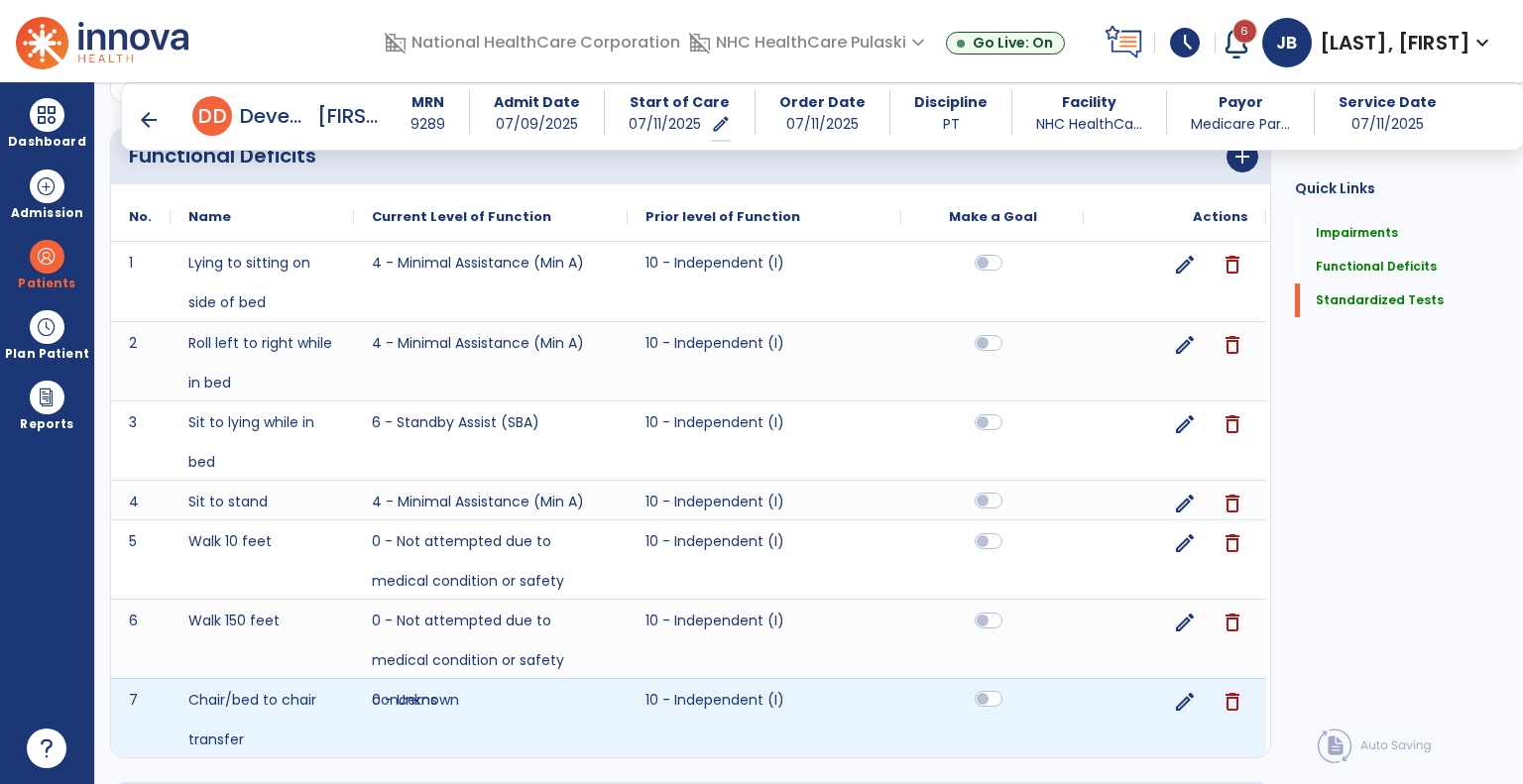 click 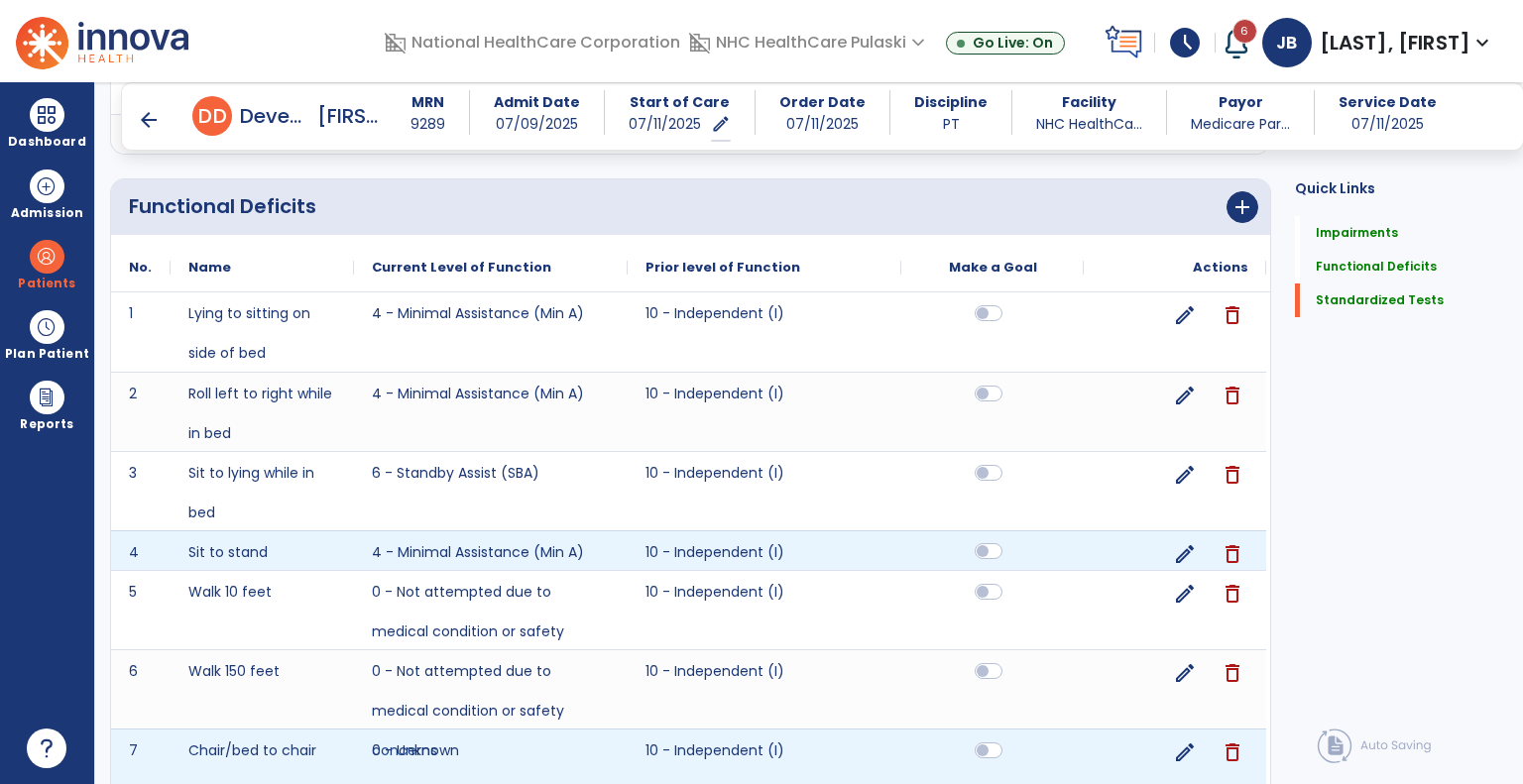 scroll, scrollTop: 952, scrollLeft: 0, axis: vertical 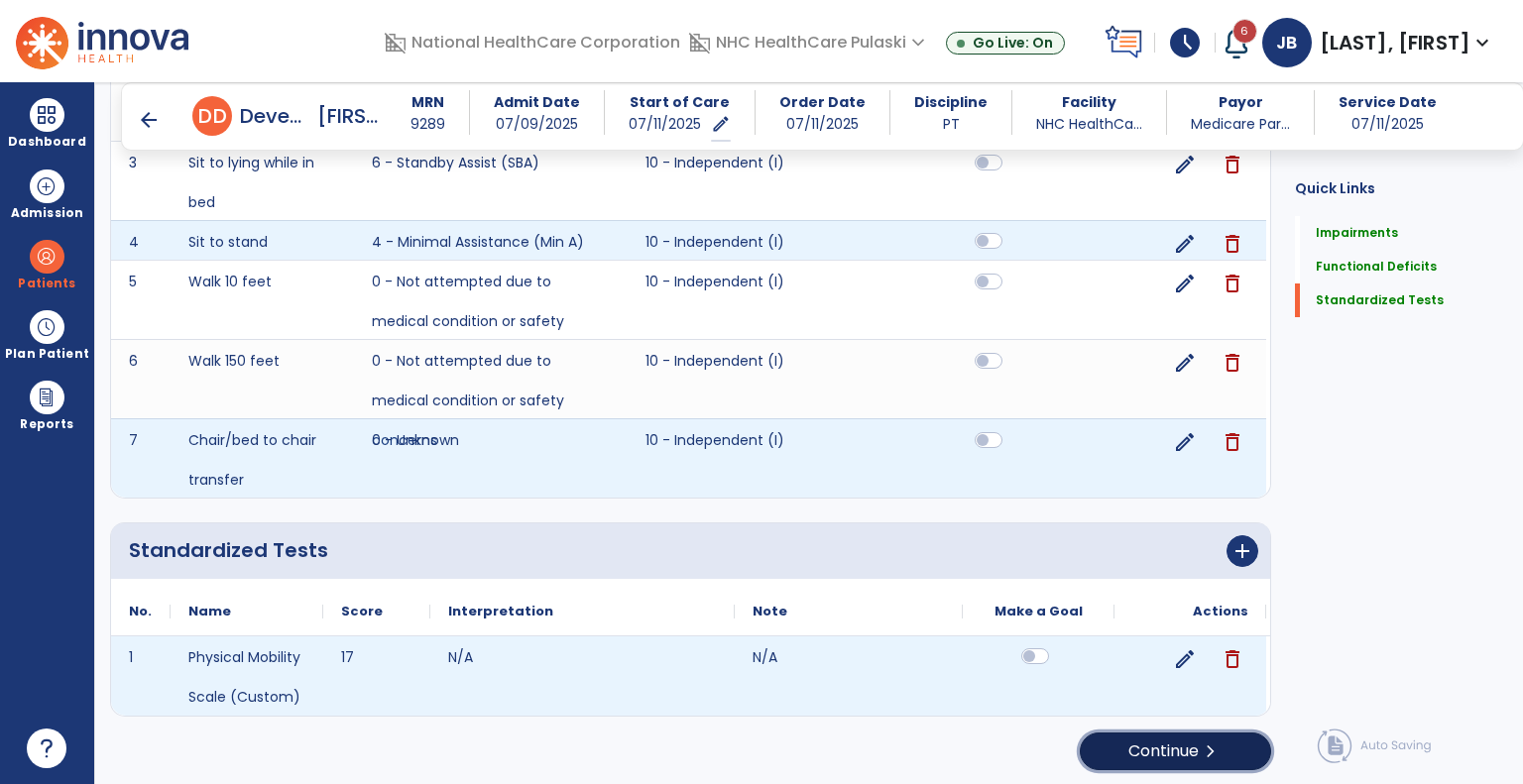 click on "Continue  chevron_right" 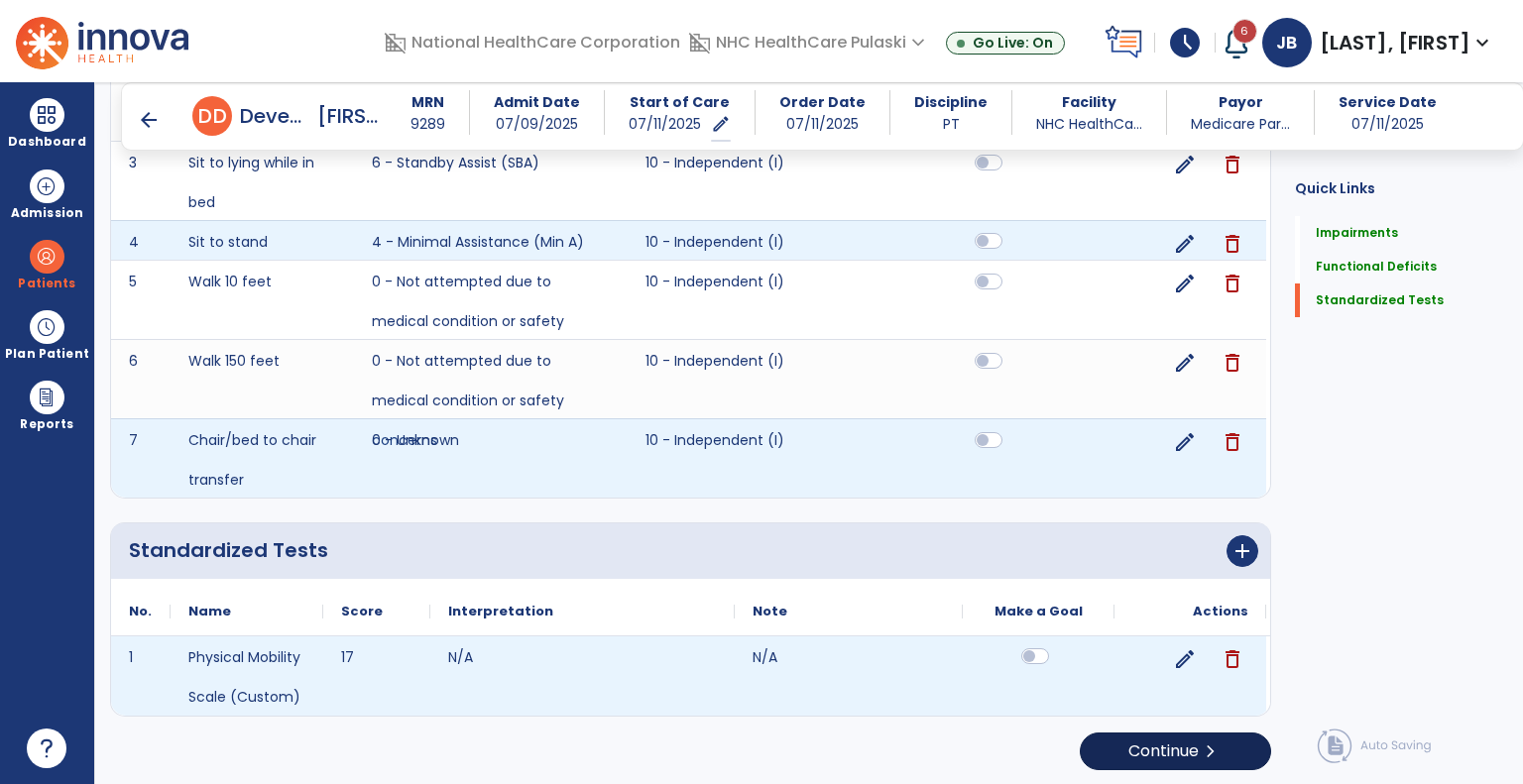 scroll, scrollTop: 0, scrollLeft: 0, axis: both 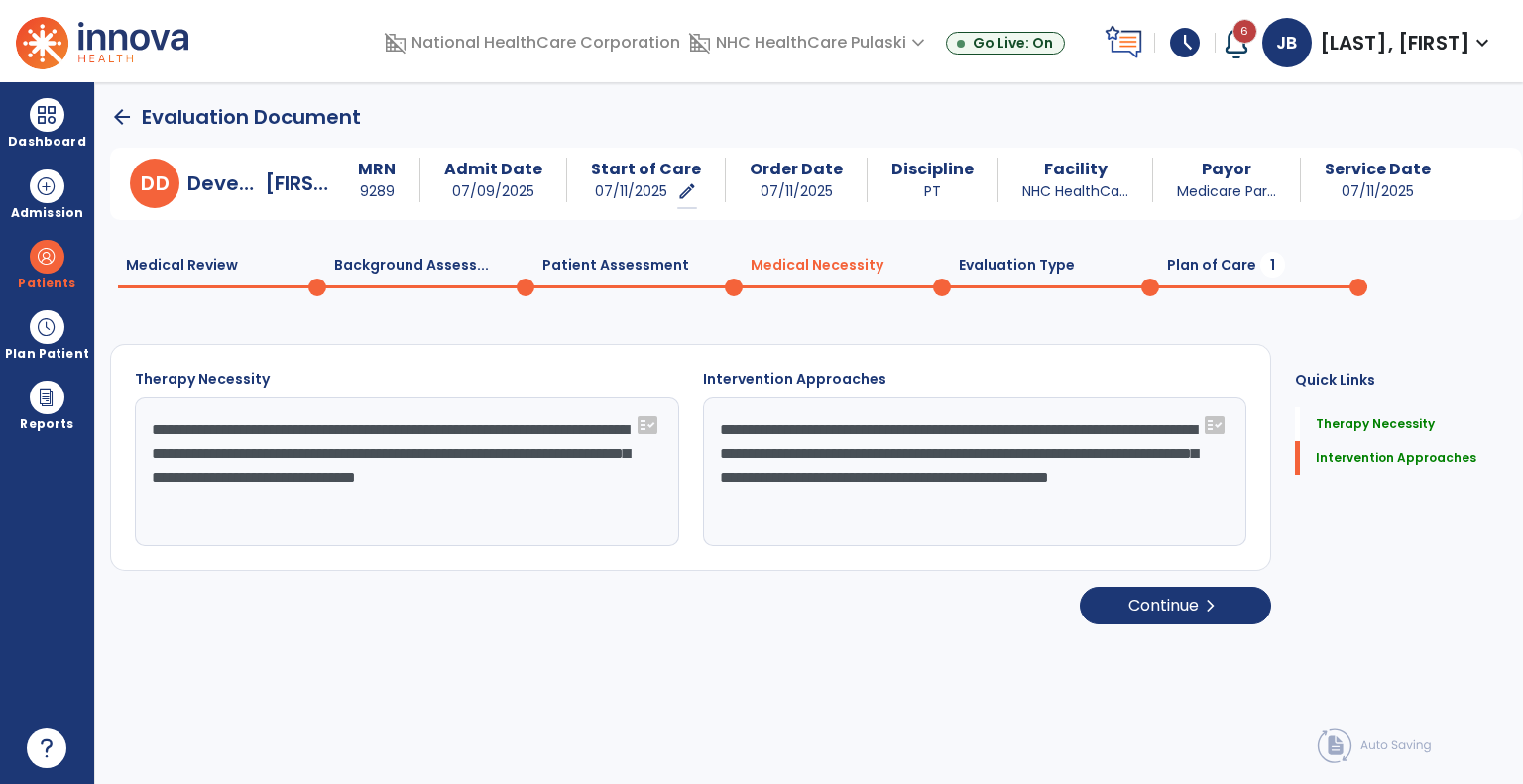 click on "Plan of Care  1" 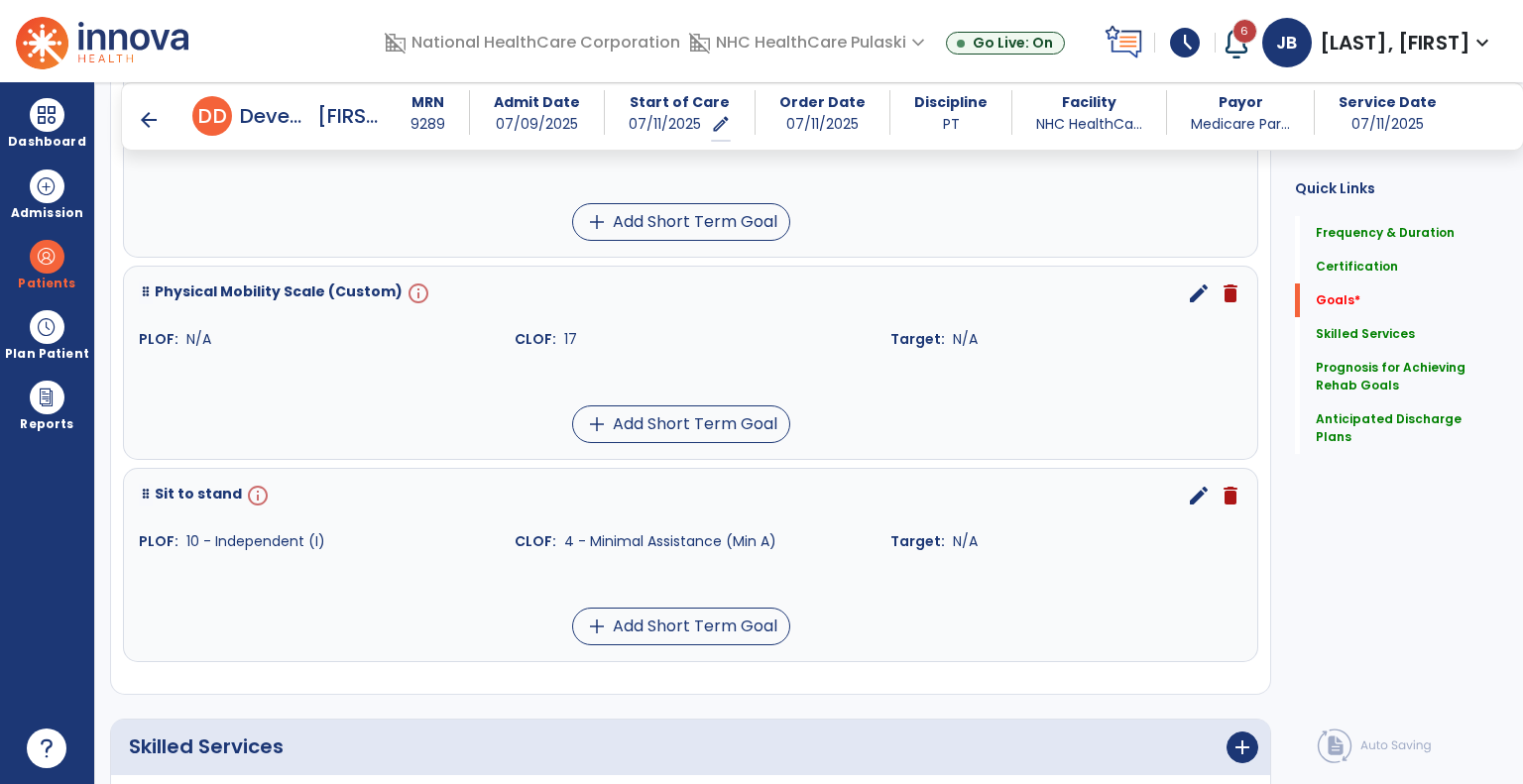 scroll, scrollTop: 874, scrollLeft: 0, axis: vertical 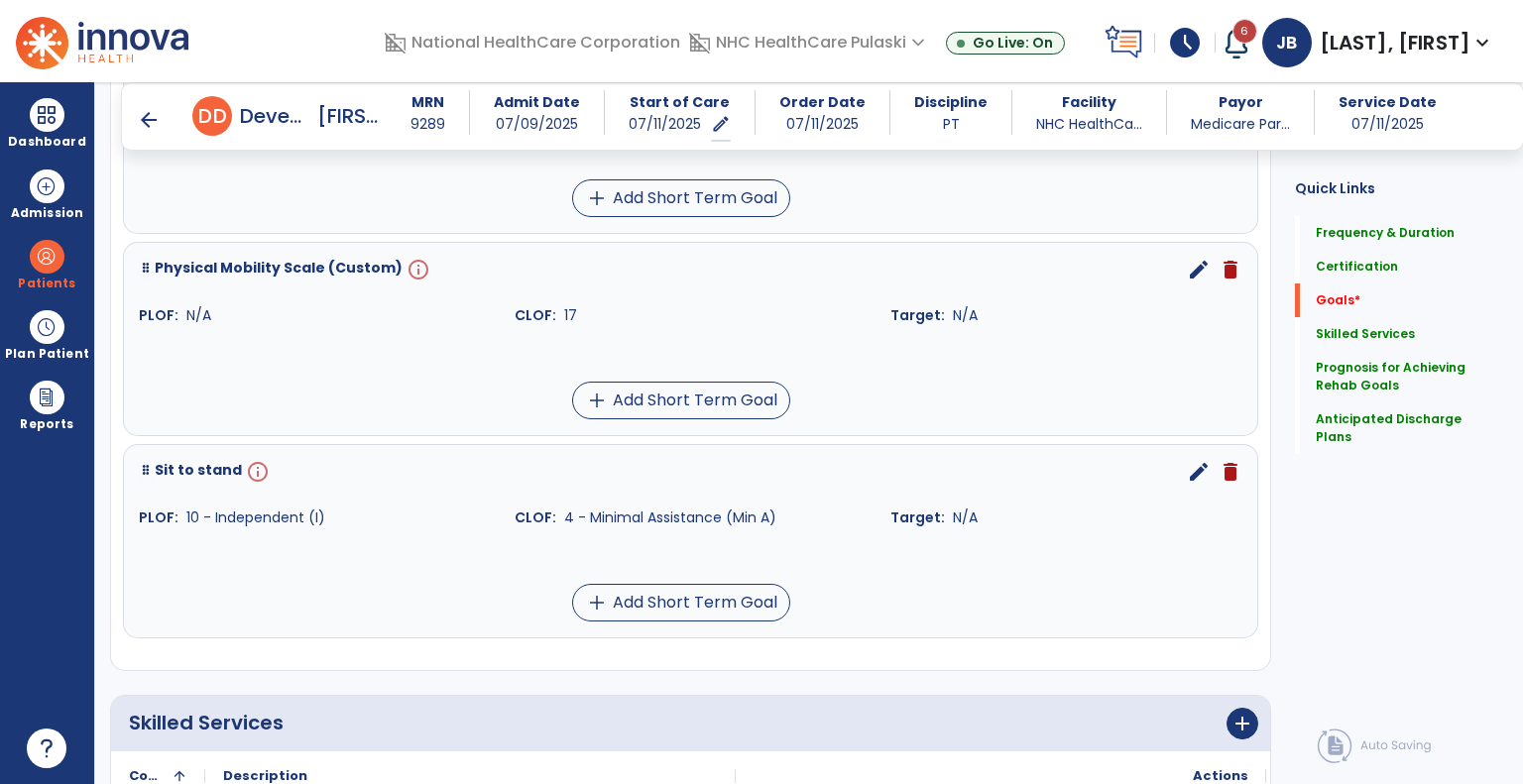 click on "arrow_back" at bounding box center (149, 120) 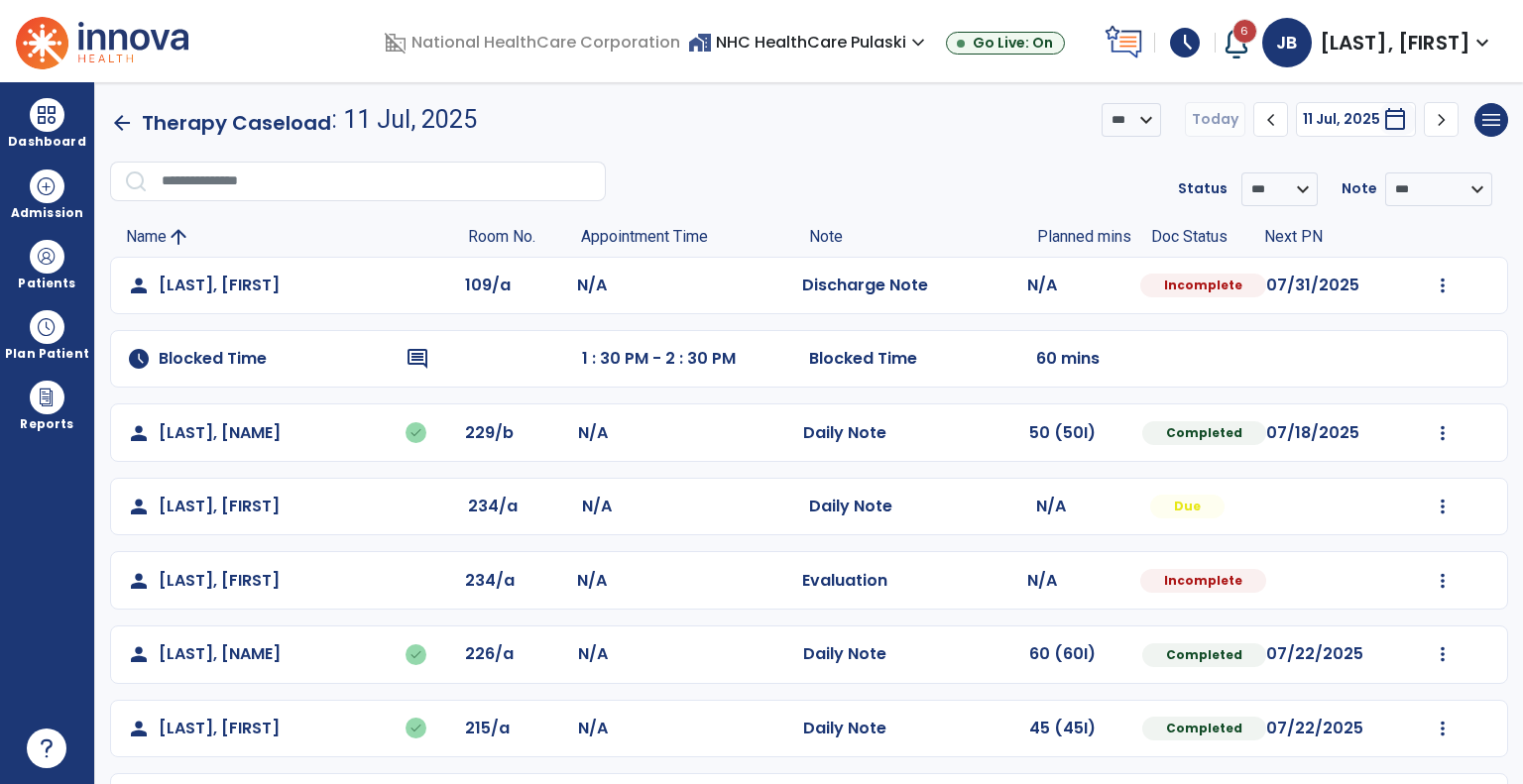 click on "arrow_back" 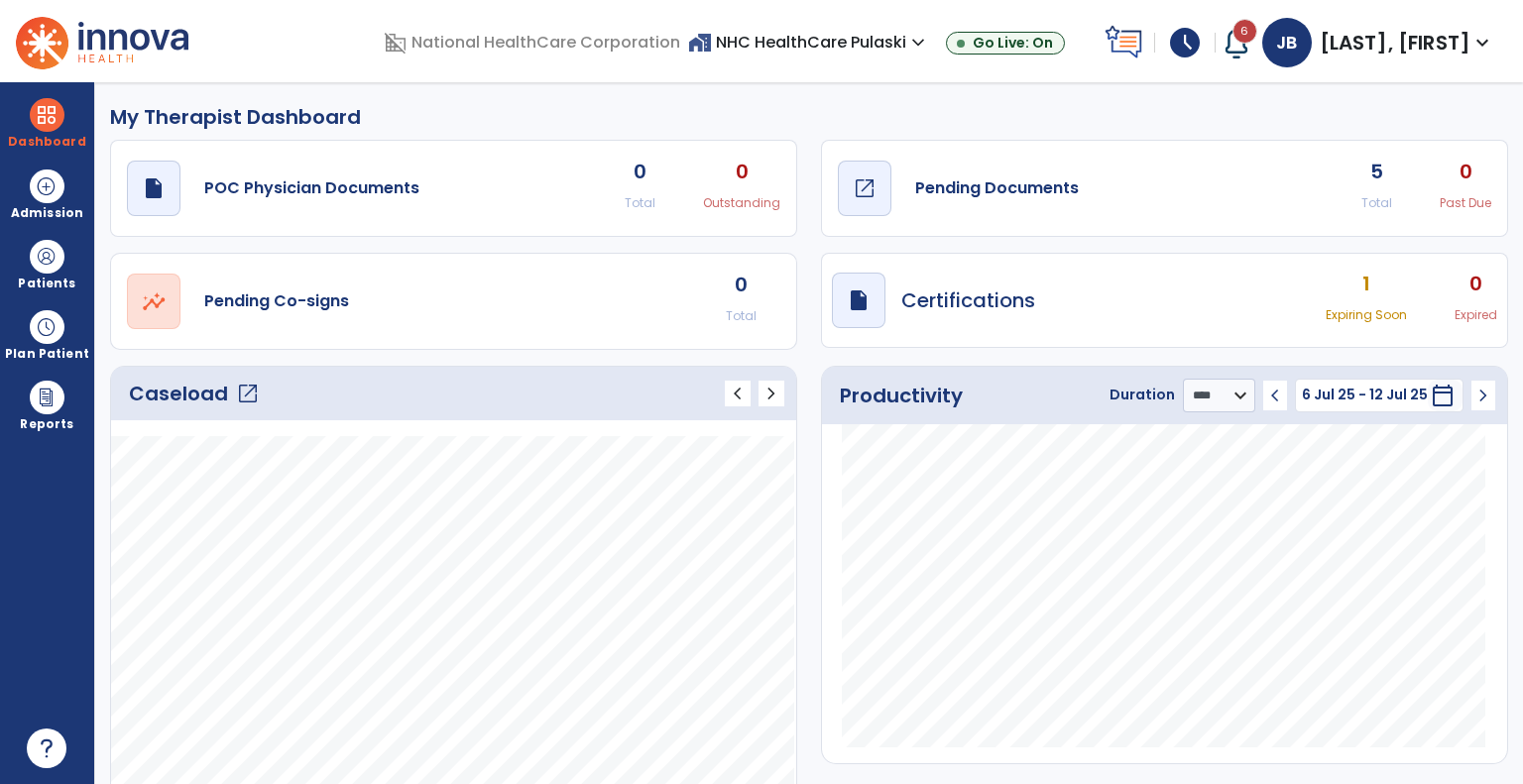 click on "draft   open_in_new" 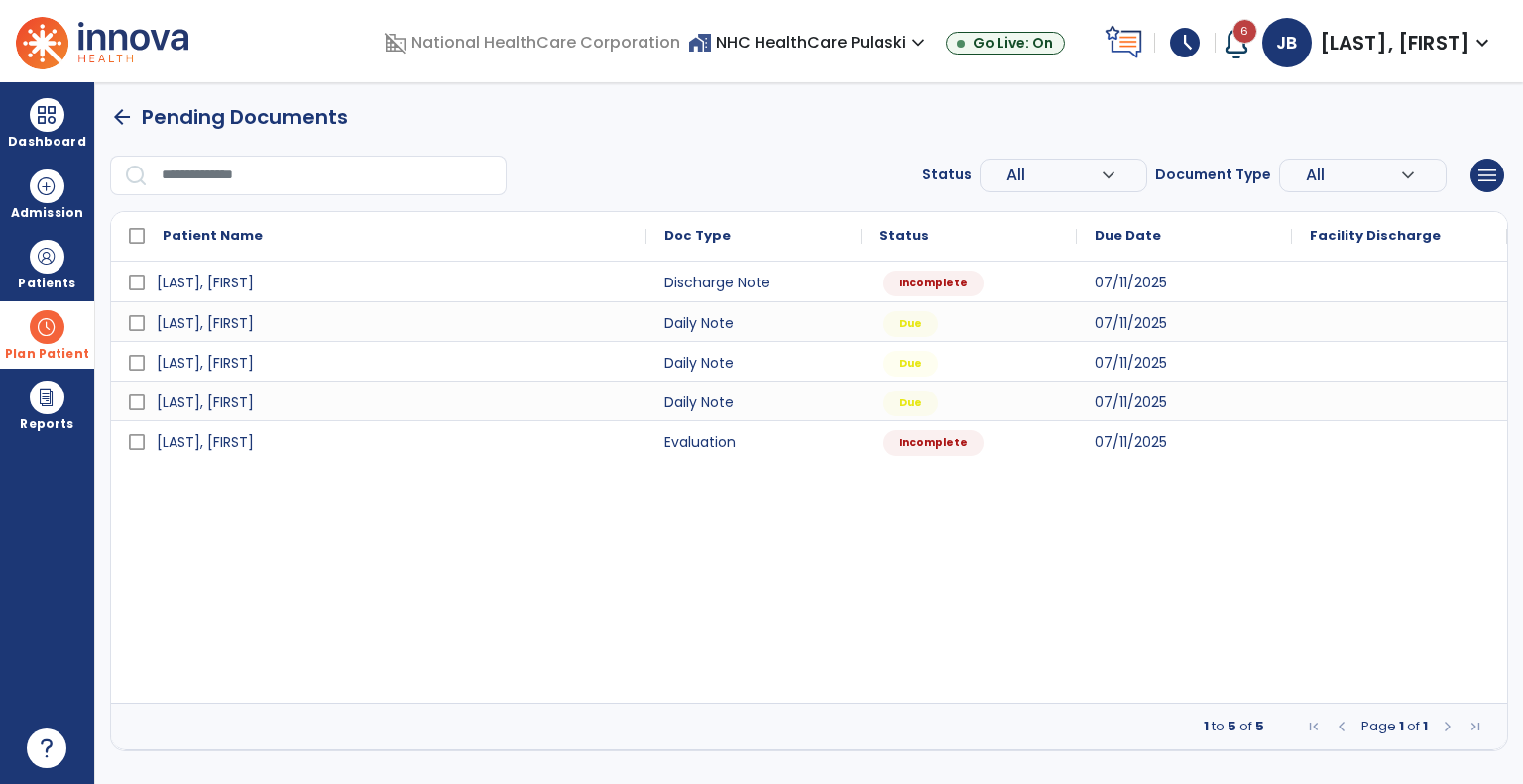 click at bounding box center [47, 327] 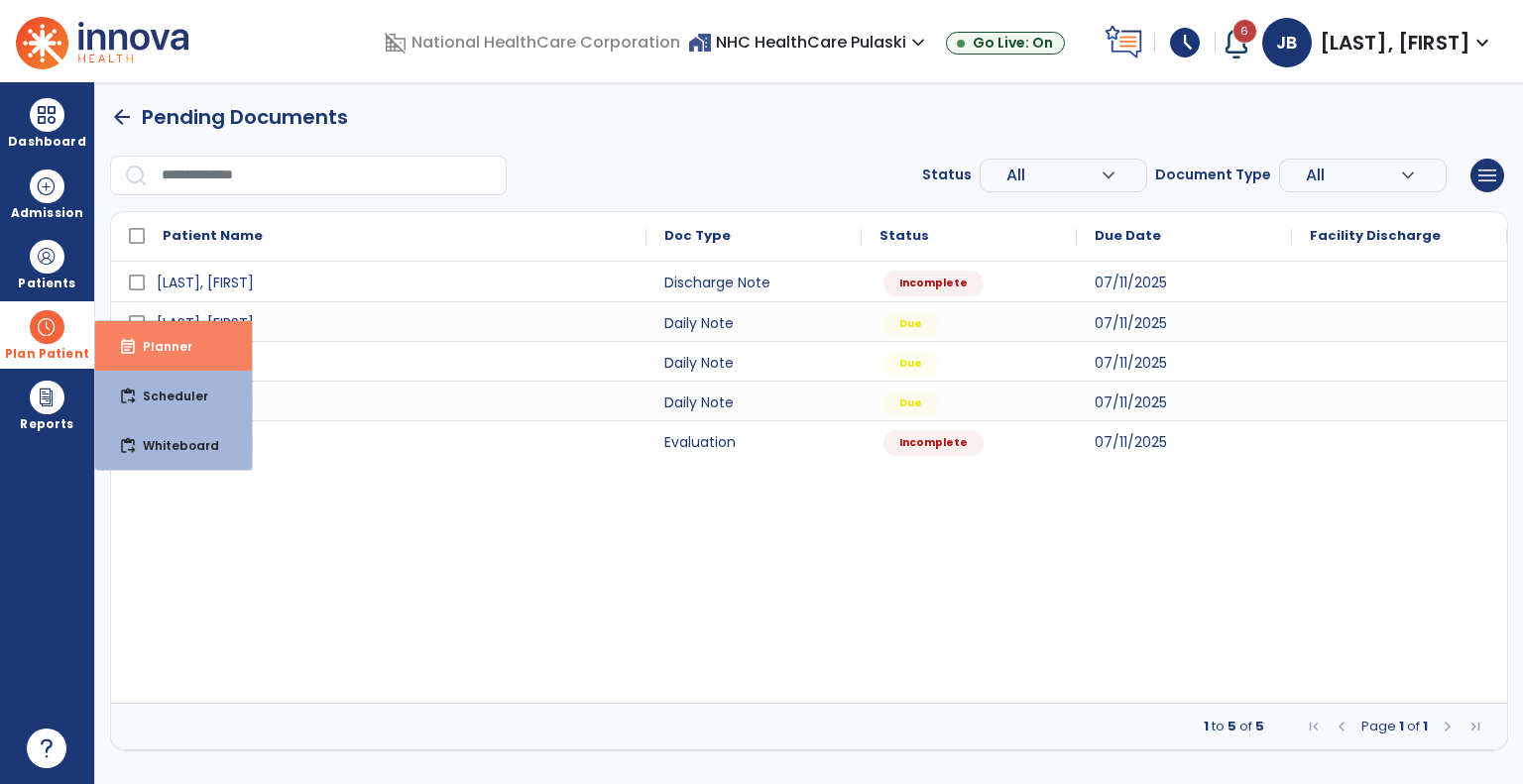 click on "Planner" at bounding box center [160, 346] 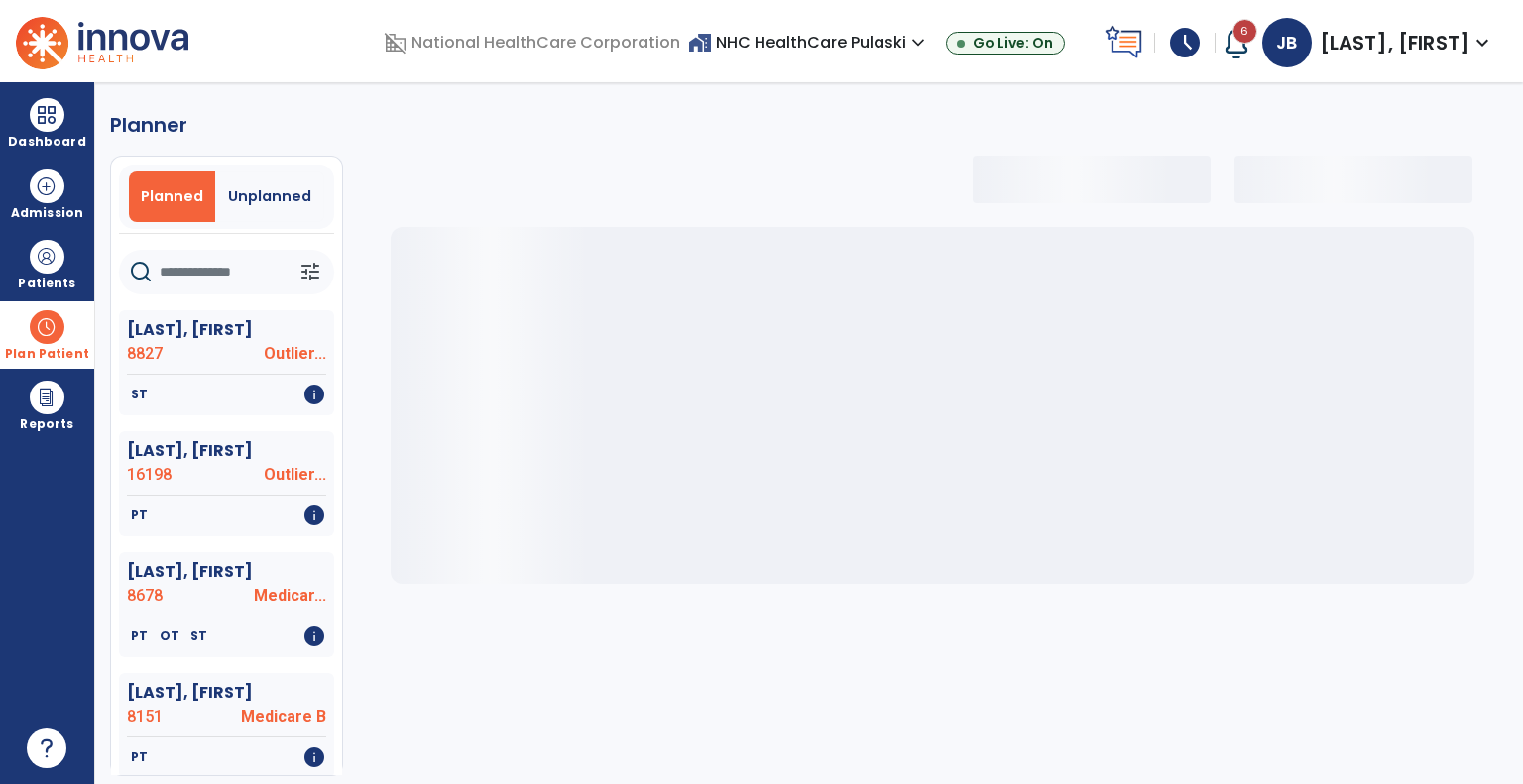 select on "***" 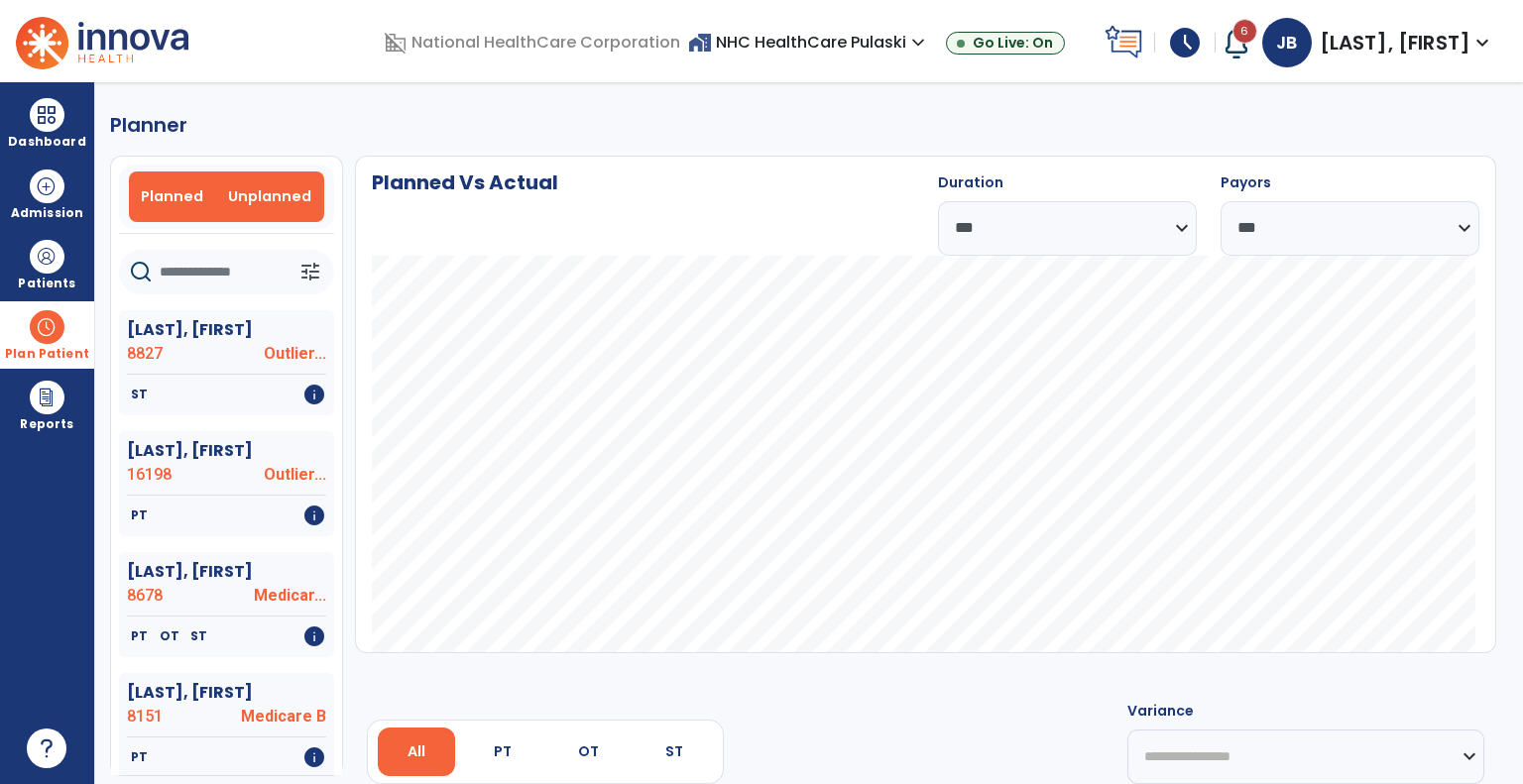 click on "Unplanned" at bounding box center (270, 196) 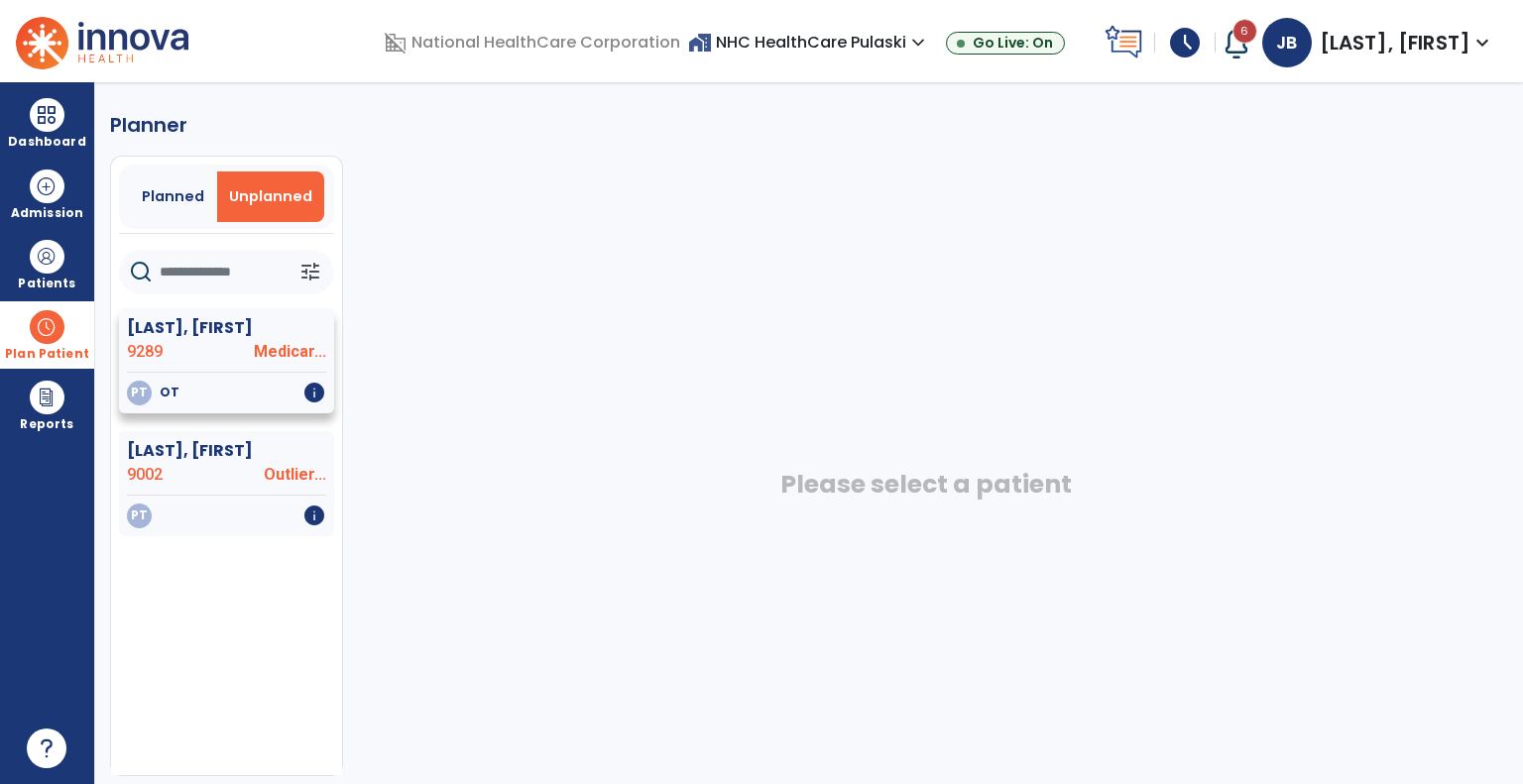 click on "[LAST], [FIRST] [NUMBER] [PLAN]" 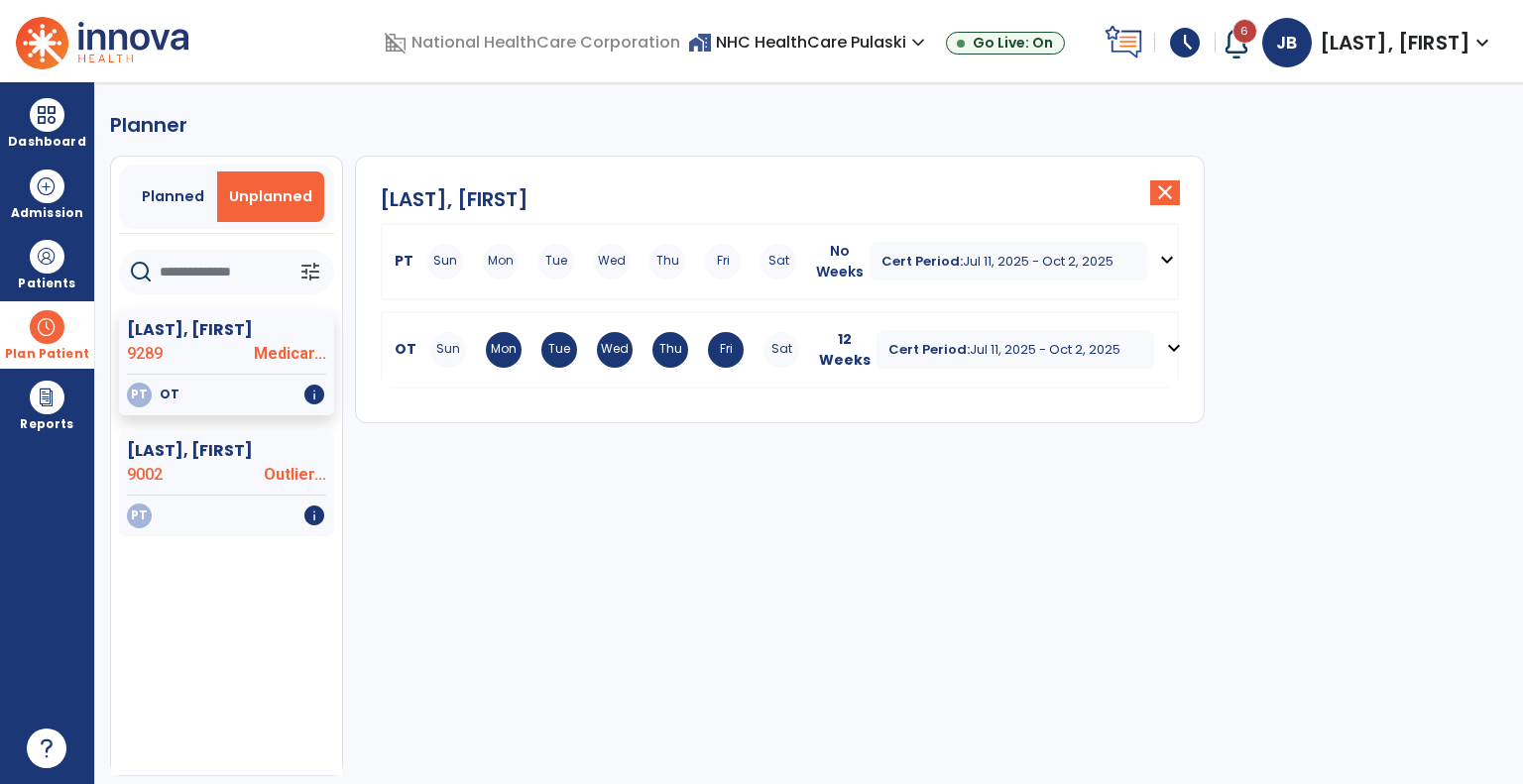 click on "Jul 11, 2025 - Oct 2, 2025" at bounding box center [1038, 261] 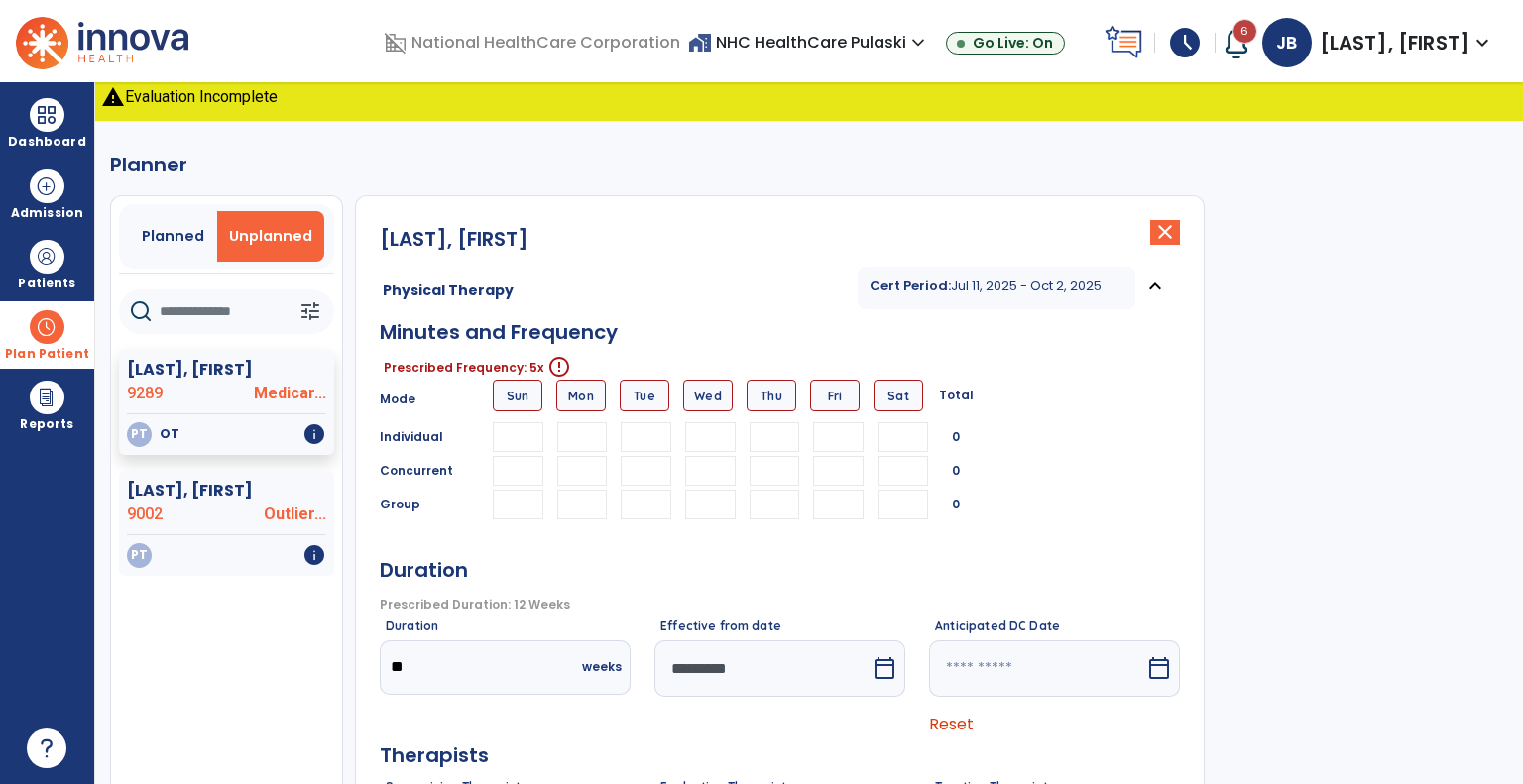click at bounding box center [582, 437] 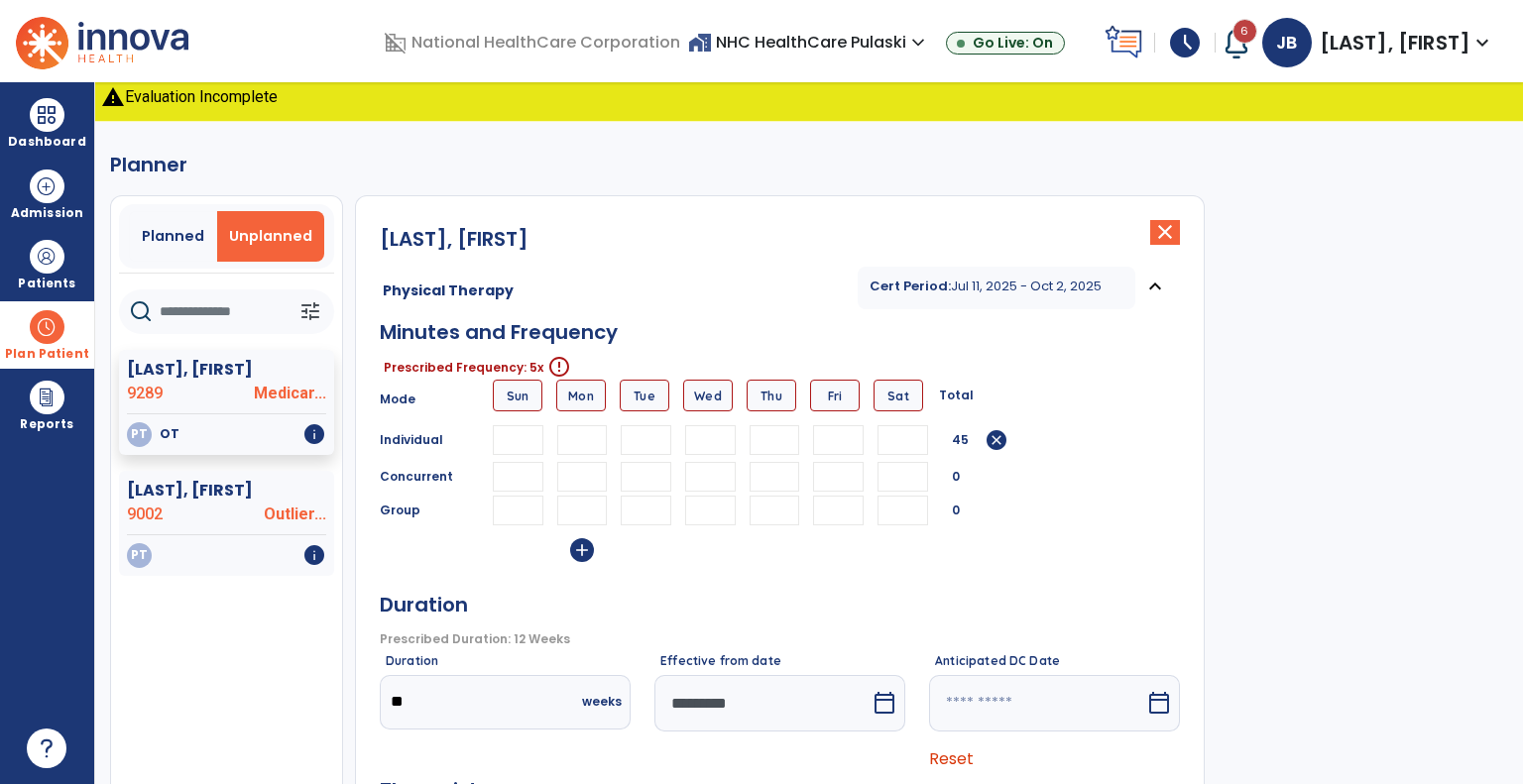 type on "**" 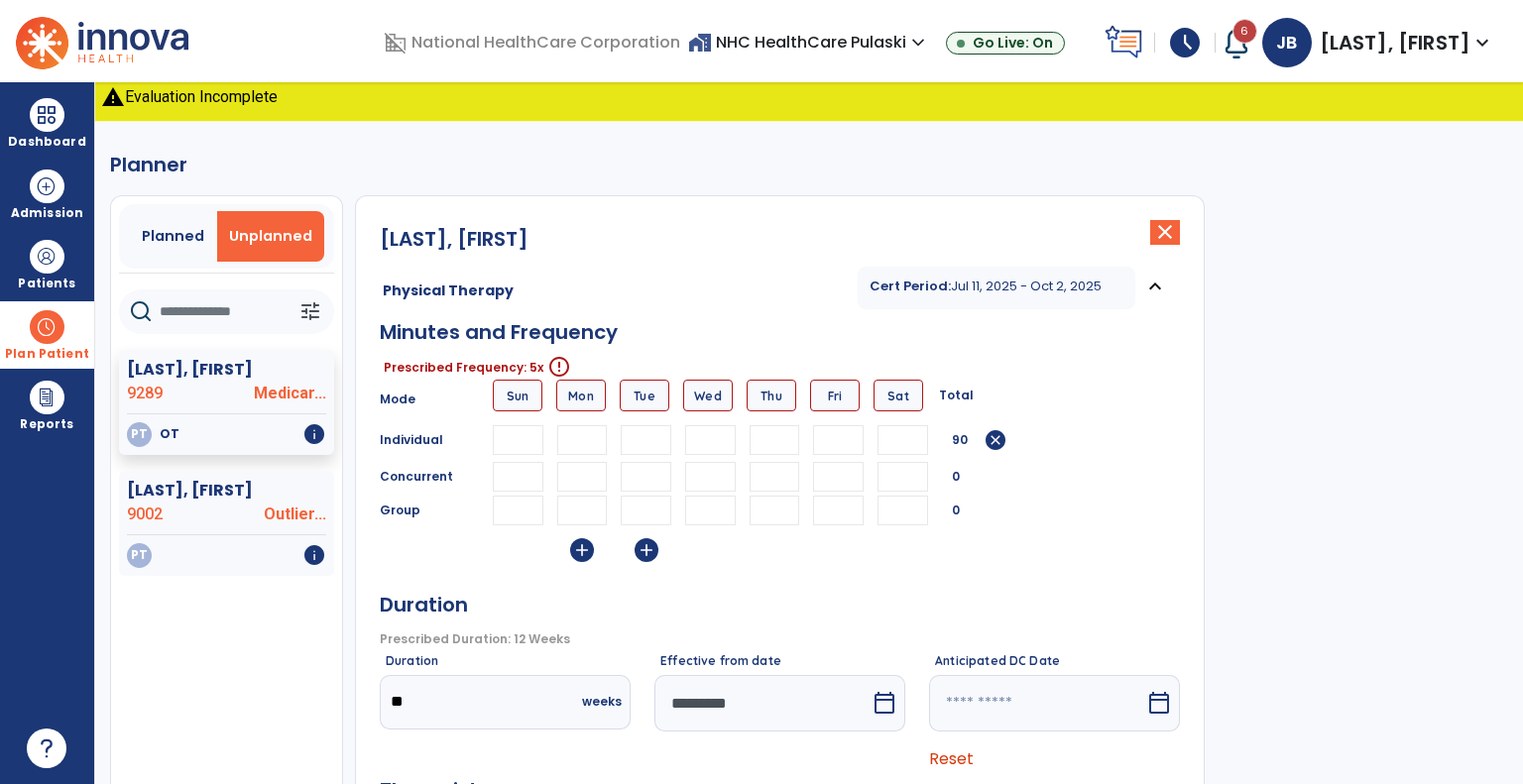 type on "**" 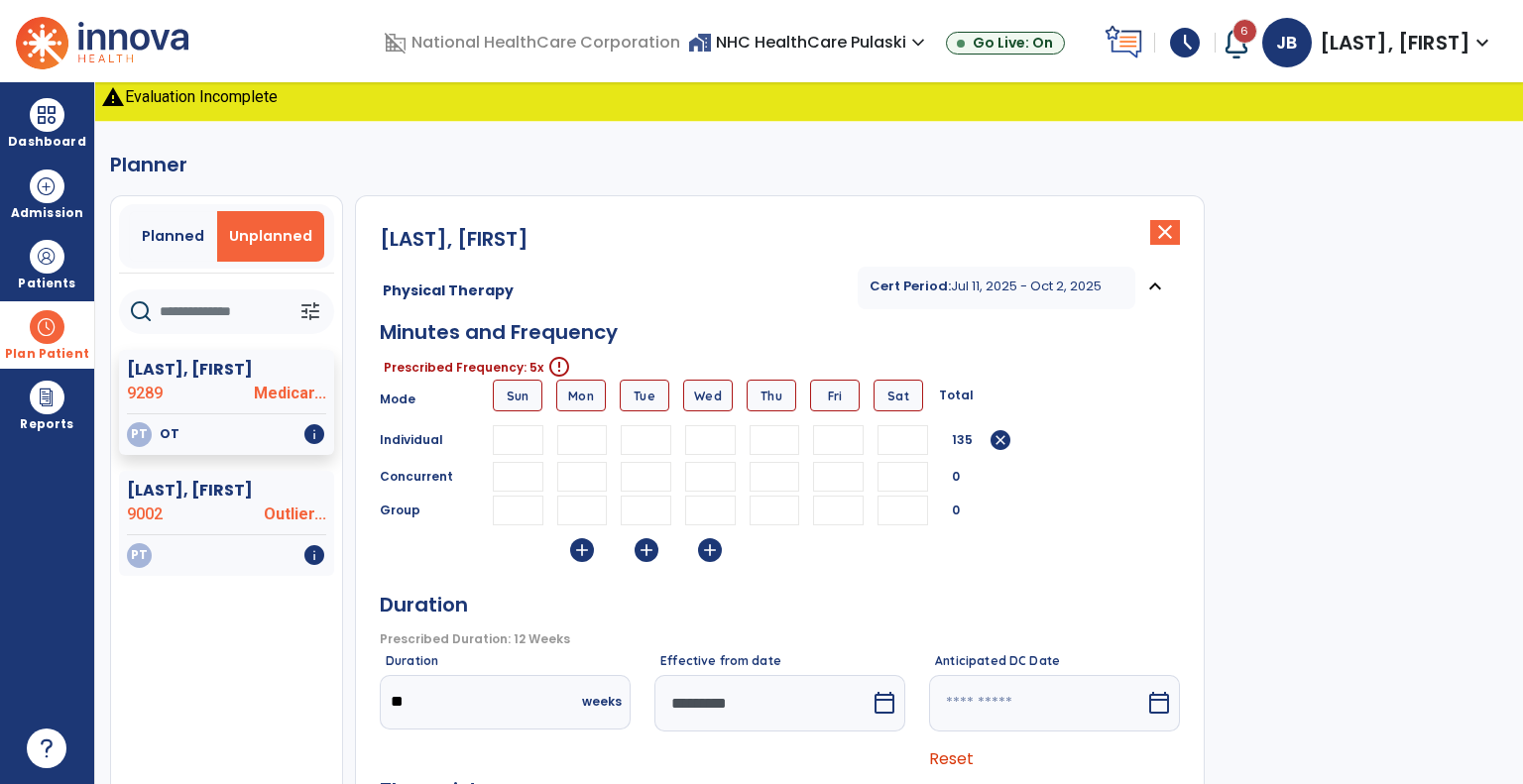 type on "**" 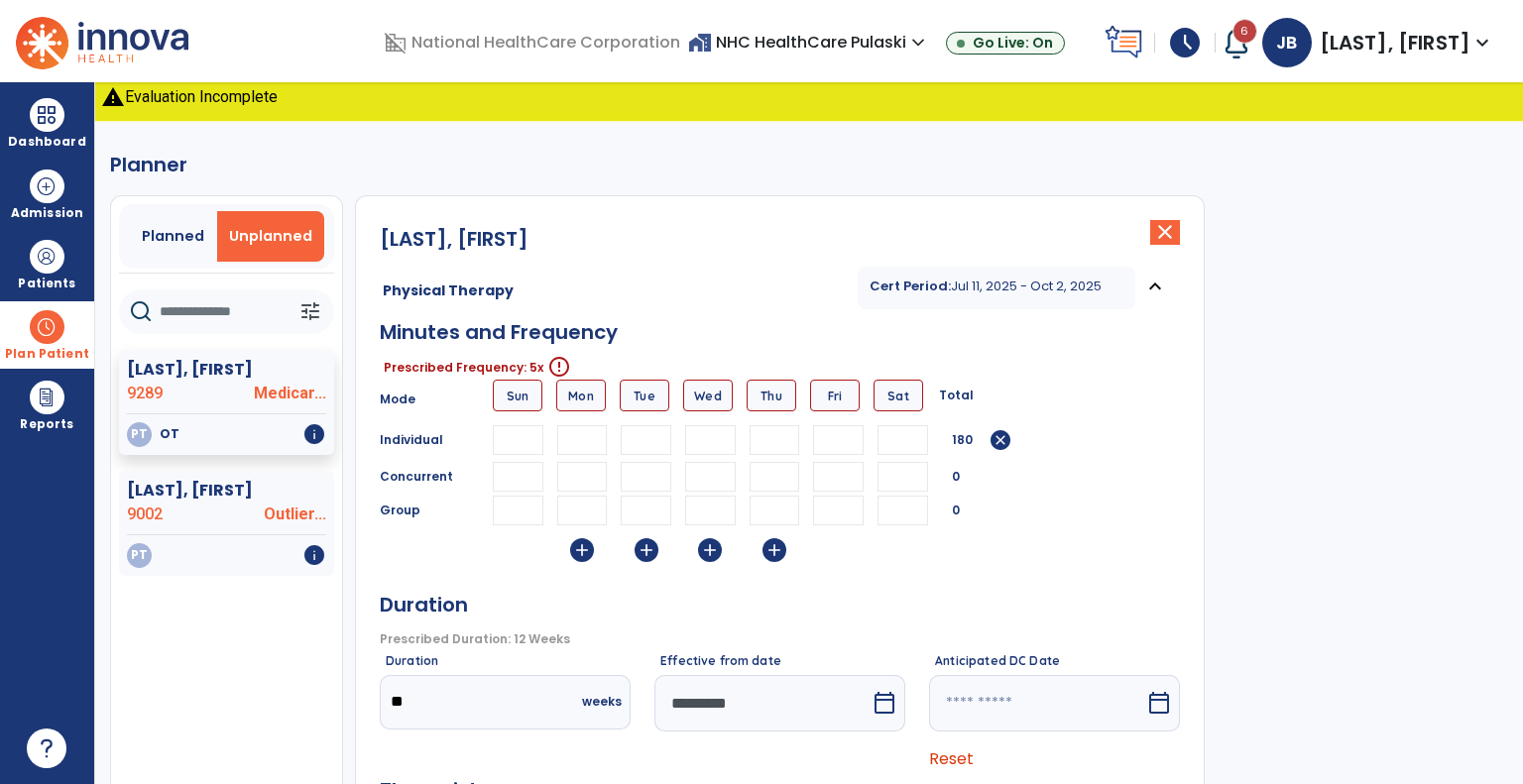 type on "**" 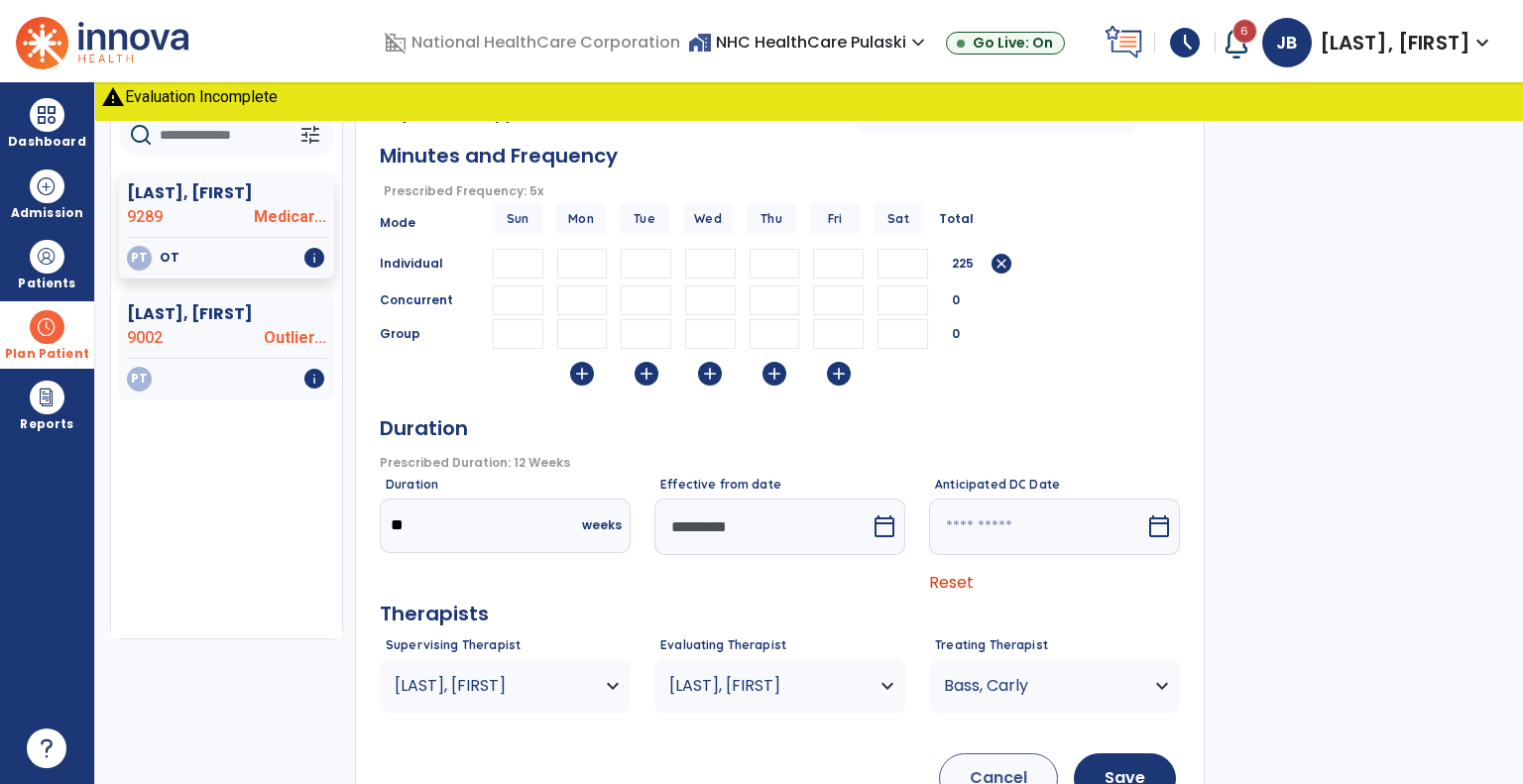 scroll, scrollTop: 339, scrollLeft: 0, axis: vertical 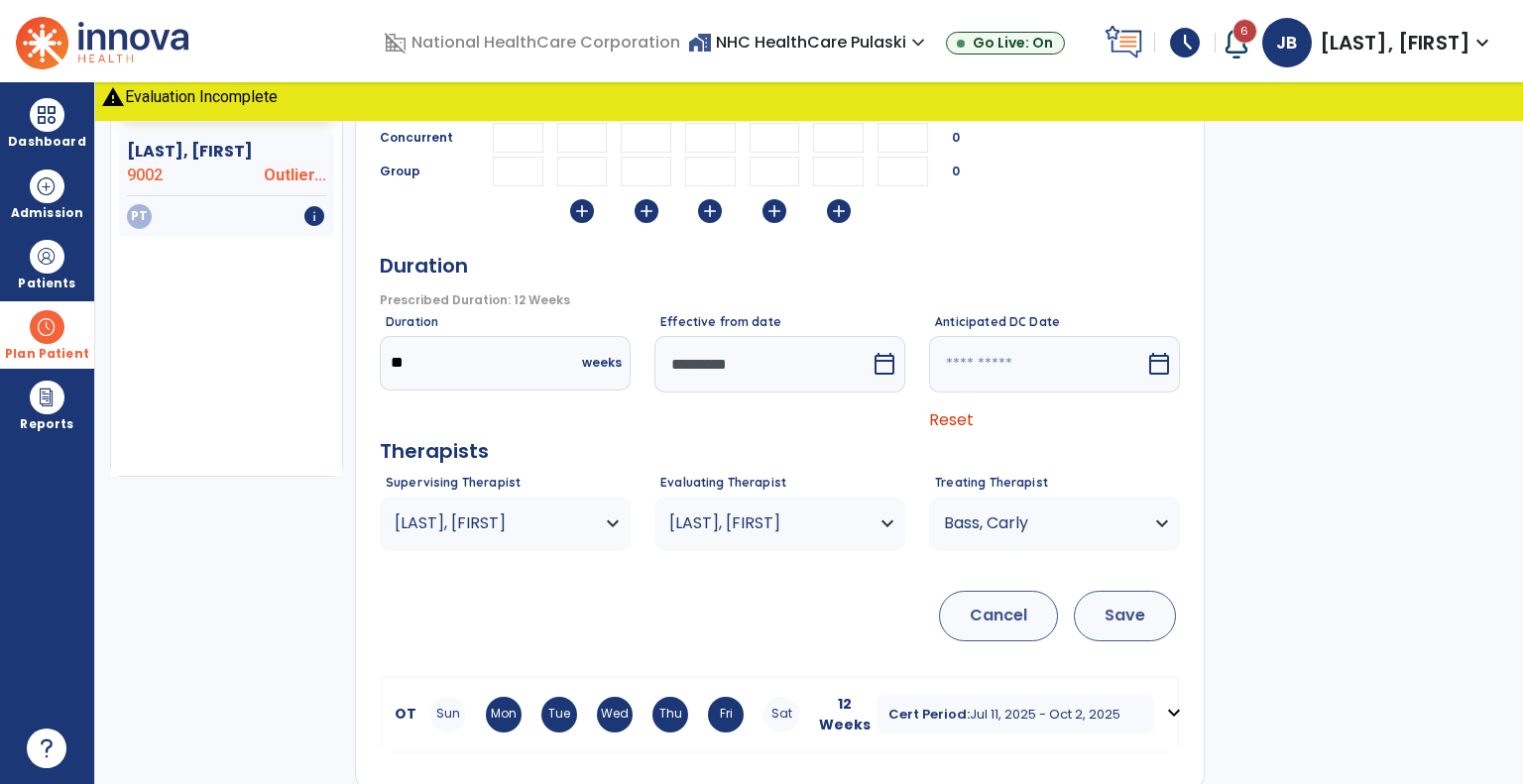 type on "**" 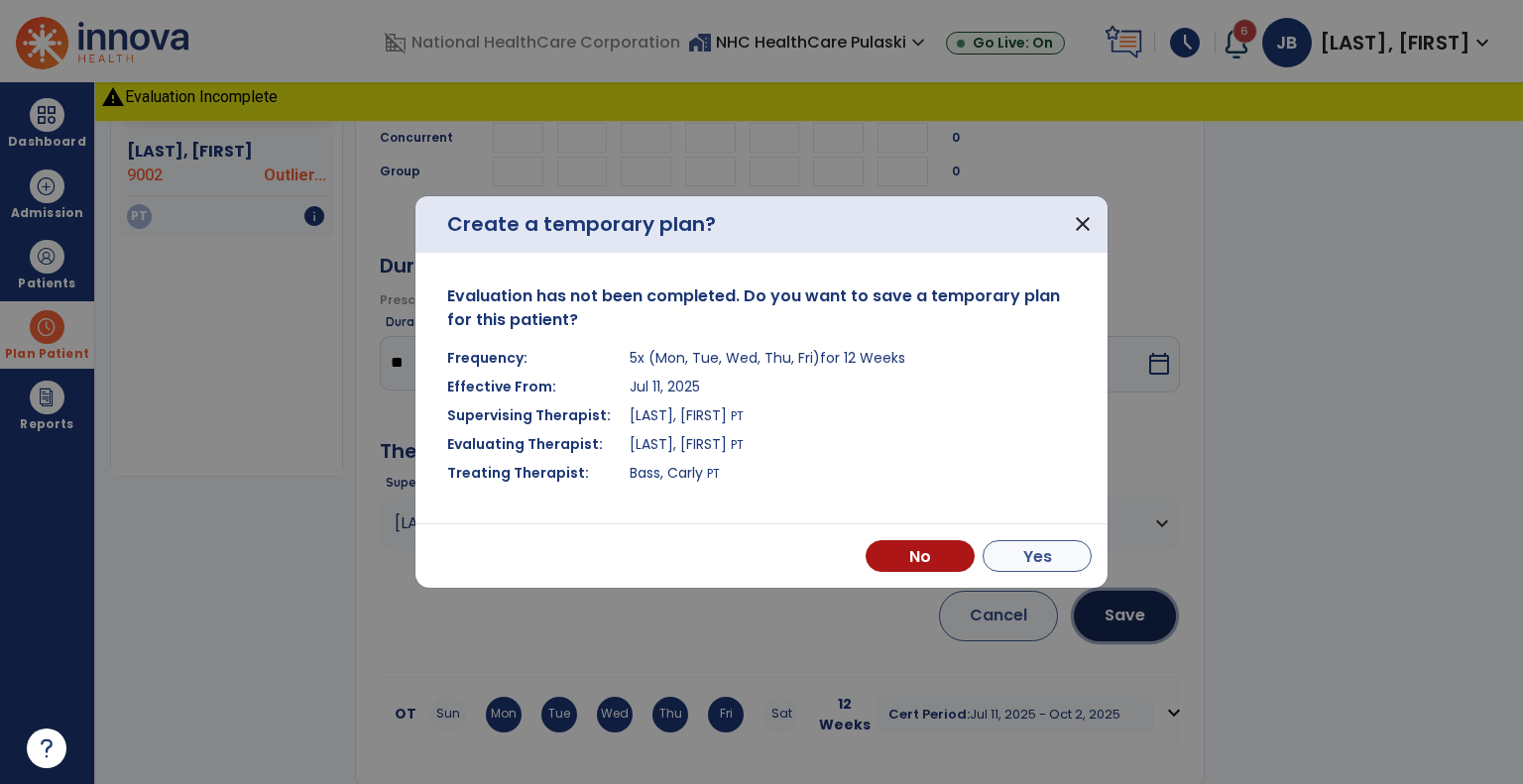 click on "Yes" at bounding box center (1037, 556) 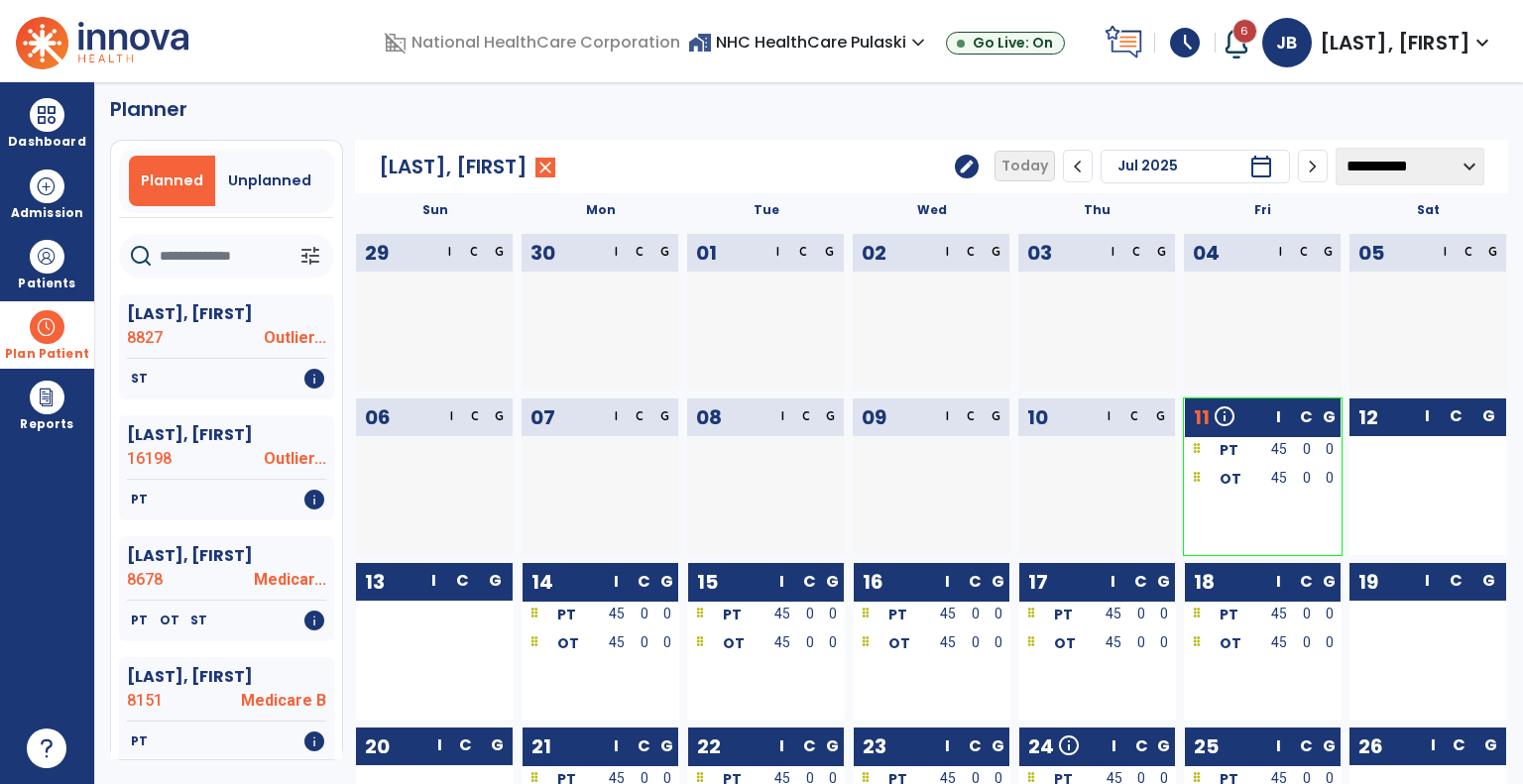 scroll, scrollTop: 0, scrollLeft: 0, axis: both 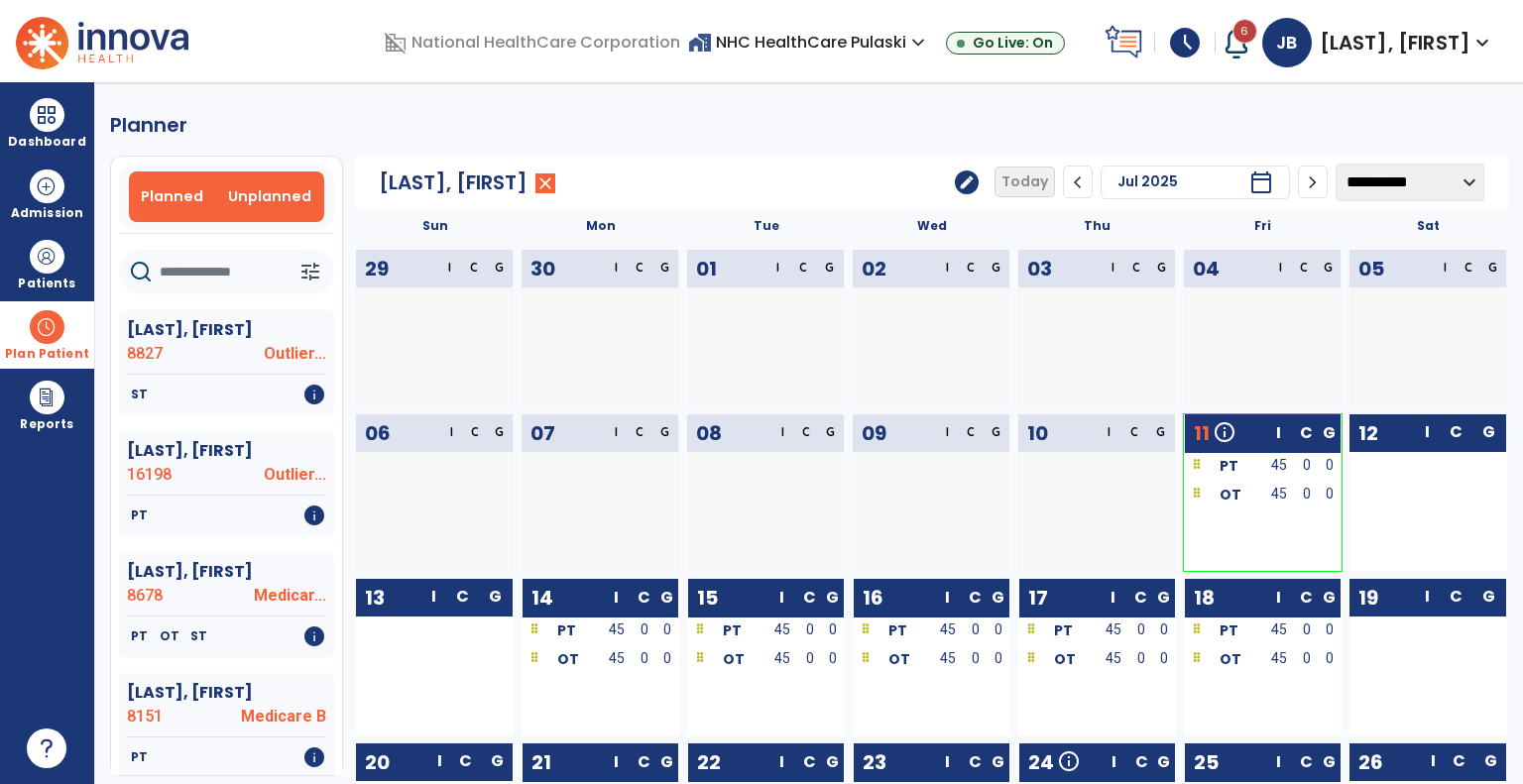 click on "Unplanned" at bounding box center (270, 196) 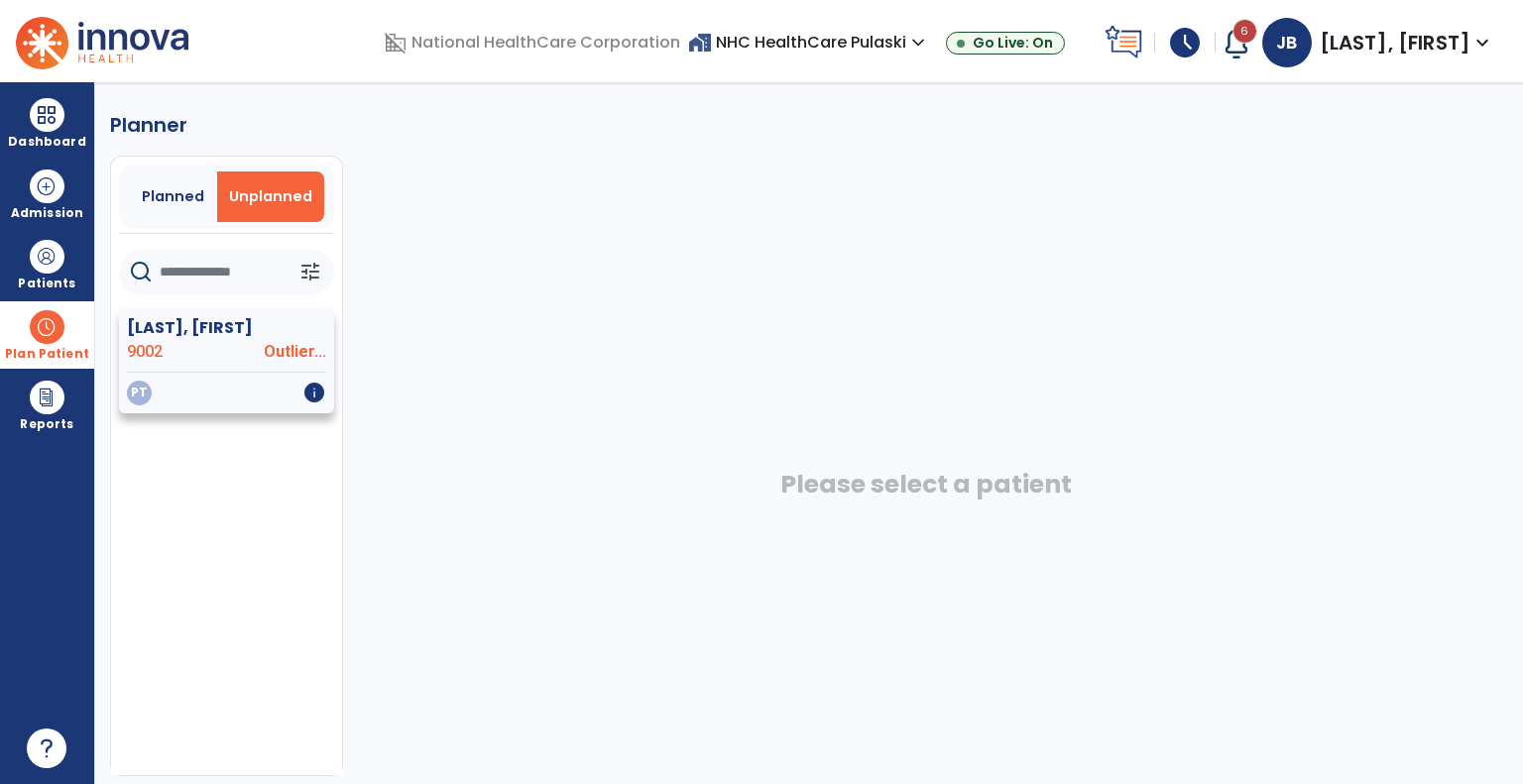 click on "Outlier..." 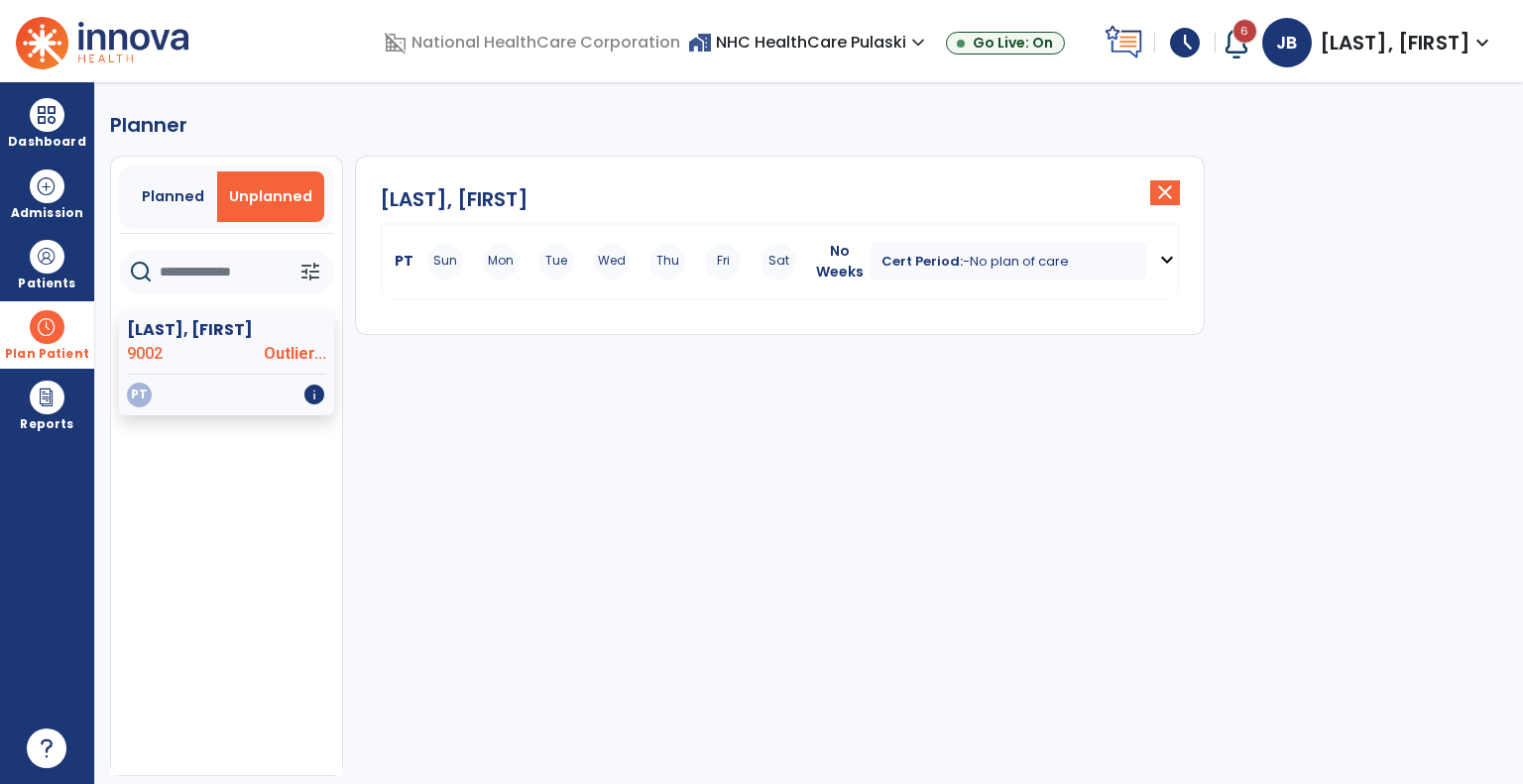 click on "Cert Period:   -  No plan of care" at bounding box center [1008, 261] 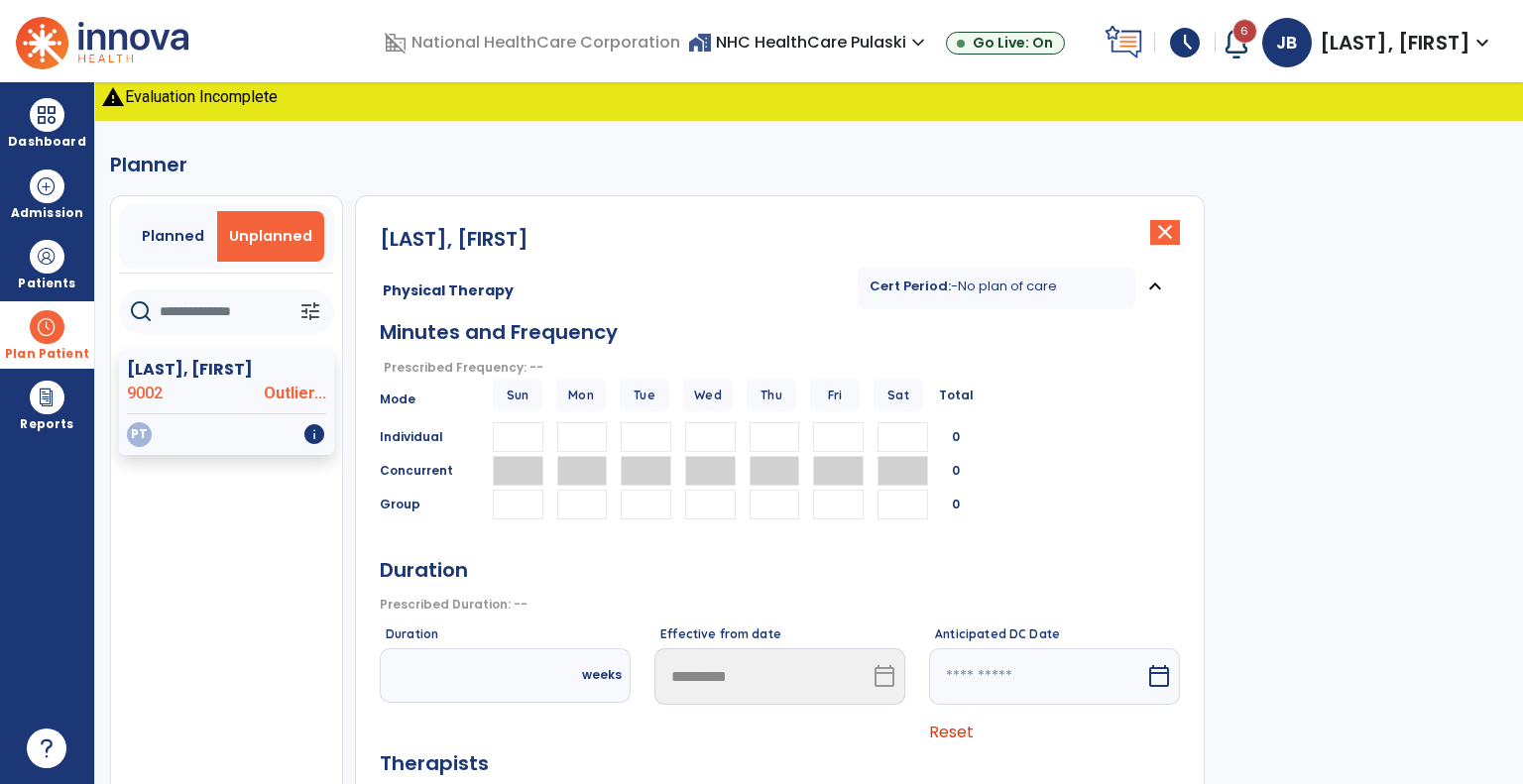 click at bounding box center [582, 437] 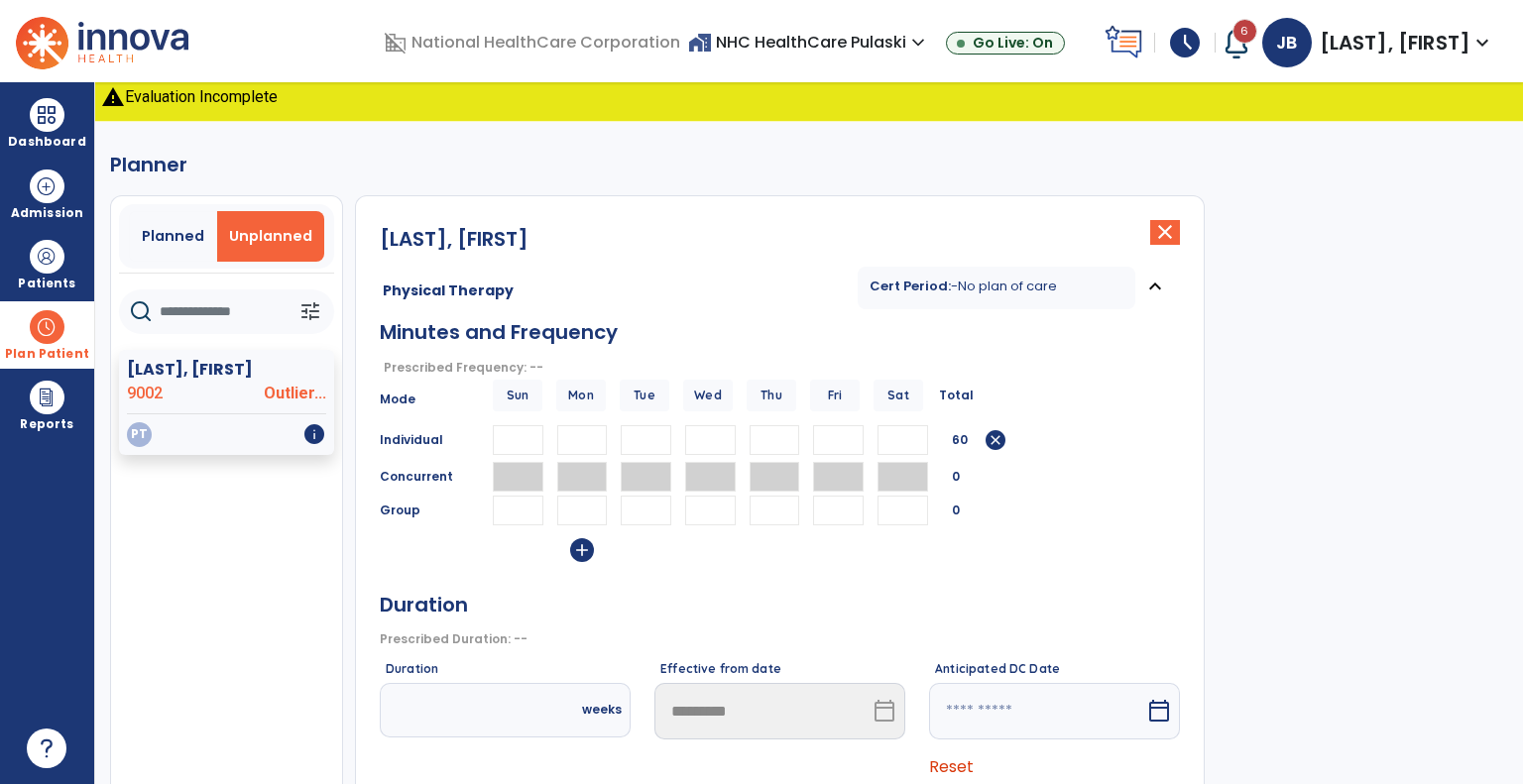 type on "**" 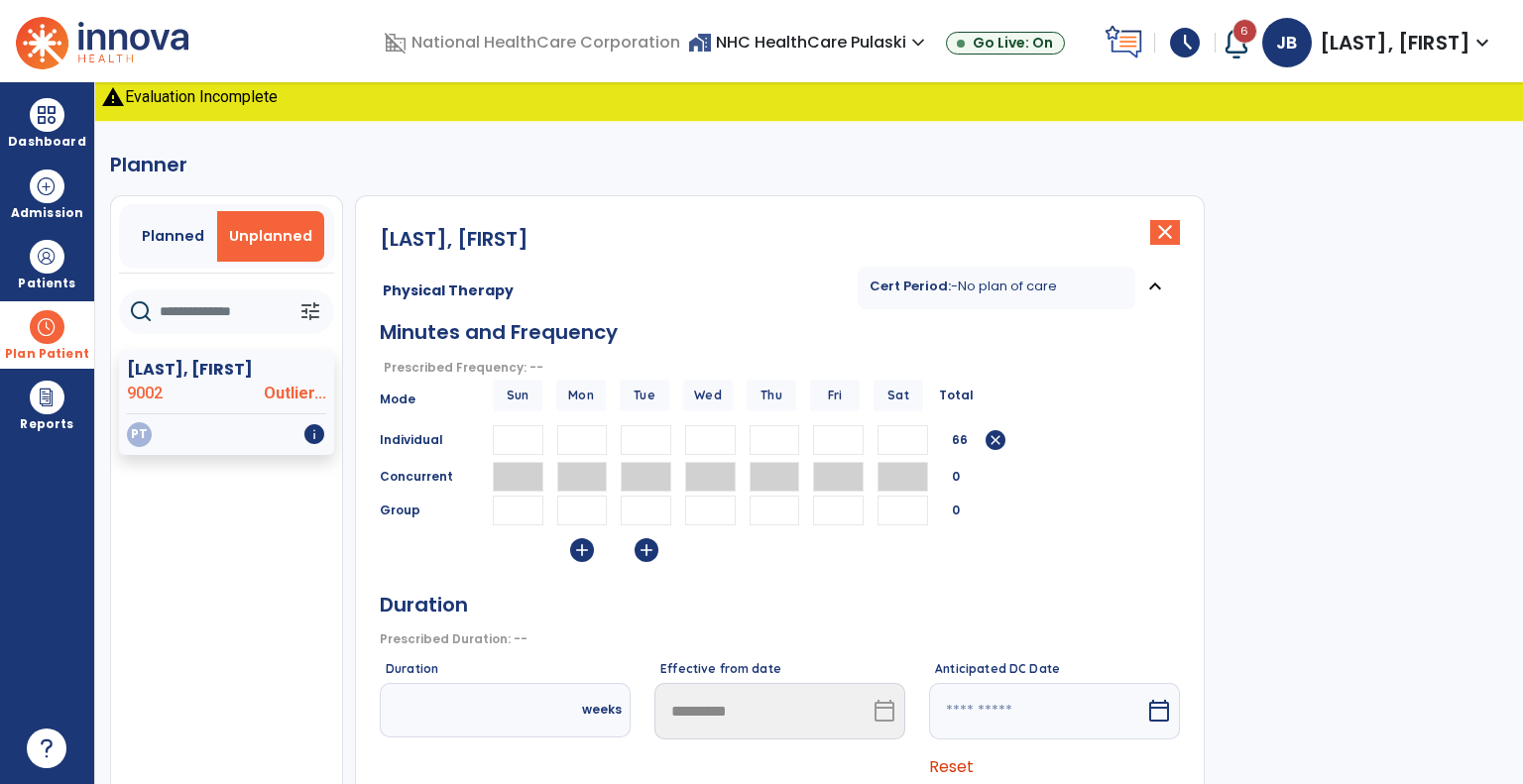 type on "**" 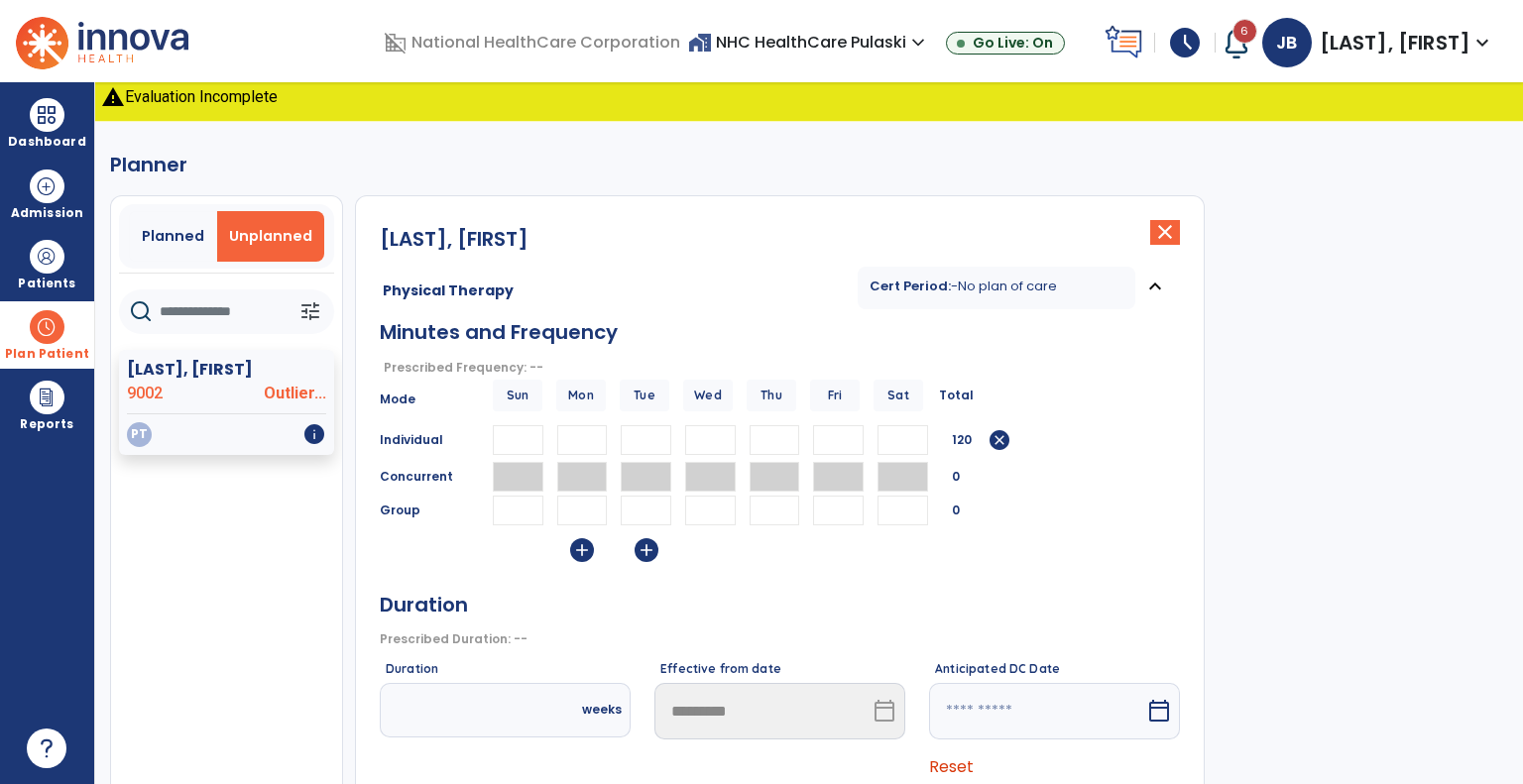 type on "**" 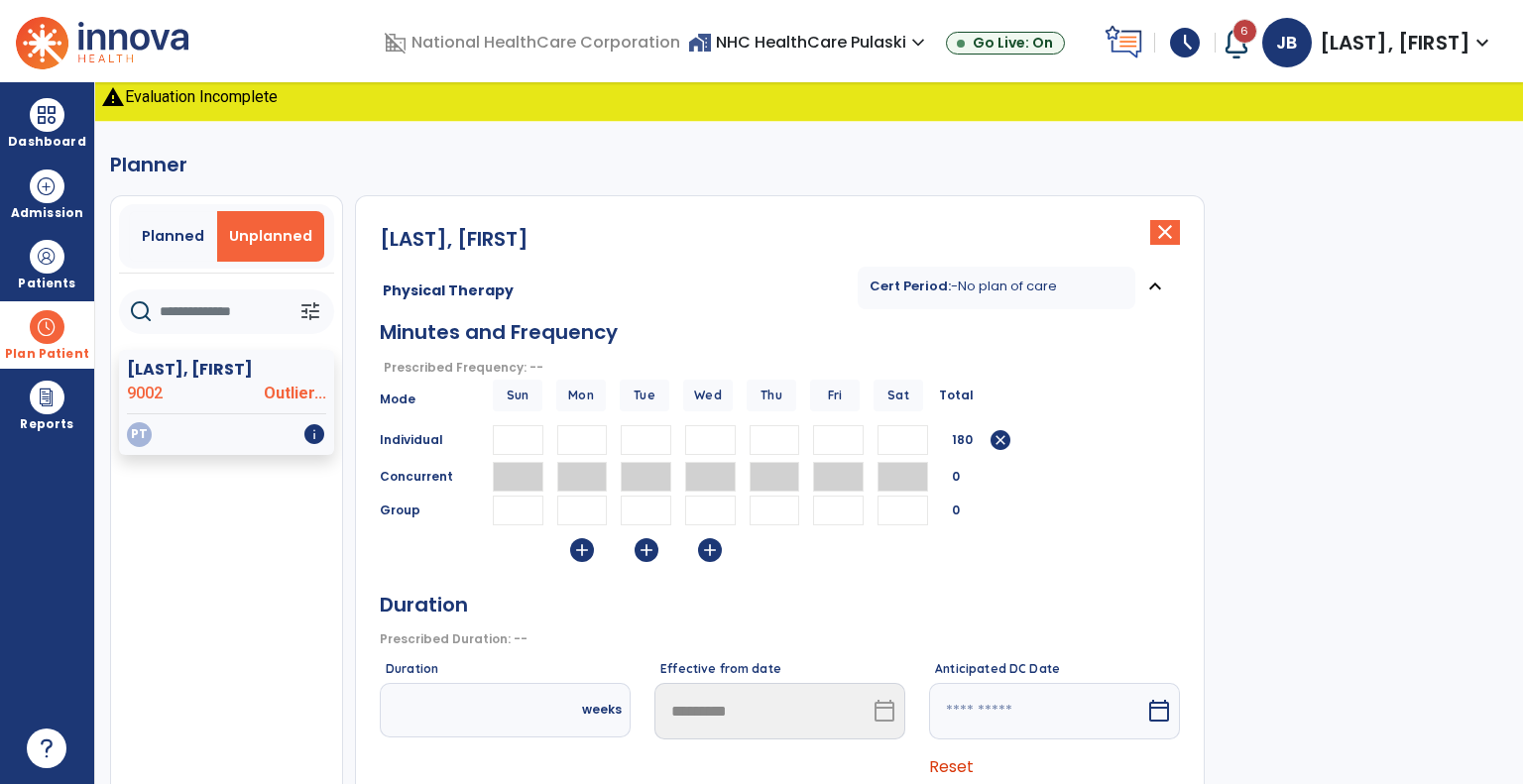 type on "**" 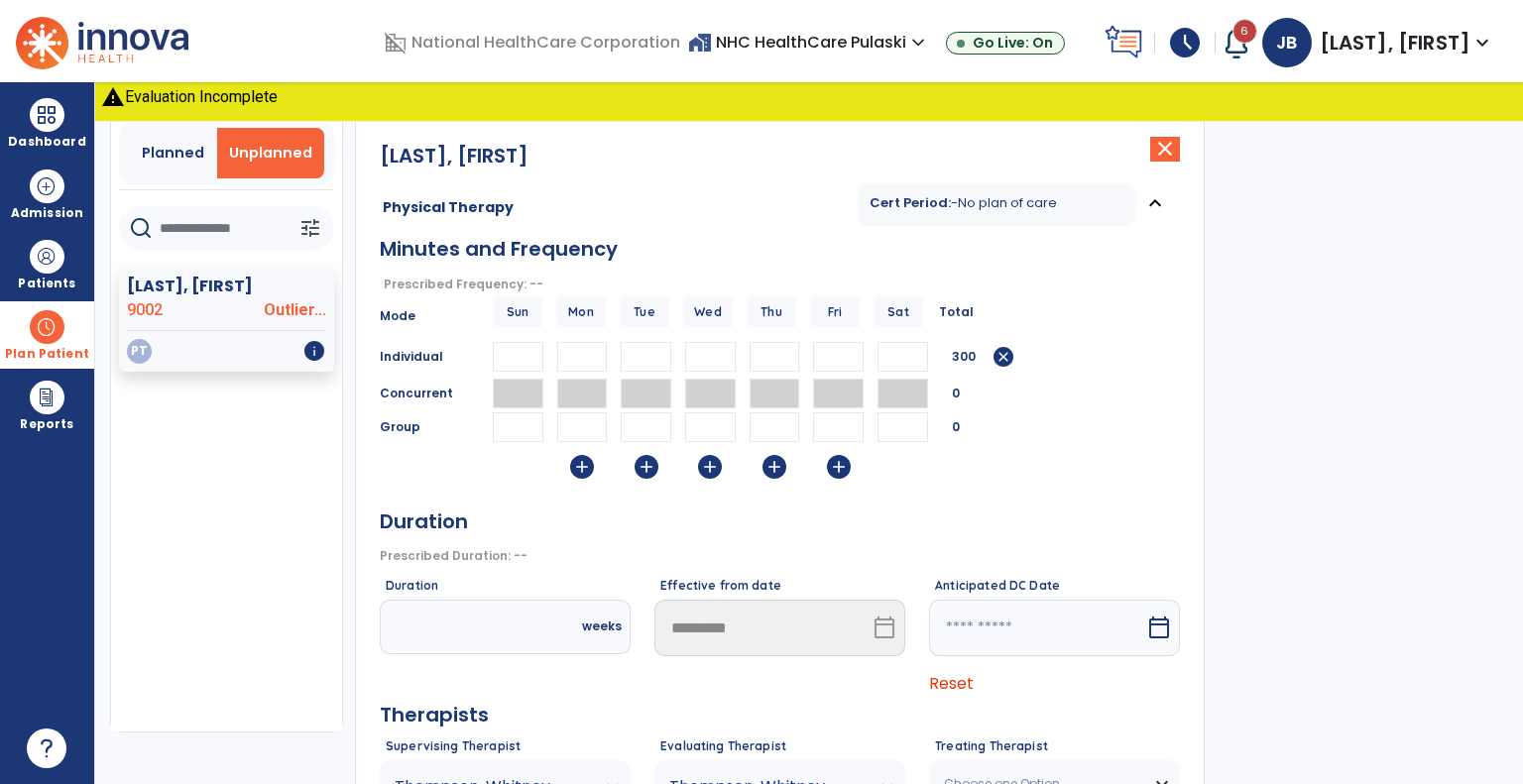 scroll, scrollTop: 260, scrollLeft: 0, axis: vertical 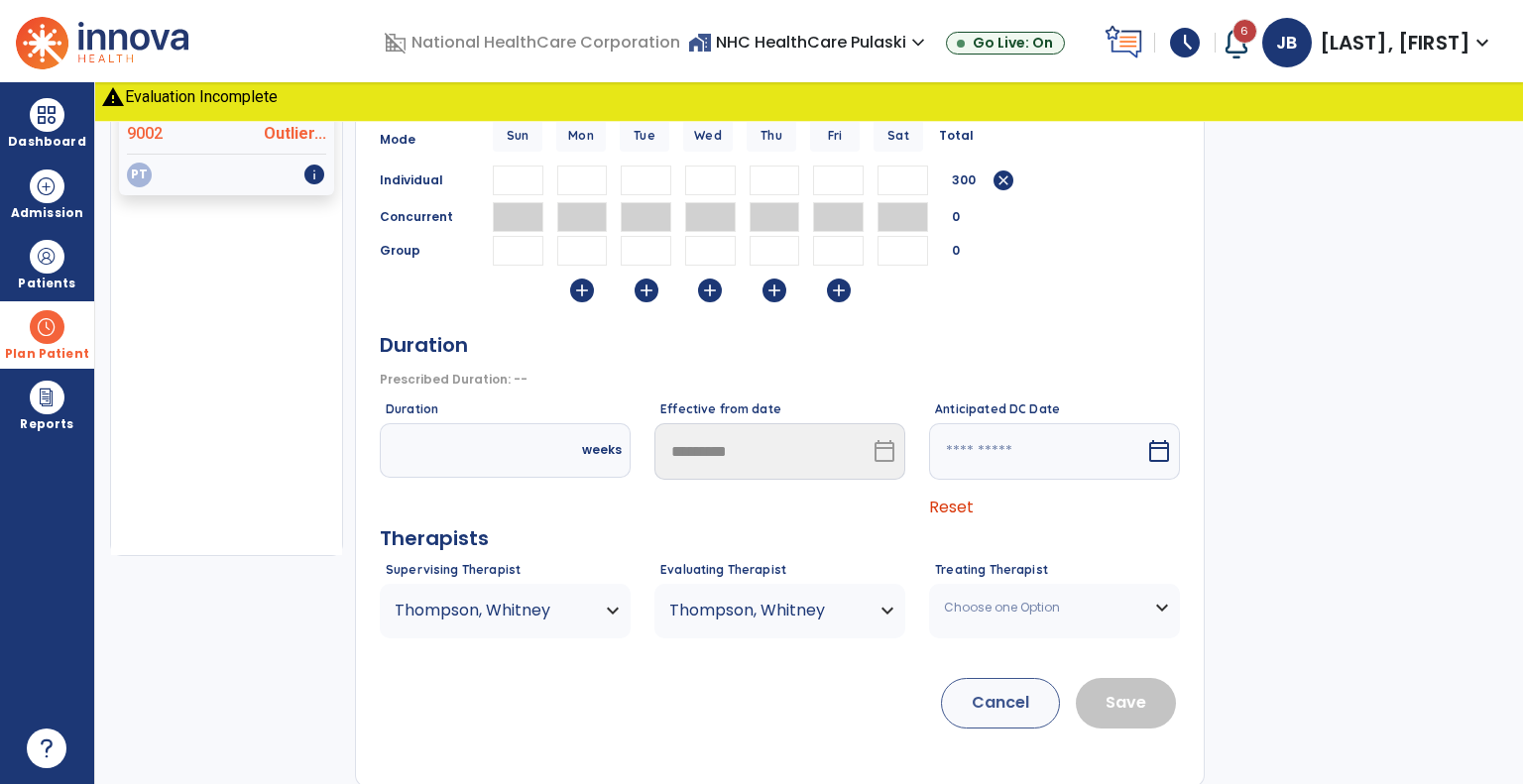 type on "**" 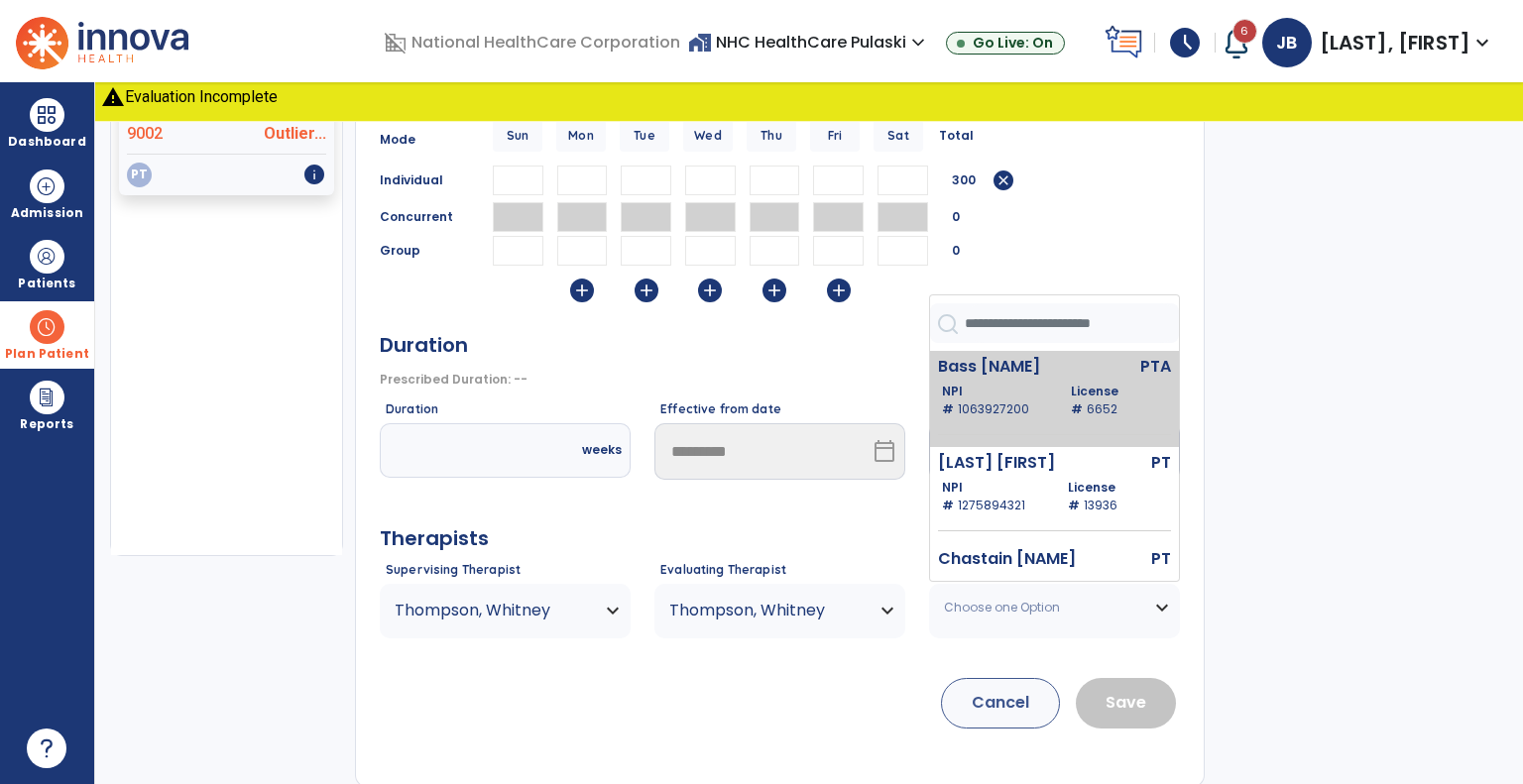 click on "[LAST] [FIRST]   PTA   NPI #  1063927200  License #  6652" at bounding box center [1054, 398] 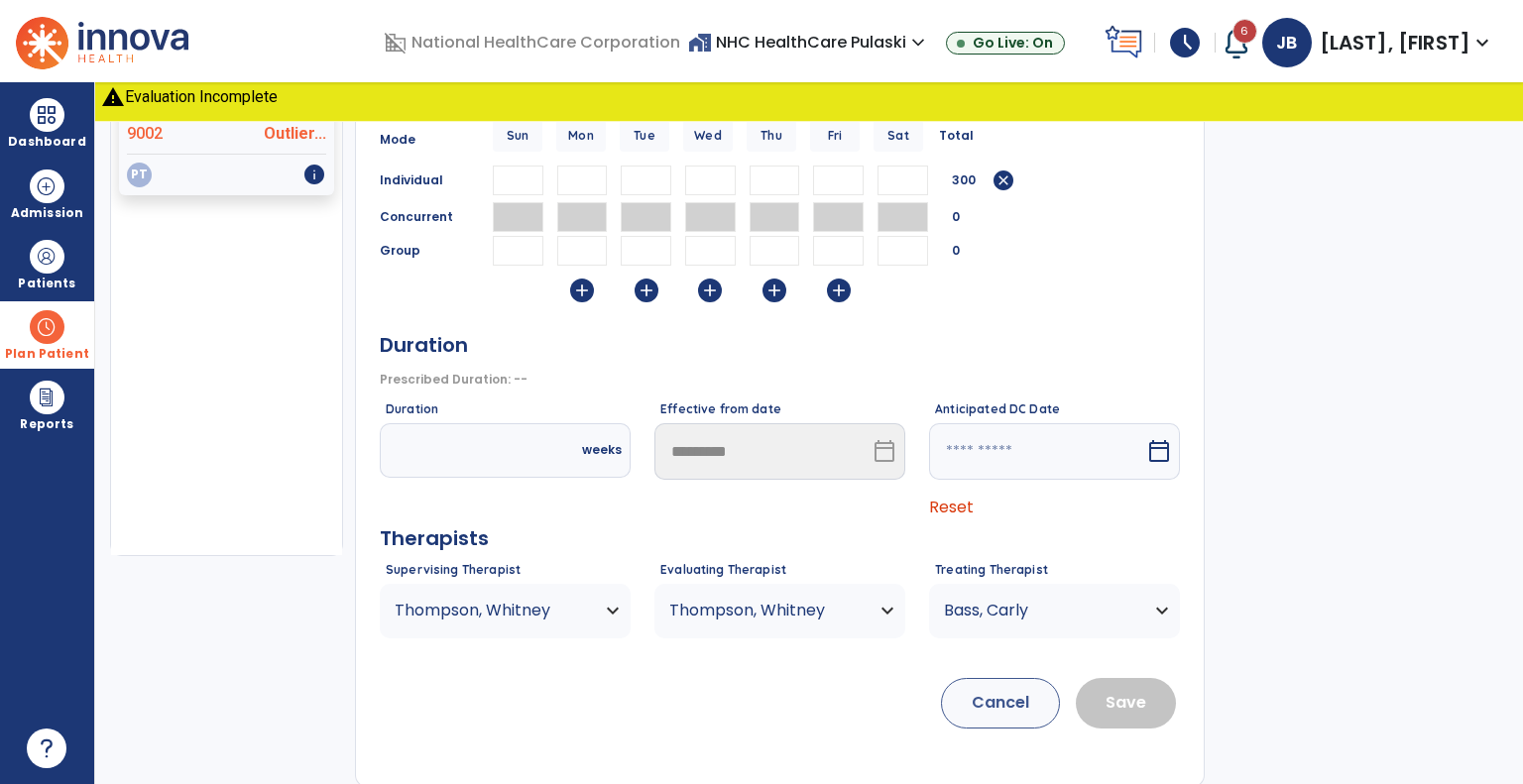 click on "Ranck, [NAME]  close   Physical Therapy Cert Period:   -  No plan of care  expand_less  Minutes and Frequency  Prescribed Frequency: --   error_outline  Mode Sun Mon Tue Wed Thu Fri Sat Total Individual ** ** ** ** ** 300  cancel  Concurrent 0 Group 0  add   add   add   add   add   Duration   Prescribed Duration: --   error_outline     Duration  weeks  Effective from date  *********  calendar_today  Anticipated DC Date   calendar_today  Reset Therapists Supervising Therapist Thompson, Whitney Berenyi Jacqui  PT   NPI #  1275894321  License #  13936 Chastain Heather  PT   NPI #  N/A   License #  15520 Fodra Troy  PT   NPI #  1861592545  License #  2921 Gentle  Ciara   PT   NPI #  1932735339  License #  10902 Johnson Pt, Dpt Lauren  PT   NPI #  1982193306  License #  11724 Thompson Whitney  PT   NPI #  1922491604  License #  10060 Ward Audrey  PT   NPI #  1265519722  License #  5663 Evaluating Therapist Thompson, Whitney Berenyi Jacqui  PT   NPI #  1275894321  License #  13936 Chastain Heather  PT   NPI #" 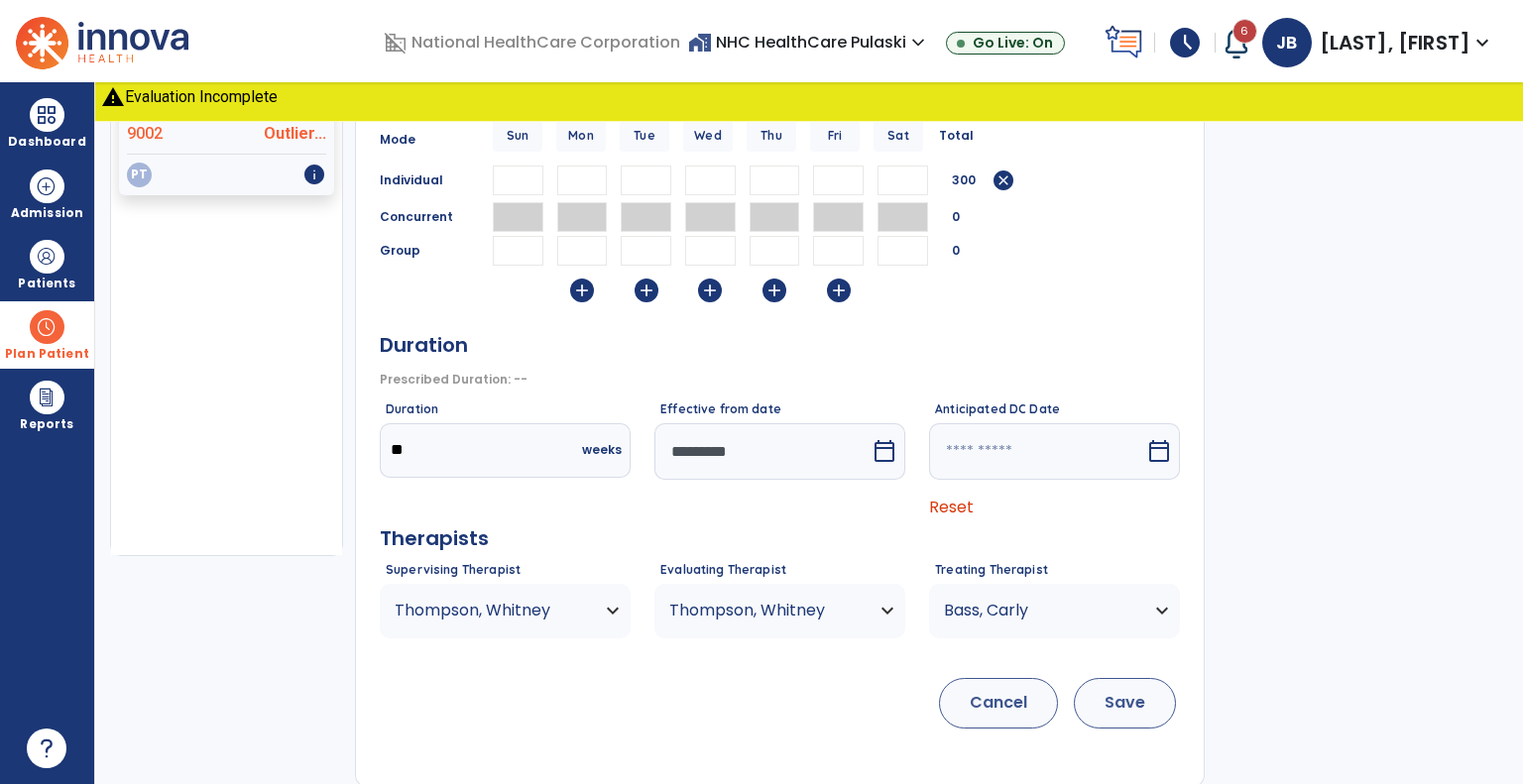 type on "**" 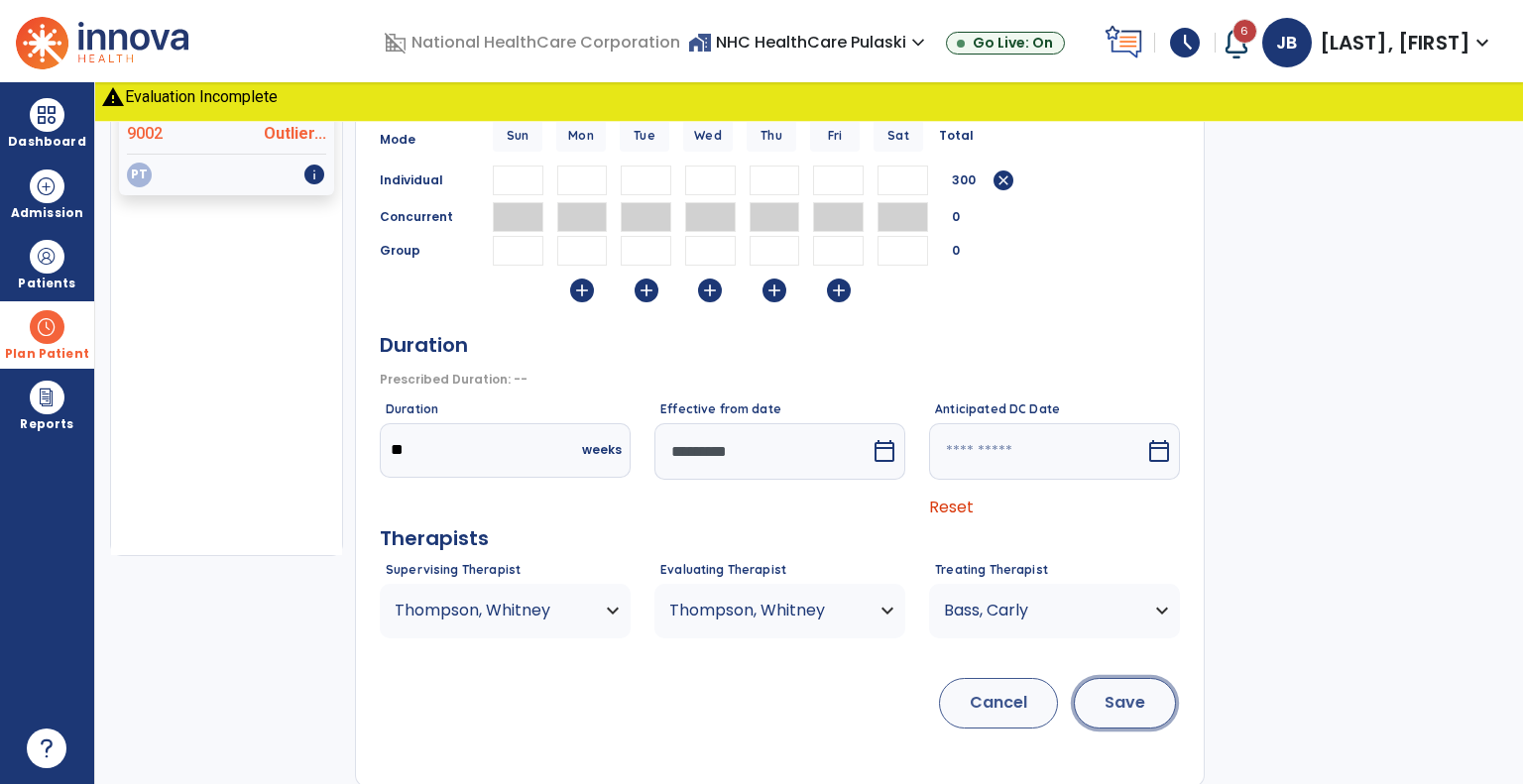 click on "Save" at bounding box center [1124, 703] 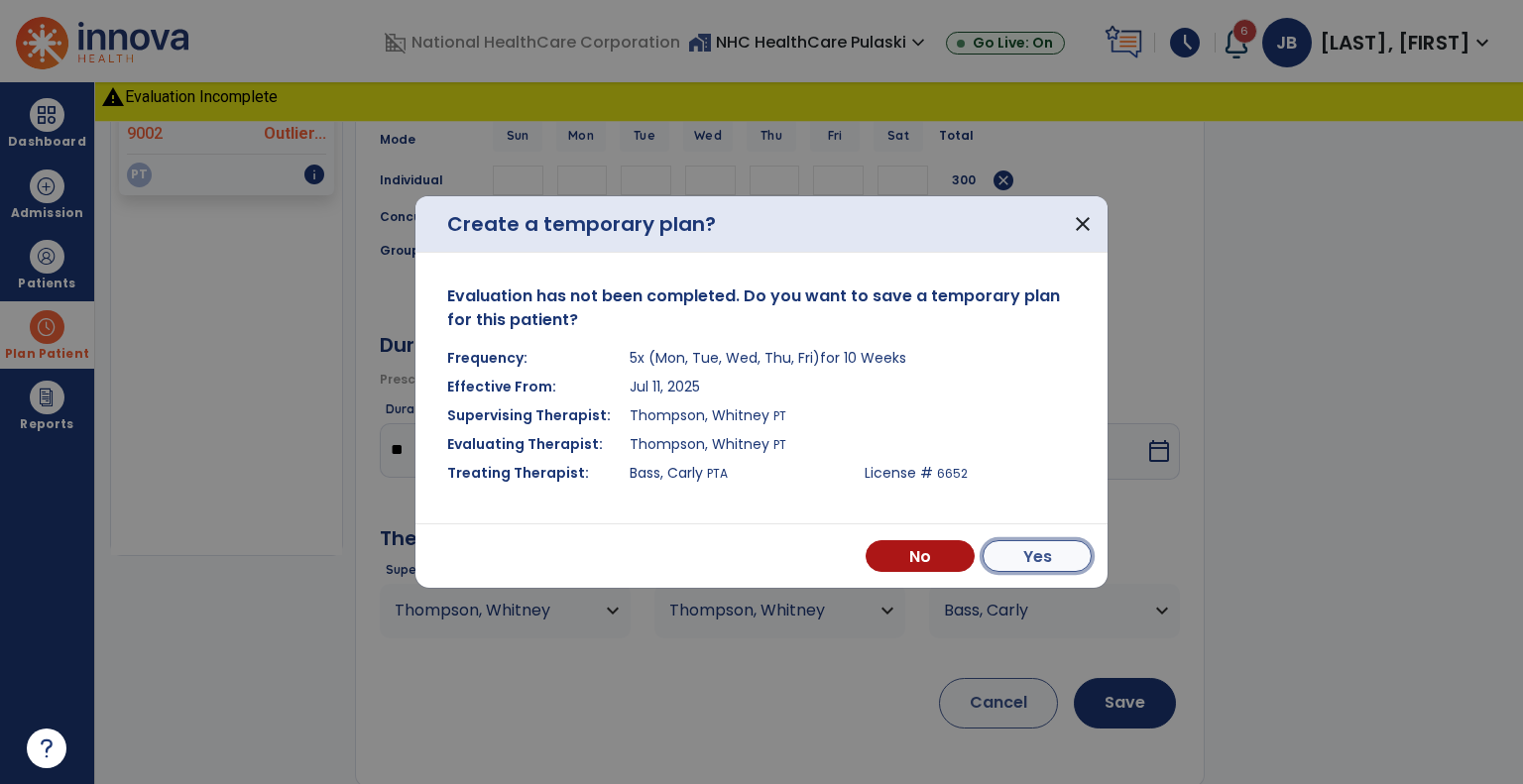 click on "Yes" at bounding box center [1037, 556] 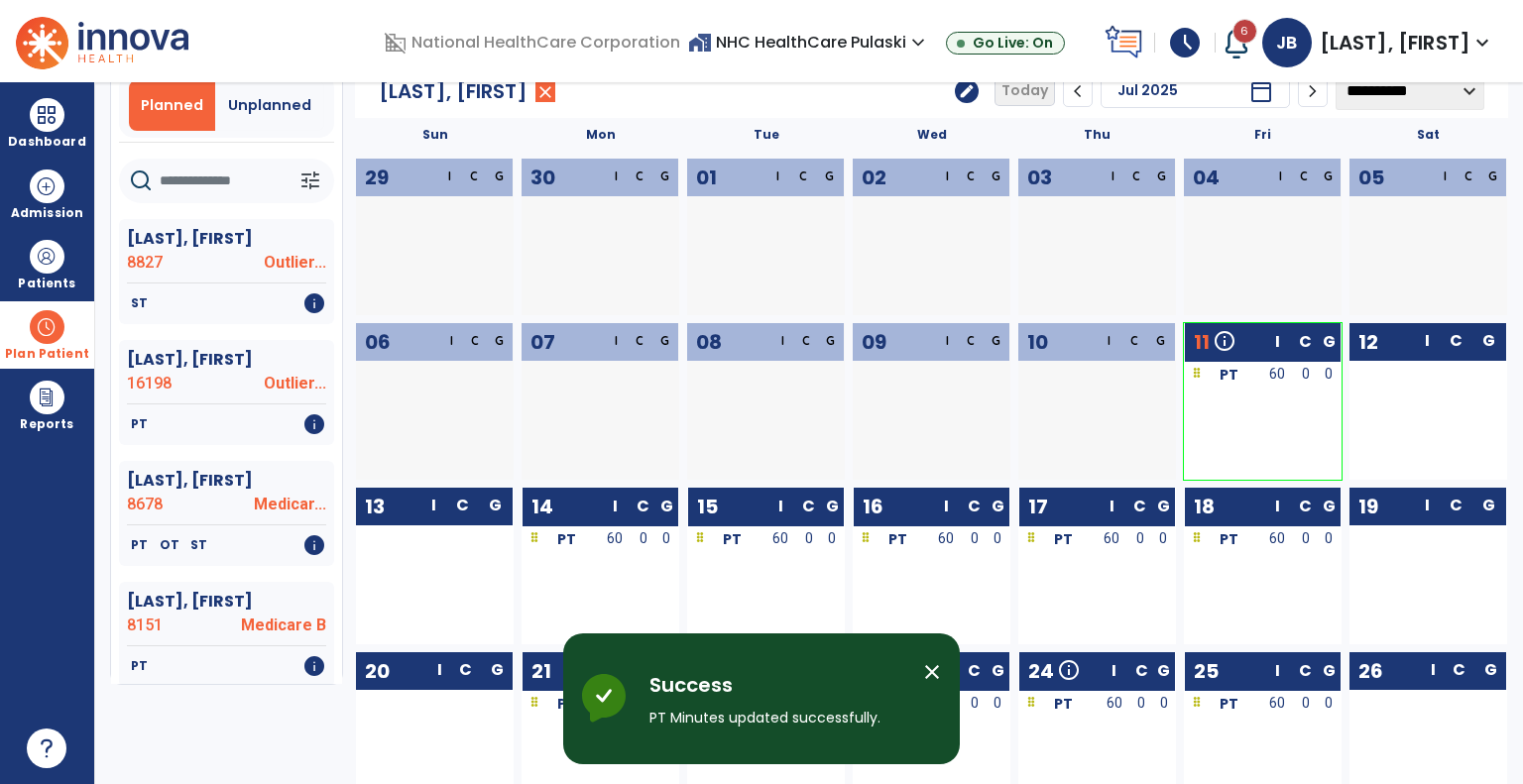 scroll, scrollTop: 0, scrollLeft: 0, axis: both 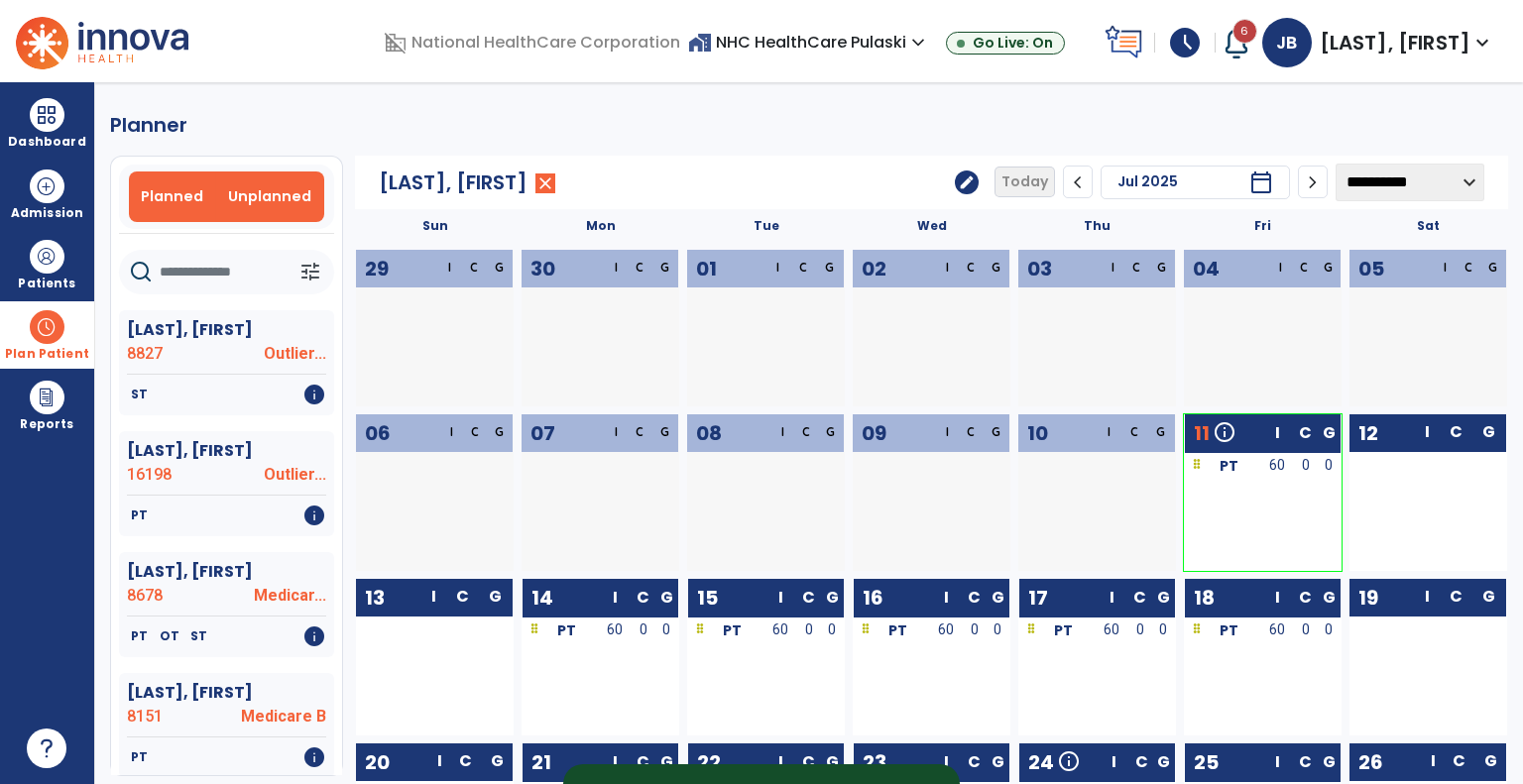 click on "Unplanned" at bounding box center (270, 196) 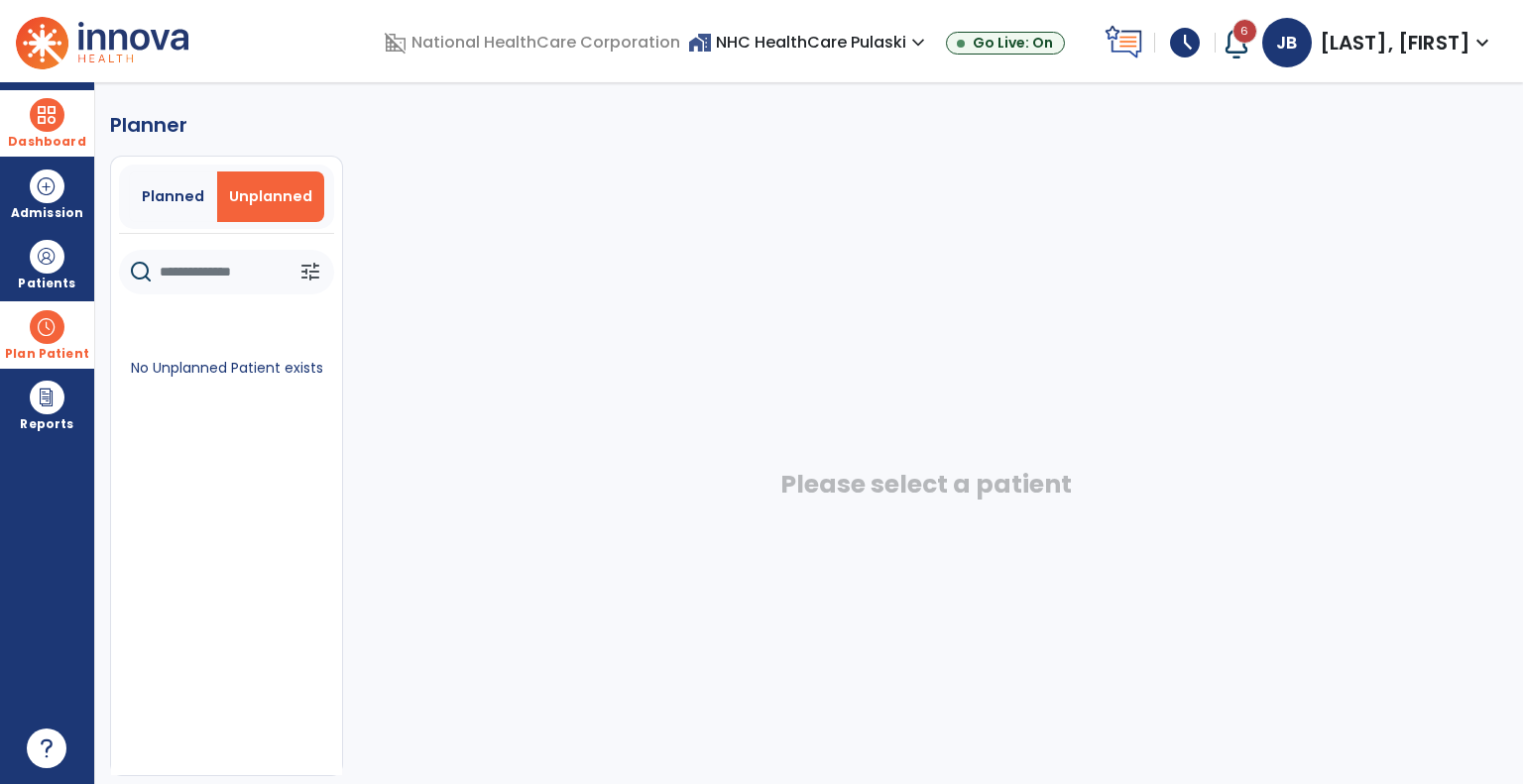 click at bounding box center [47, 115] 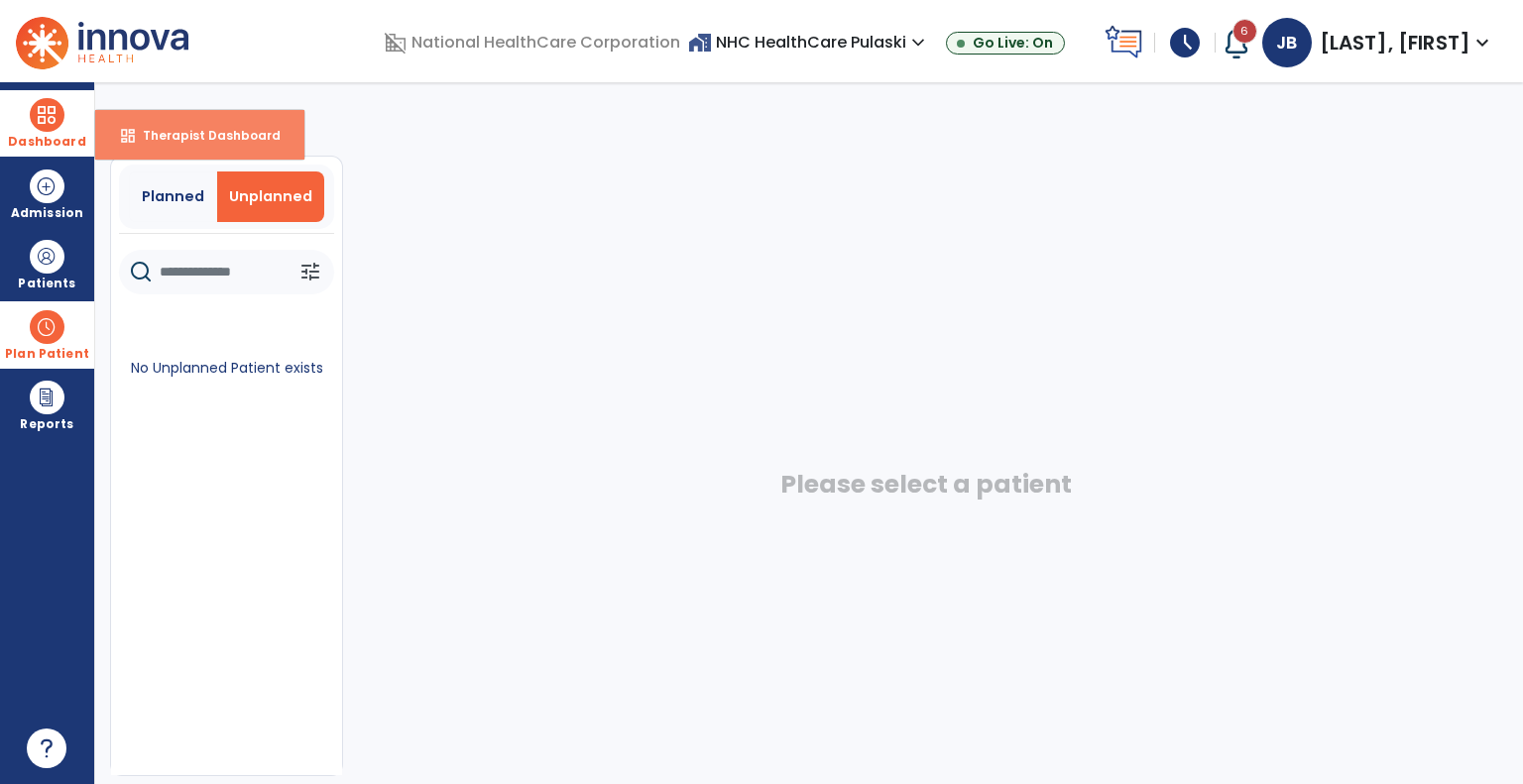 click on "Therapist Dashboard" at bounding box center (203, 135) 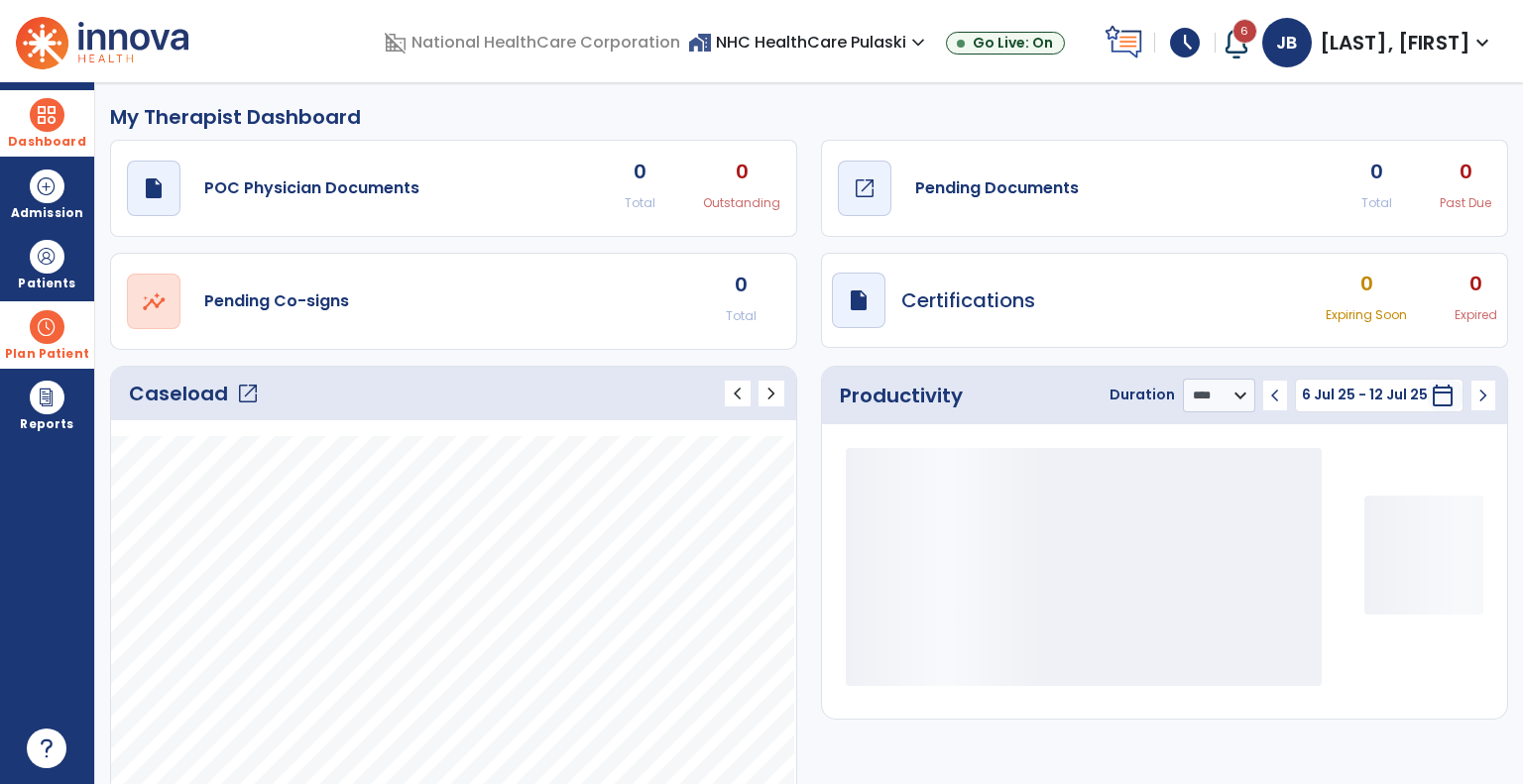 click on "draft   open_in_new" 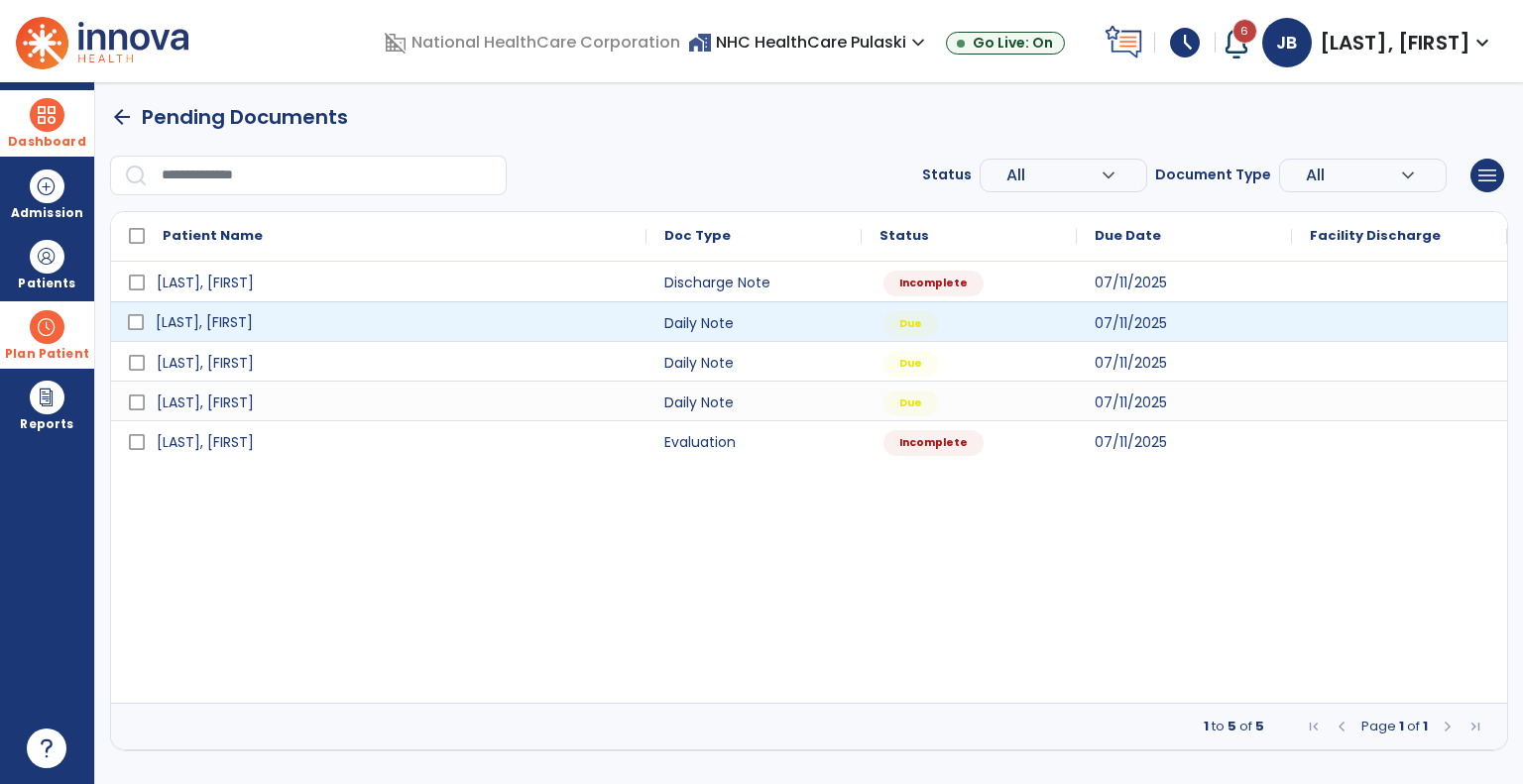 click on "[LAST], [FIRST]" at bounding box center (204, 322) 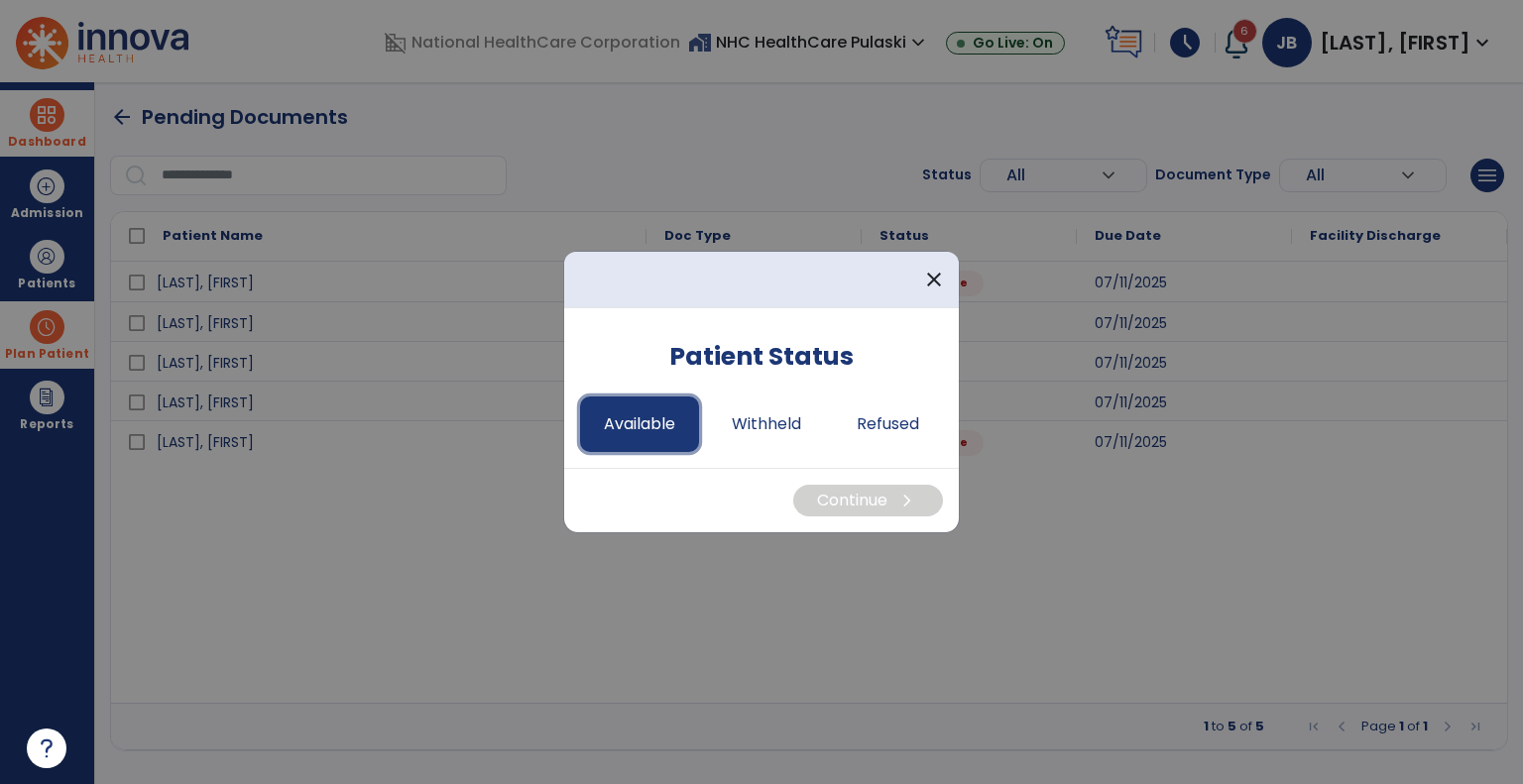 click on "Available" at bounding box center [640, 424] 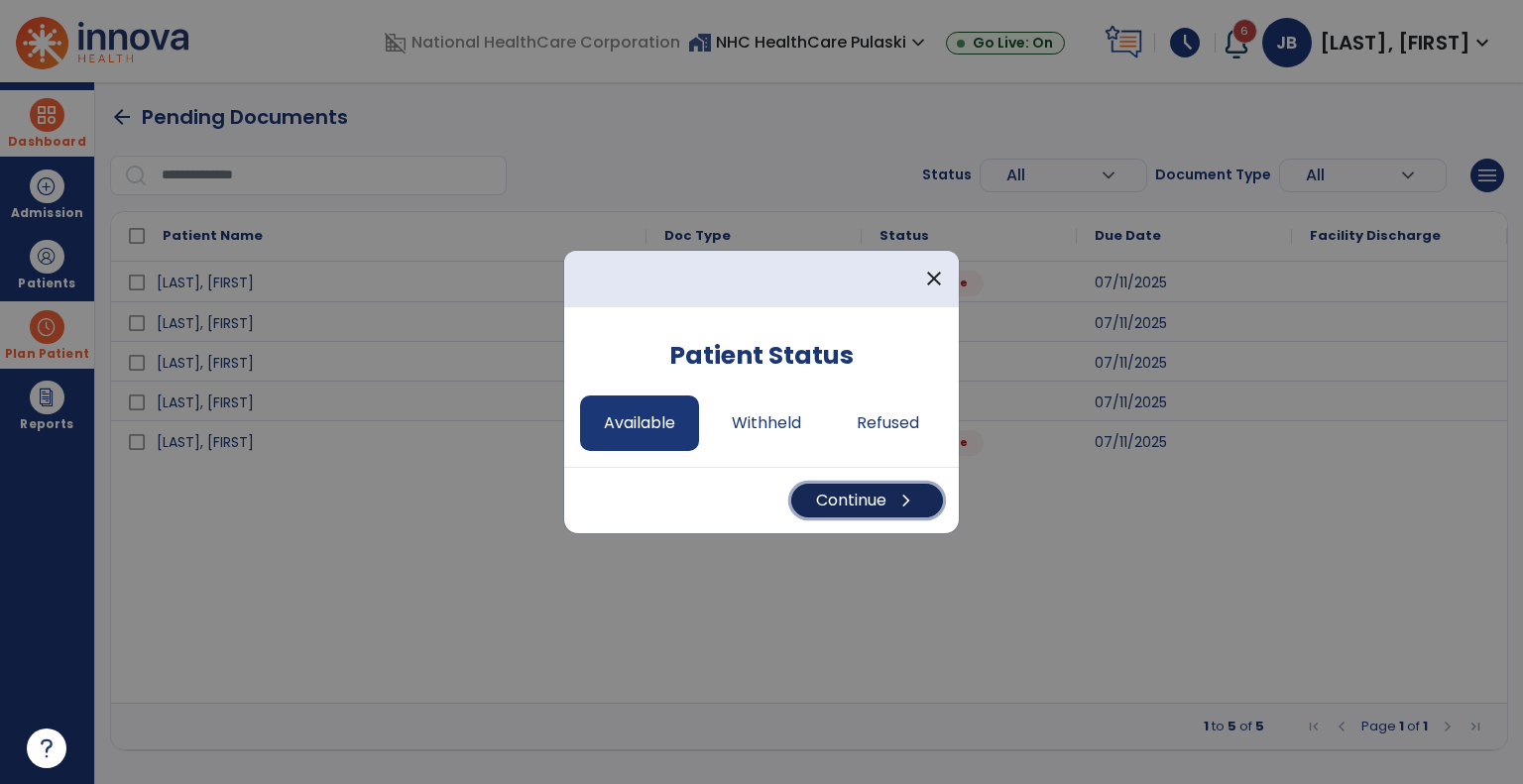 click on "Continue   chevron_right" at bounding box center [867, 501] 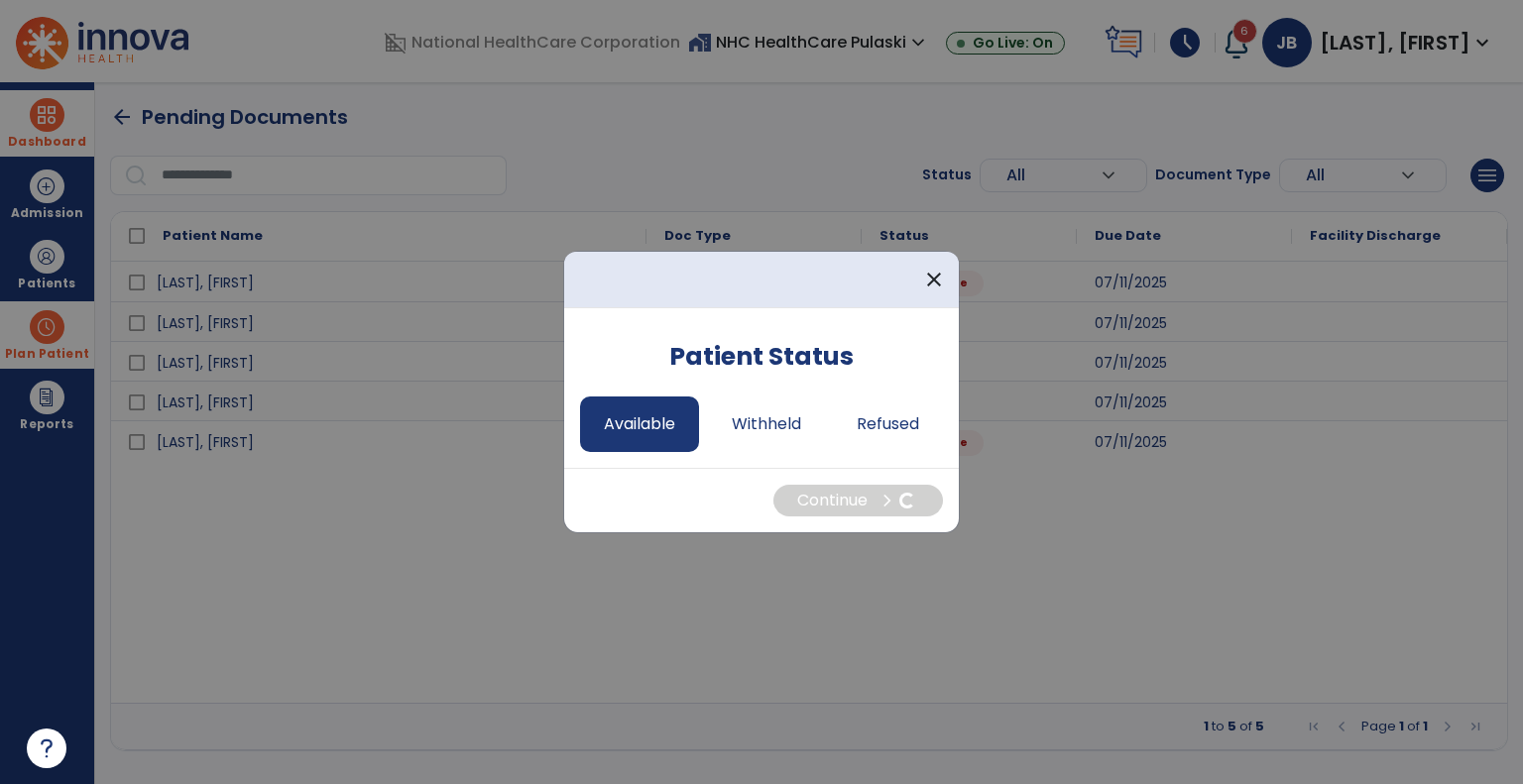 select on "*" 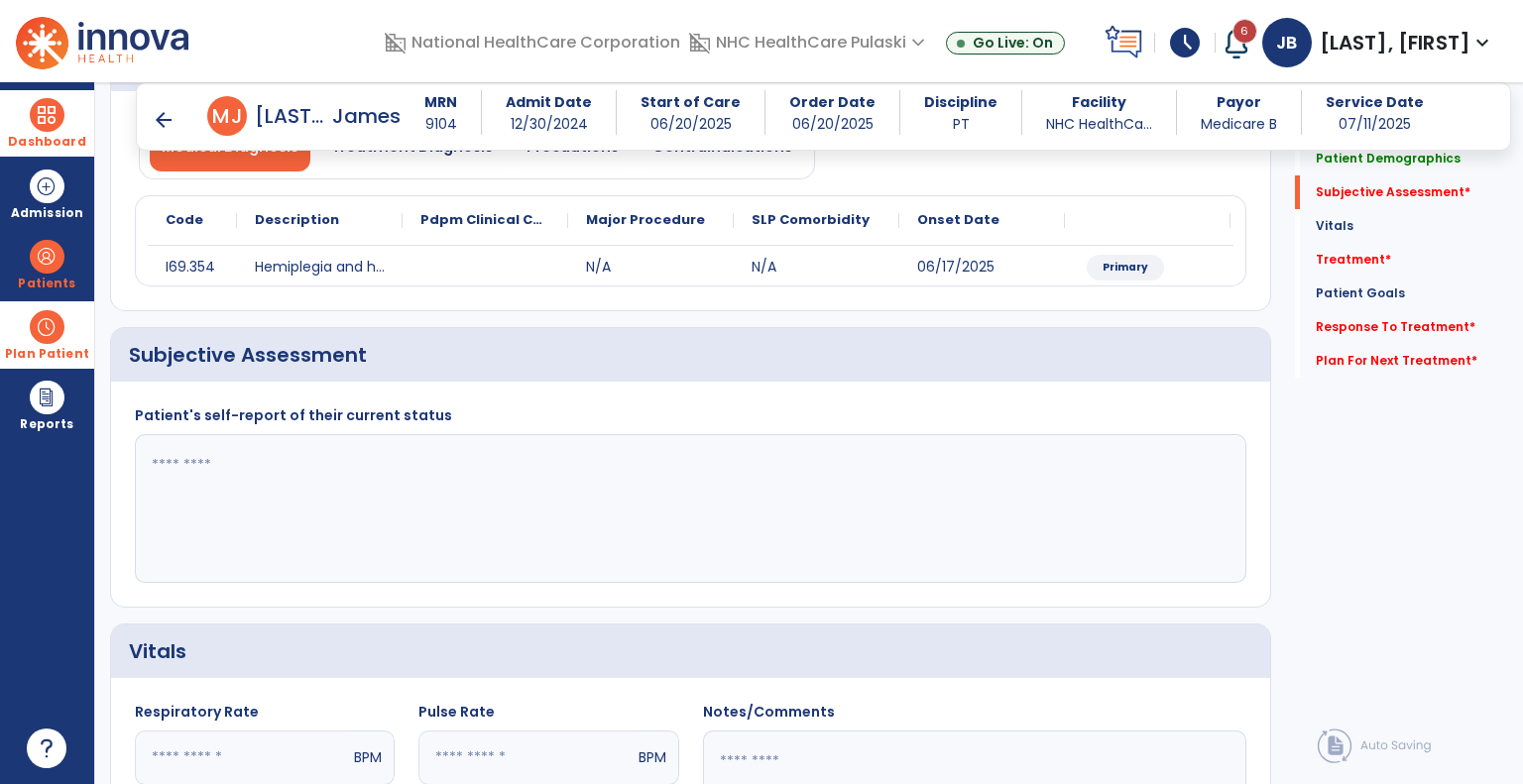 scroll, scrollTop: 197, scrollLeft: 0, axis: vertical 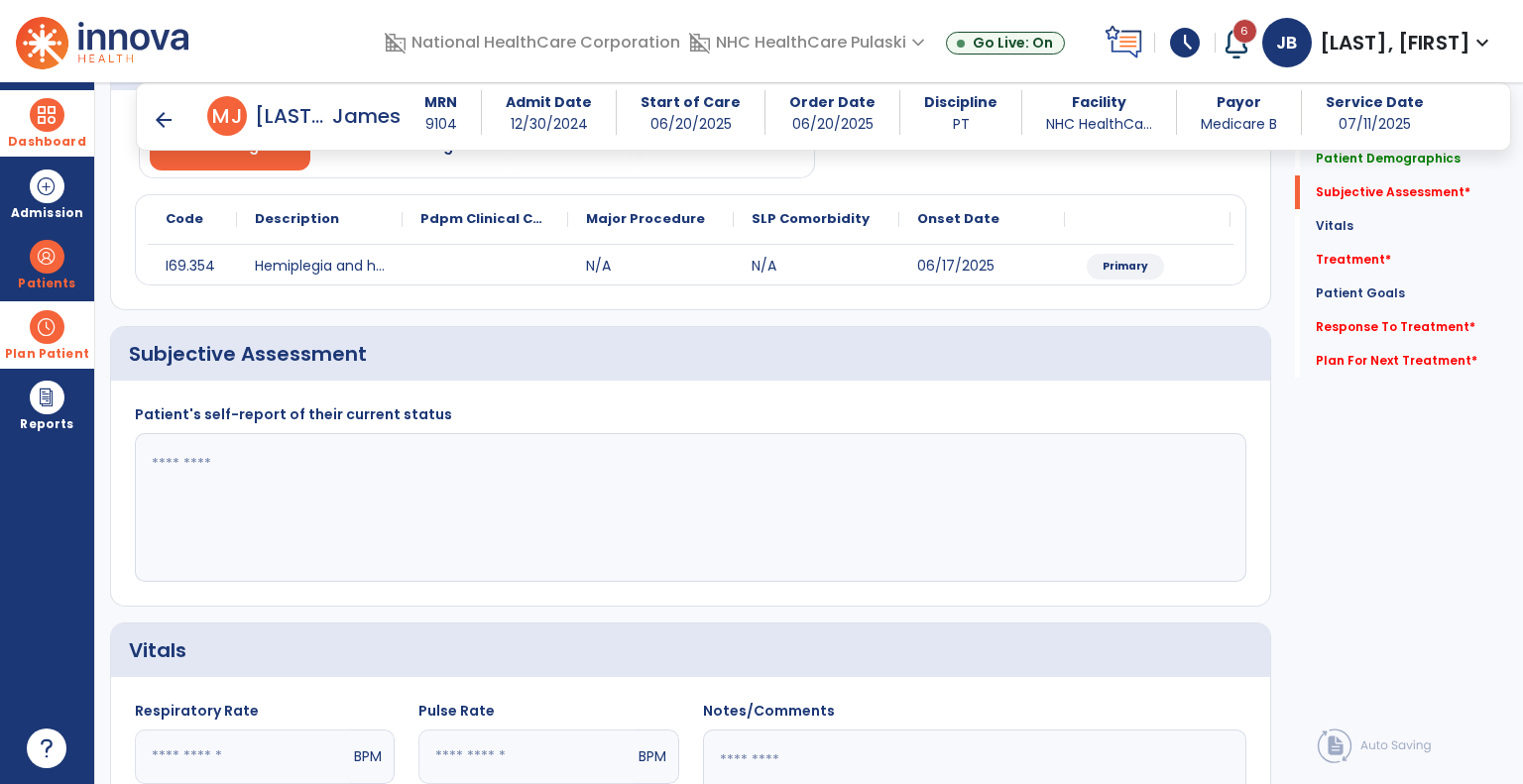 click on "Patient's self-report of their current status" 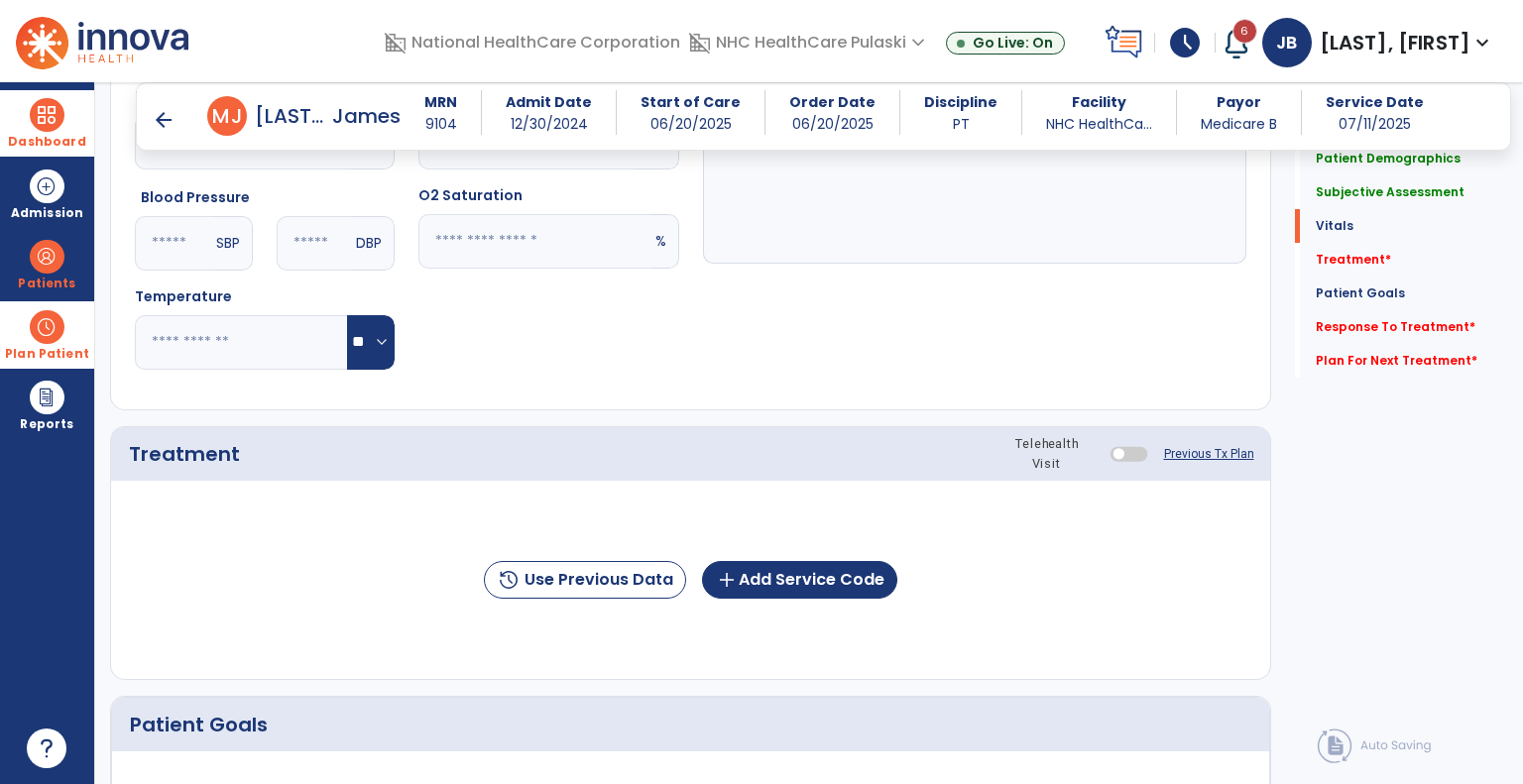 scroll, scrollTop: 1013, scrollLeft: 0, axis: vertical 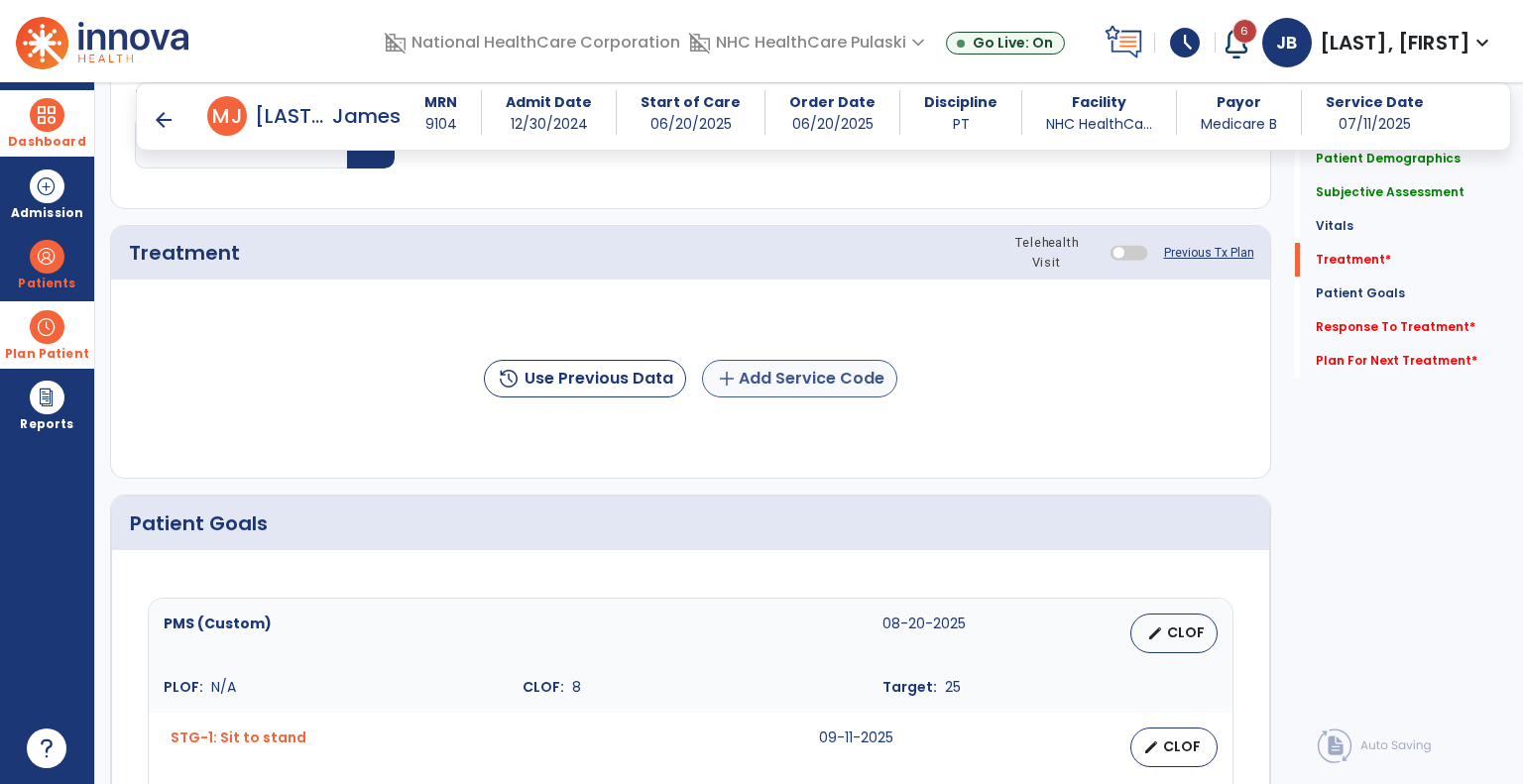type on "**********" 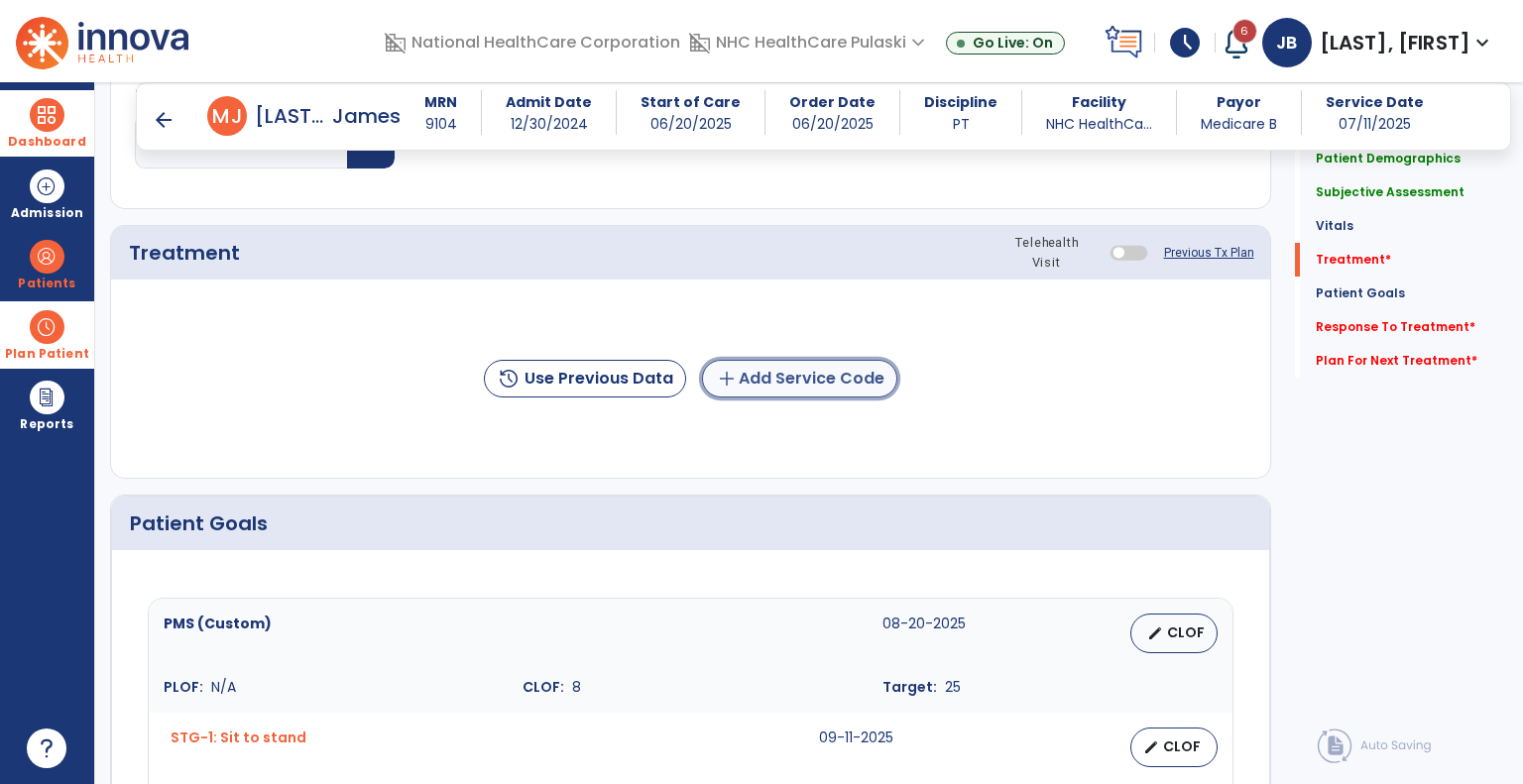 click on "add  Add Service Code" 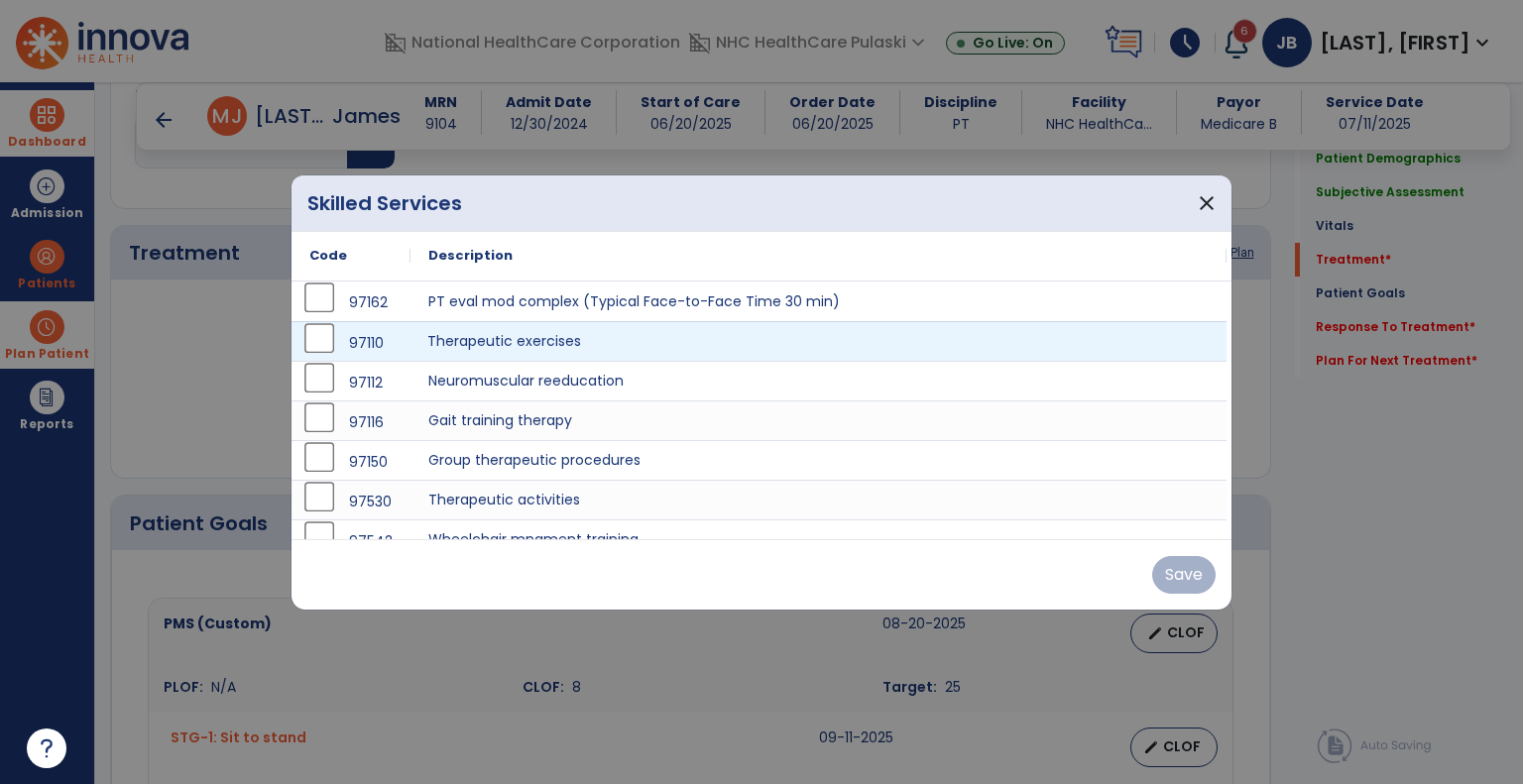 click on "Therapeutic exercises" at bounding box center (818, 341) 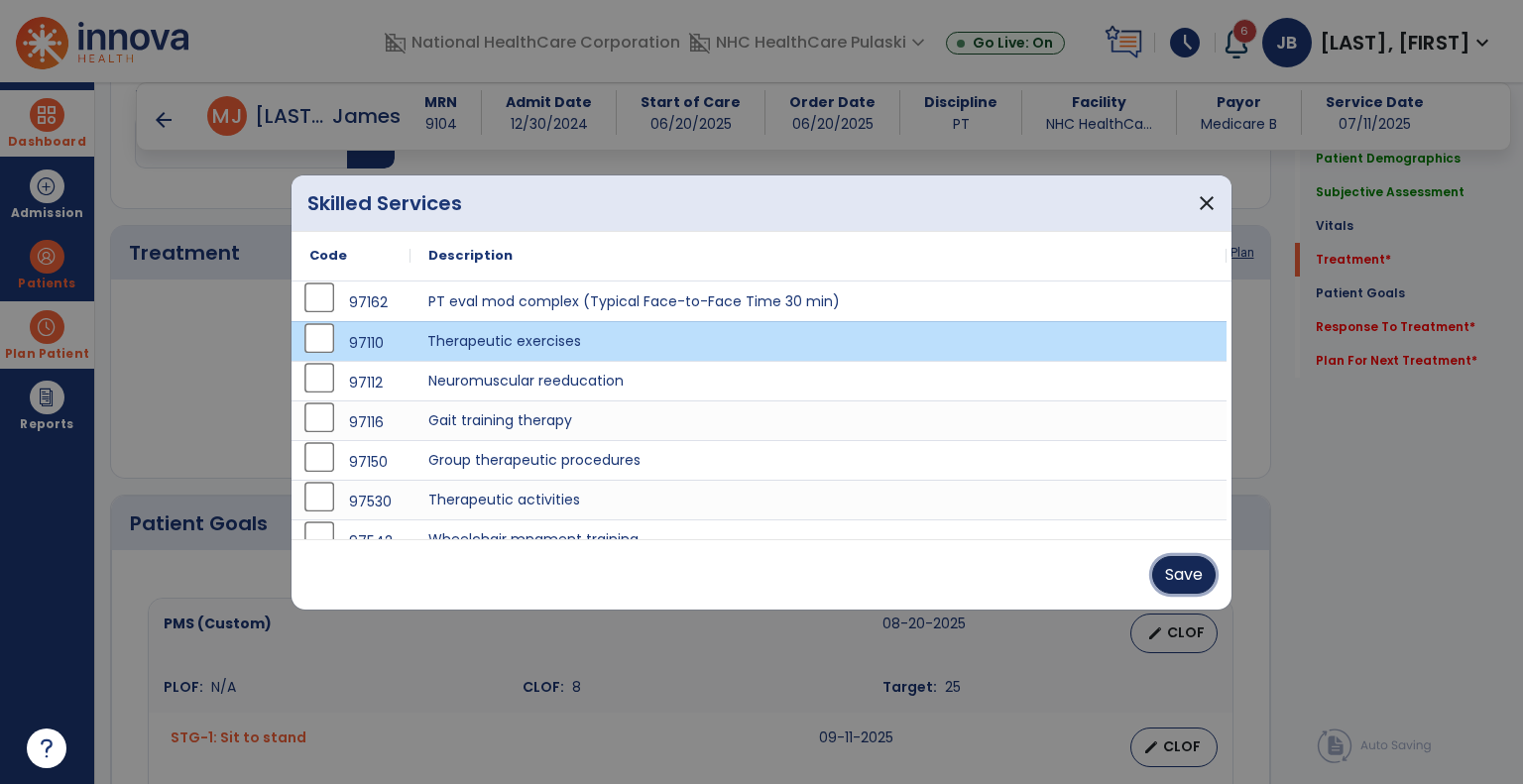 click on "Save" at bounding box center [1184, 575] 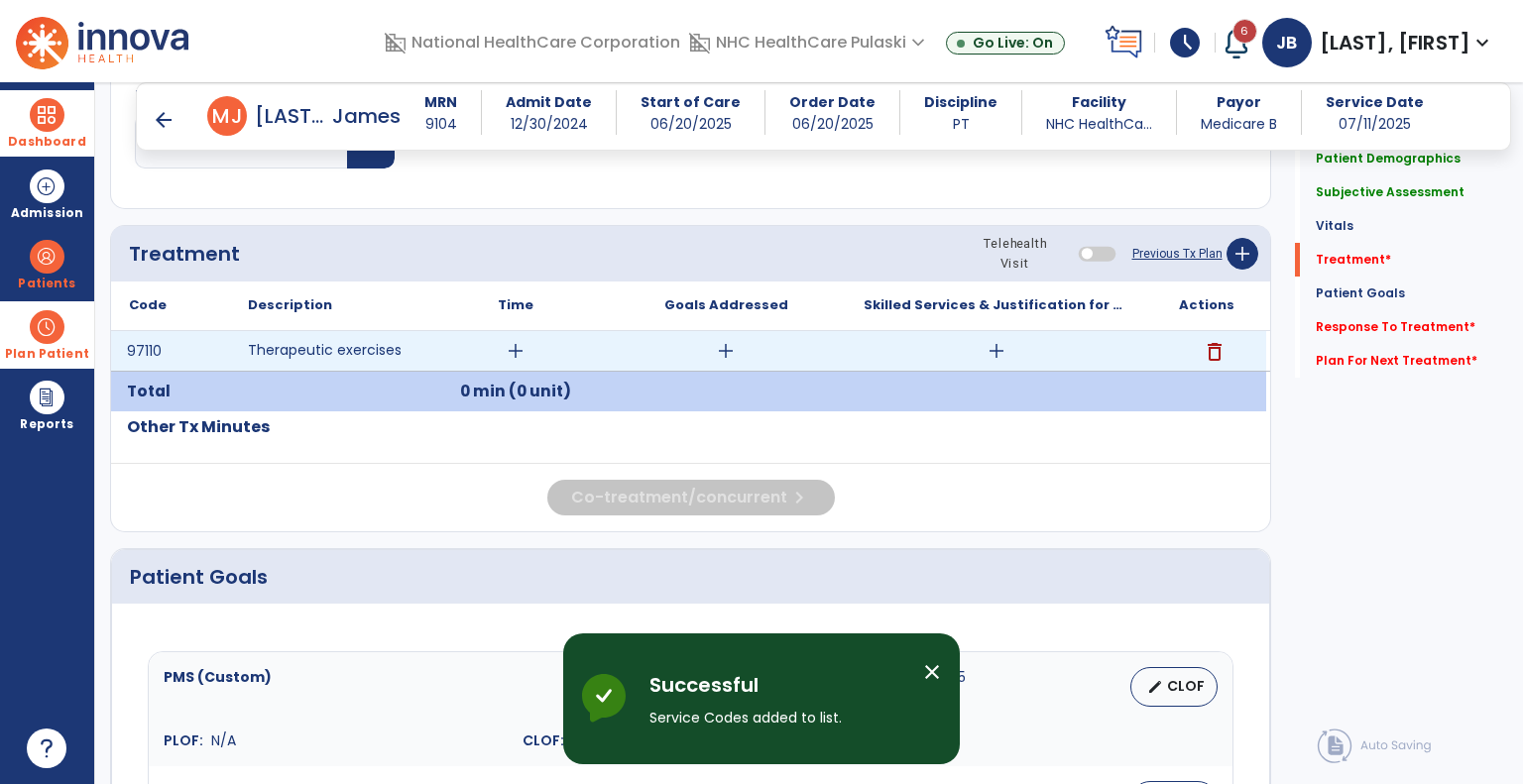 click on "add" at bounding box center (516, 351) 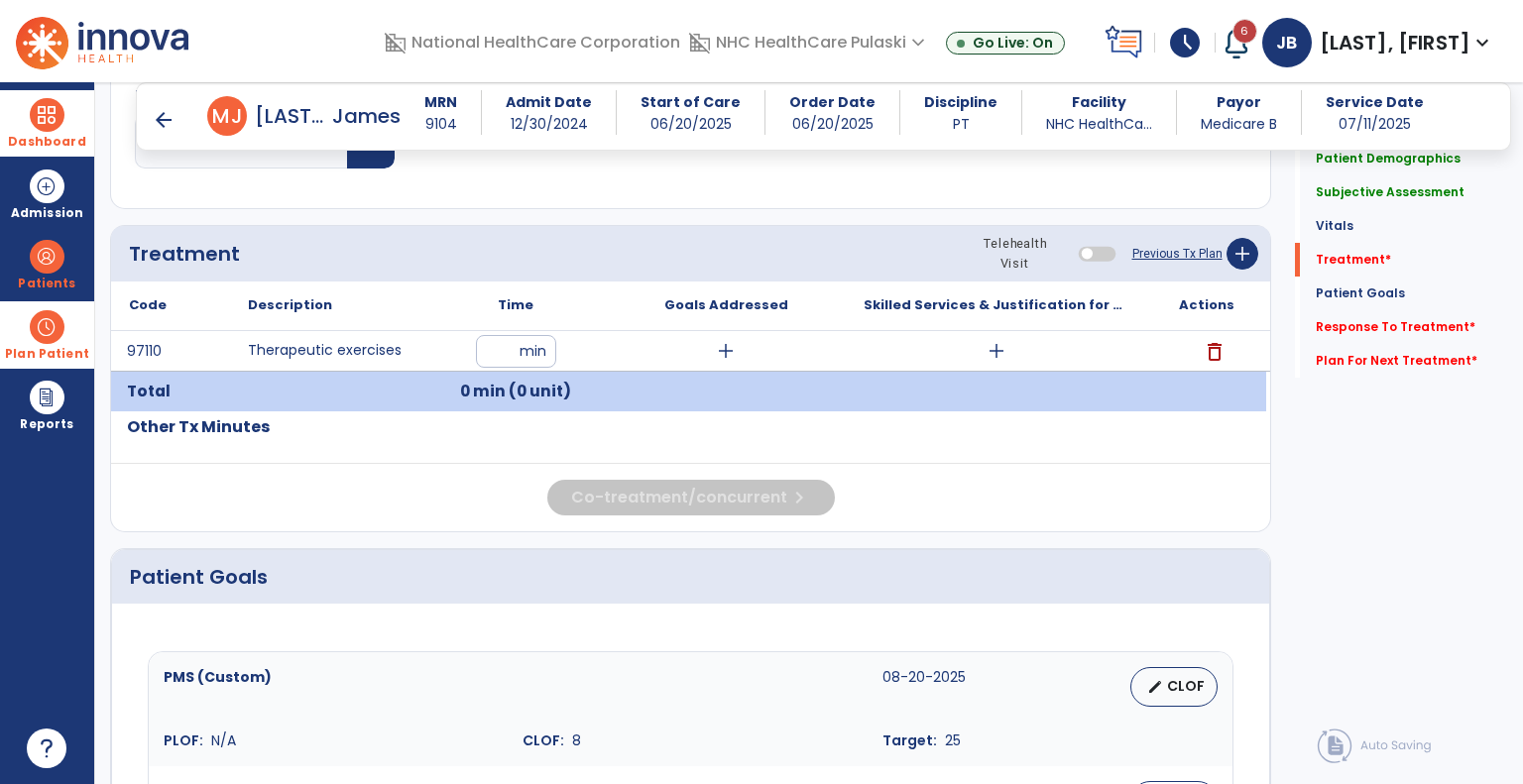 type on "**" 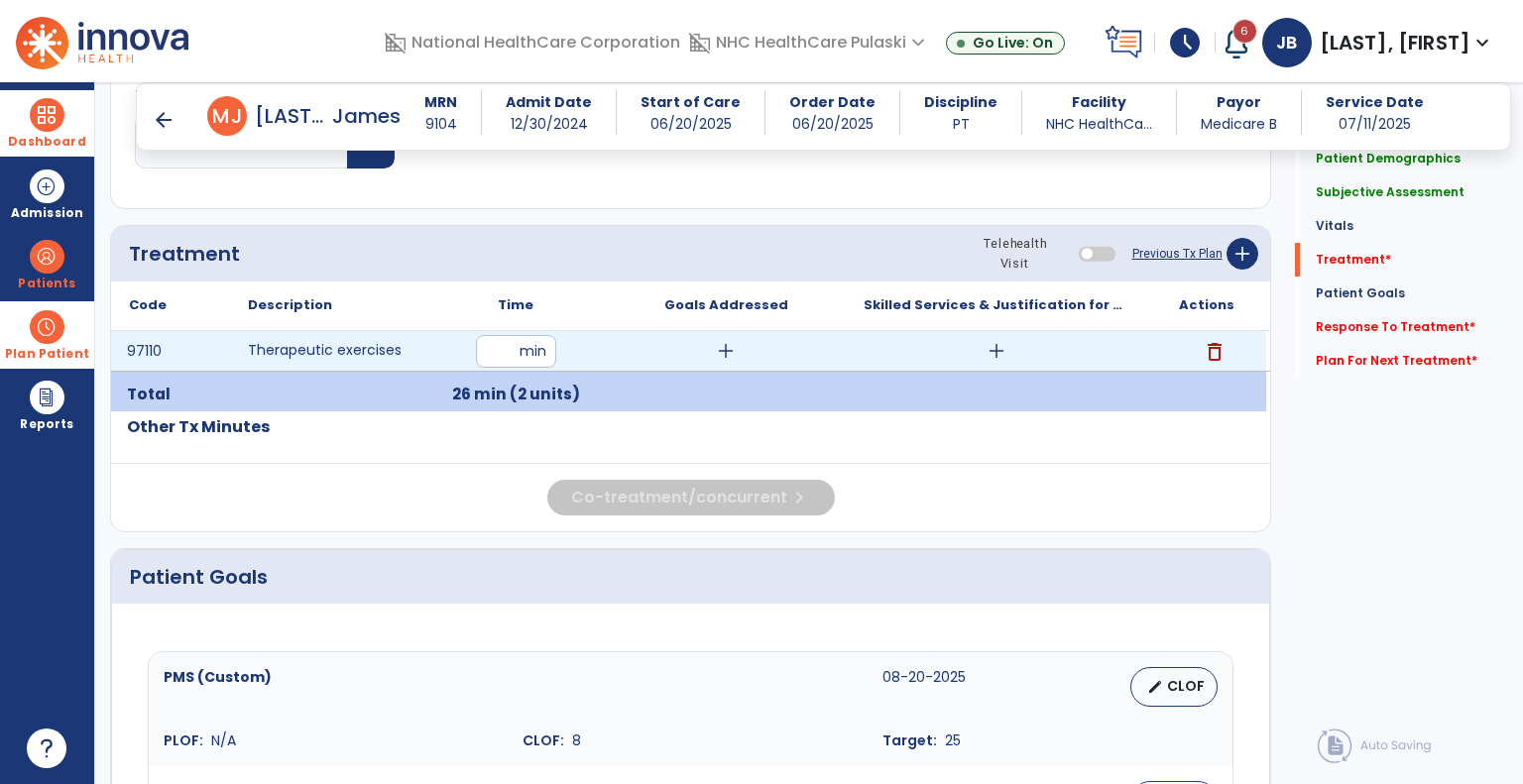 click on "add" at bounding box center [996, 351] 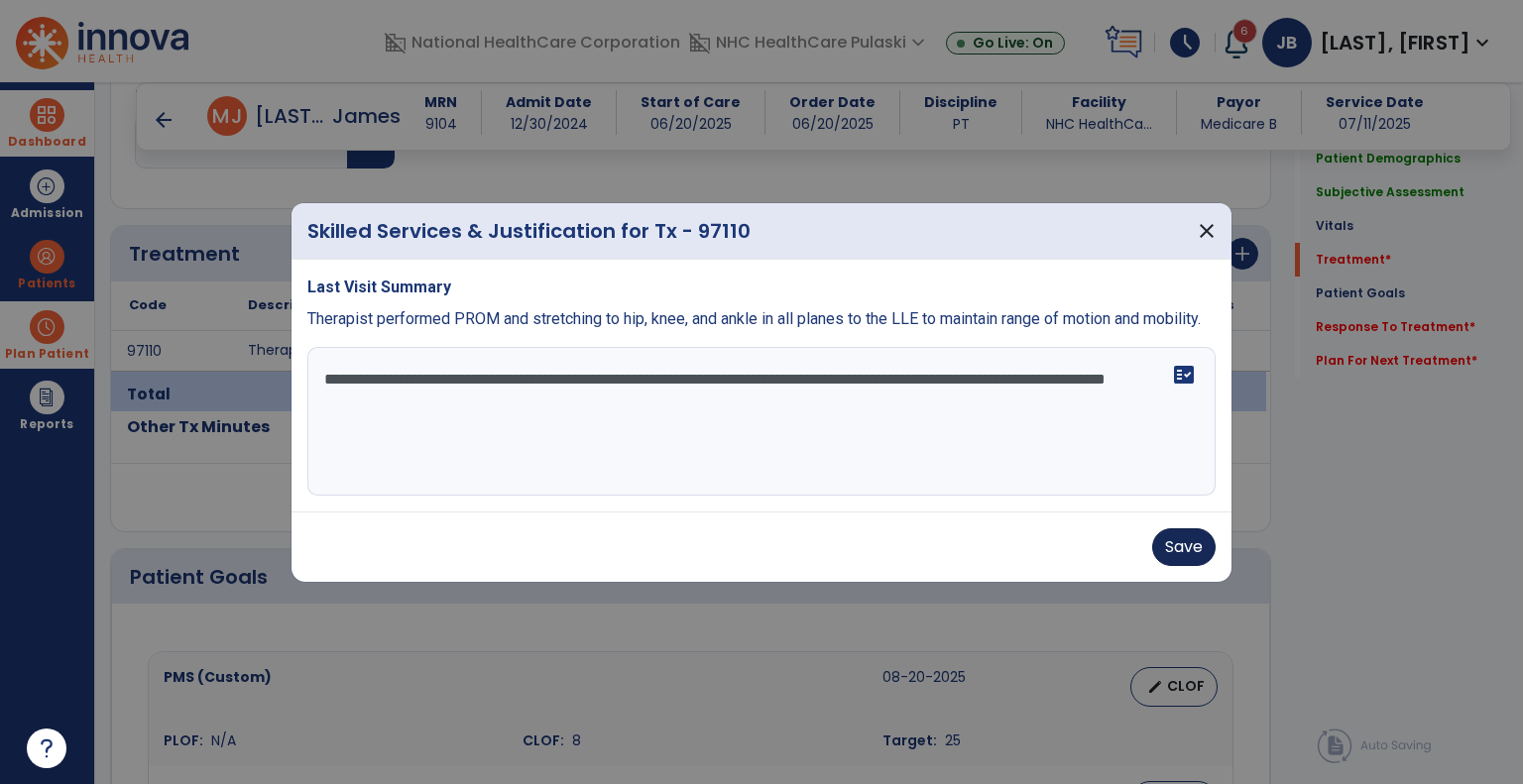 type on "**********" 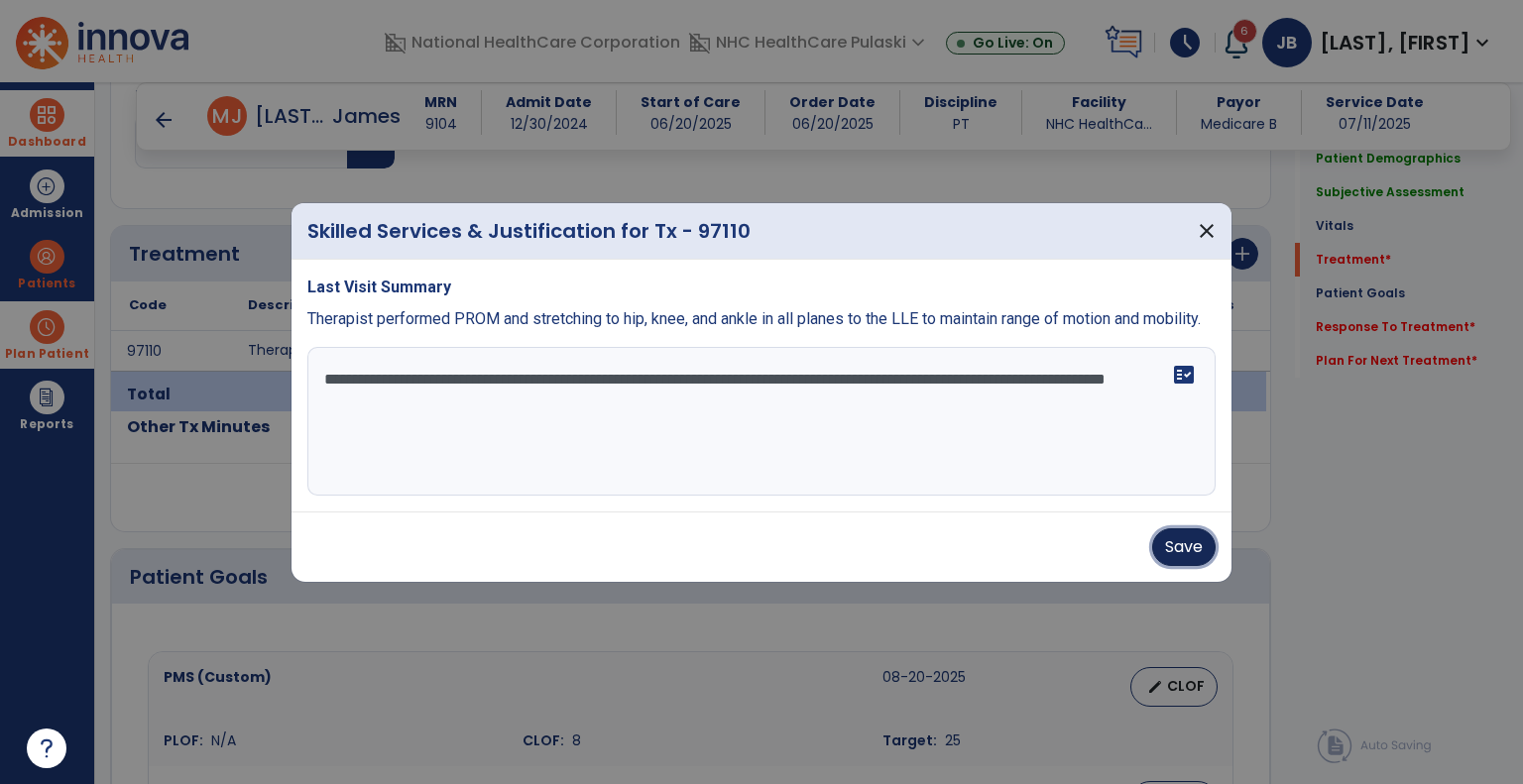 click on "Save" at bounding box center (1184, 547) 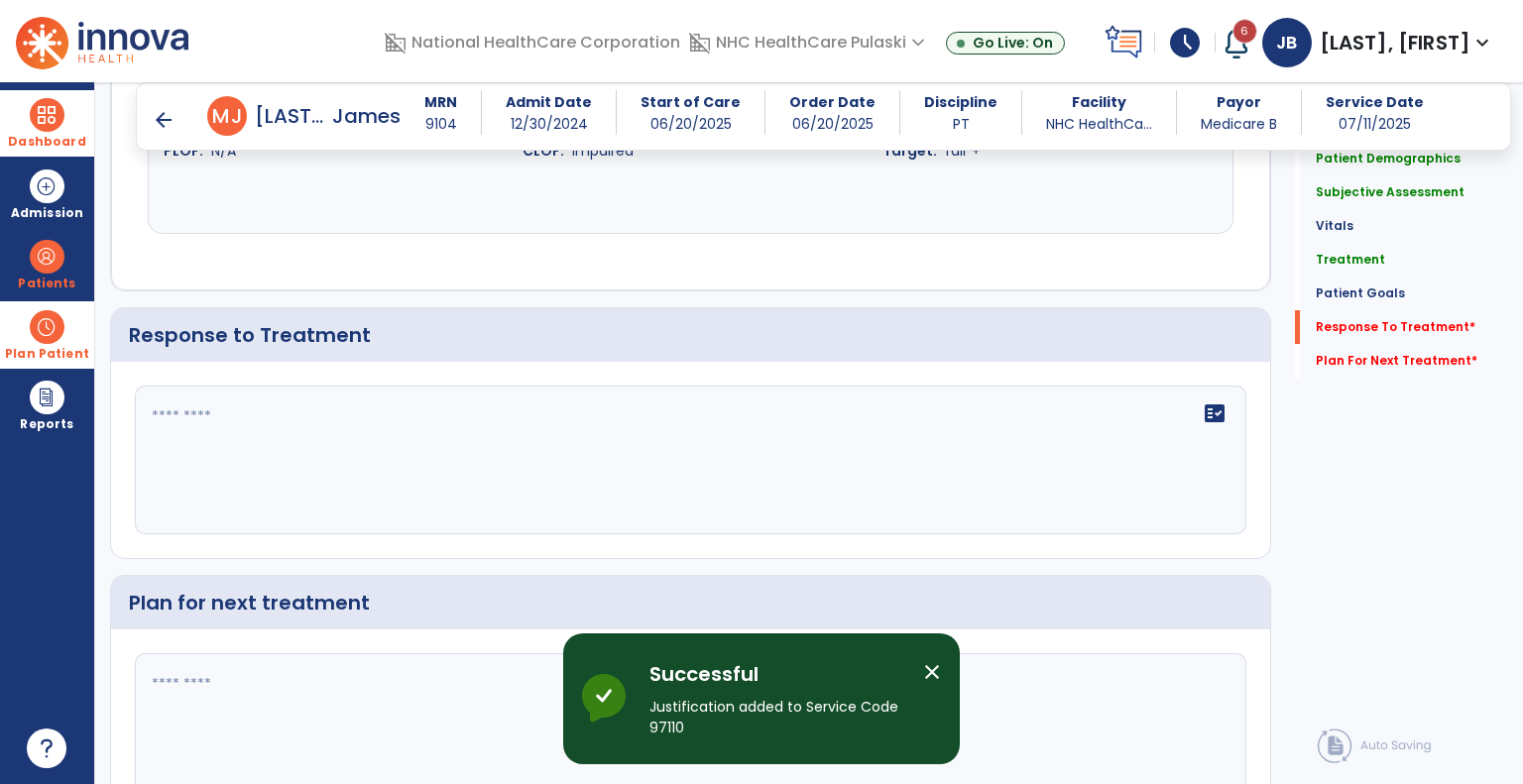 scroll, scrollTop: 2025, scrollLeft: 0, axis: vertical 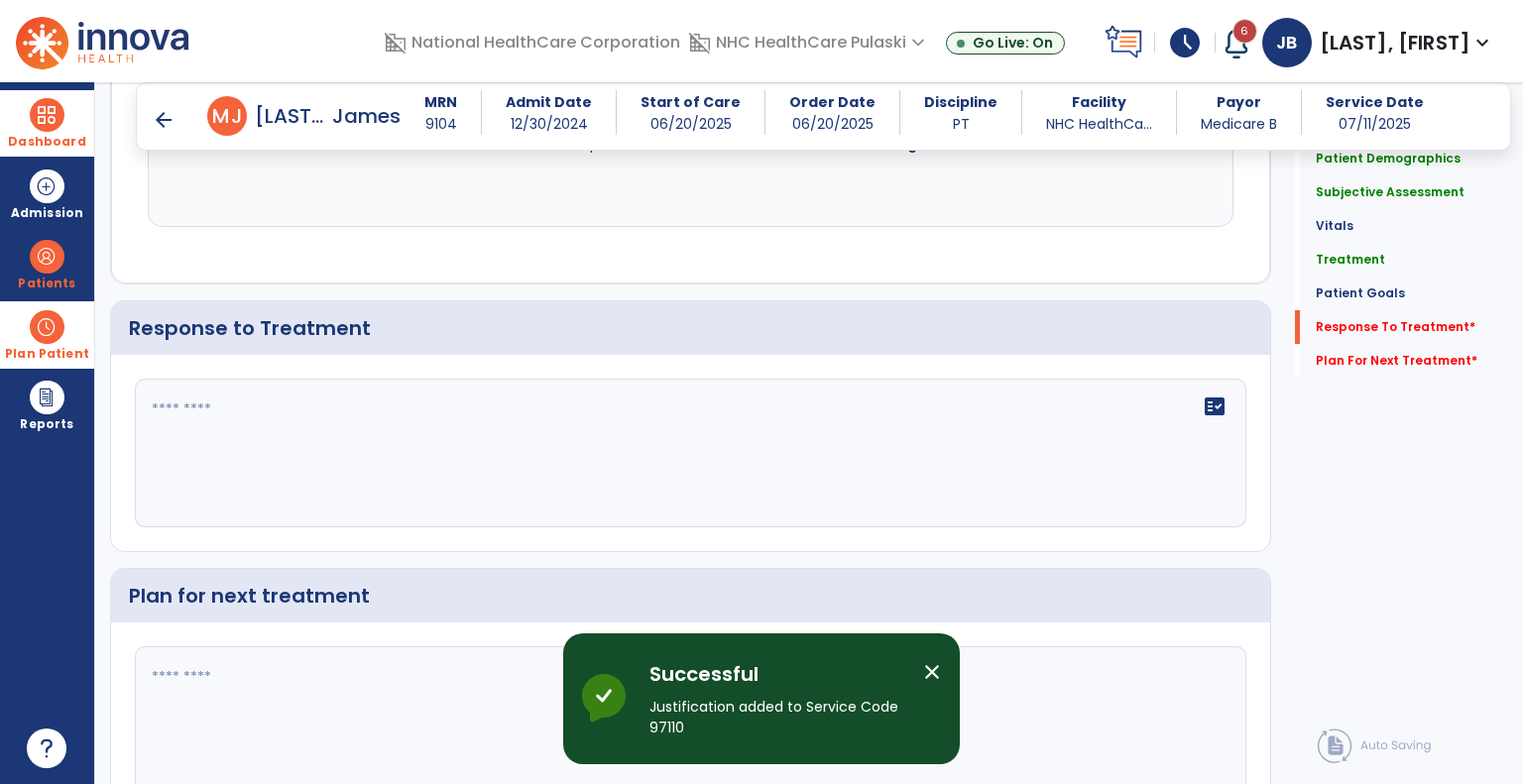 click on "fact_check" 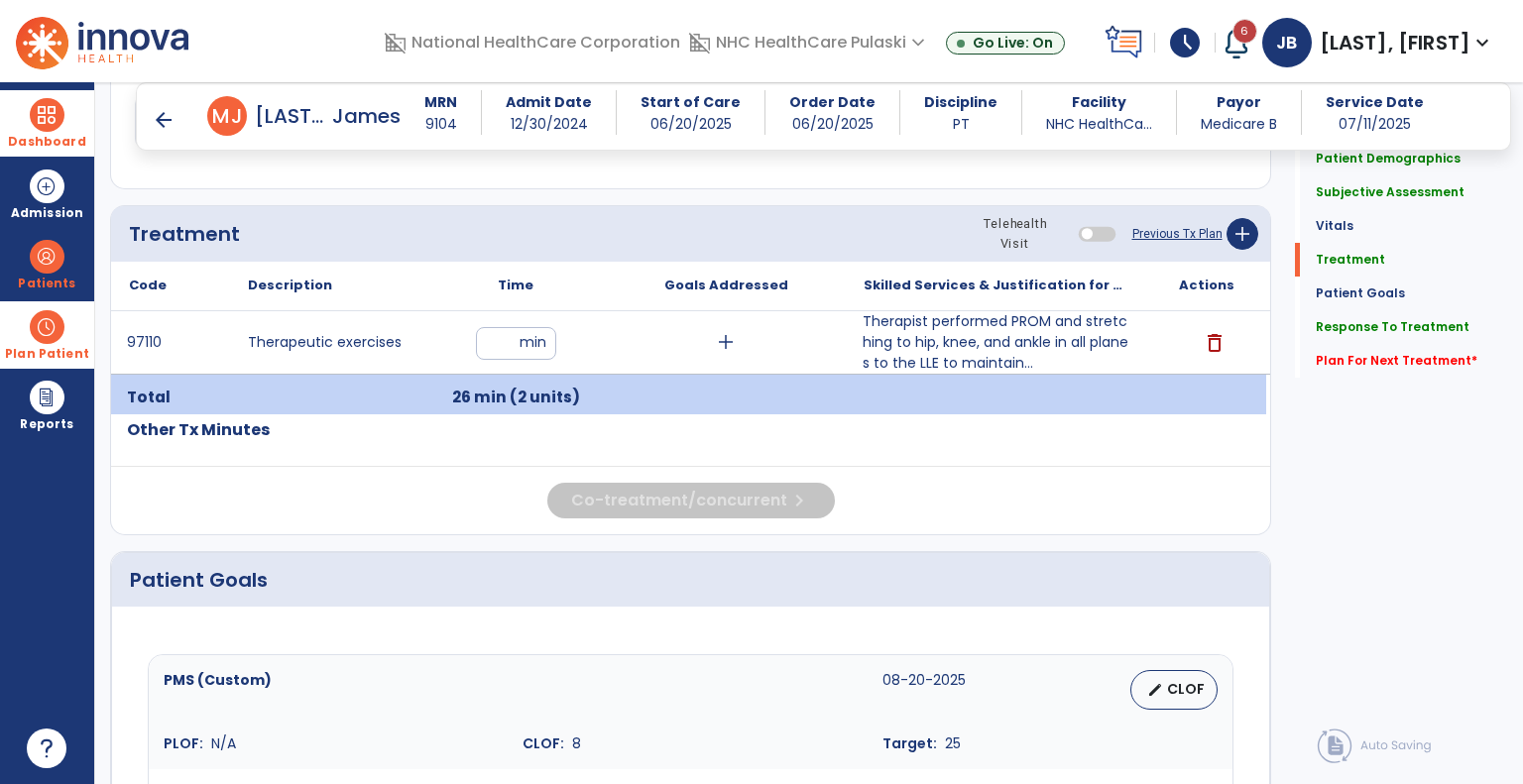 scroll, scrollTop: 1031, scrollLeft: 0, axis: vertical 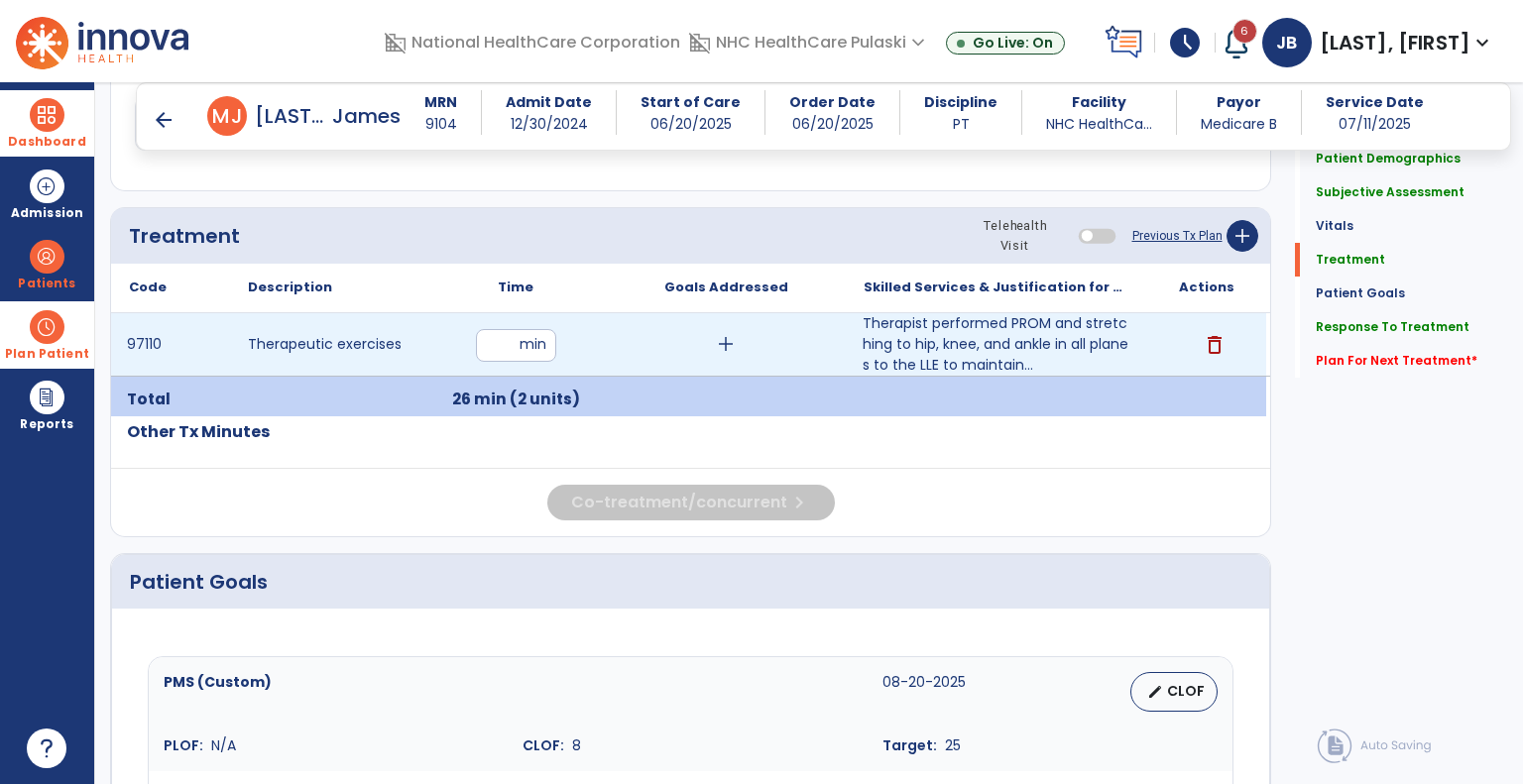 type on "**********" 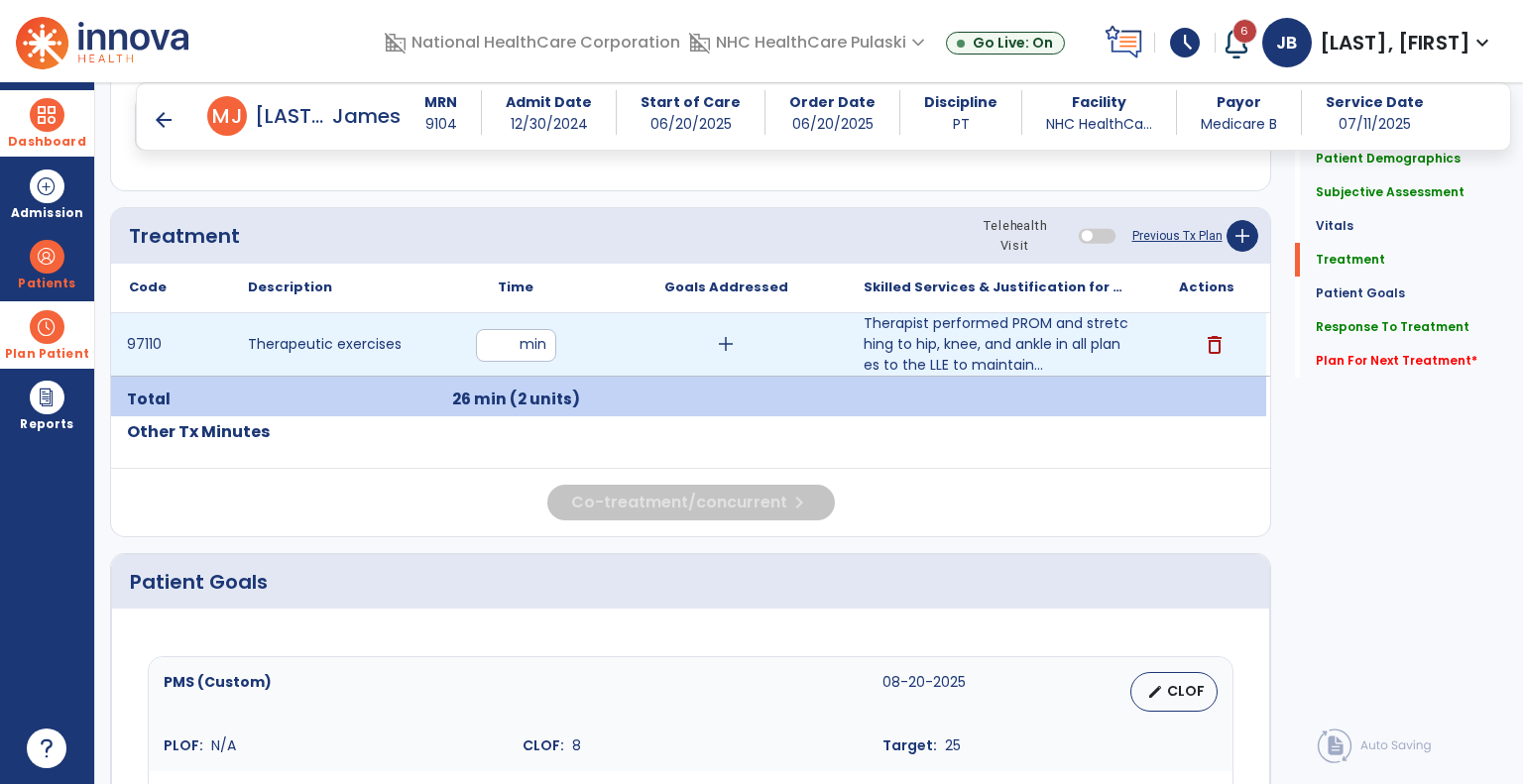 click on "**" at bounding box center (516, 345) 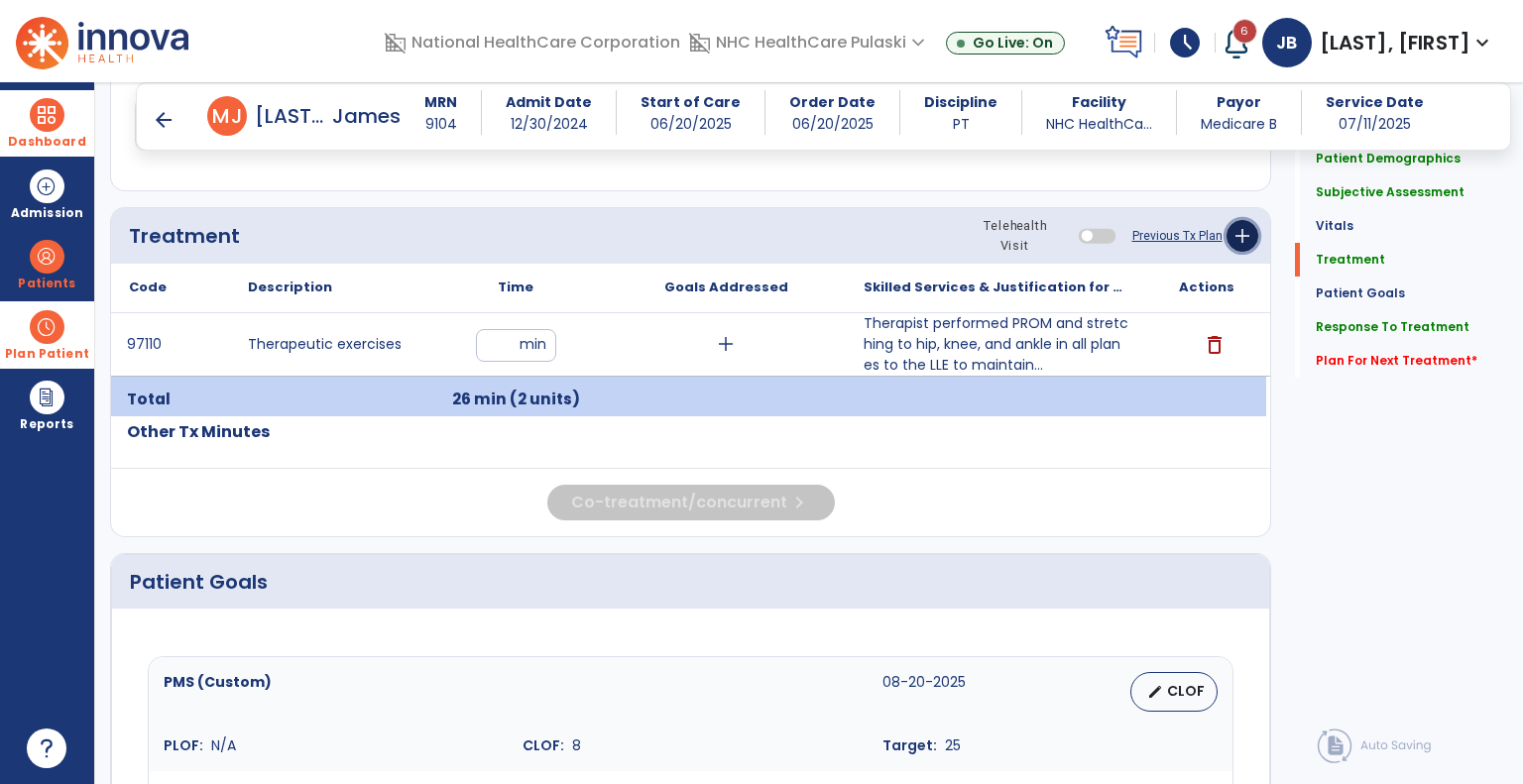click on "add" 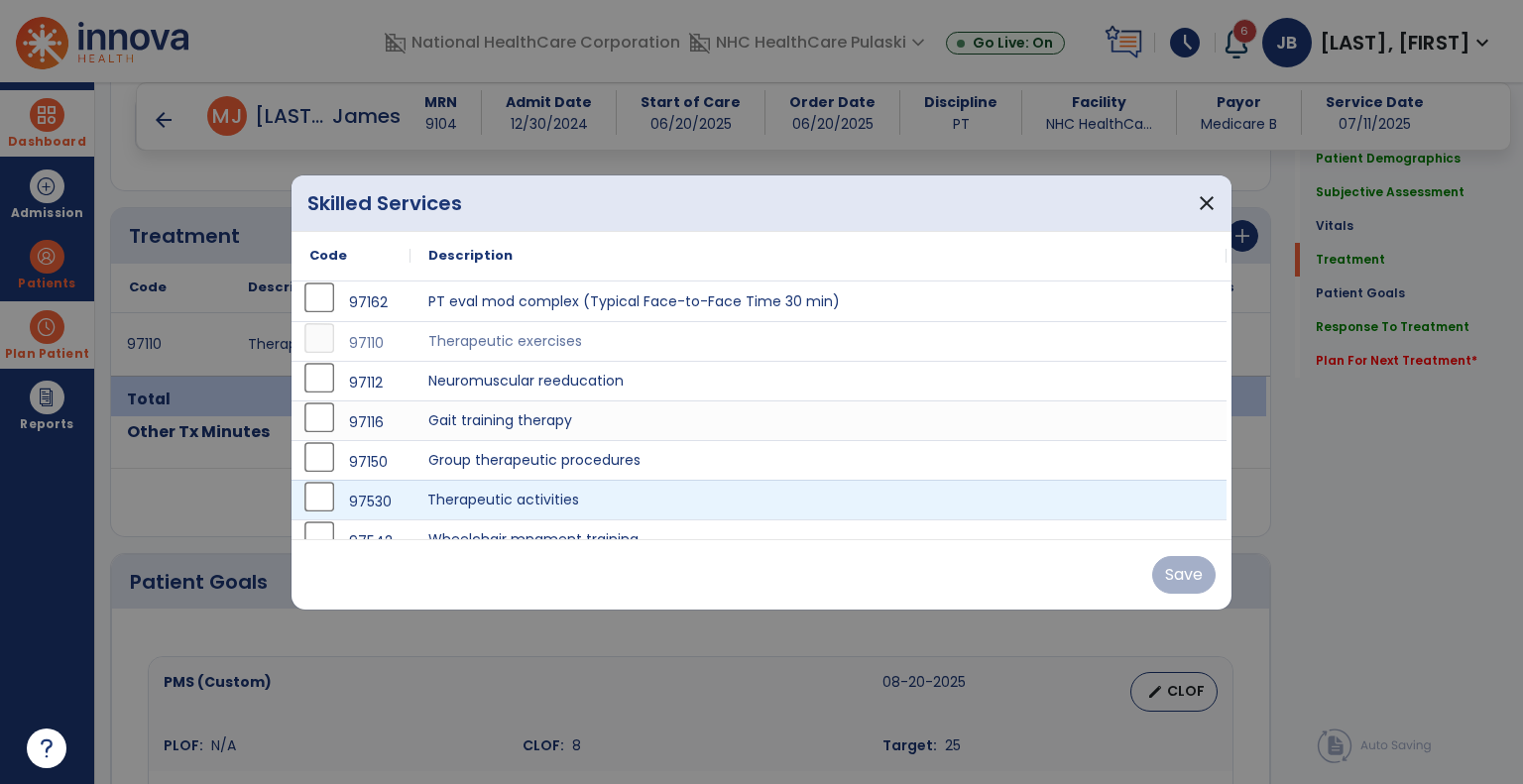 click on "Therapeutic activities" at bounding box center (818, 500) 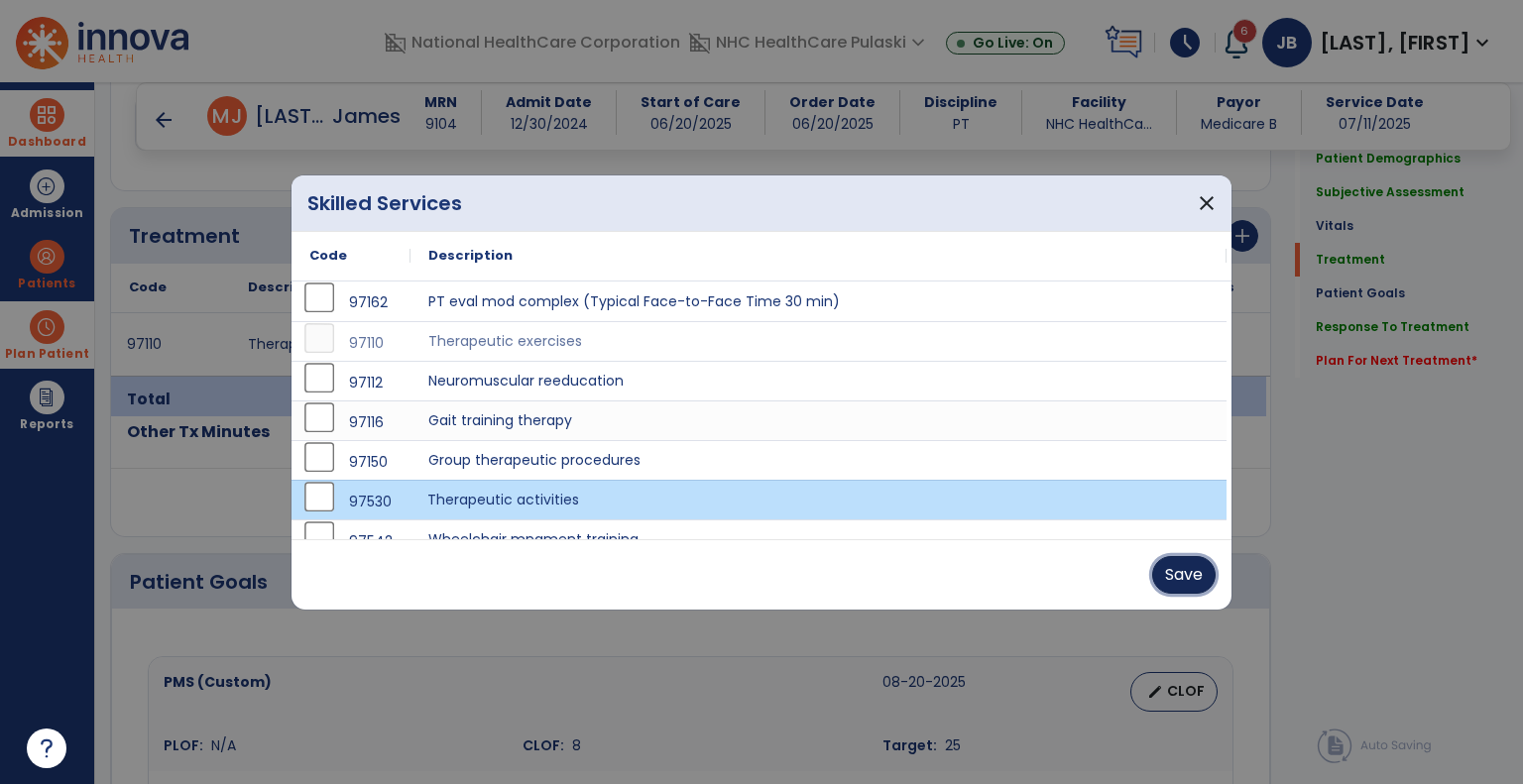 click on "Save" at bounding box center [1184, 575] 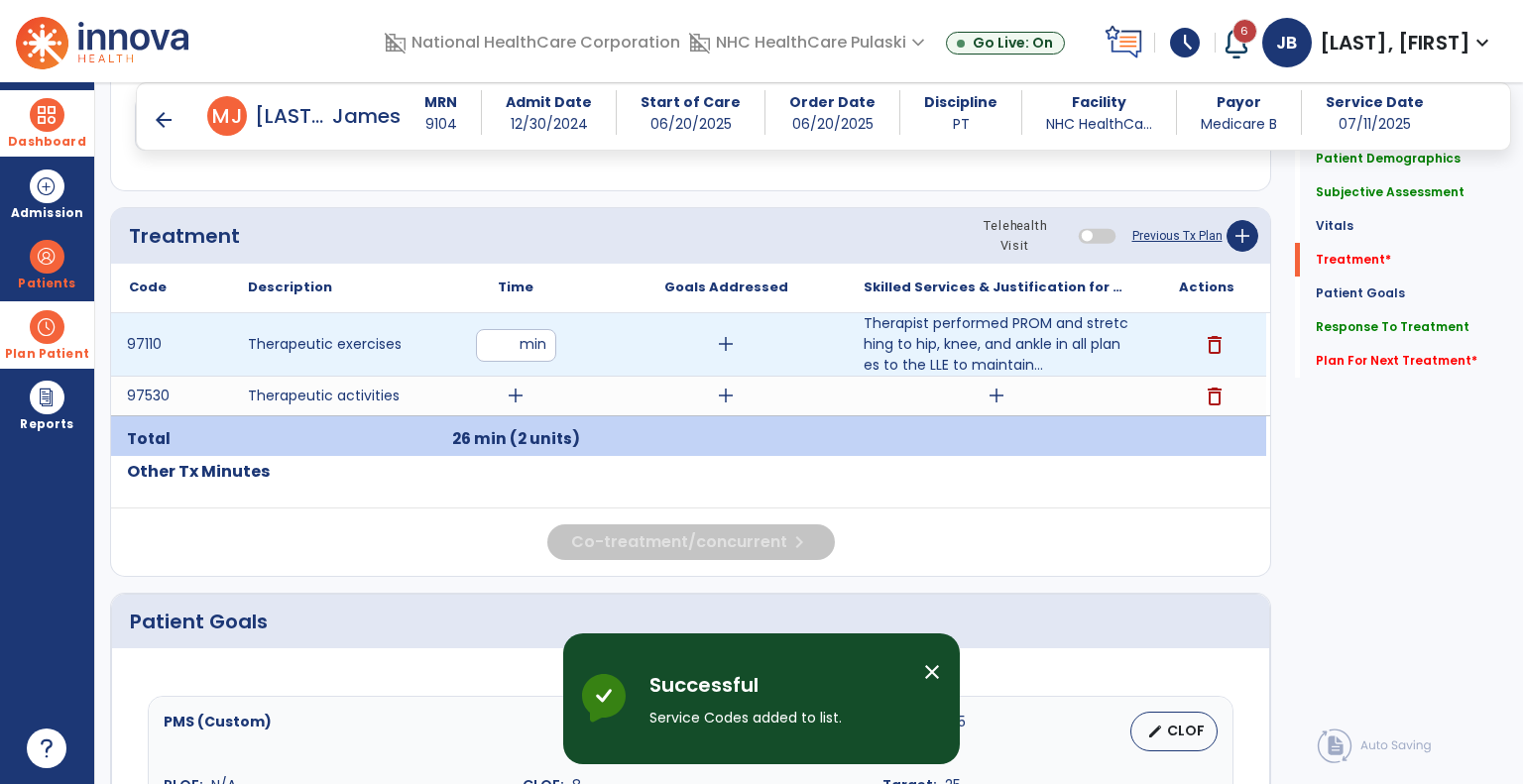 click on "**" at bounding box center (516, 345) 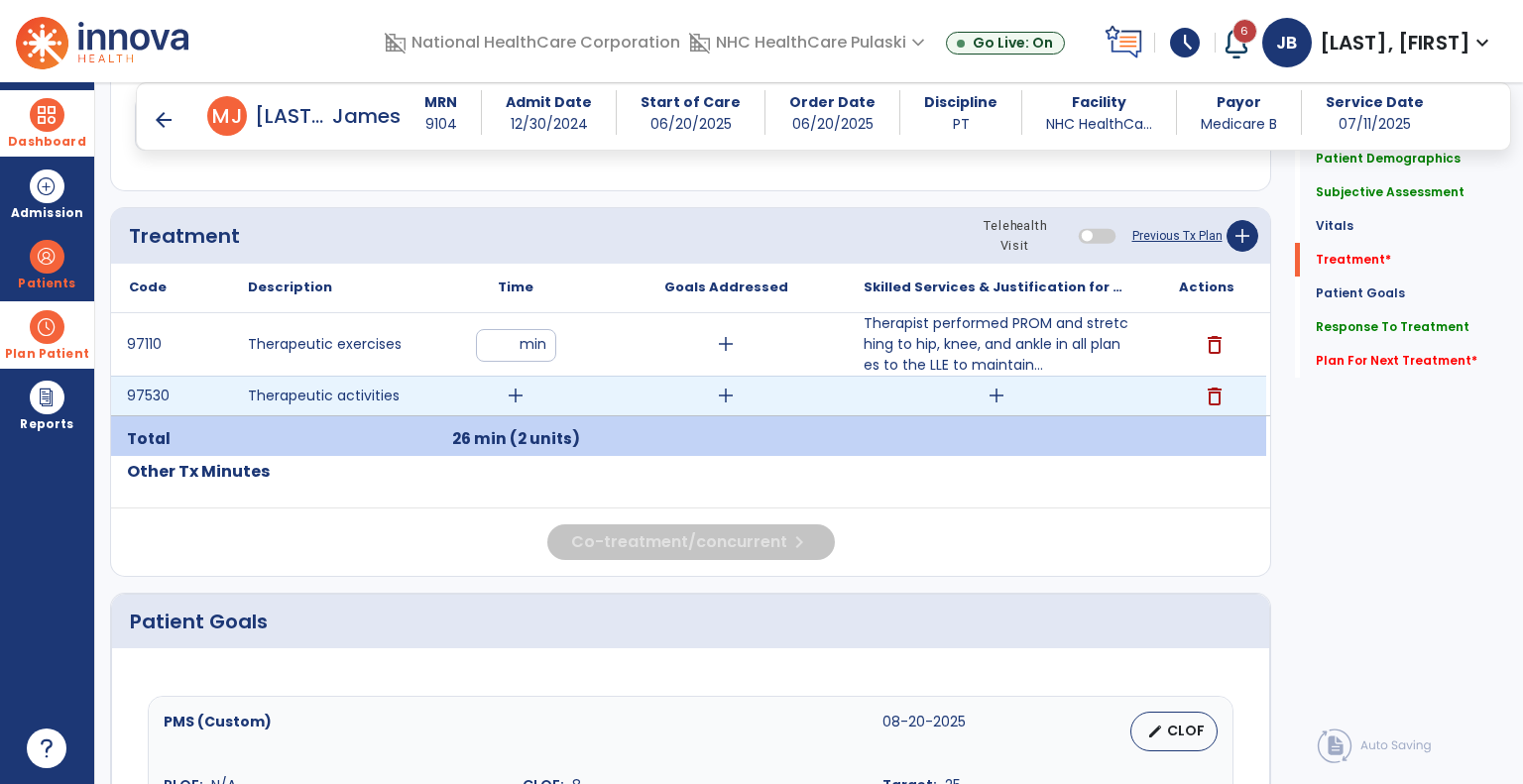 click on "add" at bounding box center [516, 395] 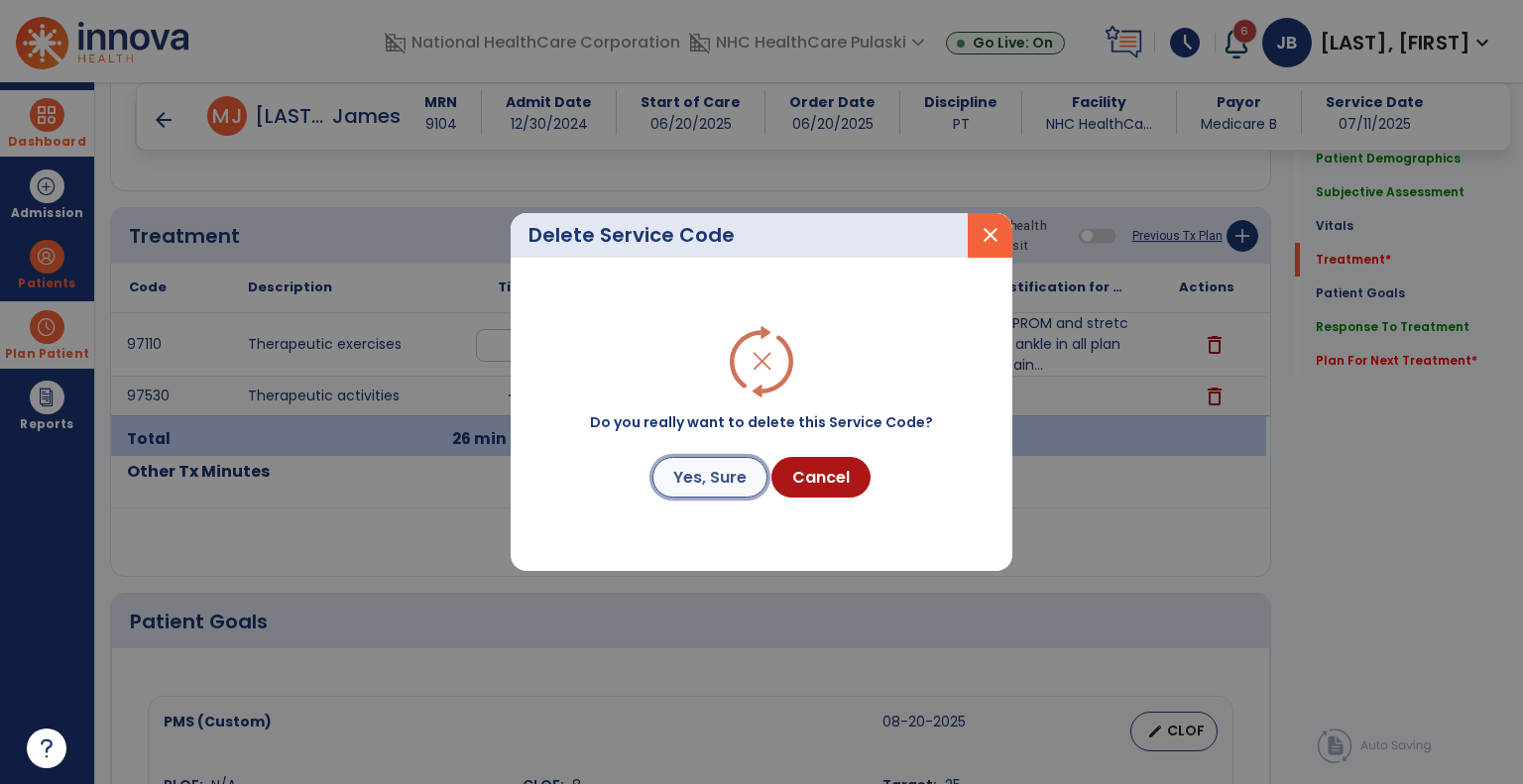click on "Yes, Sure" at bounding box center (710, 477) 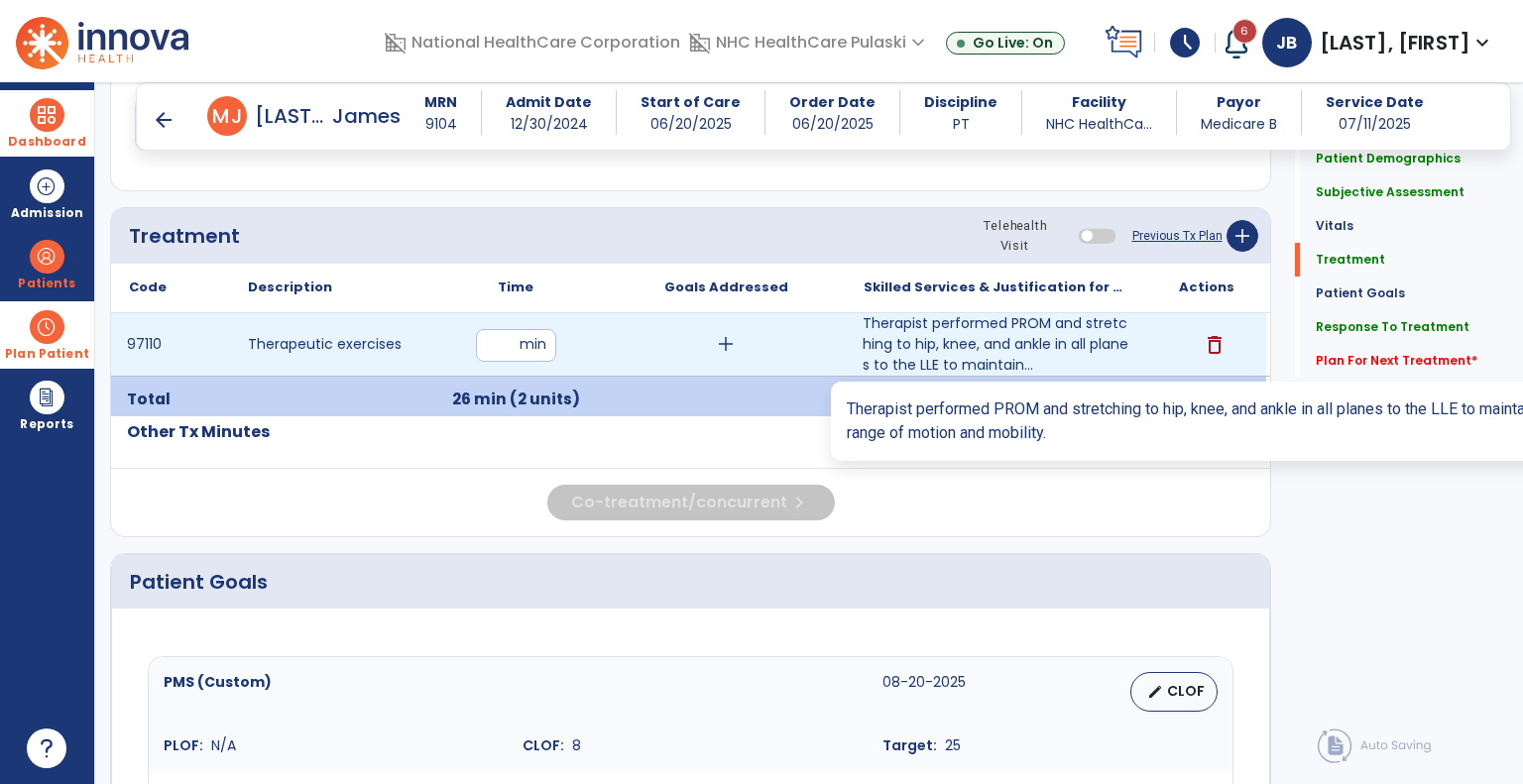 click on "Therapist performed PROM and stretching to hip, knee, and ankle in all planes to the LLE to maintain..." at bounding box center (996, 344) 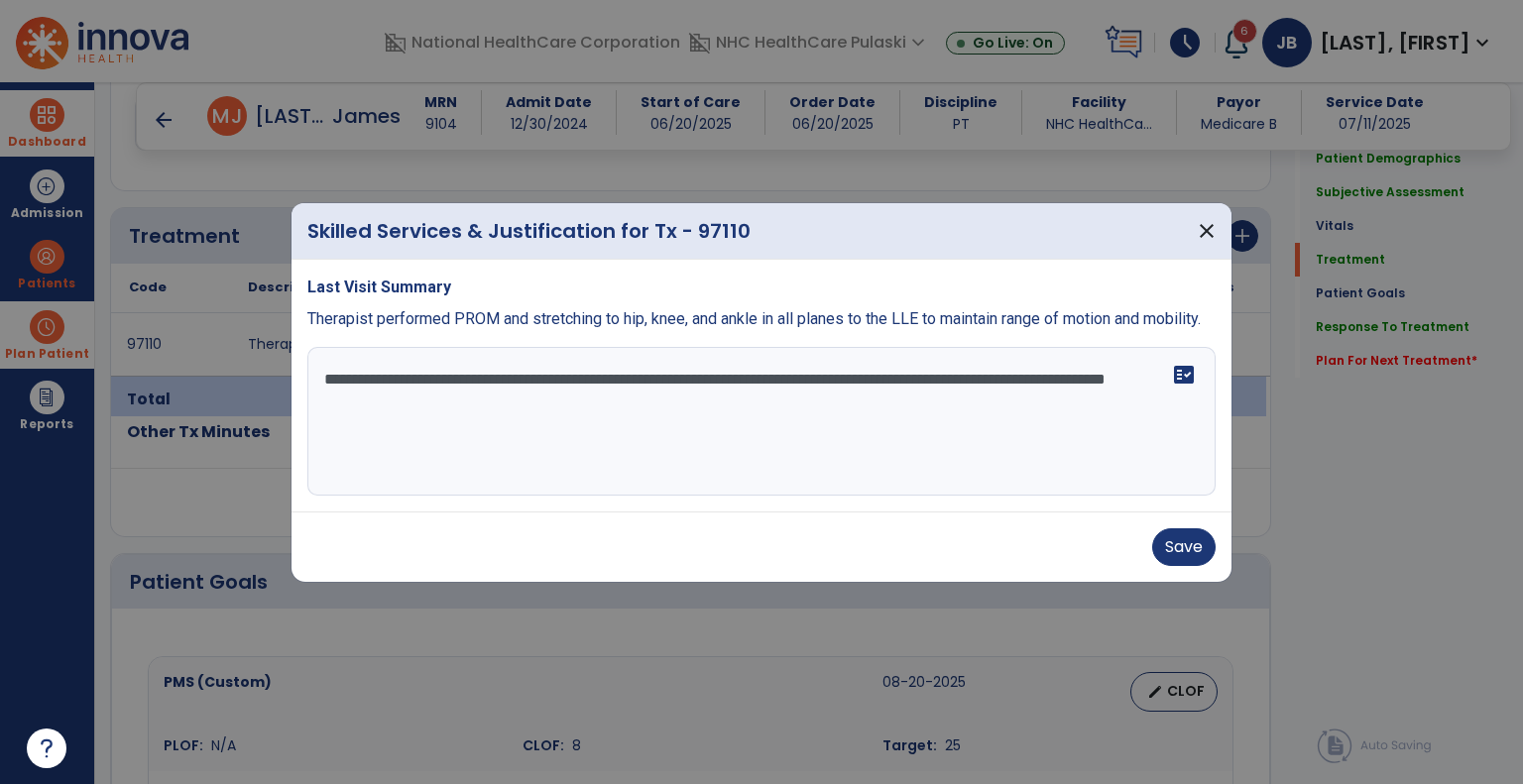 click on "**********" at bounding box center [762, 421] 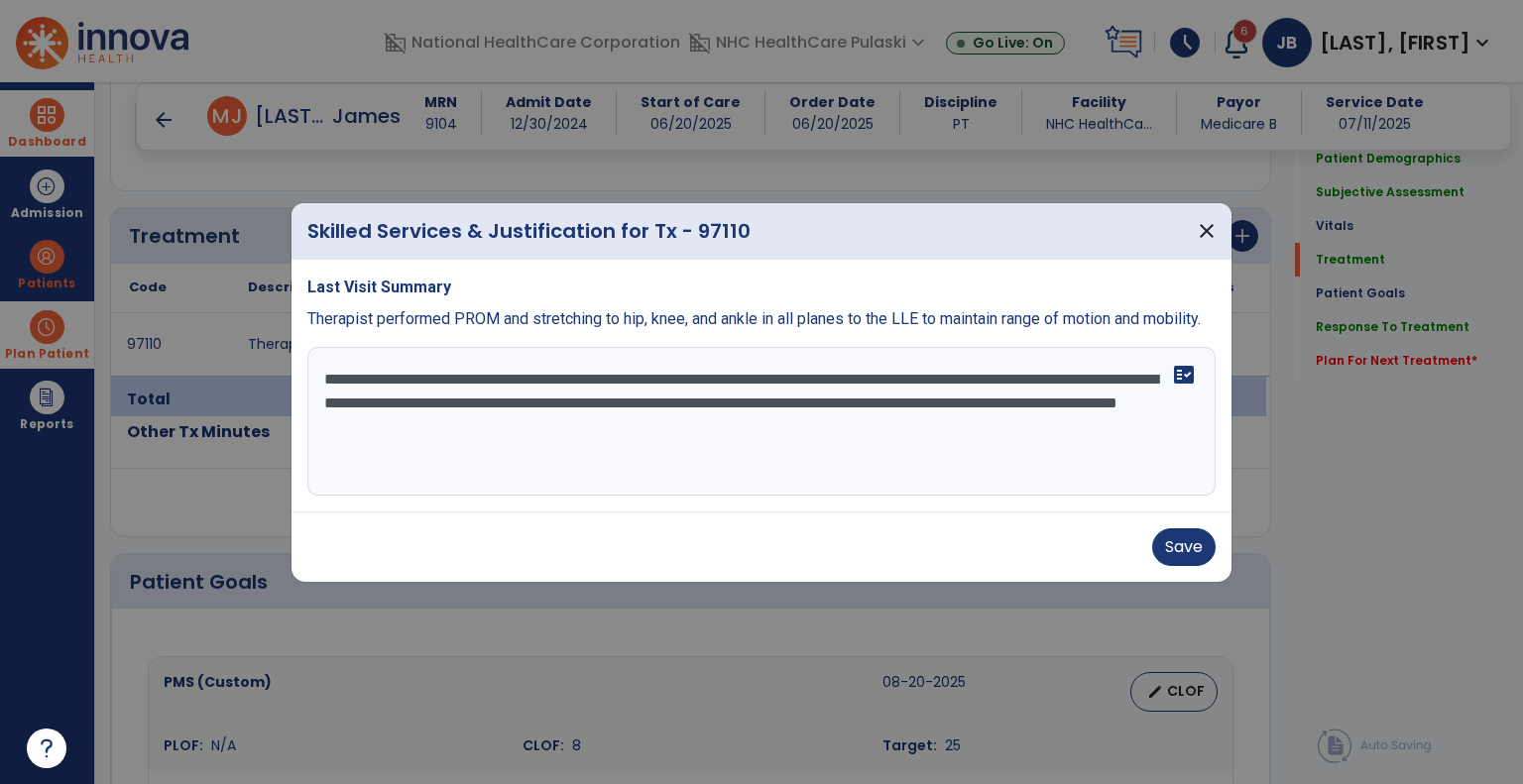 click on "**********" at bounding box center (762, 421) 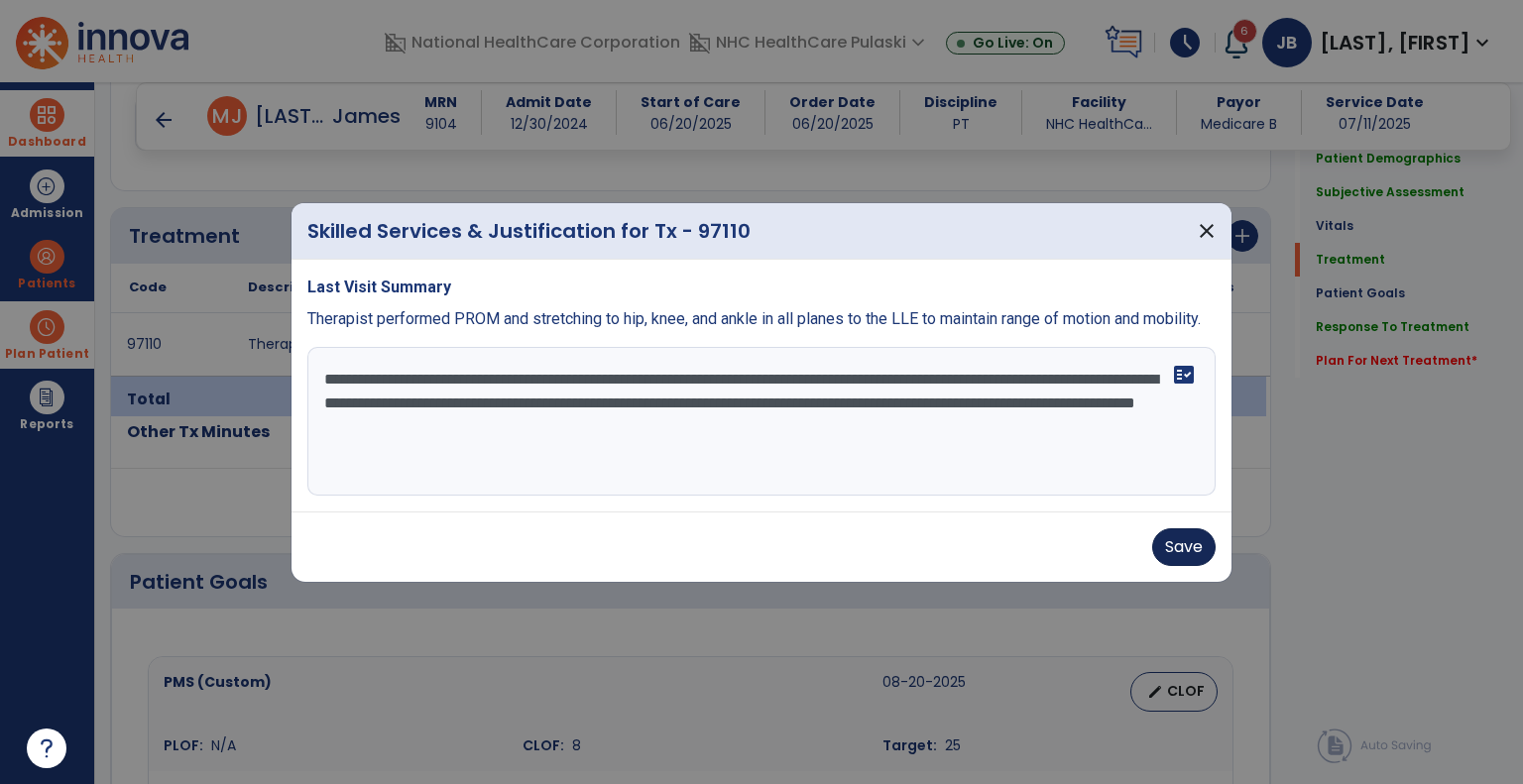 type on "**********" 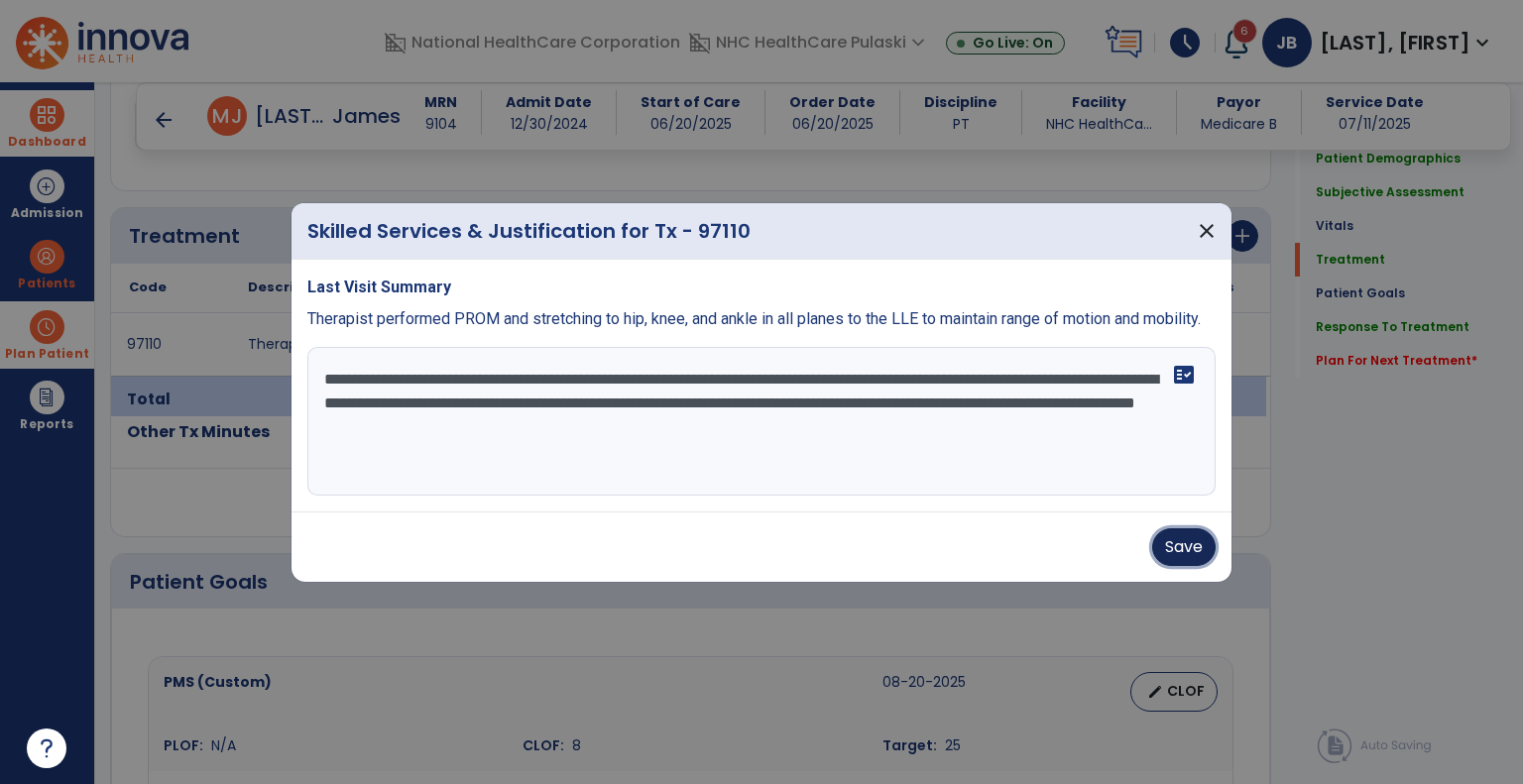 click on "Save" at bounding box center (1184, 547) 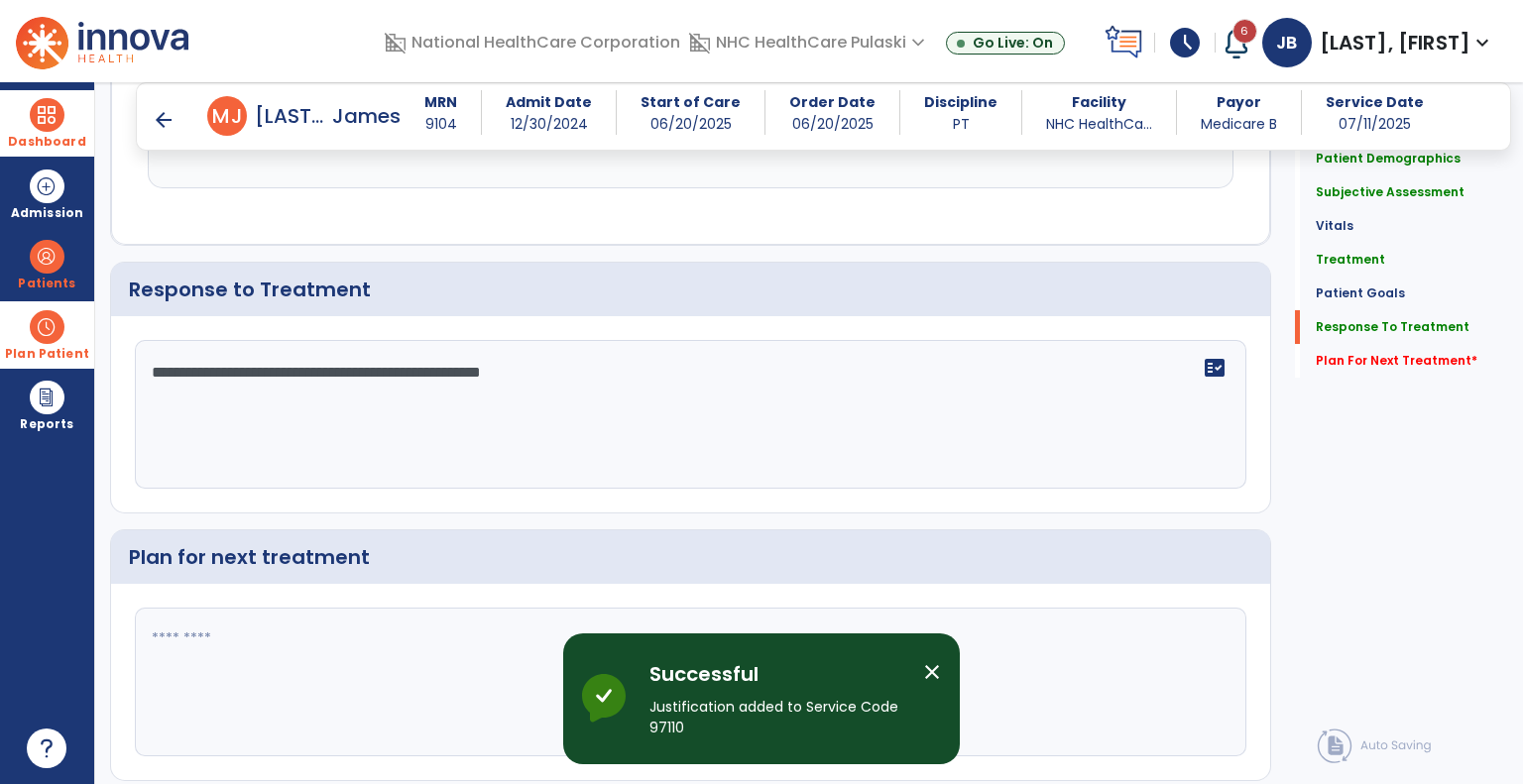 scroll, scrollTop: 2120, scrollLeft: 0, axis: vertical 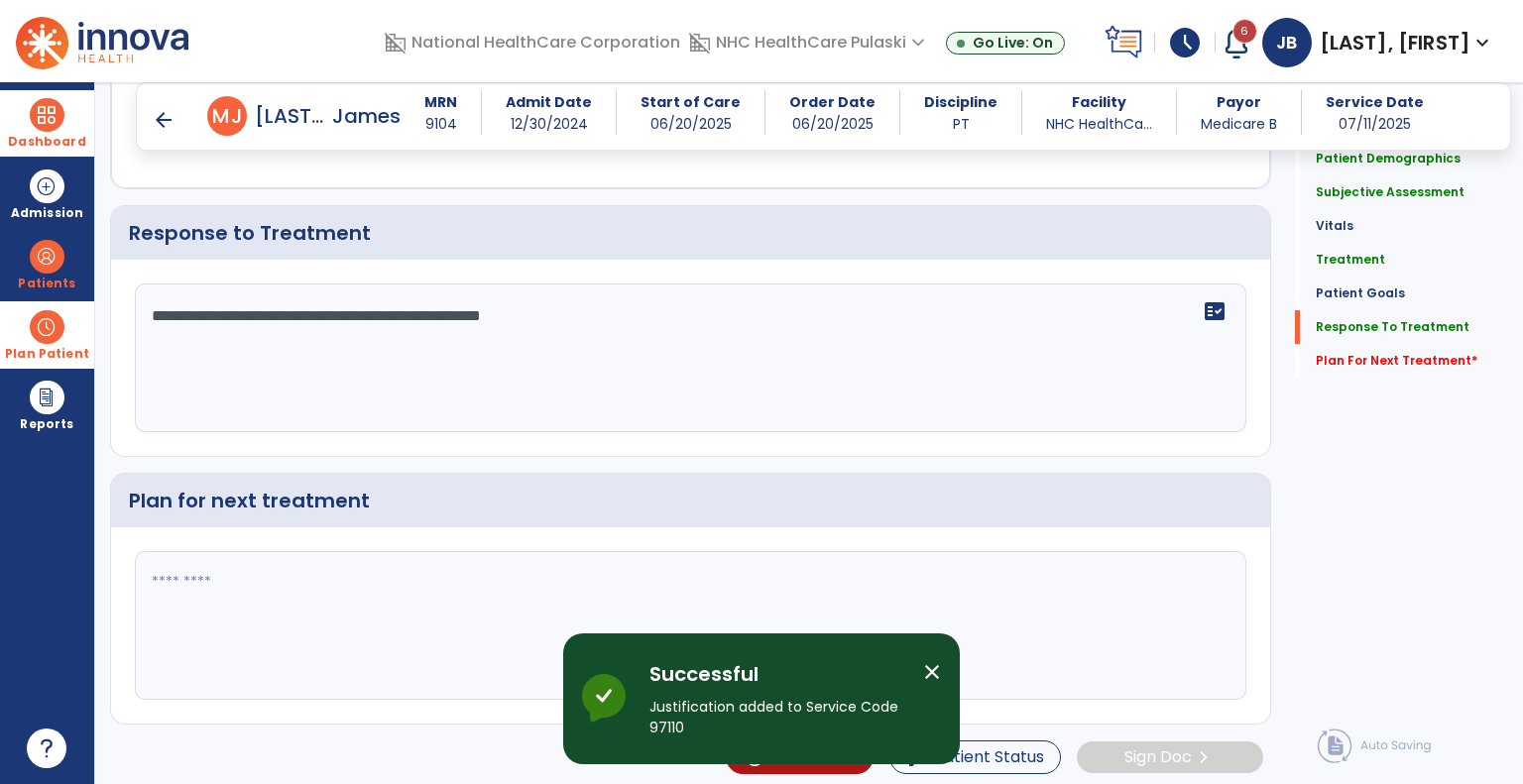 click on "**********" 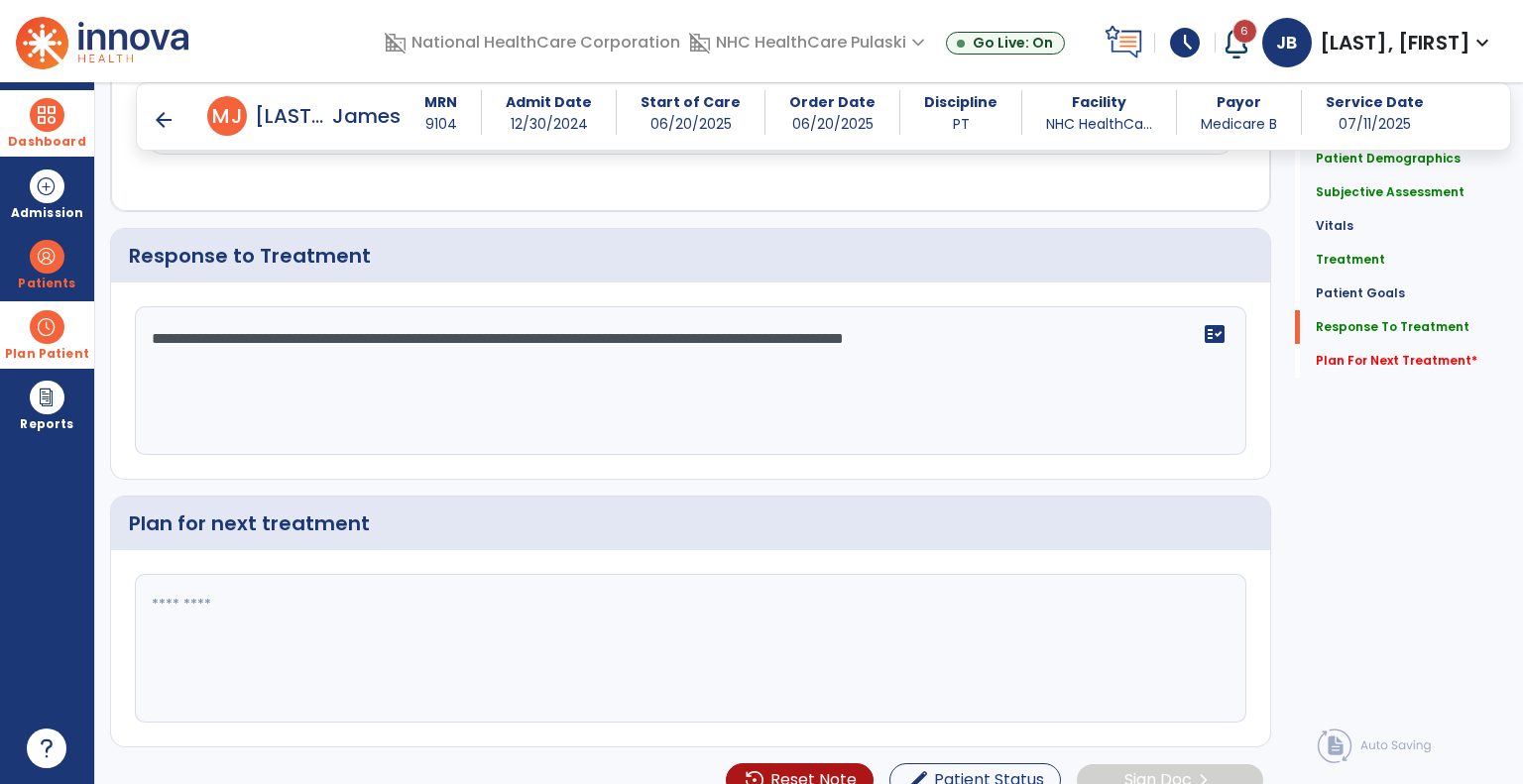 scroll, scrollTop: 2120, scrollLeft: 0, axis: vertical 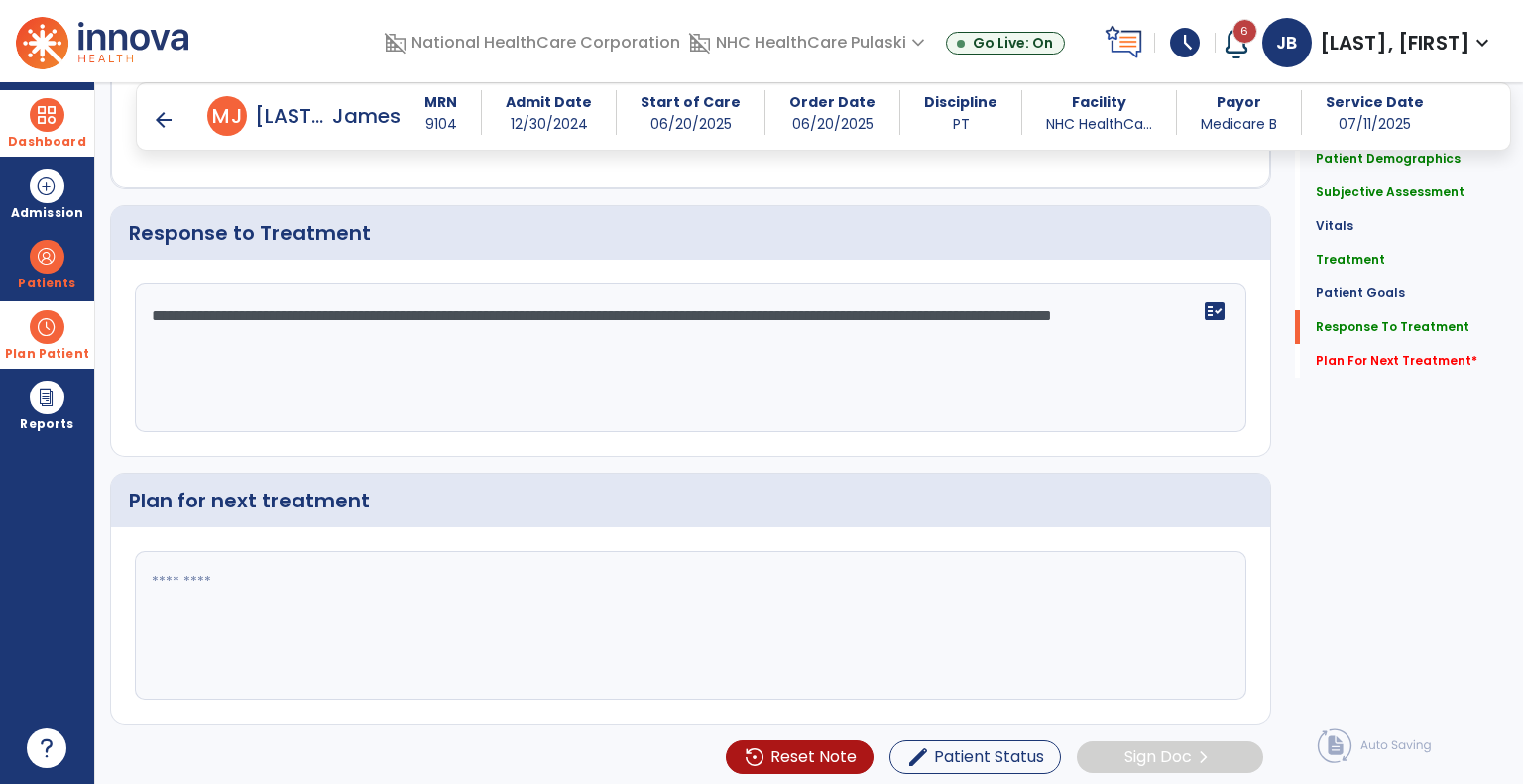 type on "**********" 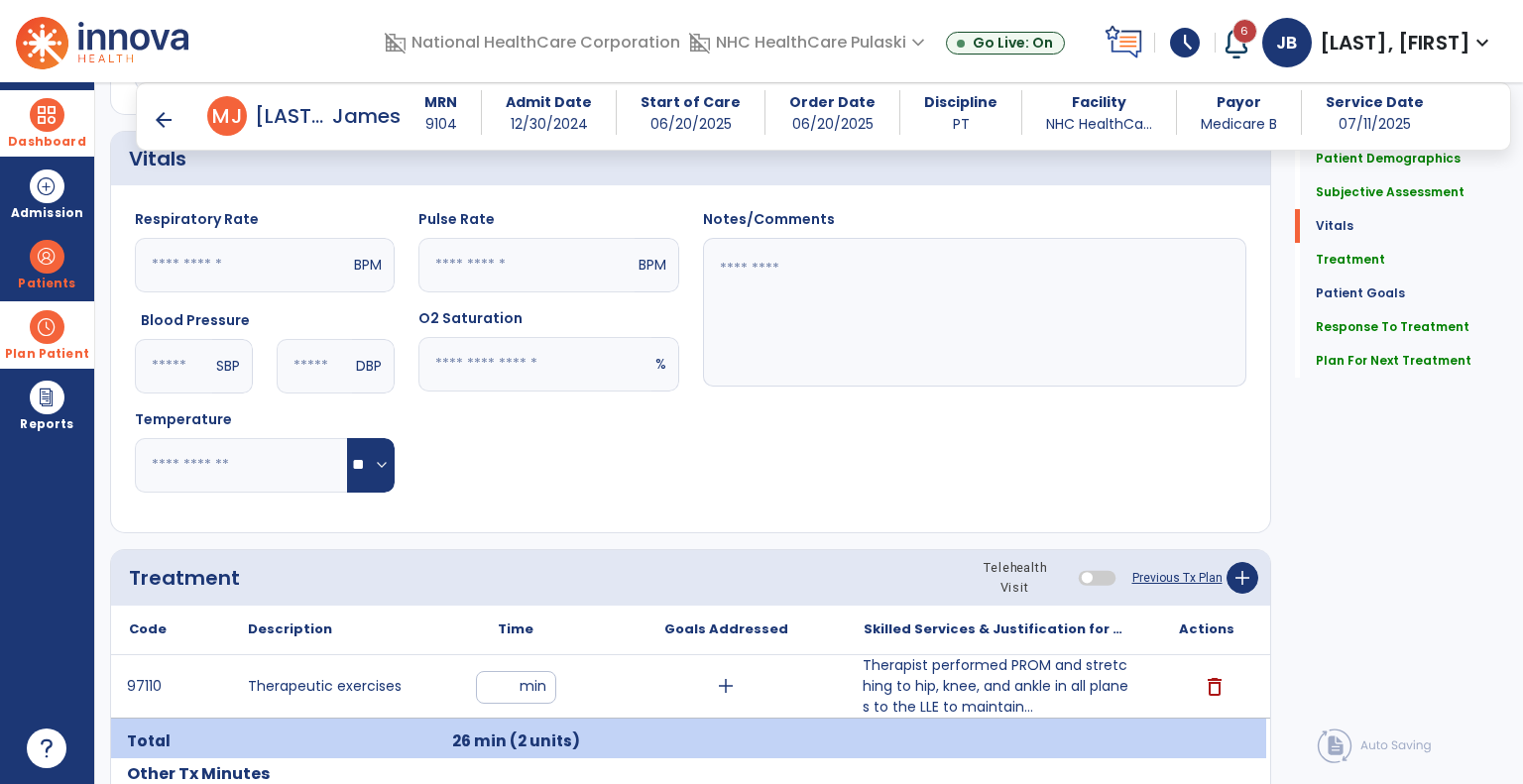 scroll, scrollTop: 687, scrollLeft: 0, axis: vertical 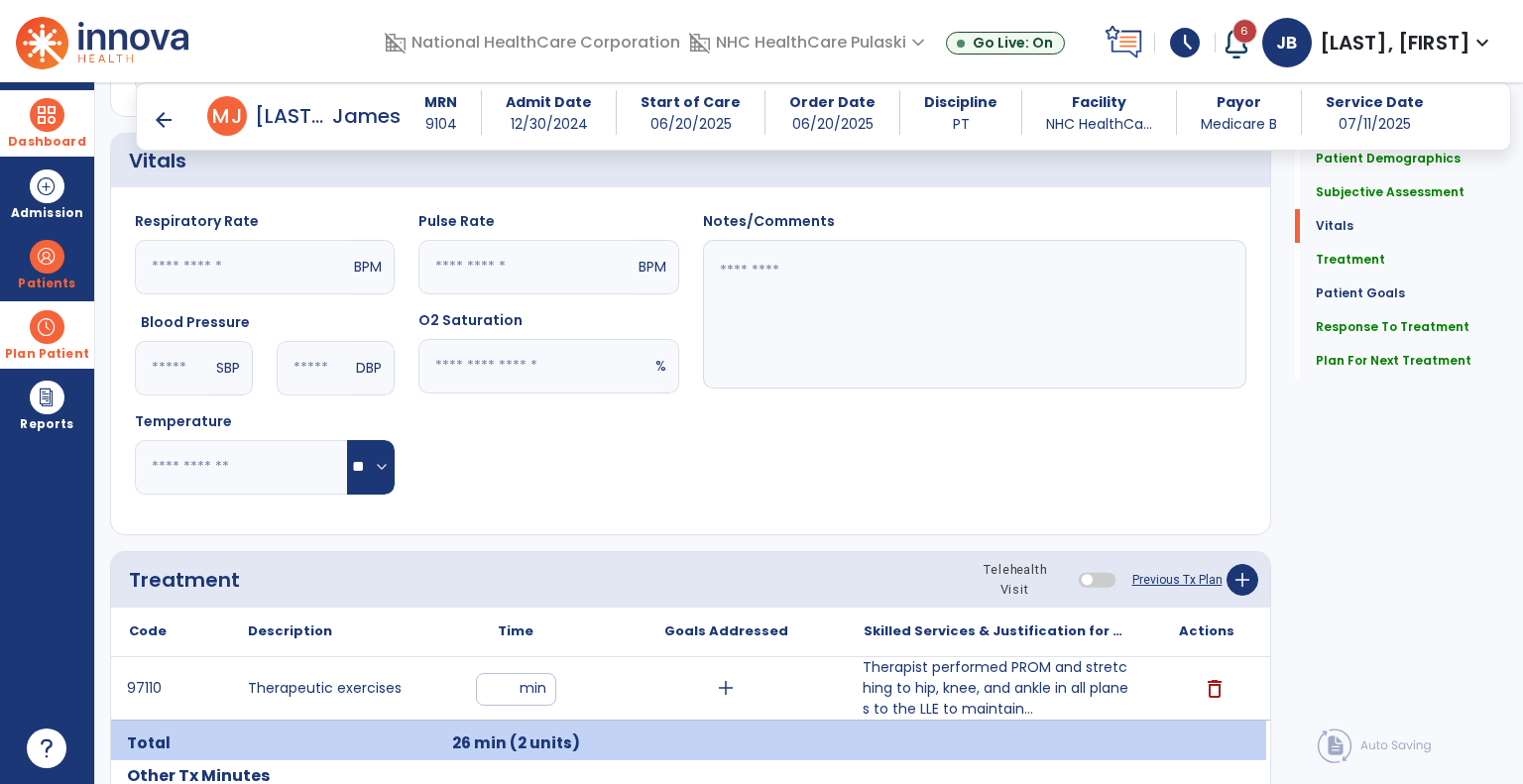 click on "Previous Tx Plan" 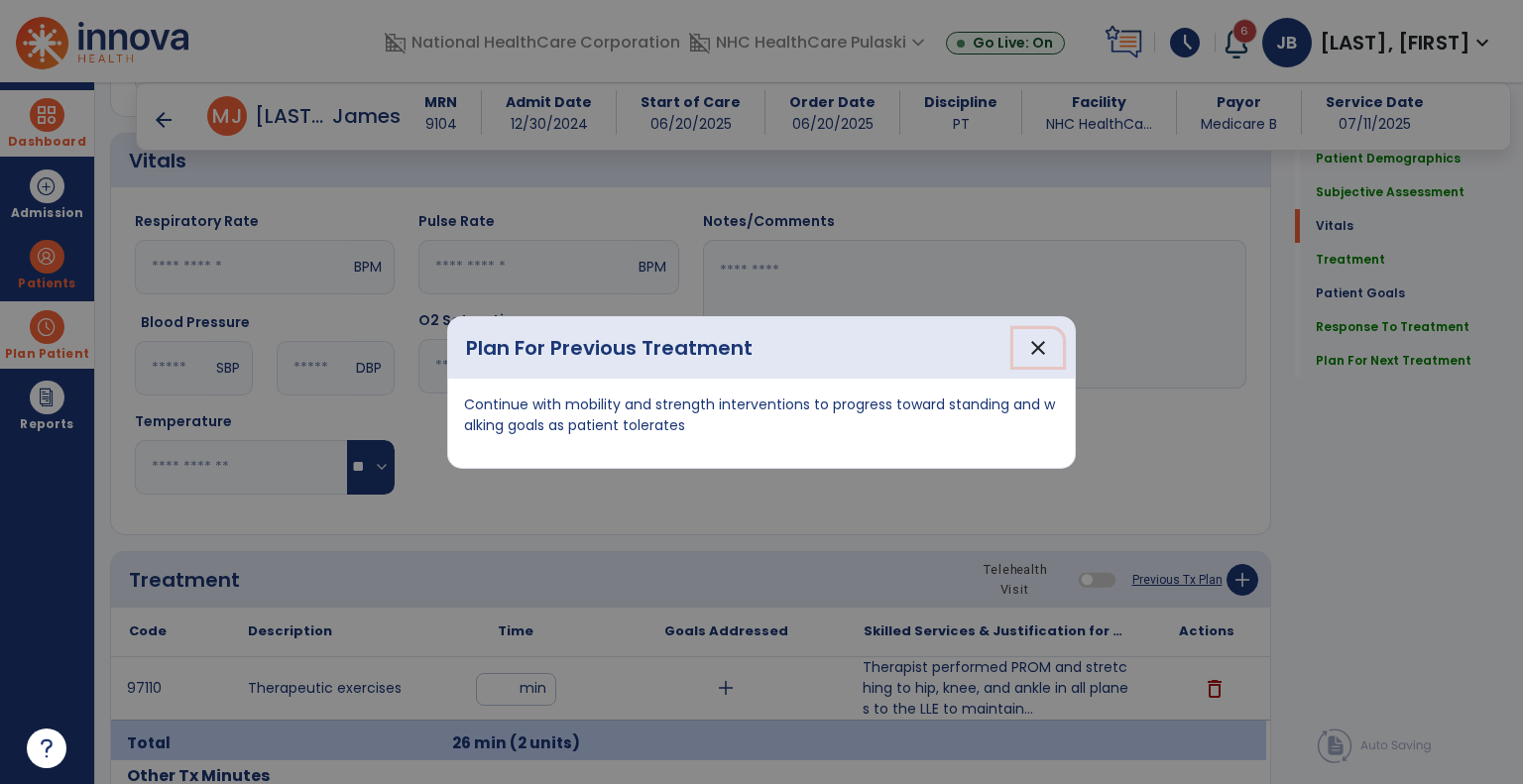 click on "close" at bounding box center [1038, 348] 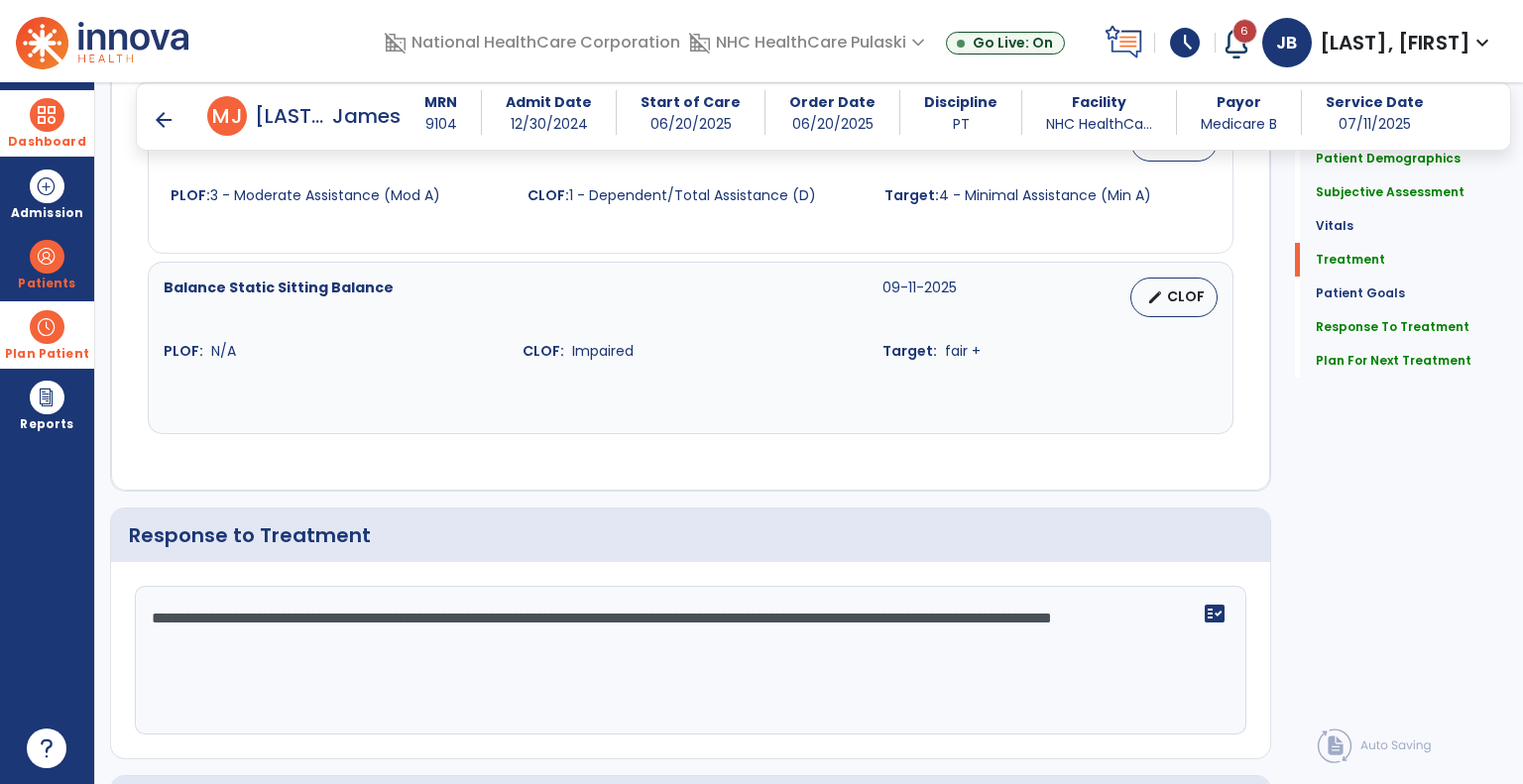 scroll, scrollTop: 2120, scrollLeft: 0, axis: vertical 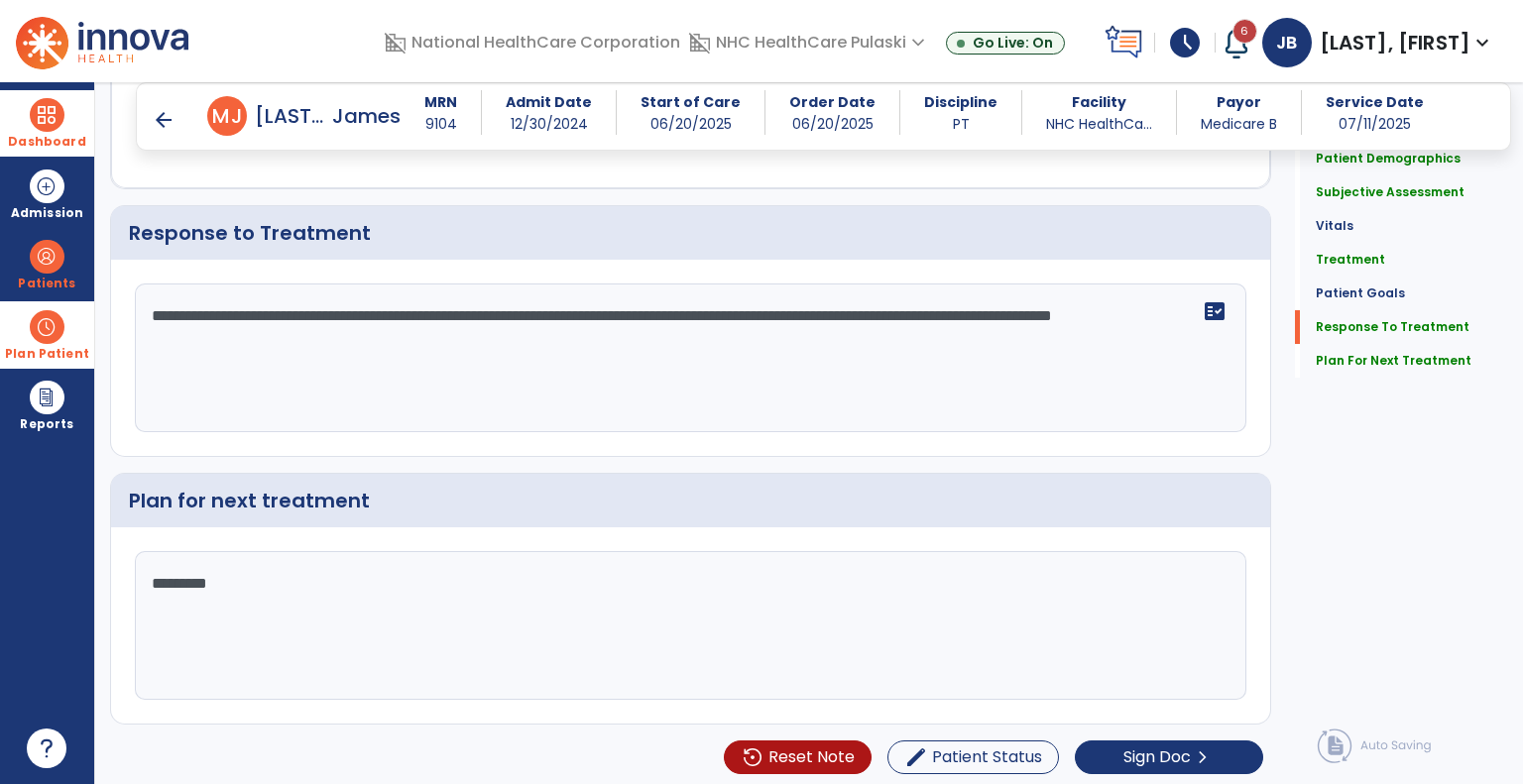 click on "********" 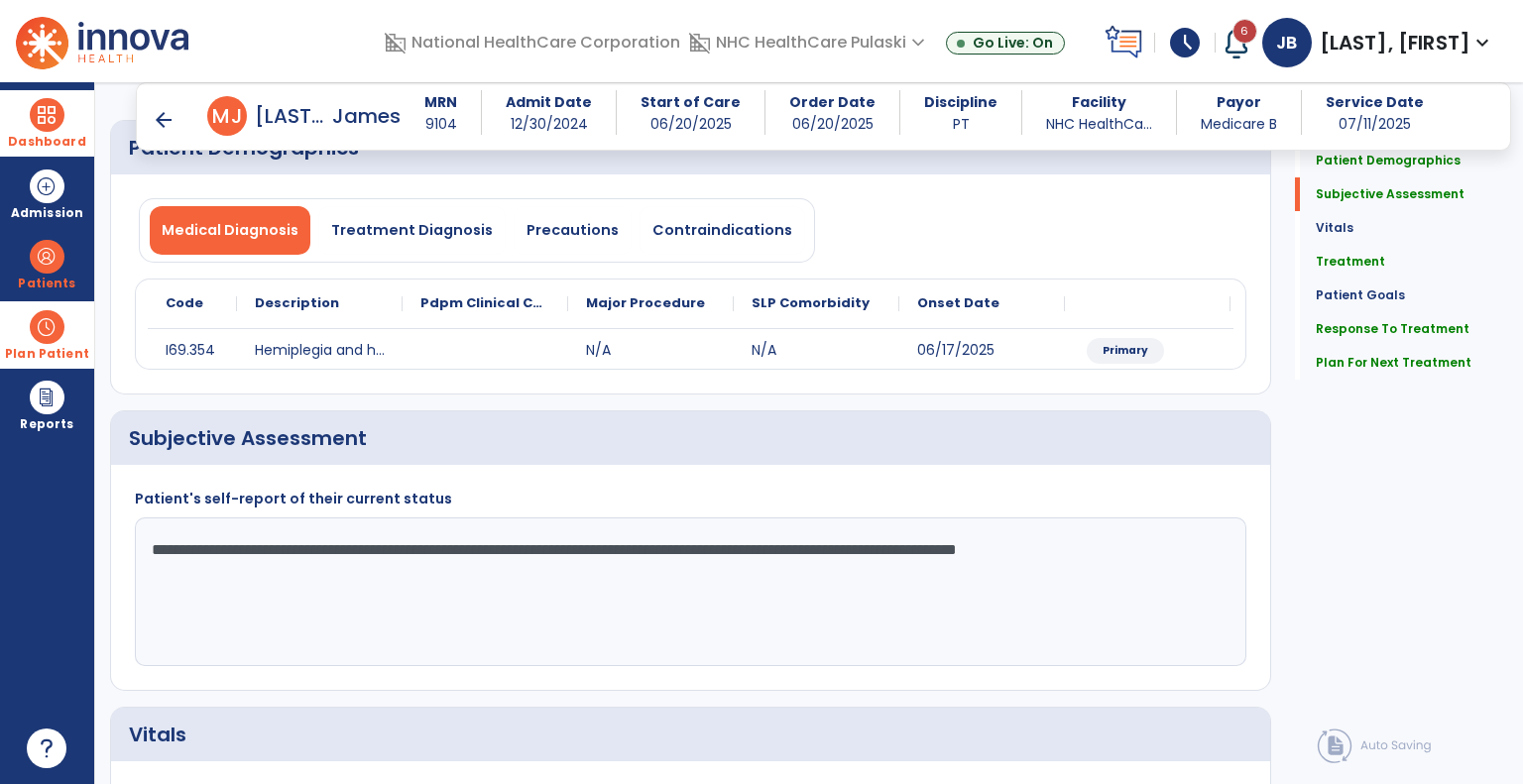 scroll, scrollTop: 0, scrollLeft: 0, axis: both 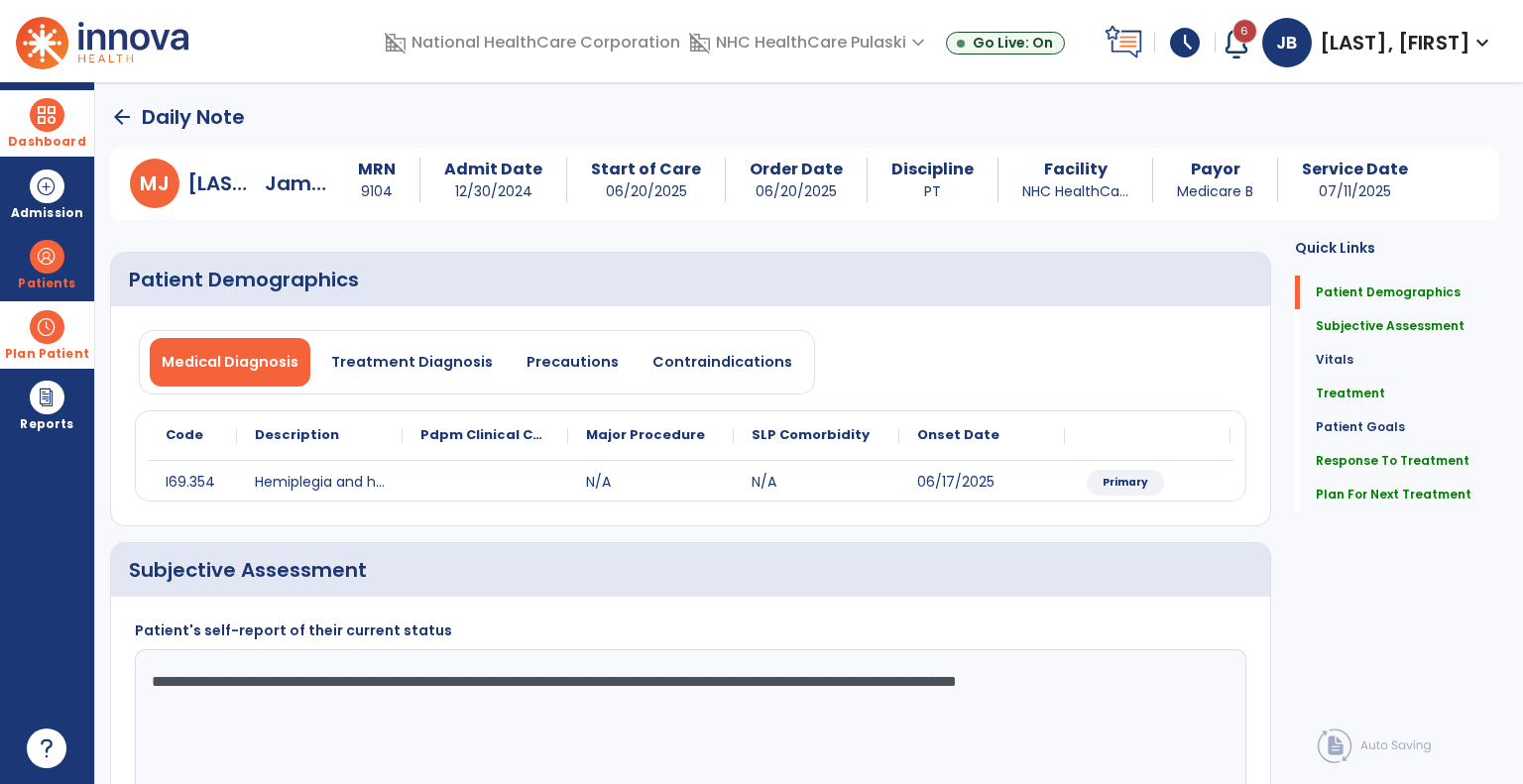 type on "**********" 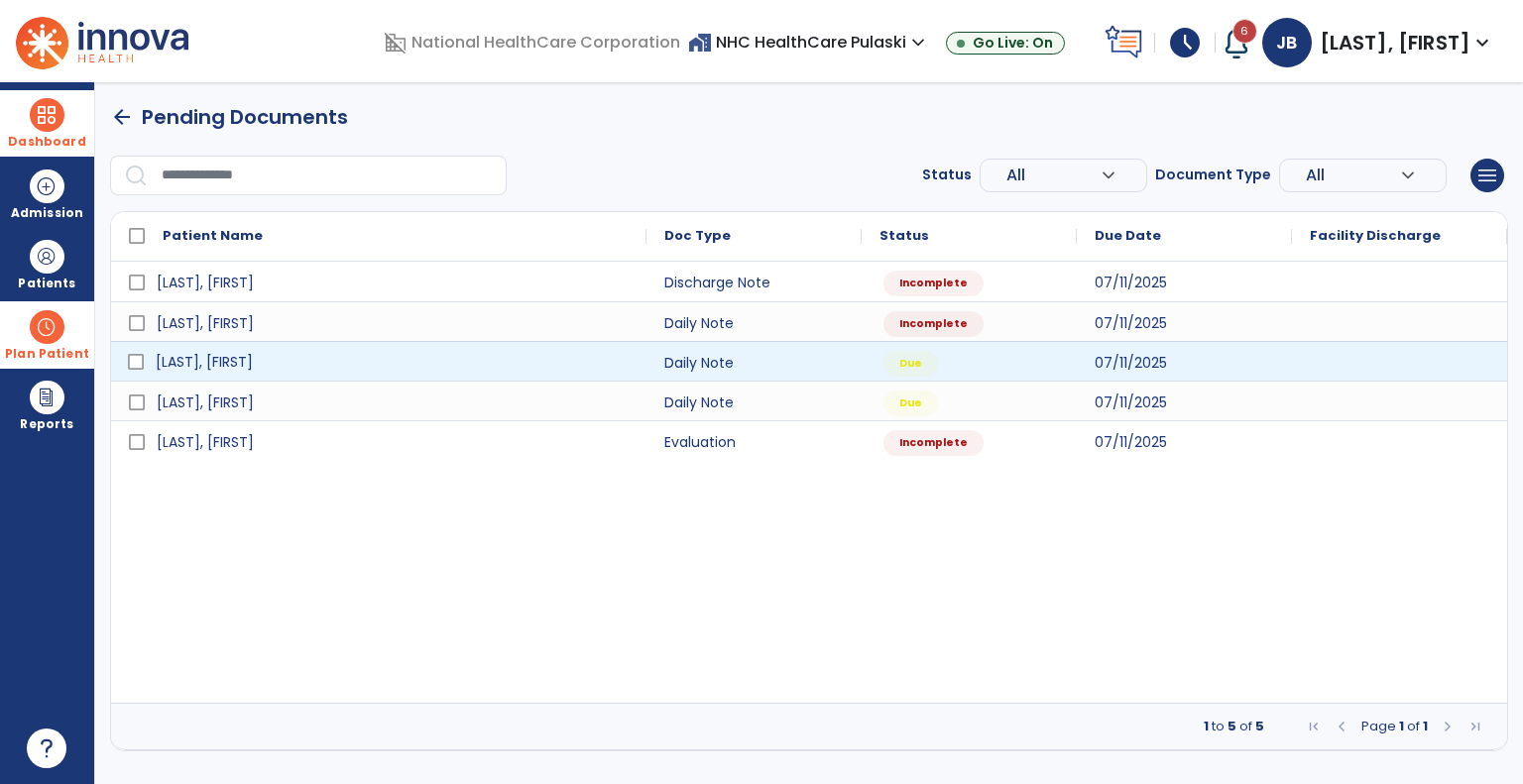 click on "[LAST], [FIRST]" at bounding box center [204, 362] 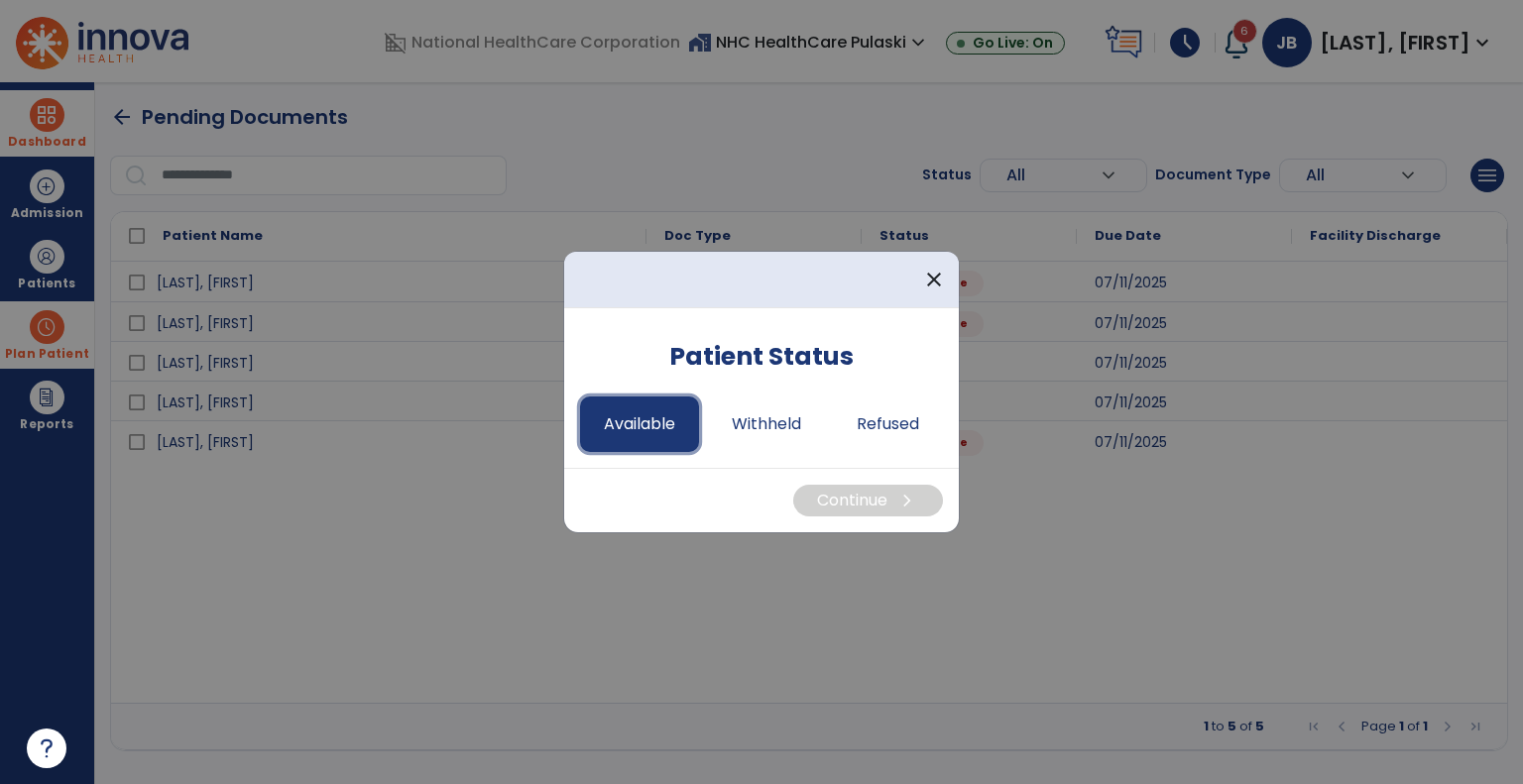 click on "Available" at bounding box center (640, 424) 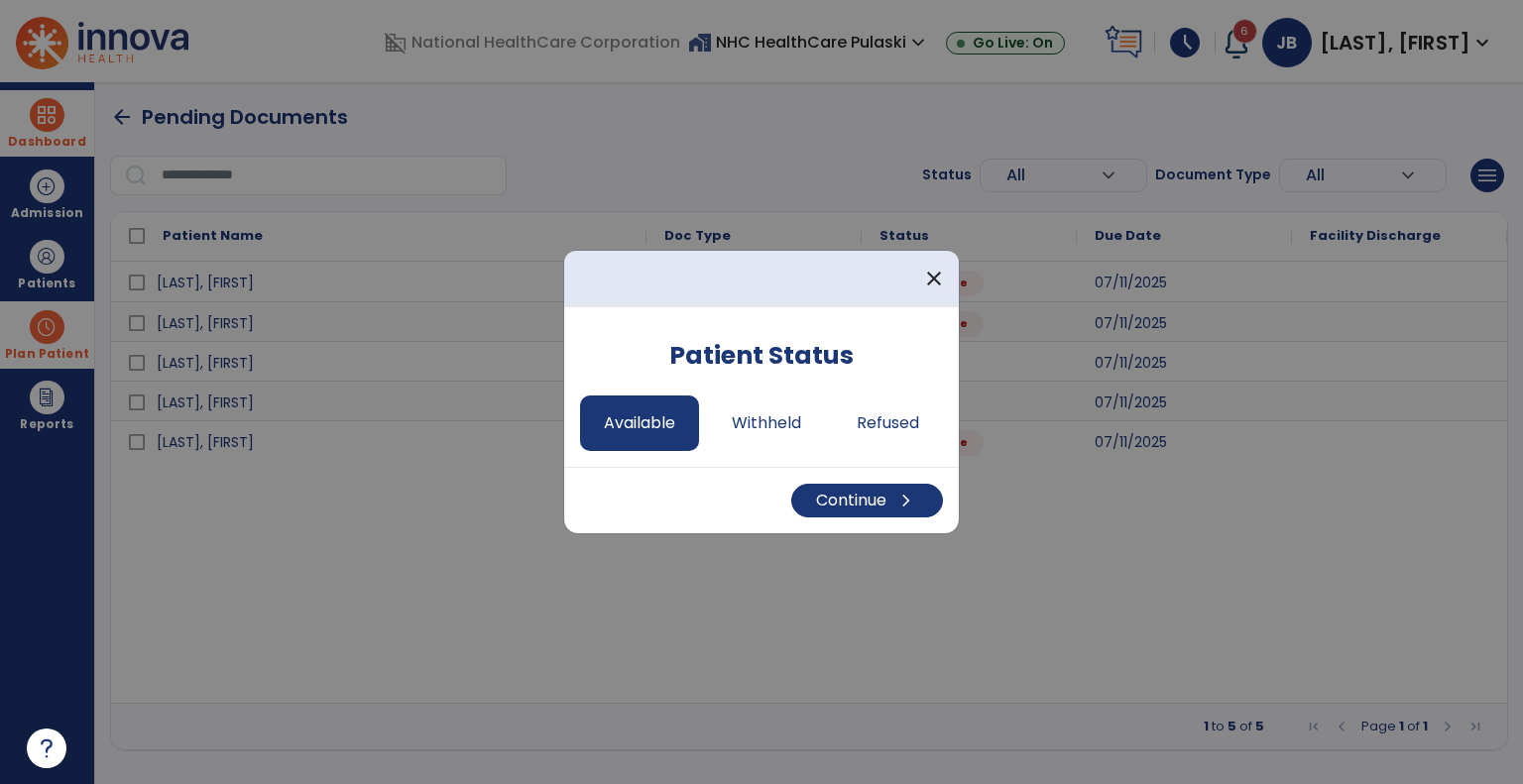 click on "Continue   chevron_right" at bounding box center (762, 500) 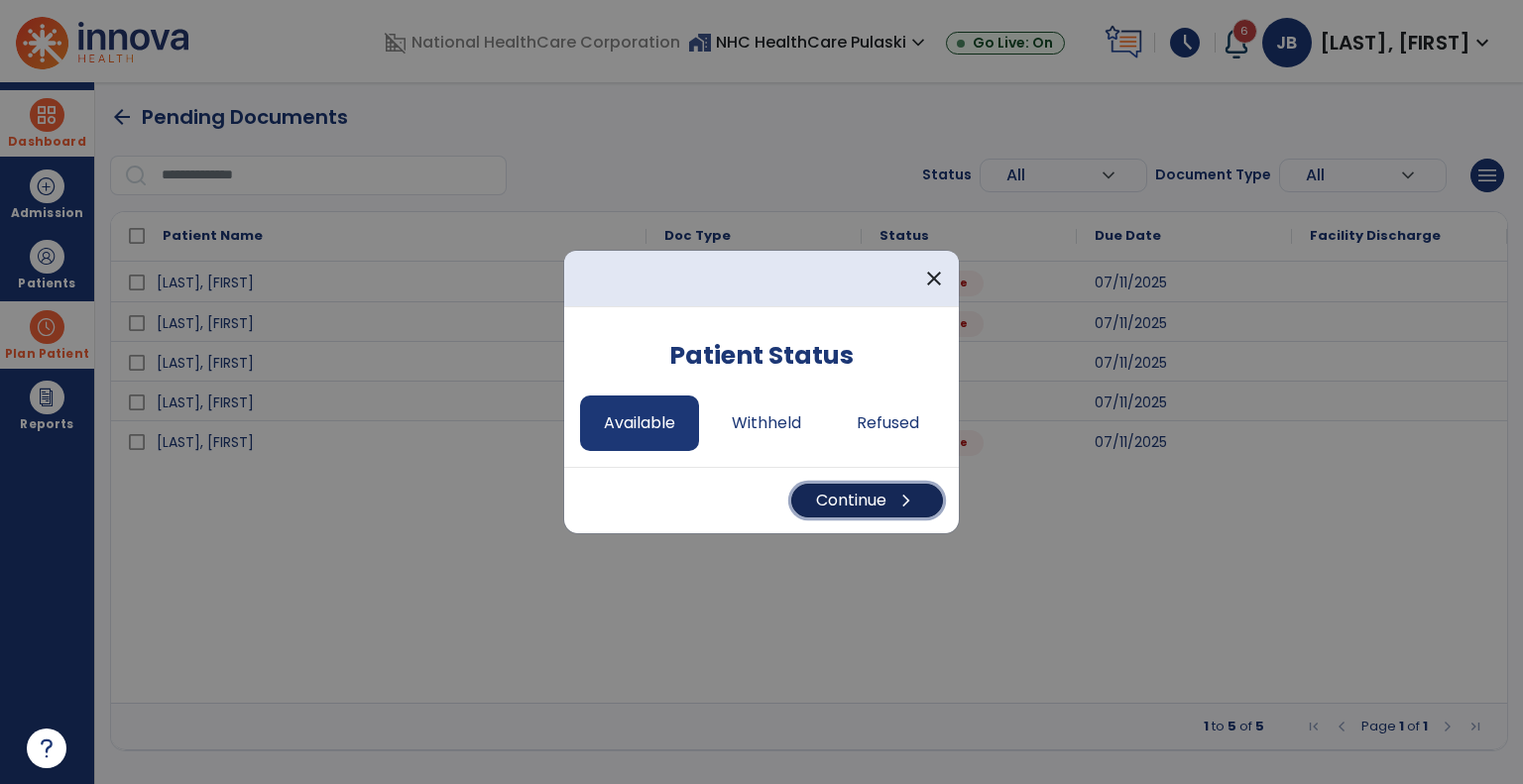 click on "Continue   chevron_right" at bounding box center (867, 501) 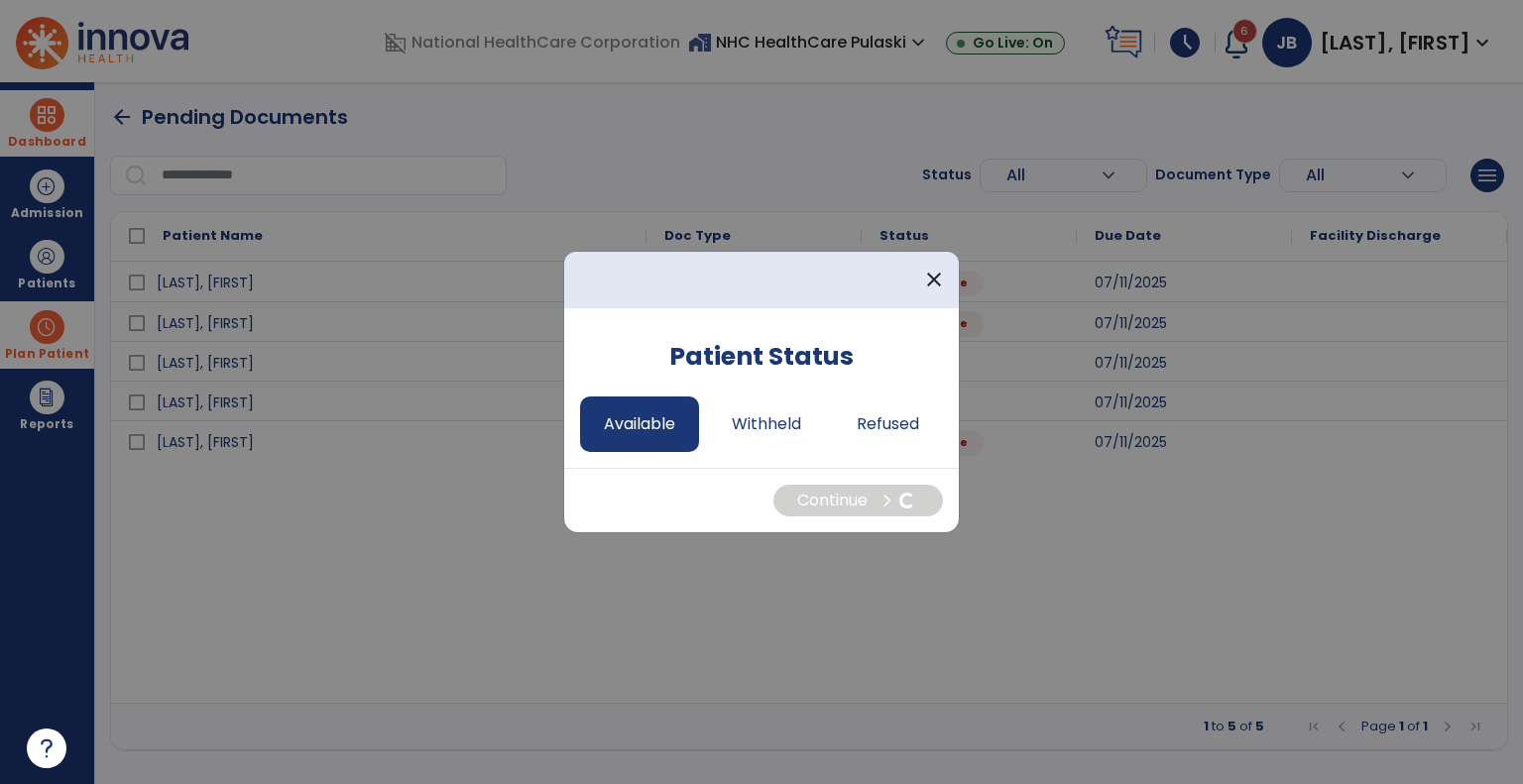 select on "*" 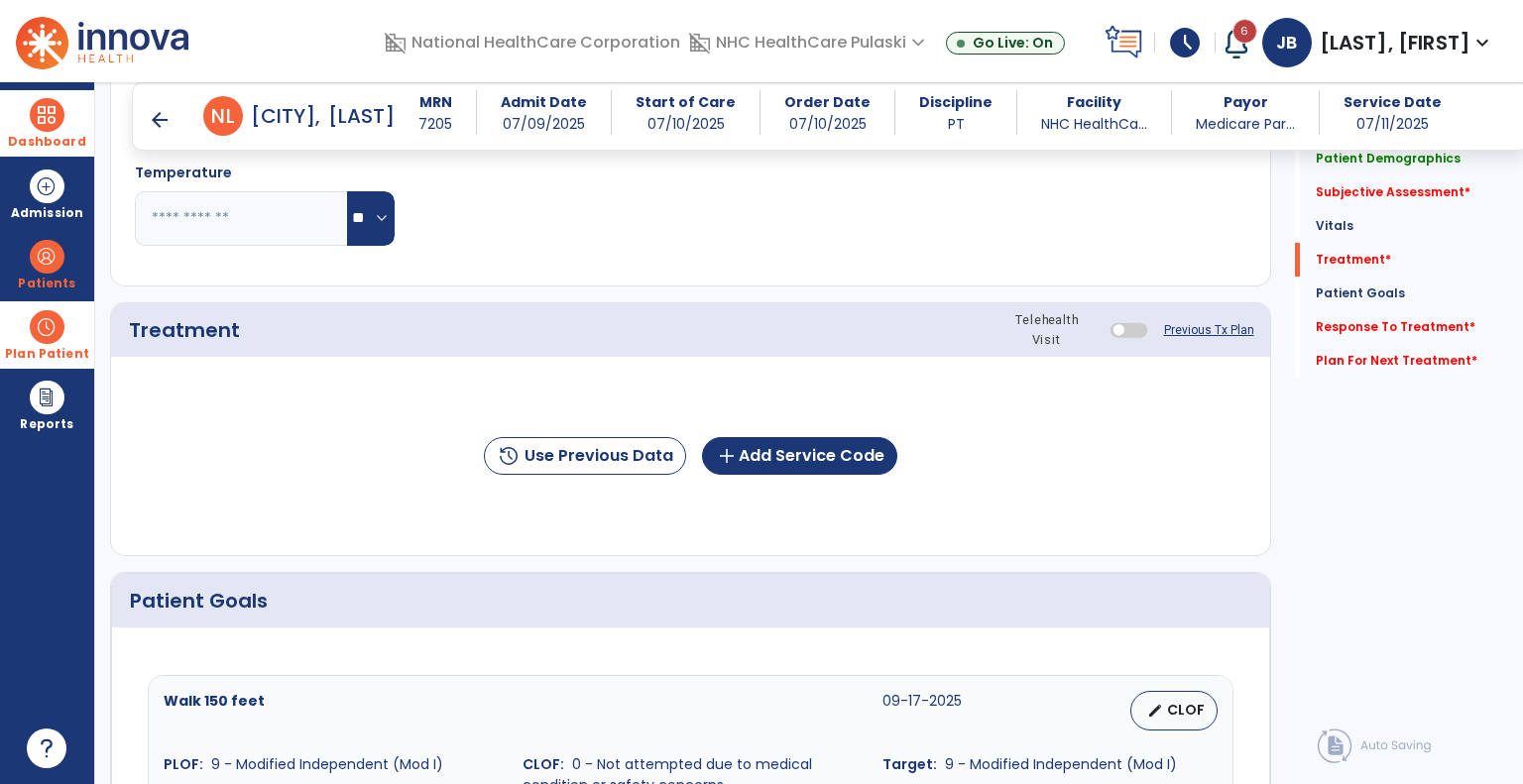 scroll, scrollTop: 940, scrollLeft: 0, axis: vertical 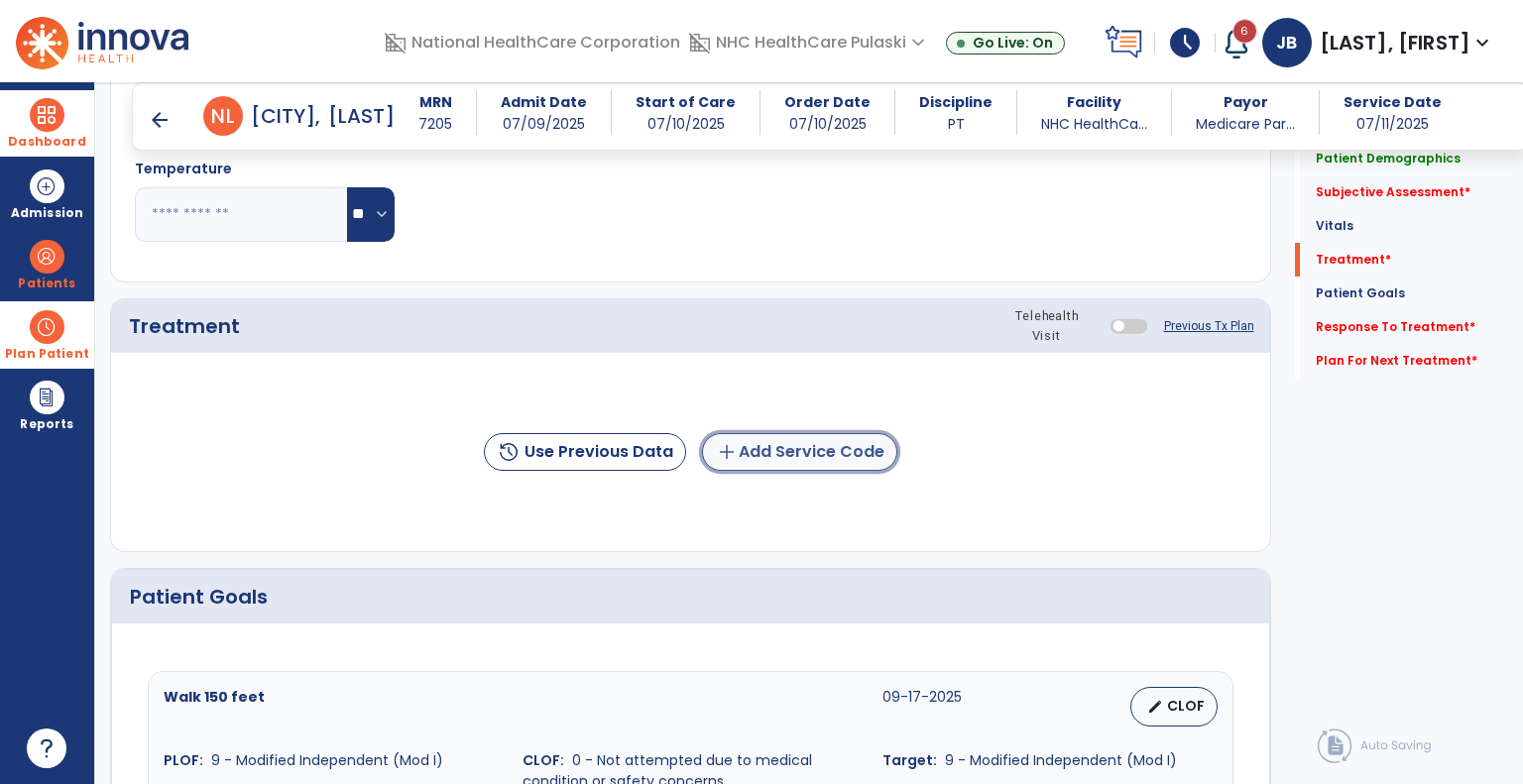 click on "add  Add Service Code" 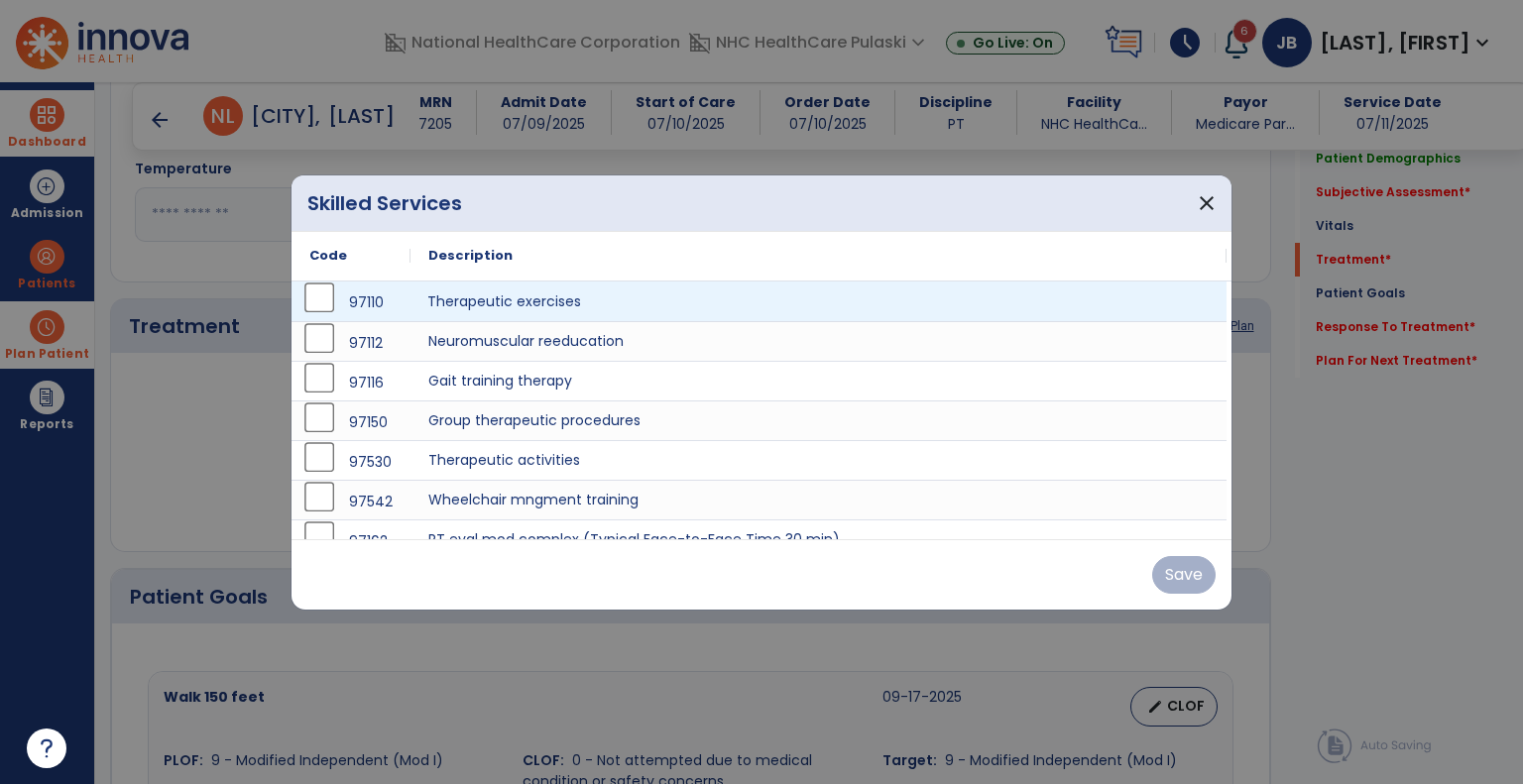 click on "Therapeutic exercises" at bounding box center [818, 301] 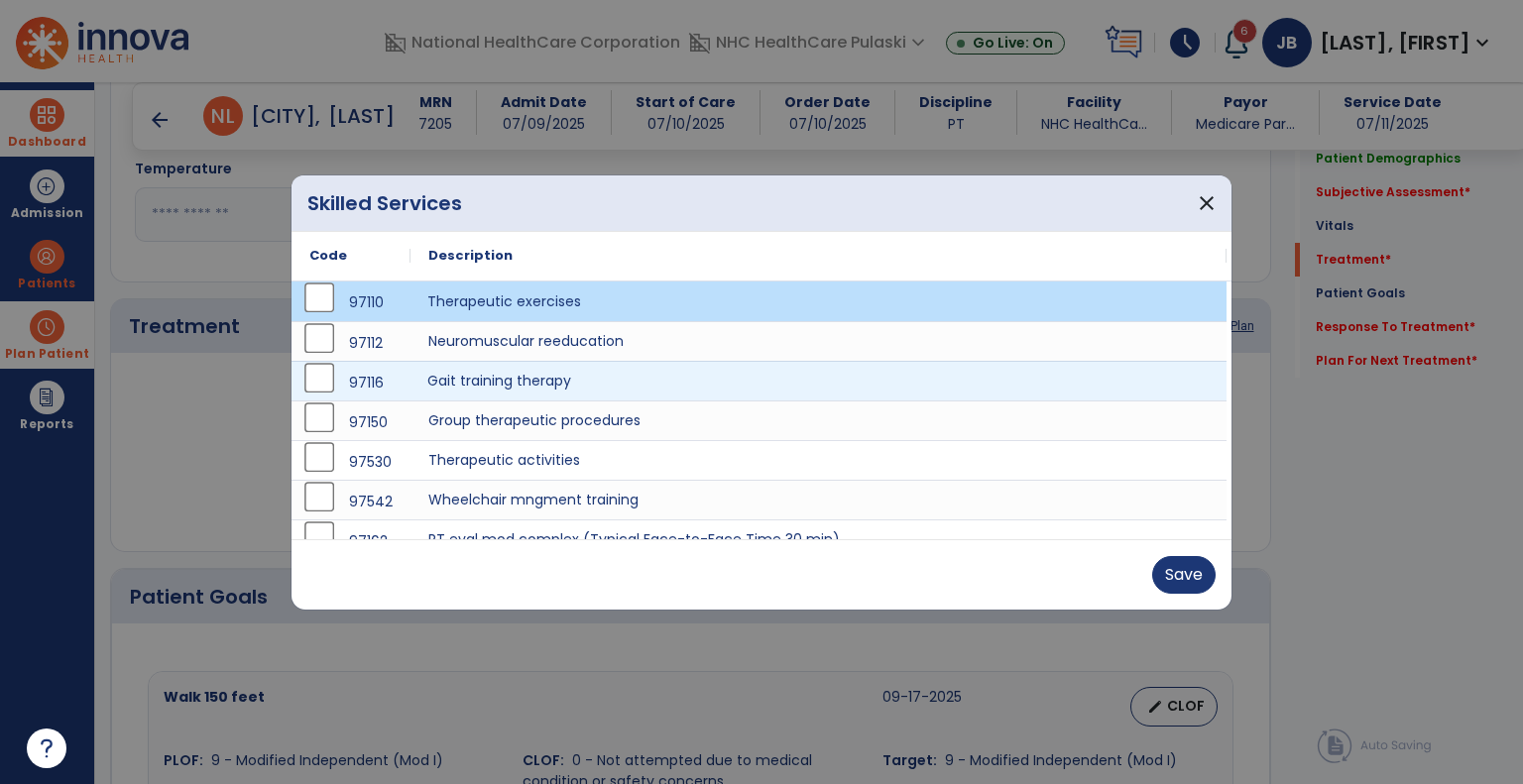 click on "Gait training therapy" at bounding box center [818, 381] 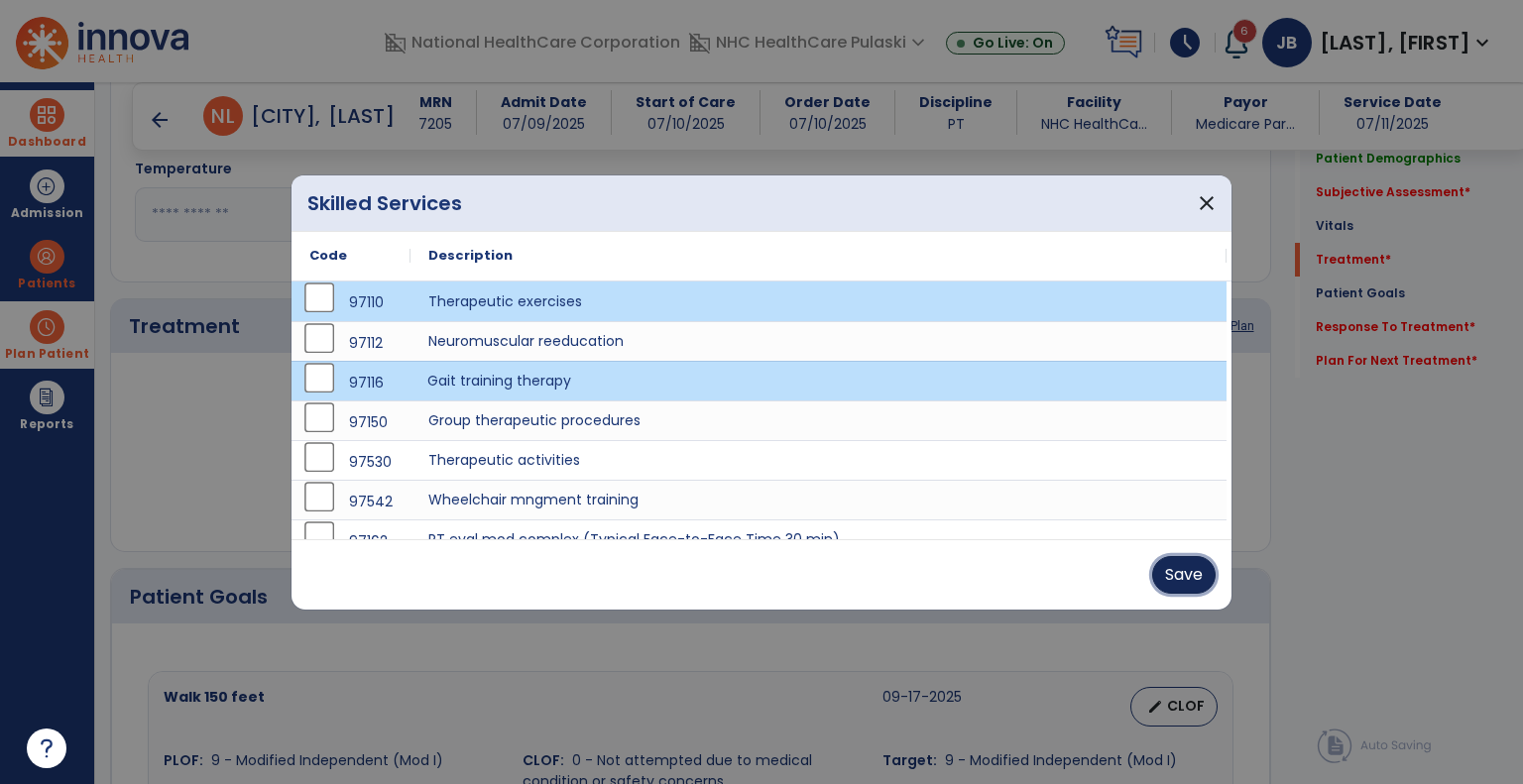 click on "Save" at bounding box center (1184, 575) 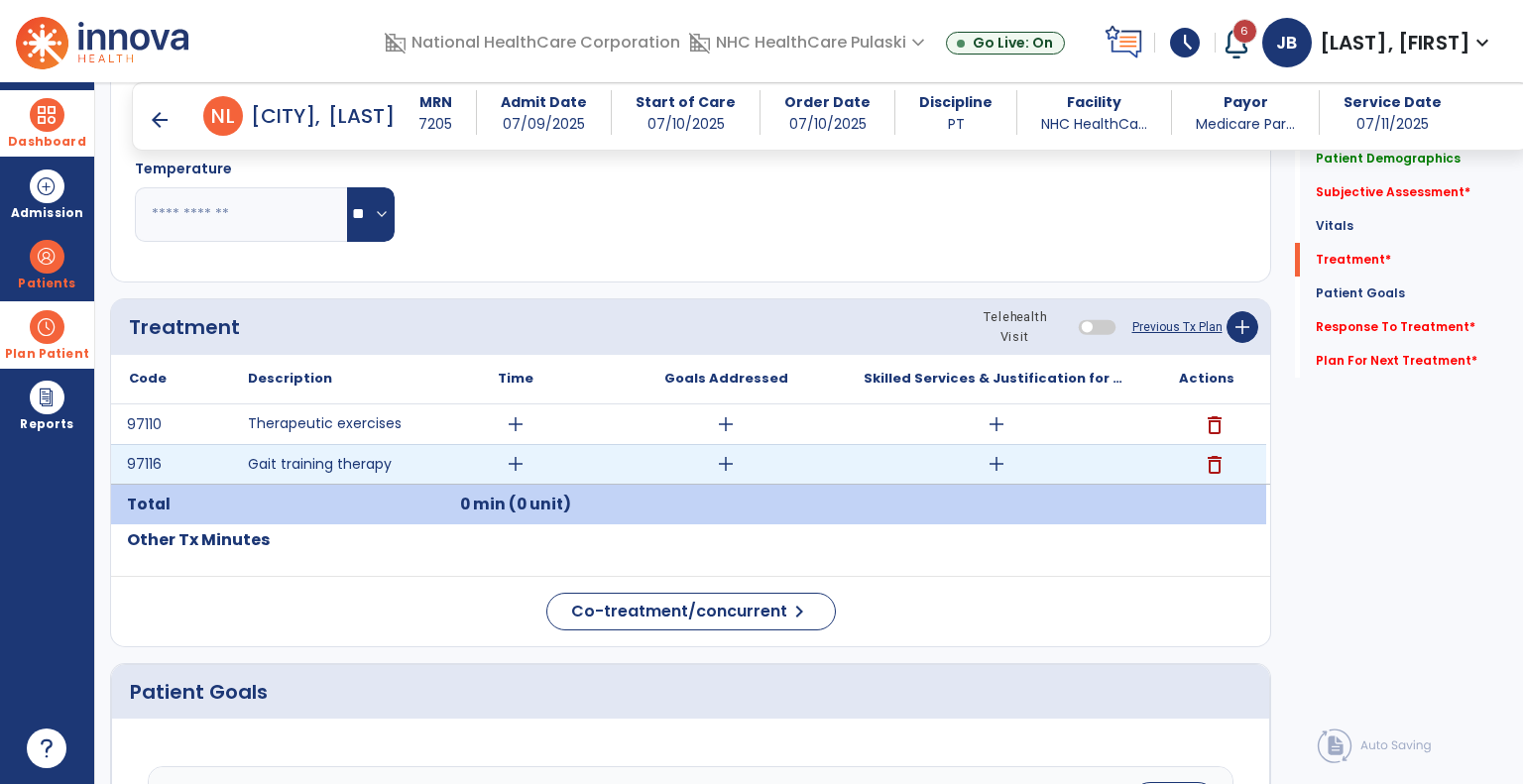click on "add" at bounding box center [516, 464] 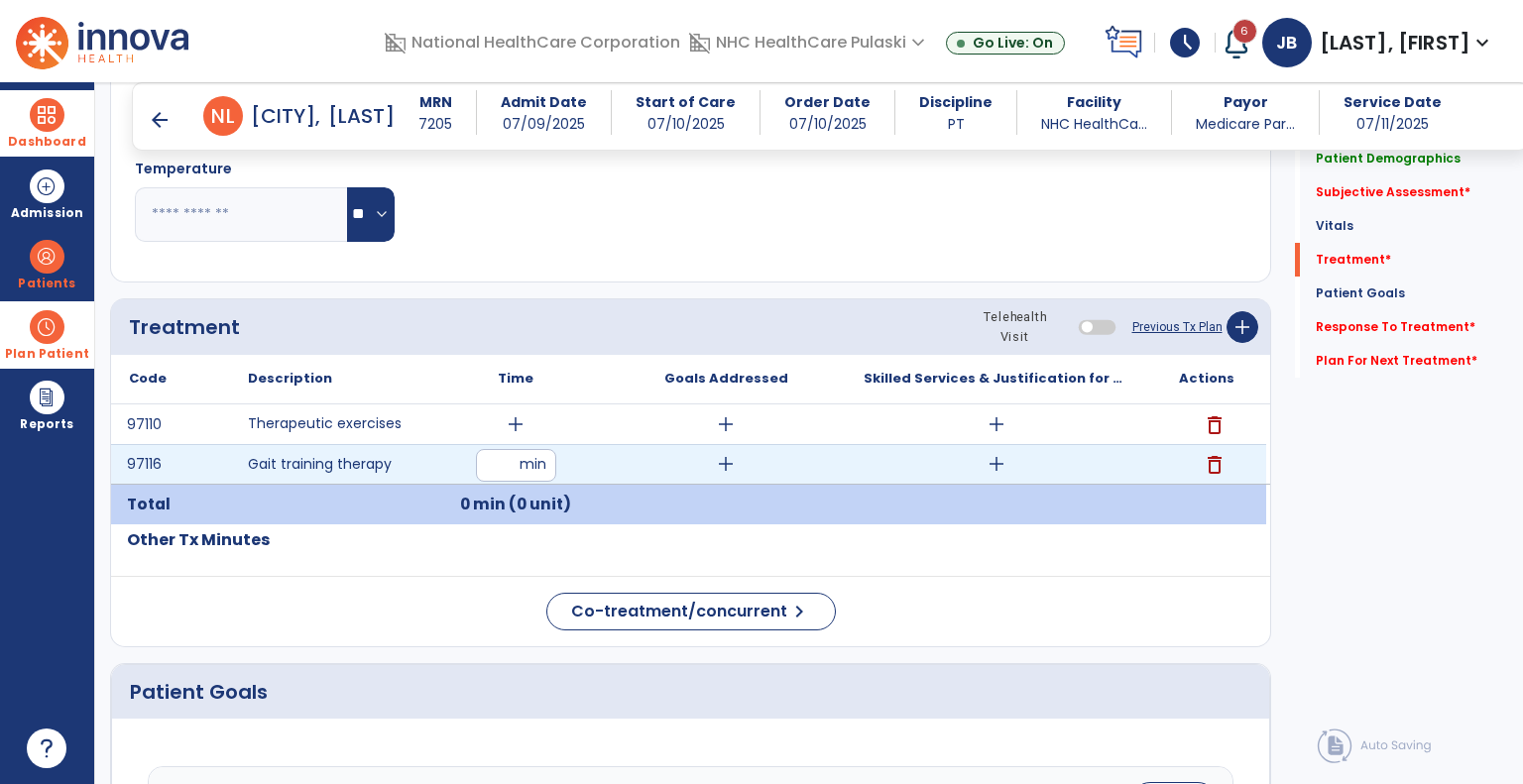 type on "*" 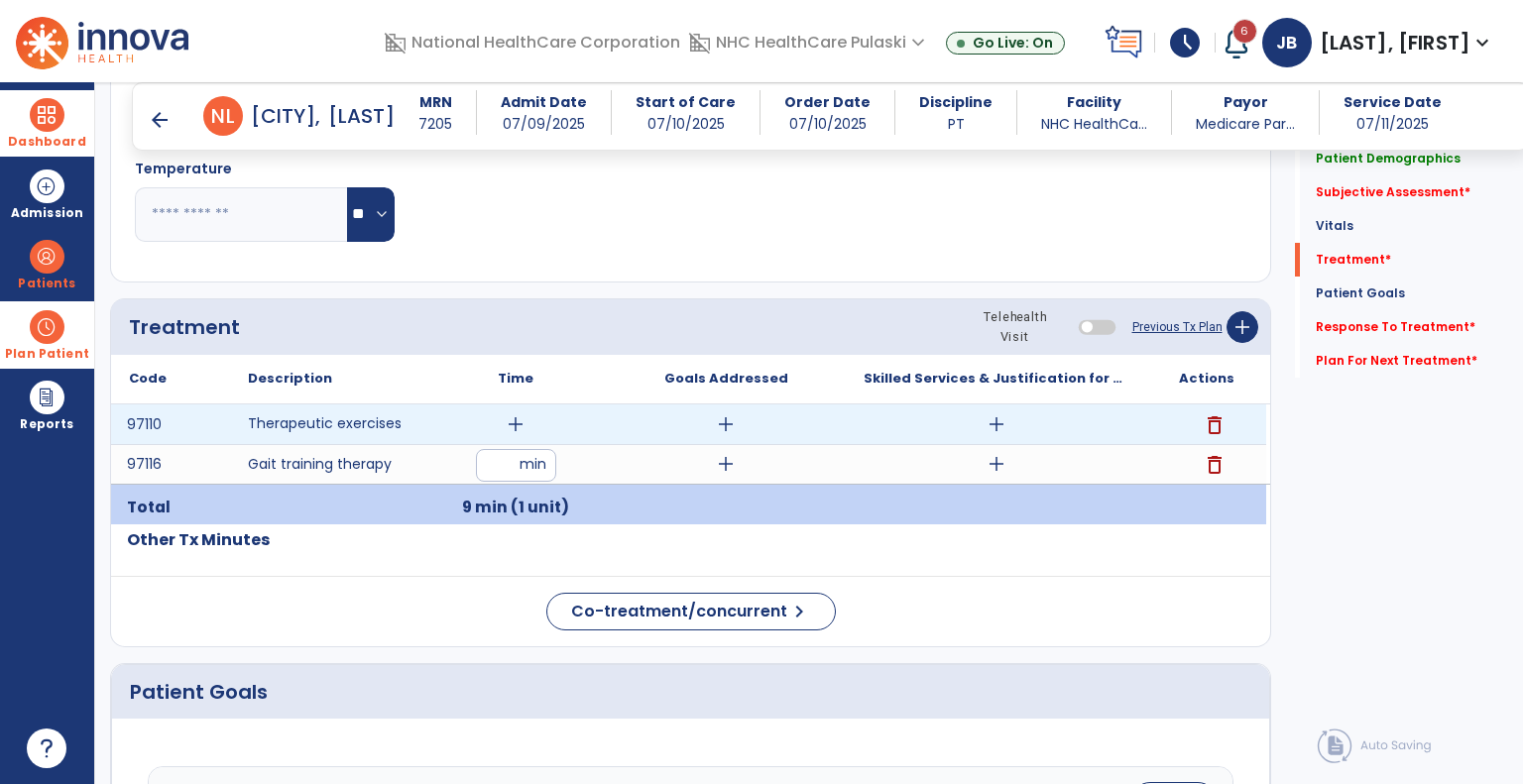 click on "add" at bounding box center [516, 424] 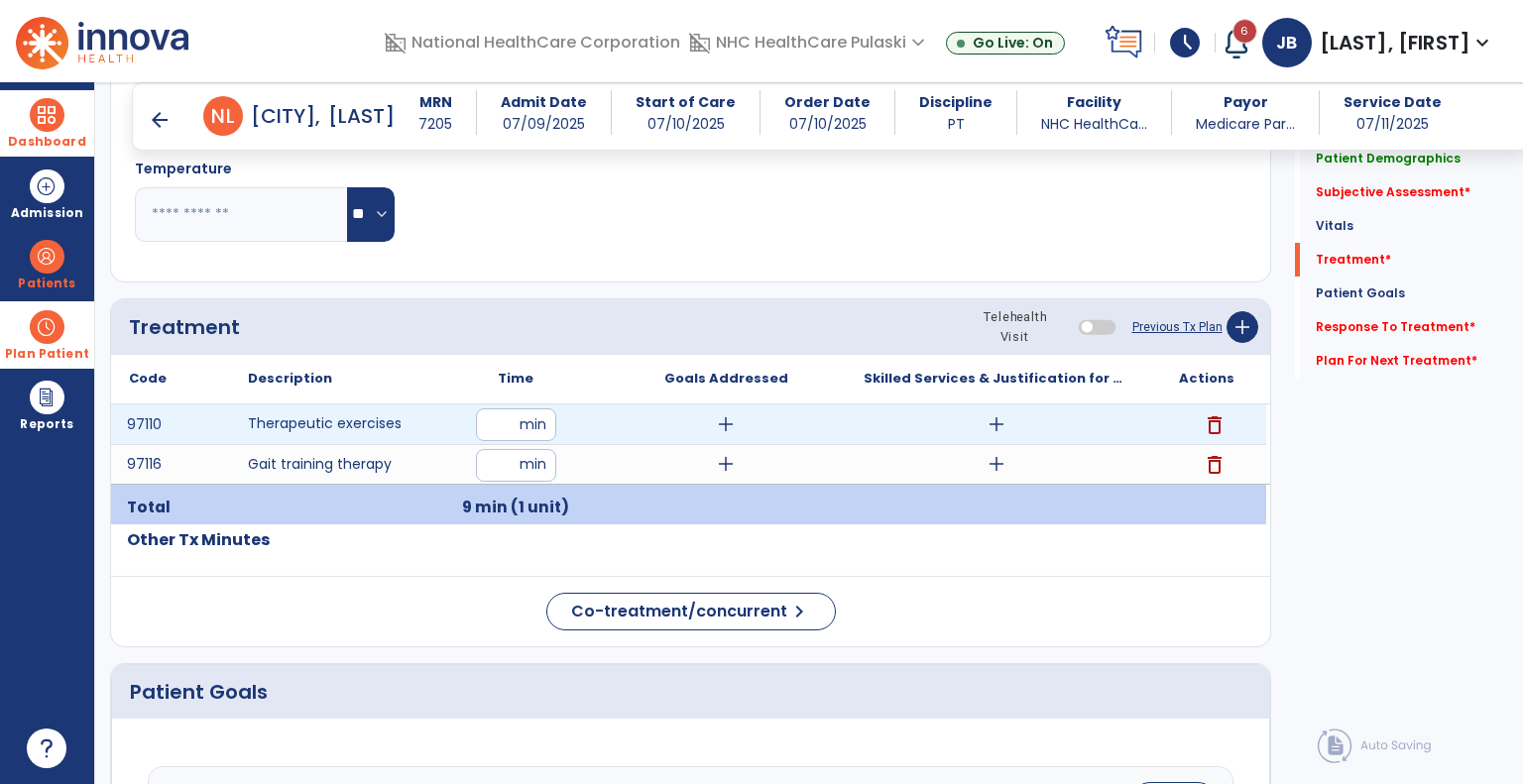 type on "**" 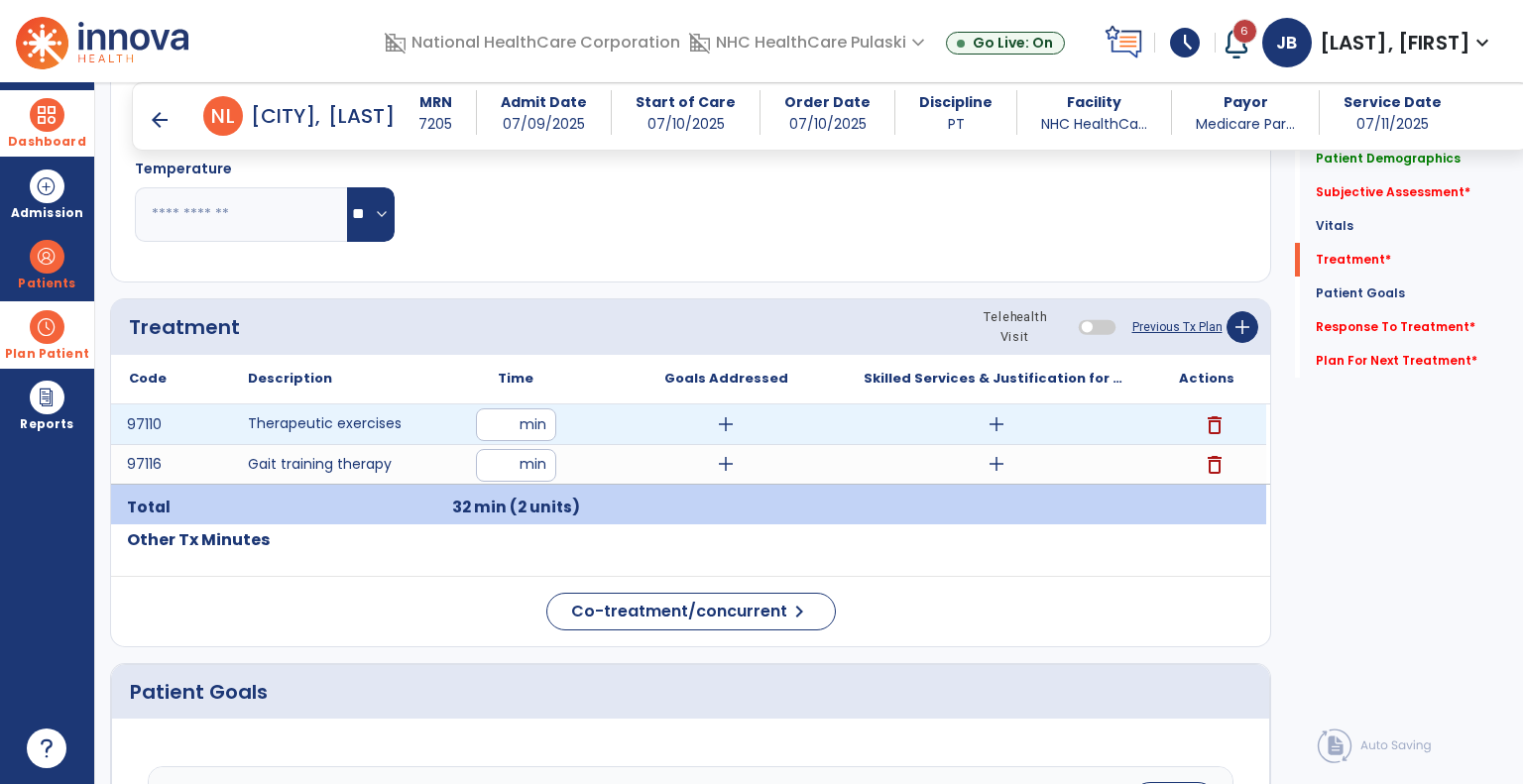 click on "add" at bounding box center (996, 424) 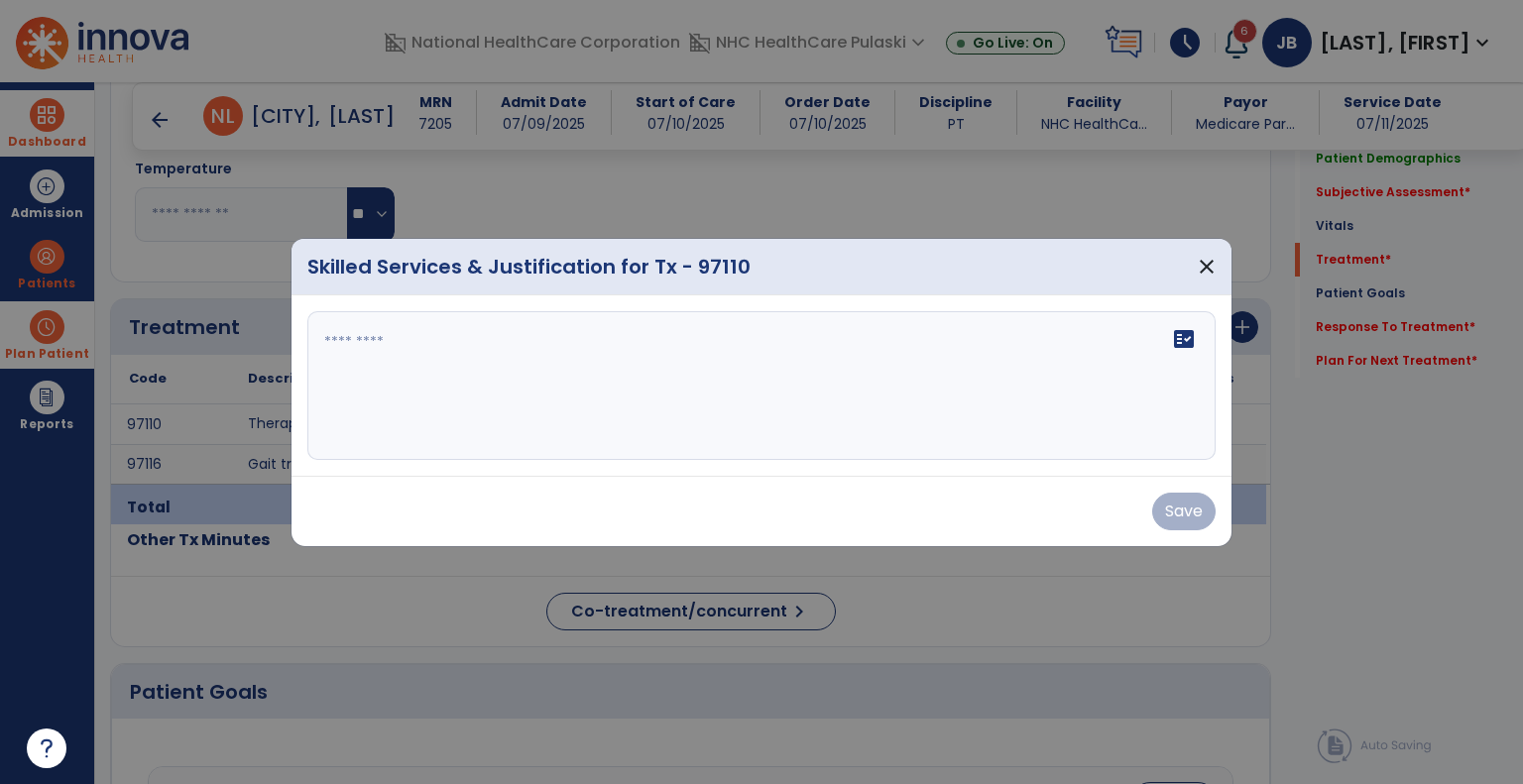 click on "fact_check" at bounding box center (762, 386) 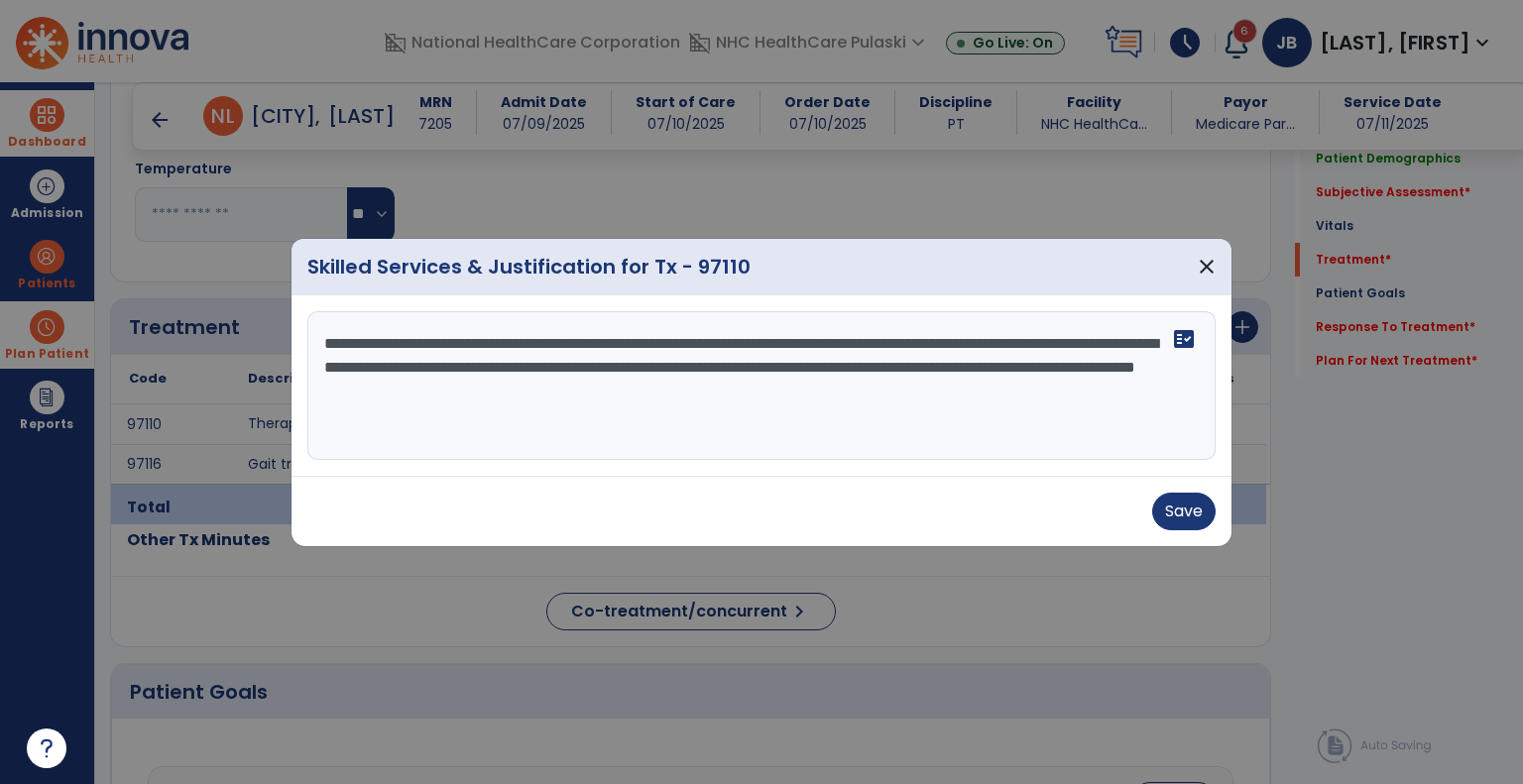 click on "**********" at bounding box center [762, 386] 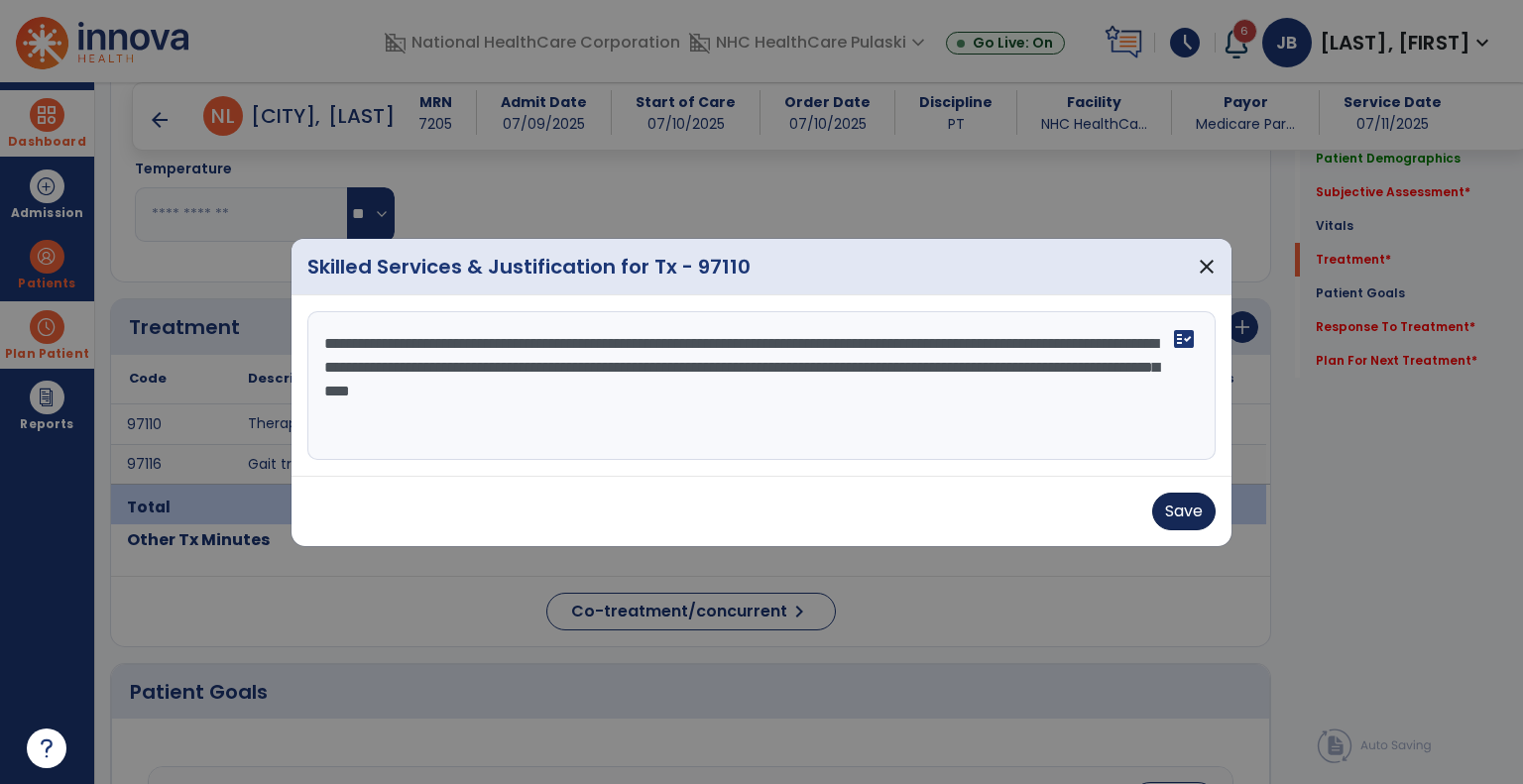 type on "**********" 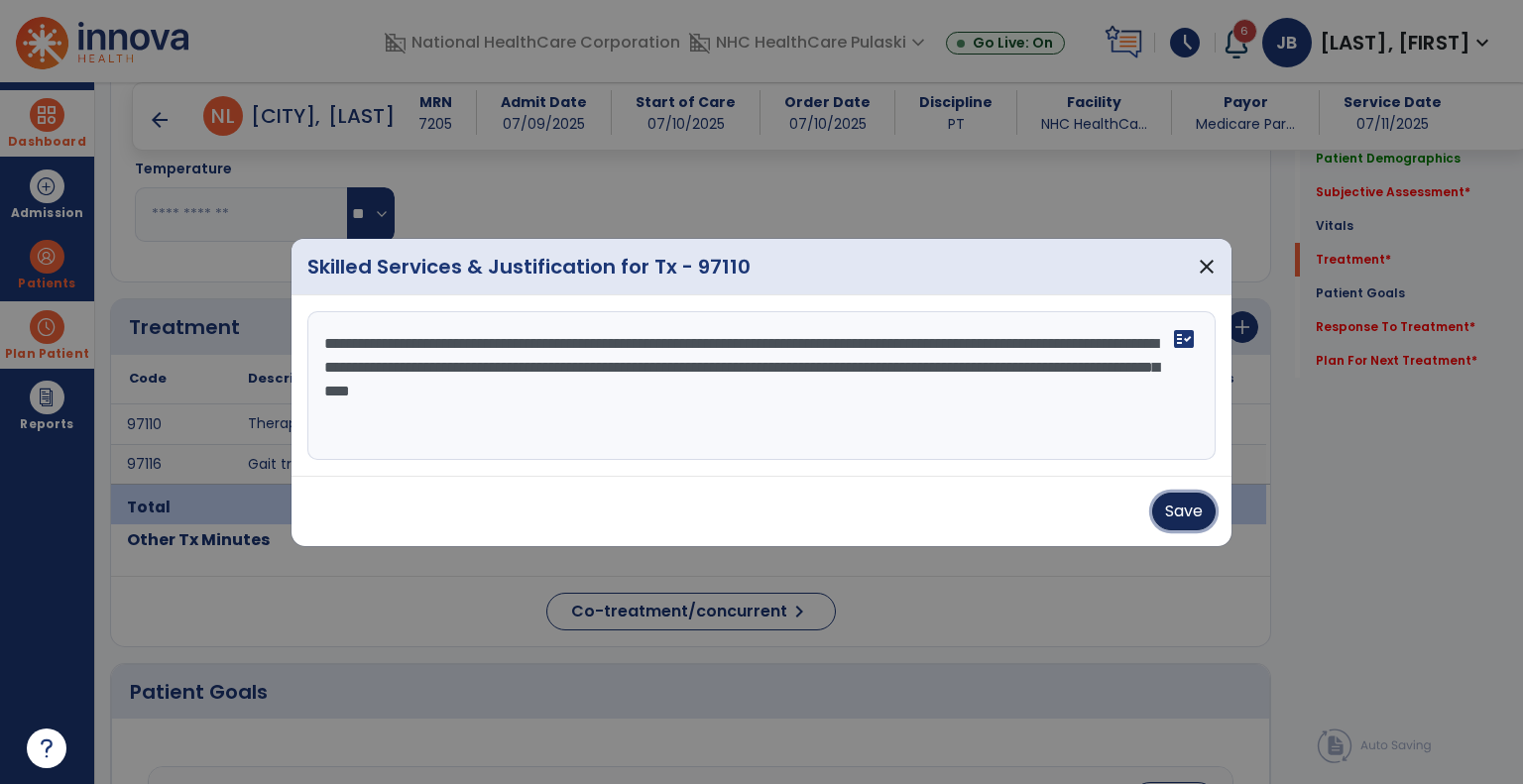 click on "Save" at bounding box center [1184, 511] 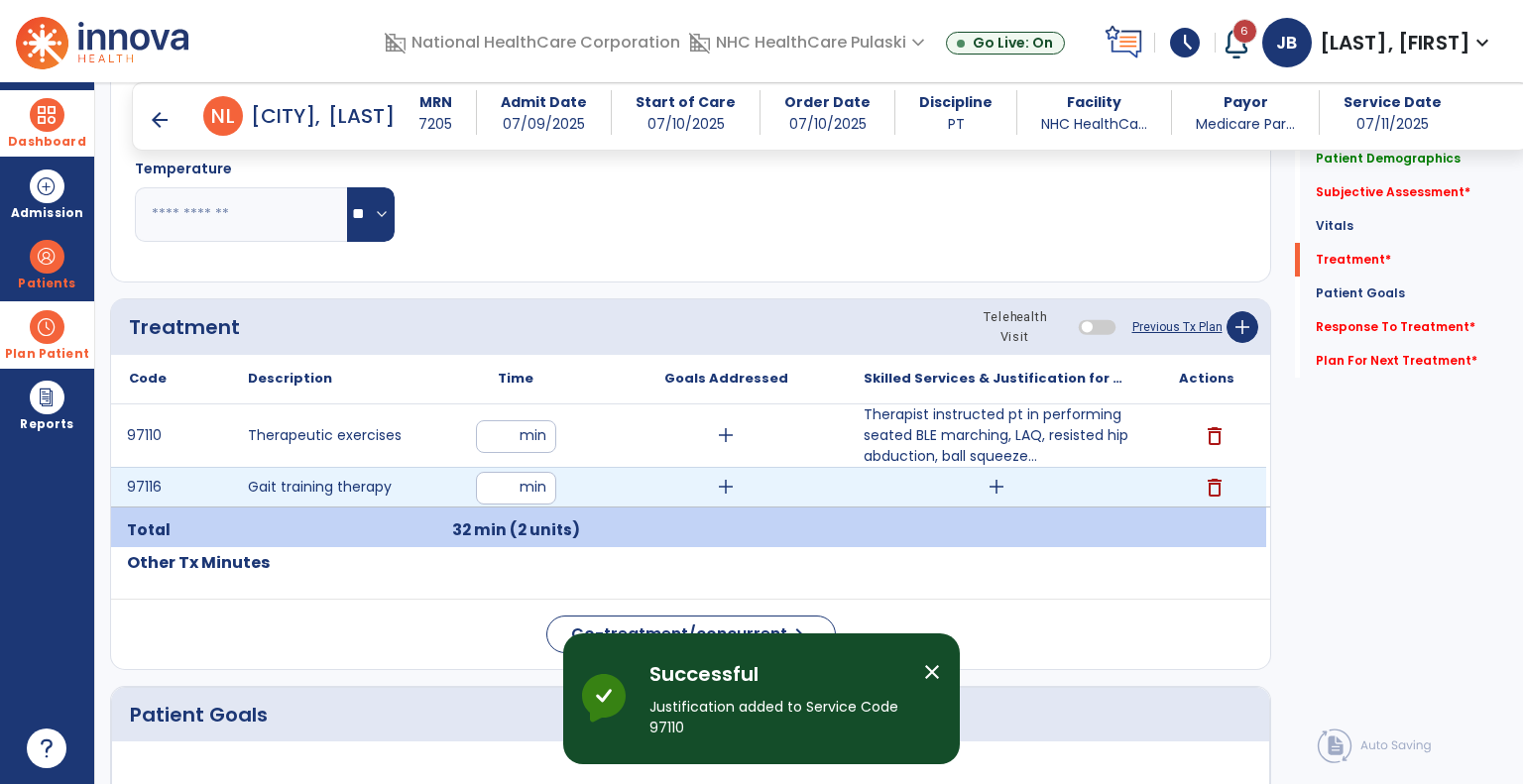 click on "add" at bounding box center (996, 487) 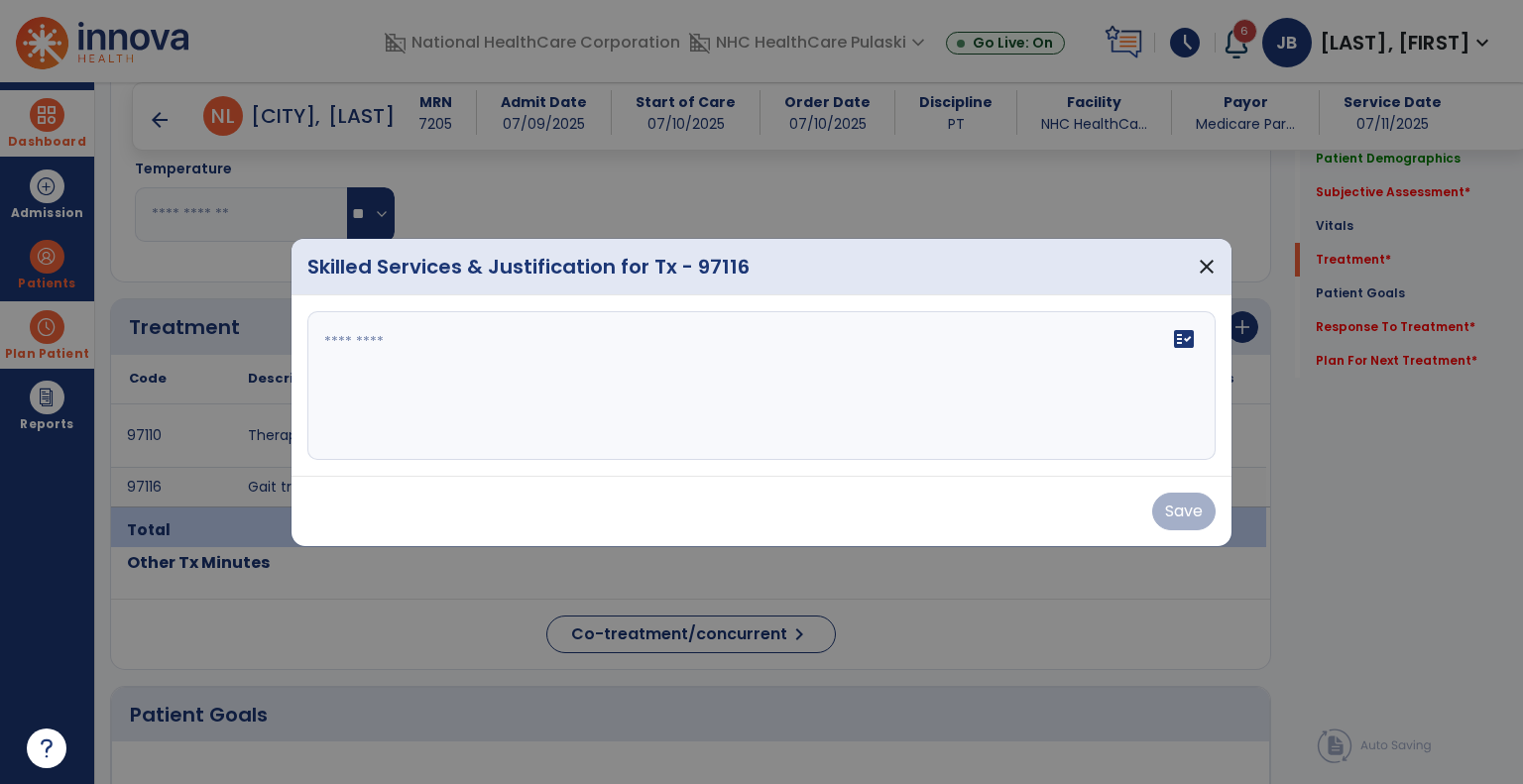 click on "fact_check" at bounding box center [762, 386] 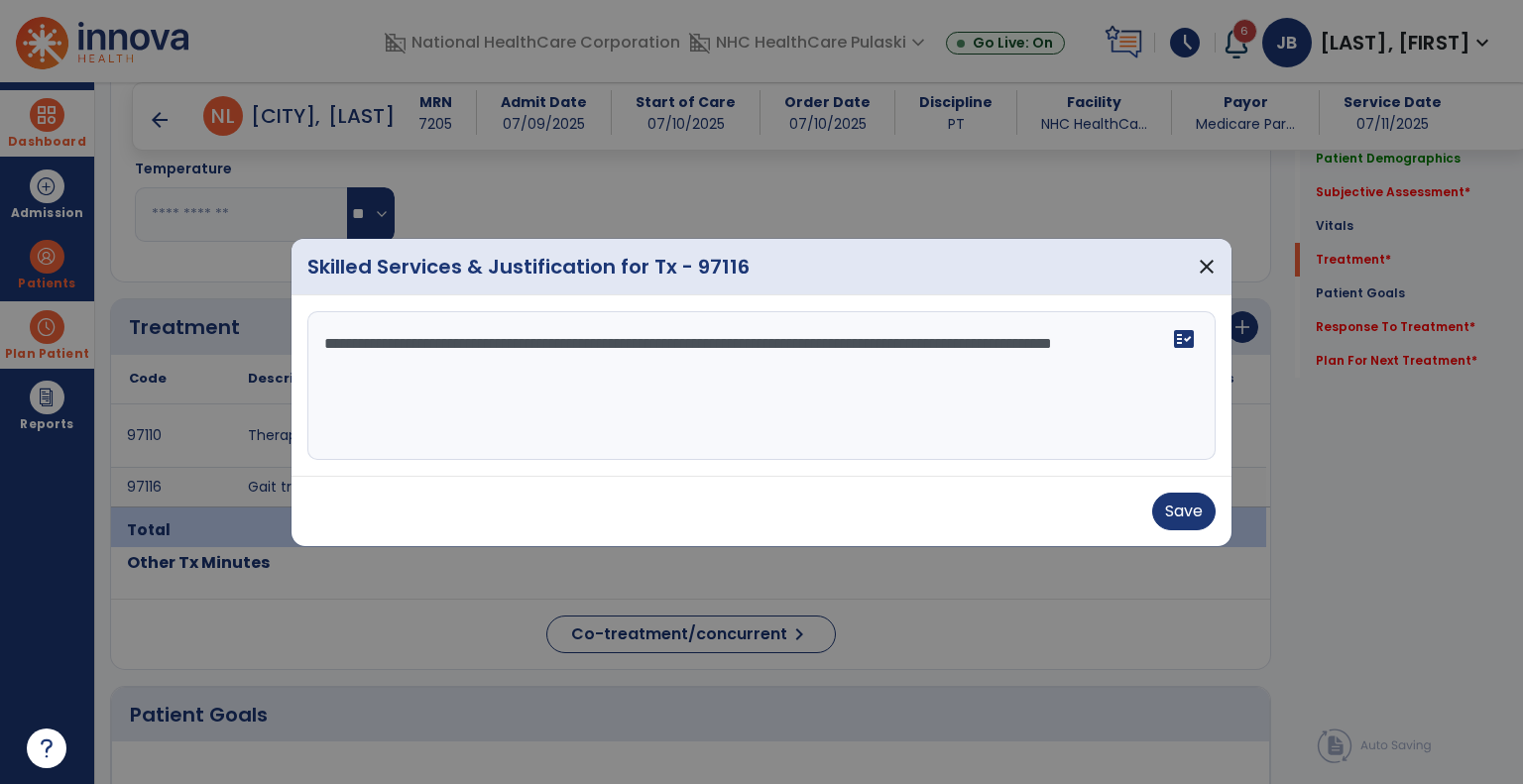 click on "**********" at bounding box center [762, 386] 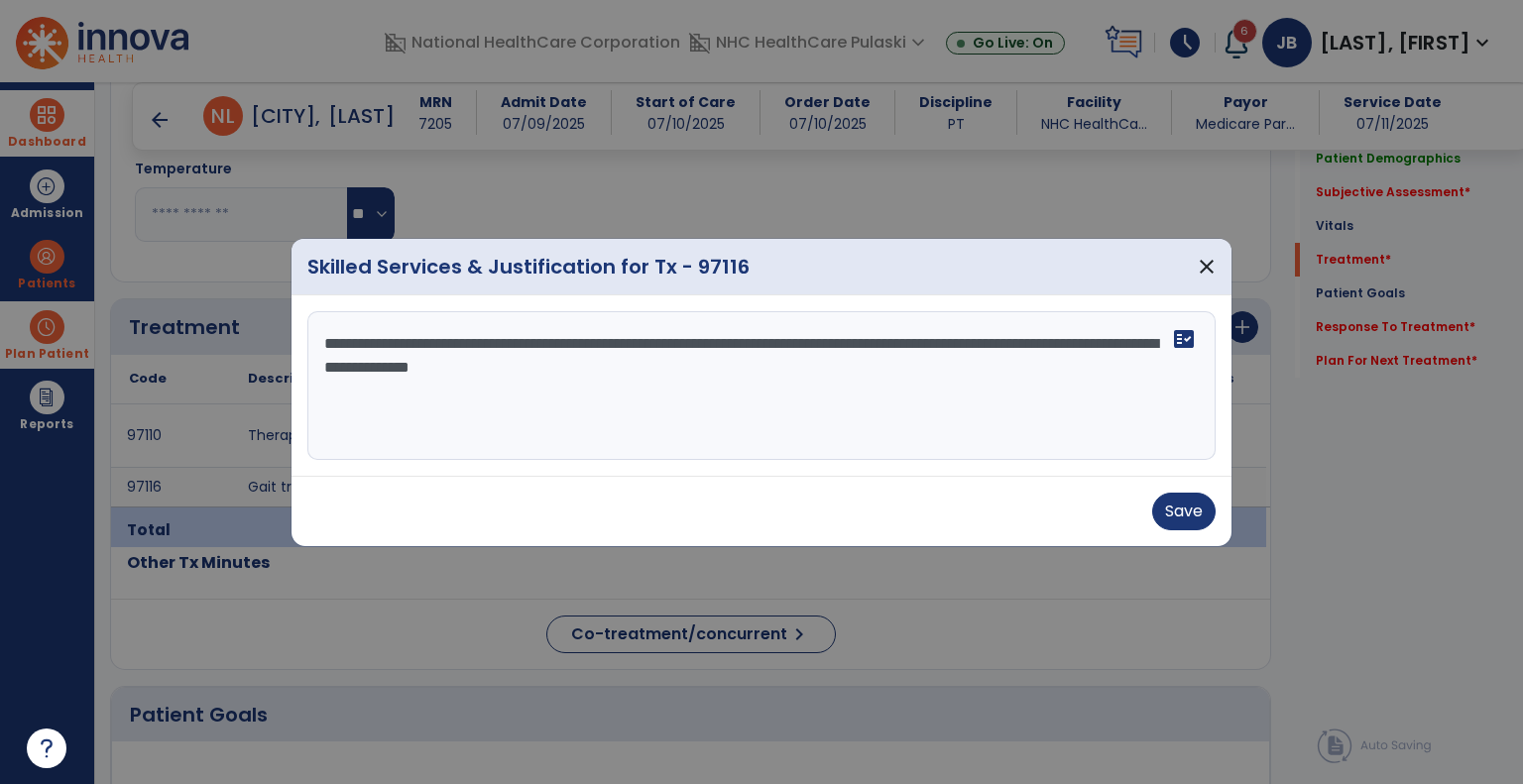 click on "**********" at bounding box center (762, 386) 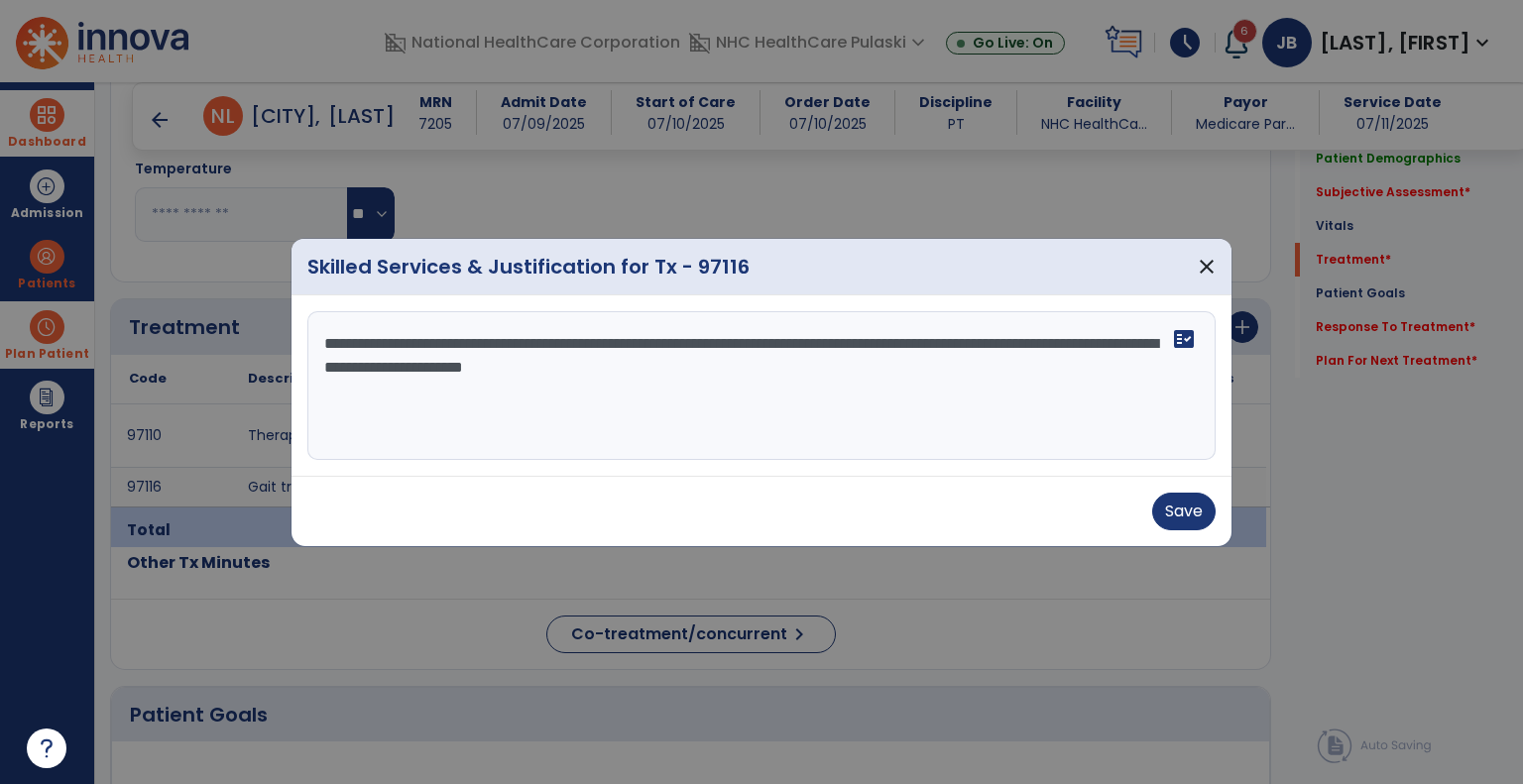 click on "**********" at bounding box center (762, 386) 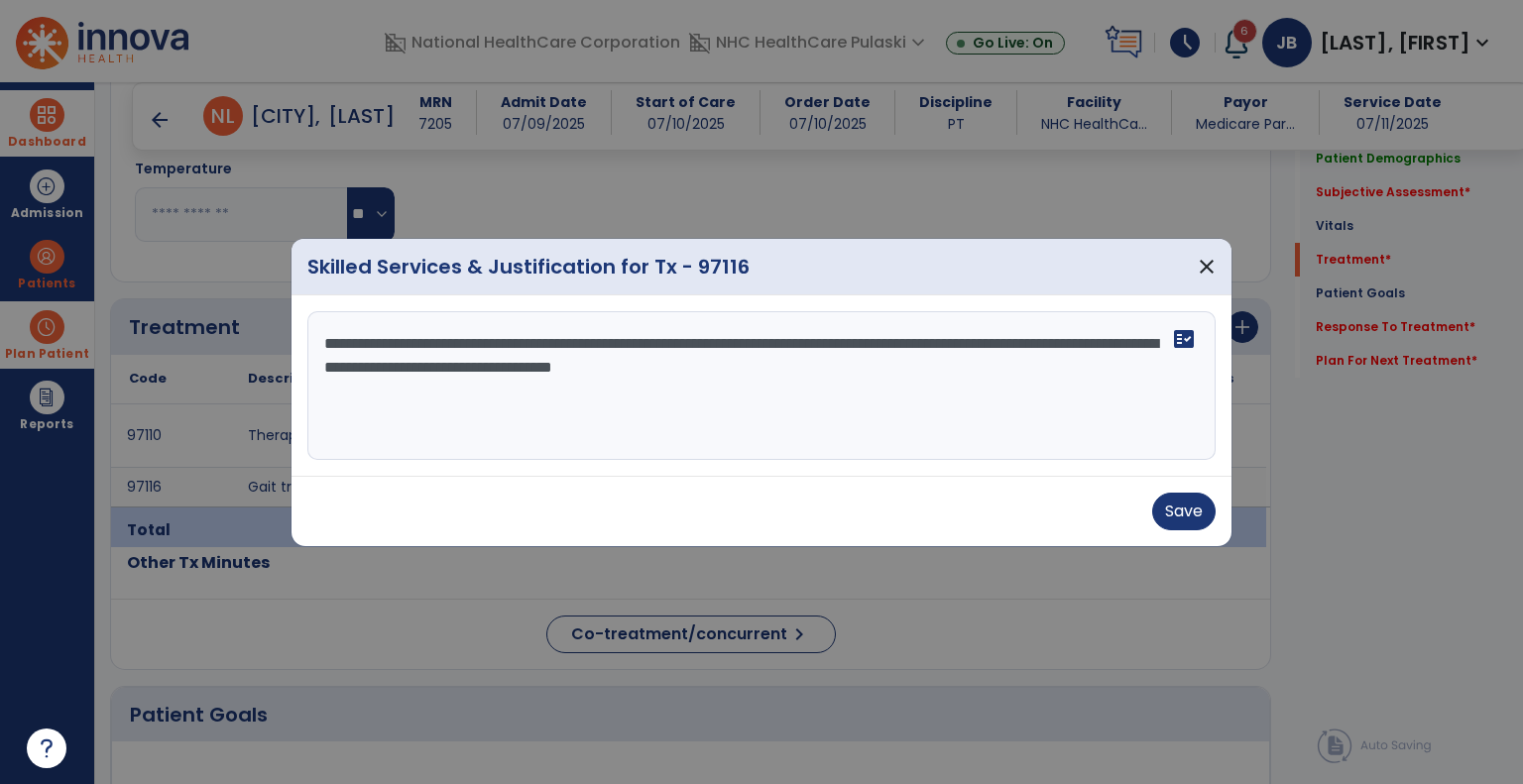 click on "**********" at bounding box center [762, 386] 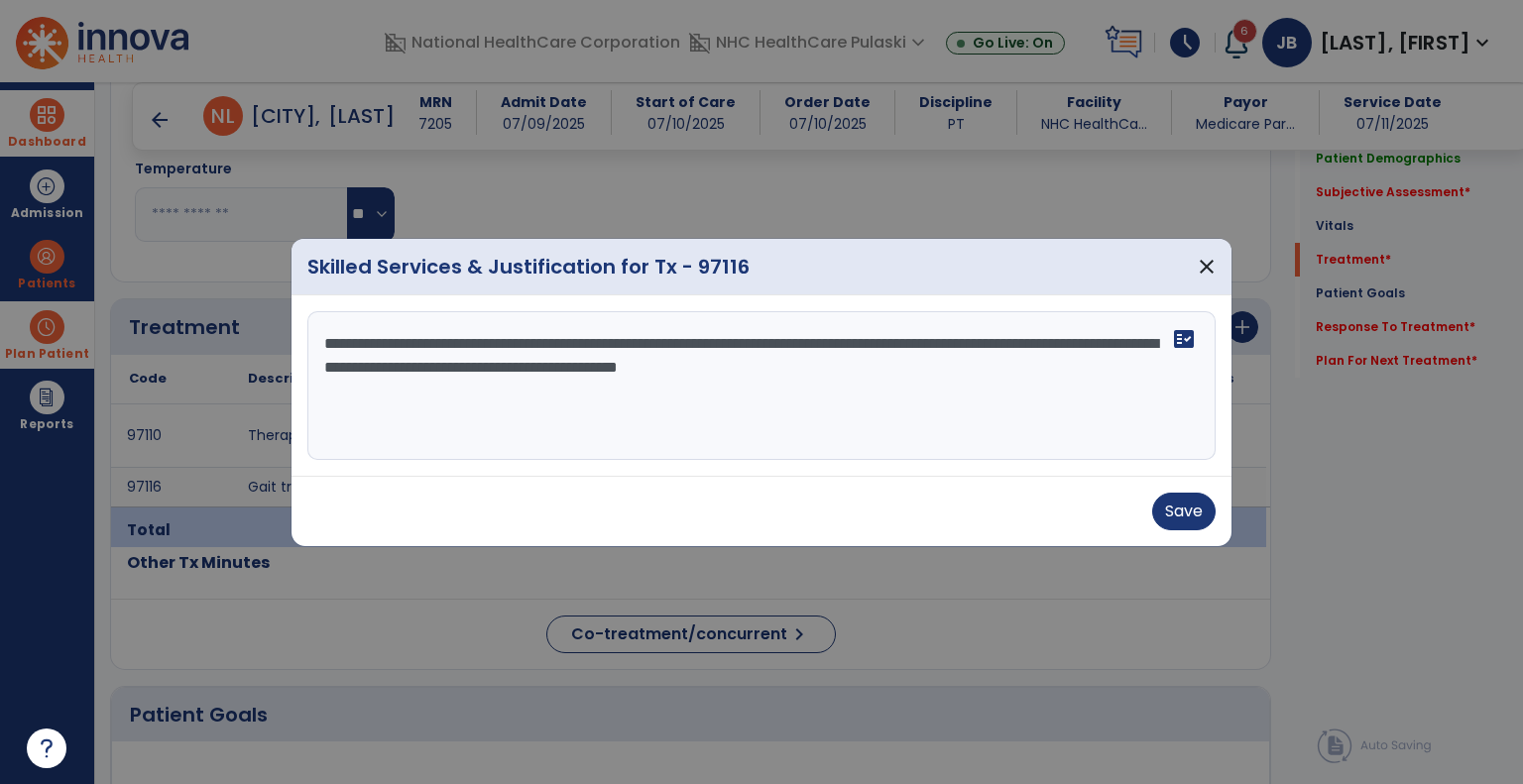 click on "**********" at bounding box center (762, 386) 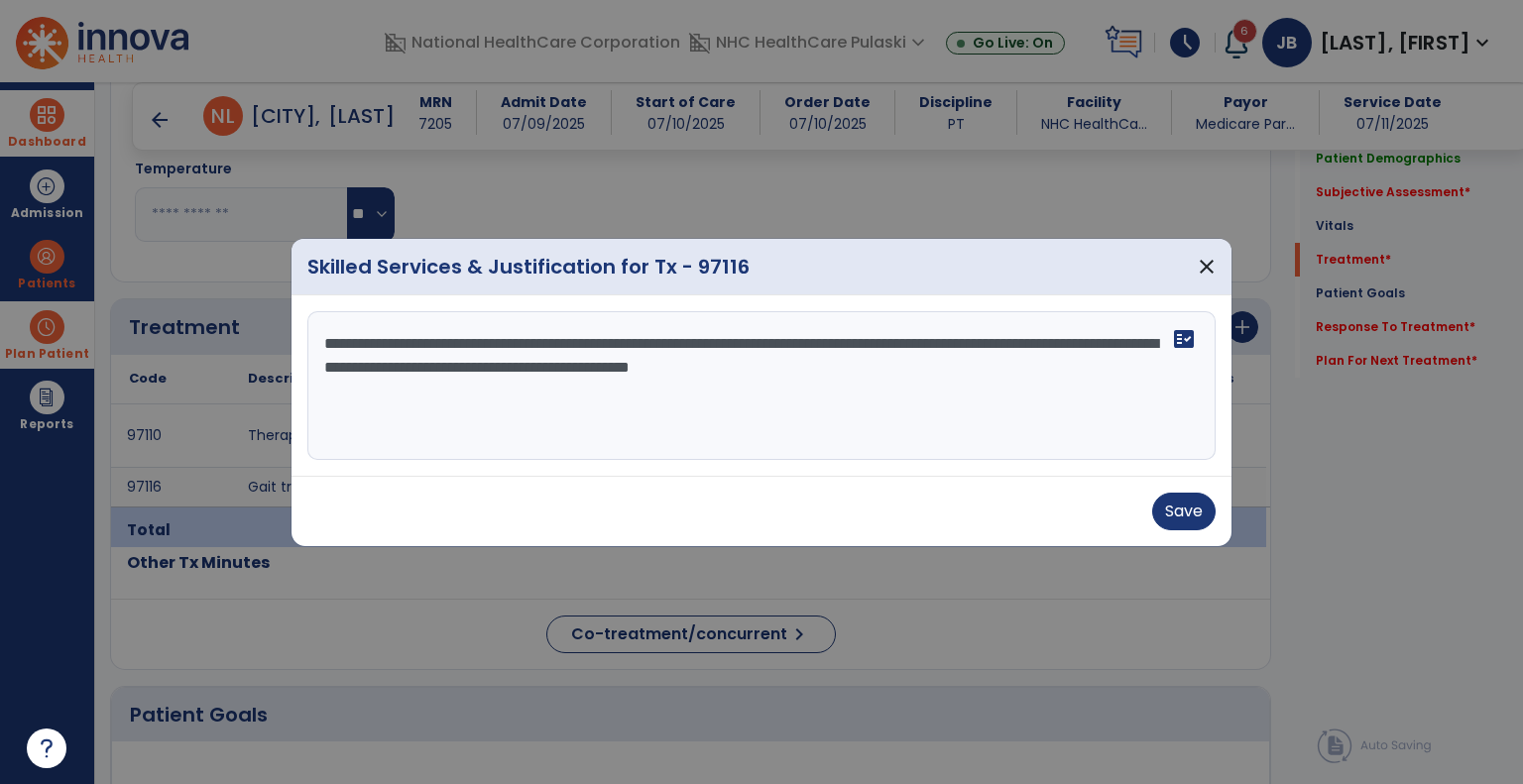 click on "**********" at bounding box center [762, 386] 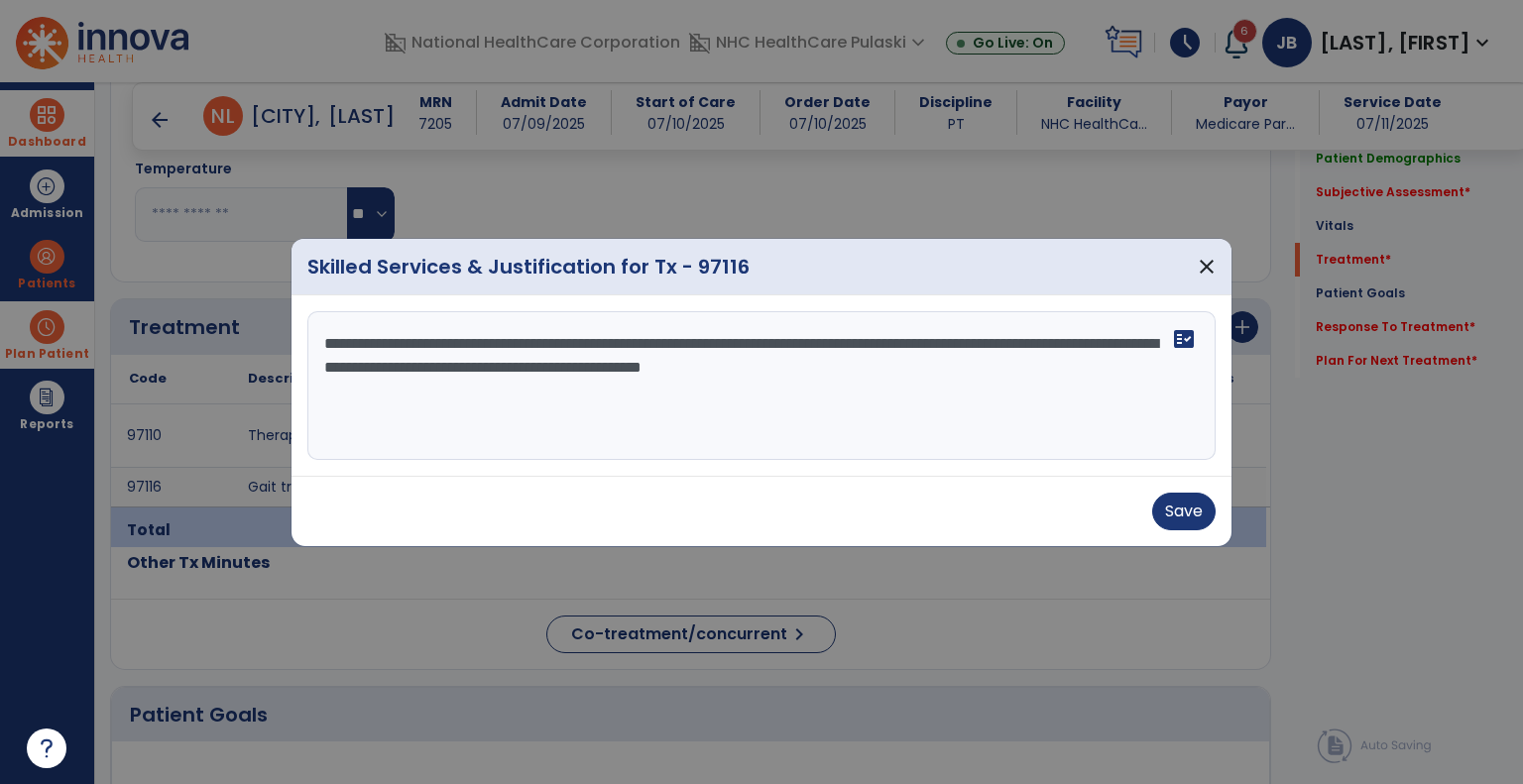 click on "**********" at bounding box center [762, 386] 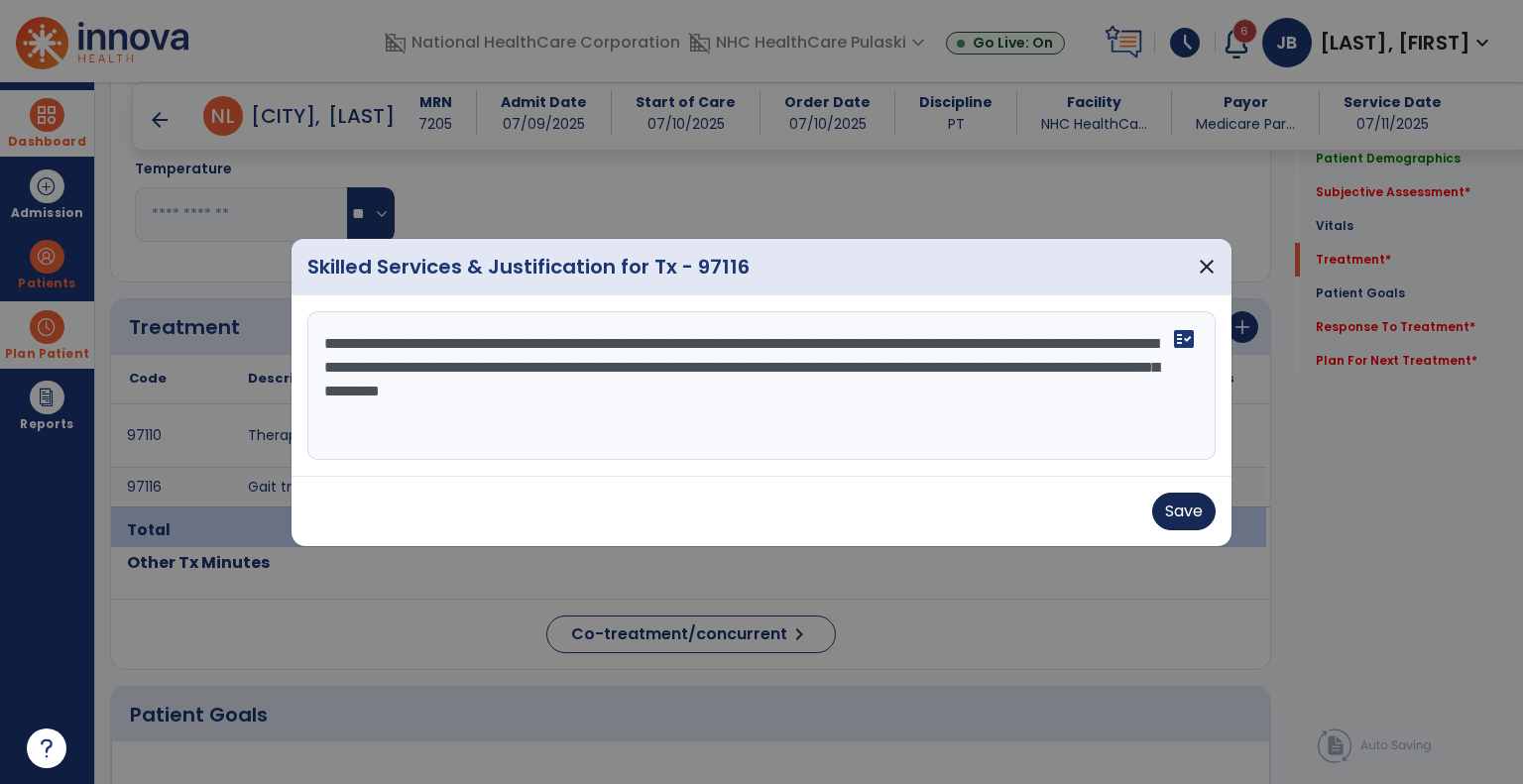 type on "**********" 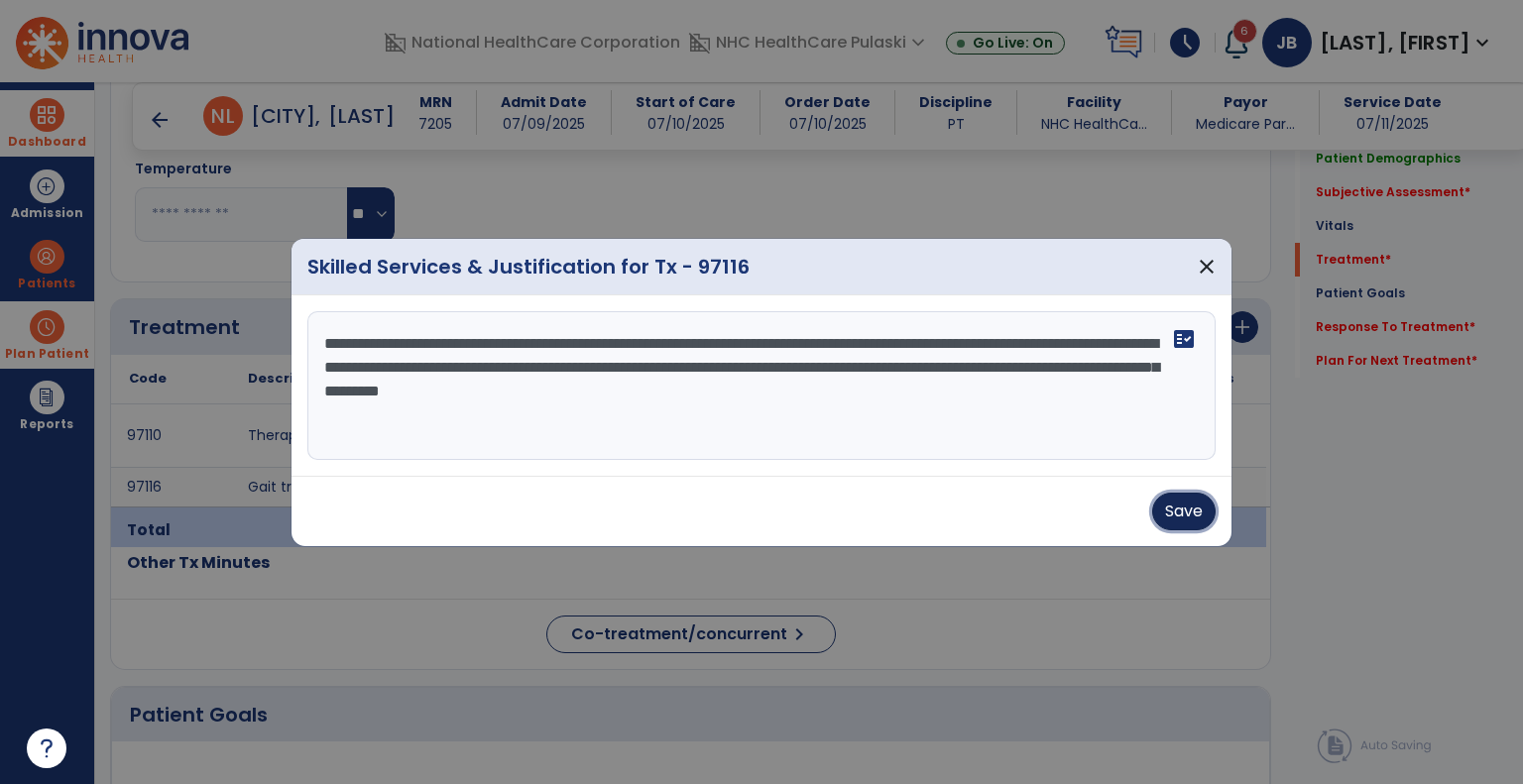 click on "Save" at bounding box center [1184, 511] 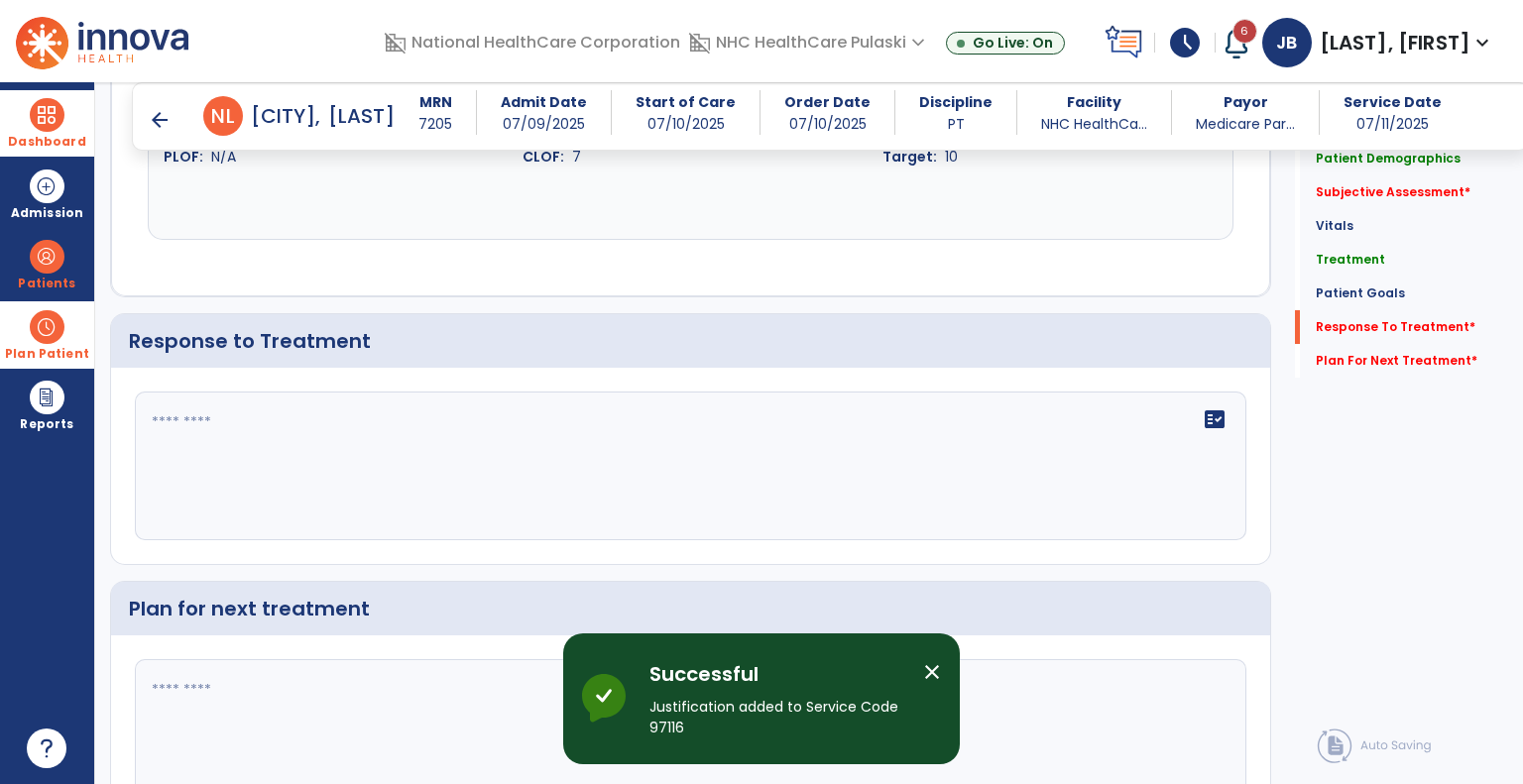 scroll, scrollTop: 2450, scrollLeft: 0, axis: vertical 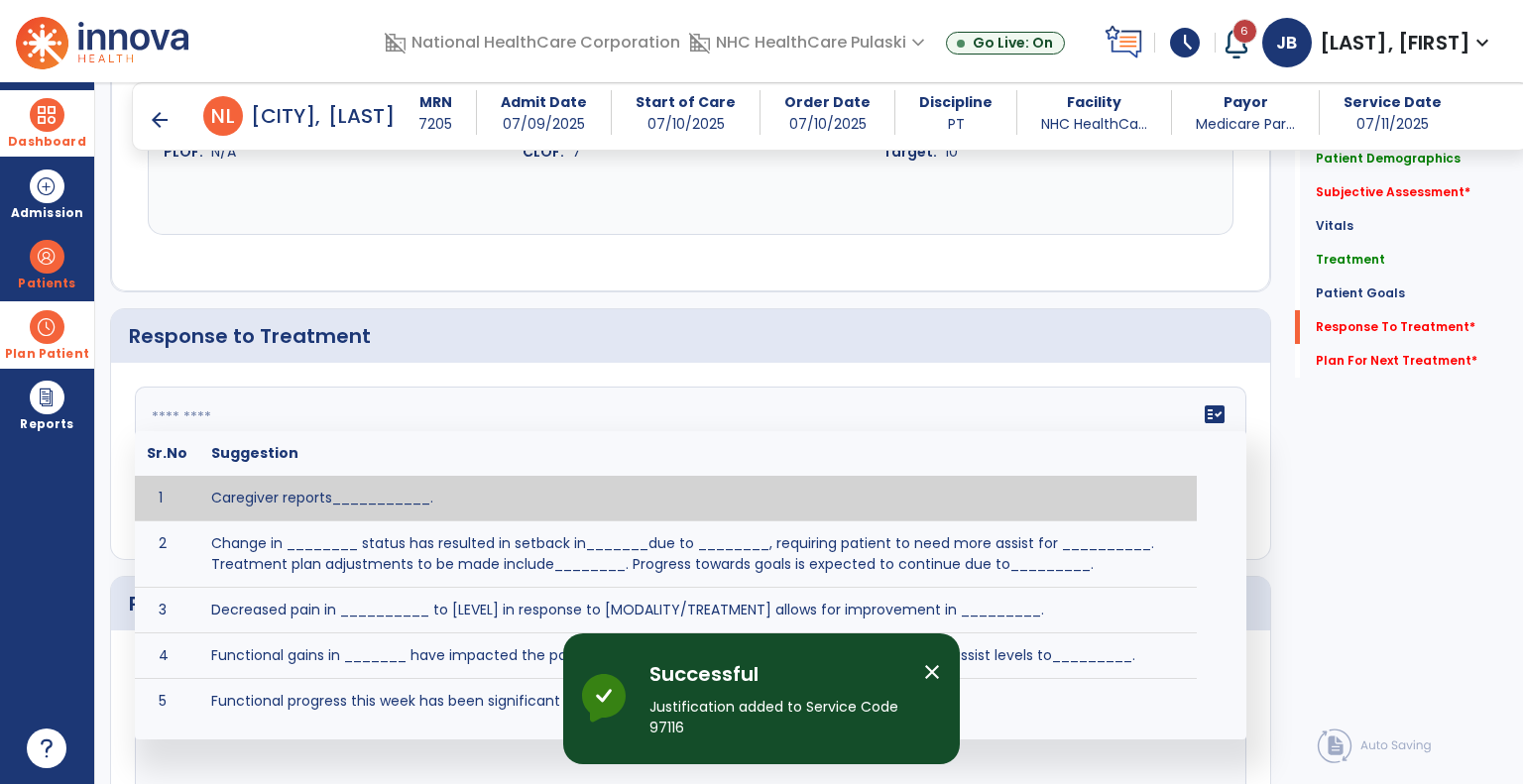 click on "fact_check  Sr.No Suggestion 1 Caregiver reports___________. 2 Change in ________ status has resulted in setback in_______due to ________, requiring patient to need more assist for __________.   Treatment plan adjustments to be made include________.  Progress towards goals is expected to continue due to_________. 3 Decreased pain in __________ to [LEVEL] in response to [MODALITY/TREATMENT] allows for improvement in _________. 4 Functional gains in _______ have impacted the patient's ability to perform_________ with a reduction in assist levels to_________. 5 Functional progress this week has been significant due to__________. 6 Gains in ________ have improved the patient's ability to perform ______with decreased levels of assist to___________. 7 Improvement in ________allows patient to tolerate higher levels of challenges in_________. 8 Pain in [AREA] has decreased to [LEVEL] in response to [TREATMENT/MODALITY], allowing fore ease in completing__________. 9 10 11 12 13 14 15 16 17 18 19 20 21" 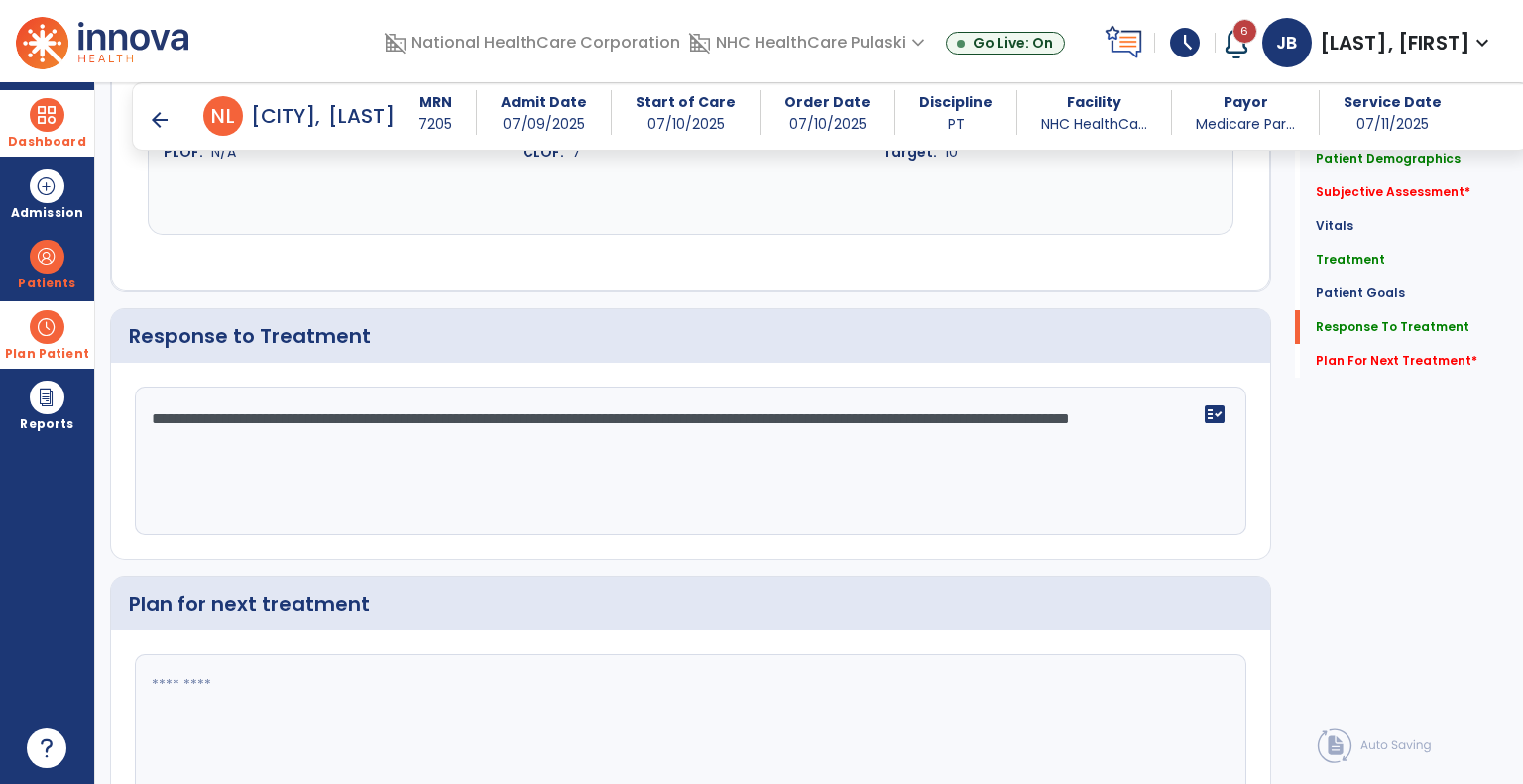 scroll, scrollTop: 2509, scrollLeft: 0, axis: vertical 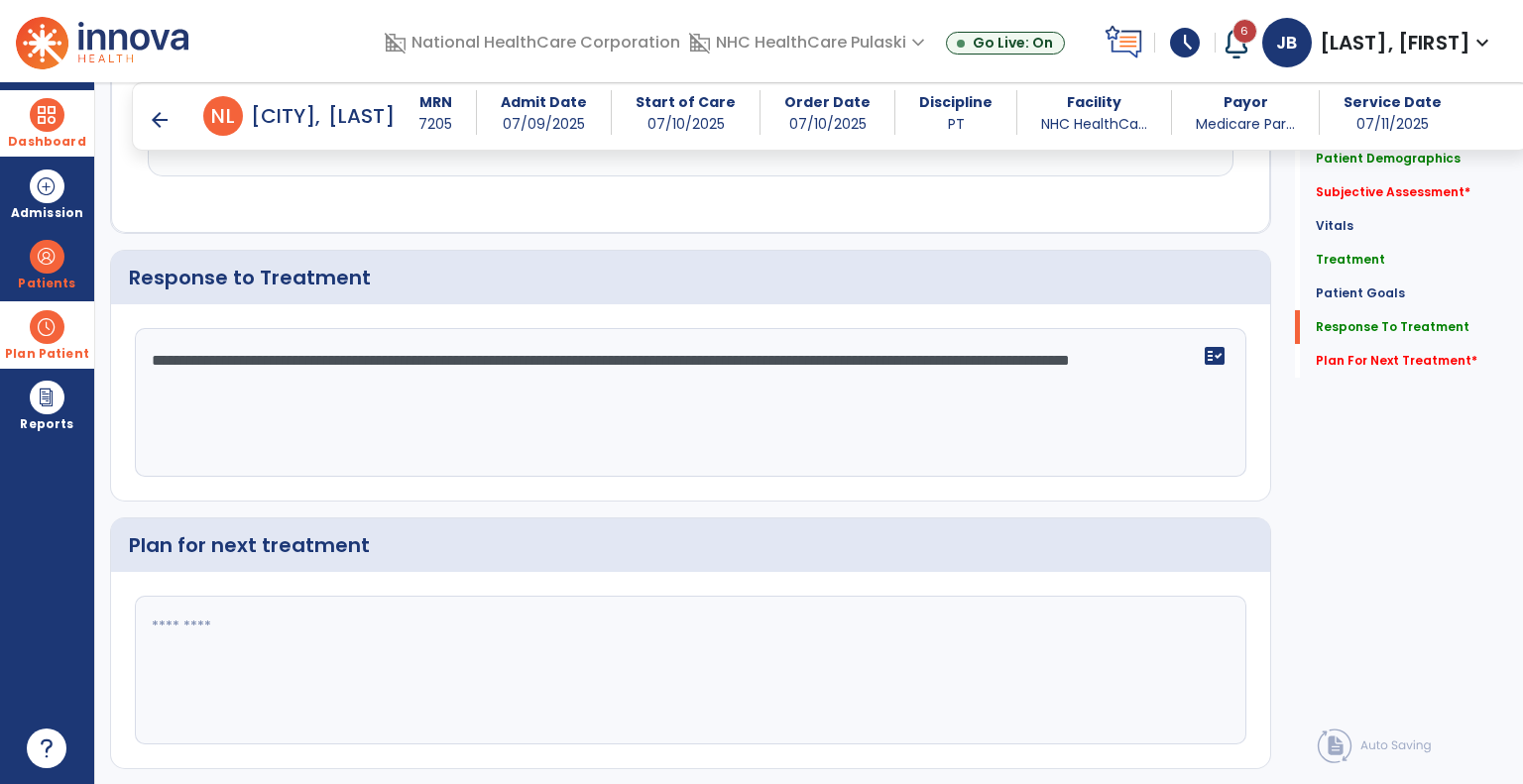 type on "**********" 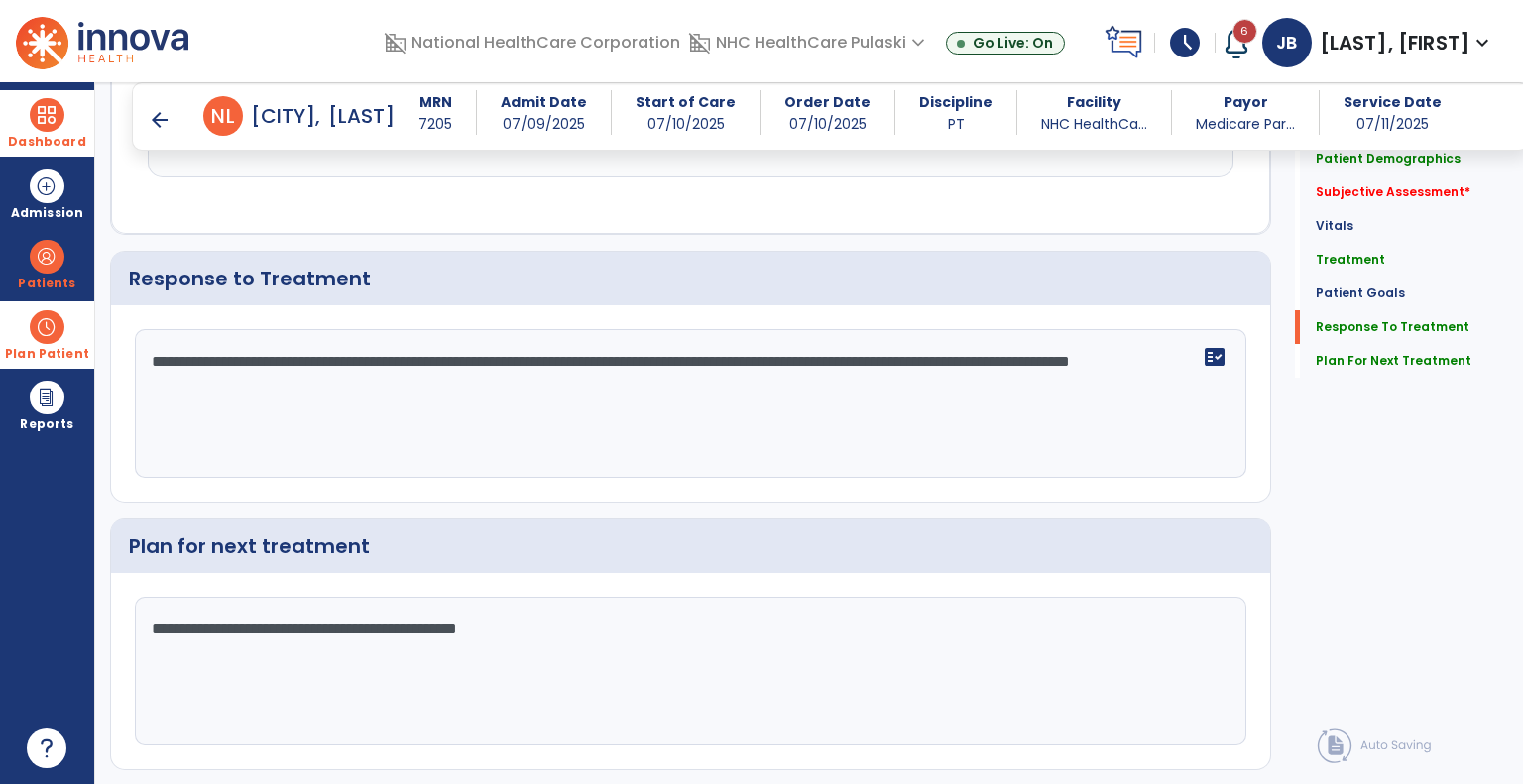 scroll, scrollTop: 2508, scrollLeft: 0, axis: vertical 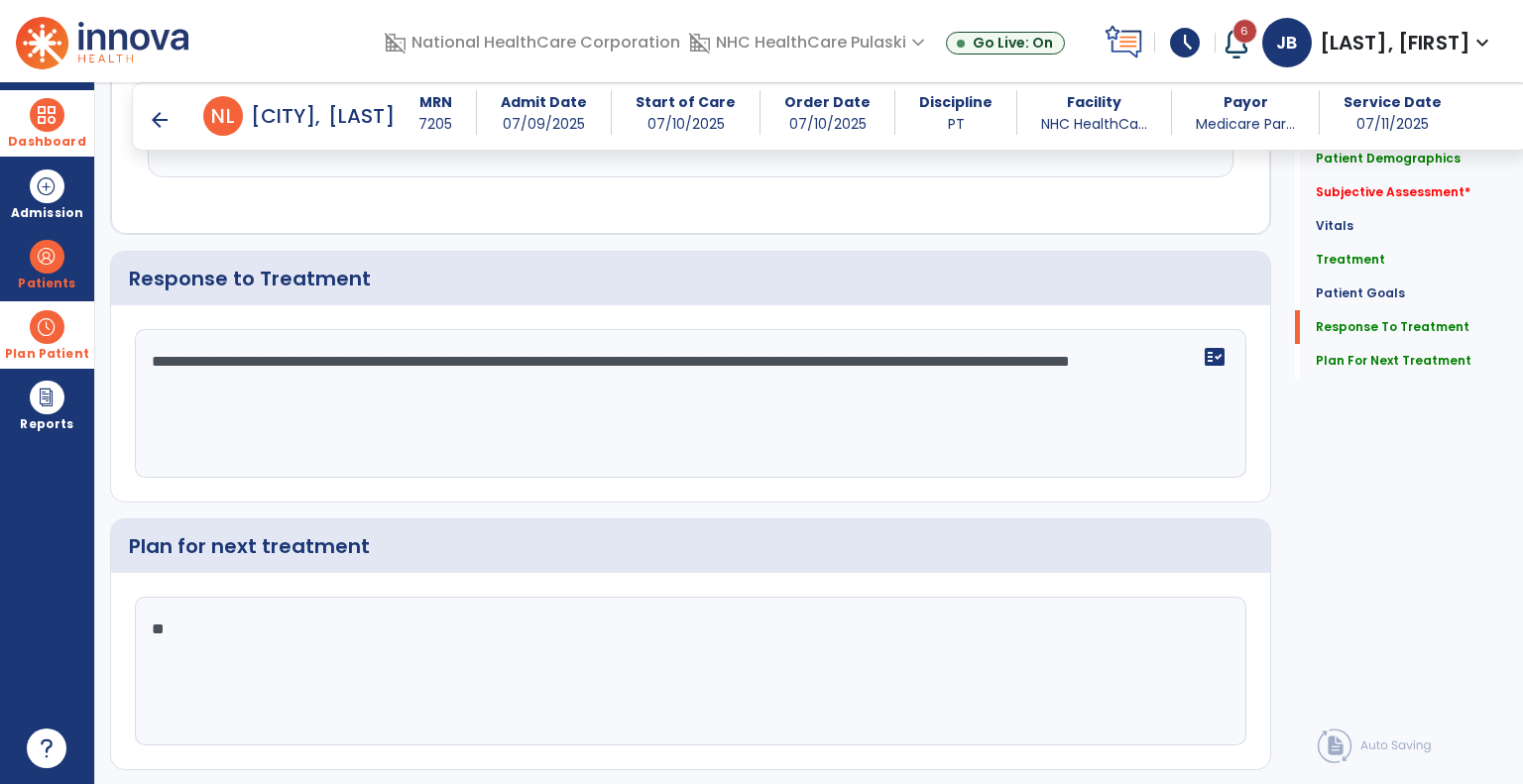 type on "*" 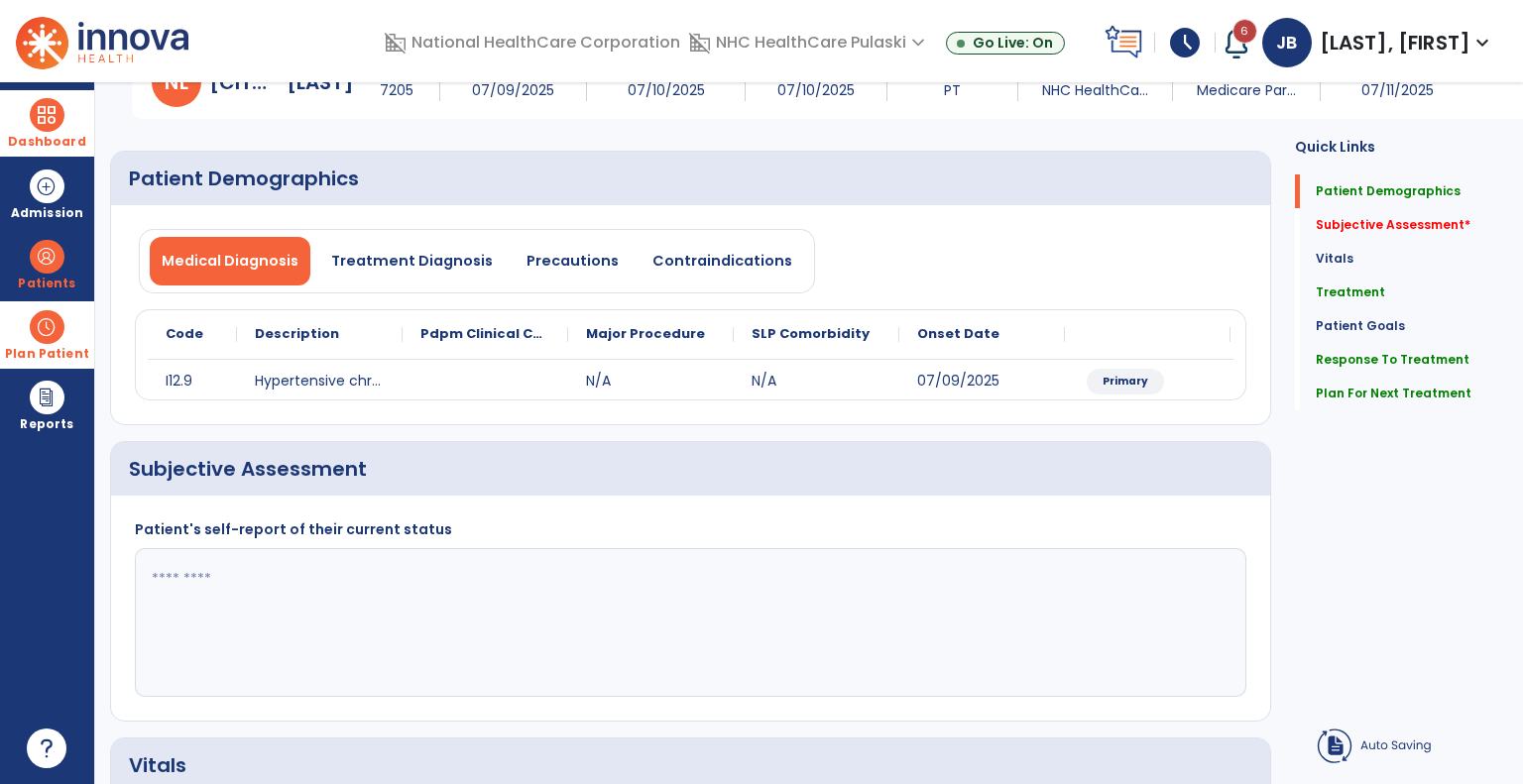 scroll, scrollTop: 0, scrollLeft: 0, axis: both 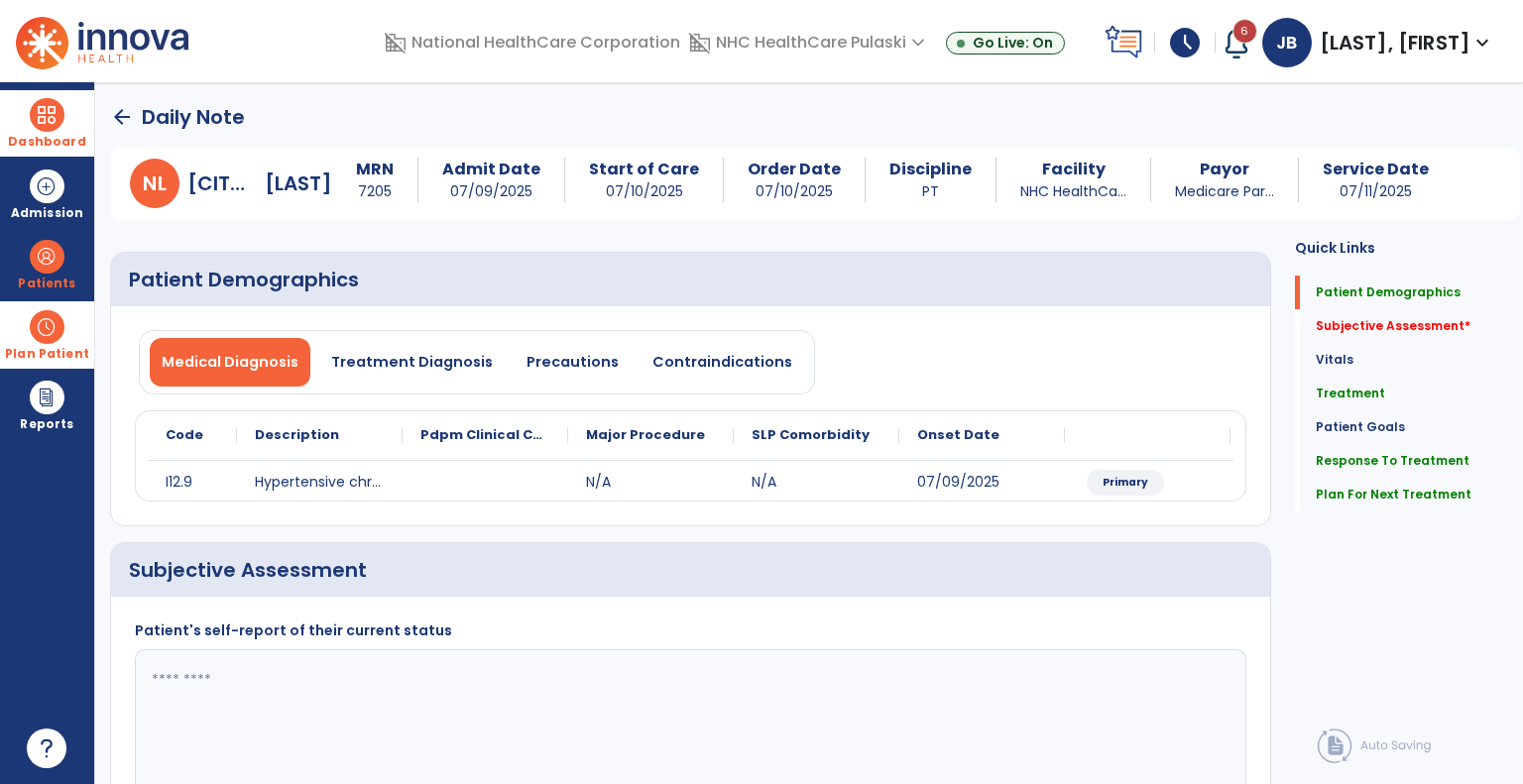 type on "**********" 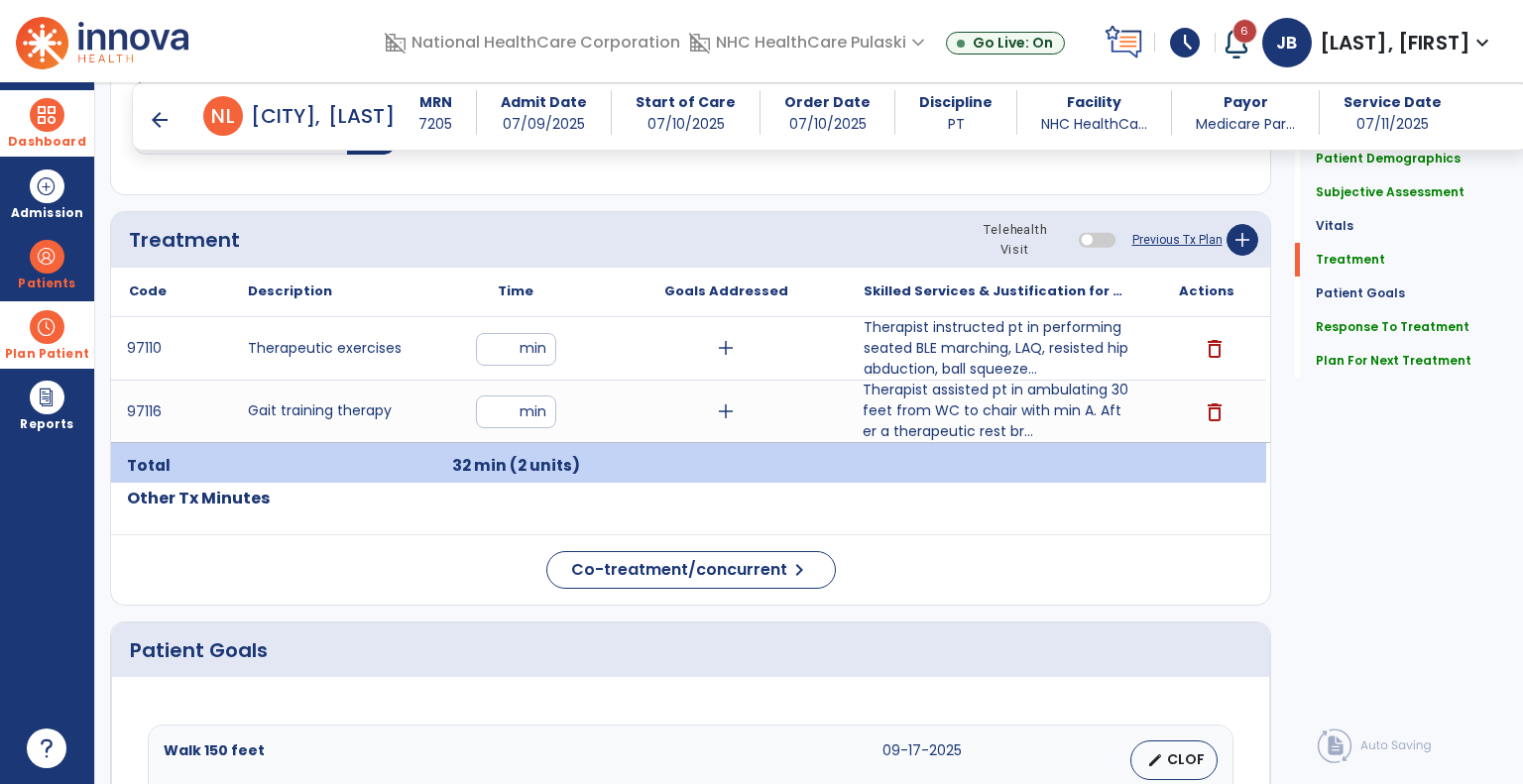 scroll, scrollTop: 1030, scrollLeft: 0, axis: vertical 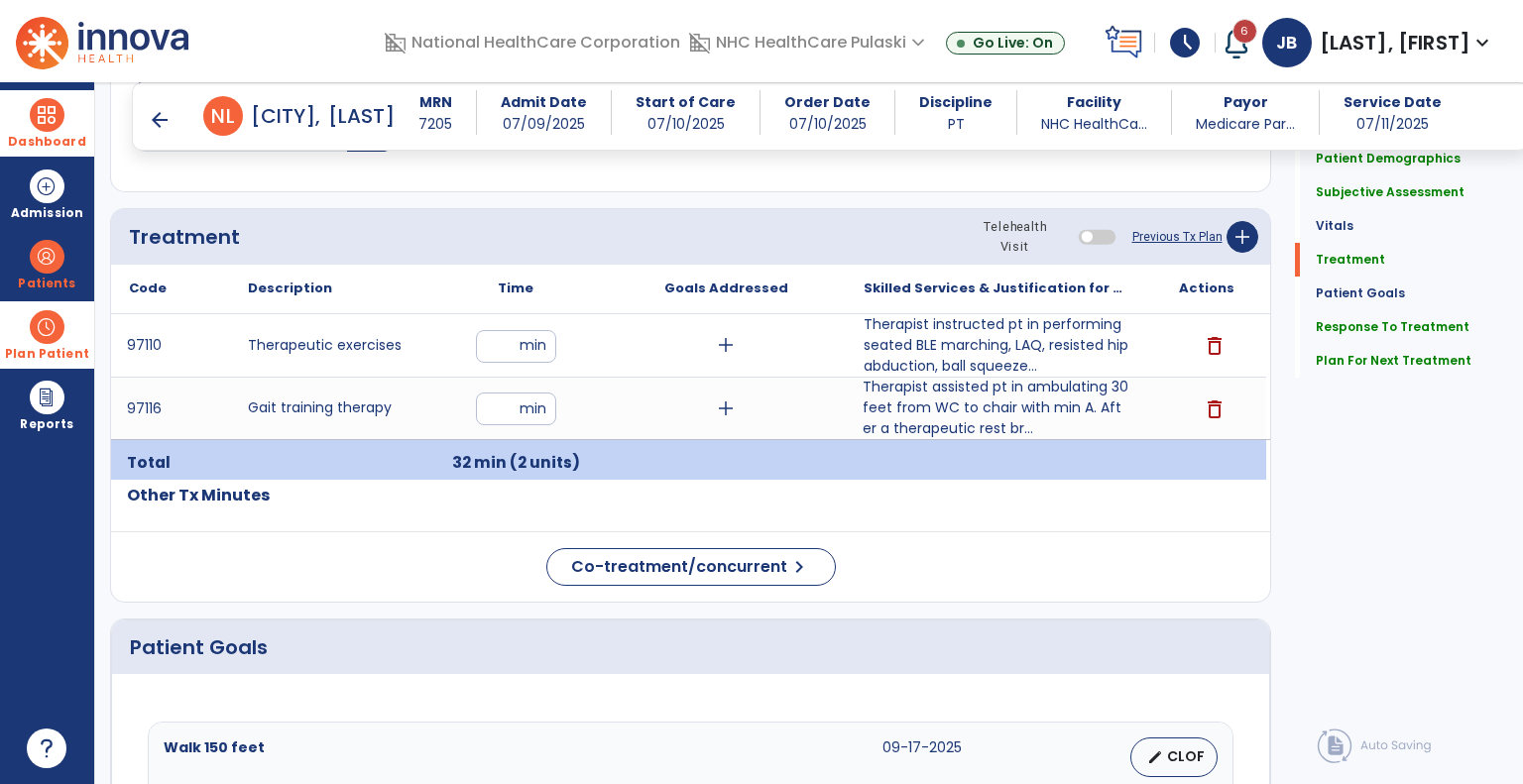 type on "**********" 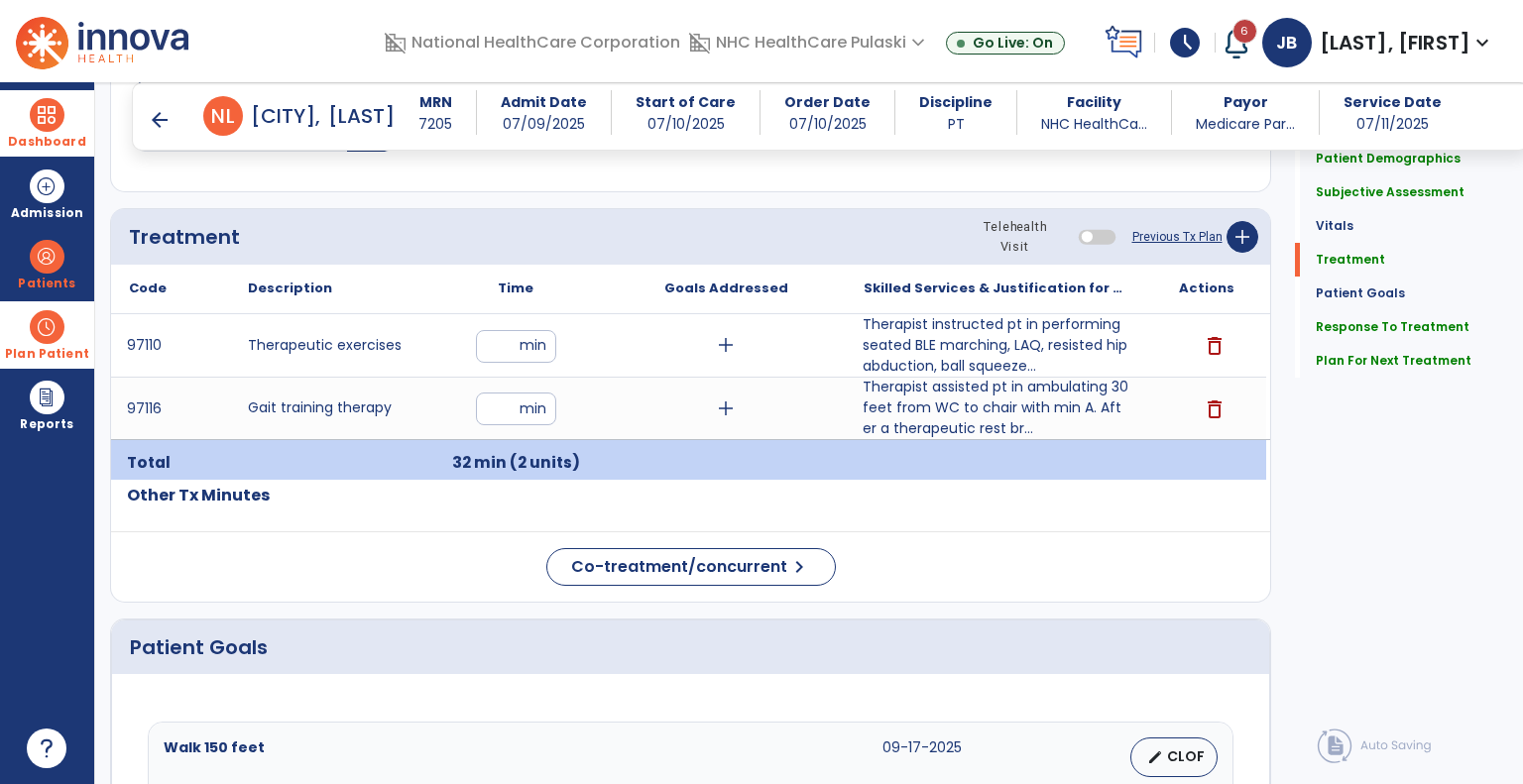 click on "Therapist instructed pt in performing seated BLE marching, LAQ, resisted hip abduction, ball squeeze..." at bounding box center (996, 345) 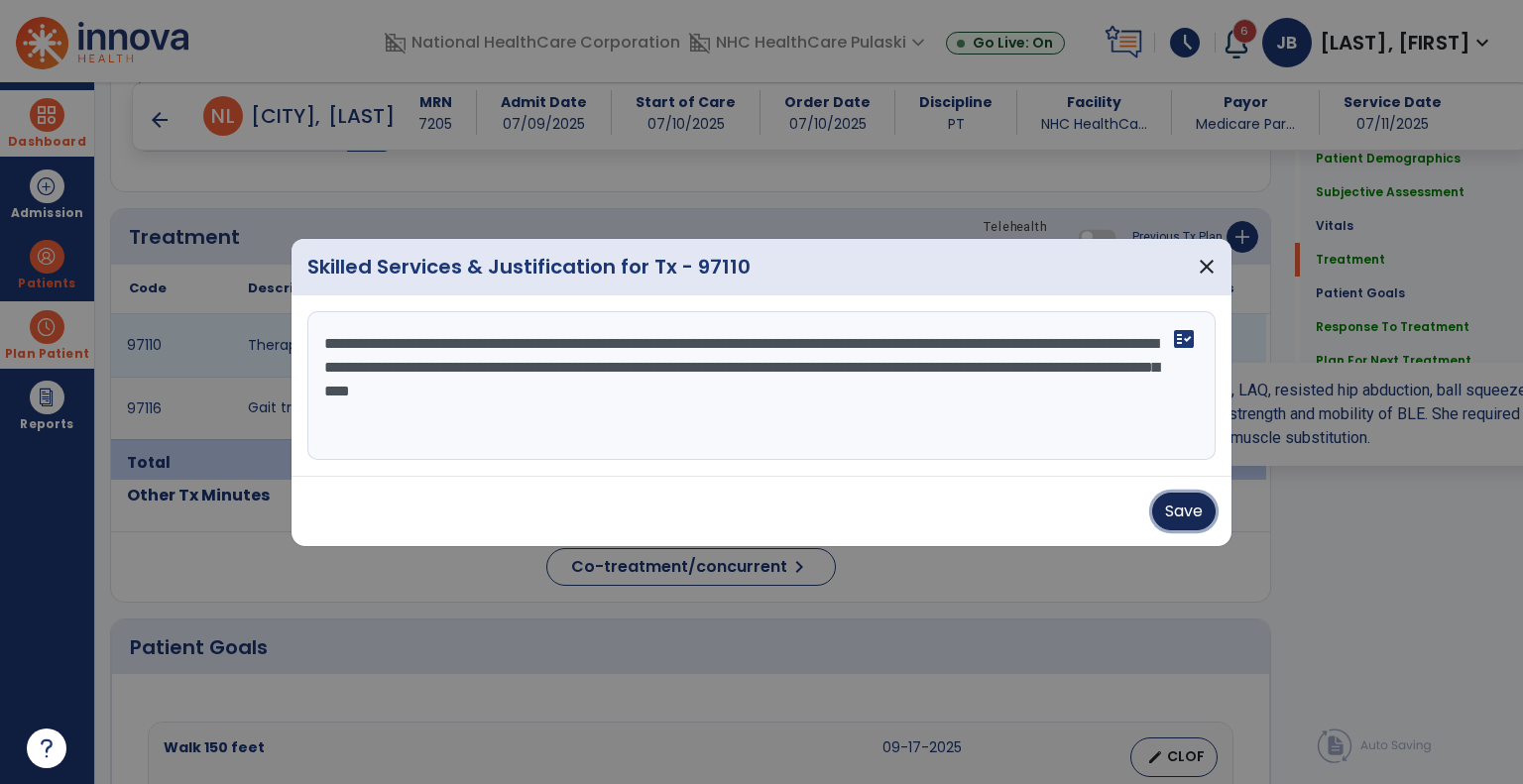 click on "Save" at bounding box center (1184, 511) 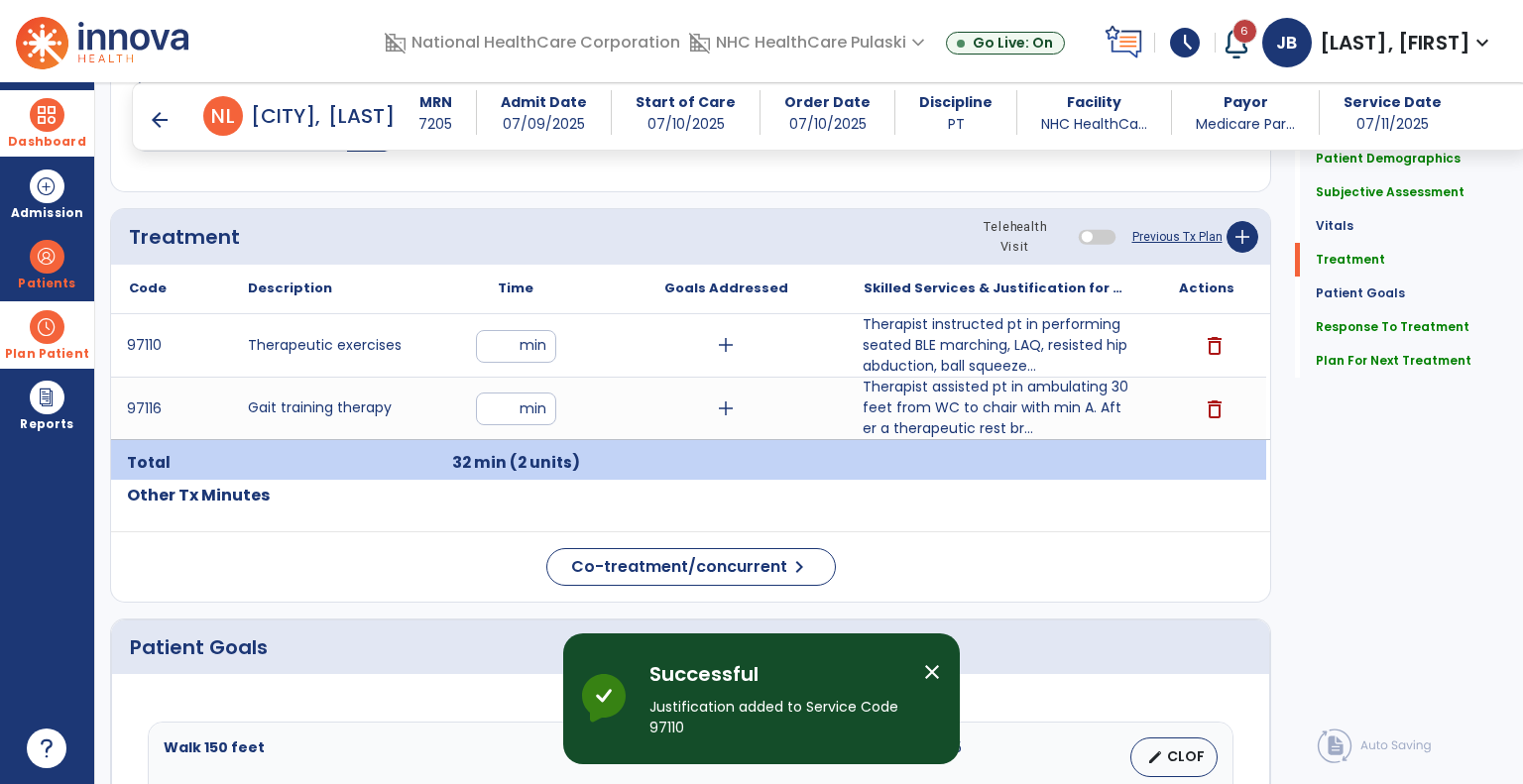 click on "Therapist assisted pt in ambulating 30 feet from WC to chair with min A. After a therapeutic rest br..." at bounding box center [996, 407] 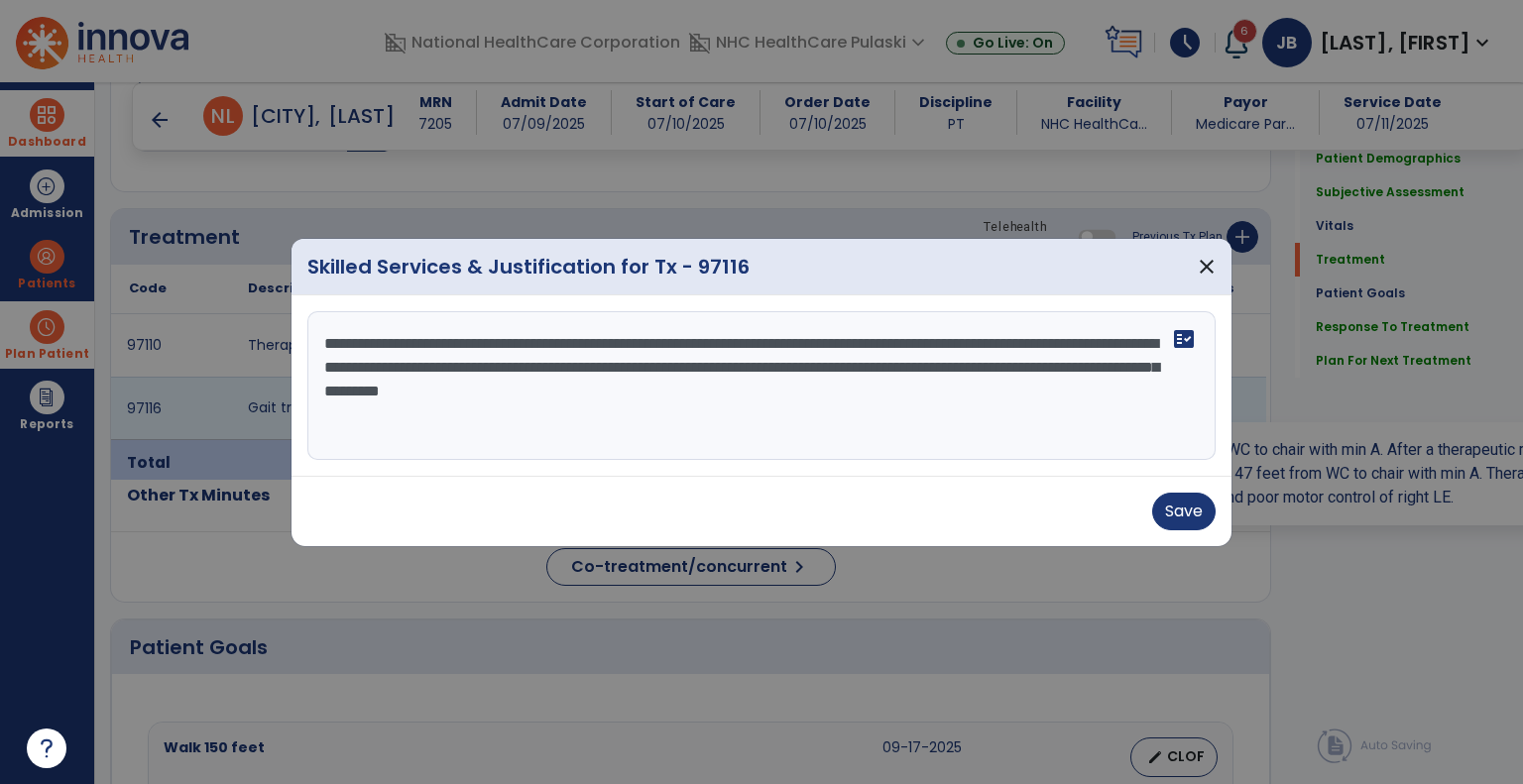 click on "**********" at bounding box center (762, 386) 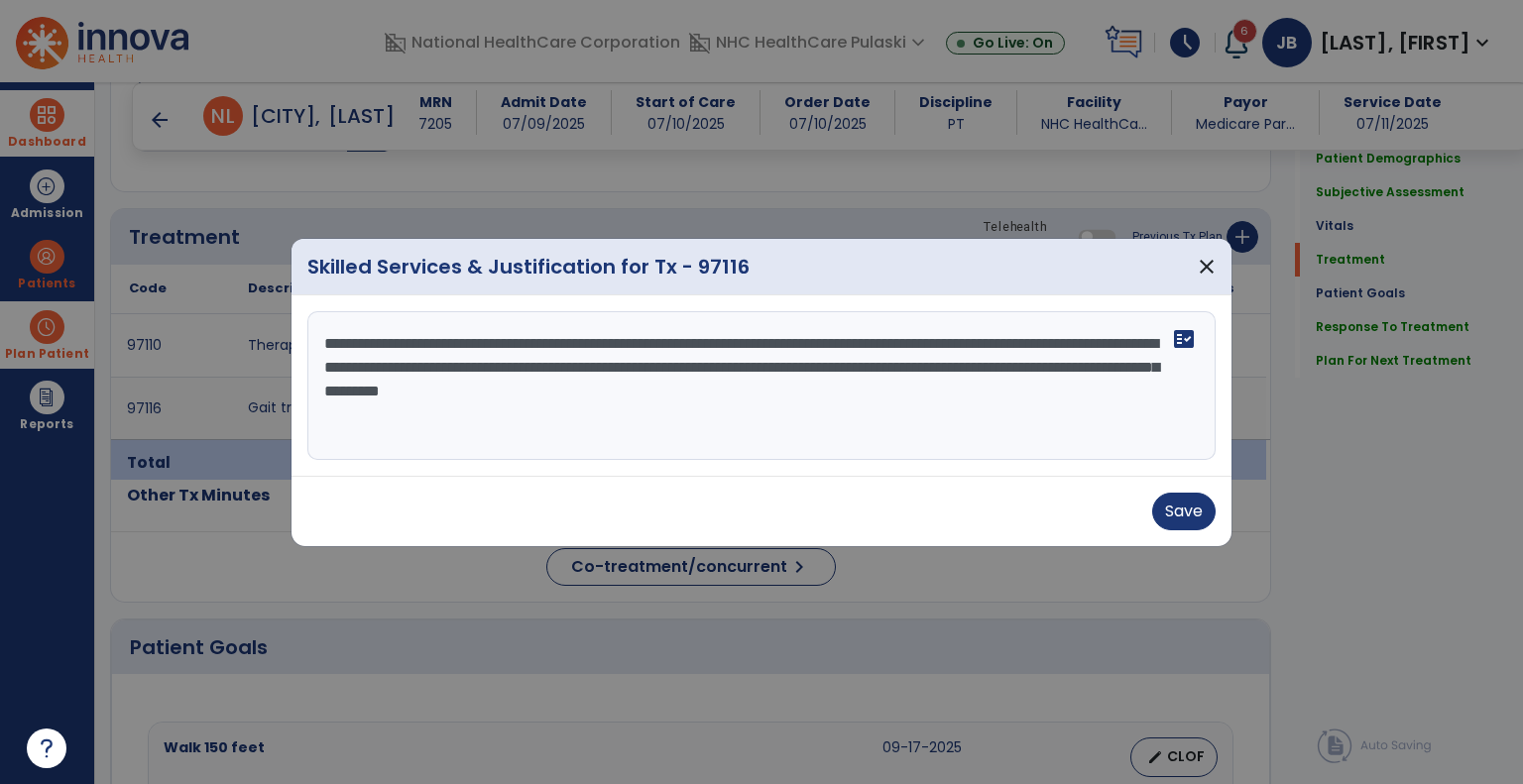 click on "**********" at bounding box center [762, 386] 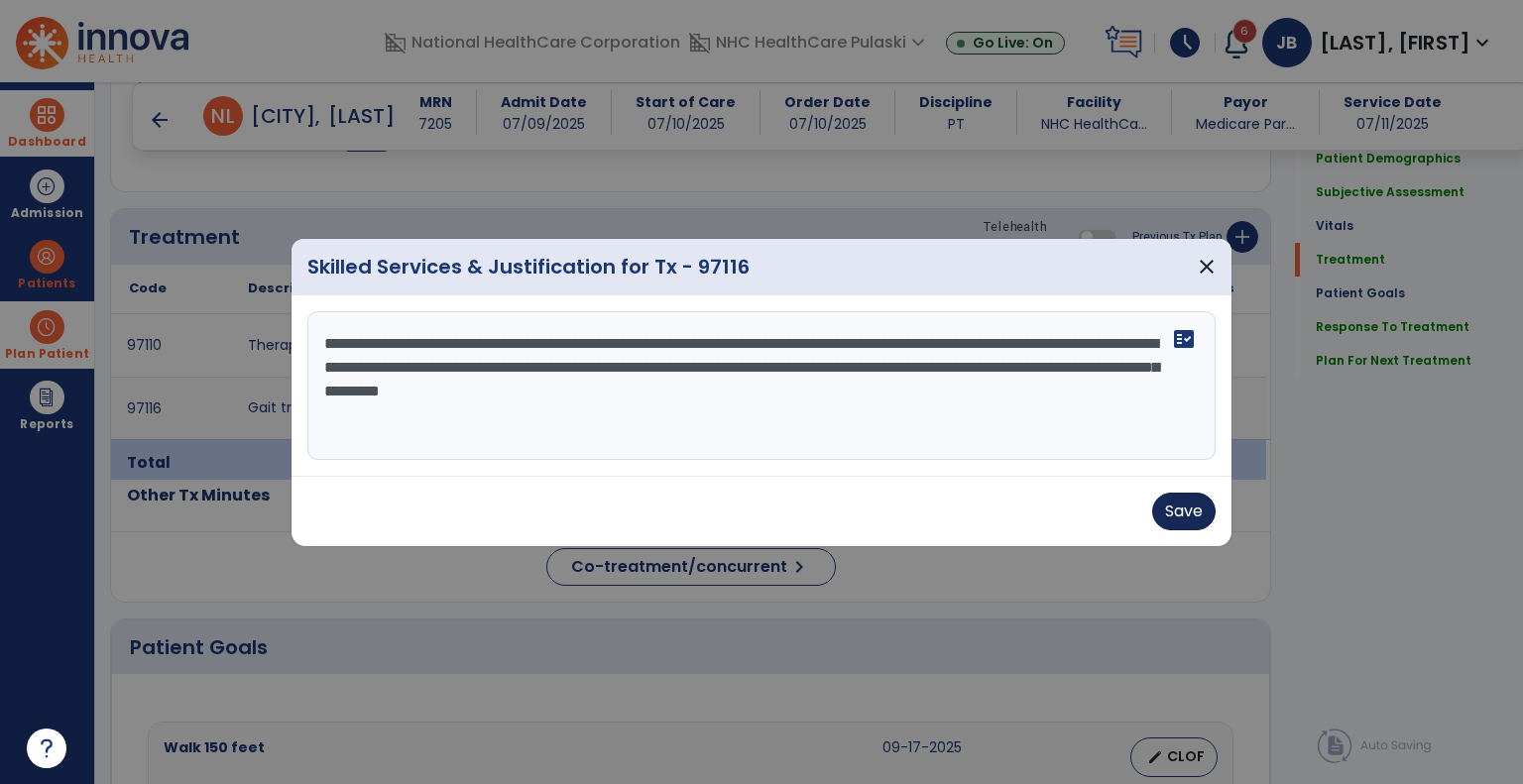 type on "**********" 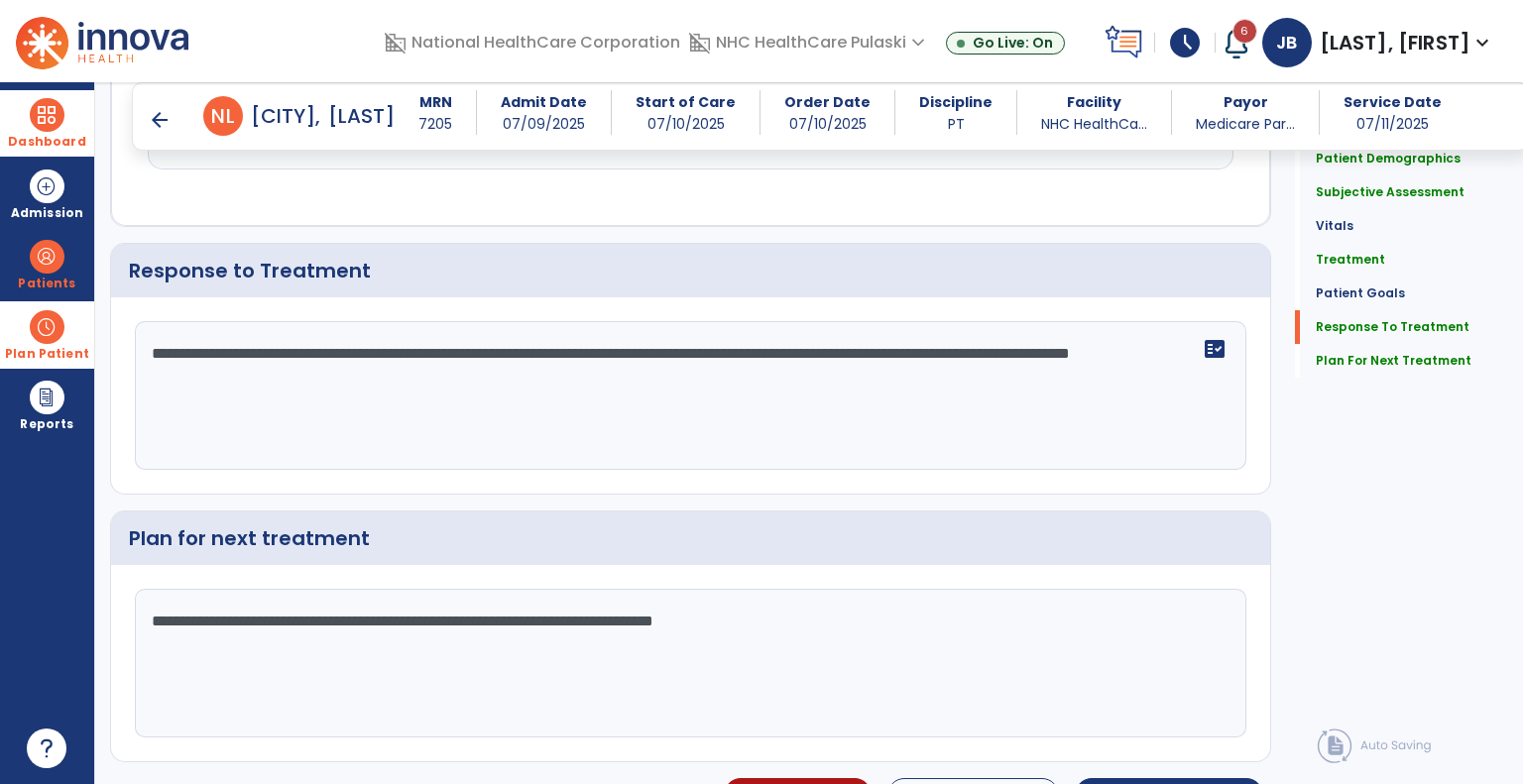 scroll, scrollTop: 2552, scrollLeft: 0, axis: vertical 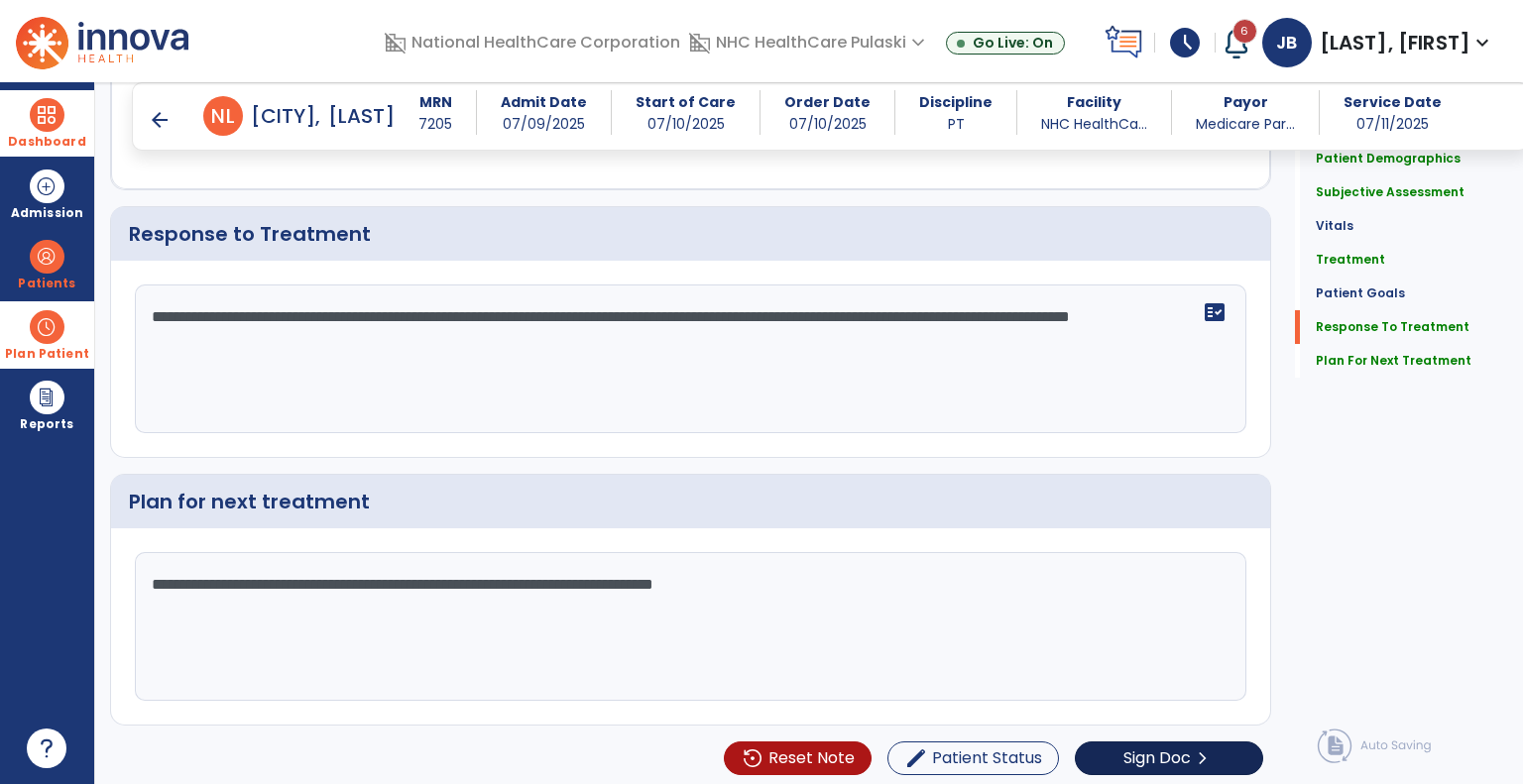 click on "chevron_right" 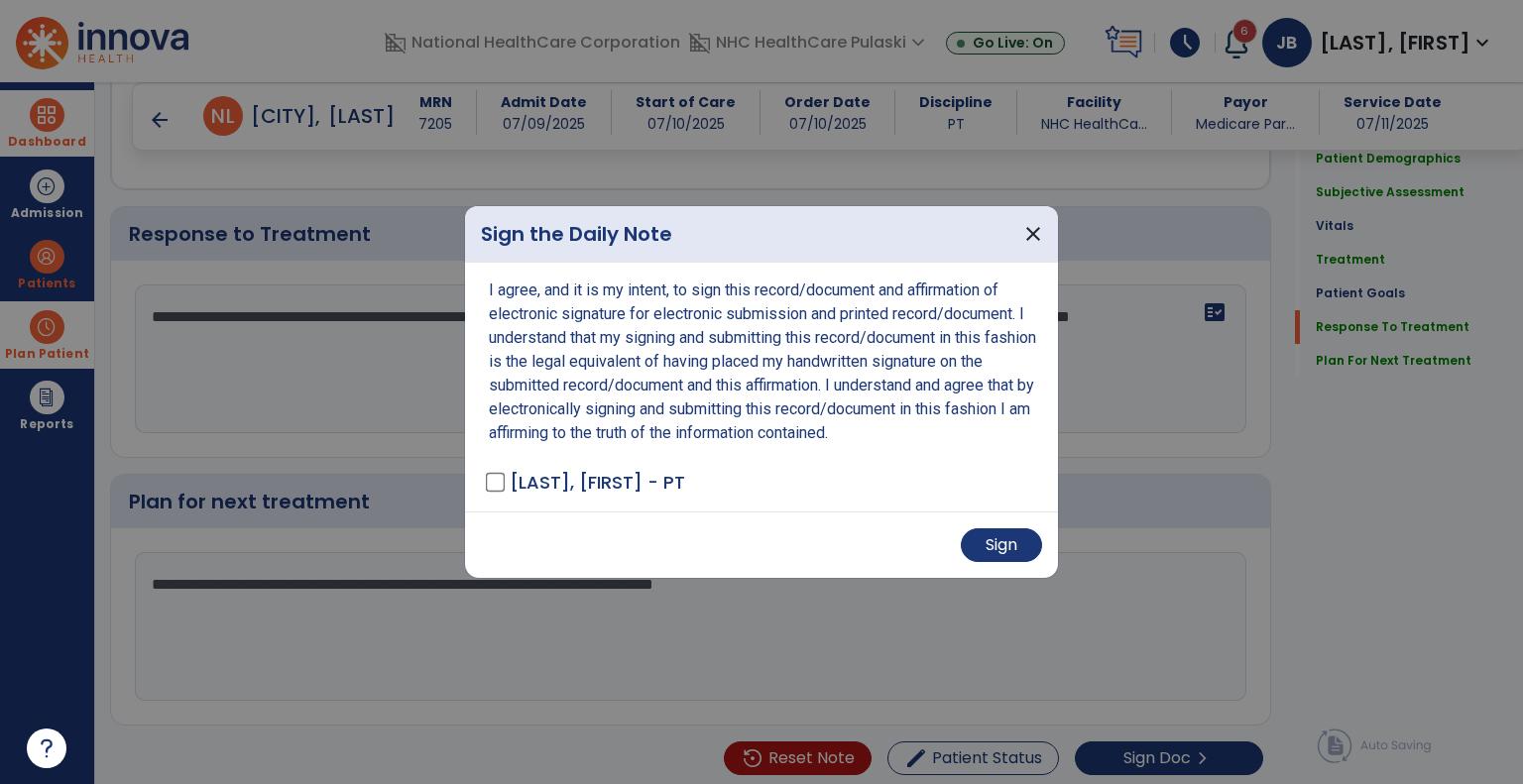 click on "Sign" at bounding box center [762, 544] 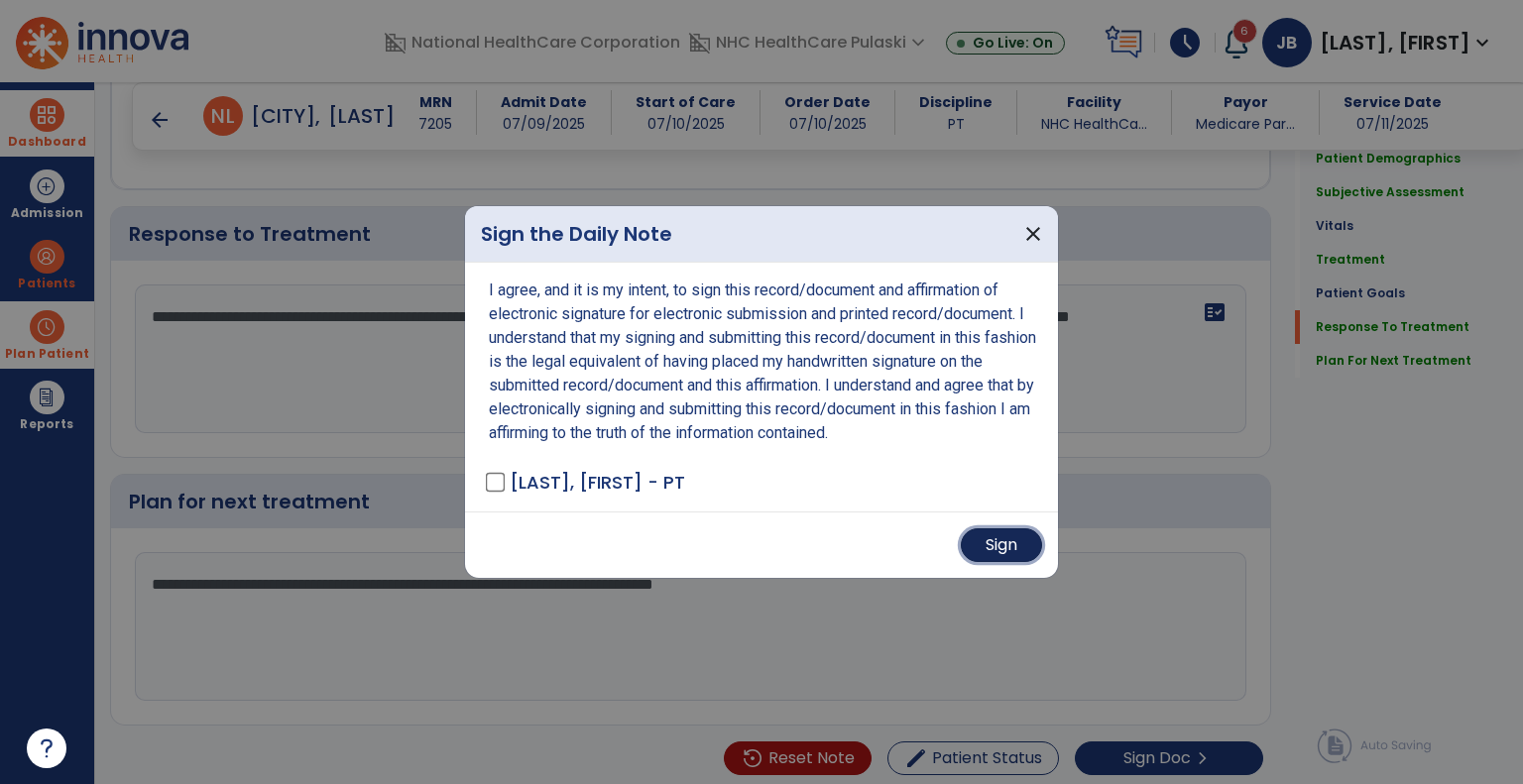 click on "Sign" at bounding box center [1001, 545] 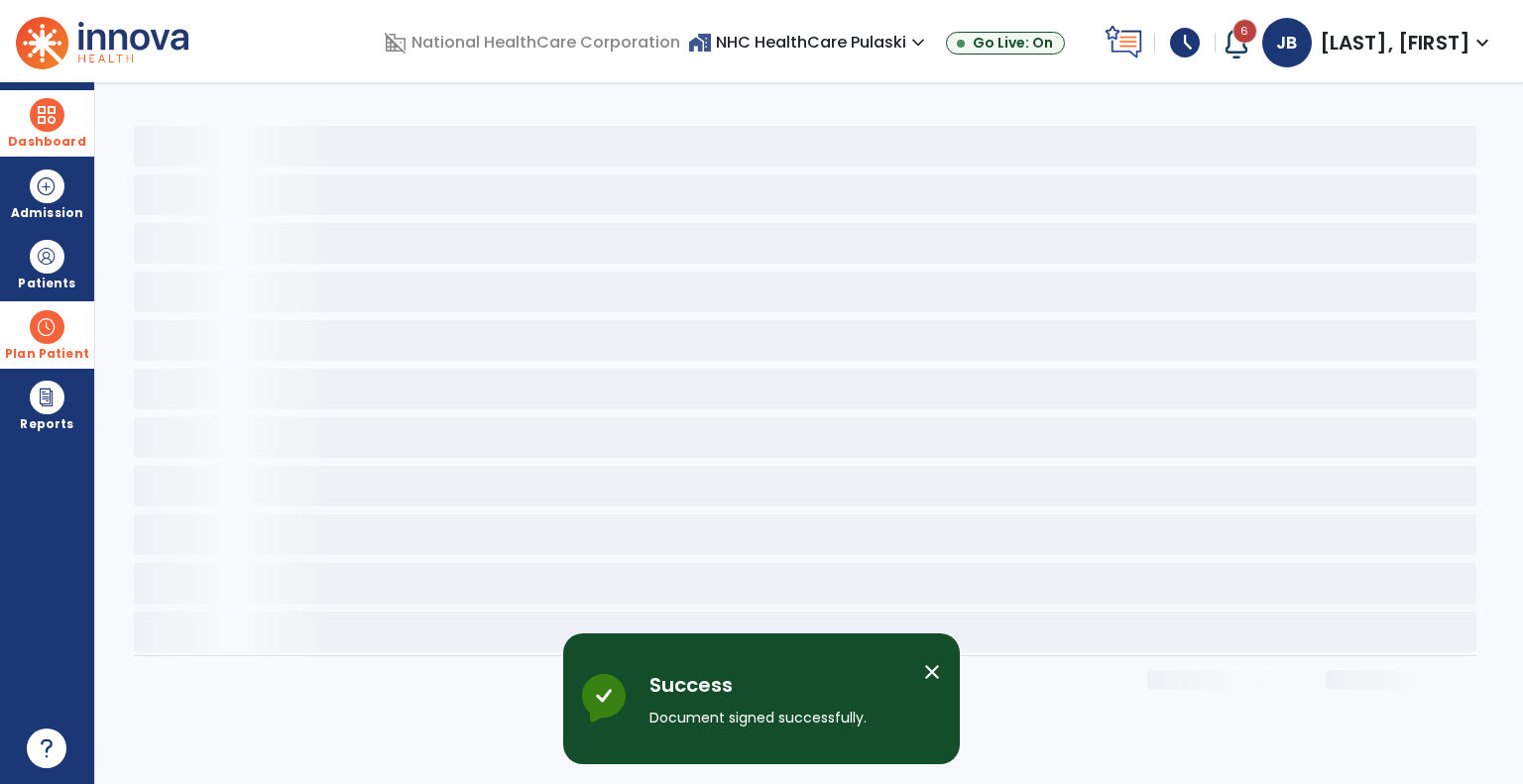 scroll, scrollTop: 0, scrollLeft: 0, axis: both 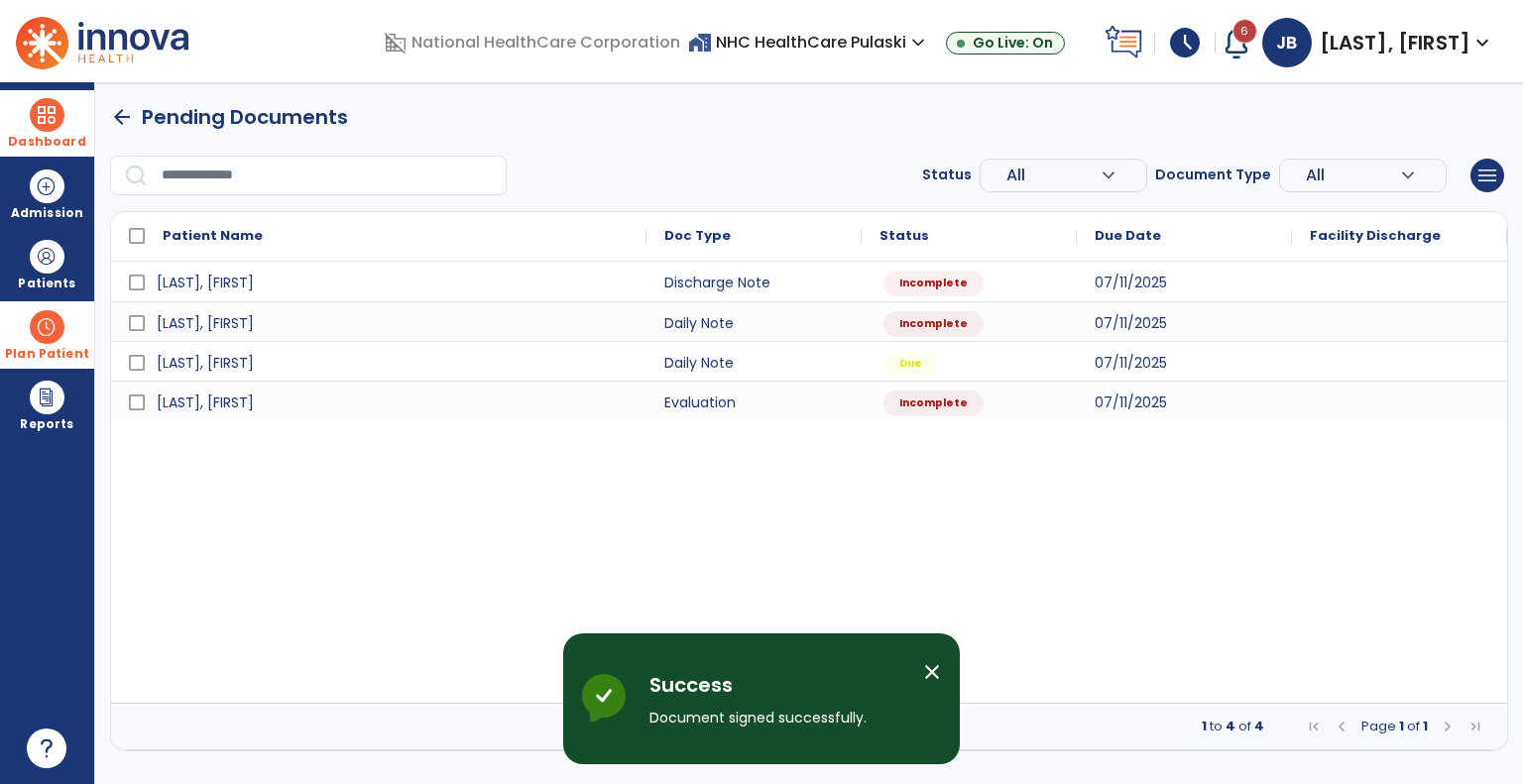 click on "close" at bounding box center (932, 672) 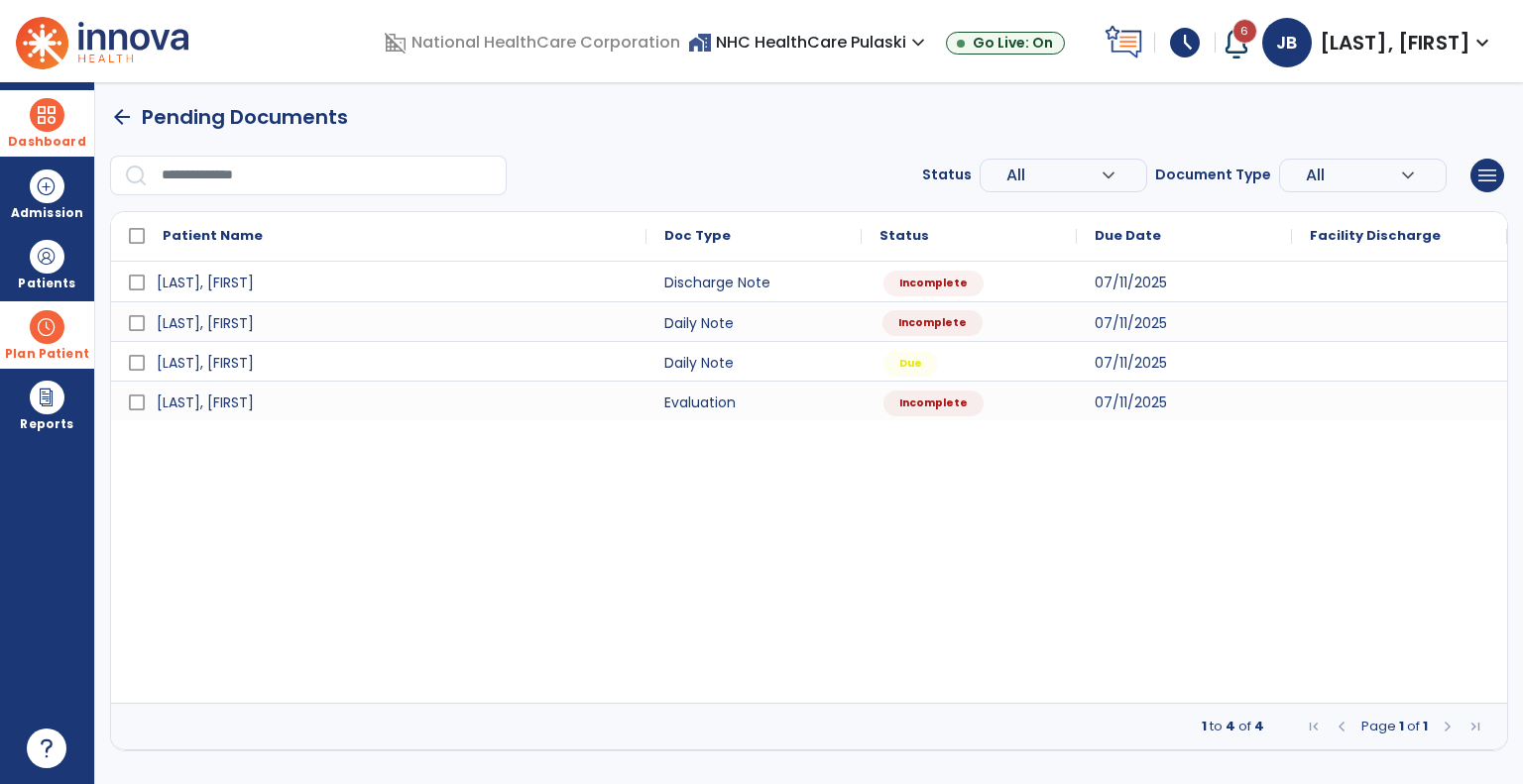 click on "Incomplete" at bounding box center [932, 323] 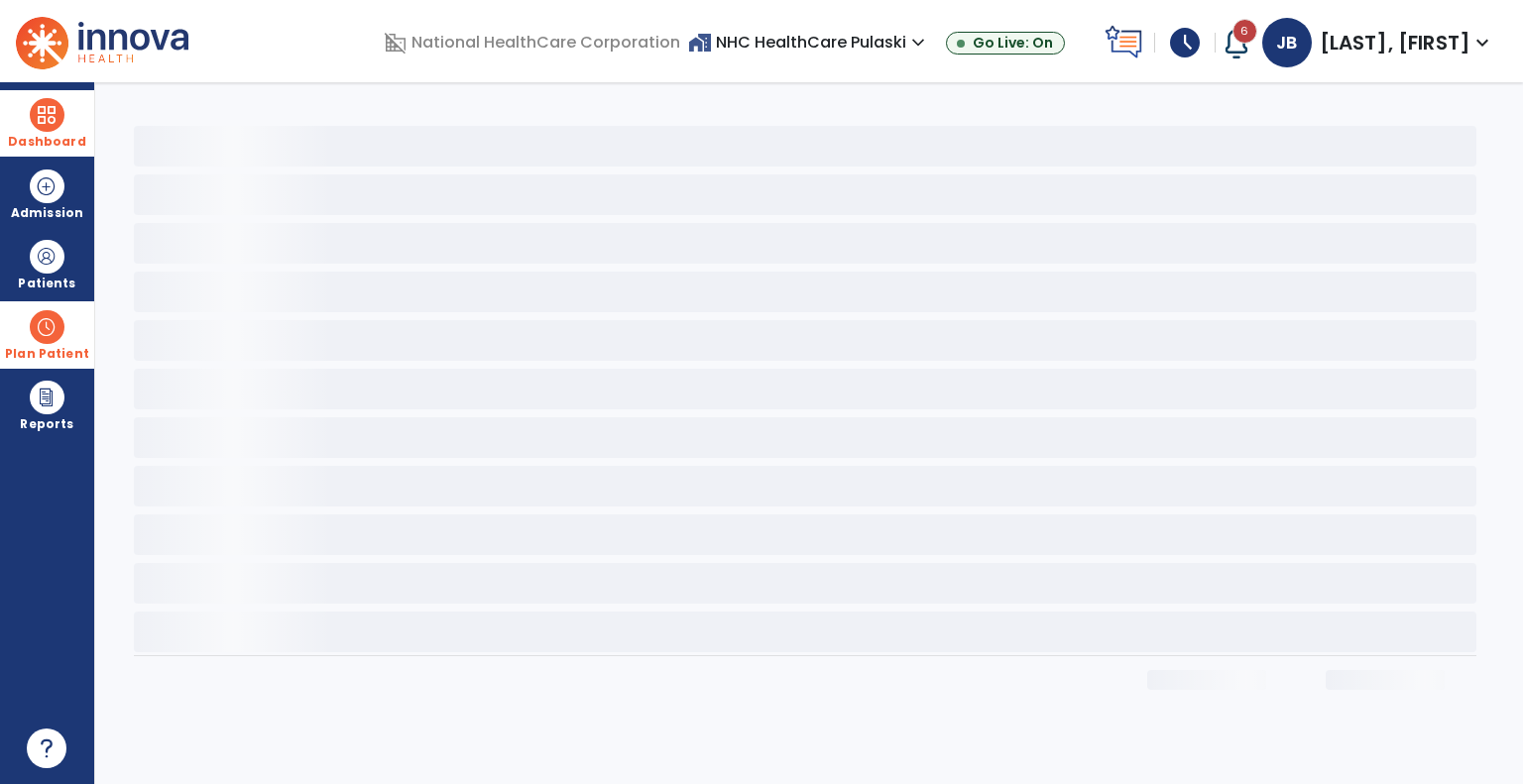 select on "*" 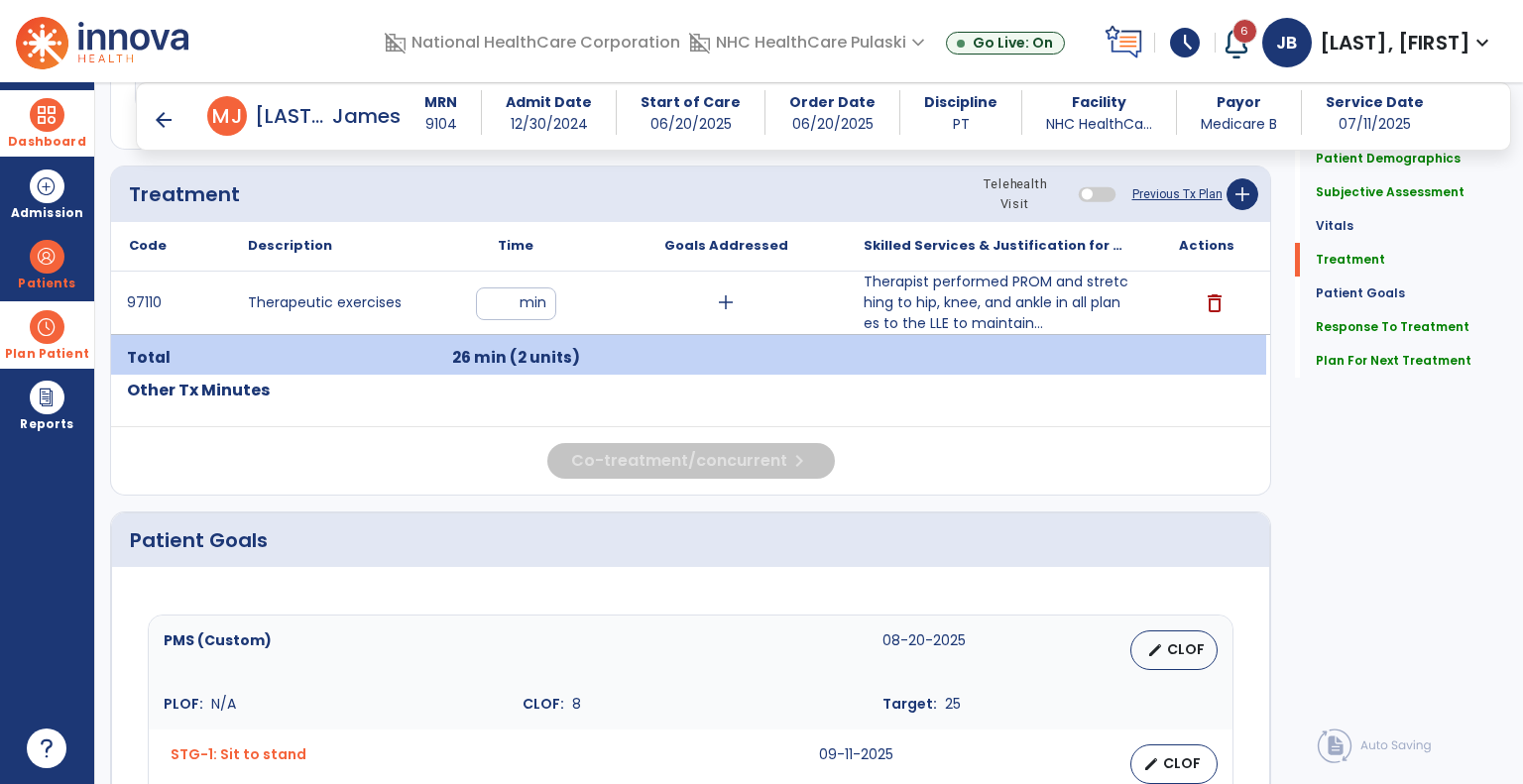 scroll, scrollTop: 1088, scrollLeft: 0, axis: vertical 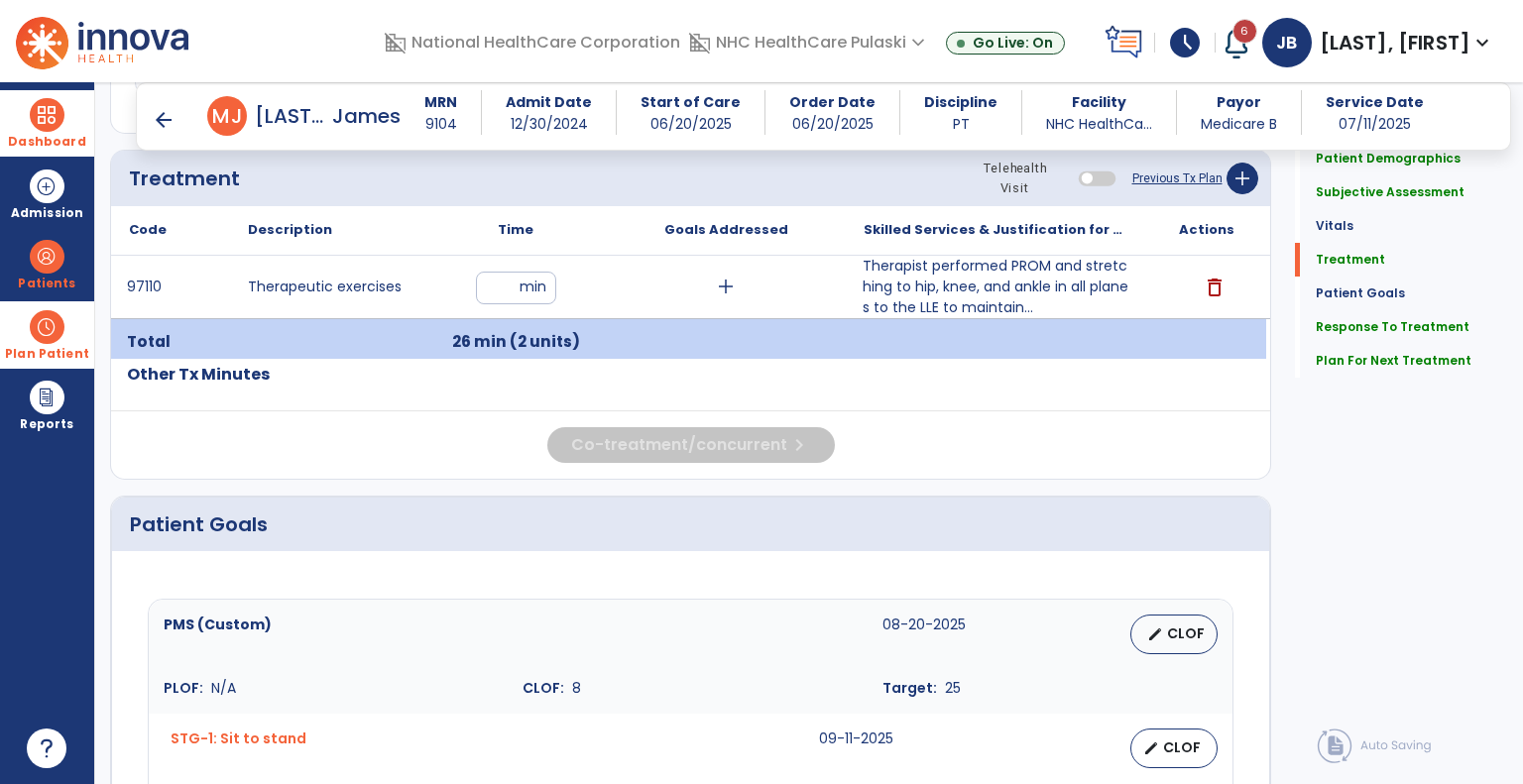 click on "Therapist performed PROM and stretching to hip, knee, and ankle in all planes to the LLE to maintain..." at bounding box center [996, 286] 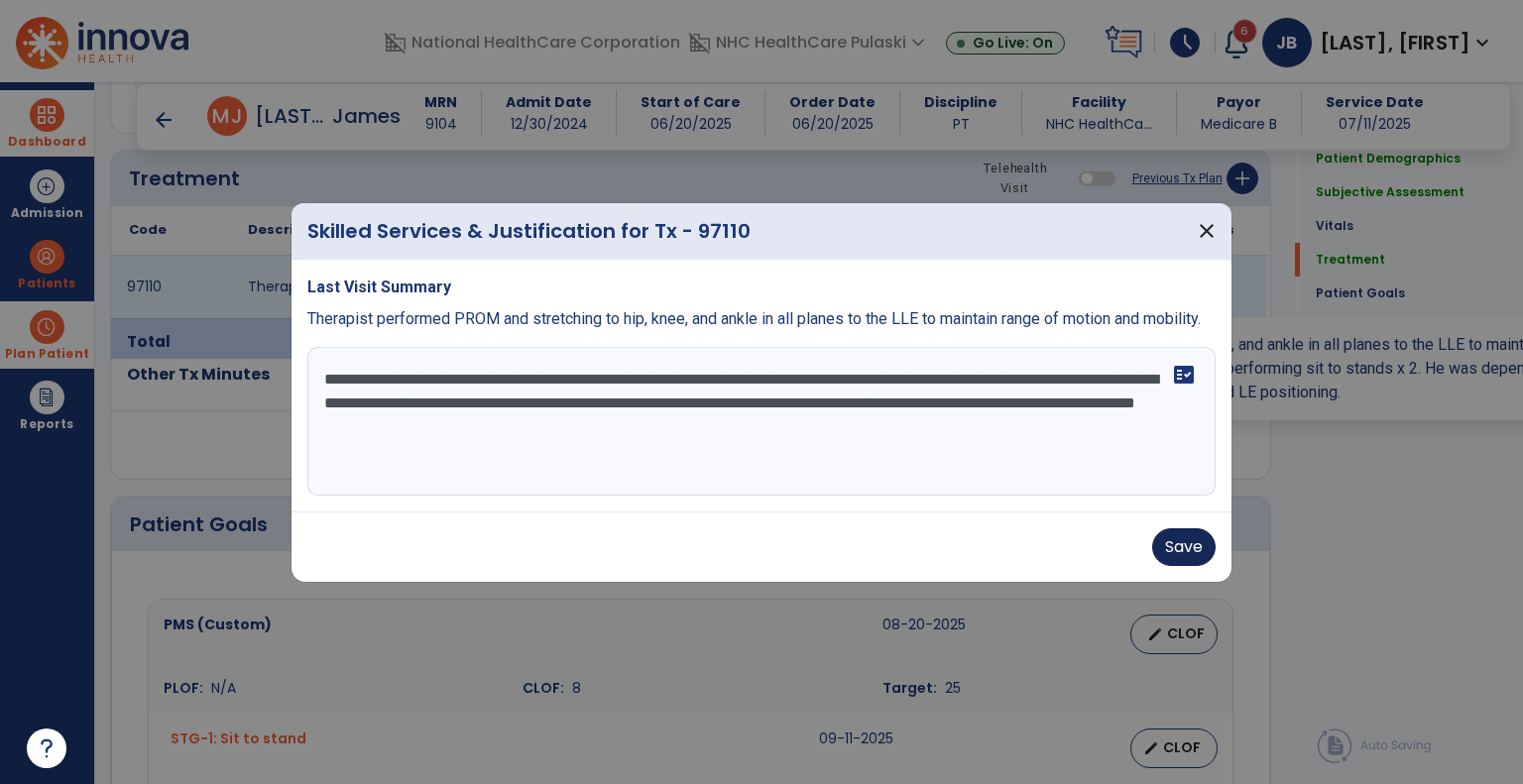 click on "Save" at bounding box center [1184, 547] 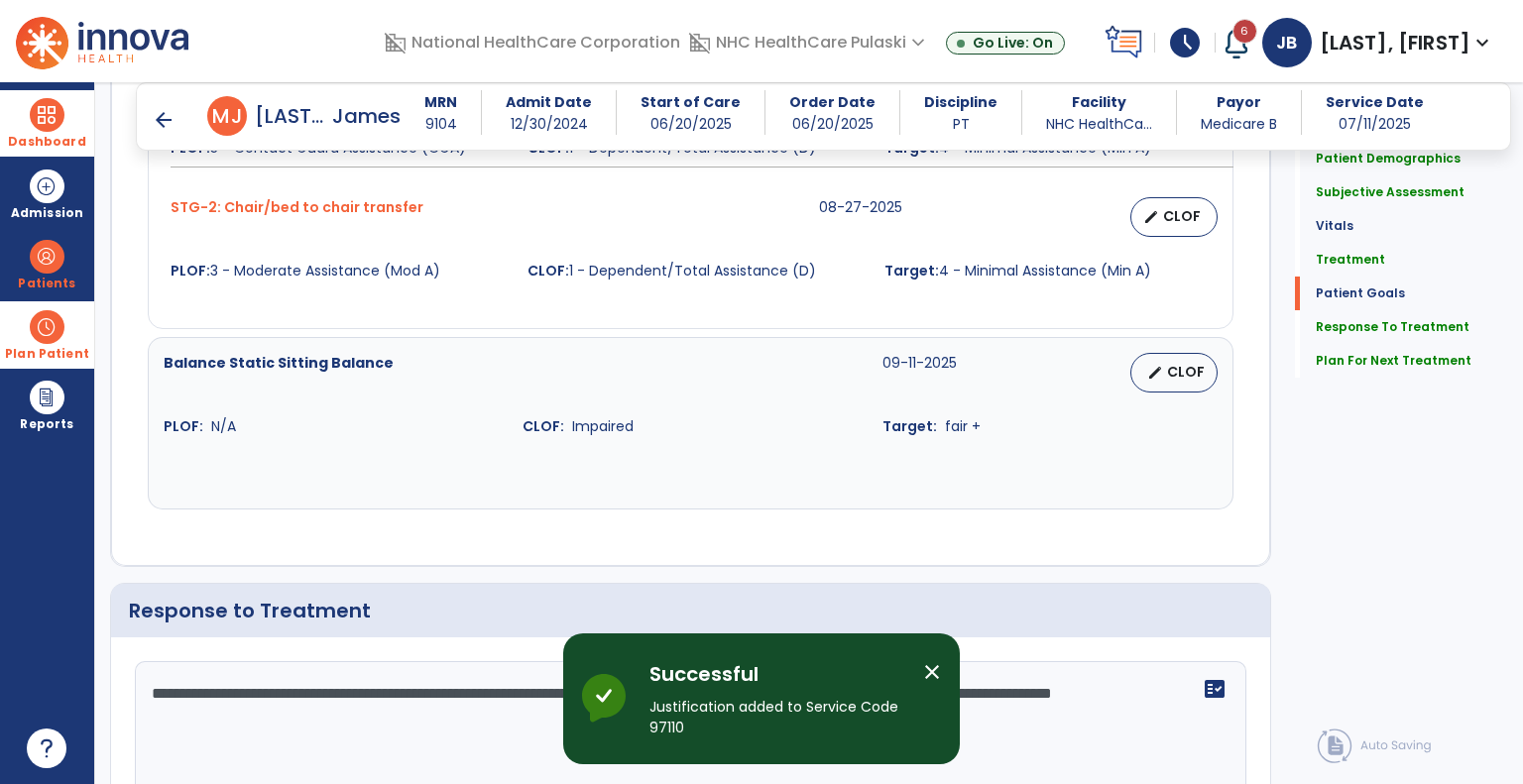 scroll, scrollTop: 2120, scrollLeft: 0, axis: vertical 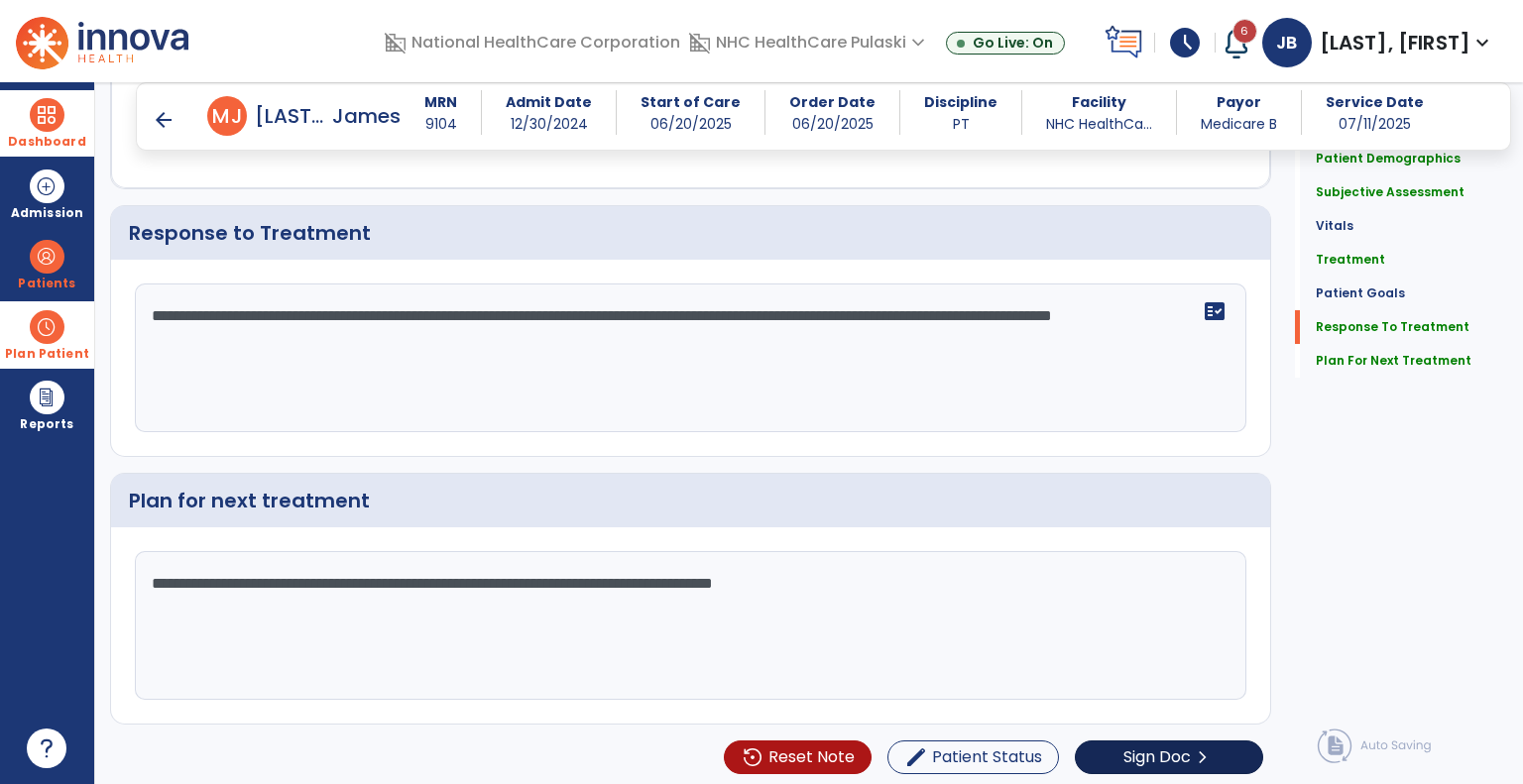 click on "Sign Doc" 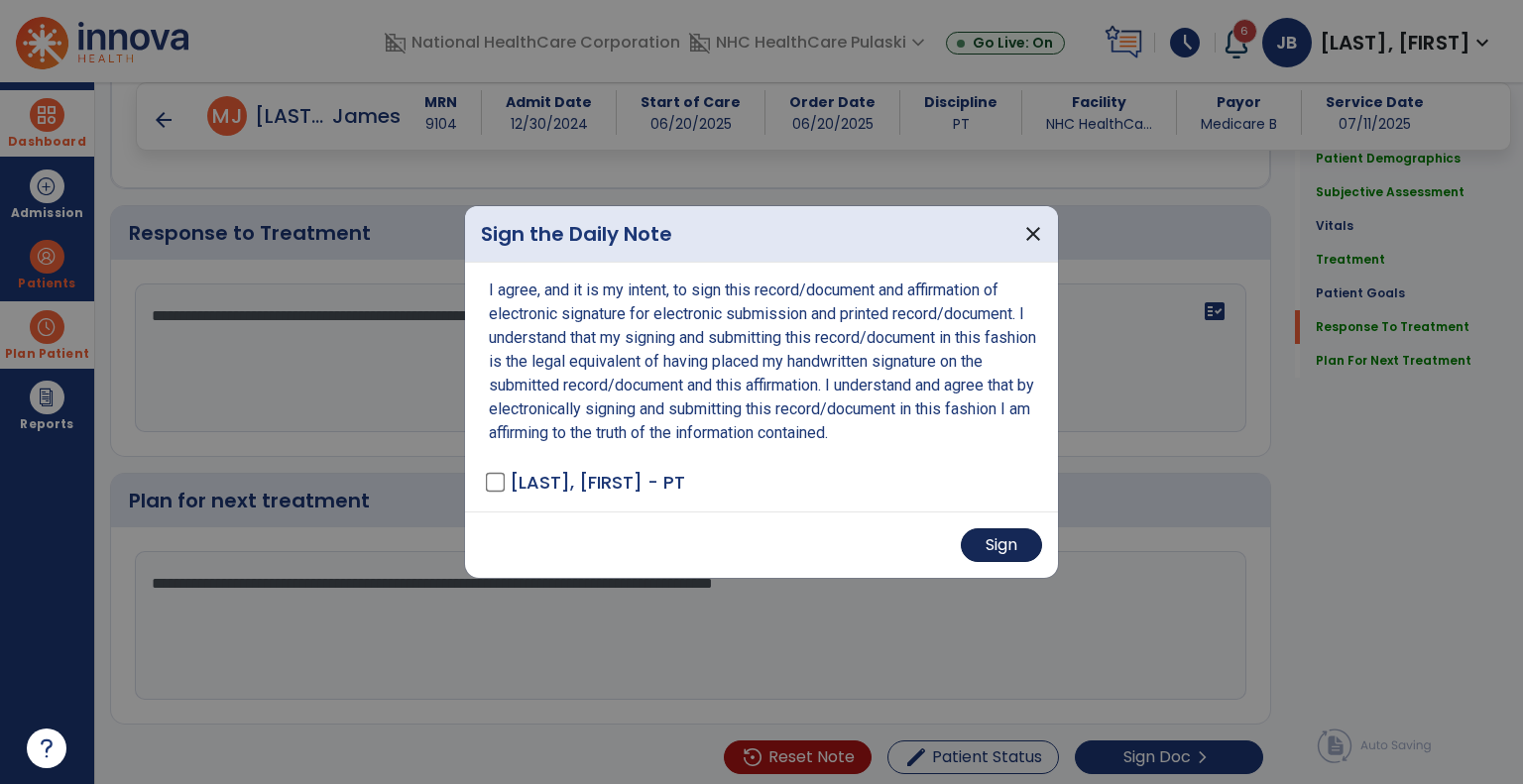 click on "Sign" at bounding box center [1001, 545] 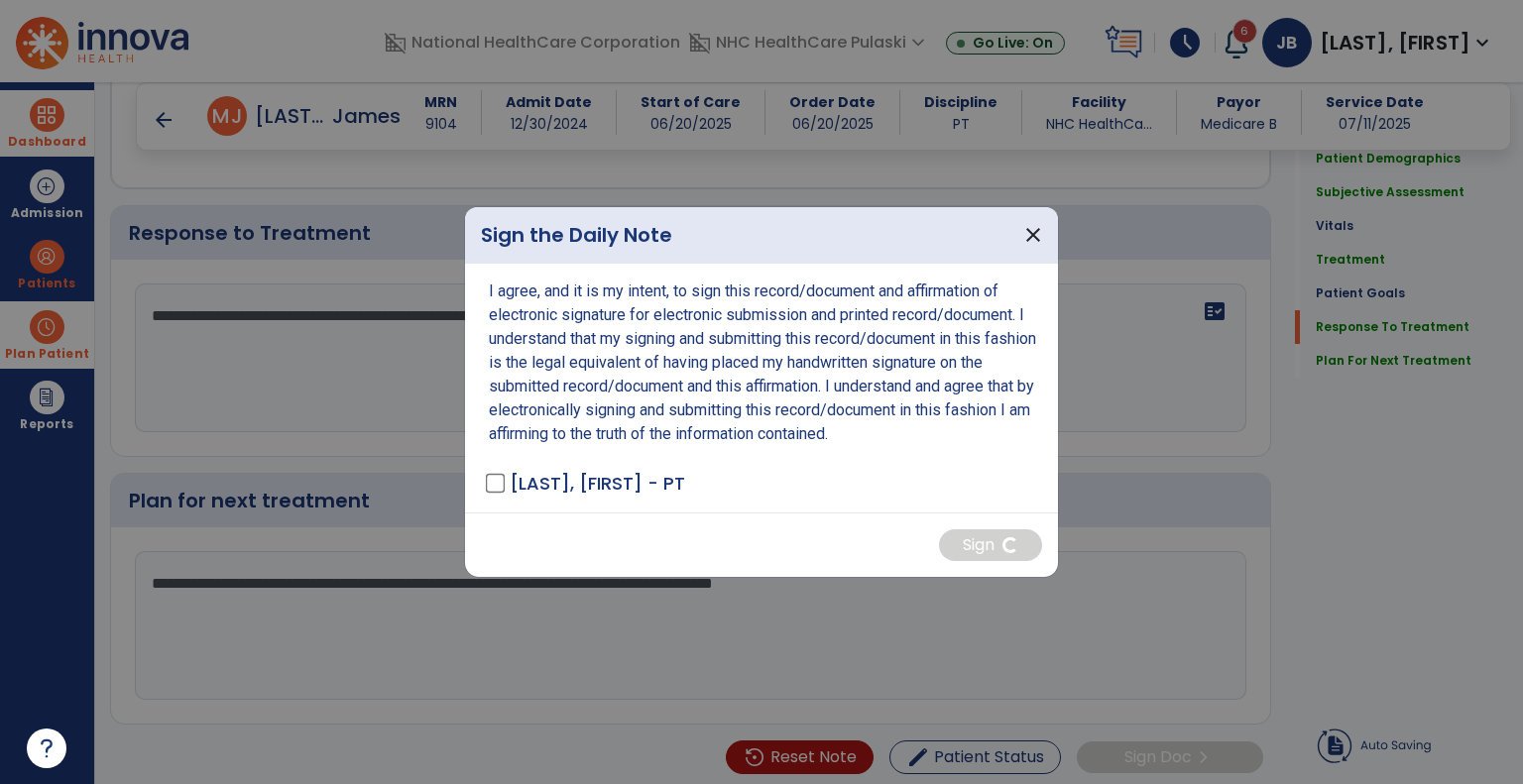 scroll, scrollTop: 0, scrollLeft: 0, axis: both 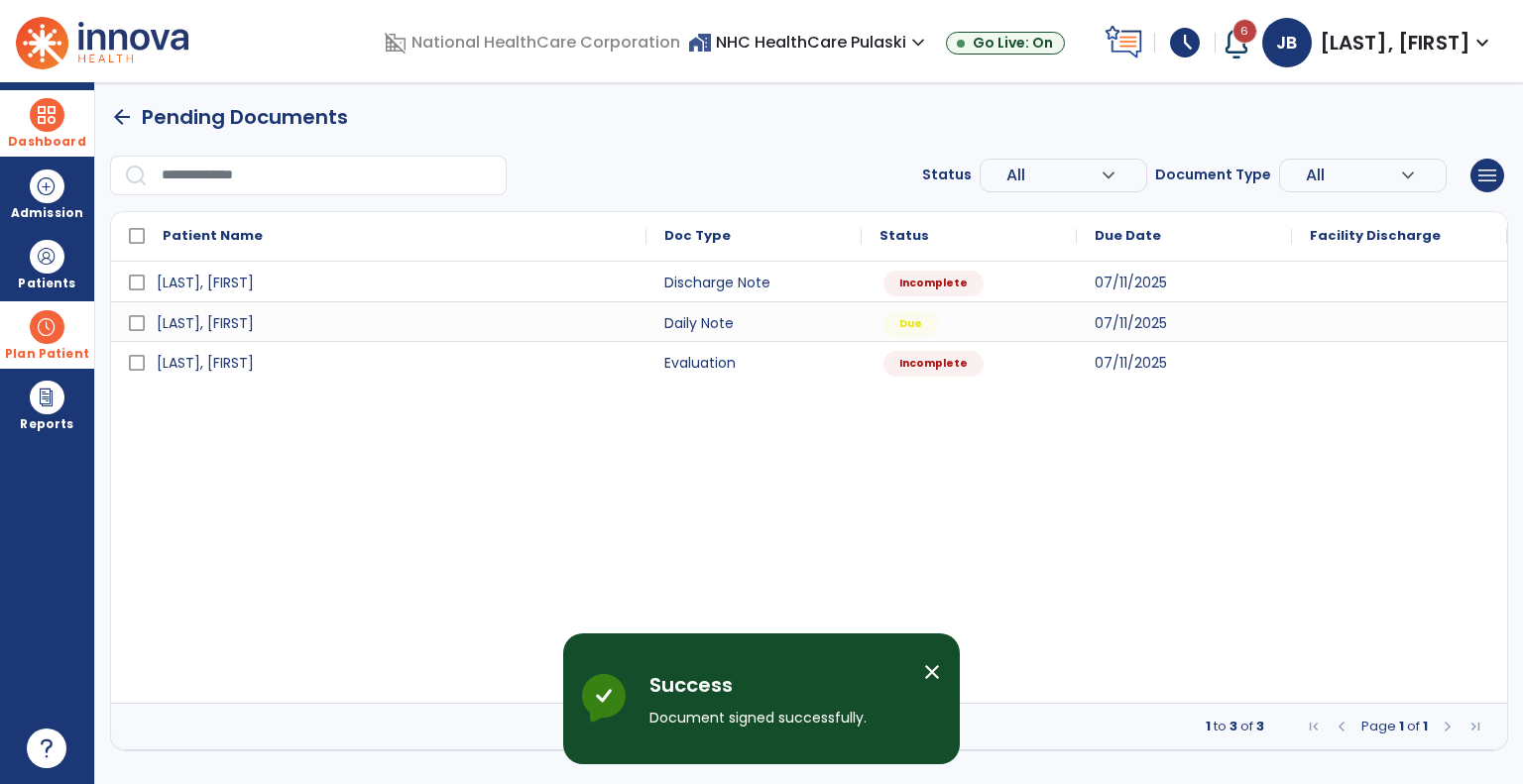 click on "close" at bounding box center [932, 672] 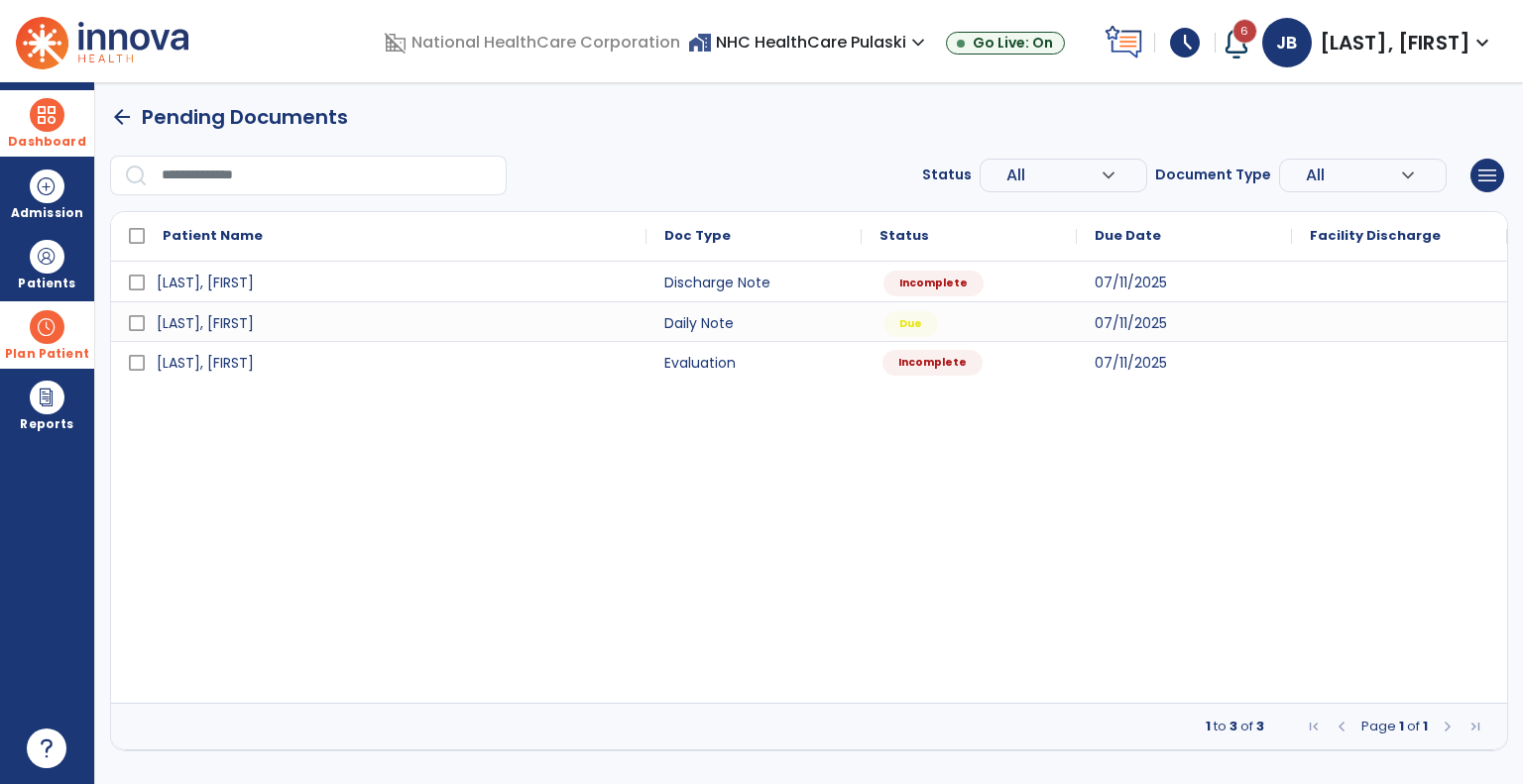 click on "Incomplete" at bounding box center [932, 363] 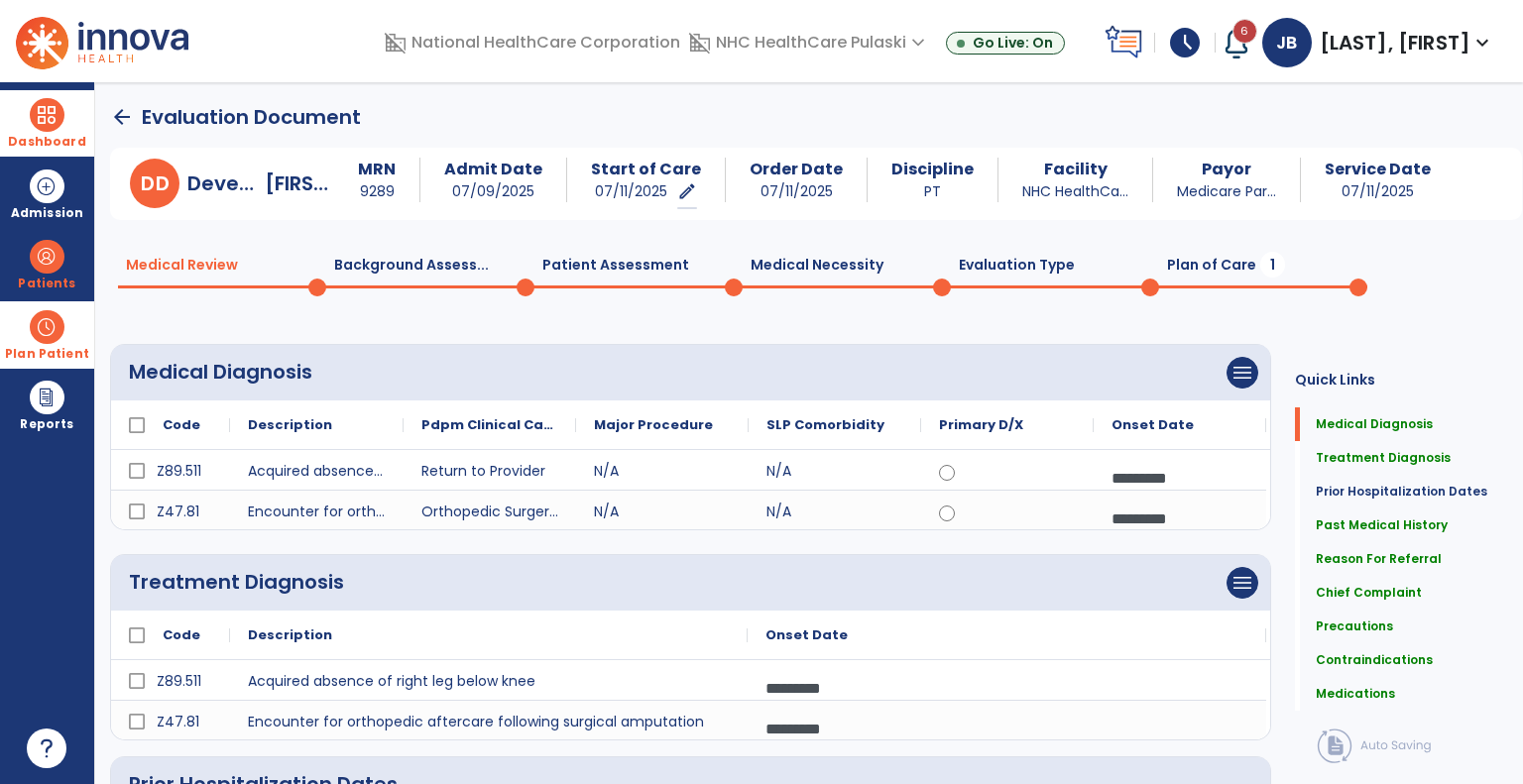 click on "Plan of Care  1" 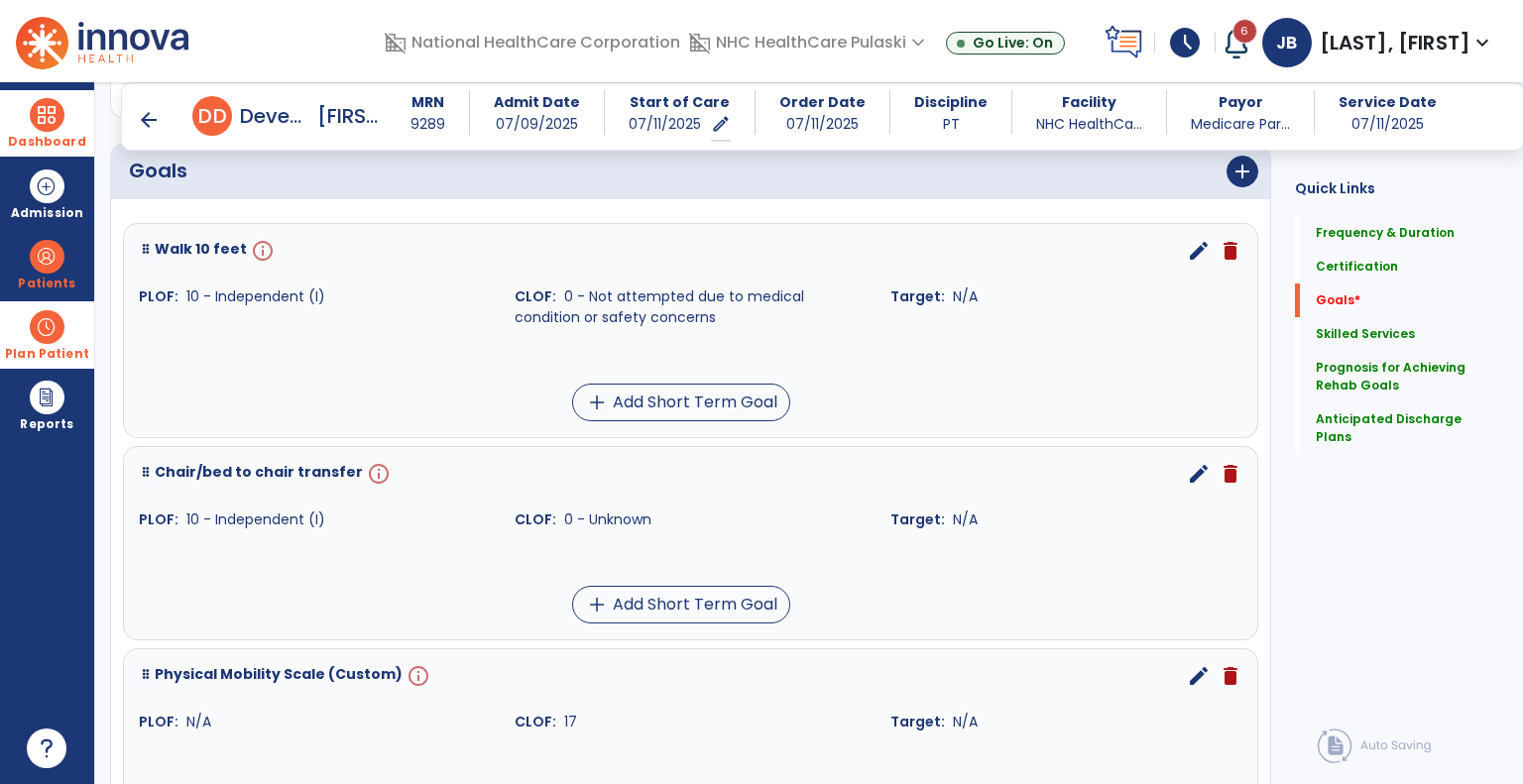 scroll, scrollTop: 468, scrollLeft: 0, axis: vertical 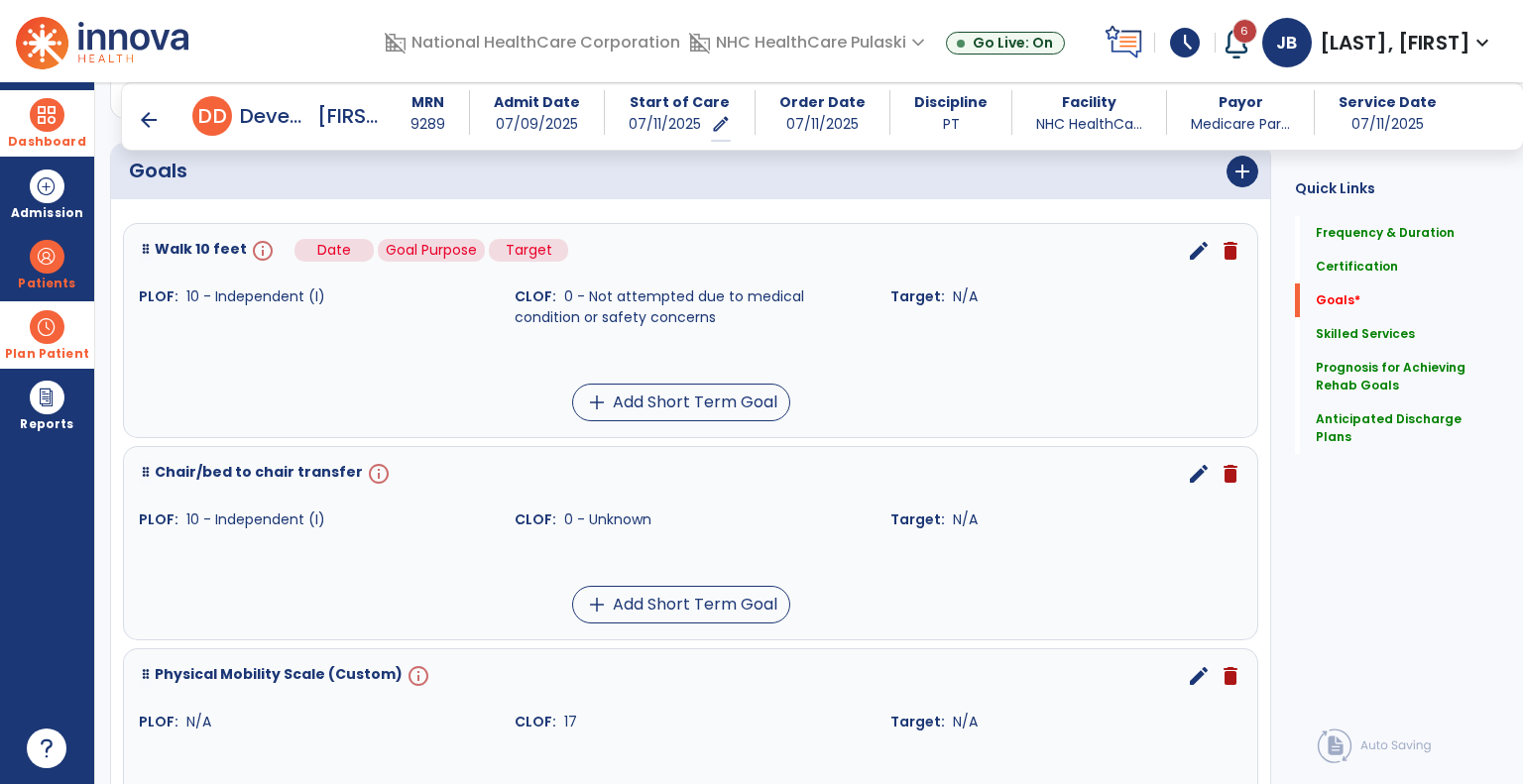 click on "info" at bounding box center (261, 251) 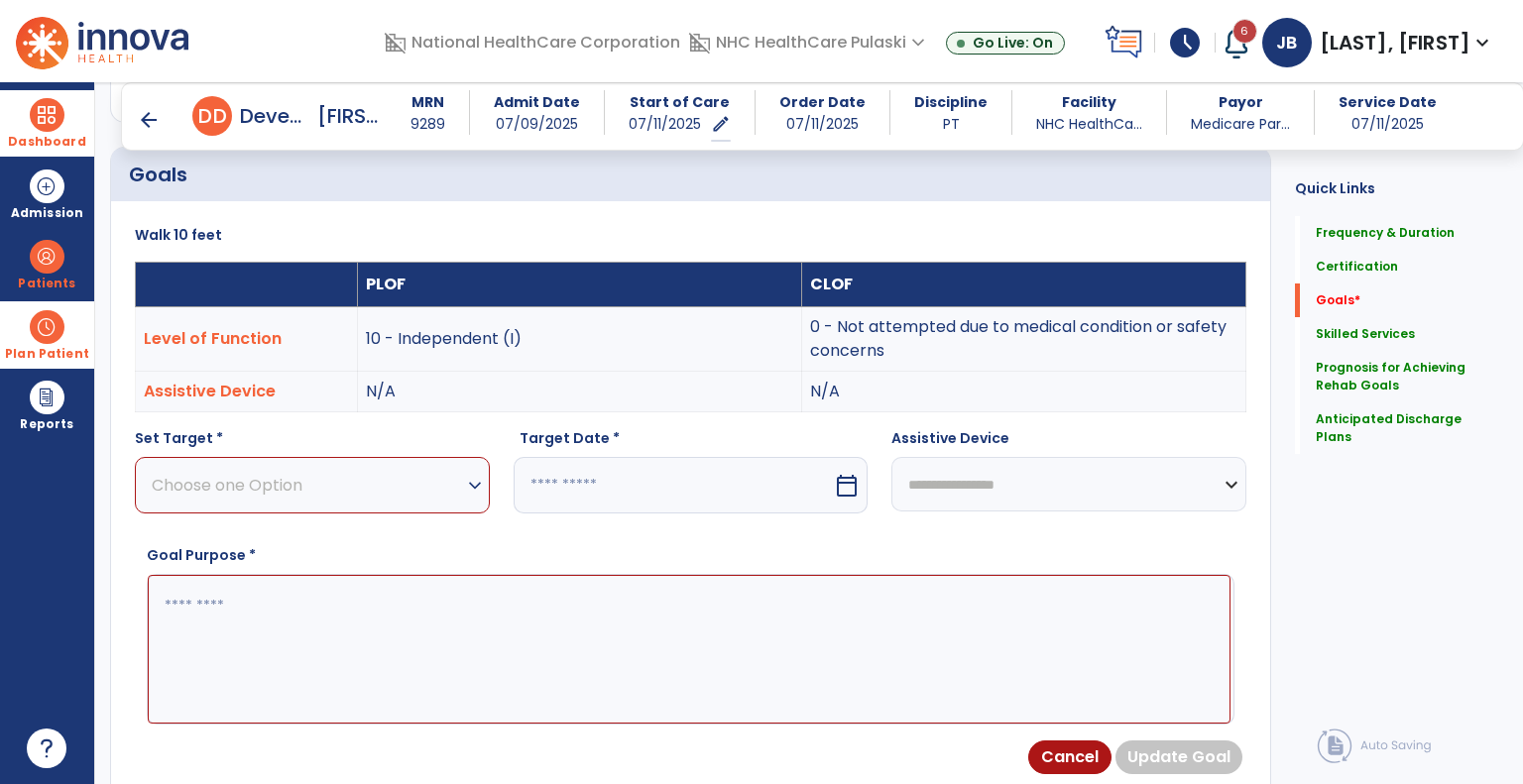 scroll, scrollTop: 464, scrollLeft: 0, axis: vertical 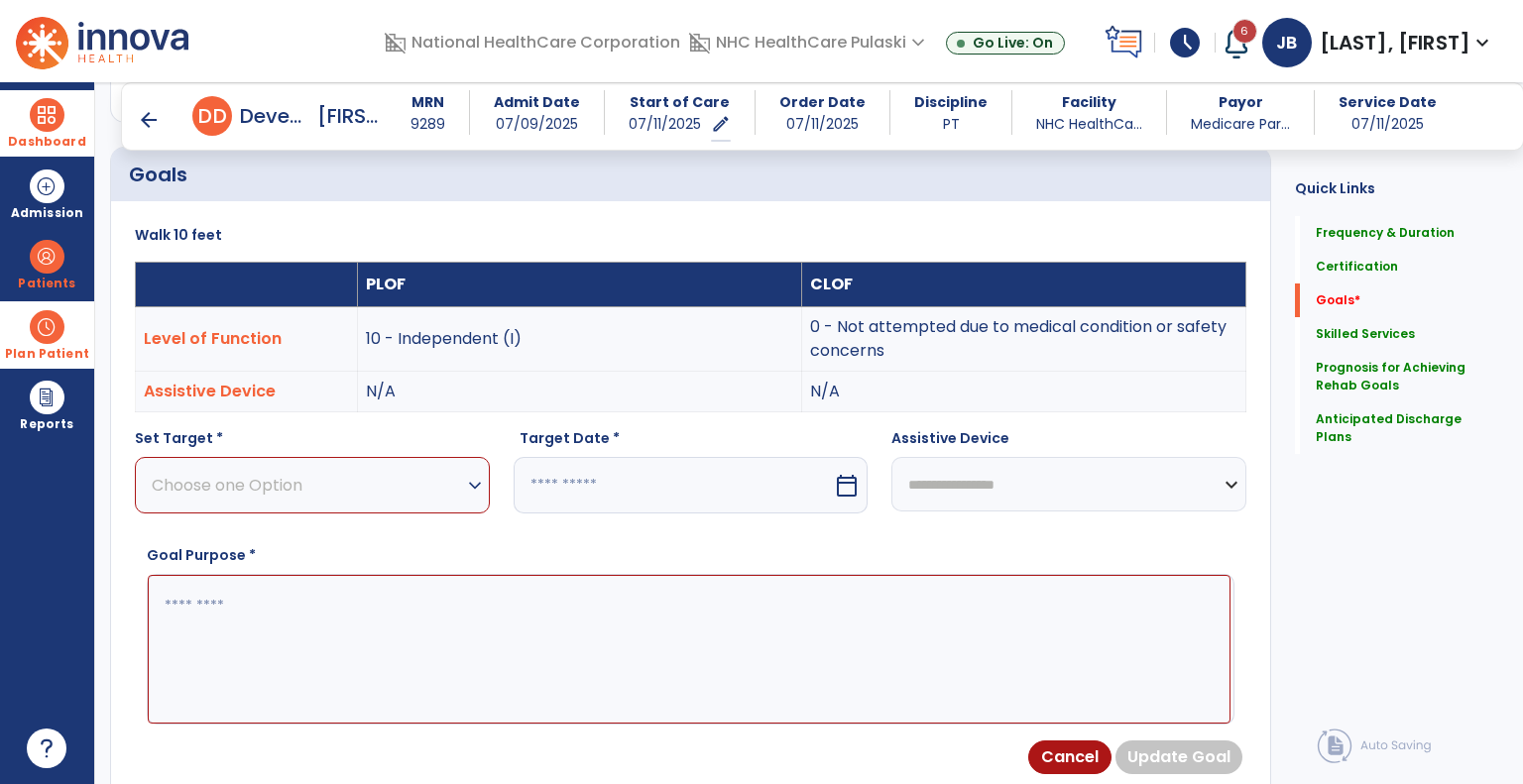 click on "Choose one Option   expand_more" at bounding box center [312, 485] 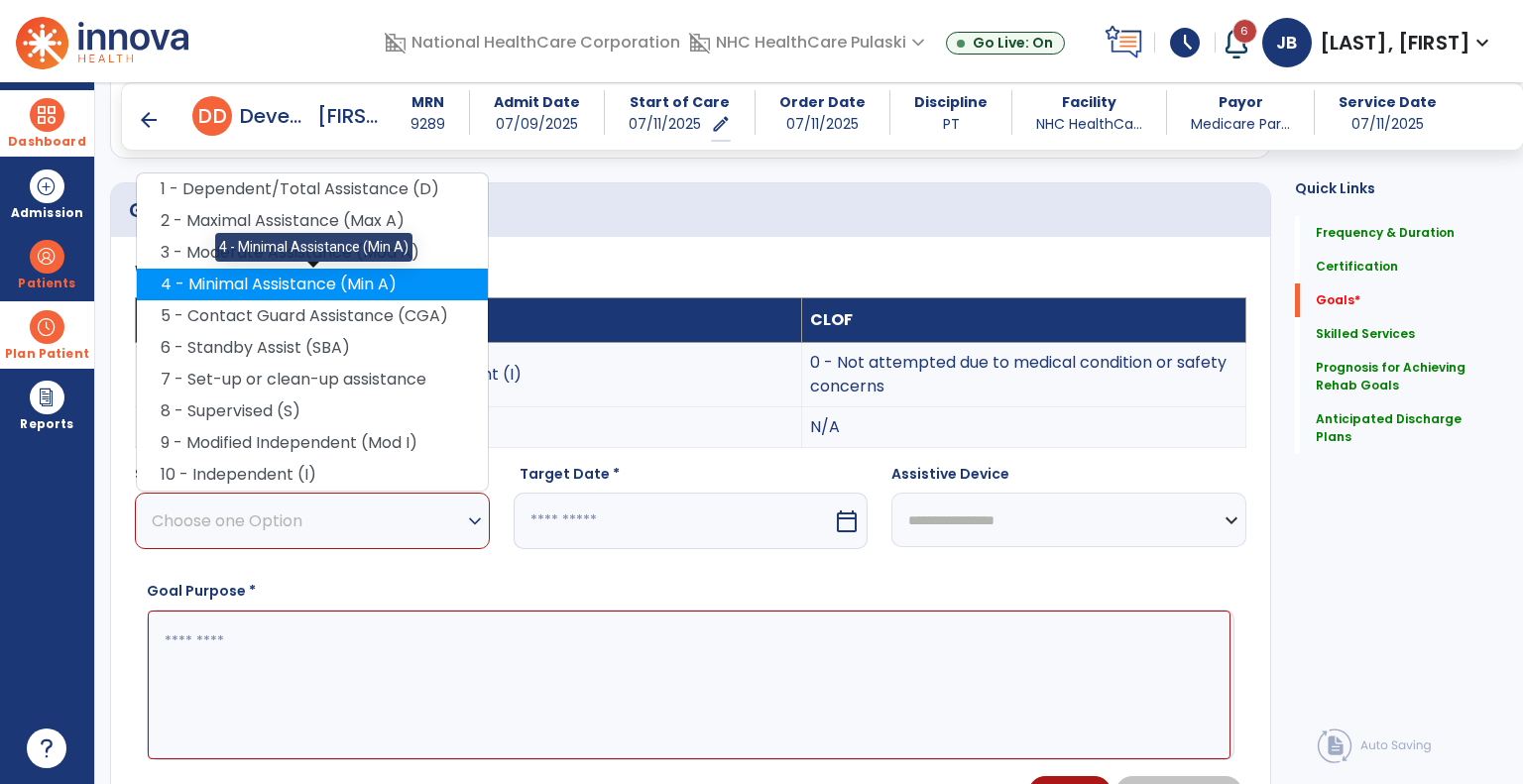 scroll, scrollTop: 425, scrollLeft: 0, axis: vertical 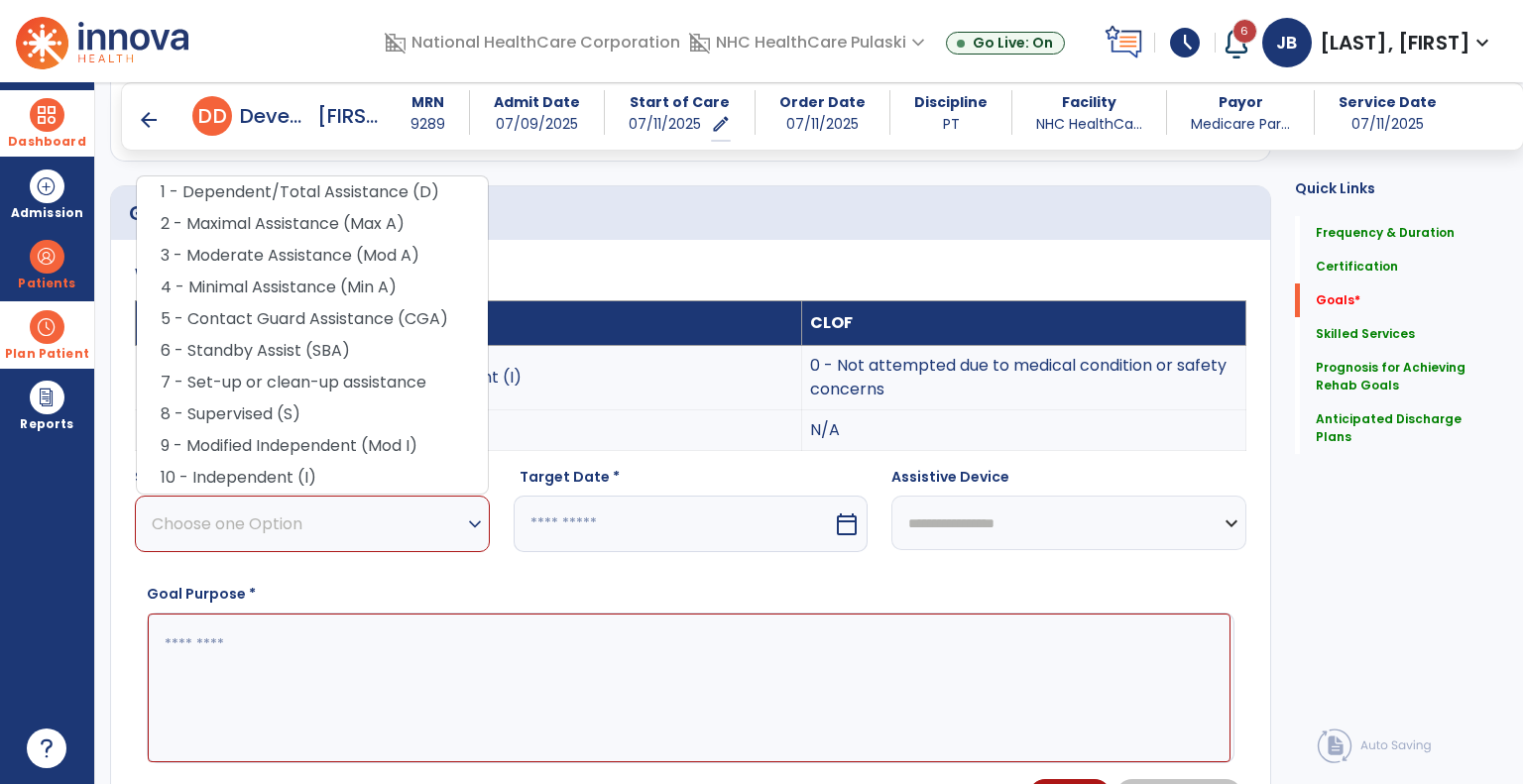 click on "PLOF" at bounding box center (580, 323) 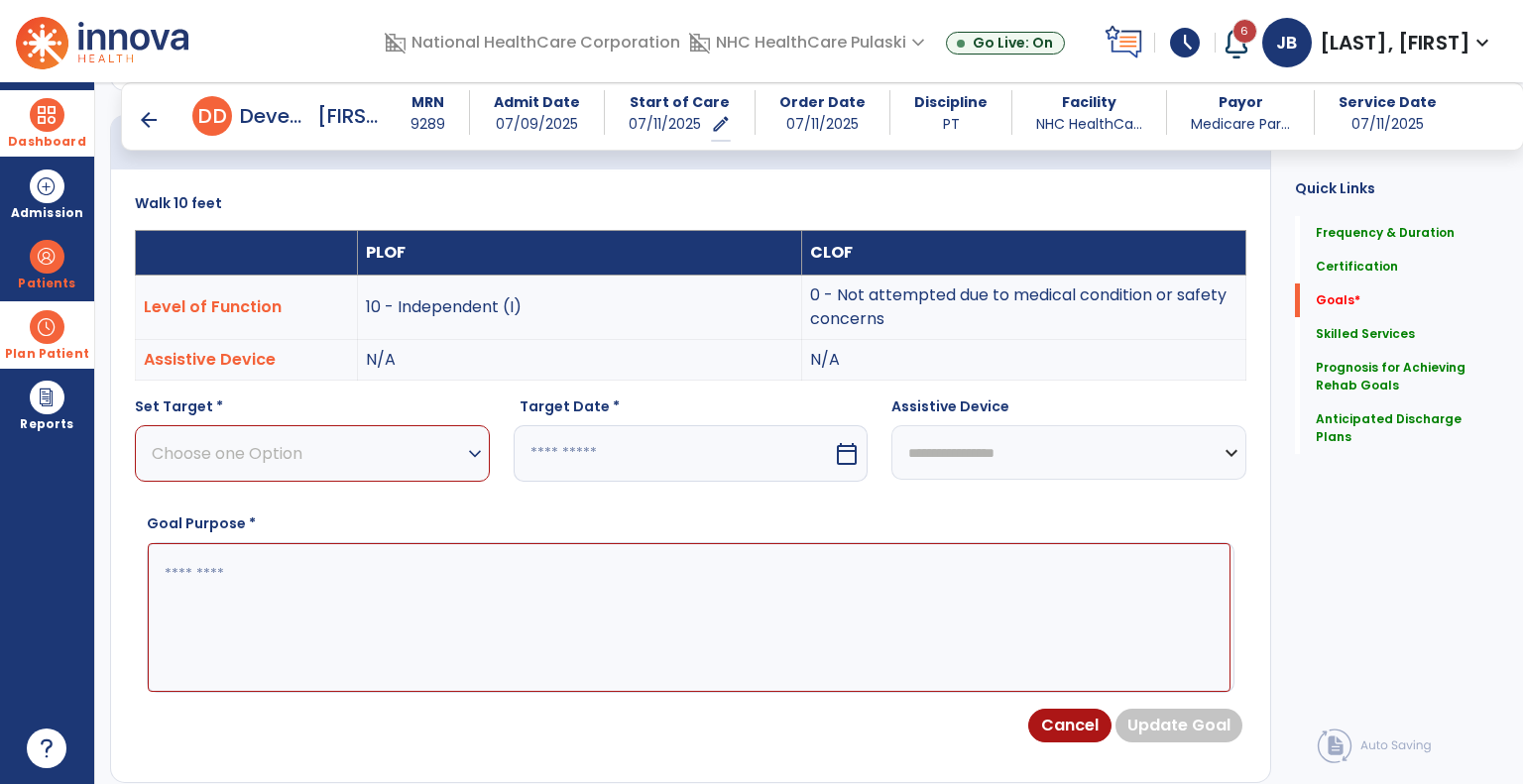 scroll, scrollTop: 507, scrollLeft: 0, axis: vertical 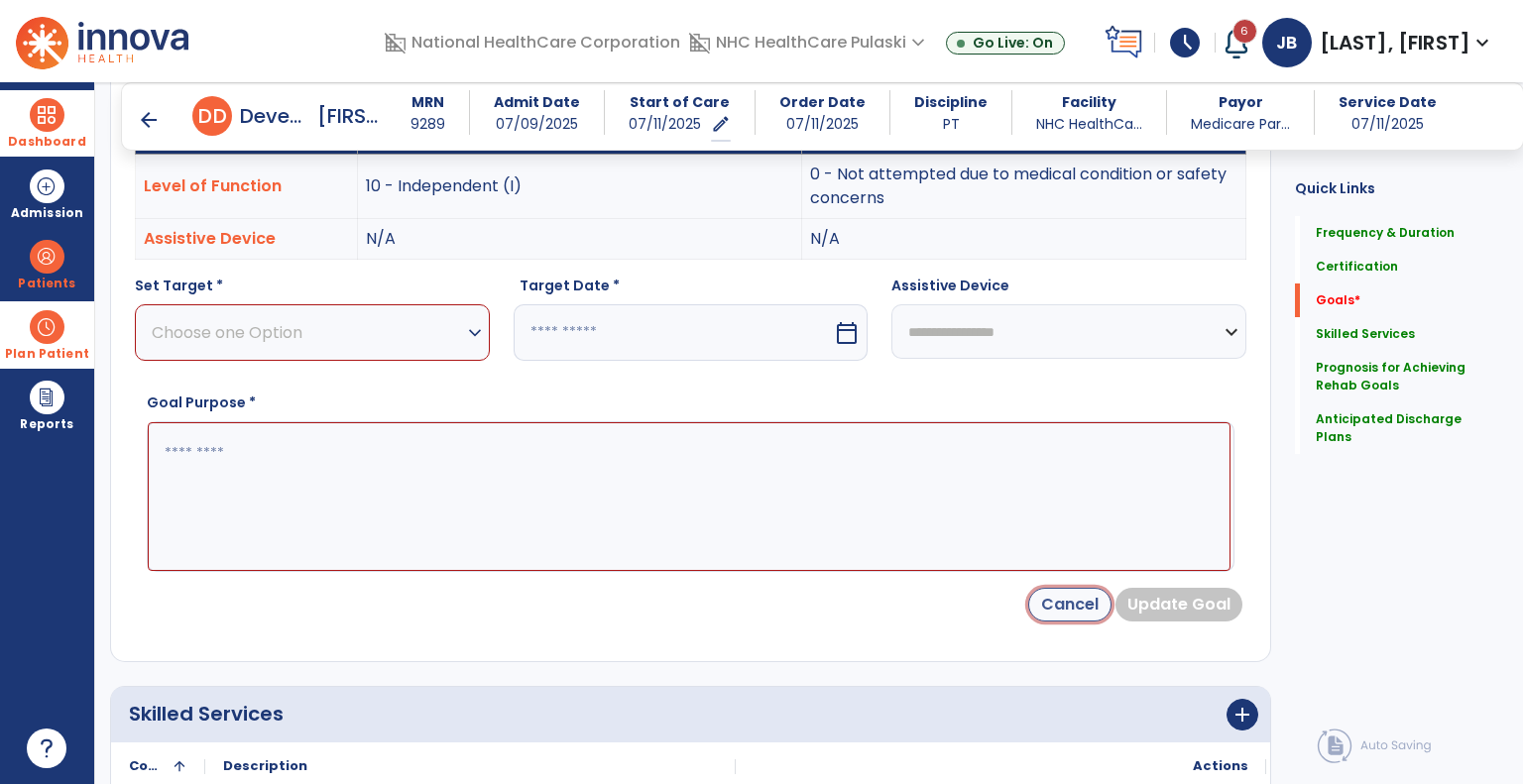 click on "Cancel" at bounding box center [1070, 605] 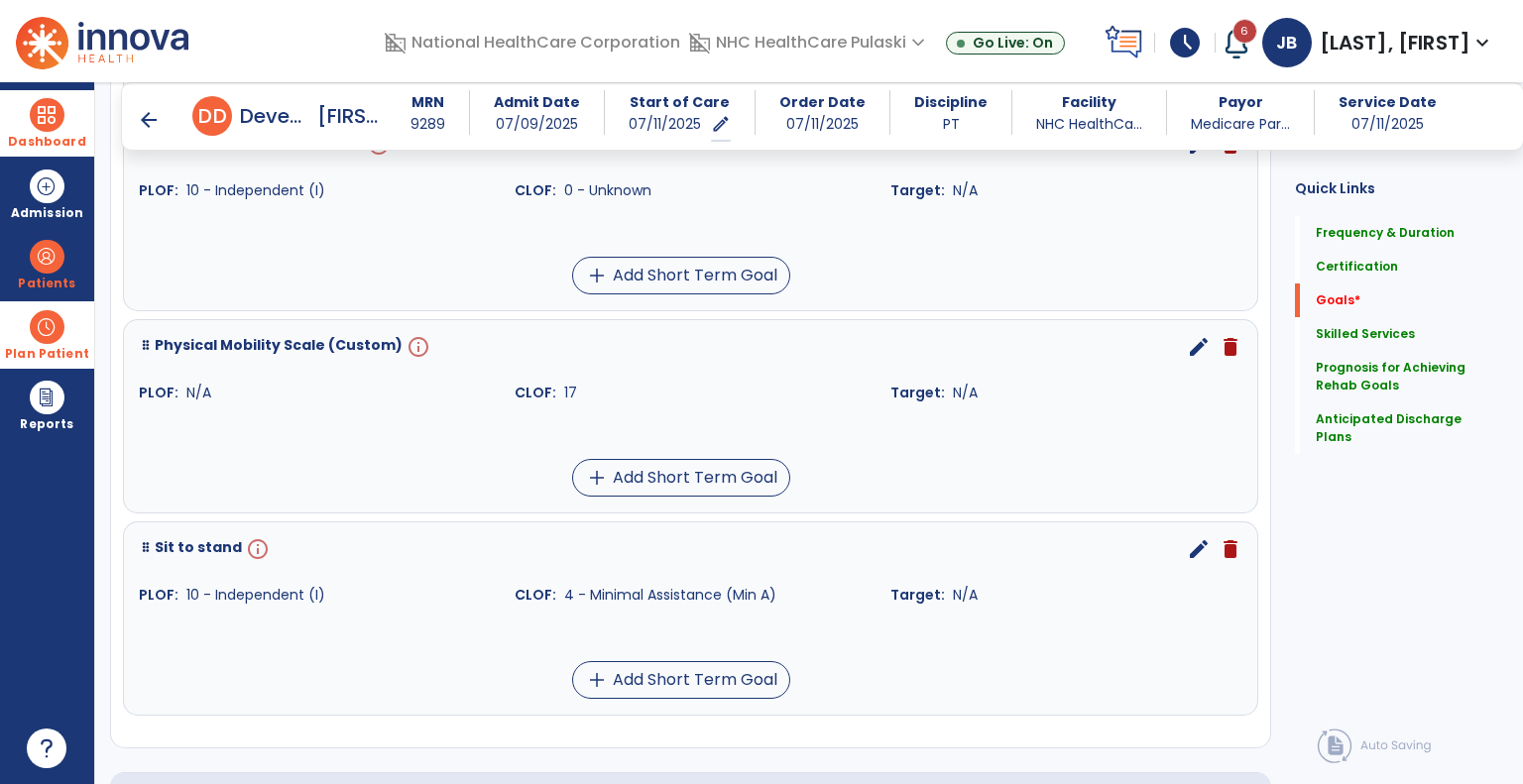 scroll, scrollTop: 805, scrollLeft: 0, axis: vertical 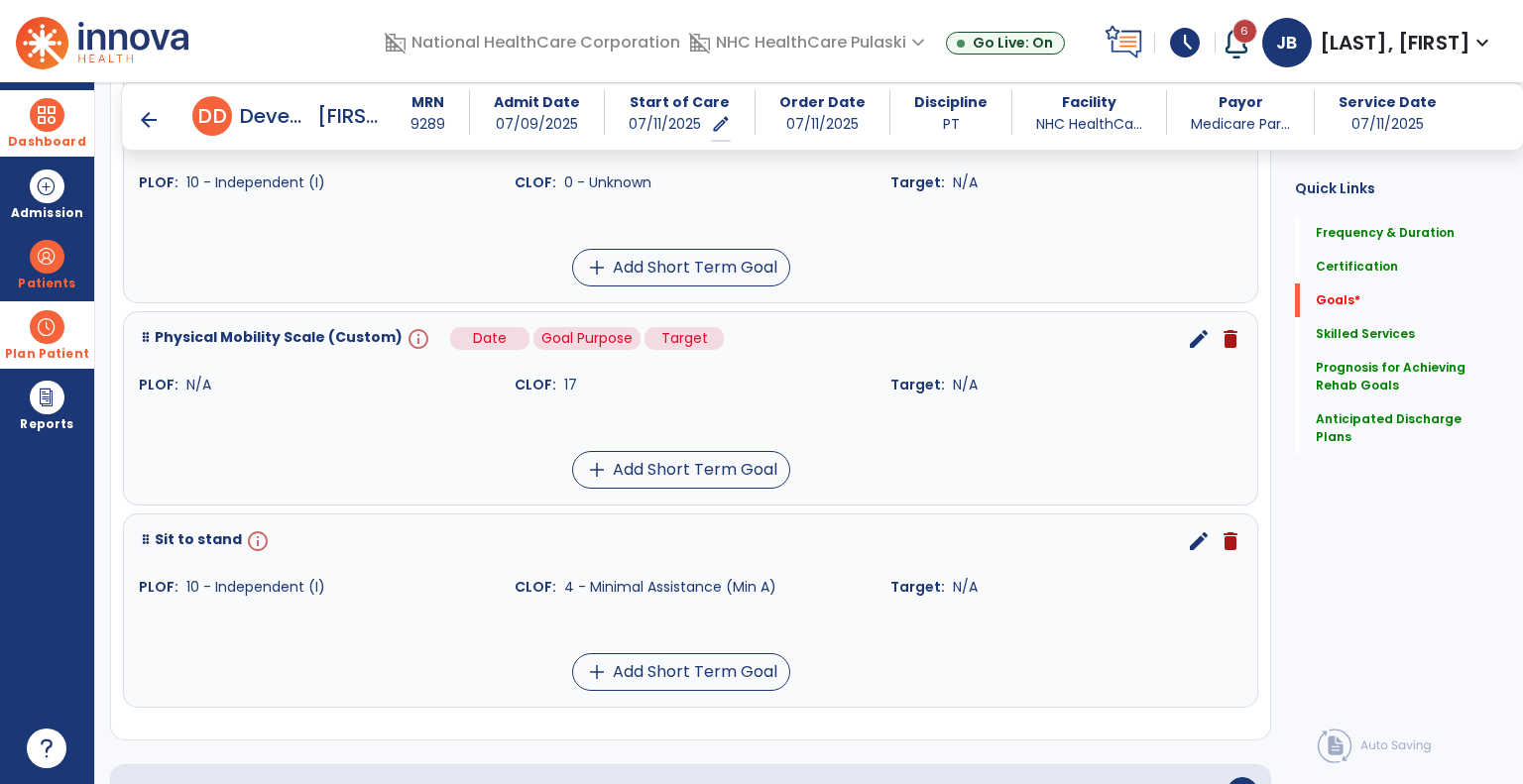 click on "info" at bounding box center [416, 339] 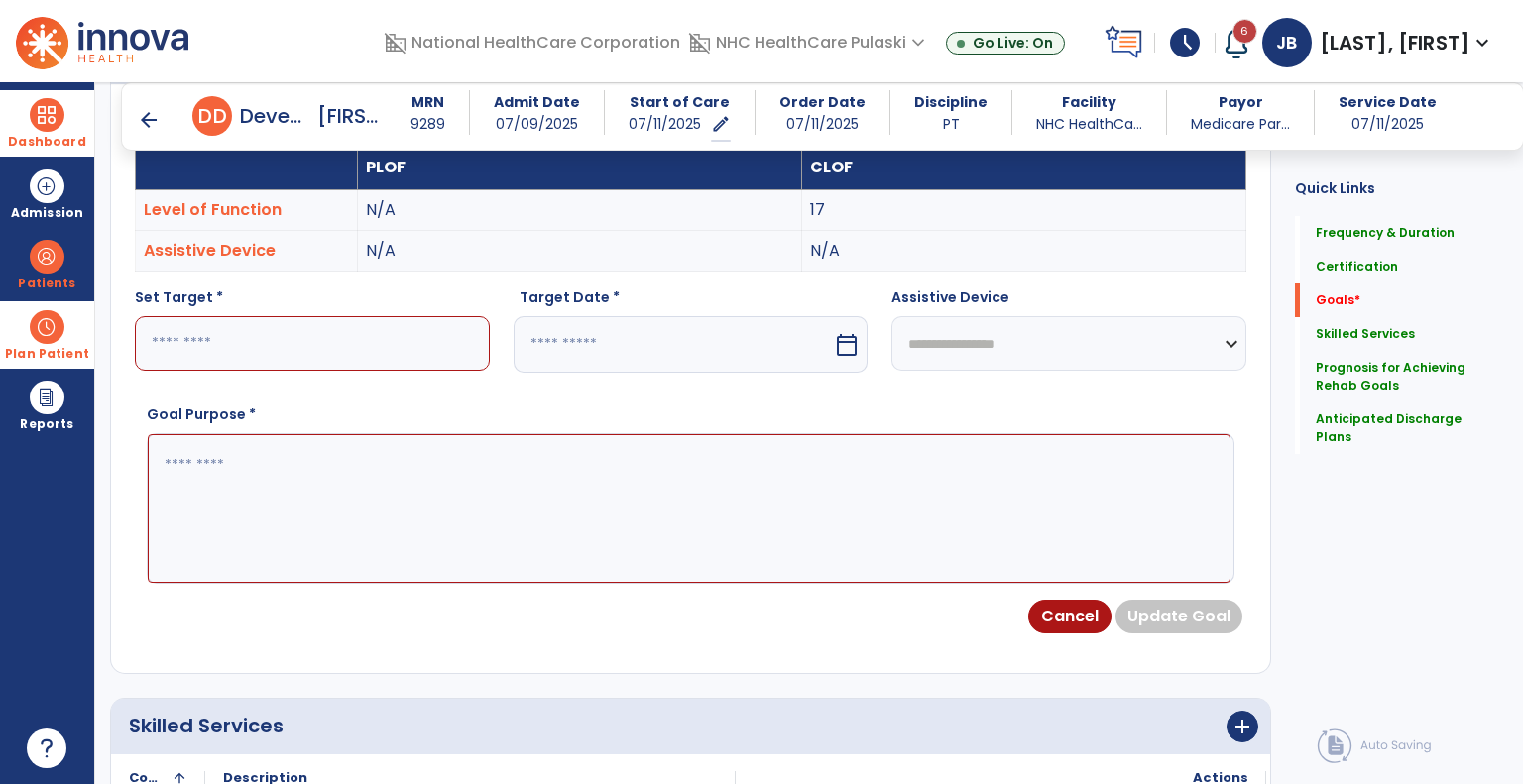 scroll, scrollTop: 529, scrollLeft: 0, axis: vertical 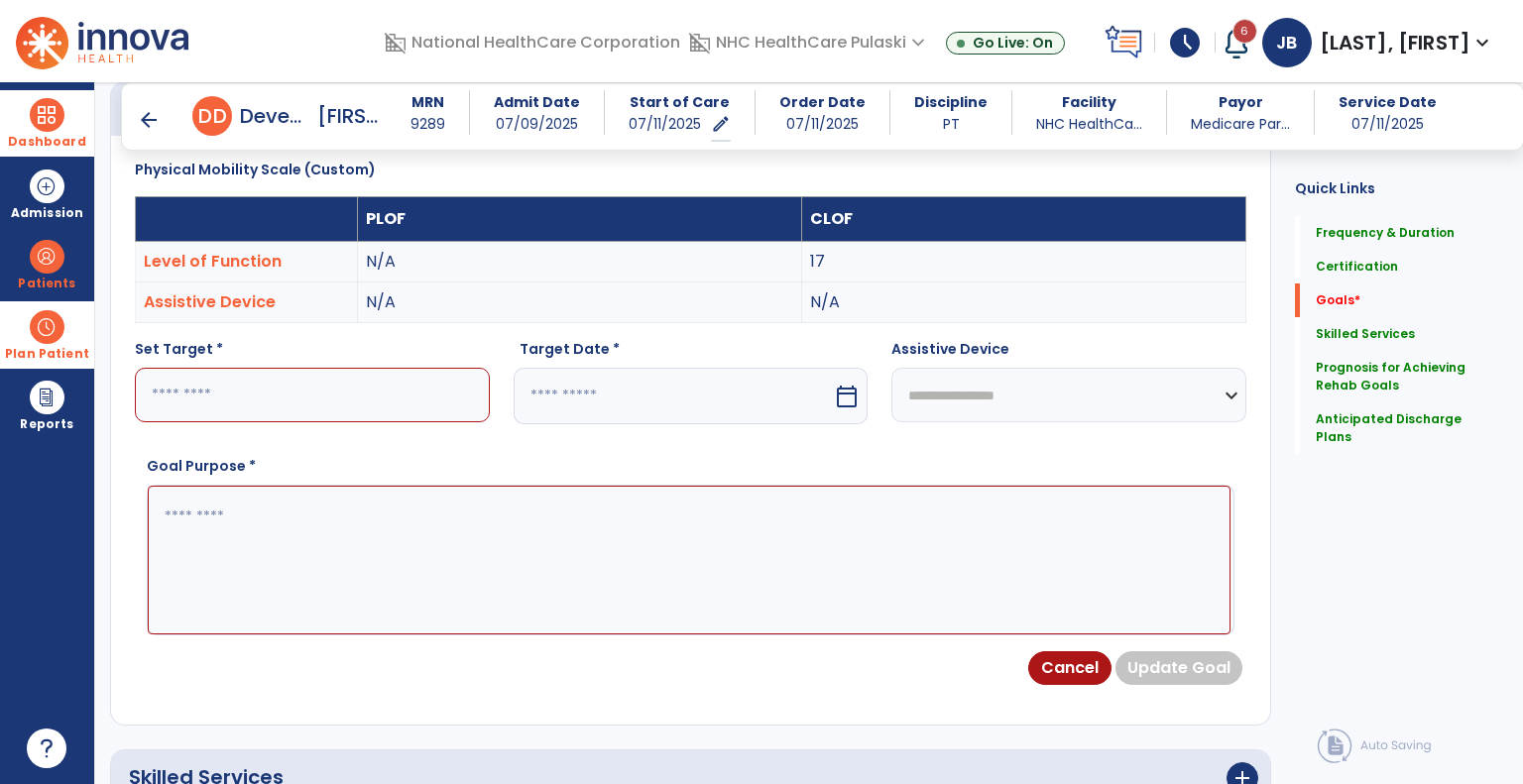 click at bounding box center (312, 394) 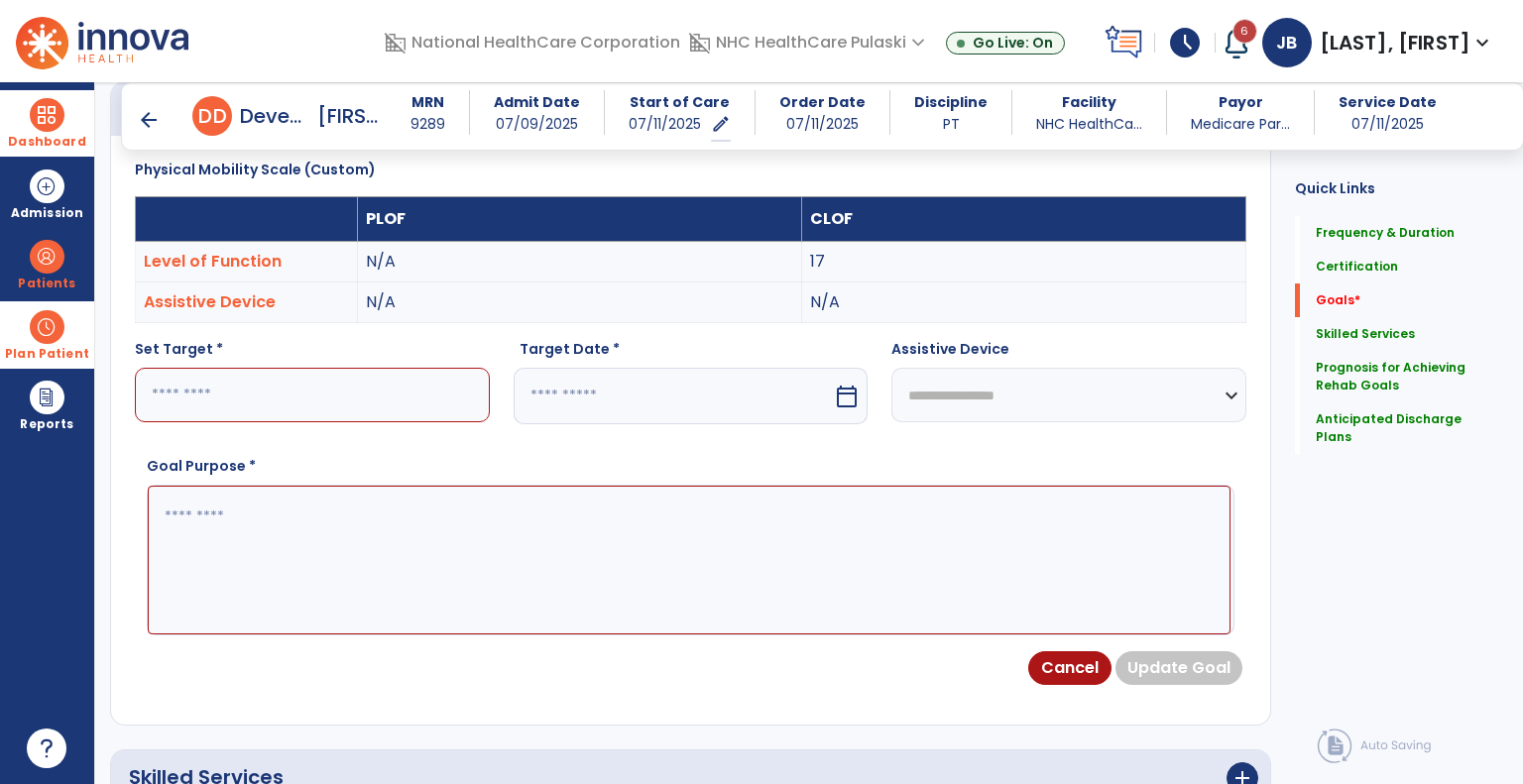click at bounding box center [673, 395] 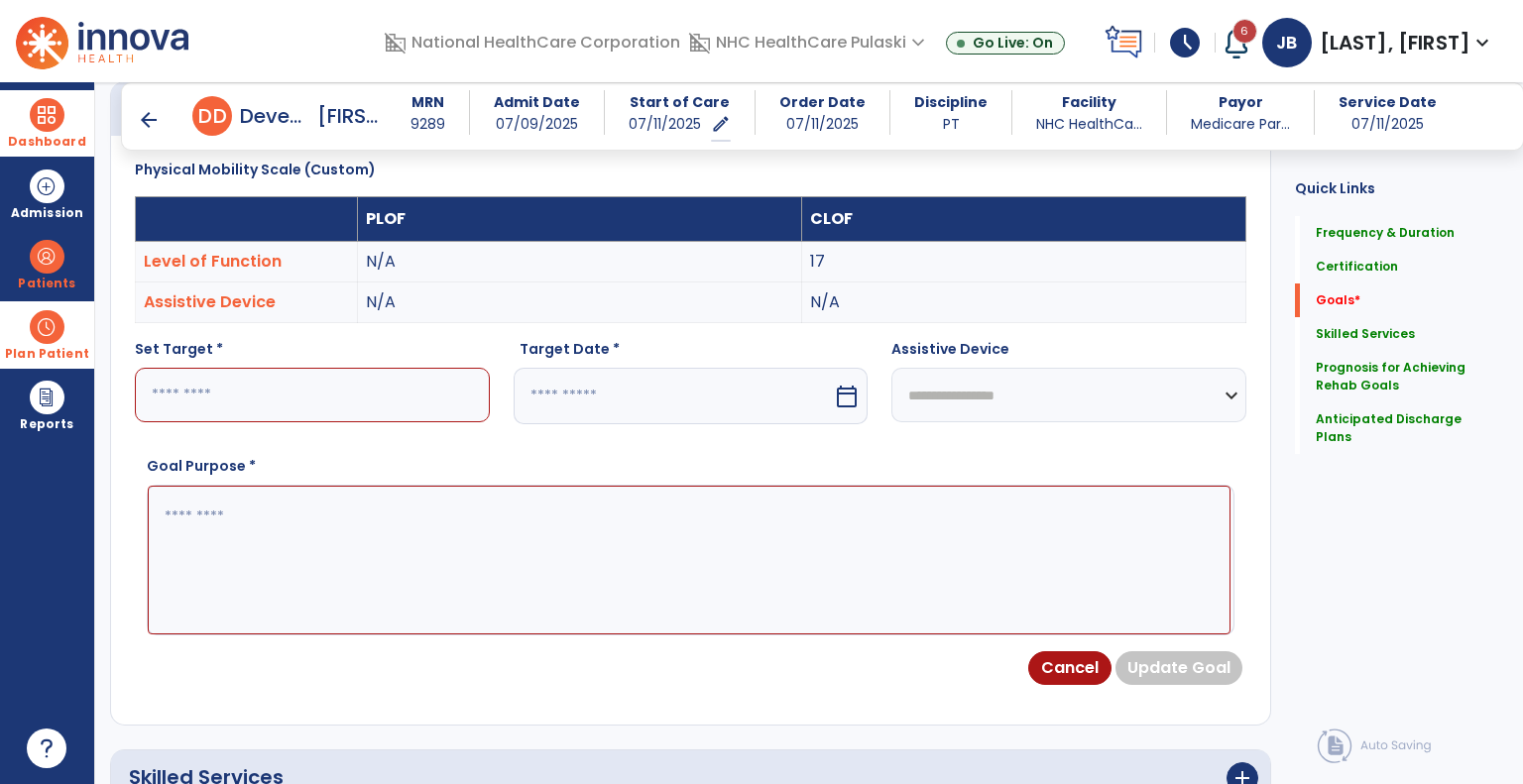 select on "*" 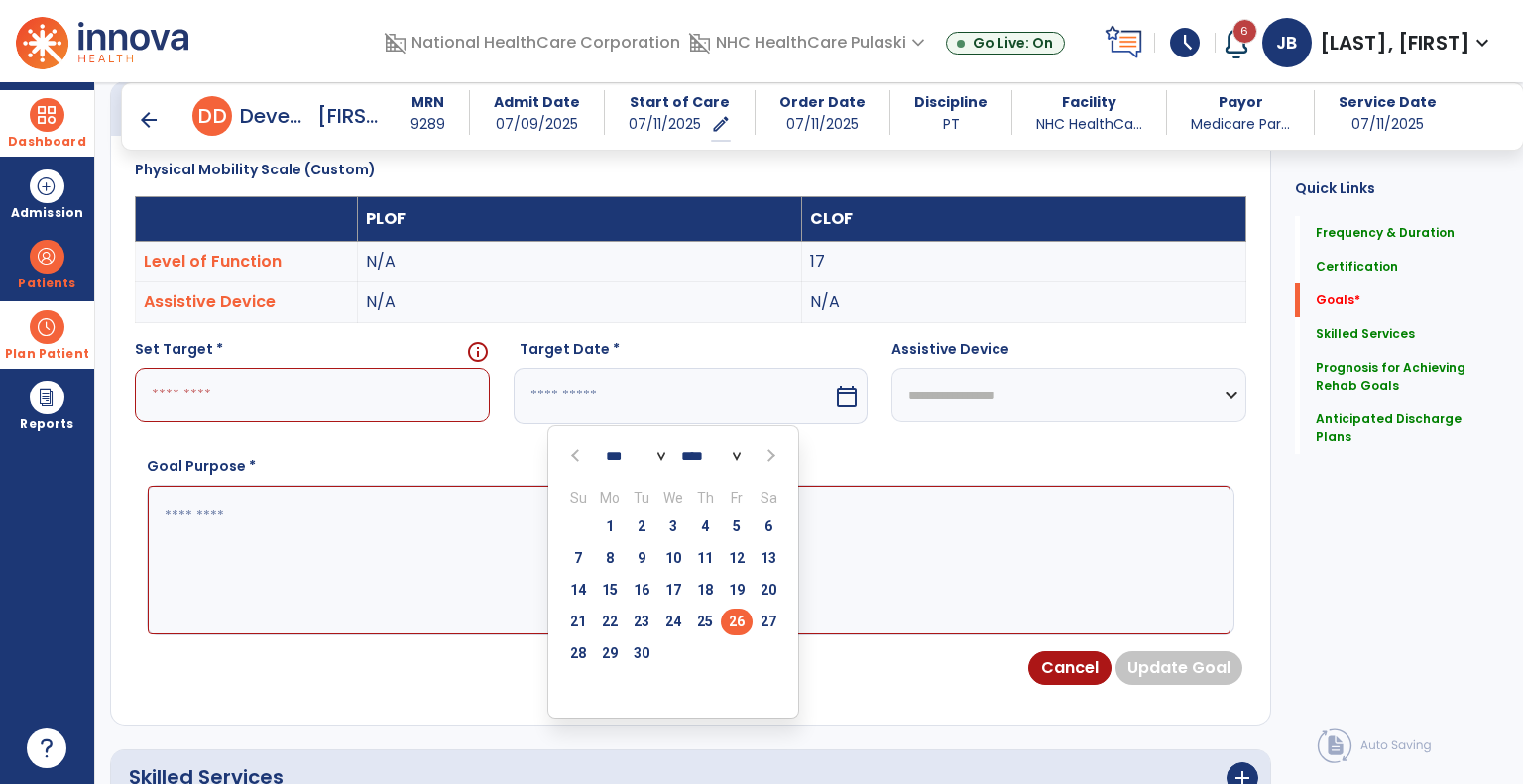select on "**" 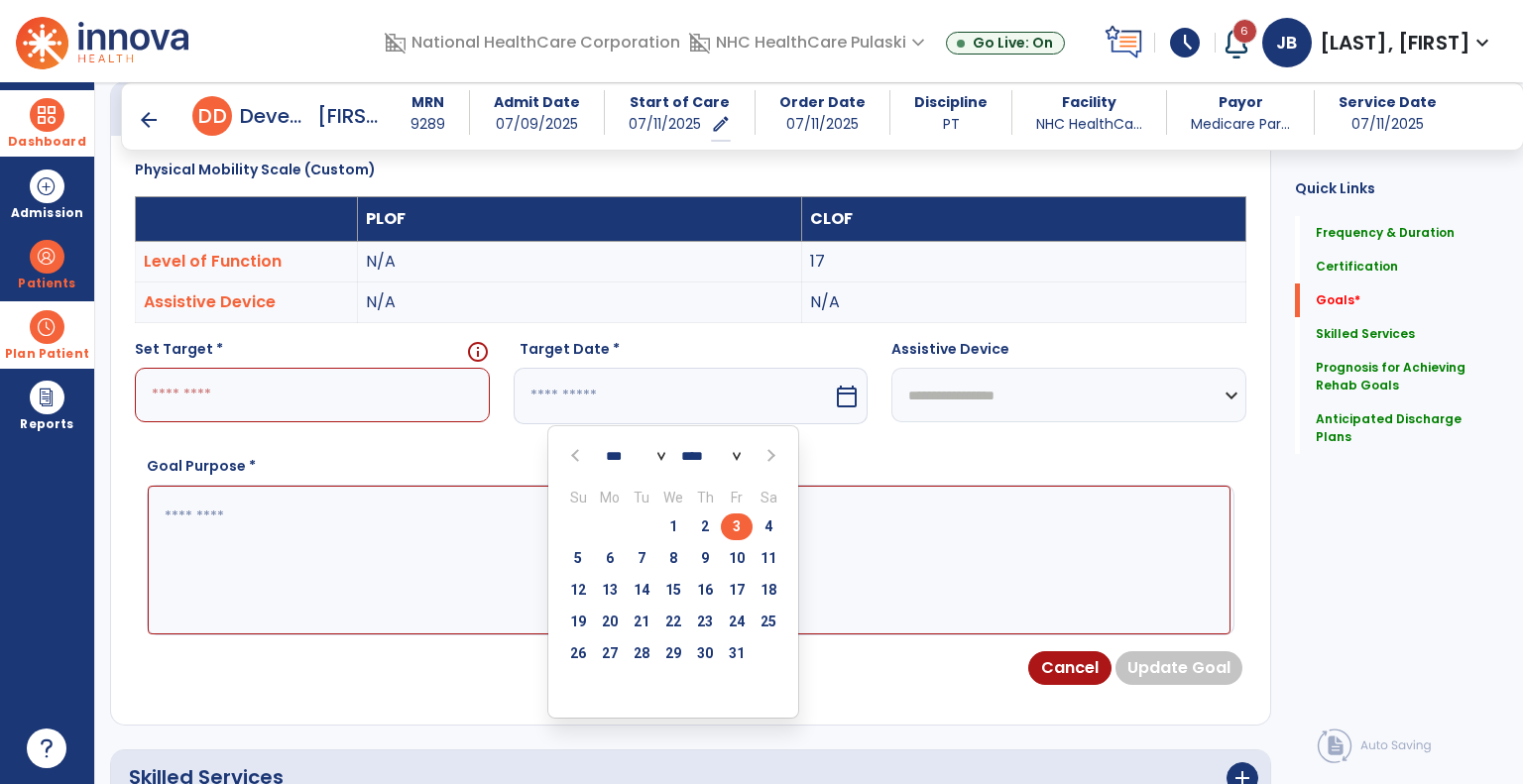 type on "*********" 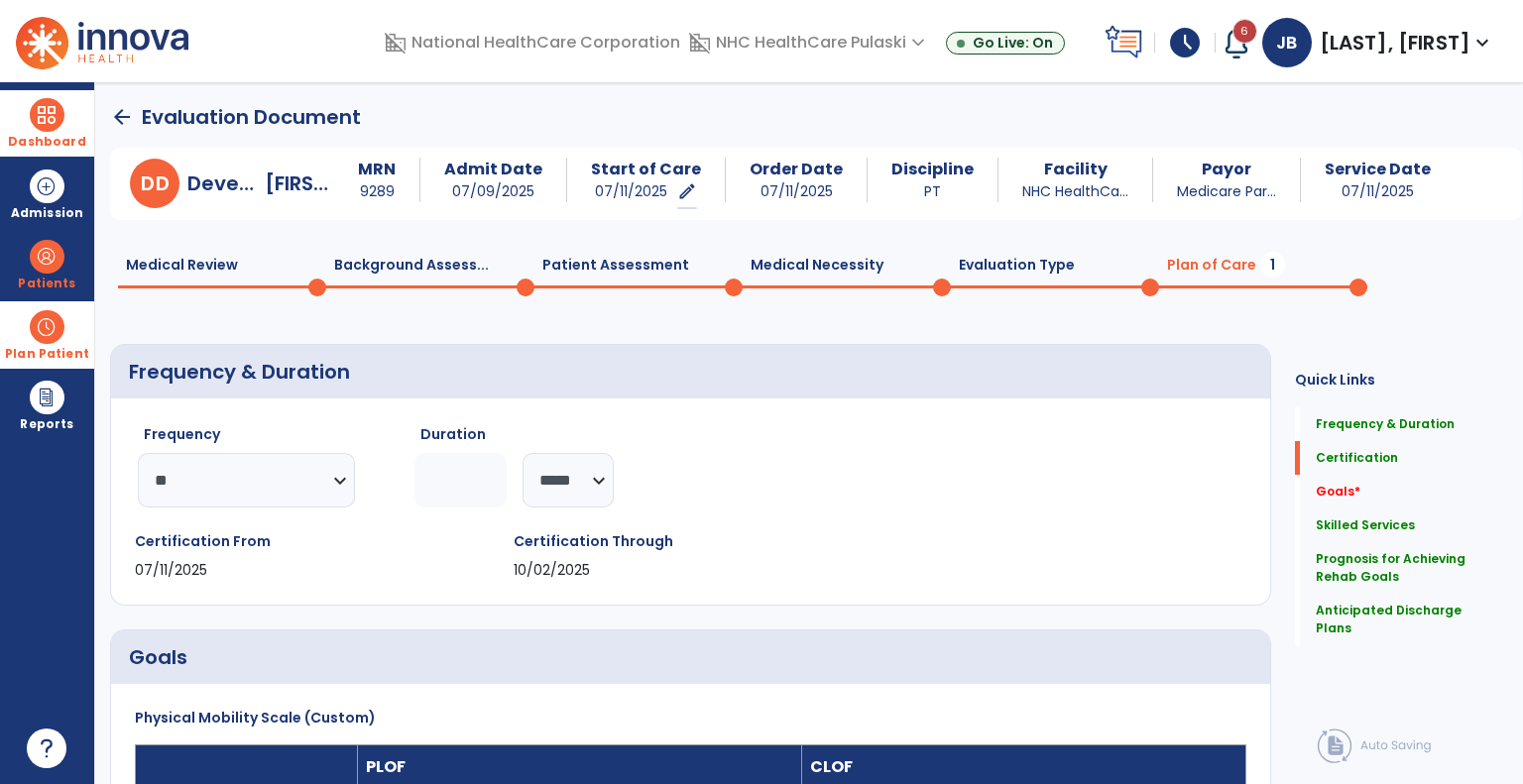 scroll, scrollTop: 510, scrollLeft: 0, axis: vertical 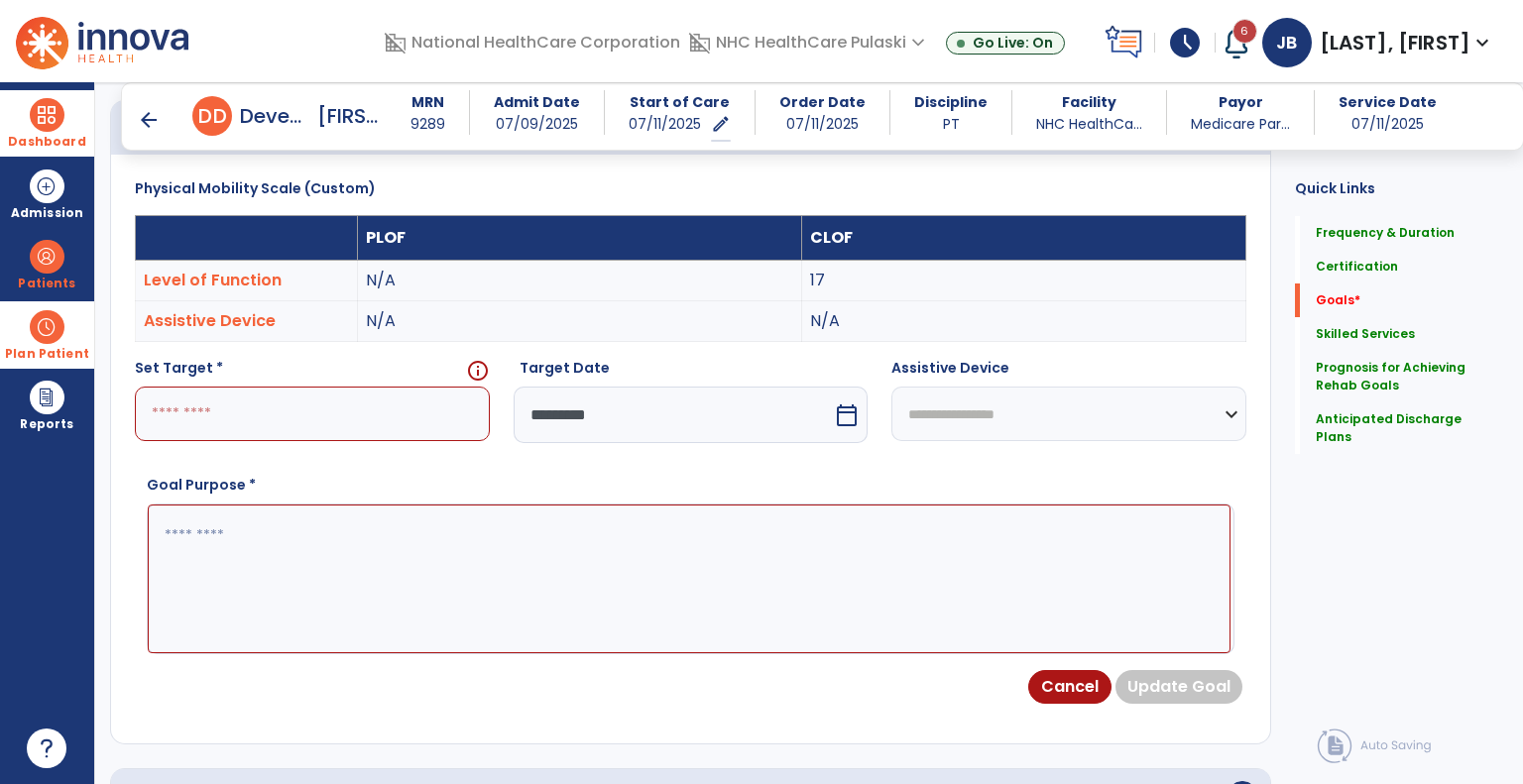 click on "*********" at bounding box center (673, 414) 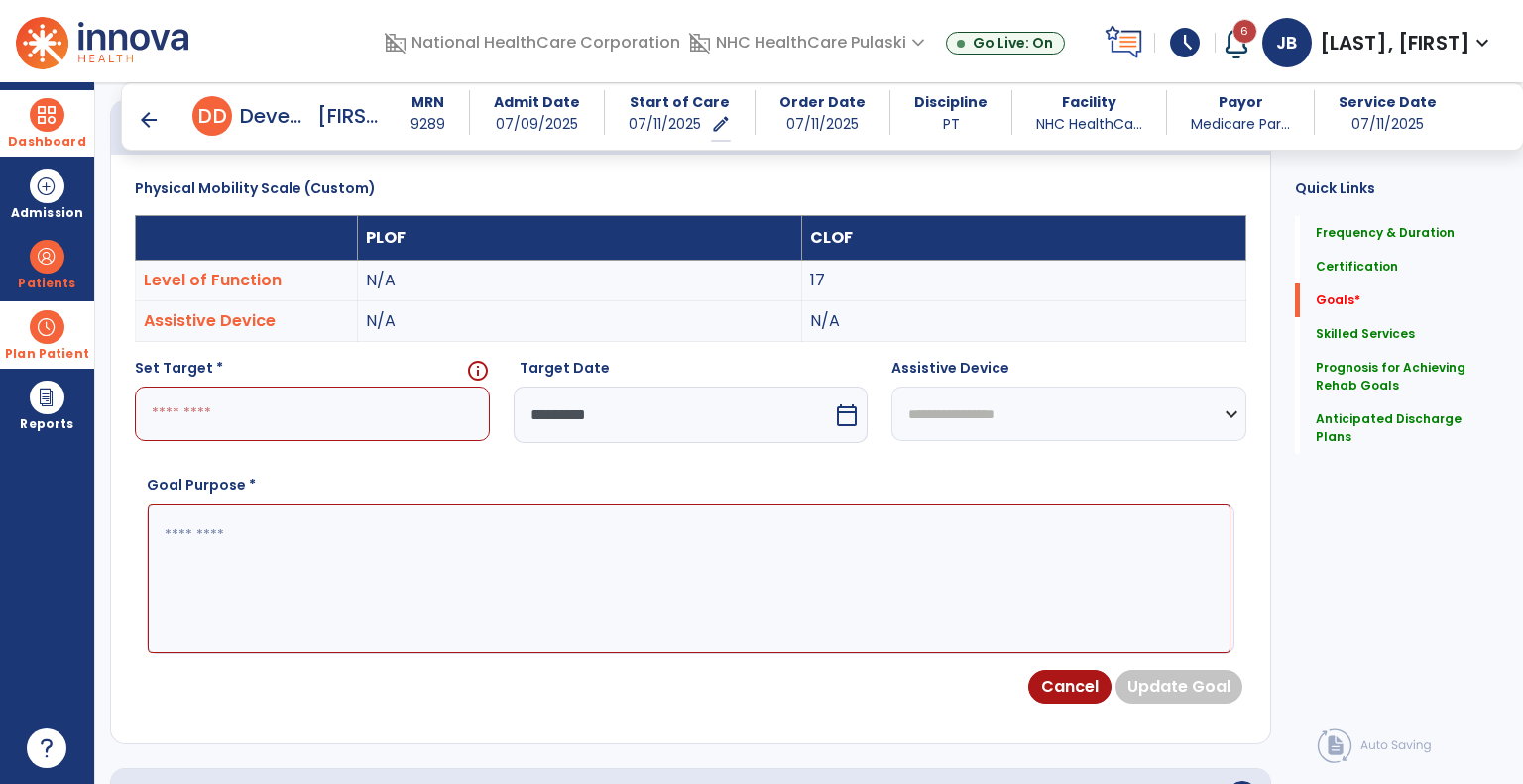 select on "**" 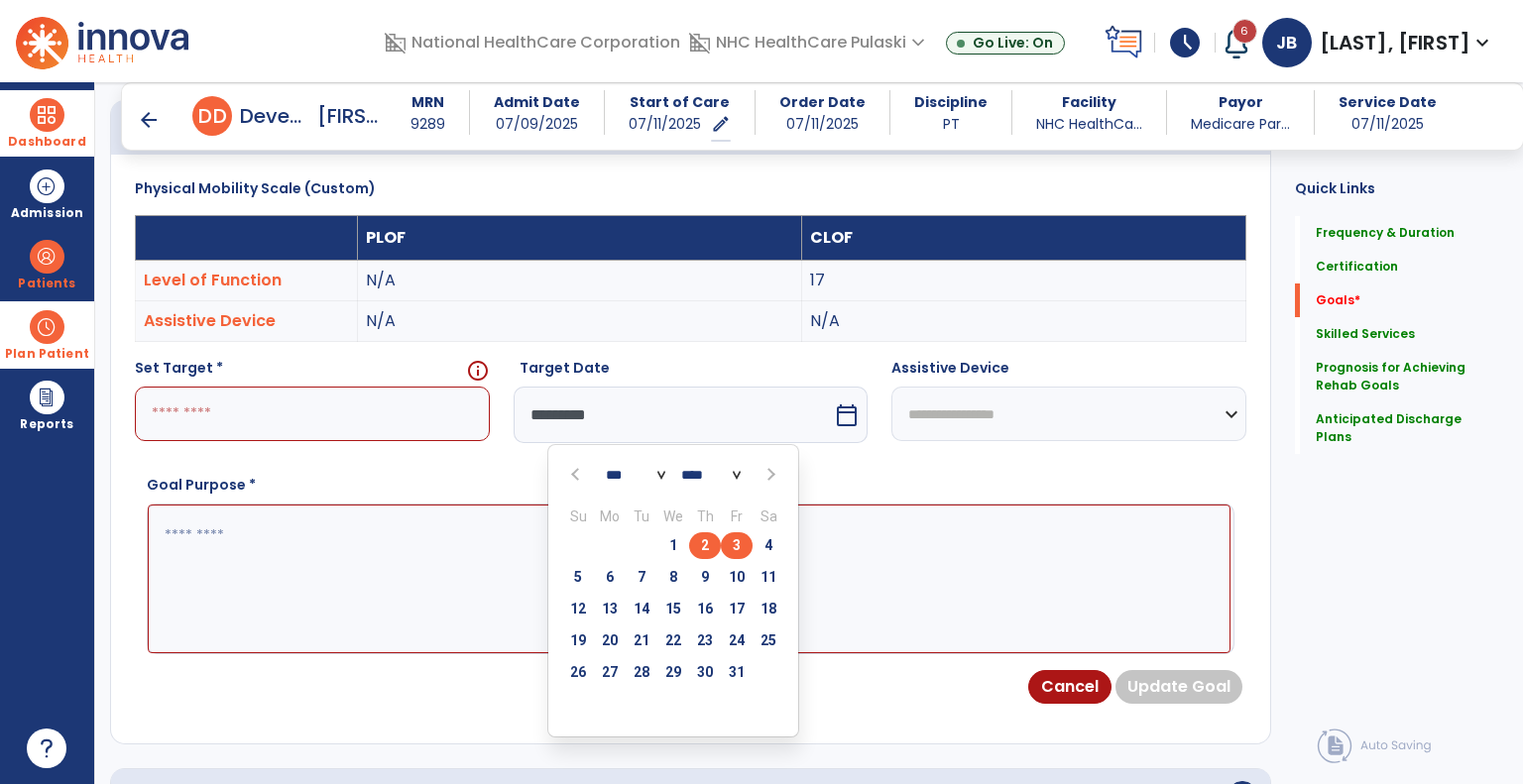click on "2" at bounding box center [705, 545] 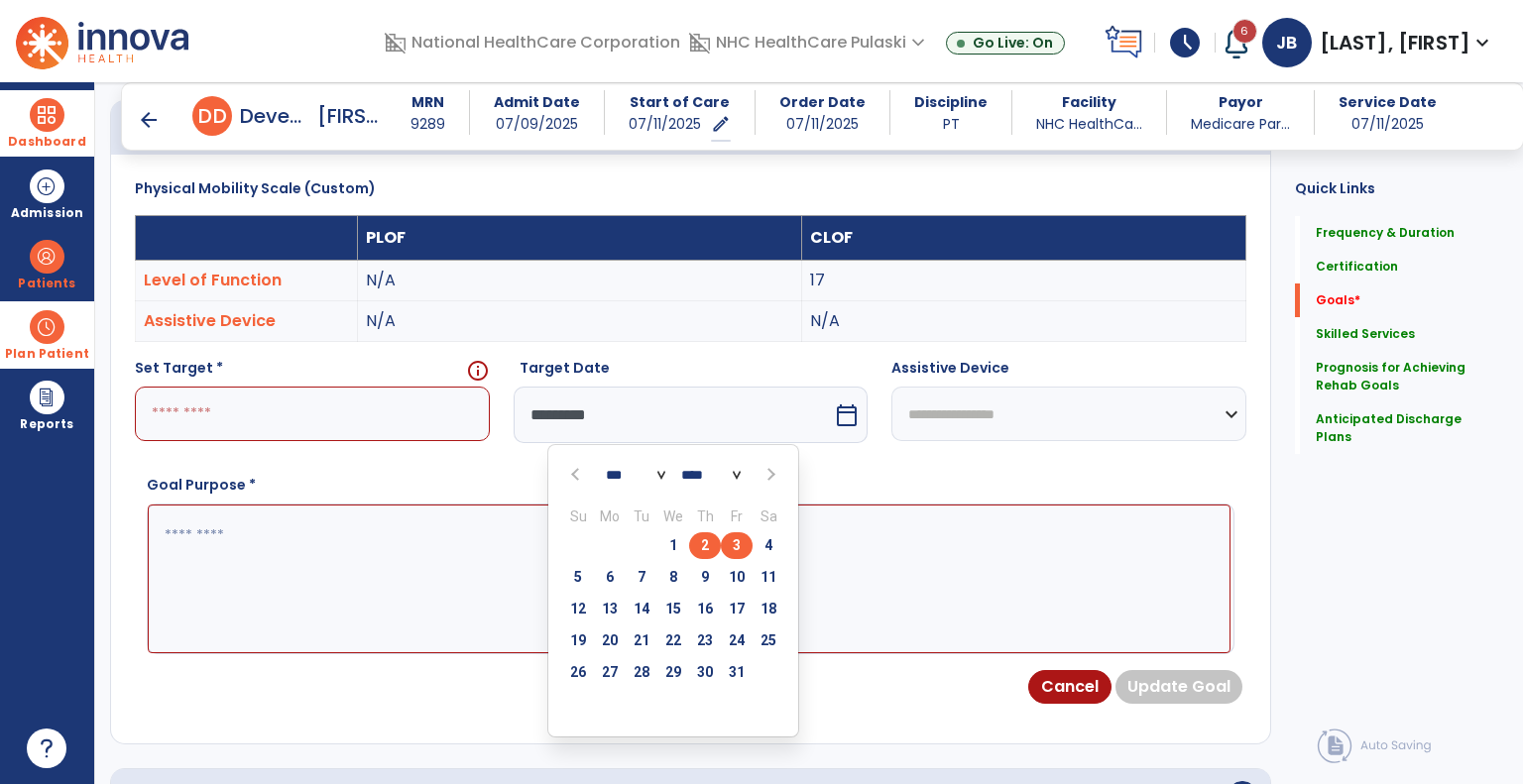 type on "*********" 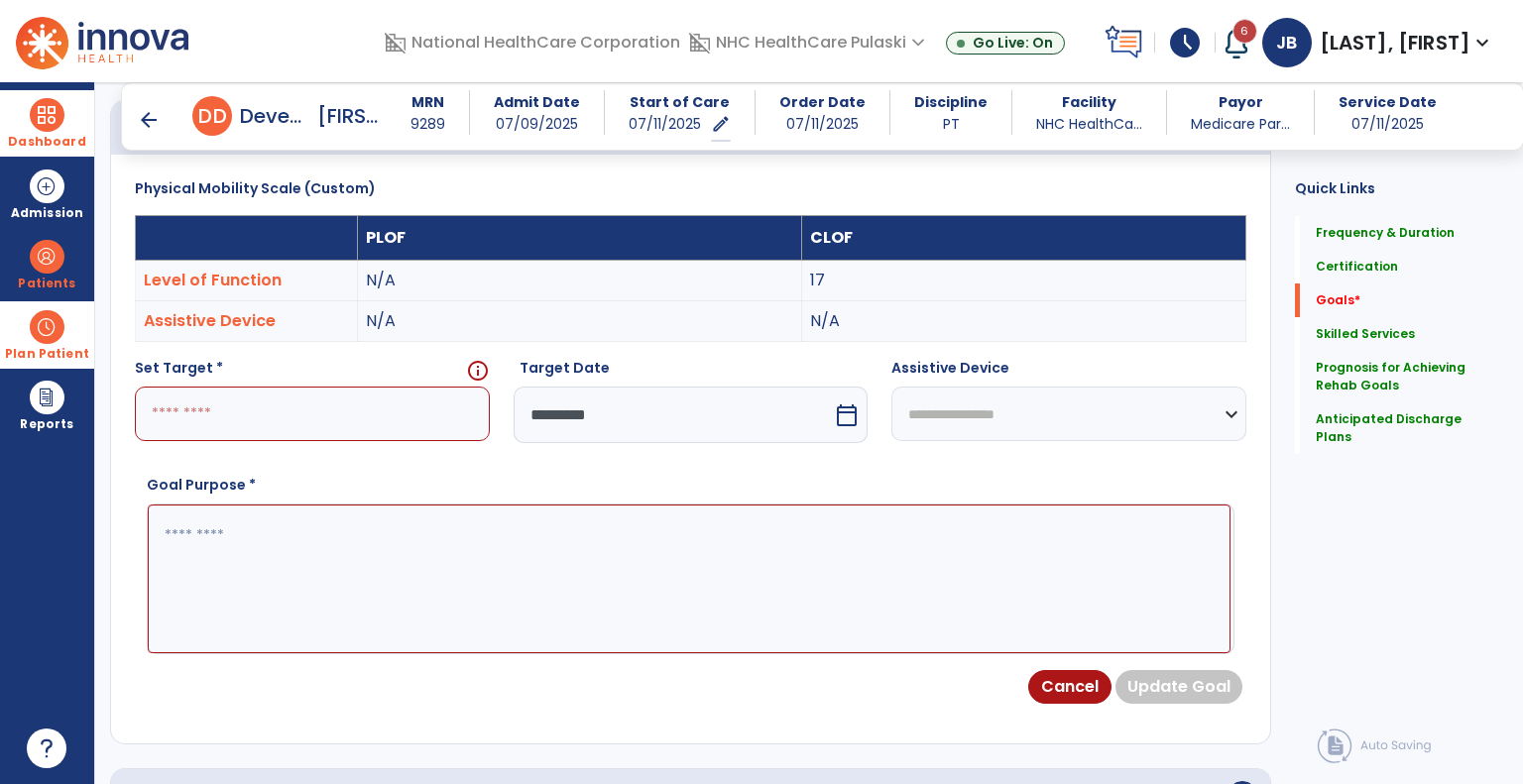 click at bounding box center (312, 413) 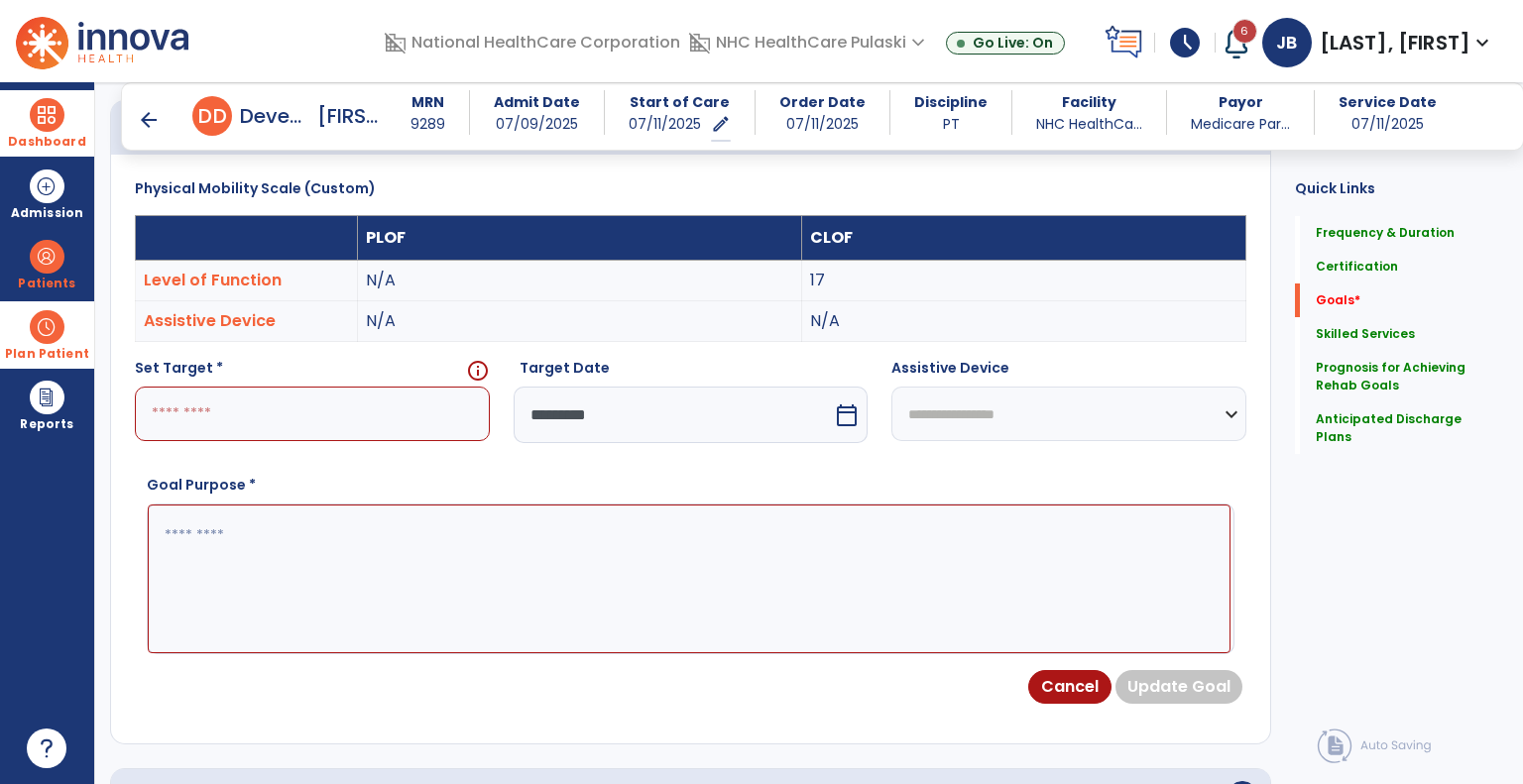 click on "Target Date  *********  calendar_today" at bounding box center (691, 408) 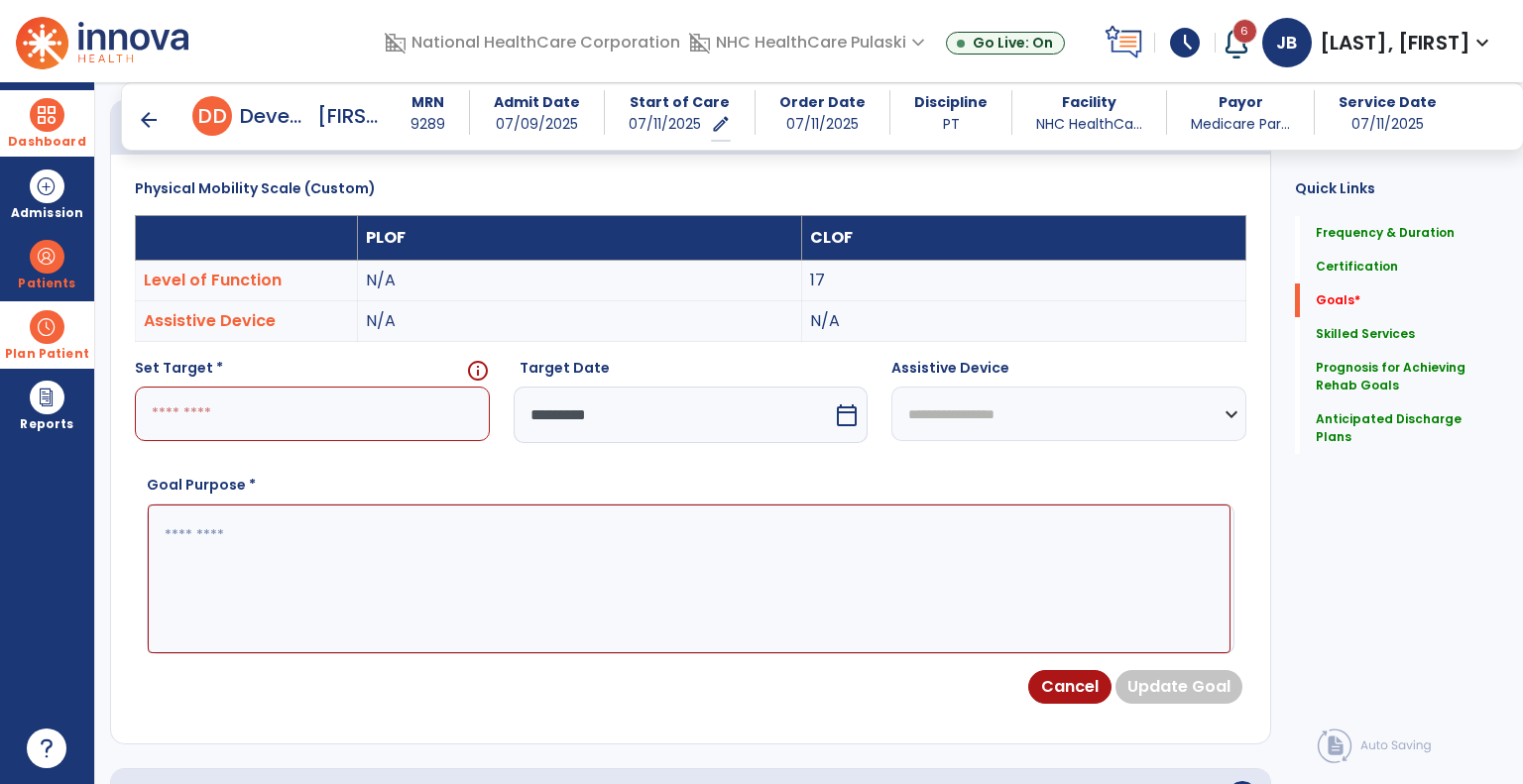 click at bounding box center (312, 413) 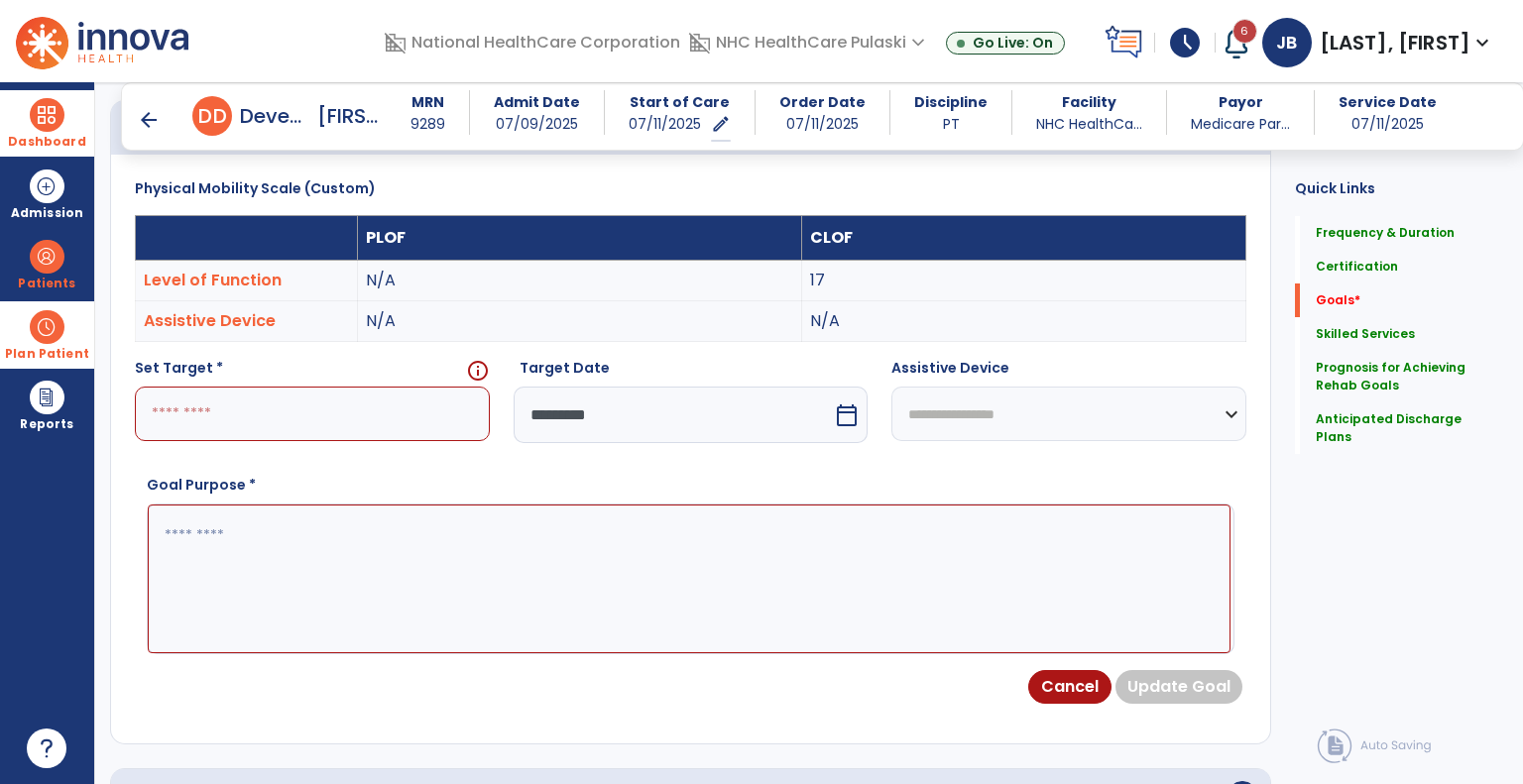 click on "**********" at bounding box center [1069, 413] 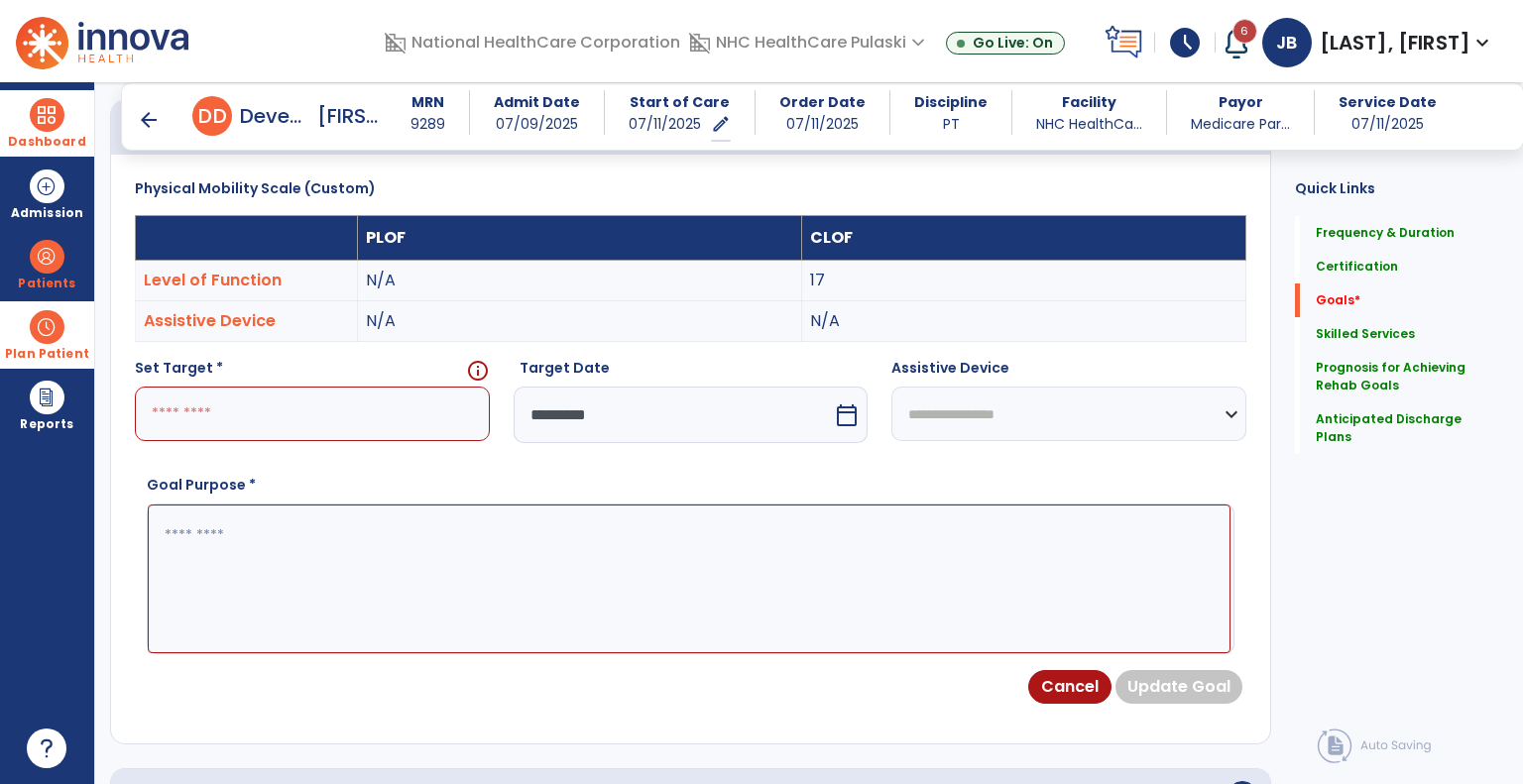 click on "Goal Purpose *" at bounding box center (690, 560) 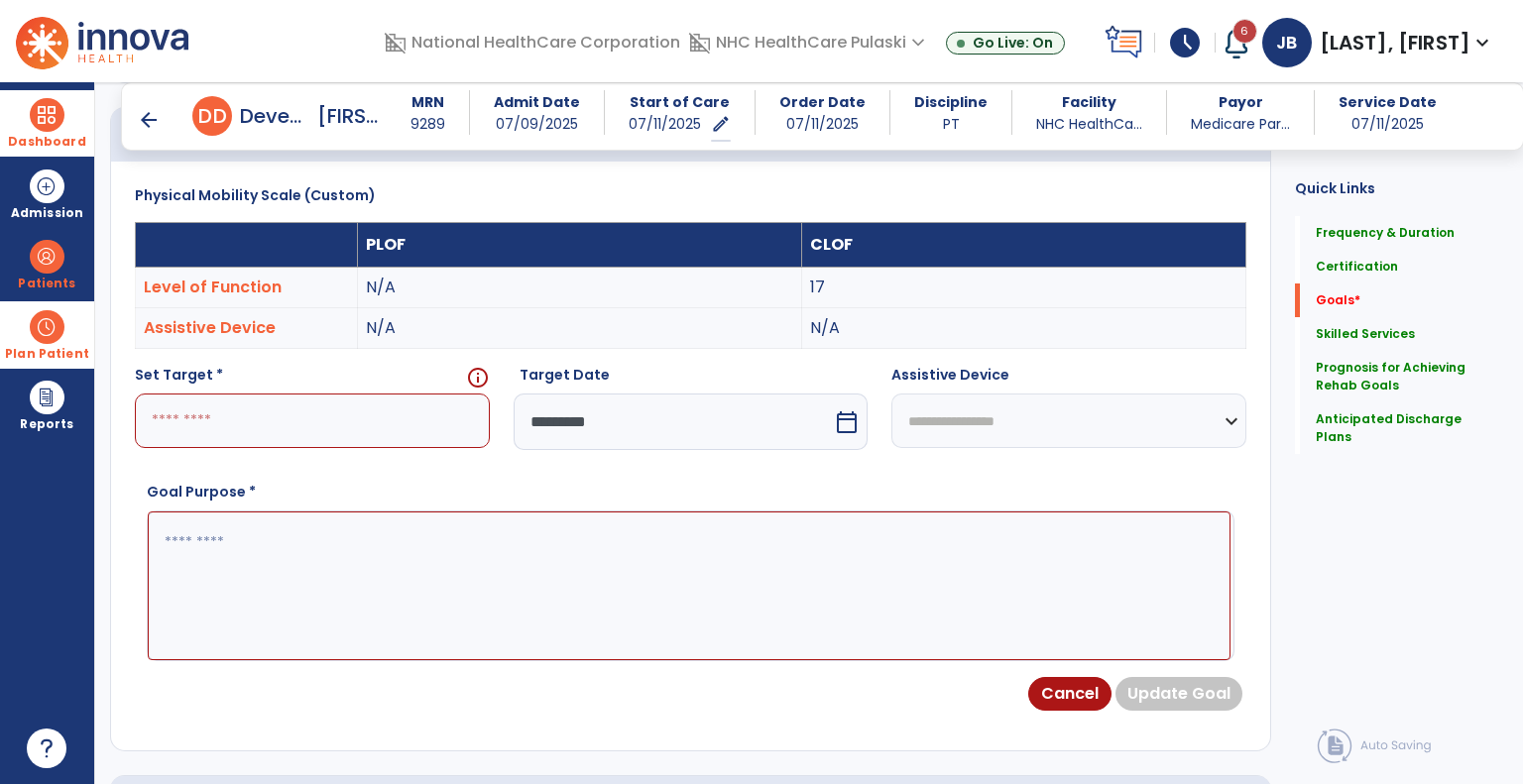scroll, scrollTop: 509, scrollLeft: 0, axis: vertical 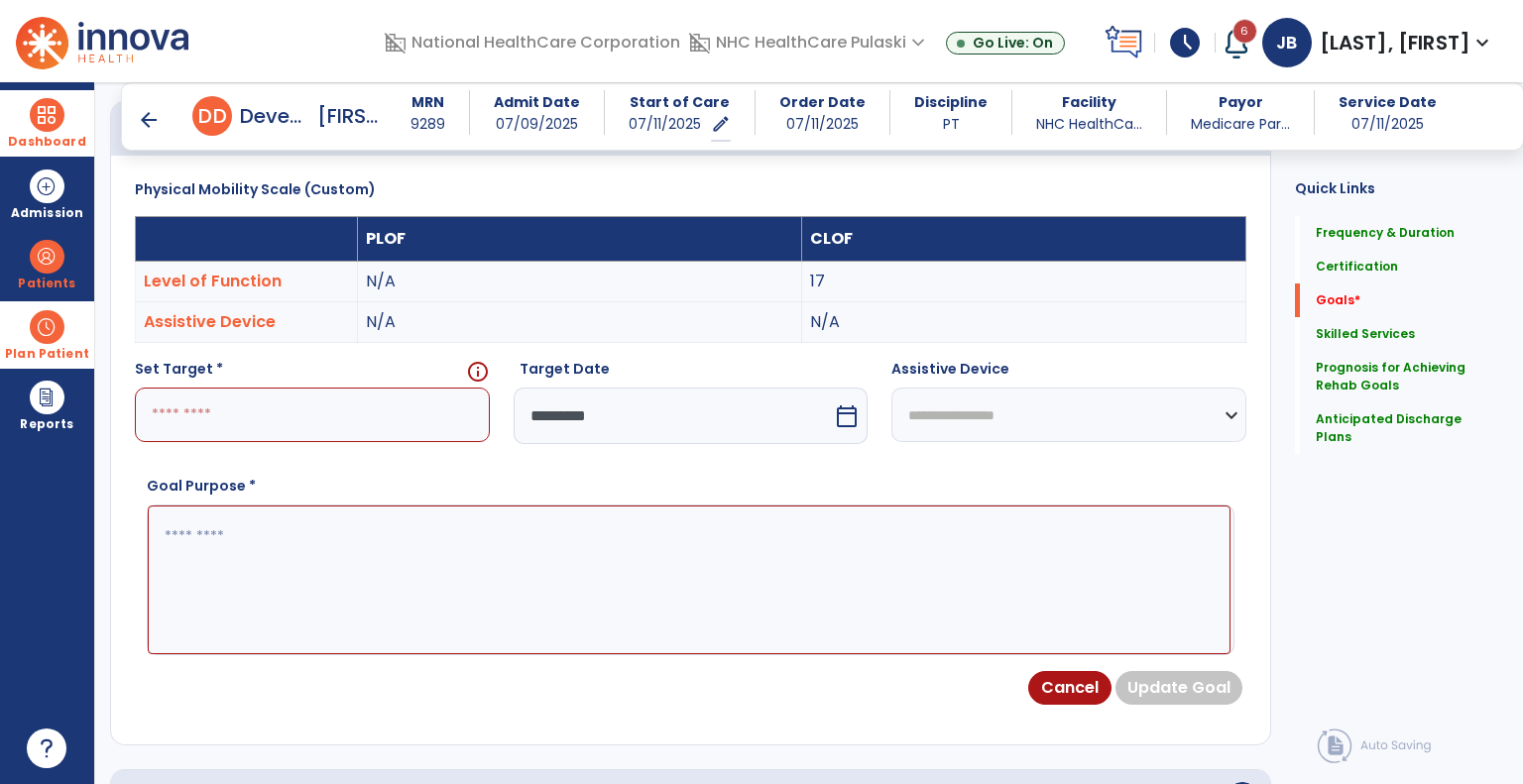 click at bounding box center [312, 414] 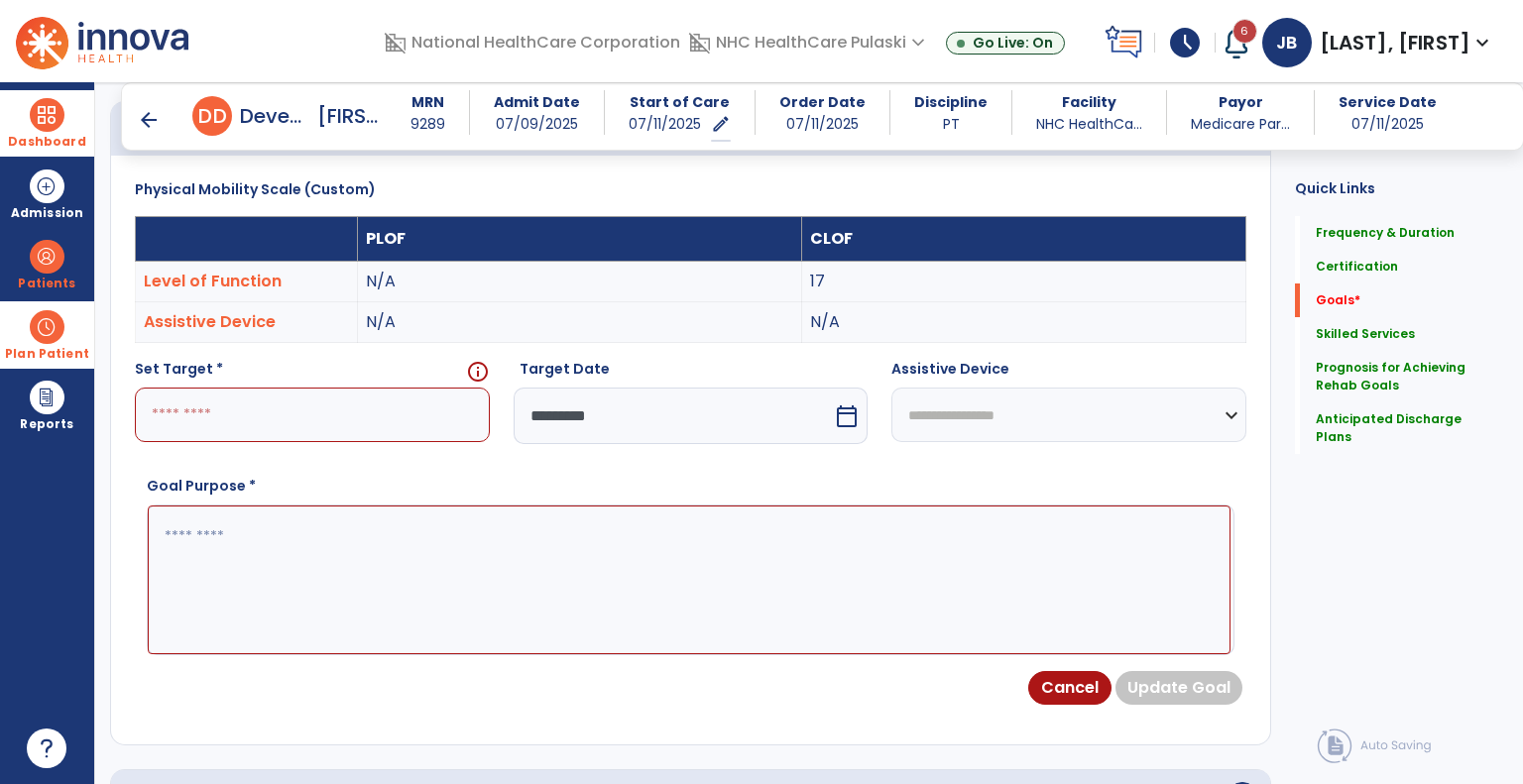 scroll, scrollTop: 502, scrollLeft: 0, axis: vertical 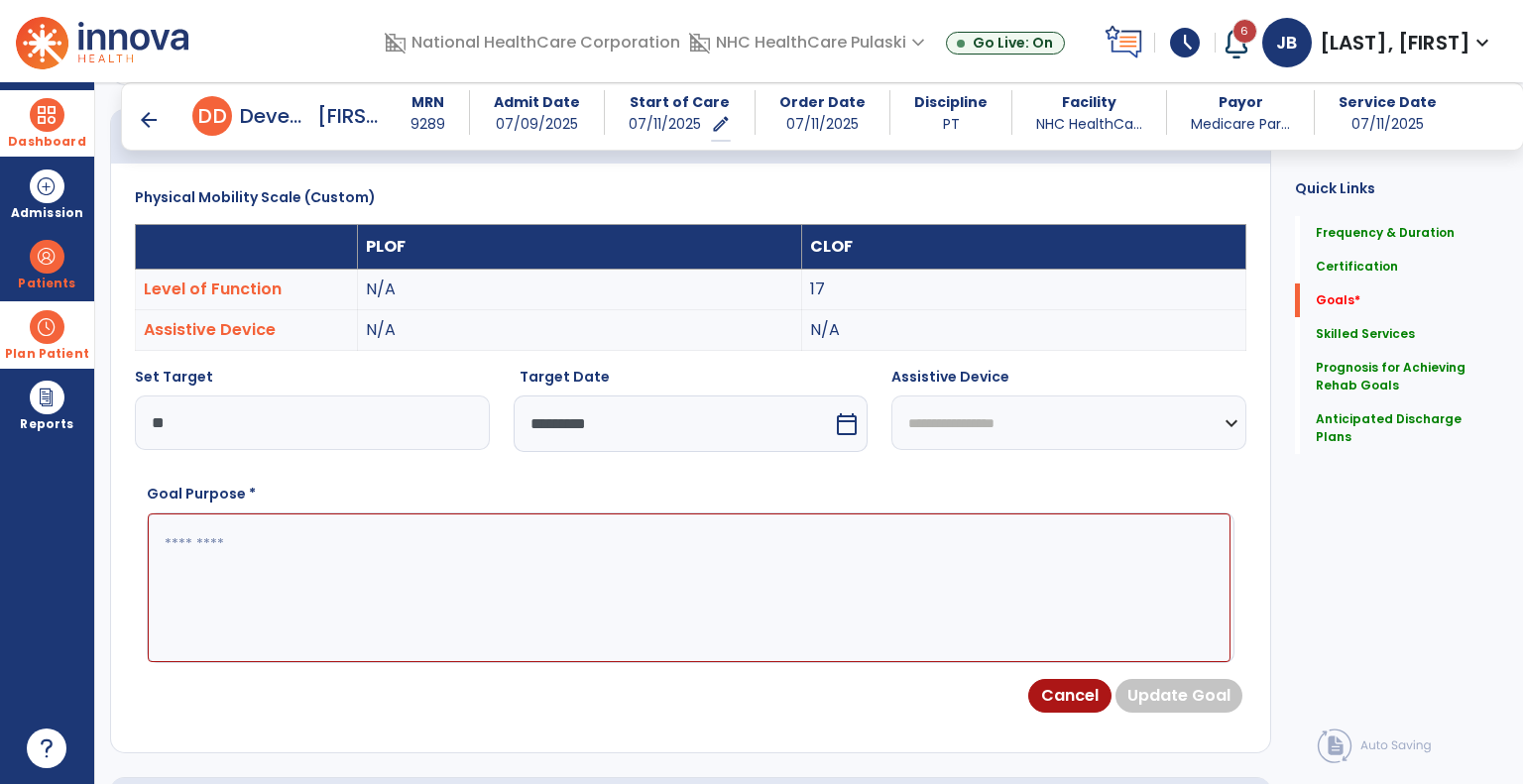 type on "**" 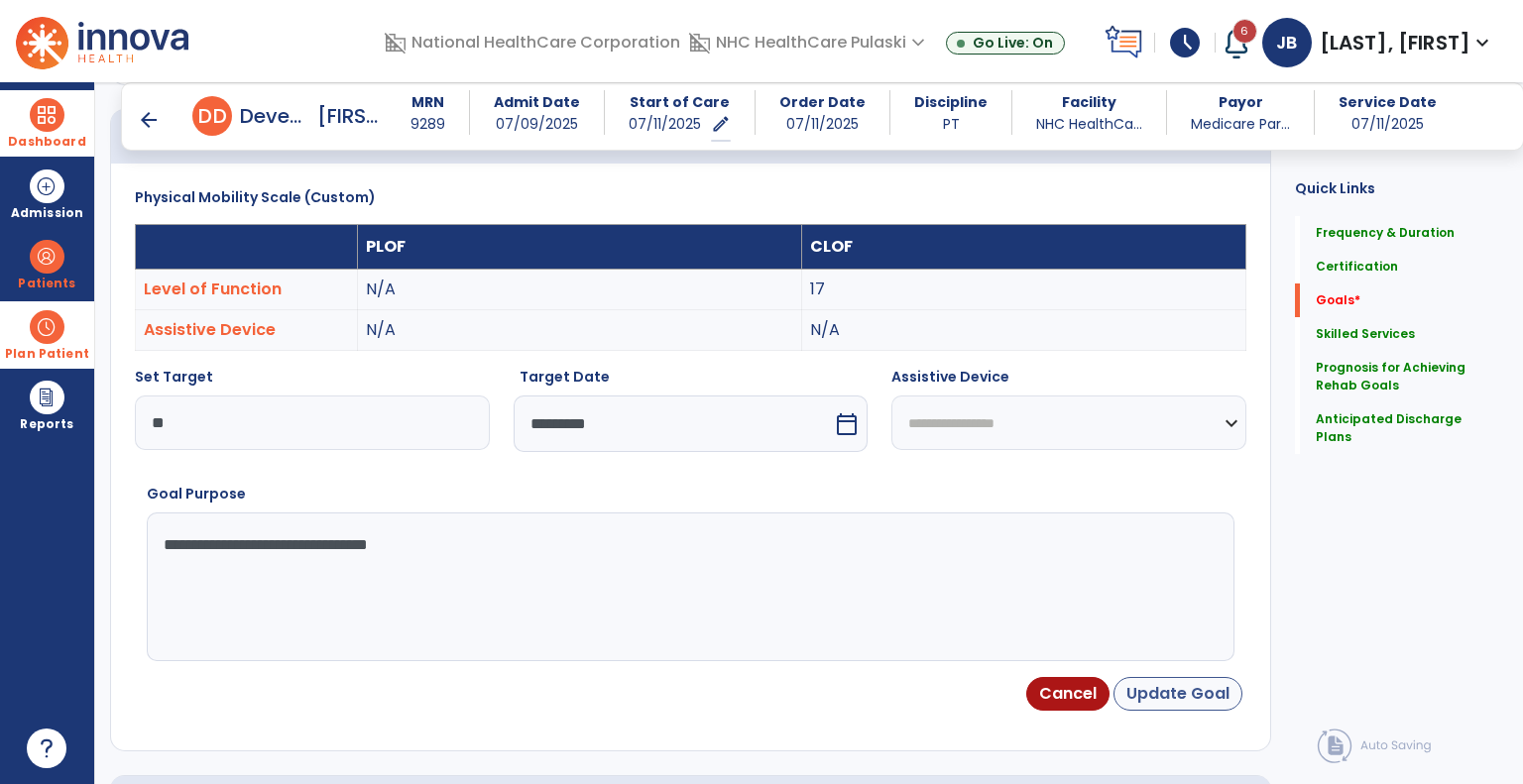 type on "**********" 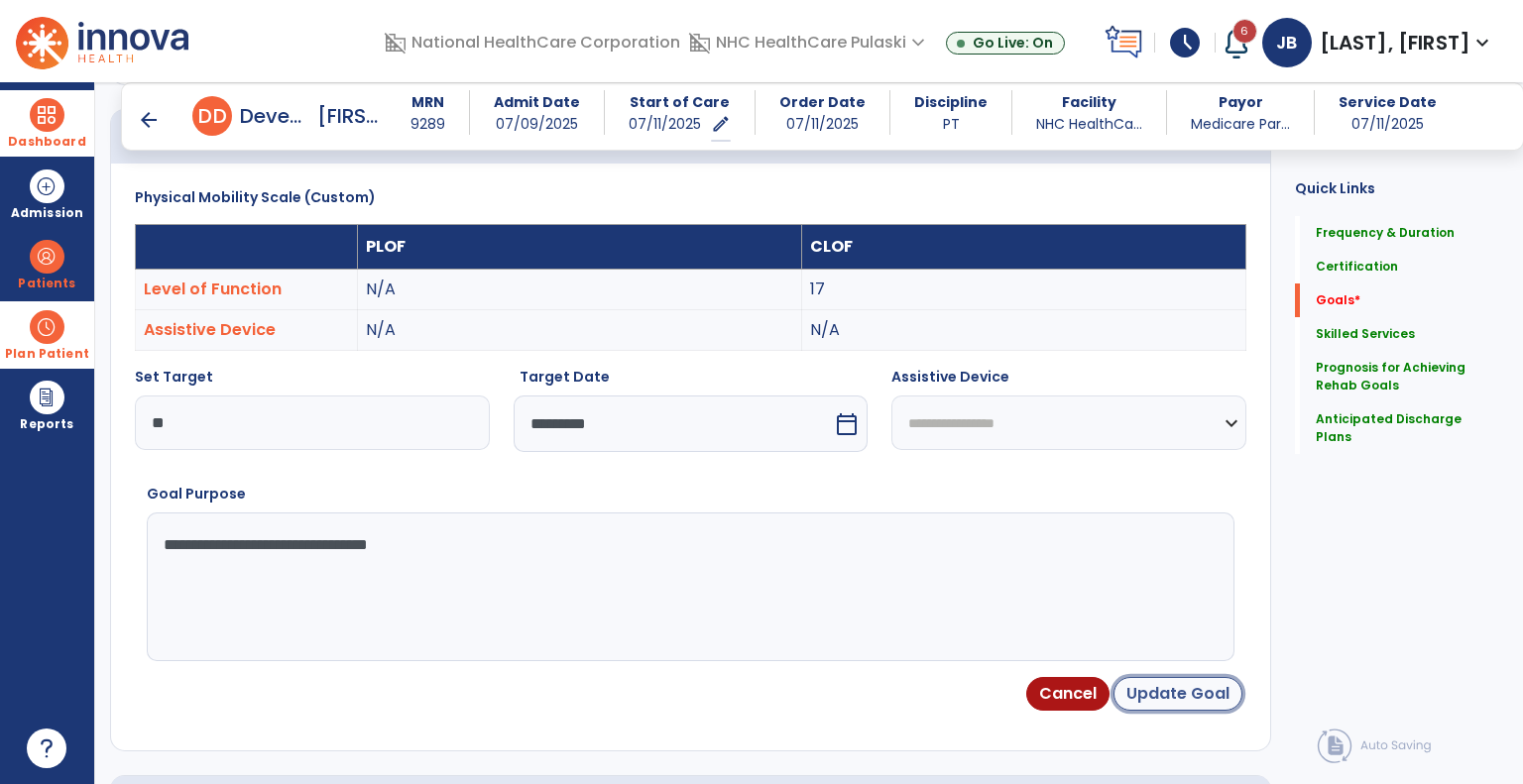 click on "Update Goal" at bounding box center (1178, 694) 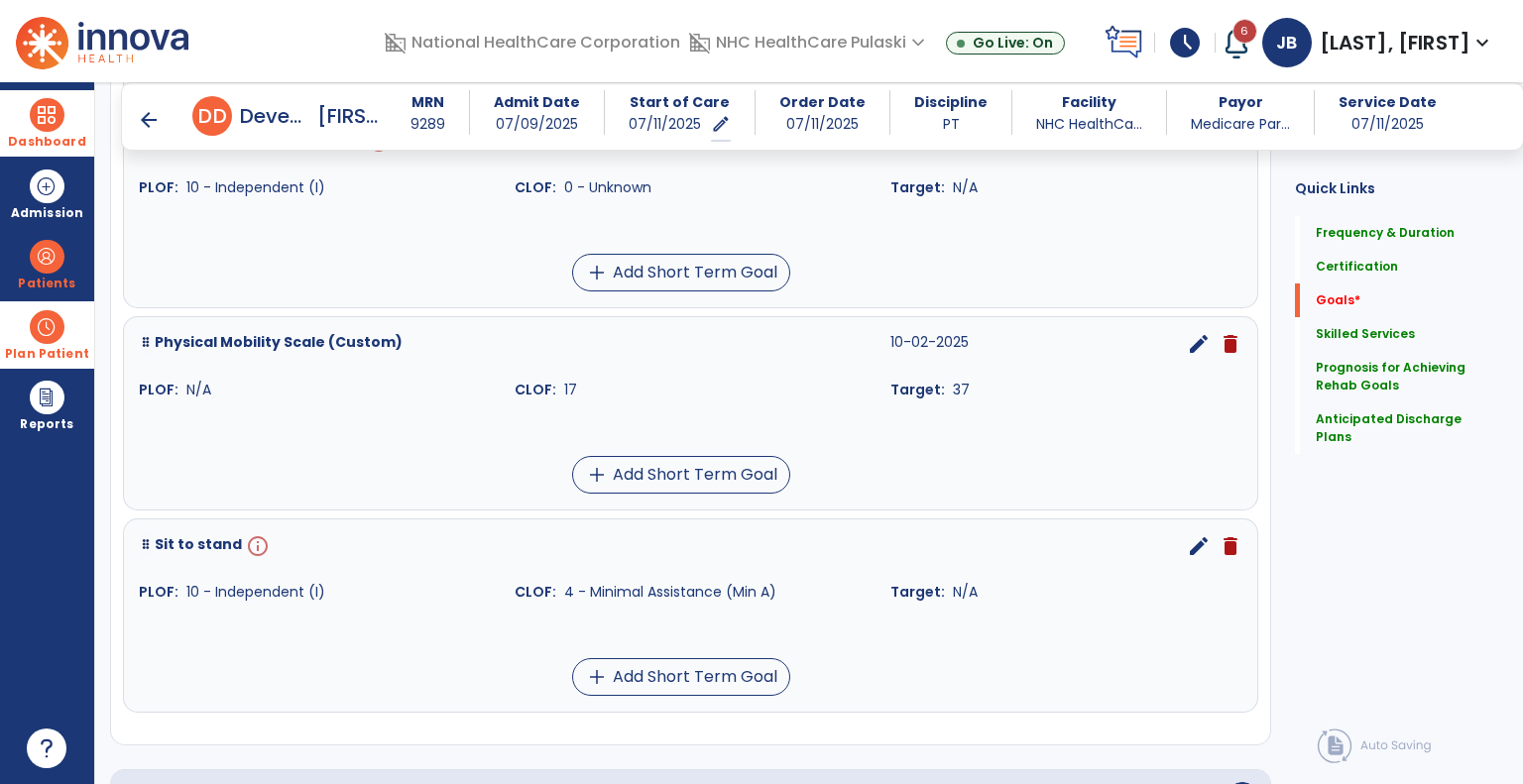 scroll, scrollTop: 978, scrollLeft: 0, axis: vertical 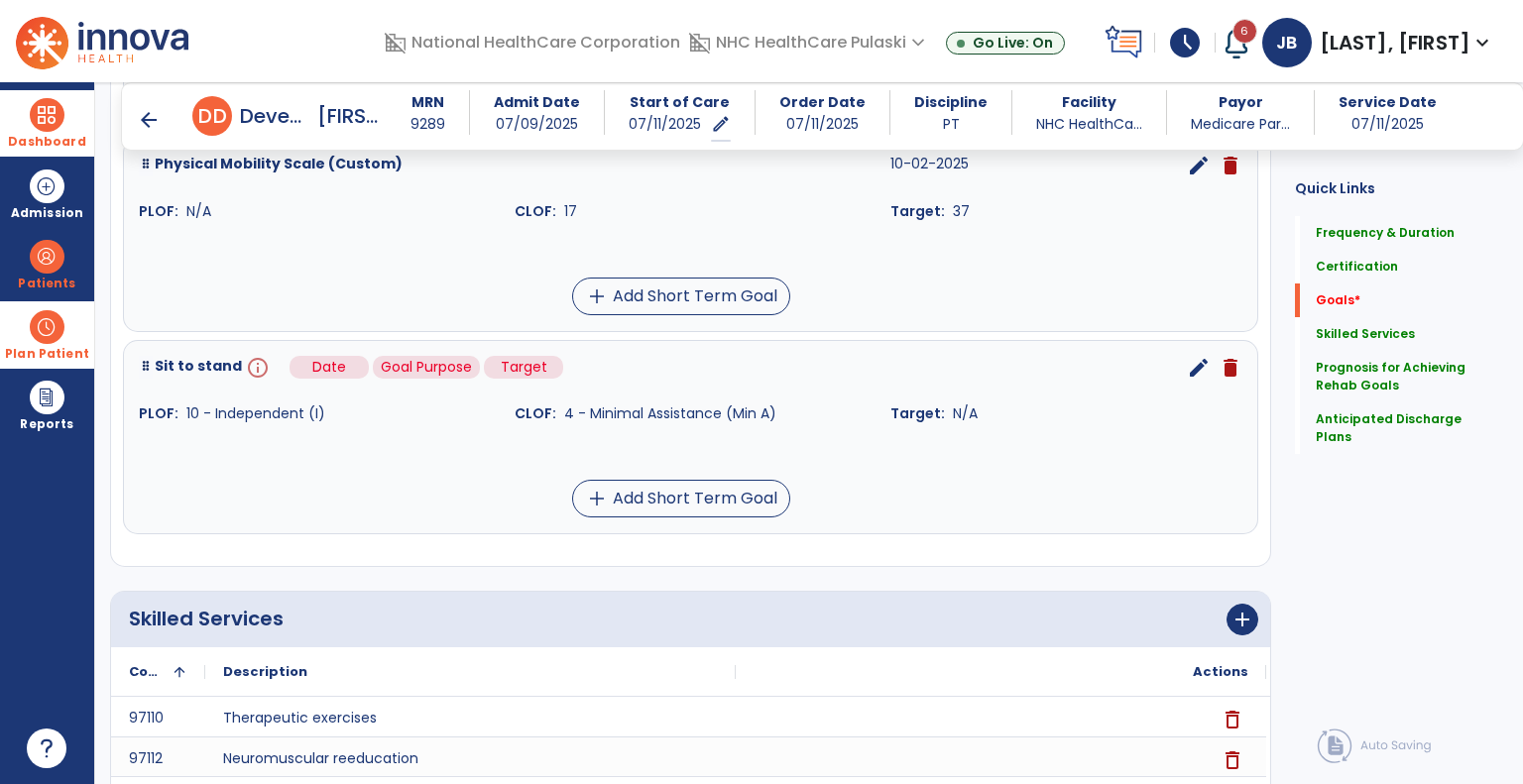 click on "info" at bounding box center (256, 368) 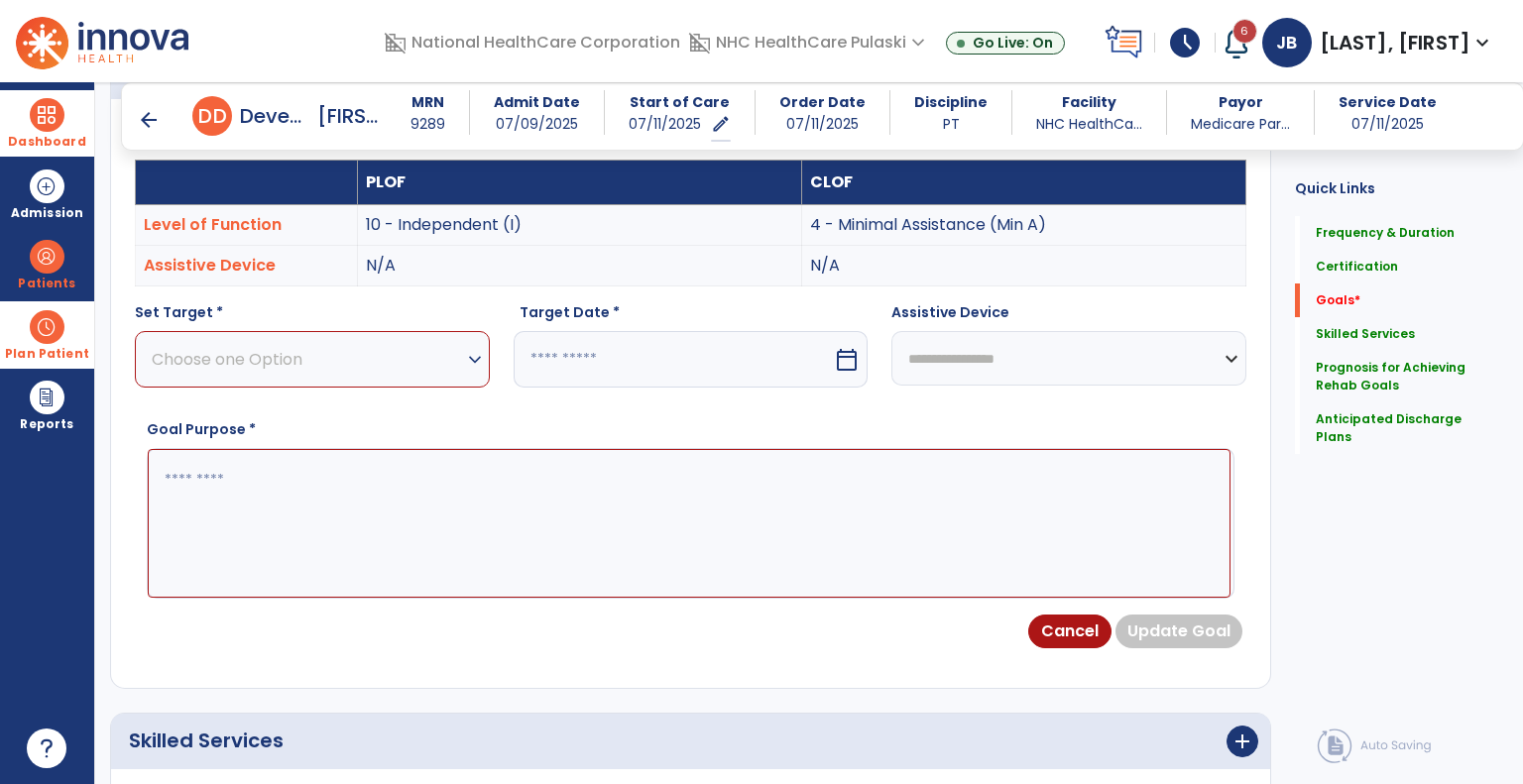 scroll, scrollTop: 529, scrollLeft: 0, axis: vertical 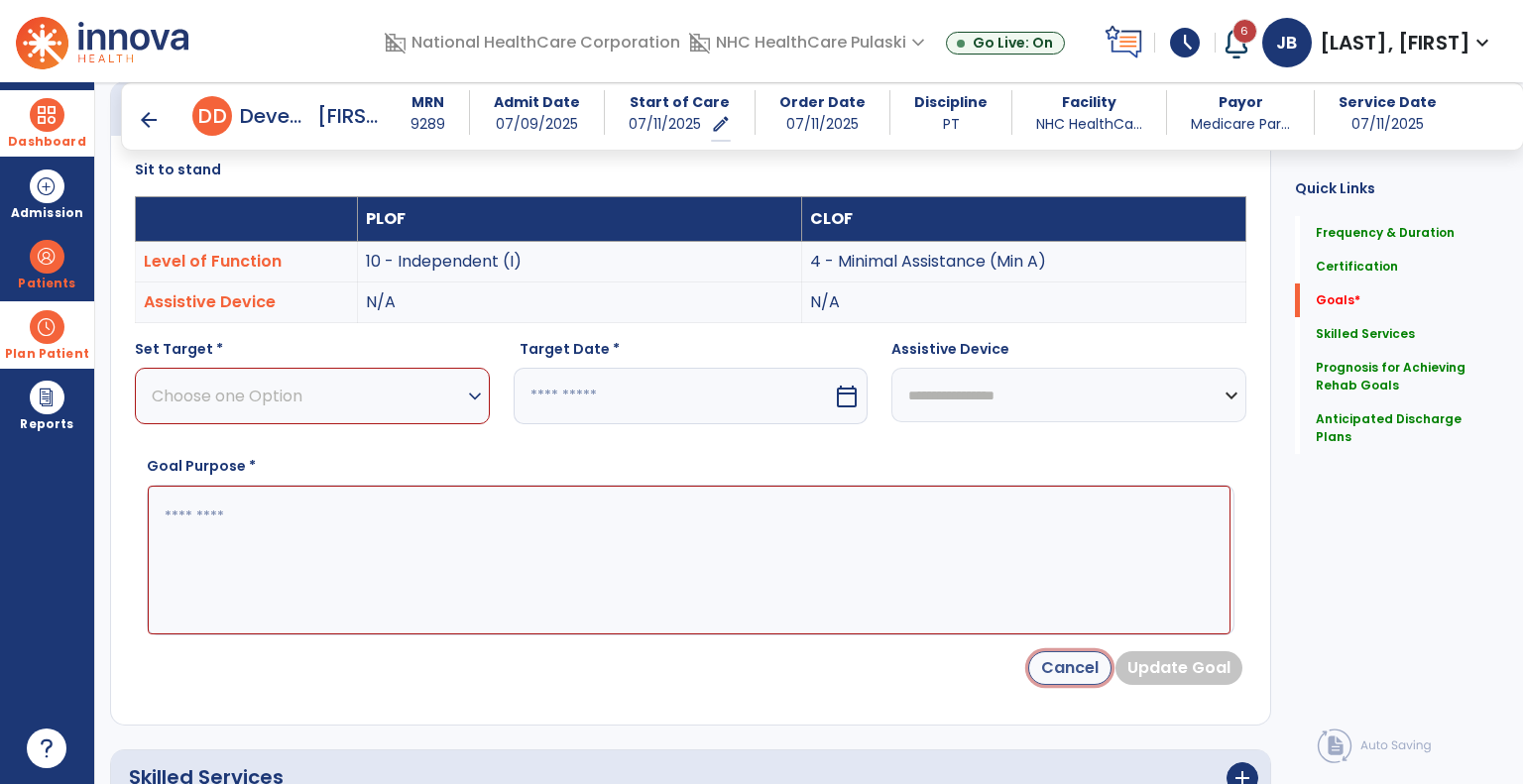 click on "Cancel" at bounding box center (1070, 668) 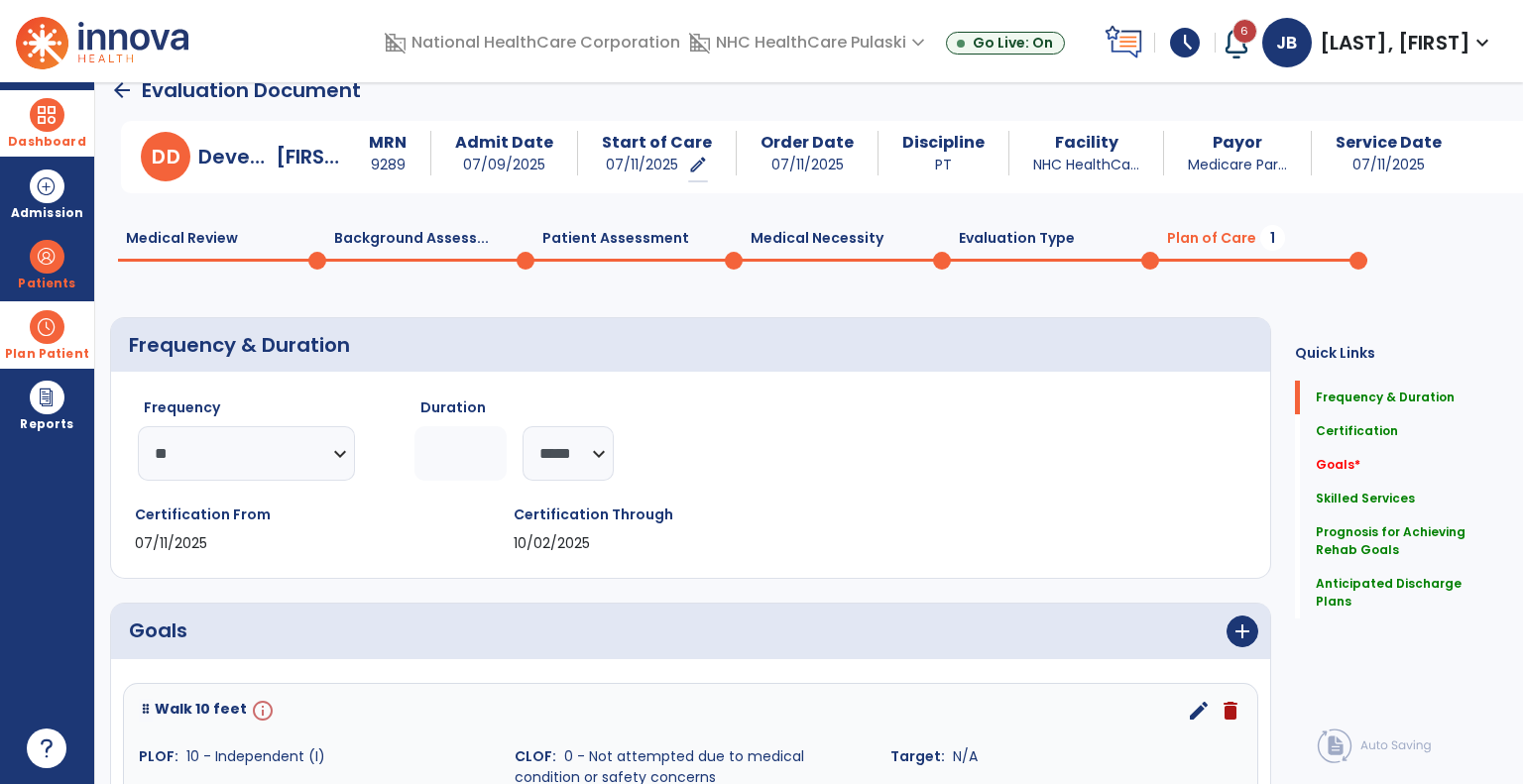 scroll, scrollTop: 0, scrollLeft: 0, axis: both 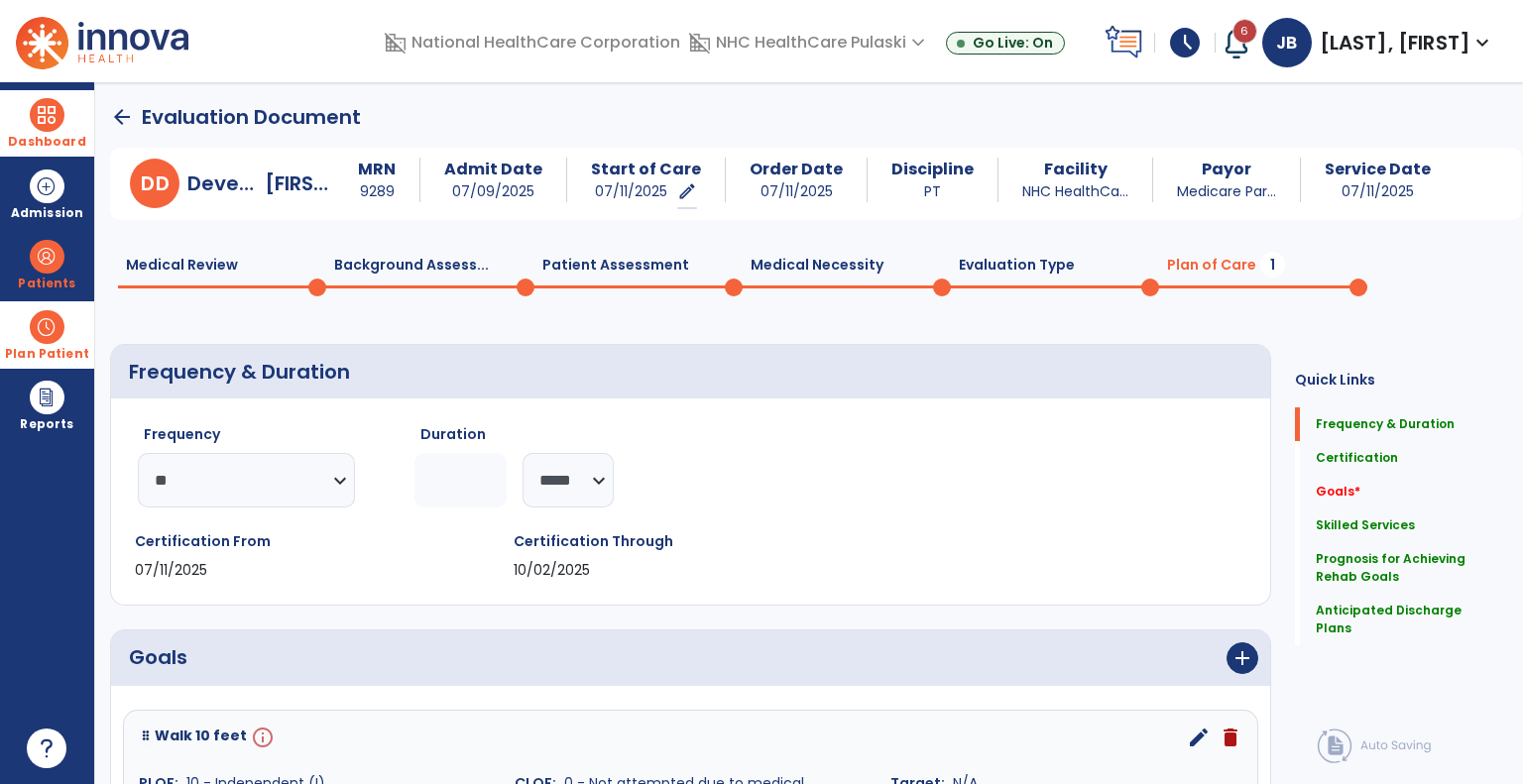 click on "Patient Assessment  0" 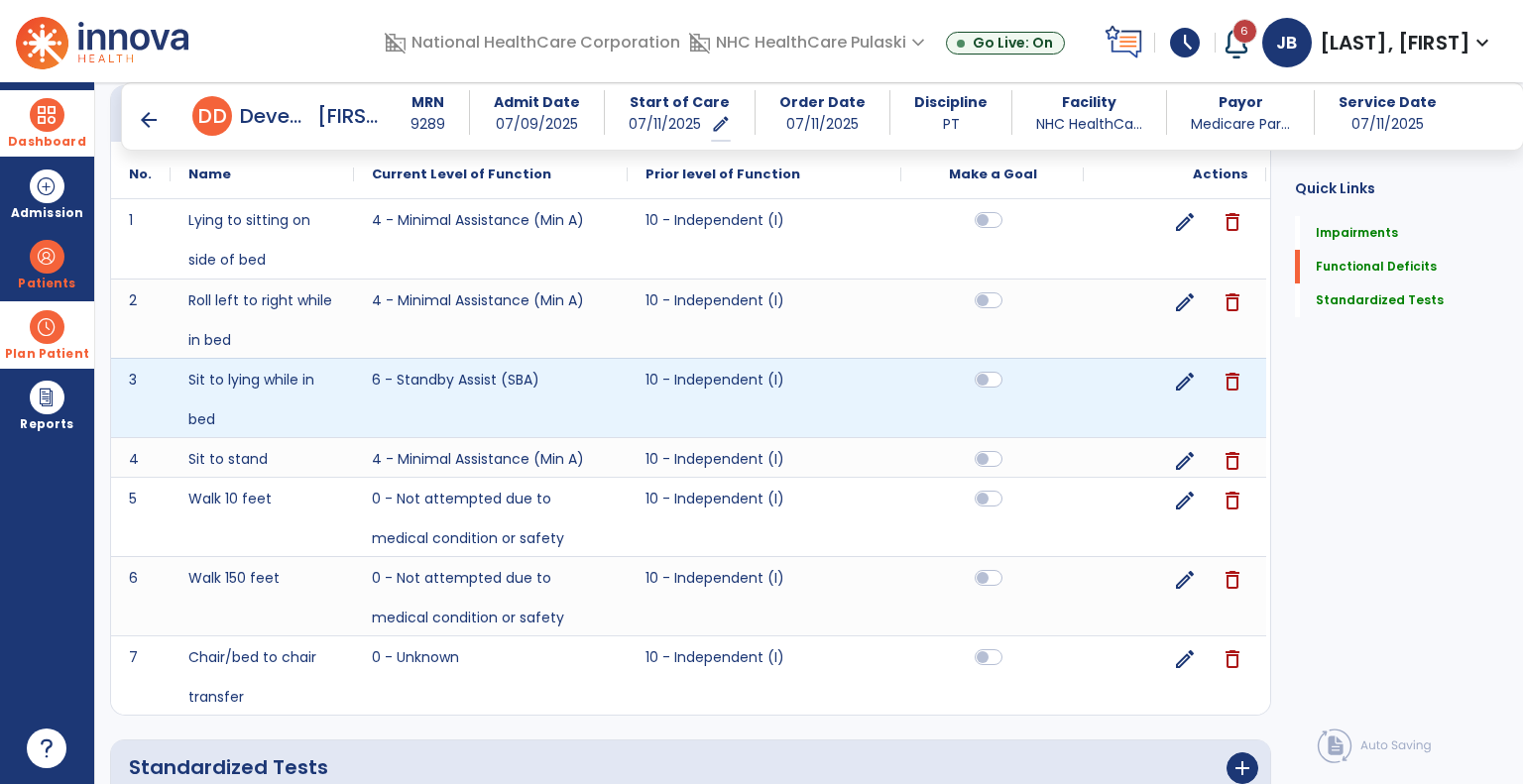 scroll, scrollTop: 736, scrollLeft: 0, axis: vertical 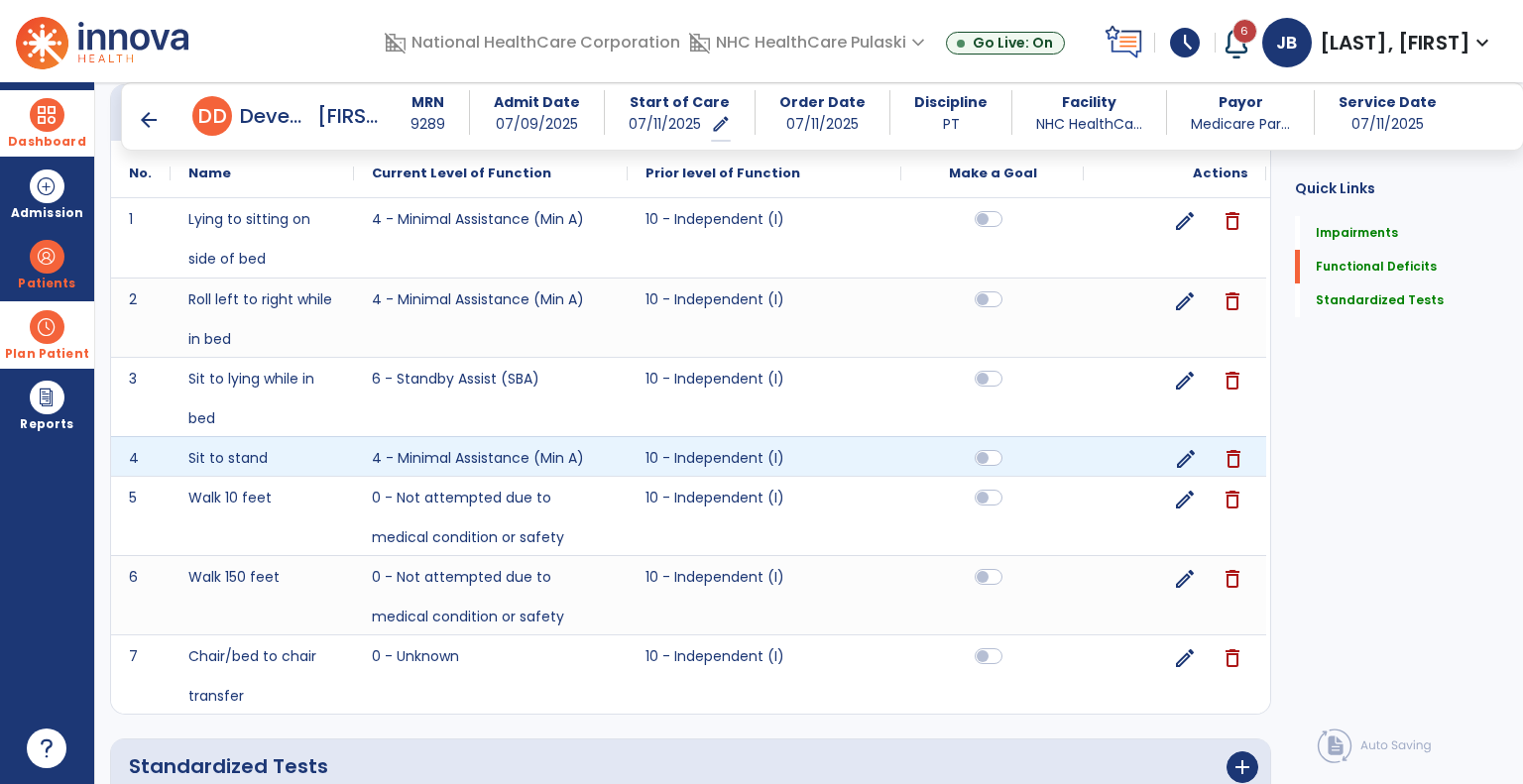 click on "edit" 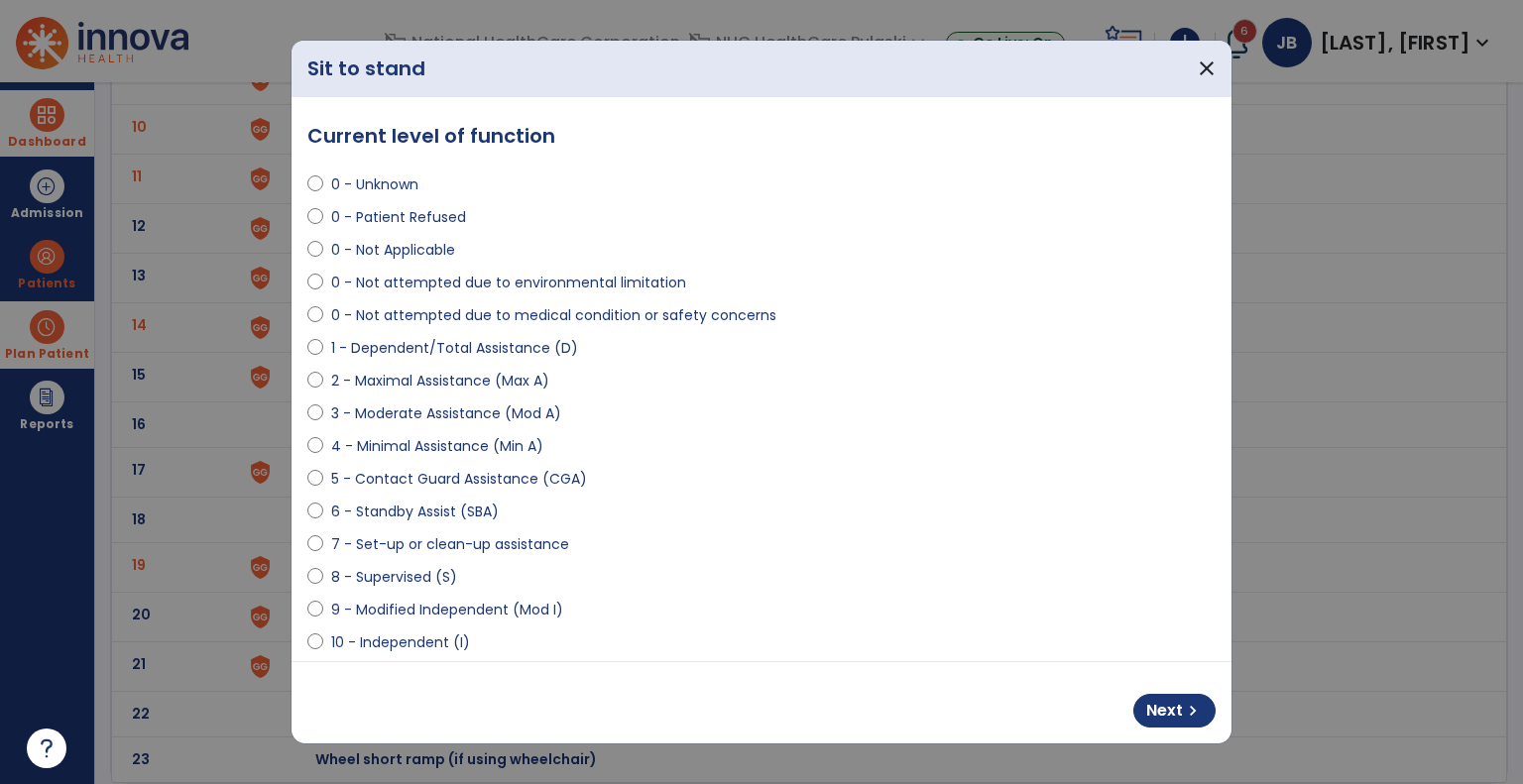 scroll, scrollTop: 0, scrollLeft: 0, axis: both 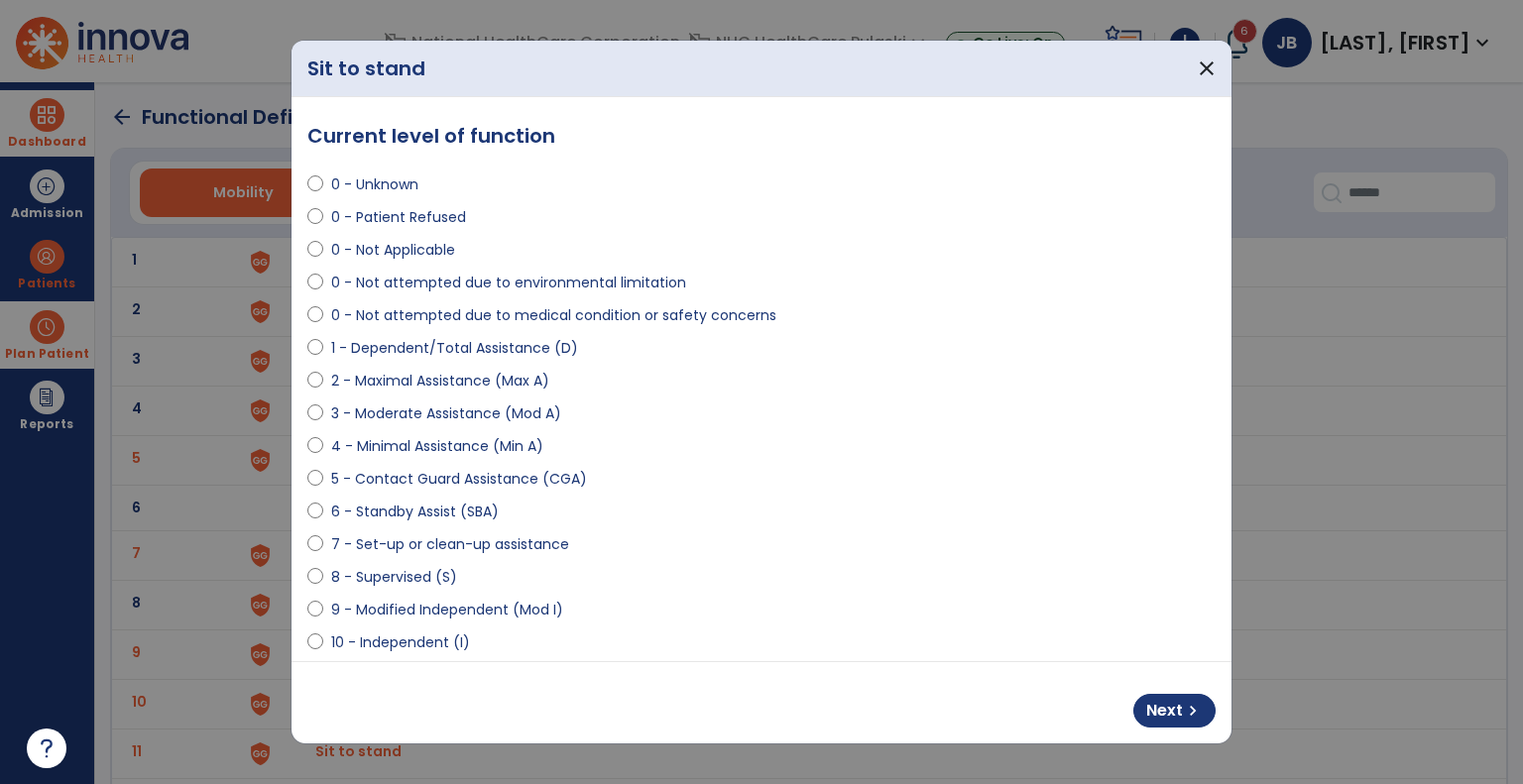 click on "3 - Moderate Assistance (Mod A)" at bounding box center [446, 413] 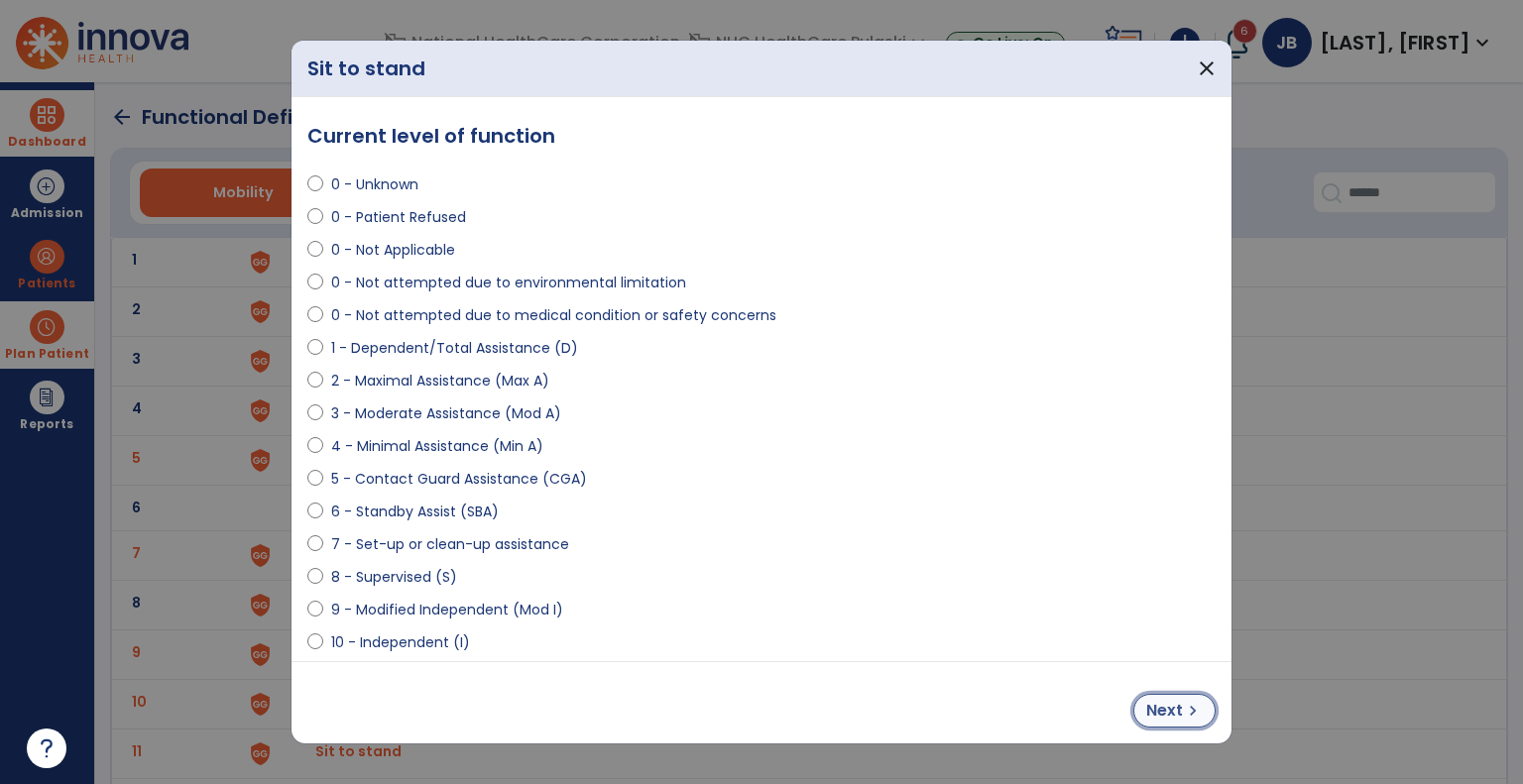 click on "Next  chevron_right" at bounding box center (1174, 711) 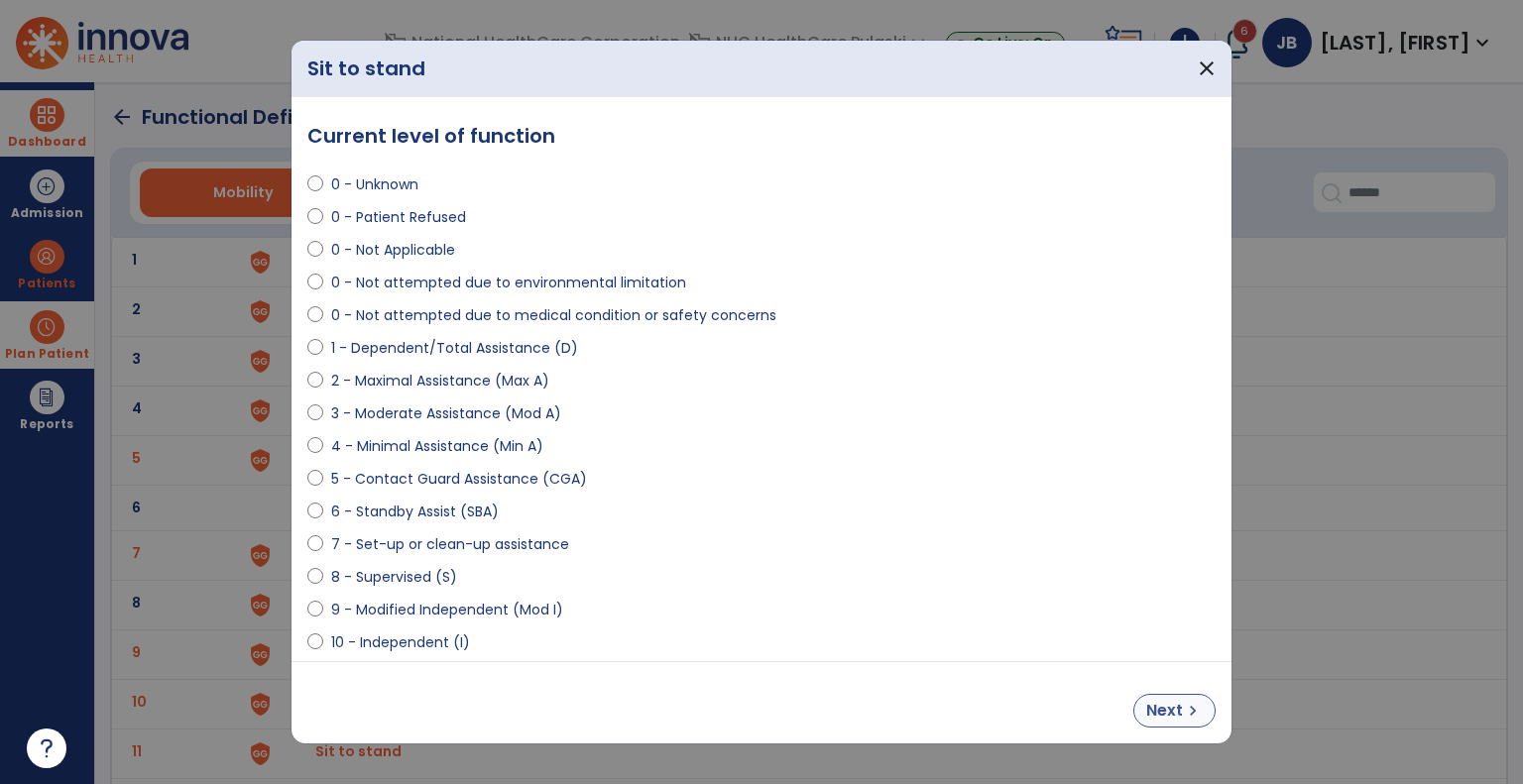 select on "**********" 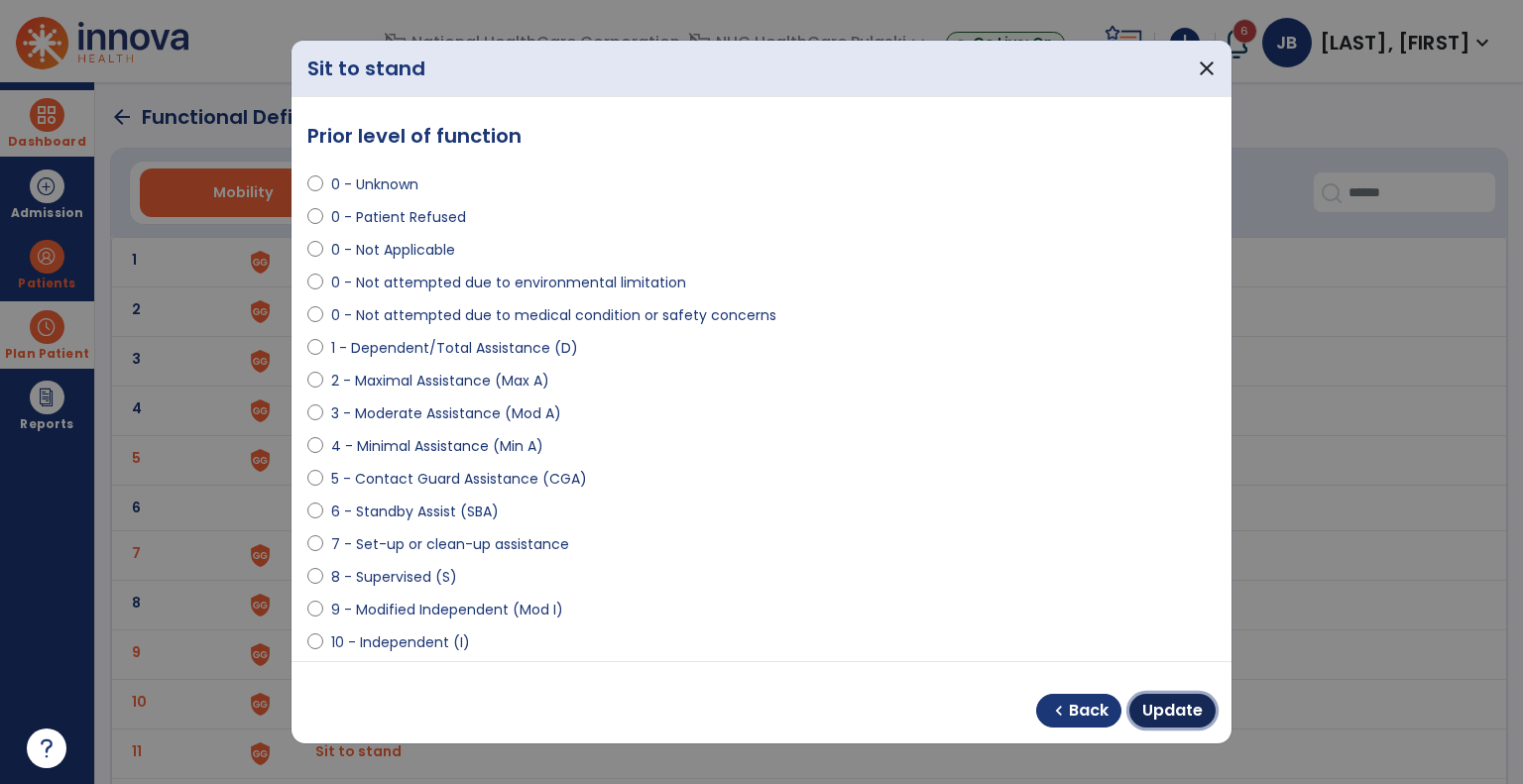 click on "Update" at bounding box center (1172, 711) 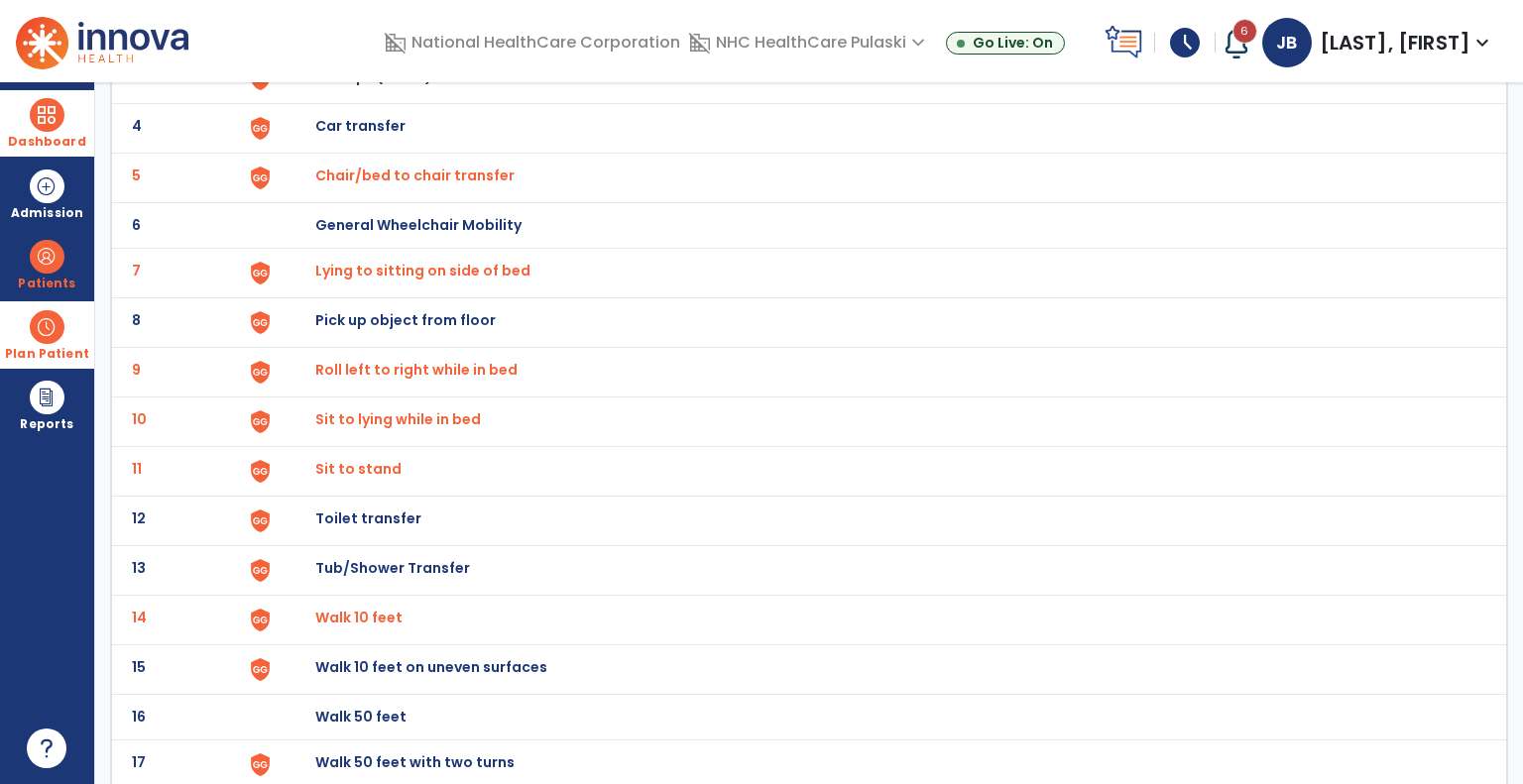 scroll, scrollTop: 0, scrollLeft: 0, axis: both 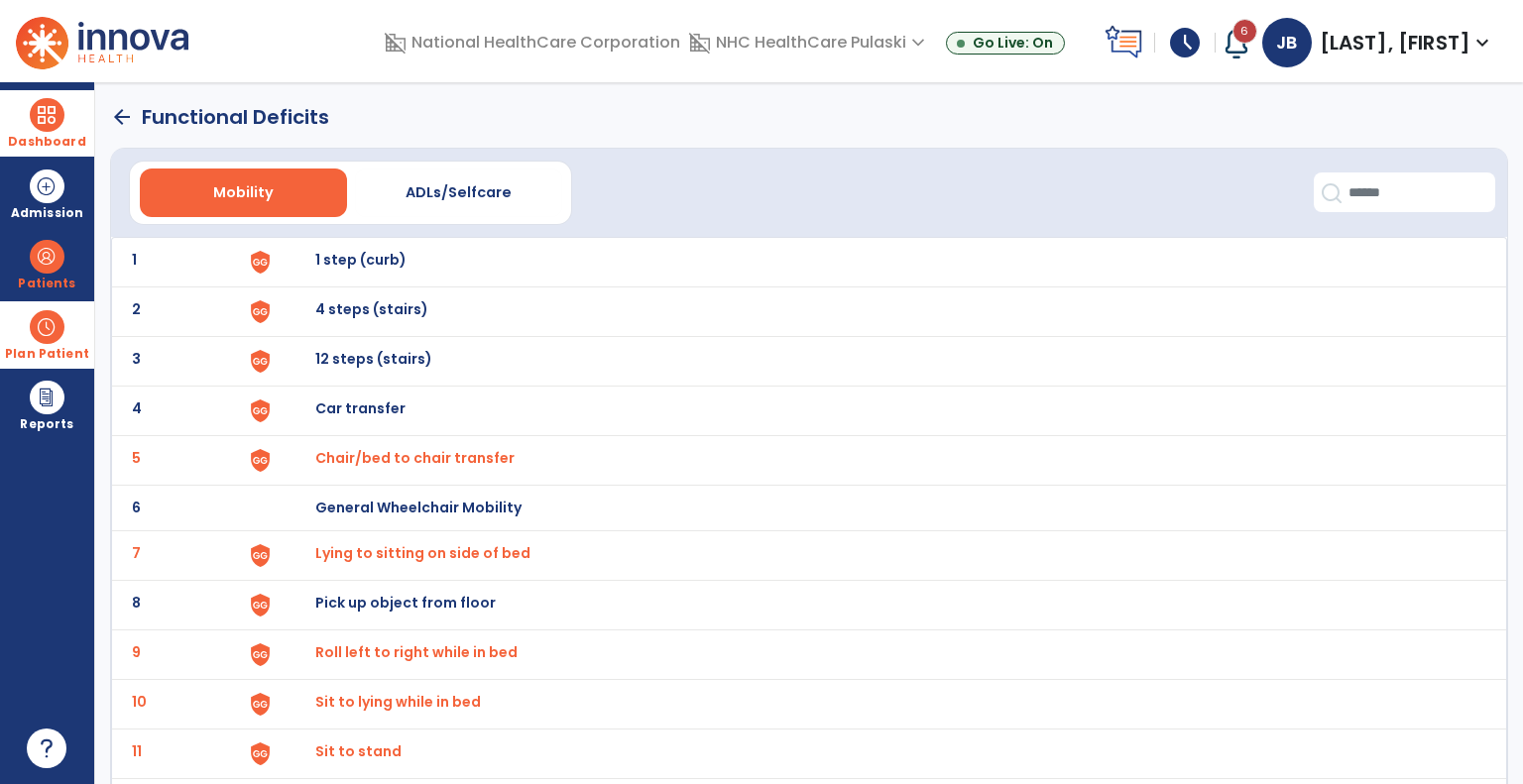 click on "arrow_back" 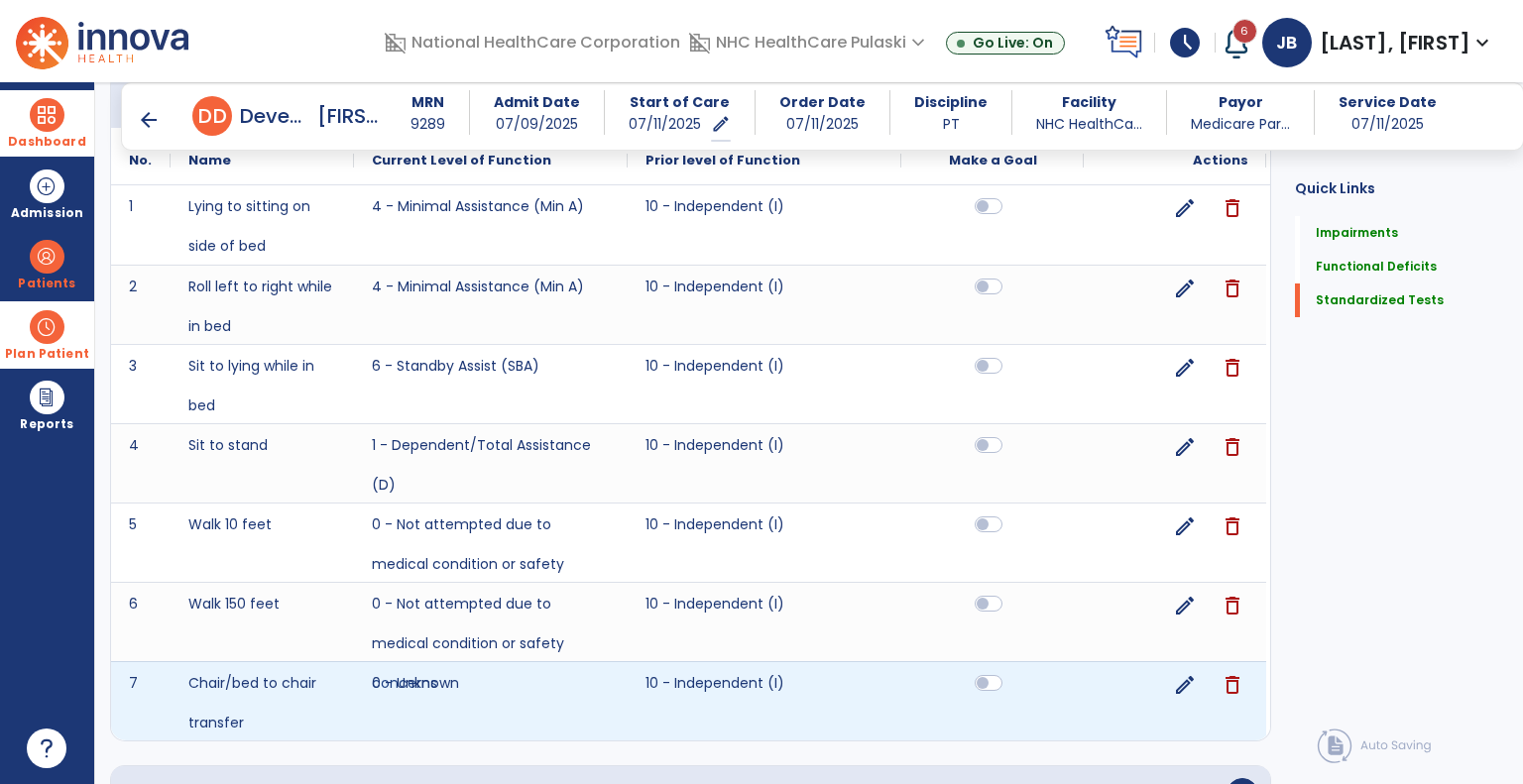 scroll, scrollTop: 745, scrollLeft: 0, axis: vertical 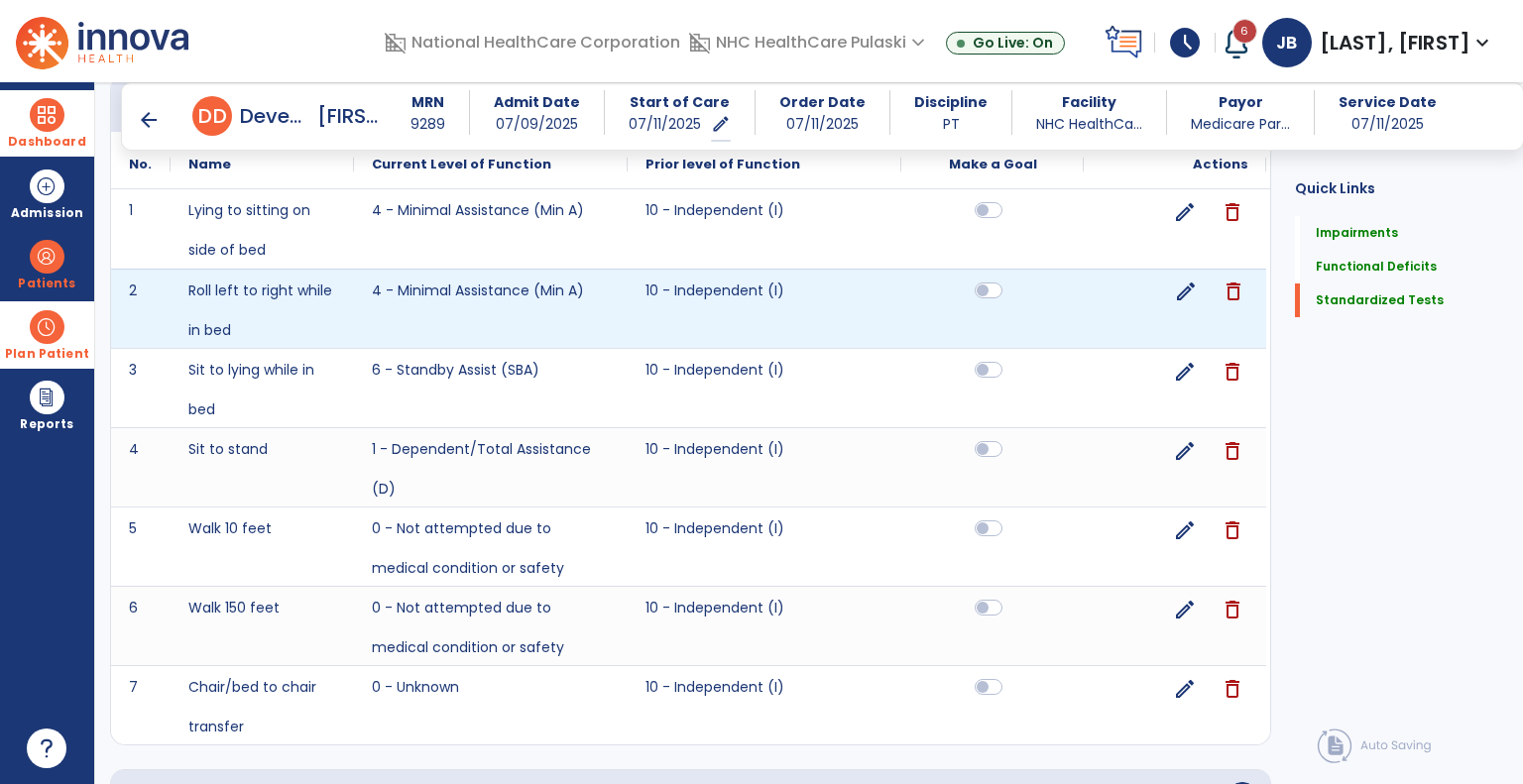 click on "edit" 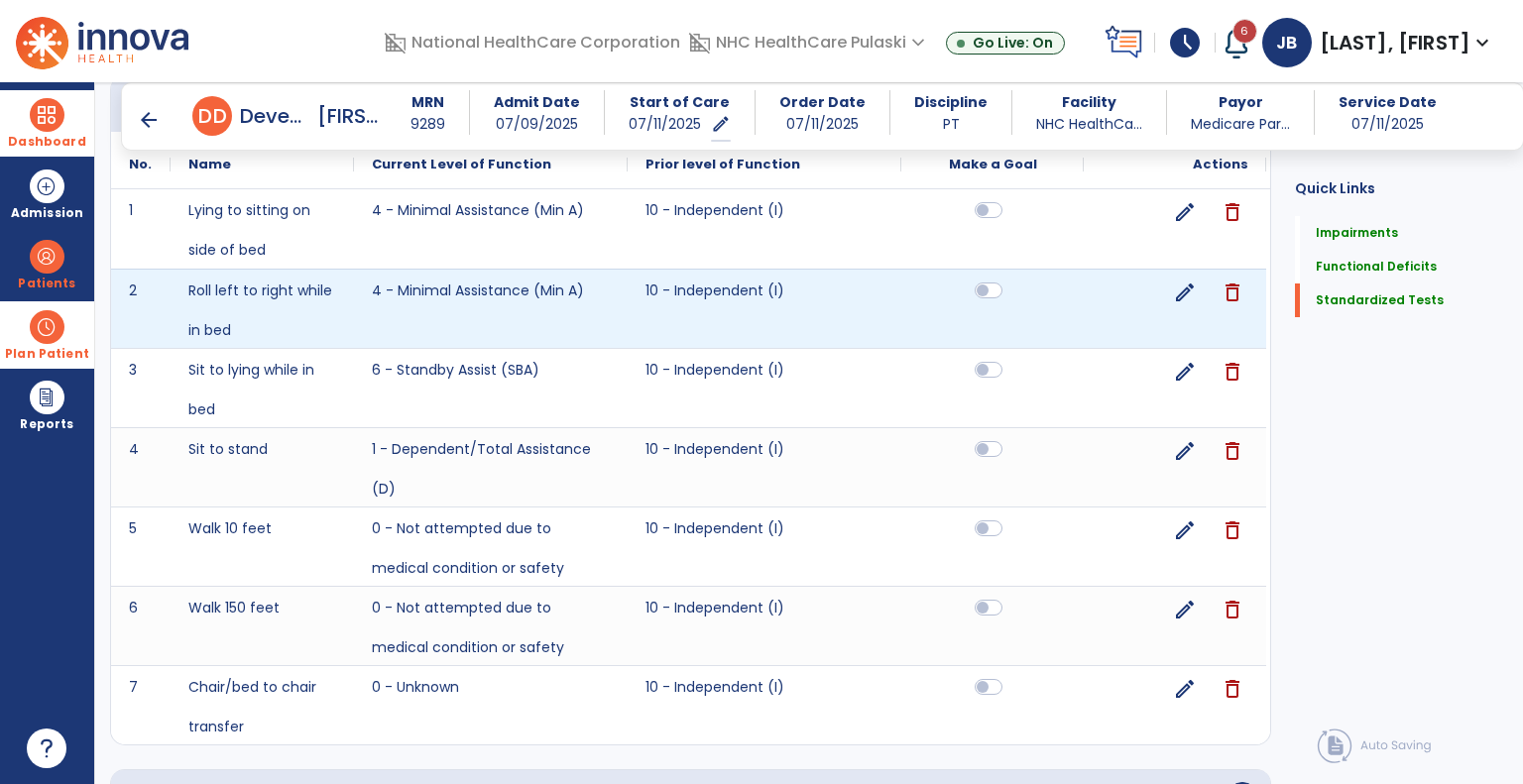 select on "**********" 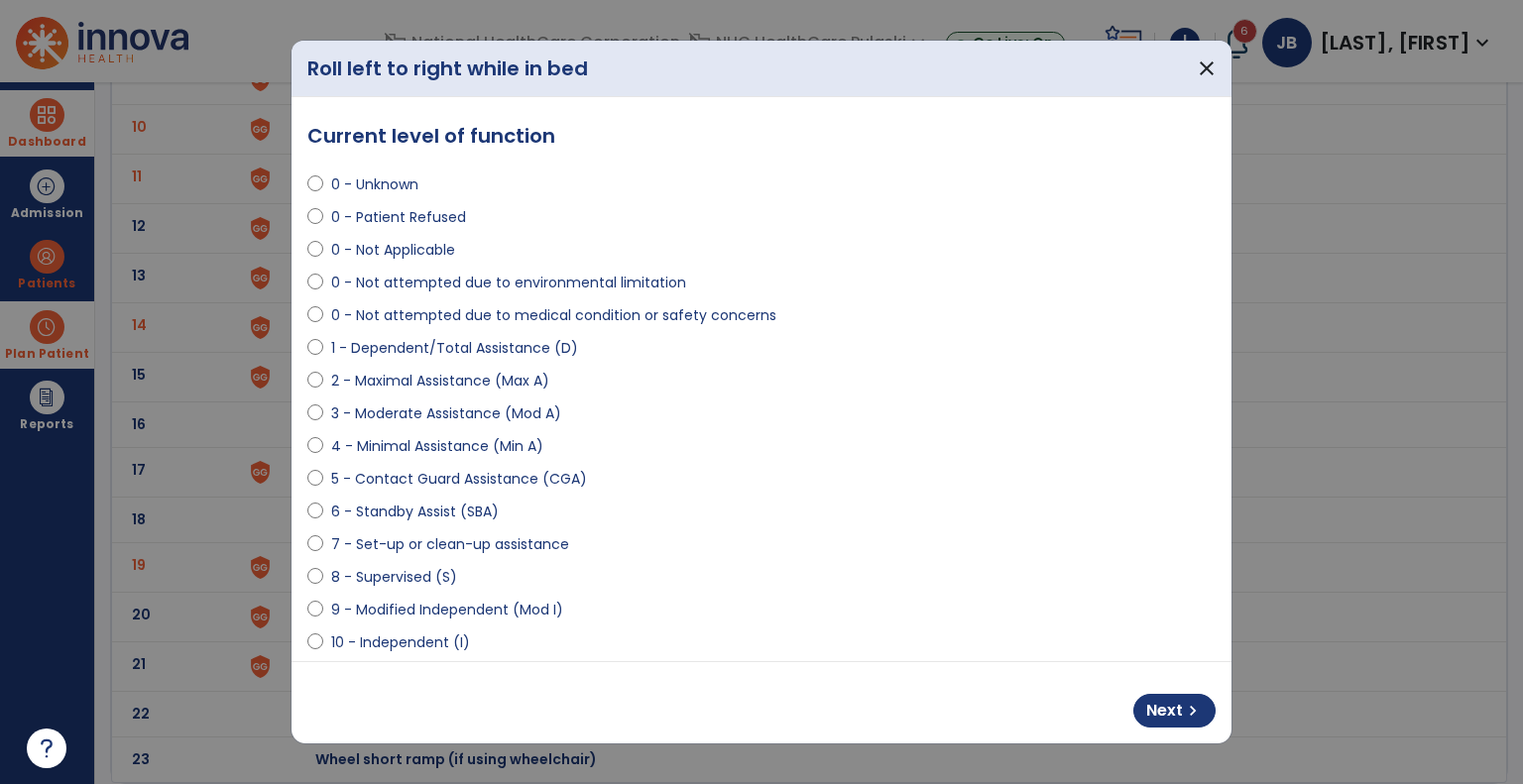 scroll, scrollTop: 0, scrollLeft: 0, axis: both 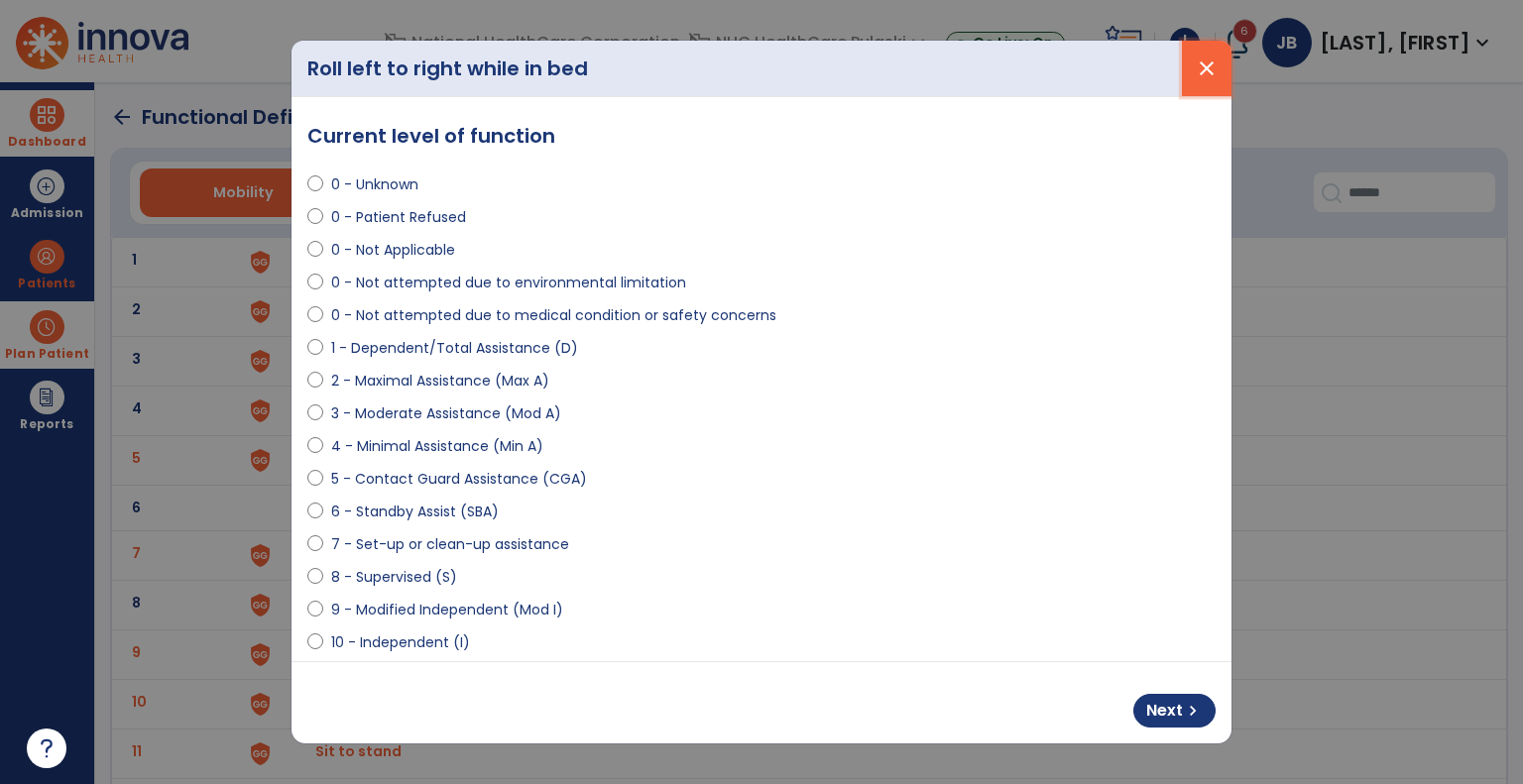 click on "close" at bounding box center [1207, 68] 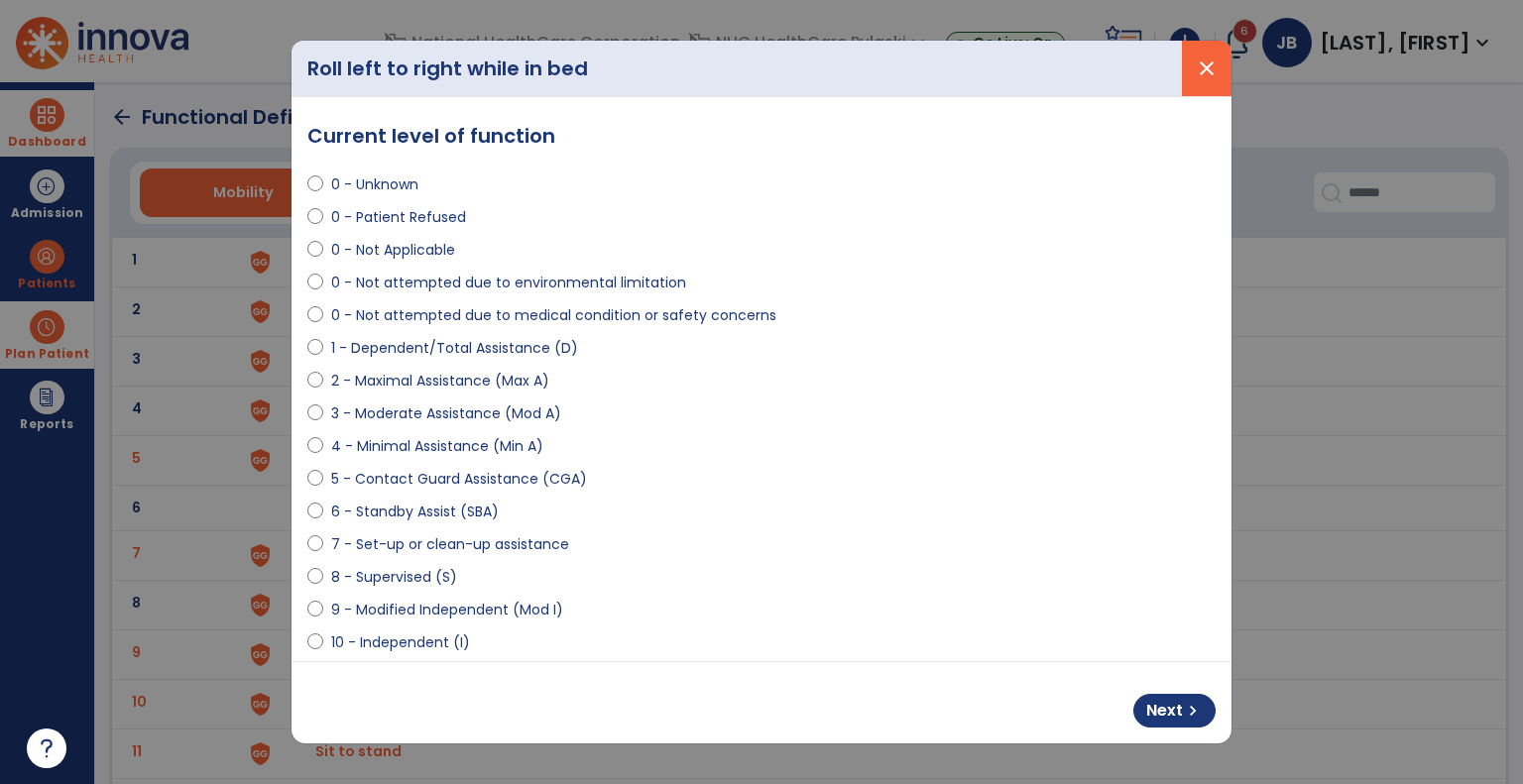scroll, scrollTop: 0, scrollLeft: 0, axis: both 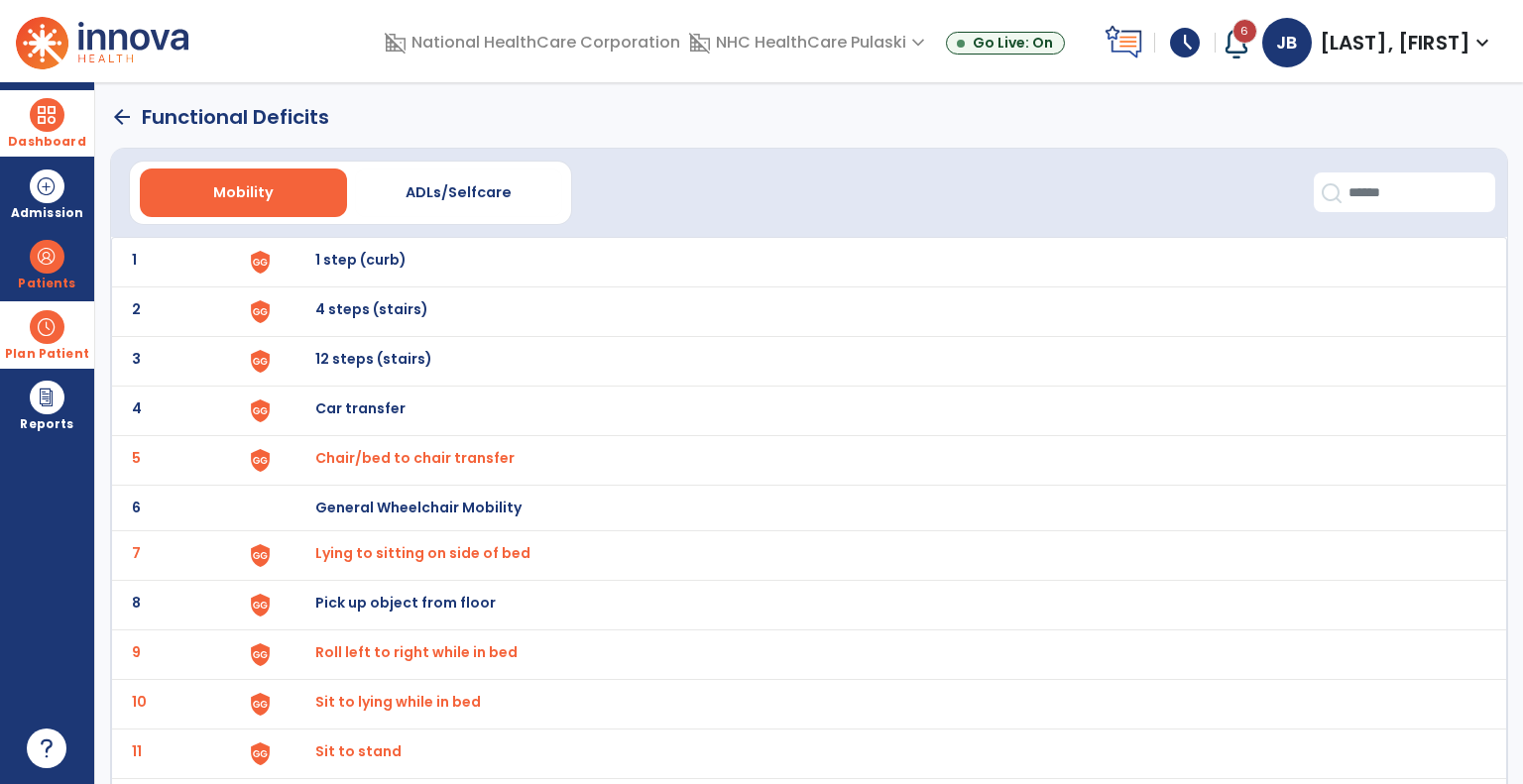 click on "arrow_back" 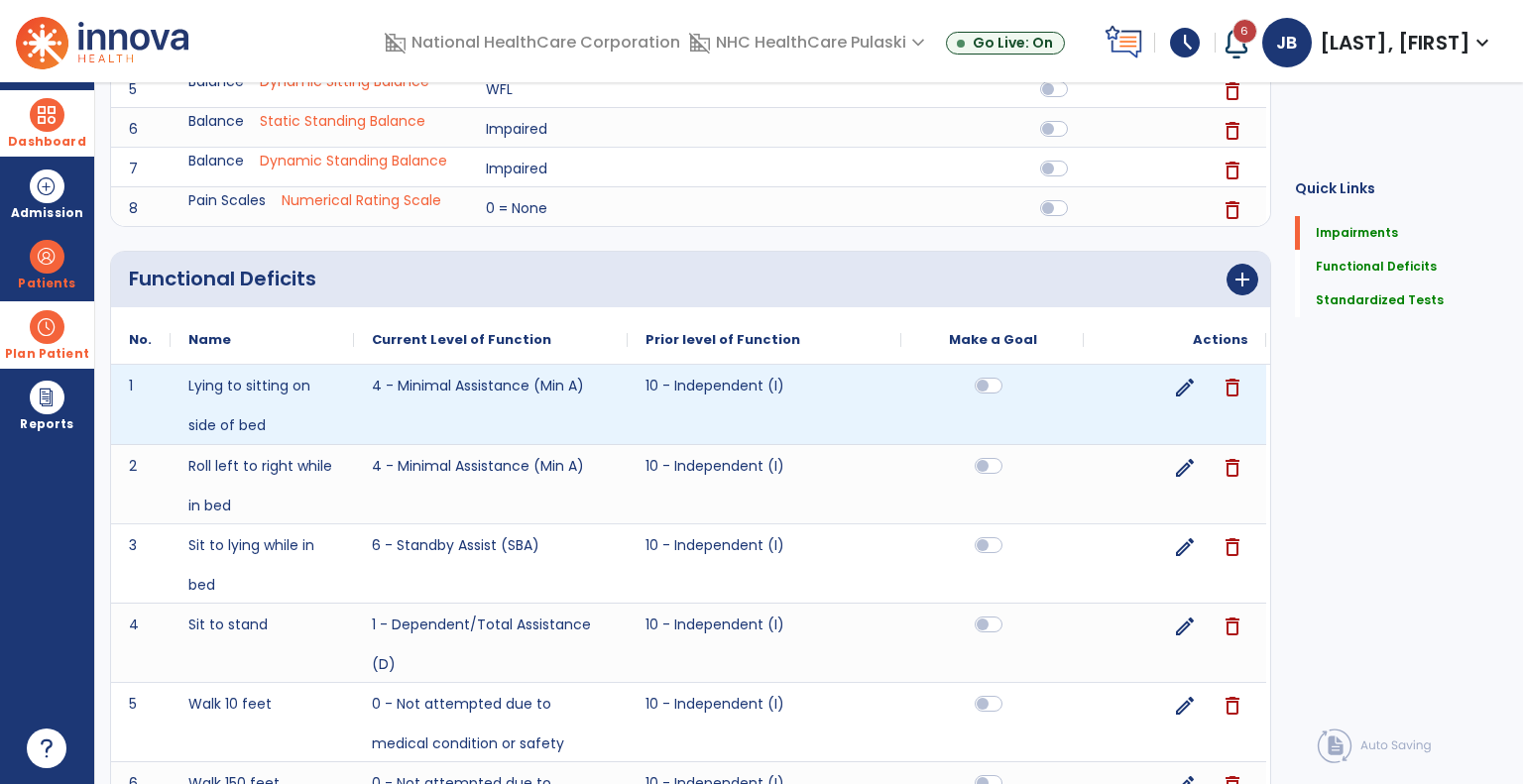 scroll, scrollTop: 0, scrollLeft: 0, axis: both 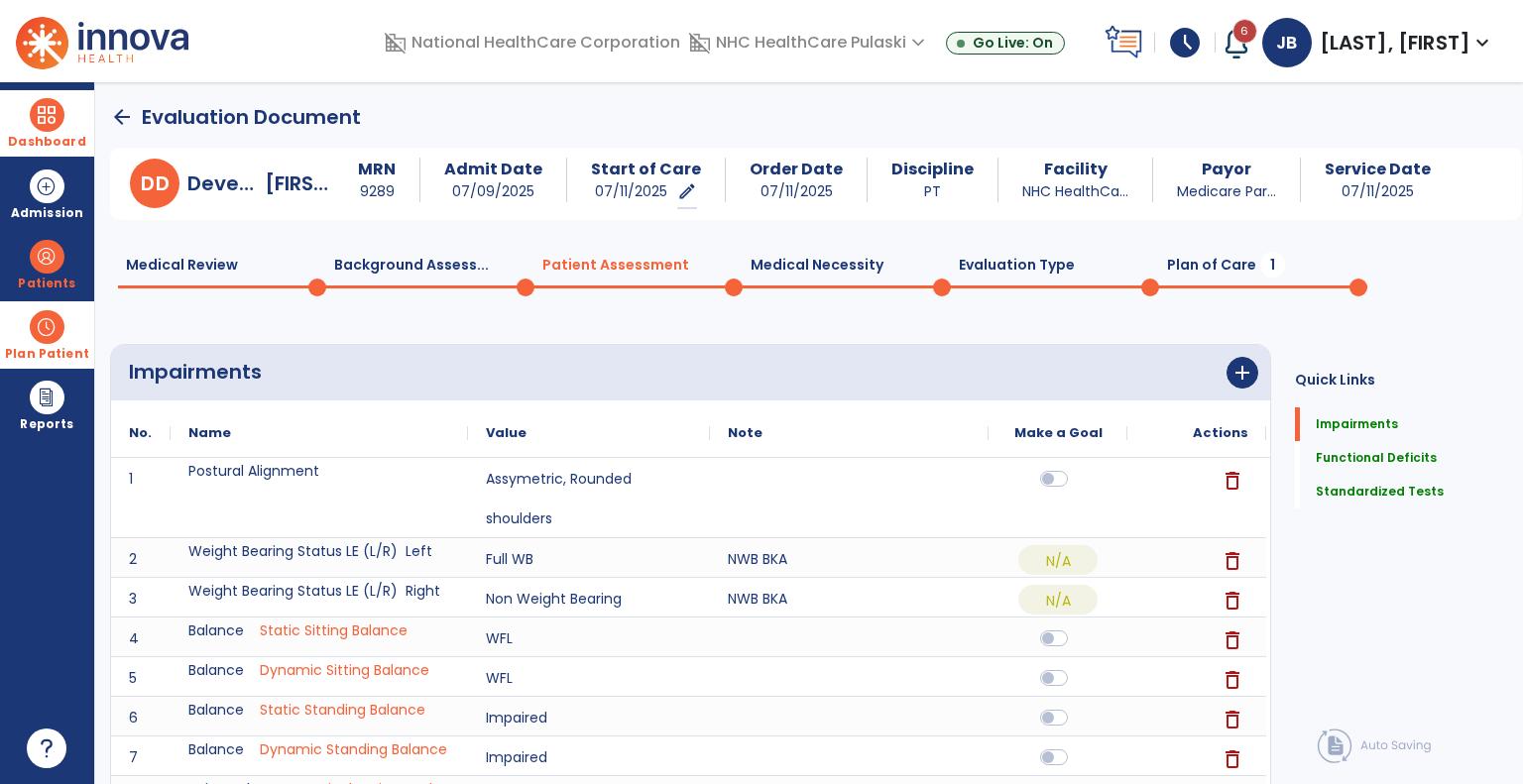 click 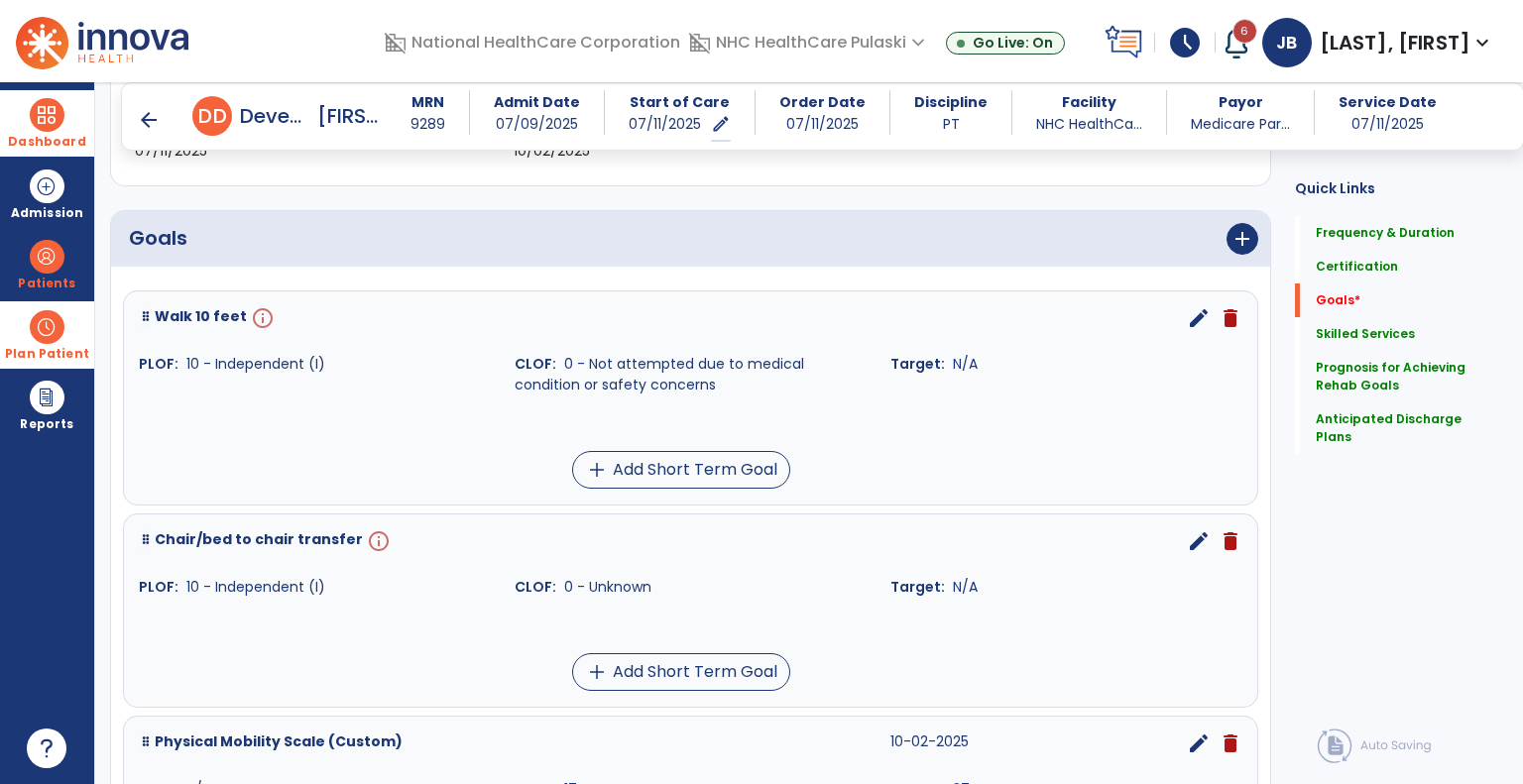scroll, scrollTop: 408, scrollLeft: 0, axis: vertical 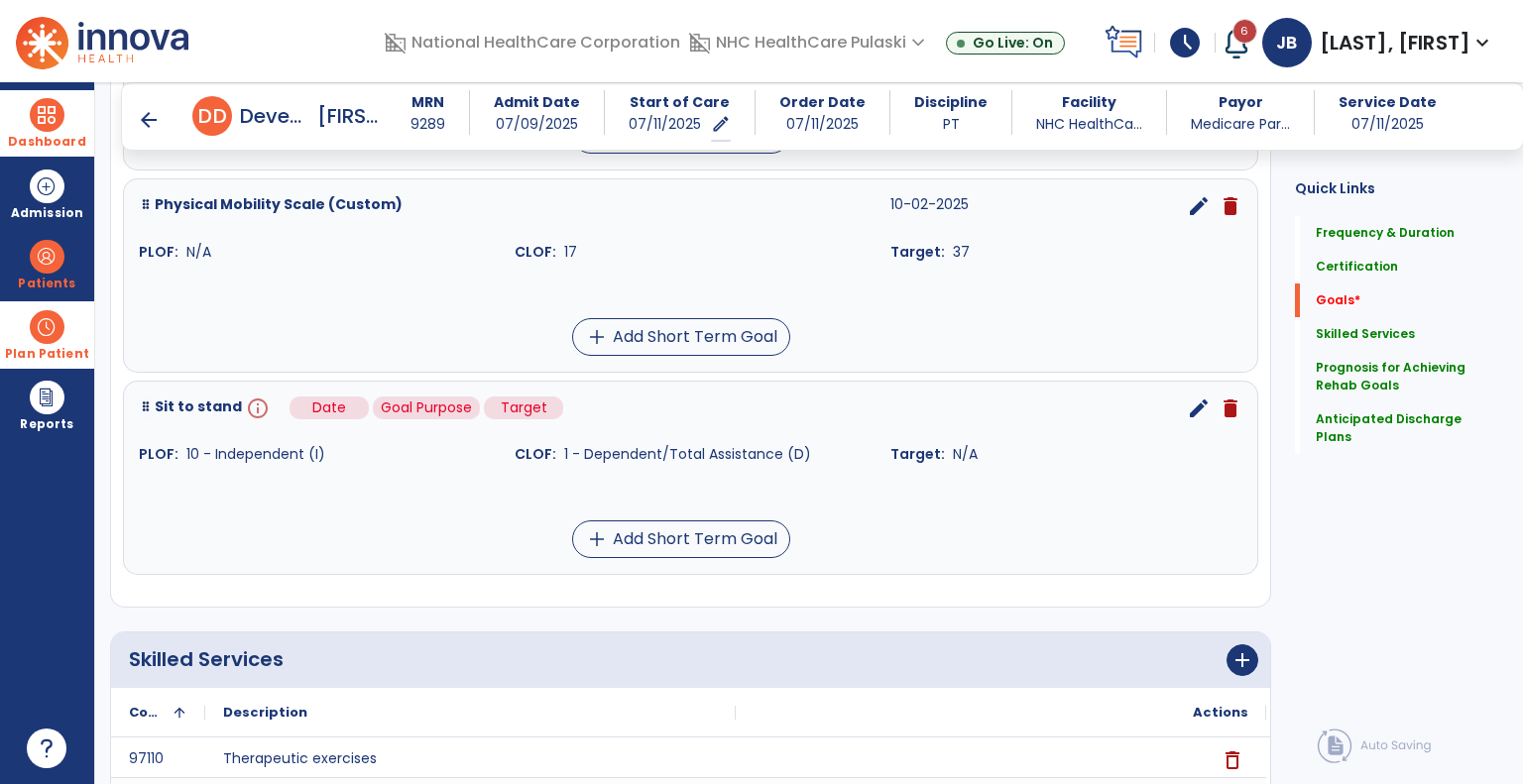 click on "info" at bounding box center [256, 408] 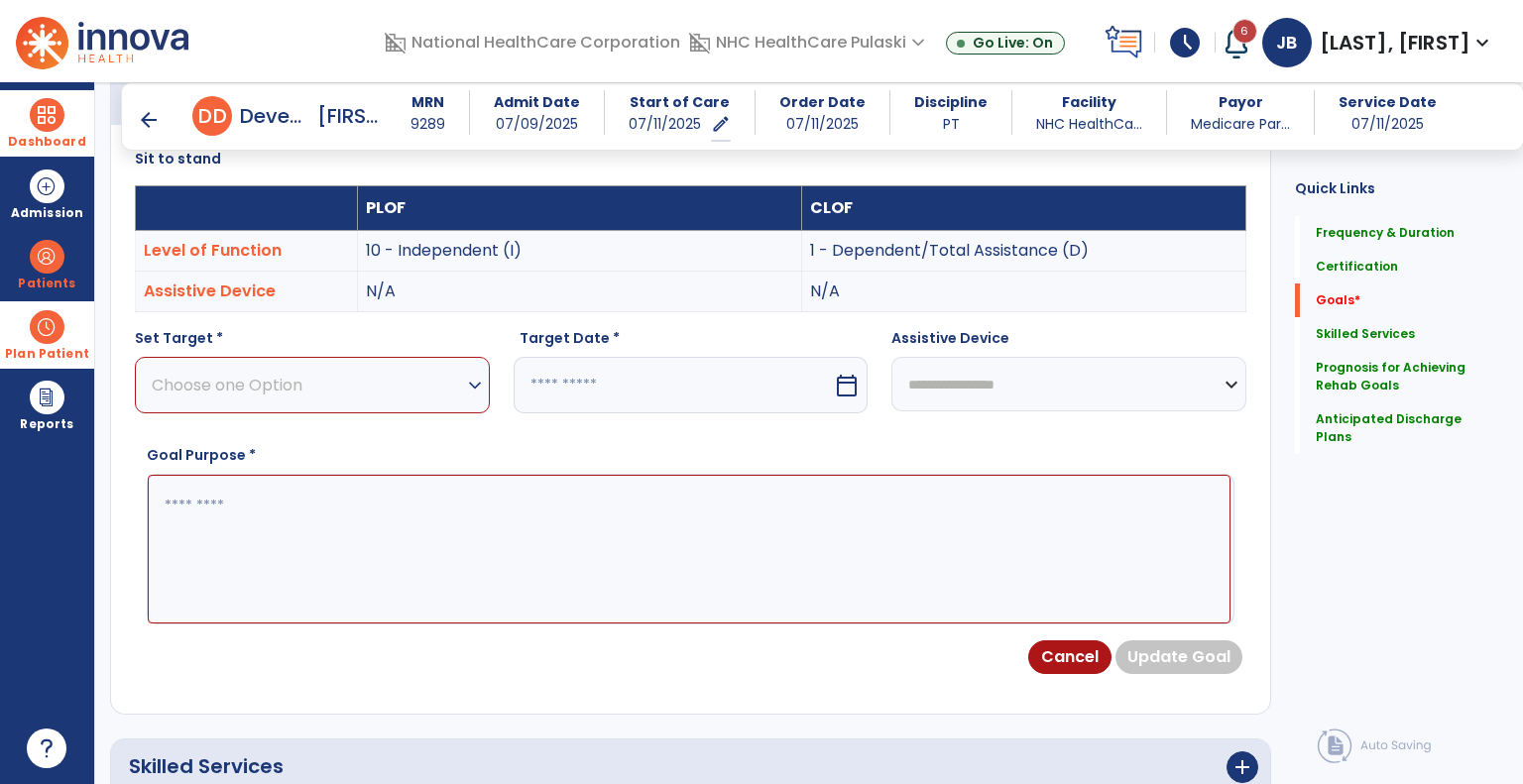 scroll, scrollTop: 529, scrollLeft: 0, axis: vertical 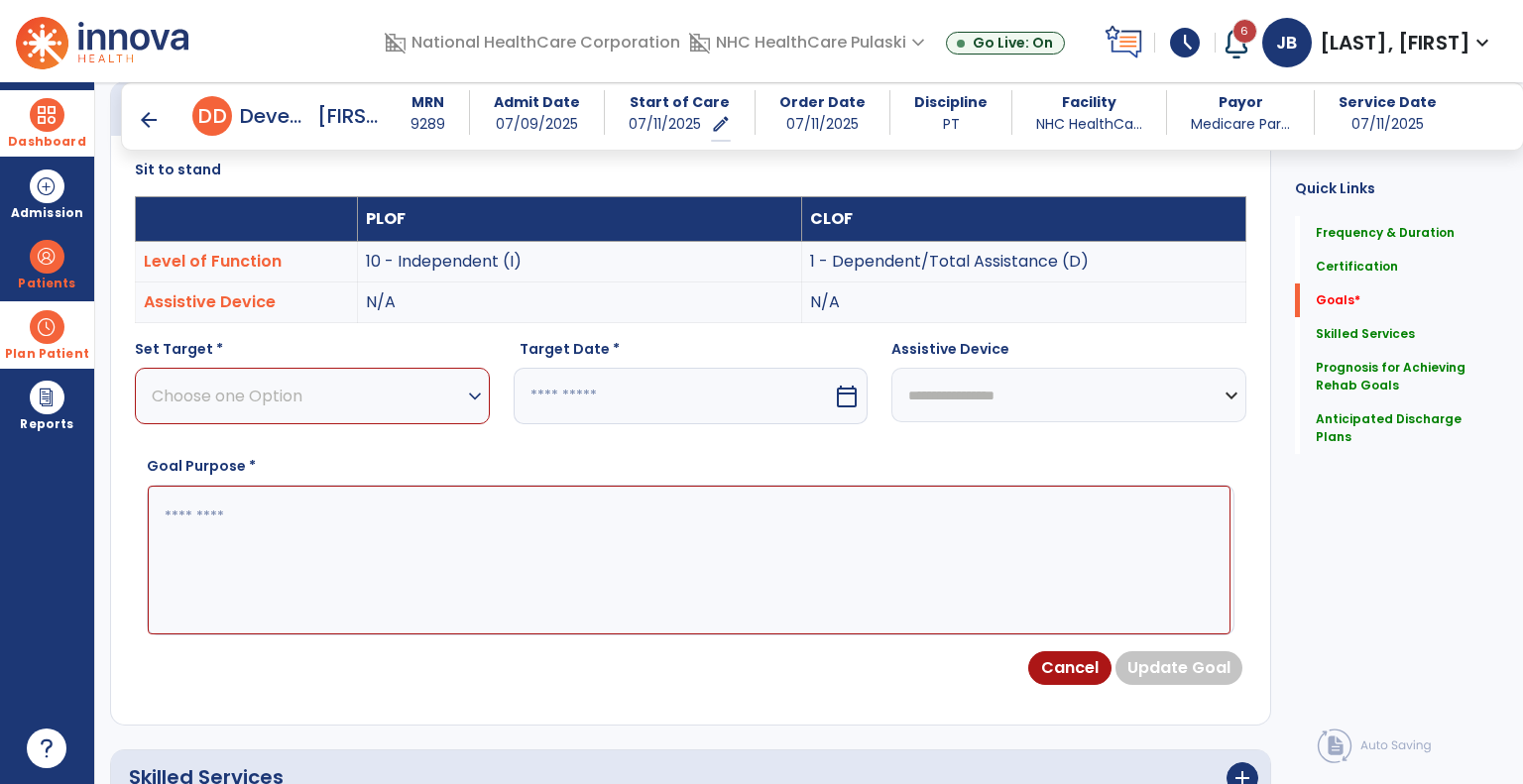 click on "Choose one Option" at bounding box center [307, 395] 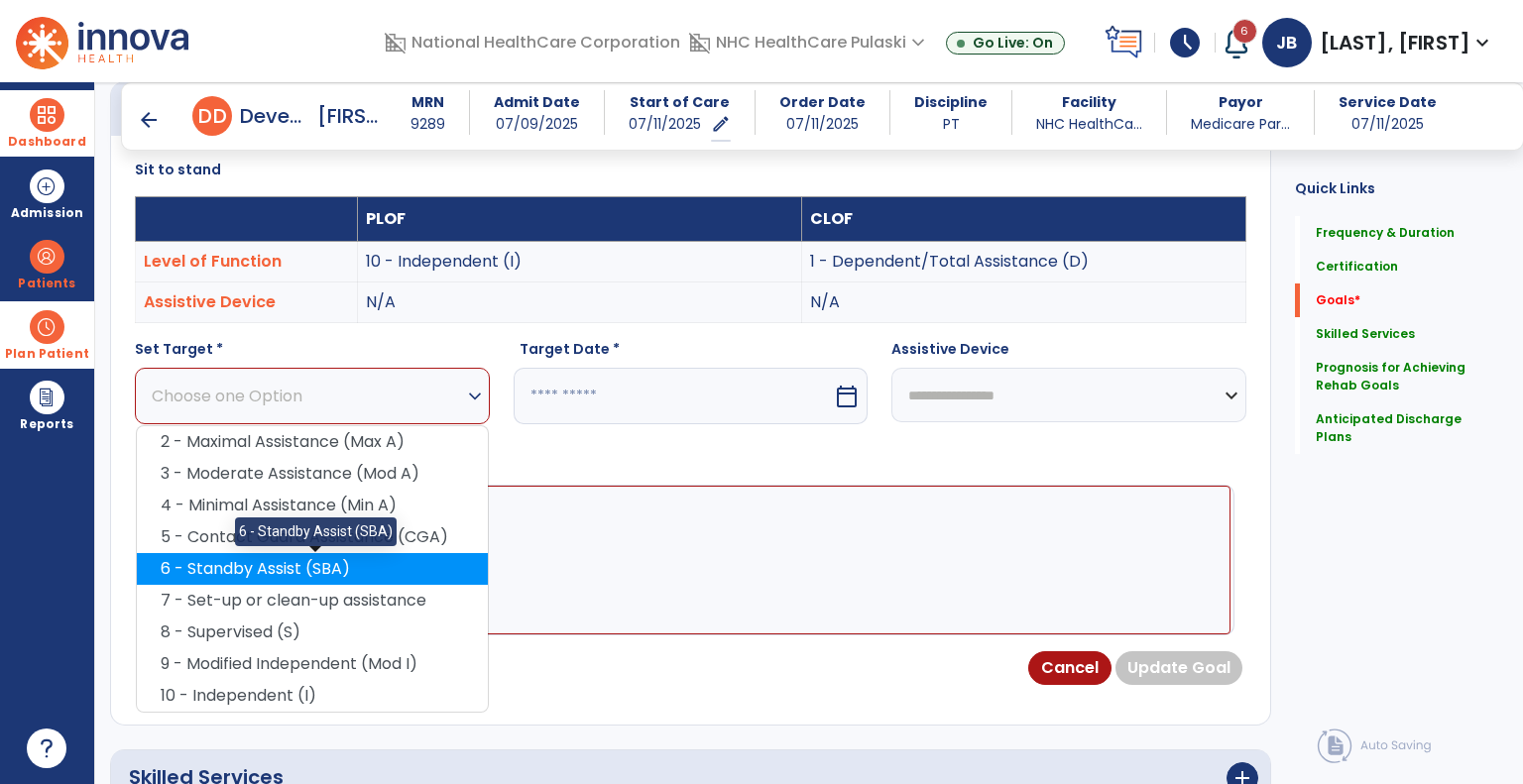 click on "6 - Standby Assist (SBA)" at bounding box center (312, 569) 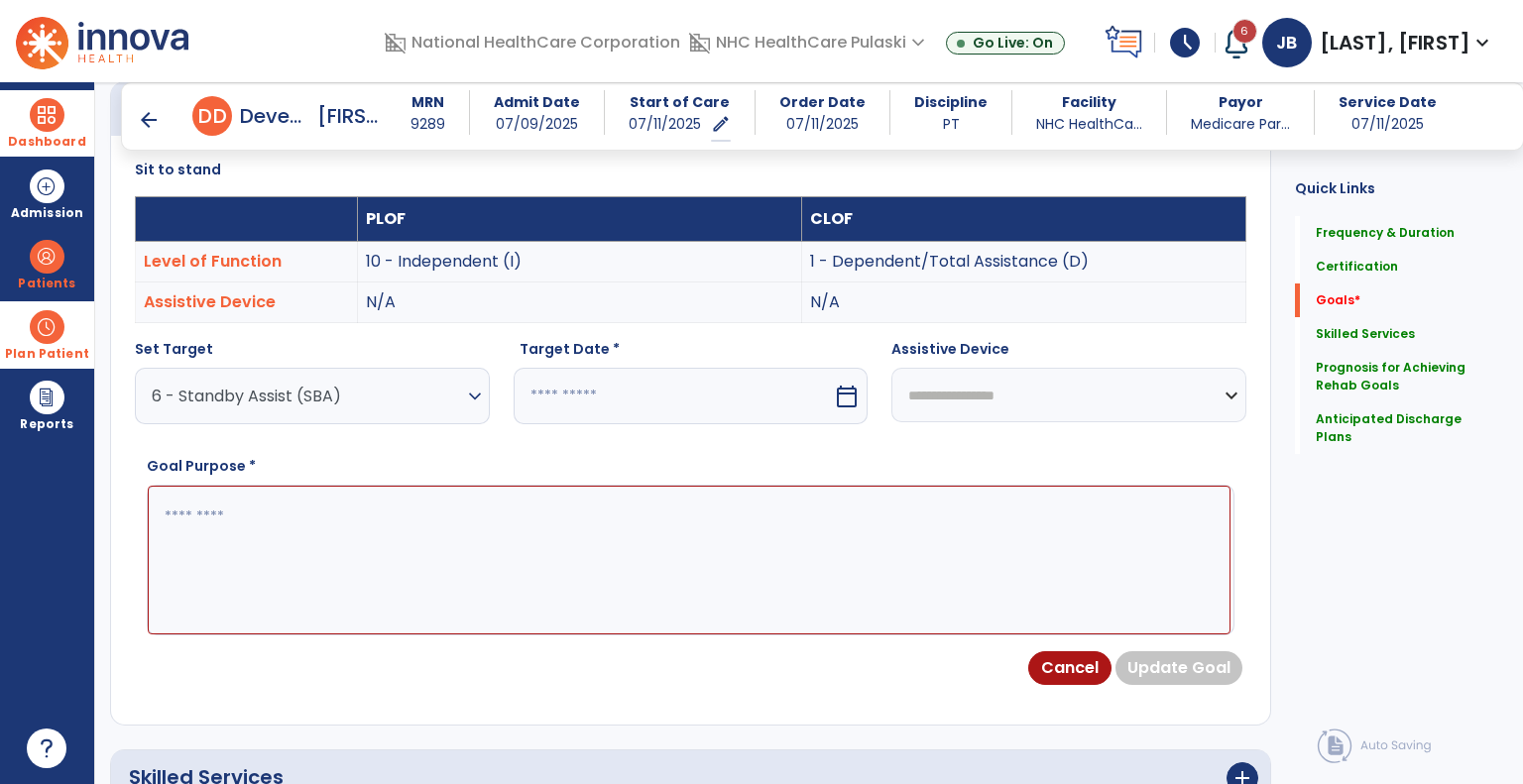 click at bounding box center (673, 395) 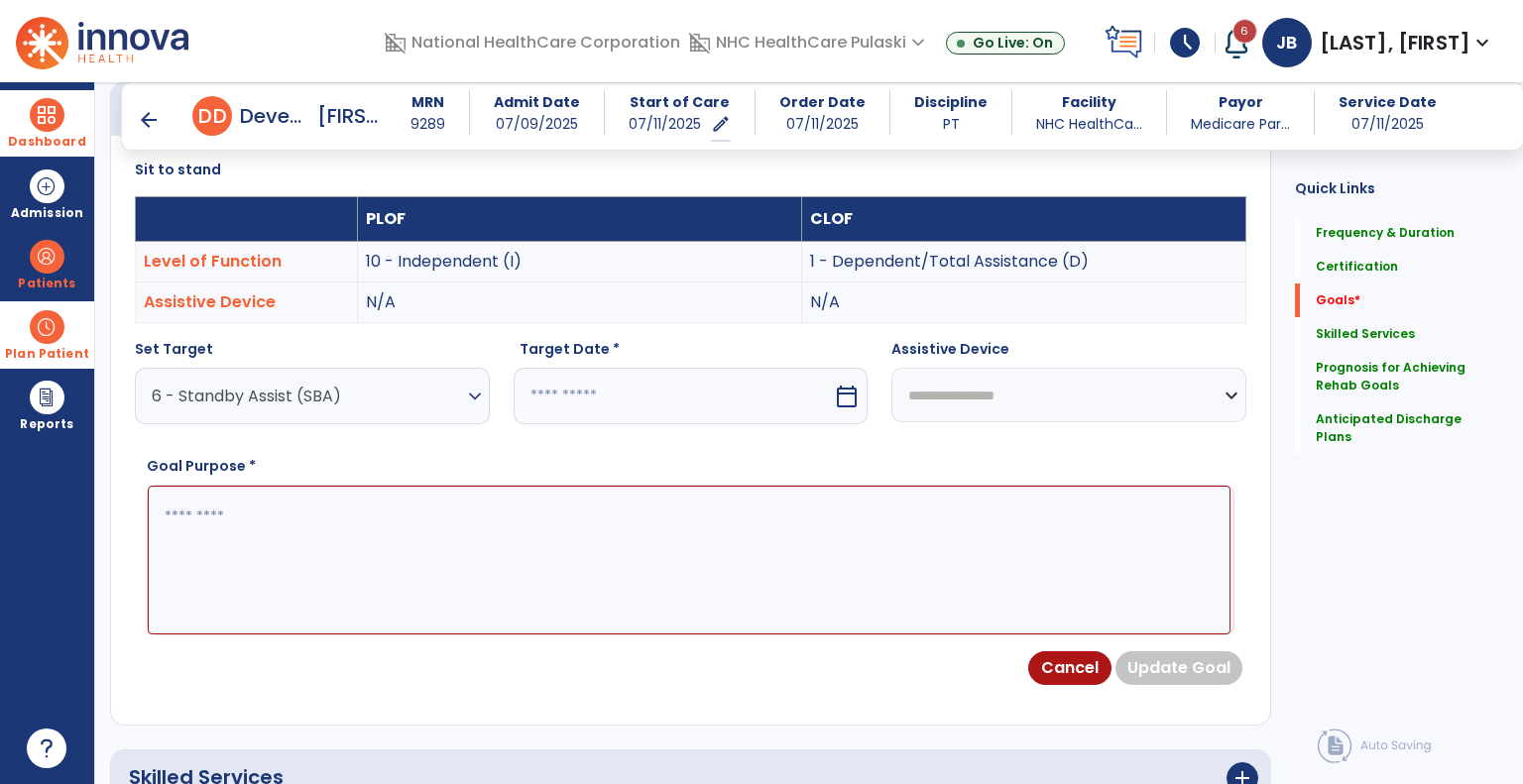 select on "*" 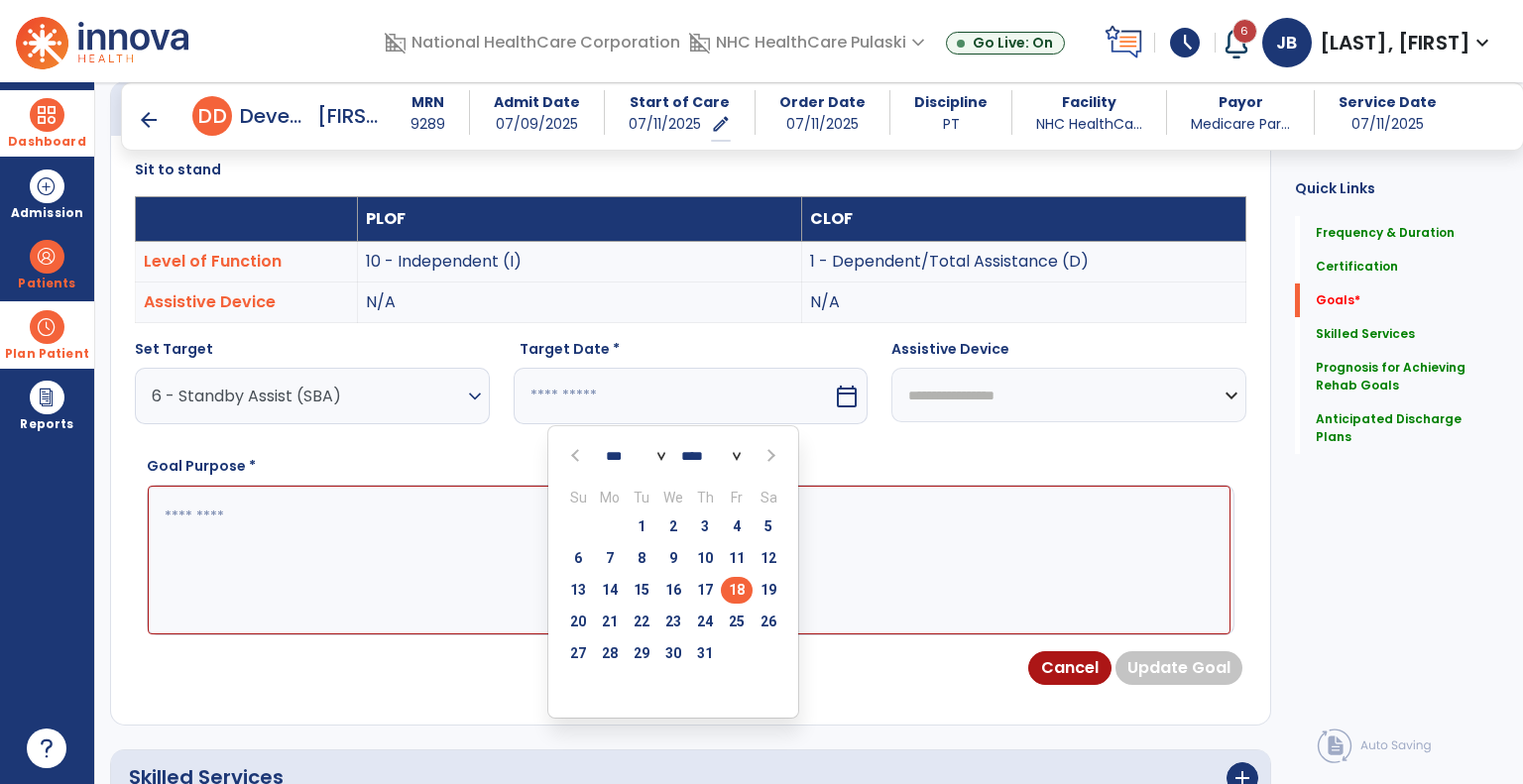 select on "*" 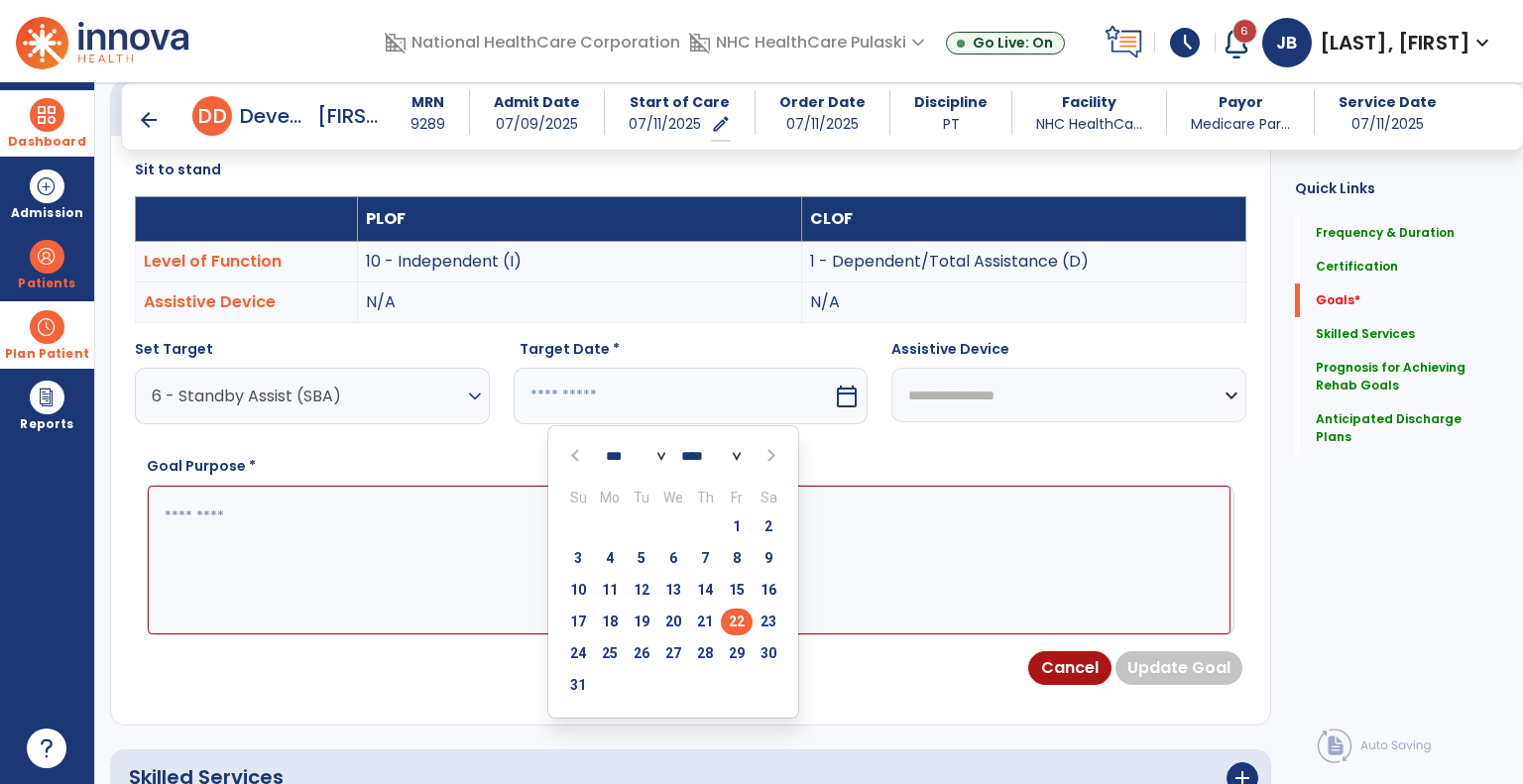 type on "*********" 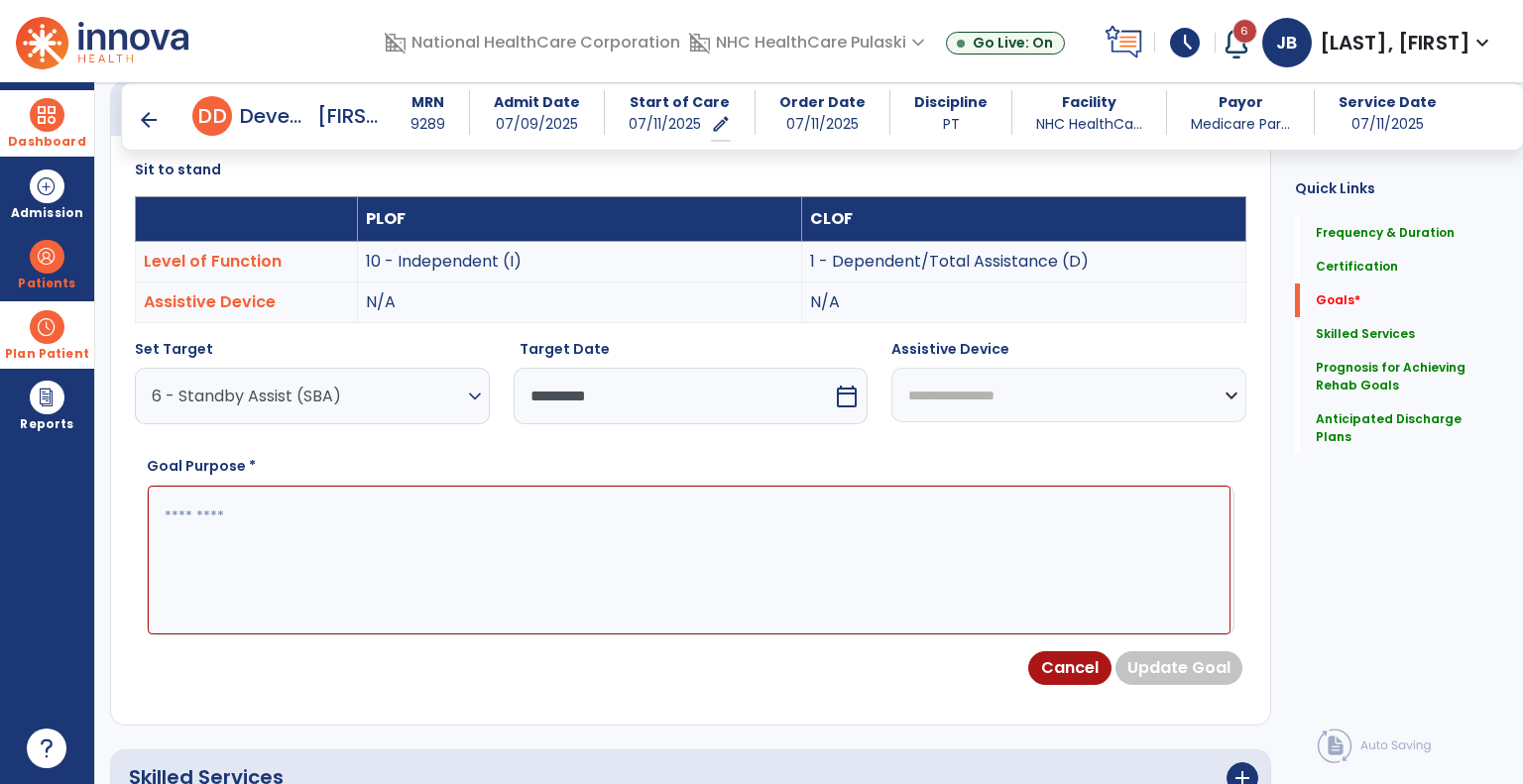 click at bounding box center [689, 560] 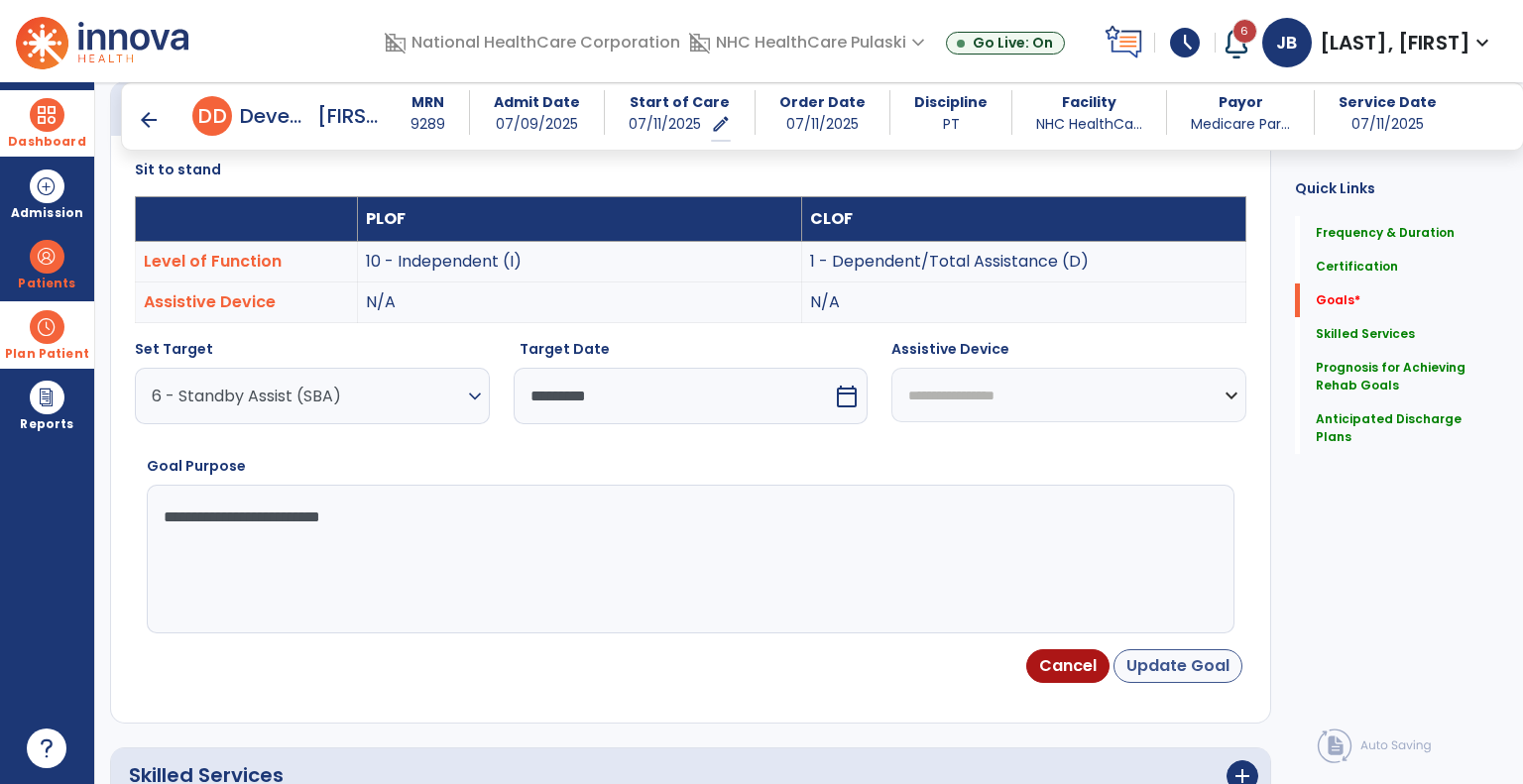 type on "**********" 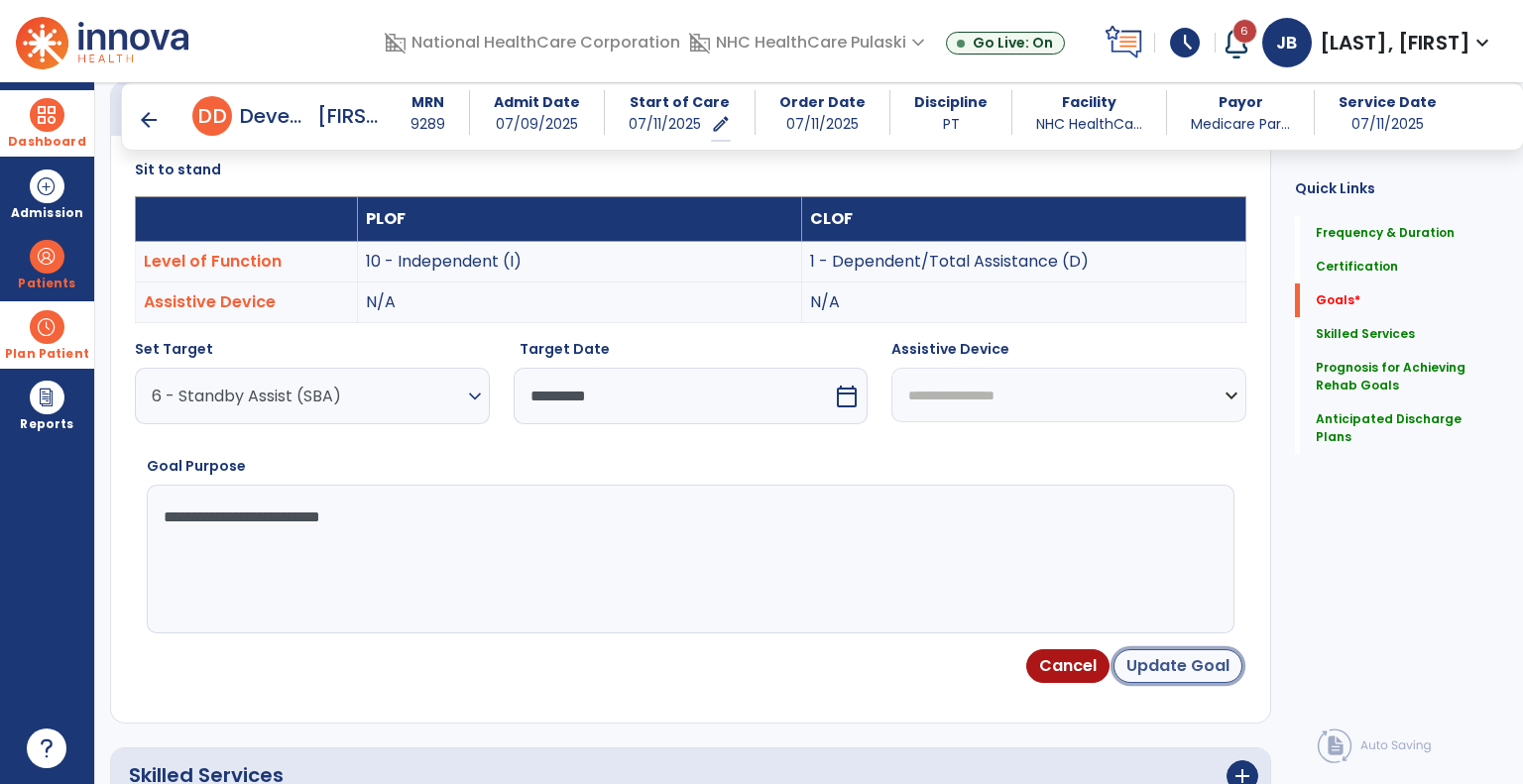 click on "Update Goal" at bounding box center [1178, 666] 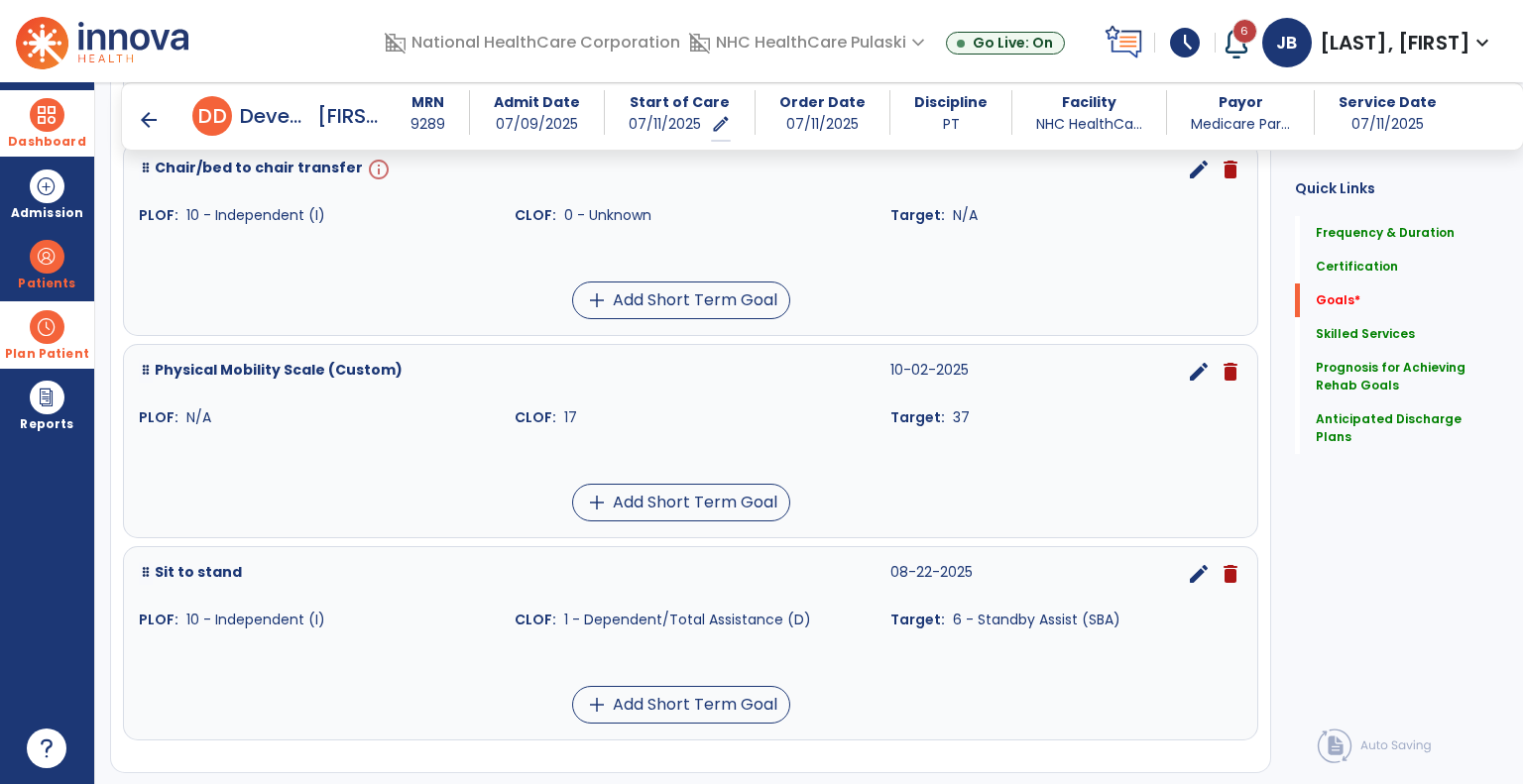 scroll, scrollTop: 670, scrollLeft: 0, axis: vertical 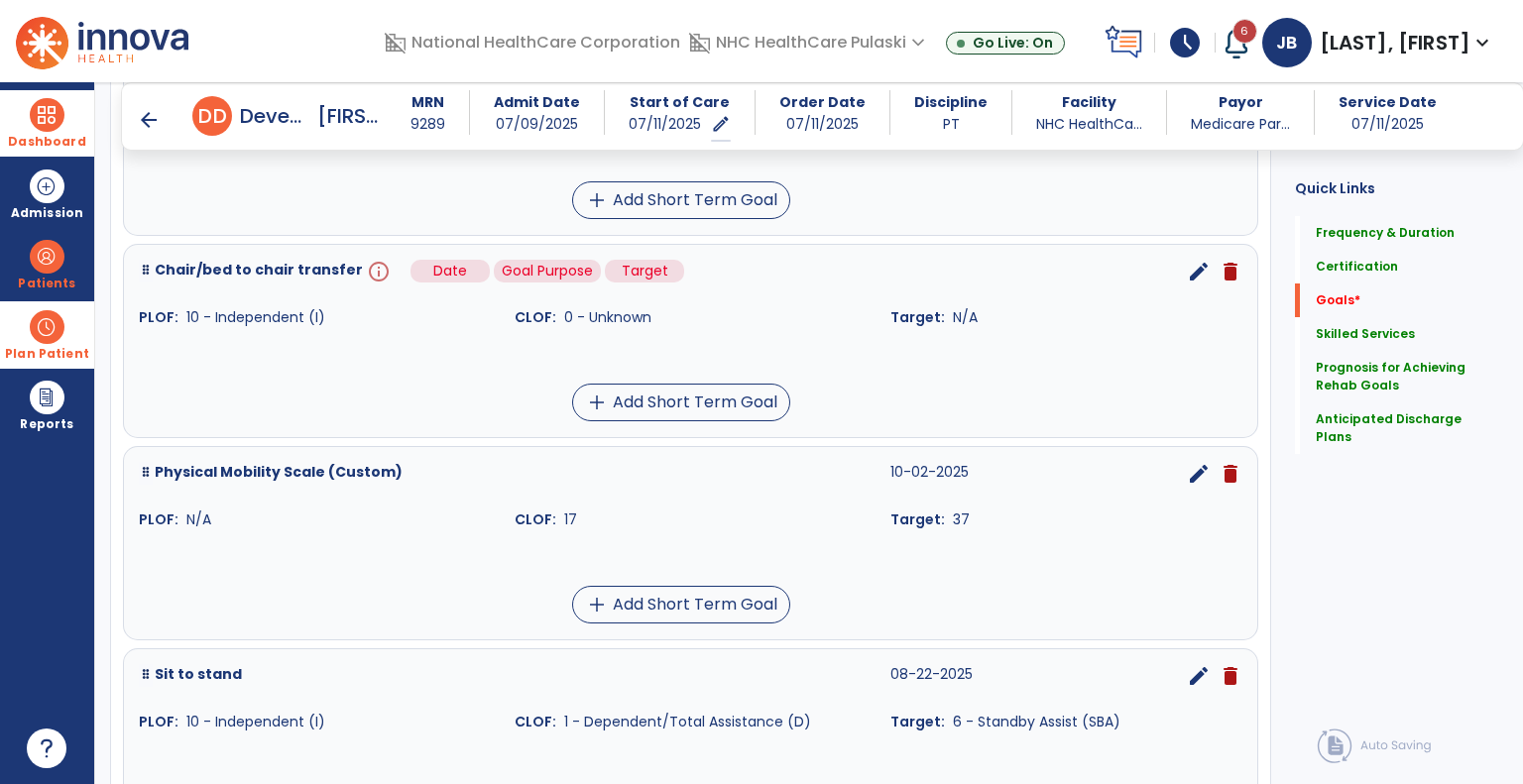 click on "info" at bounding box center [377, 272] 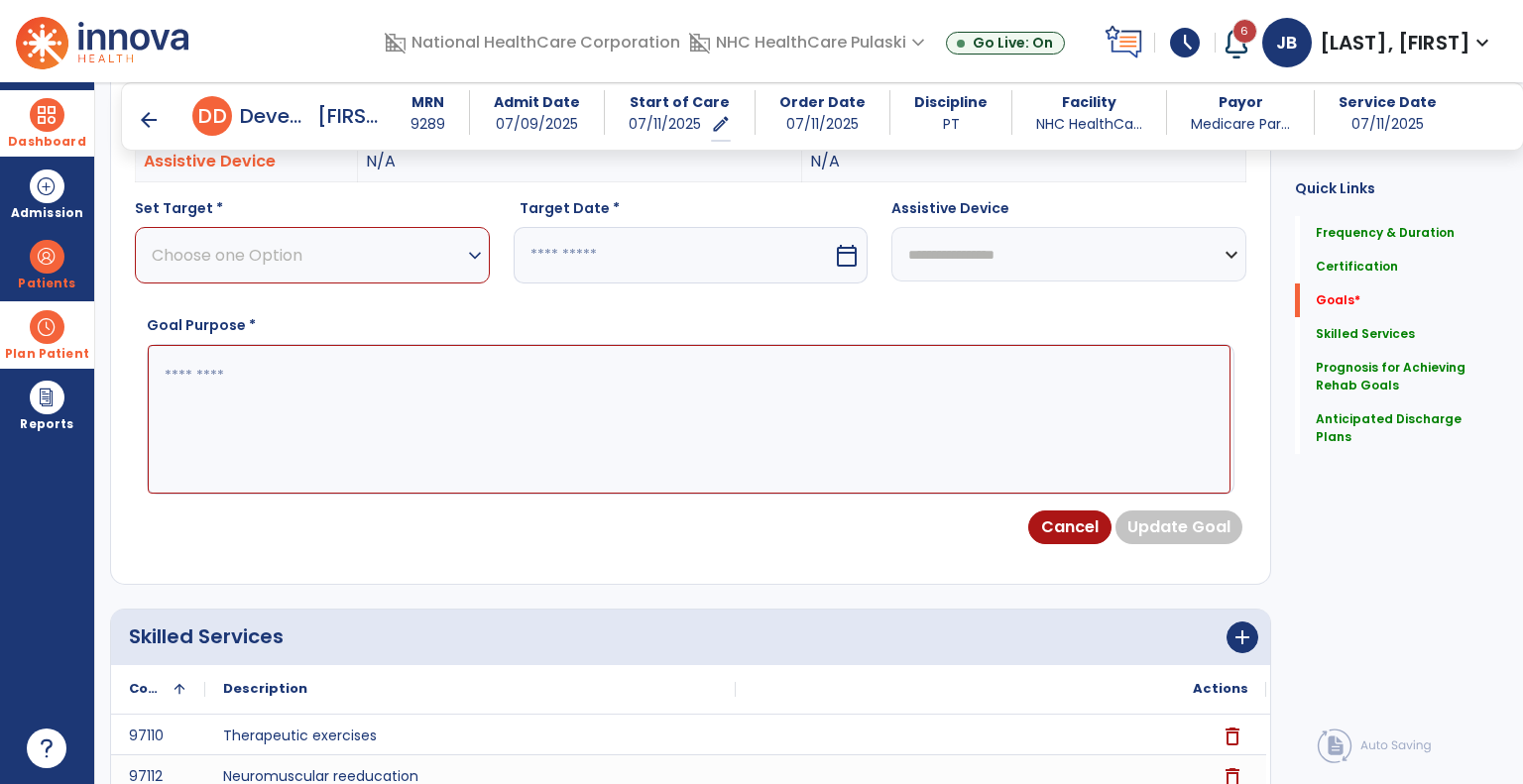 scroll, scrollTop: 529, scrollLeft: 0, axis: vertical 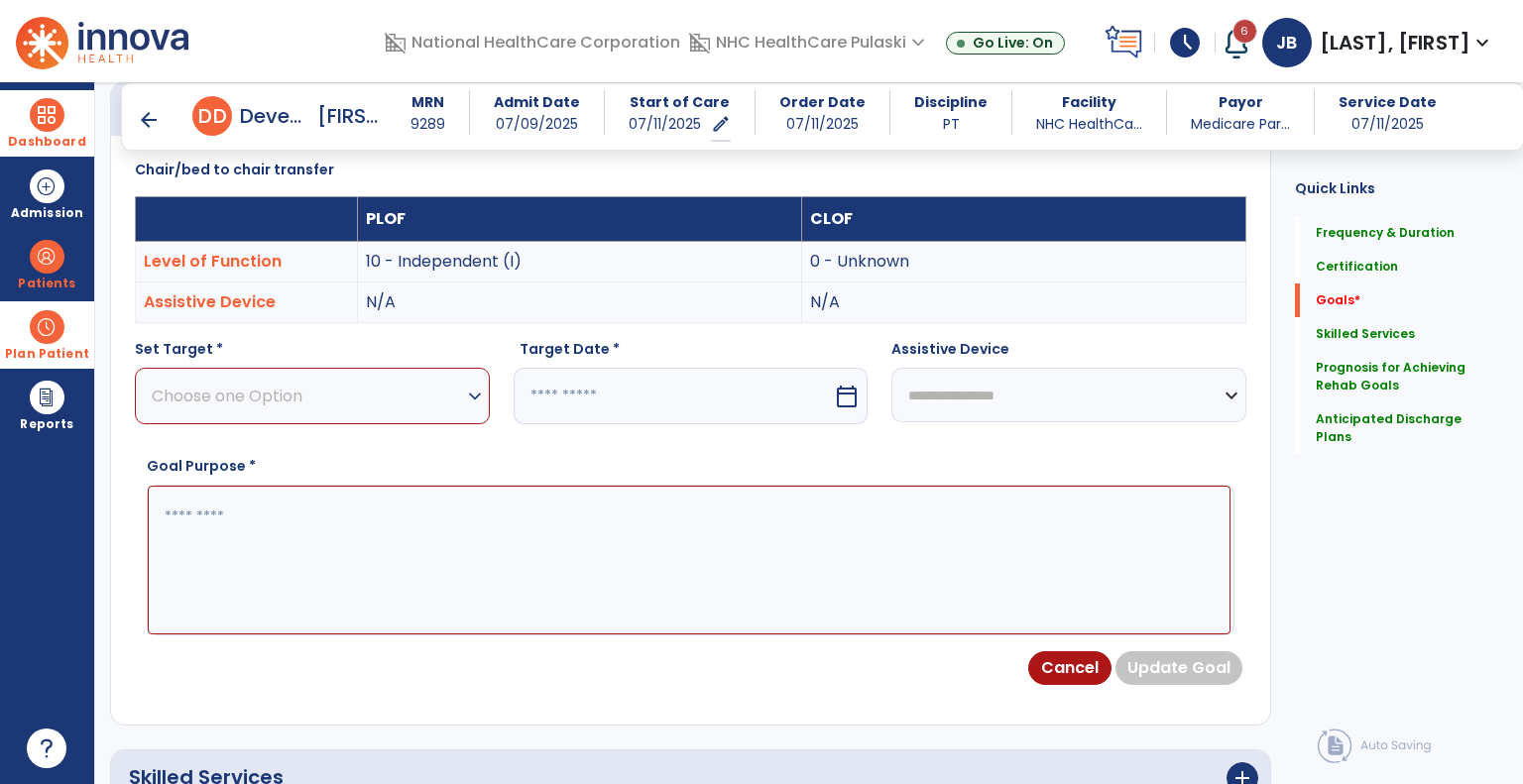 click on "Choose one Option" at bounding box center [307, 395] 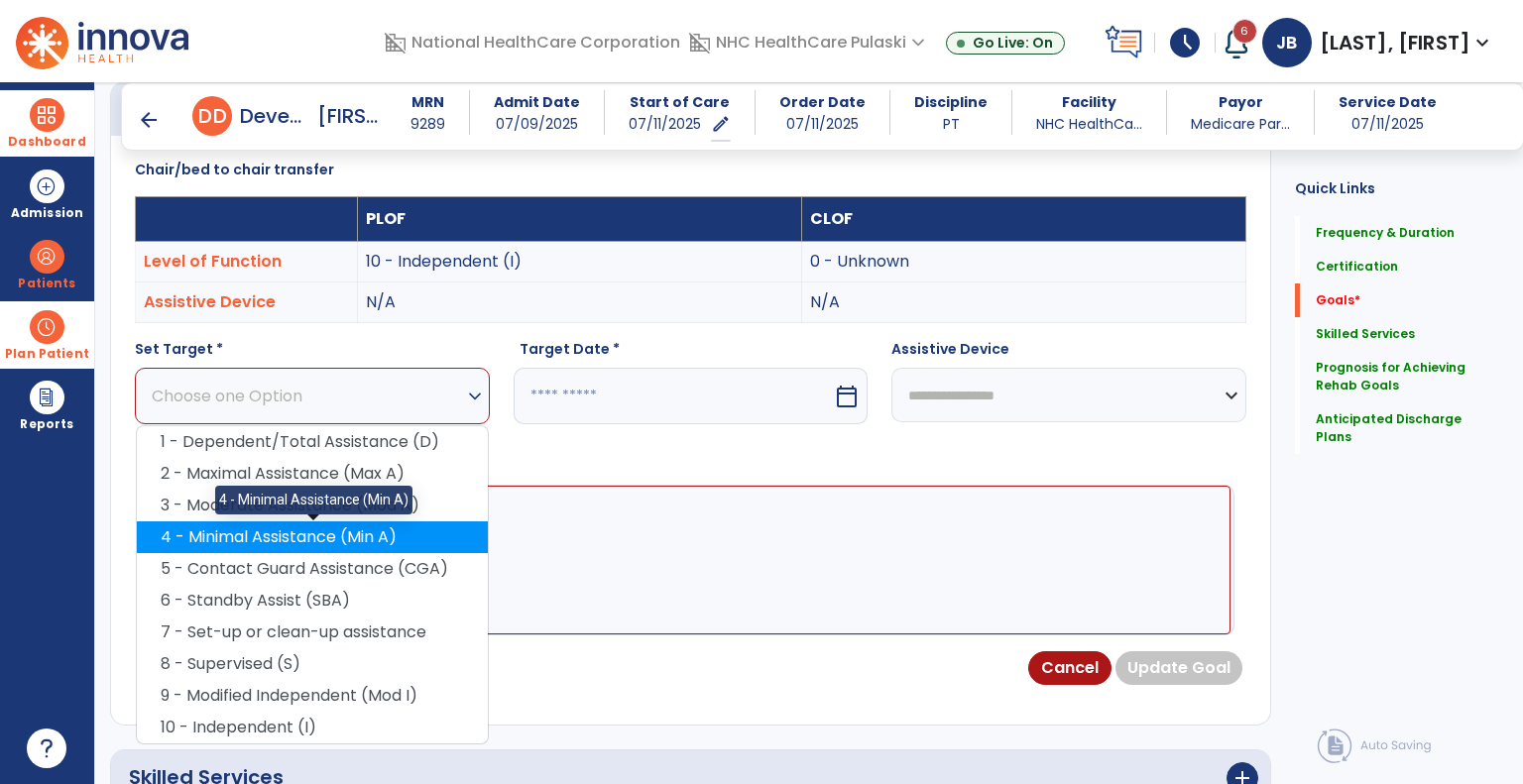 click on "4 - Minimal Assistance (Min A)" at bounding box center (312, 537) 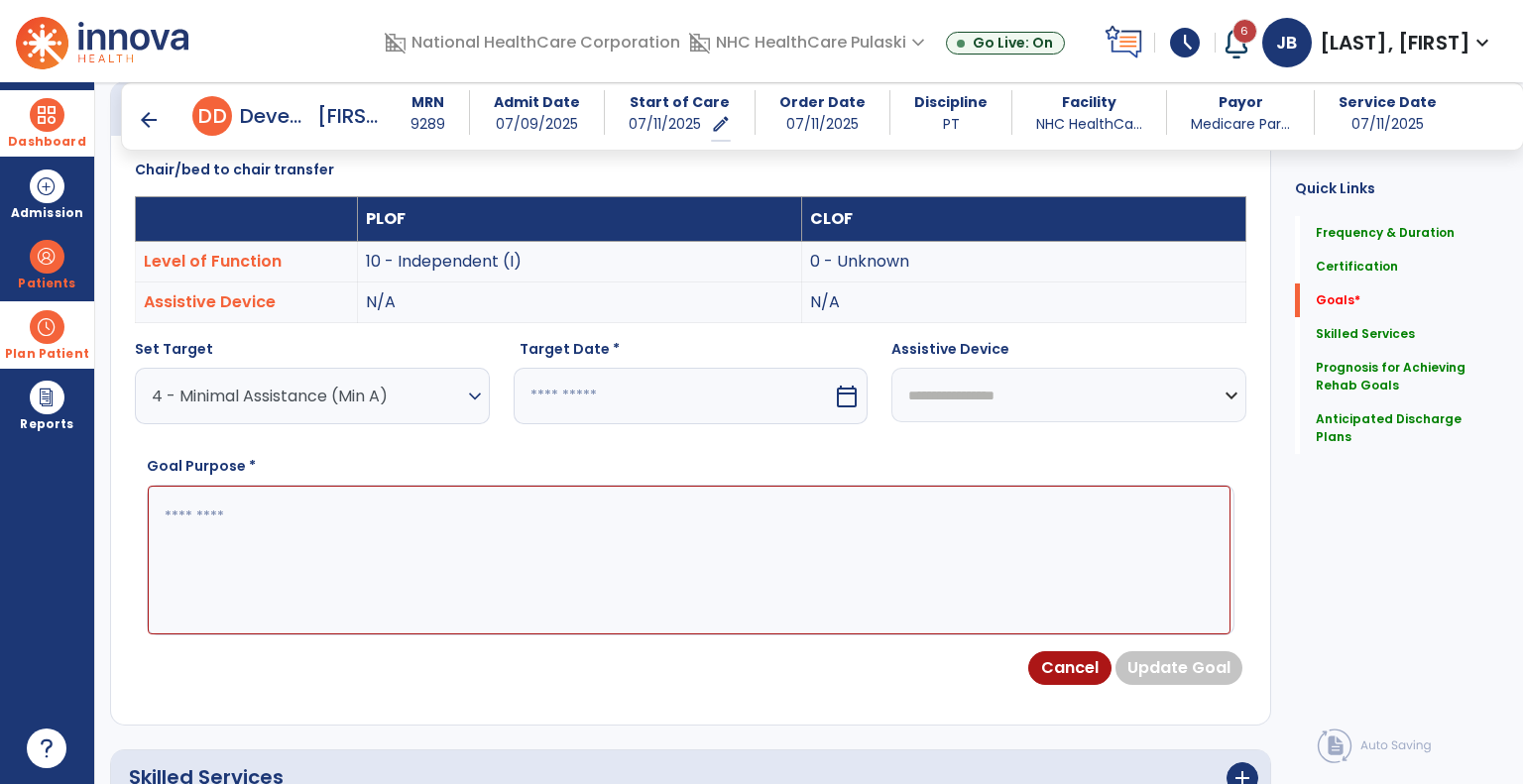 click on "calendar_today" at bounding box center [847, 396] 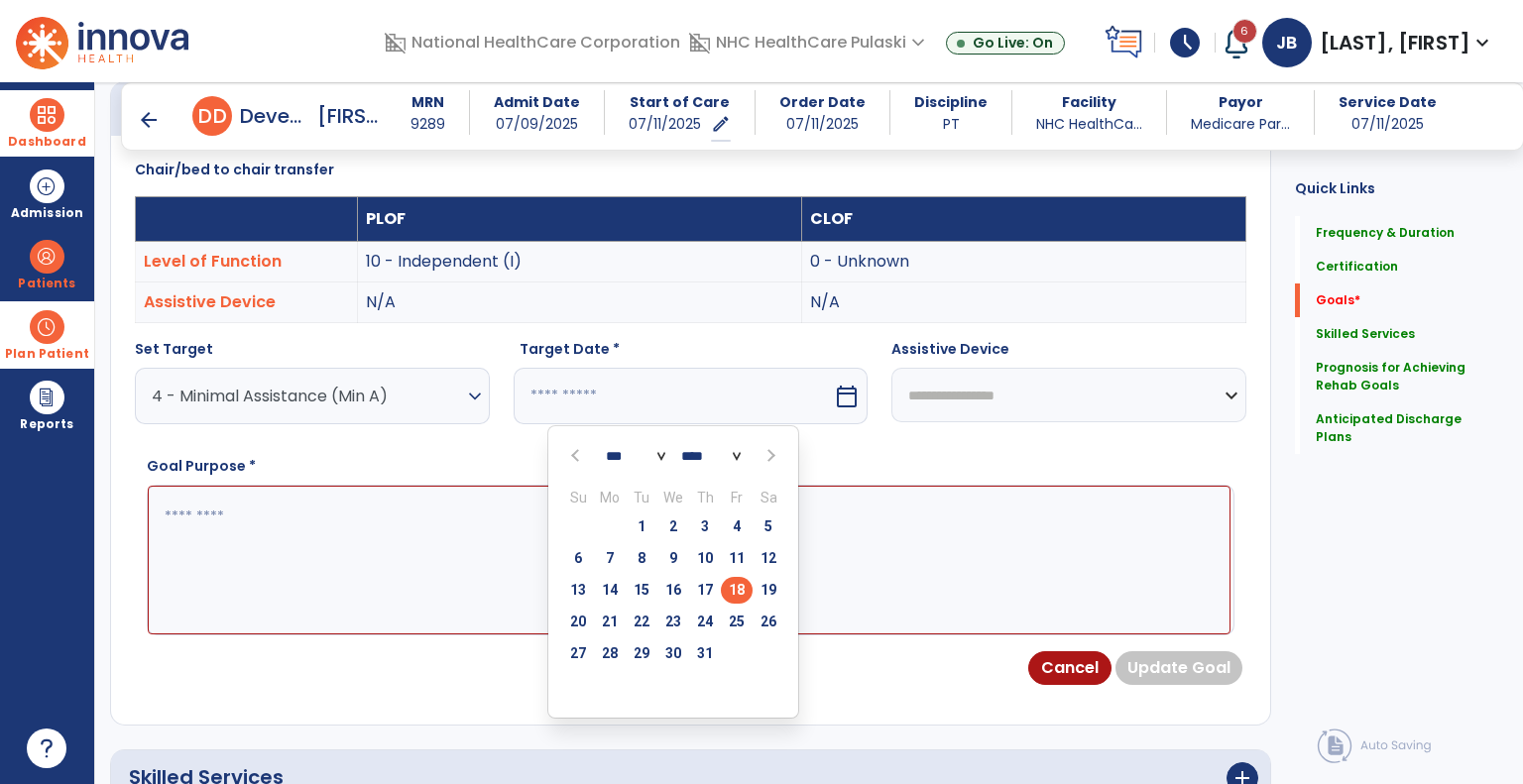 select on "*" 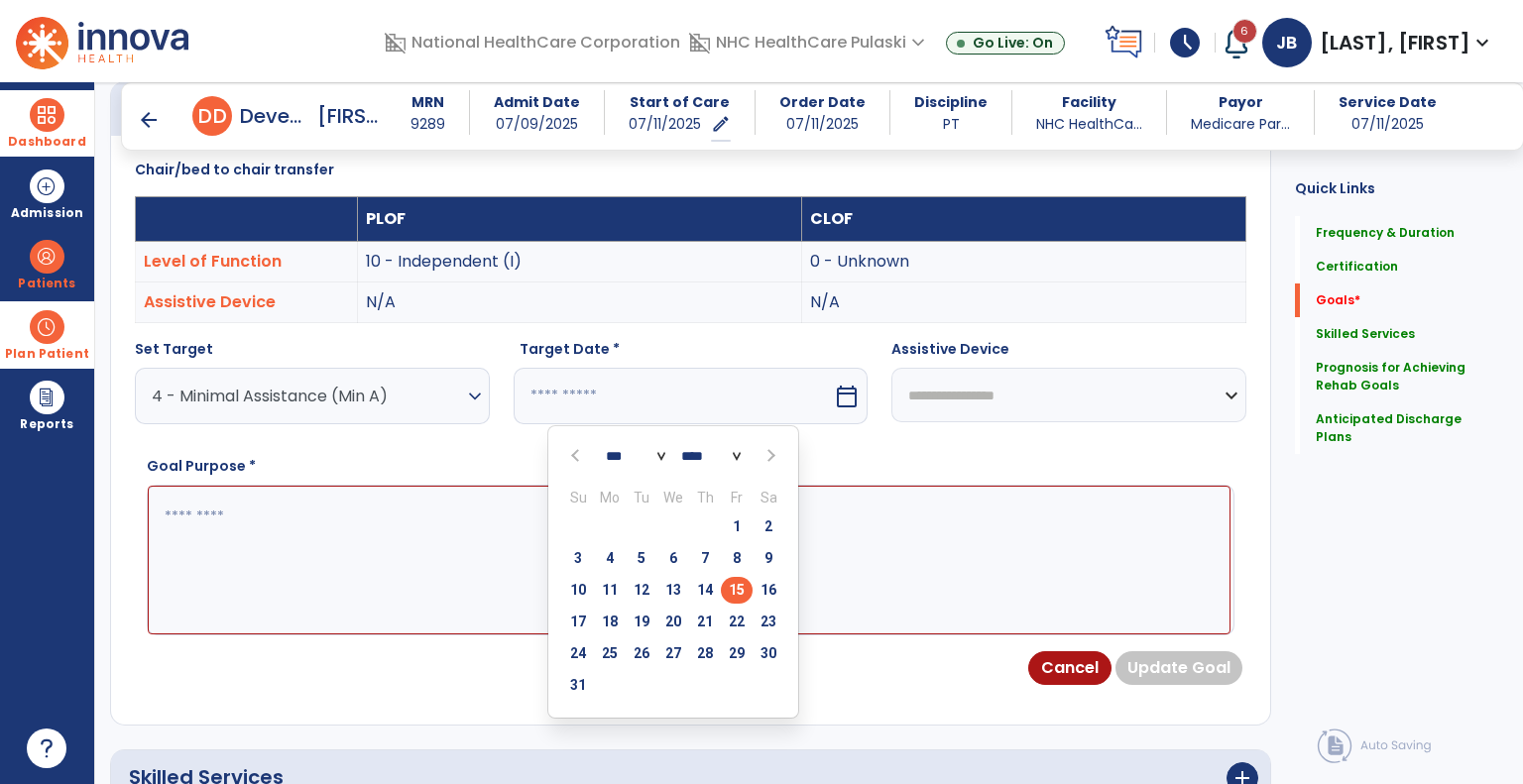 type on "*********" 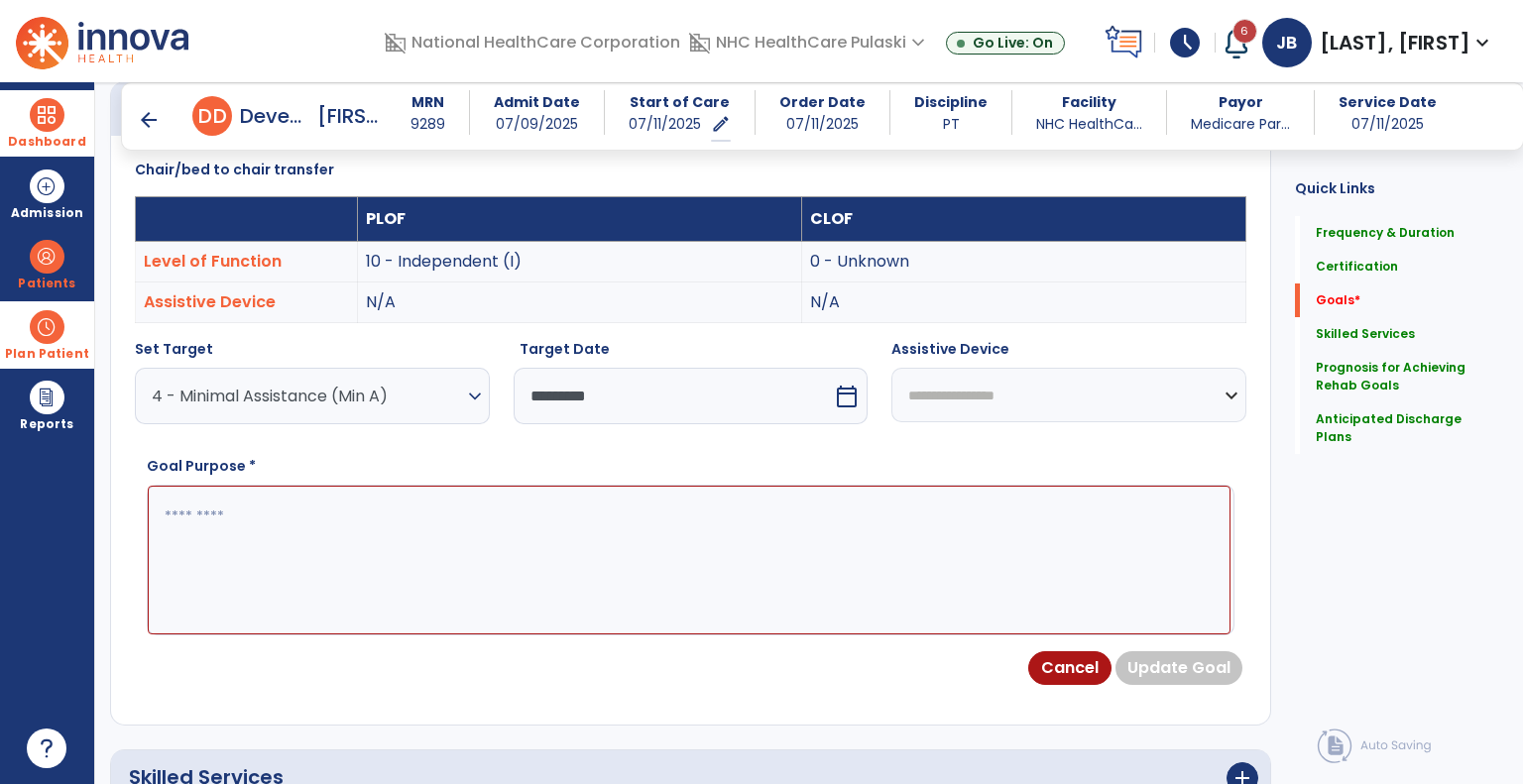 click on "*********" at bounding box center [673, 395] 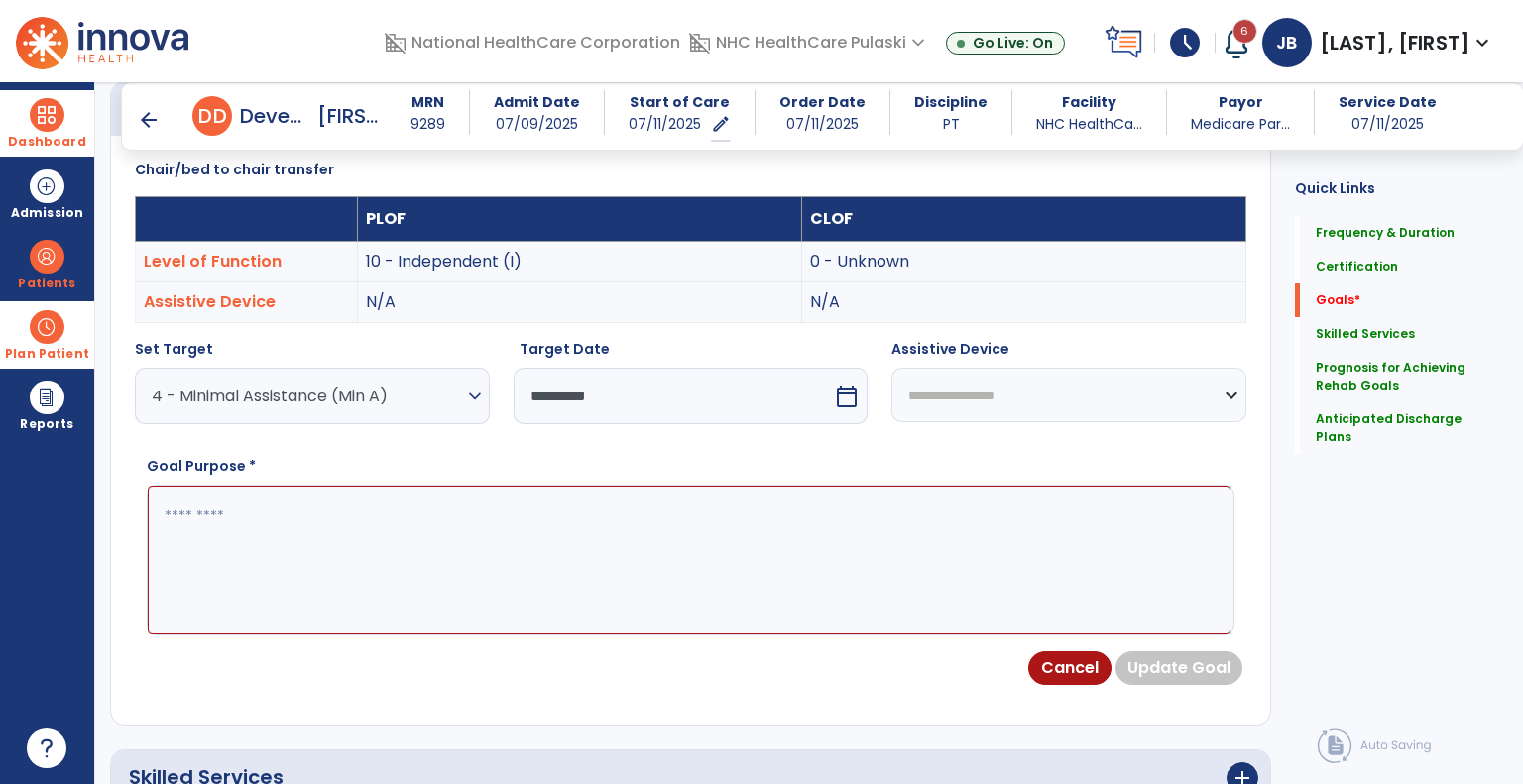 select on "*" 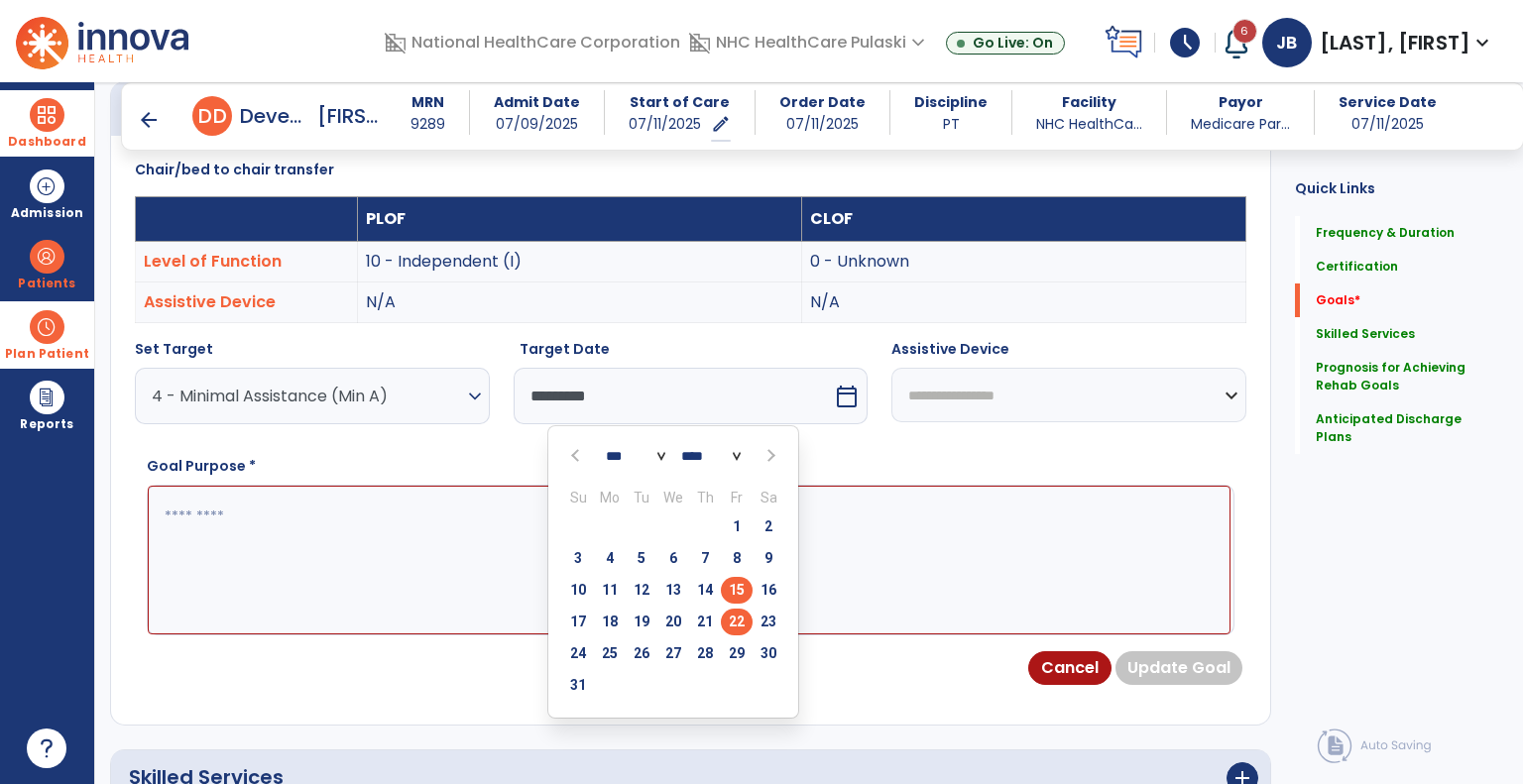 click on "22" at bounding box center [737, 621] 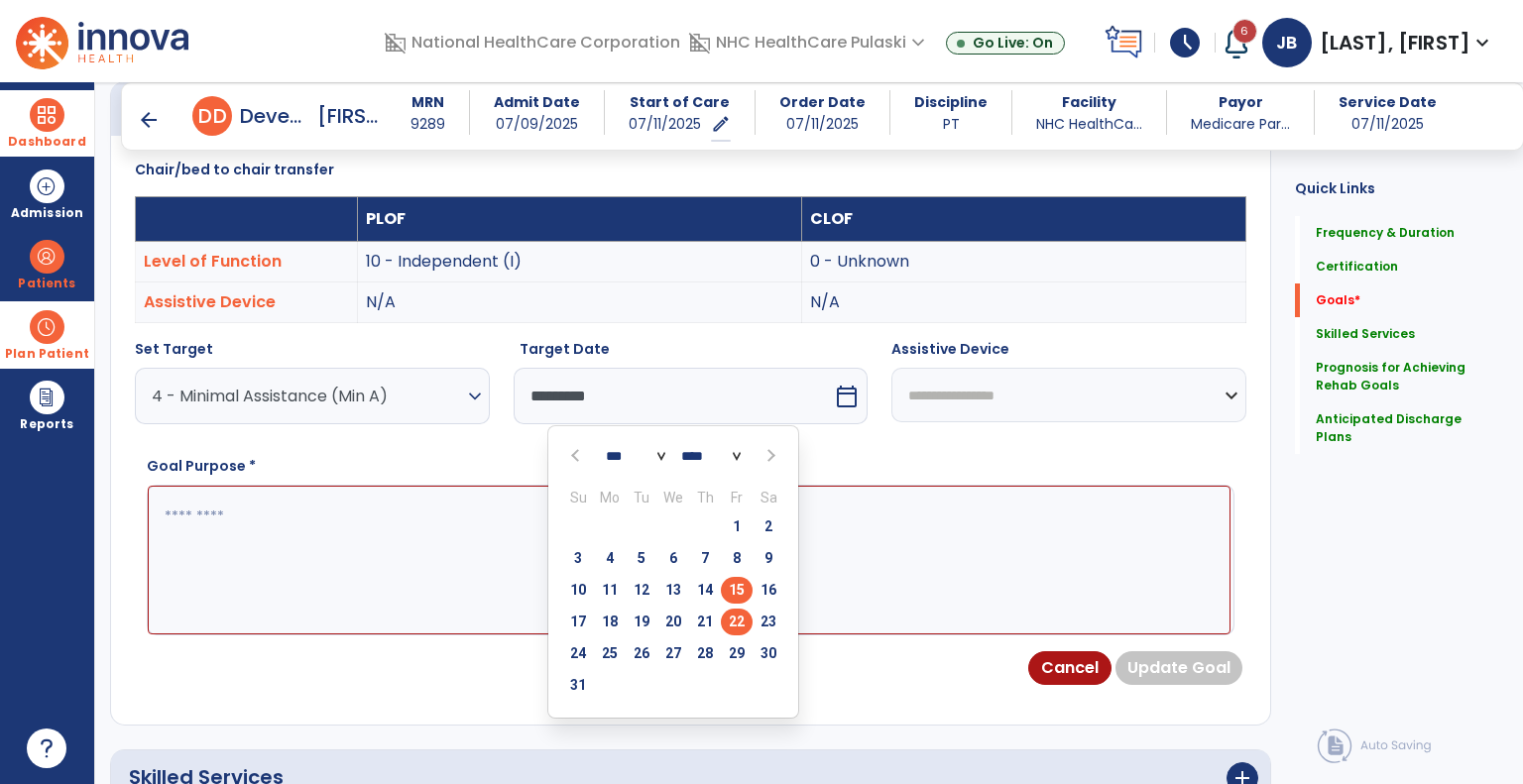 type on "*********" 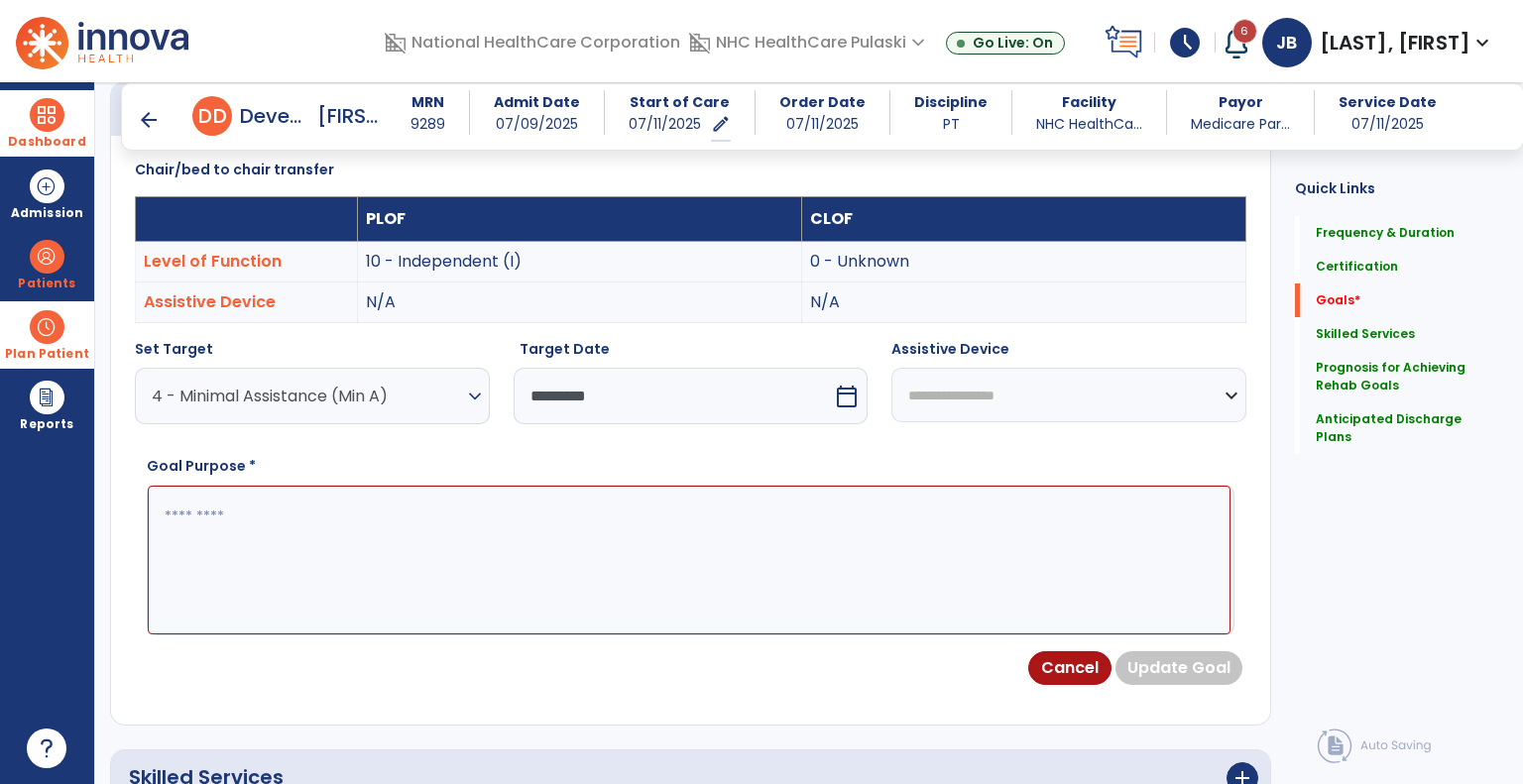 click at bounding box center (689, 560) 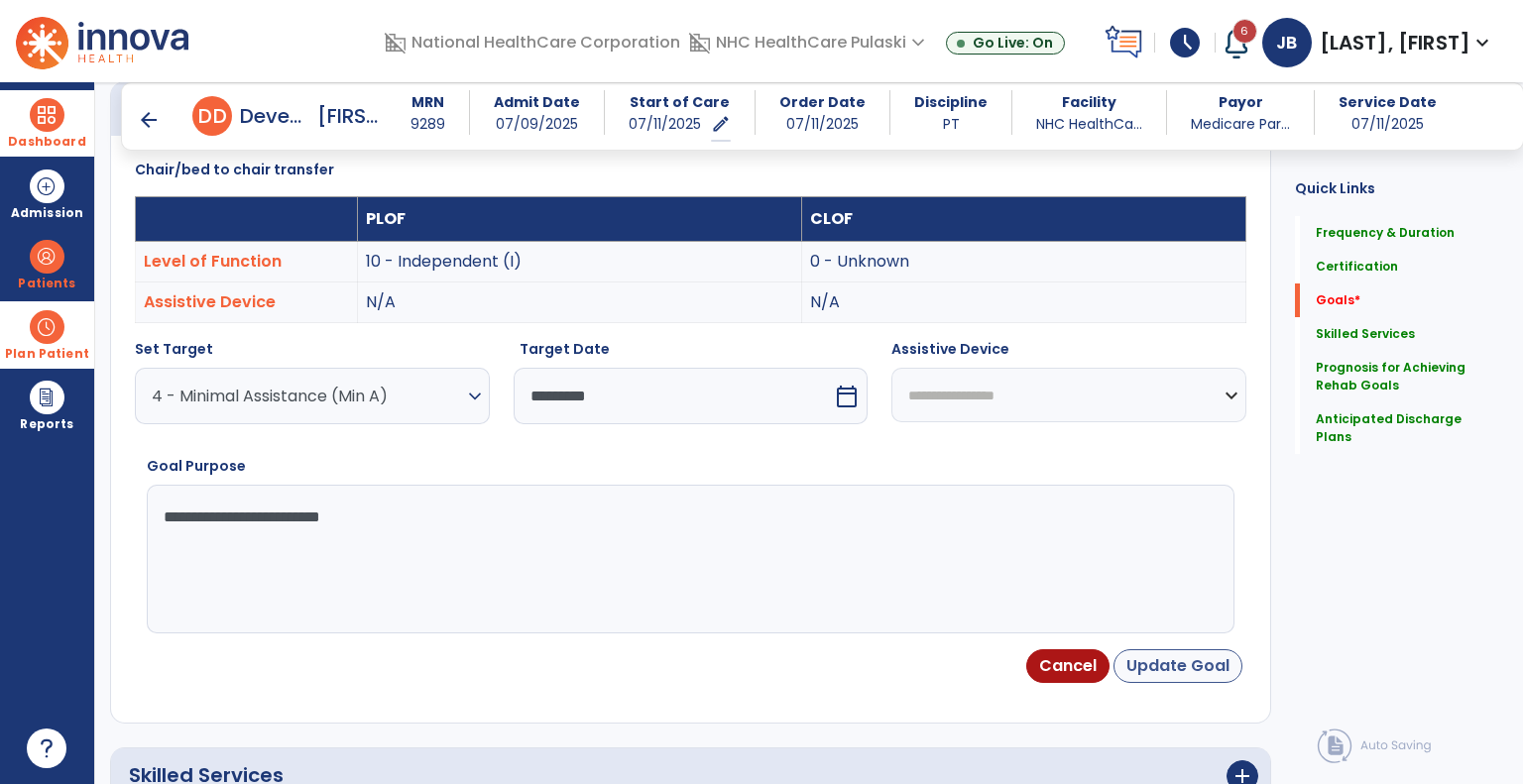 type on "**********" 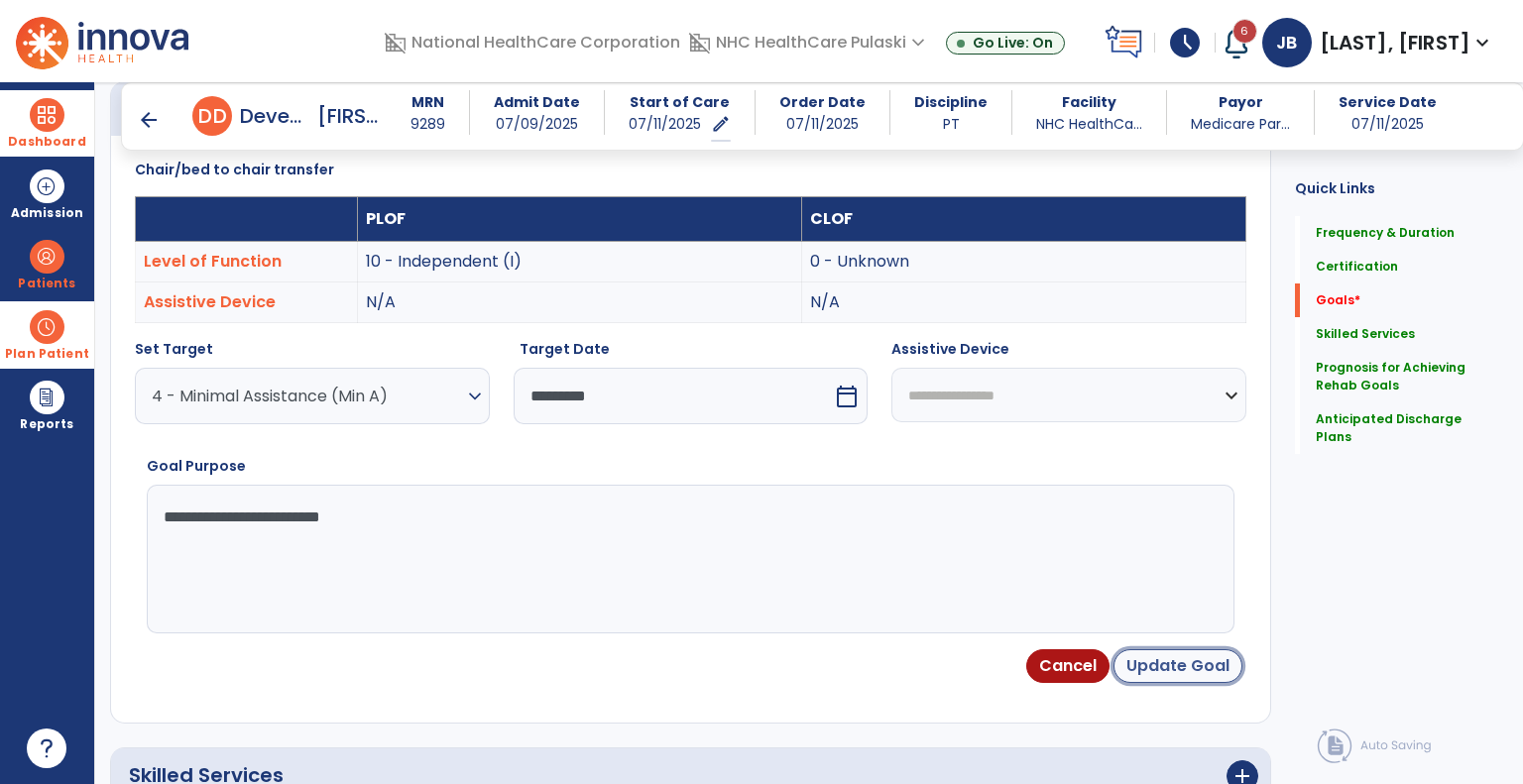 click on "Update Goal" at bounding box center (1178, 666) 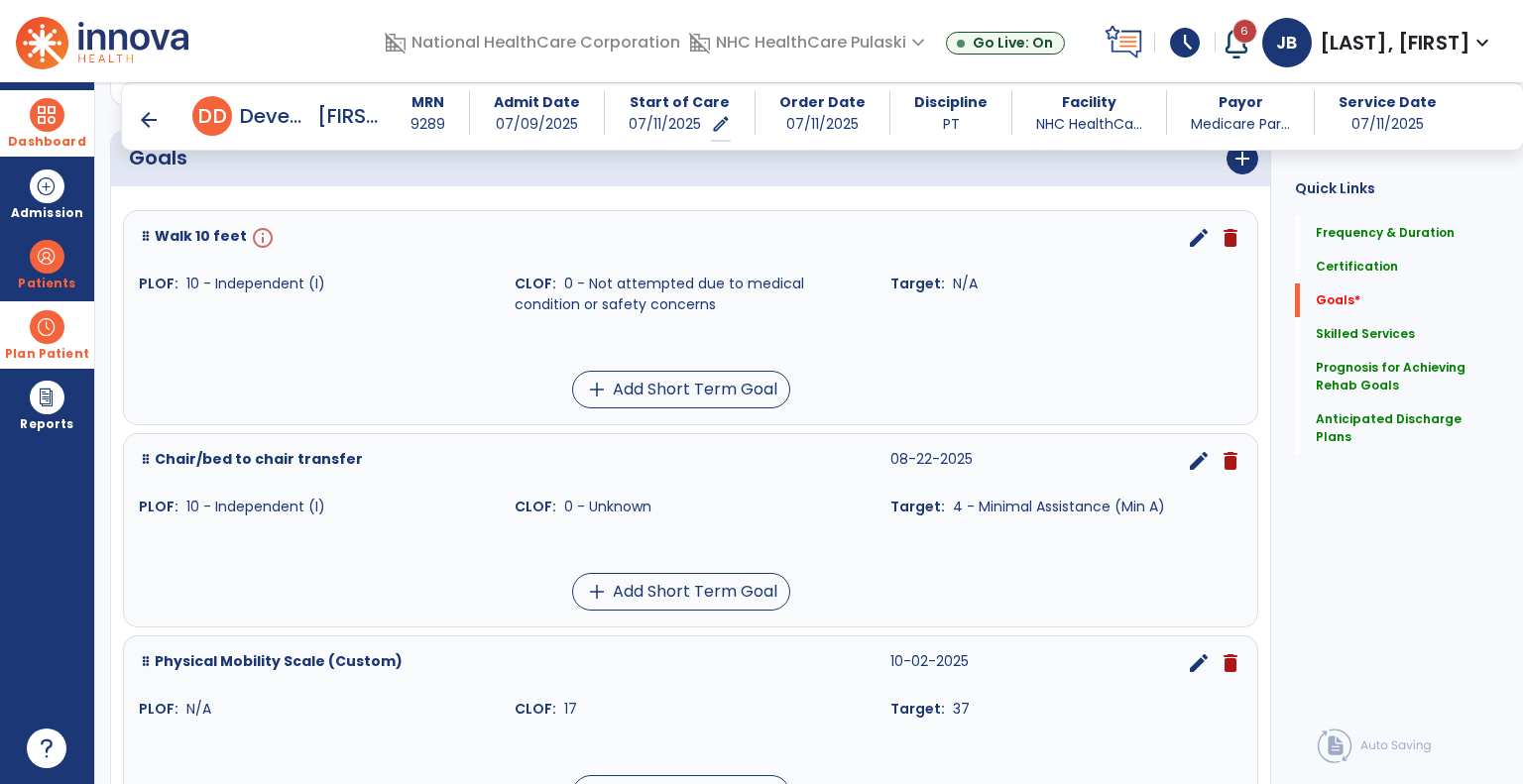 scroll, scrollTop: 480, scrollLeft: 0, axis: vertical 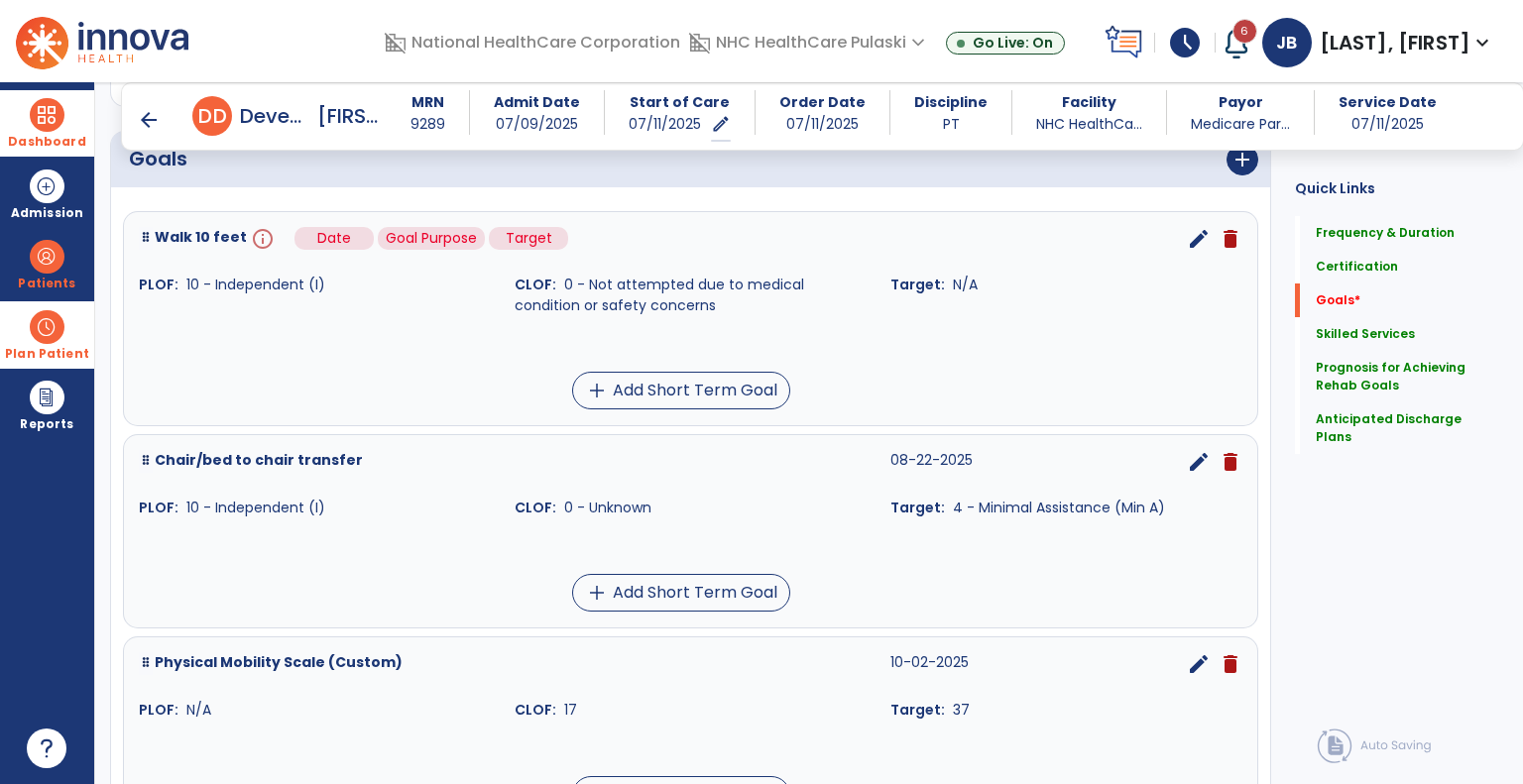 click on "info" at bounding box center [261, 239] 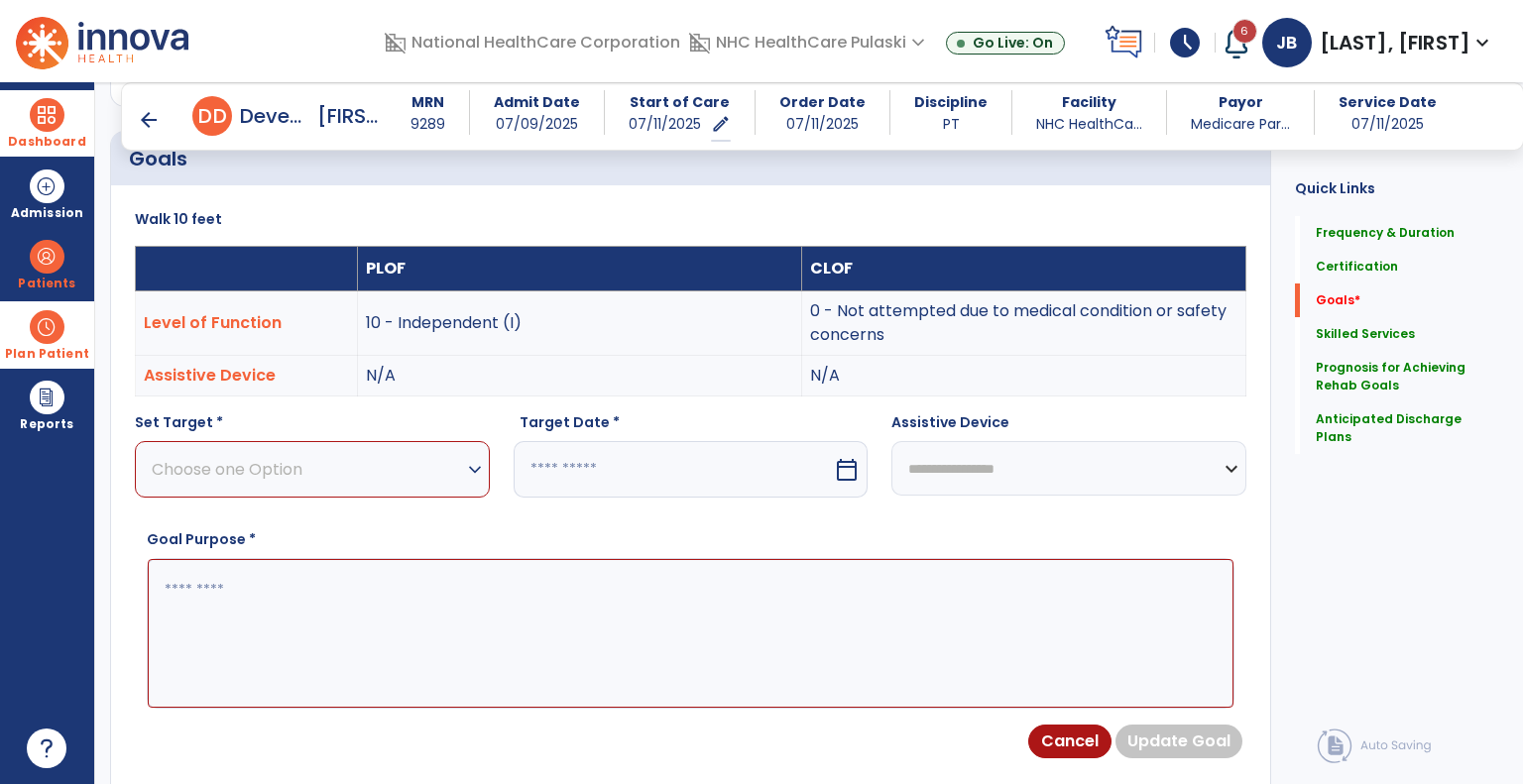 scroll, scrollTop: 529, scrollLeft: 0, axis: vertical 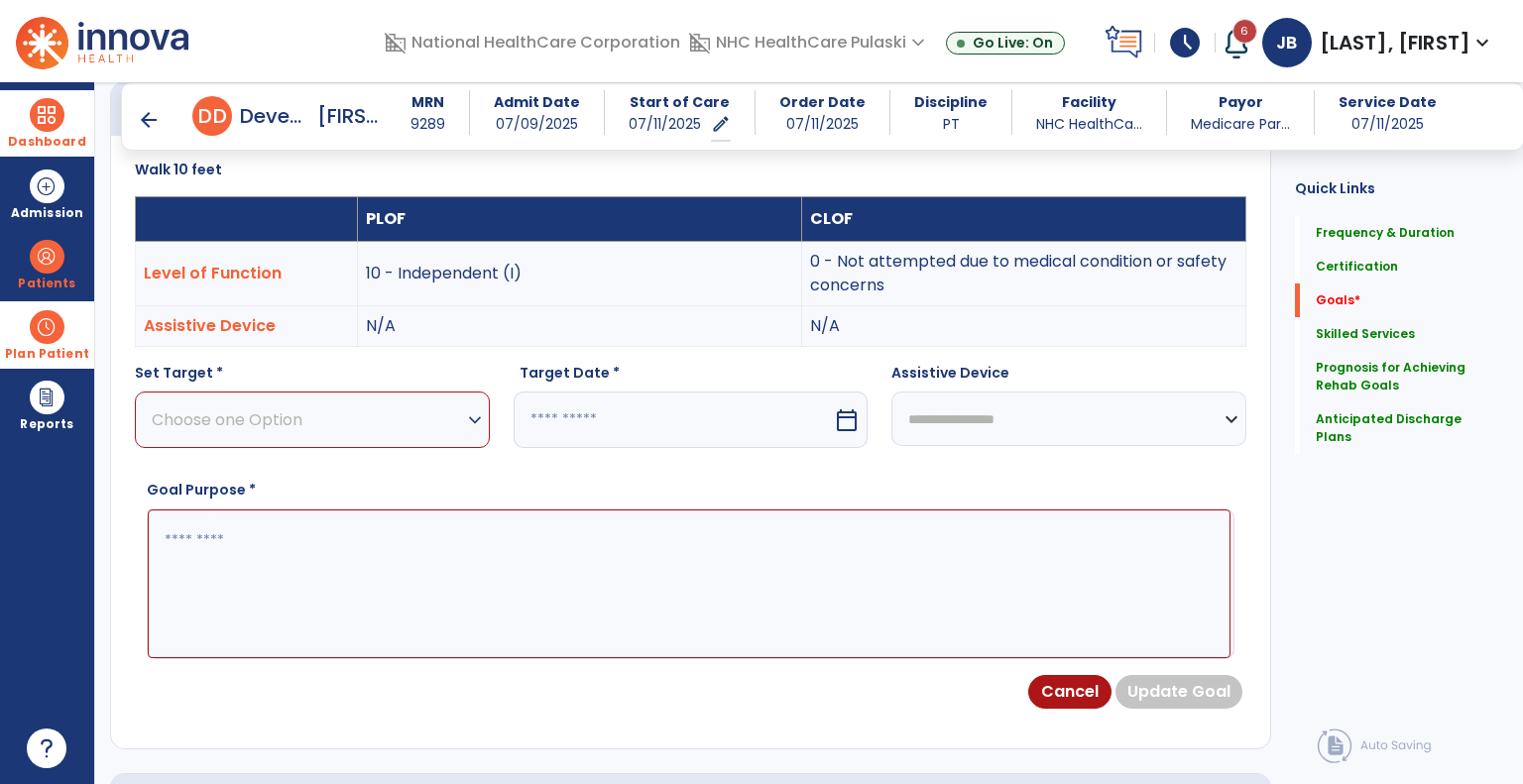 click on "Choose one Option" at bounding box center (307, 419) 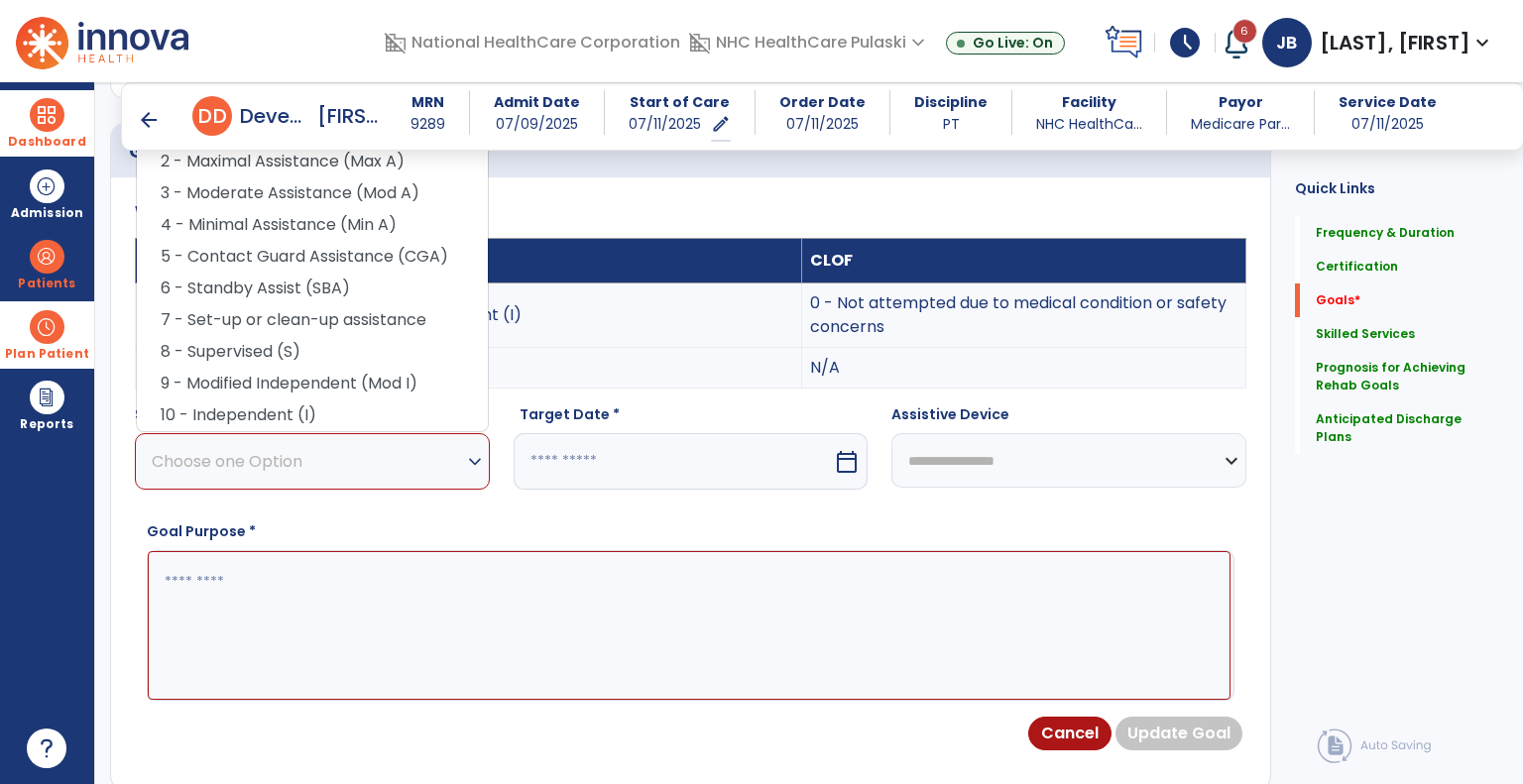 scroll, scrollTop: 487, scrollLeft: 0, axis: vertical 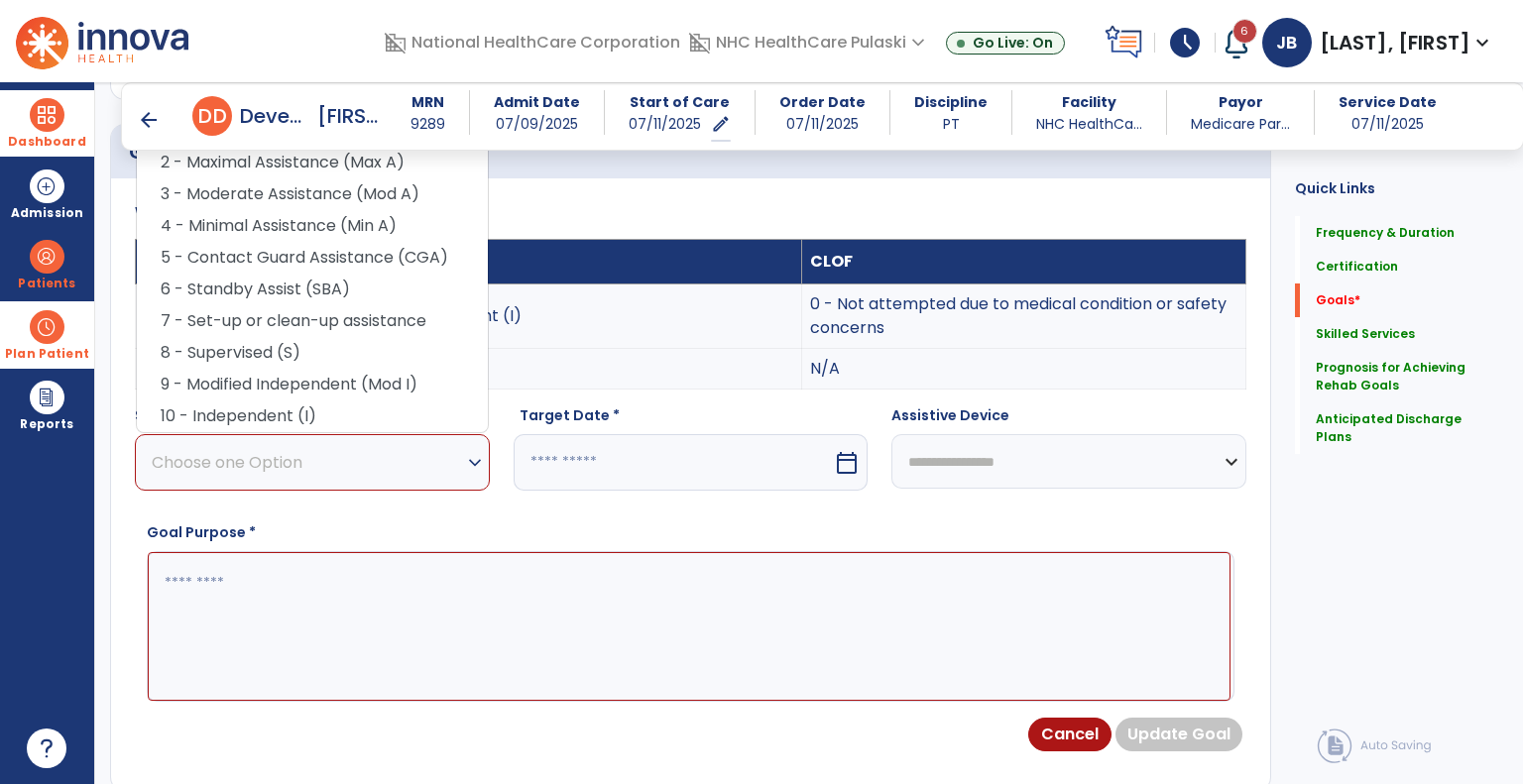 click on "0 - Not attempted due to medical condition or safety concerns" at bounding box center (1024, 316) 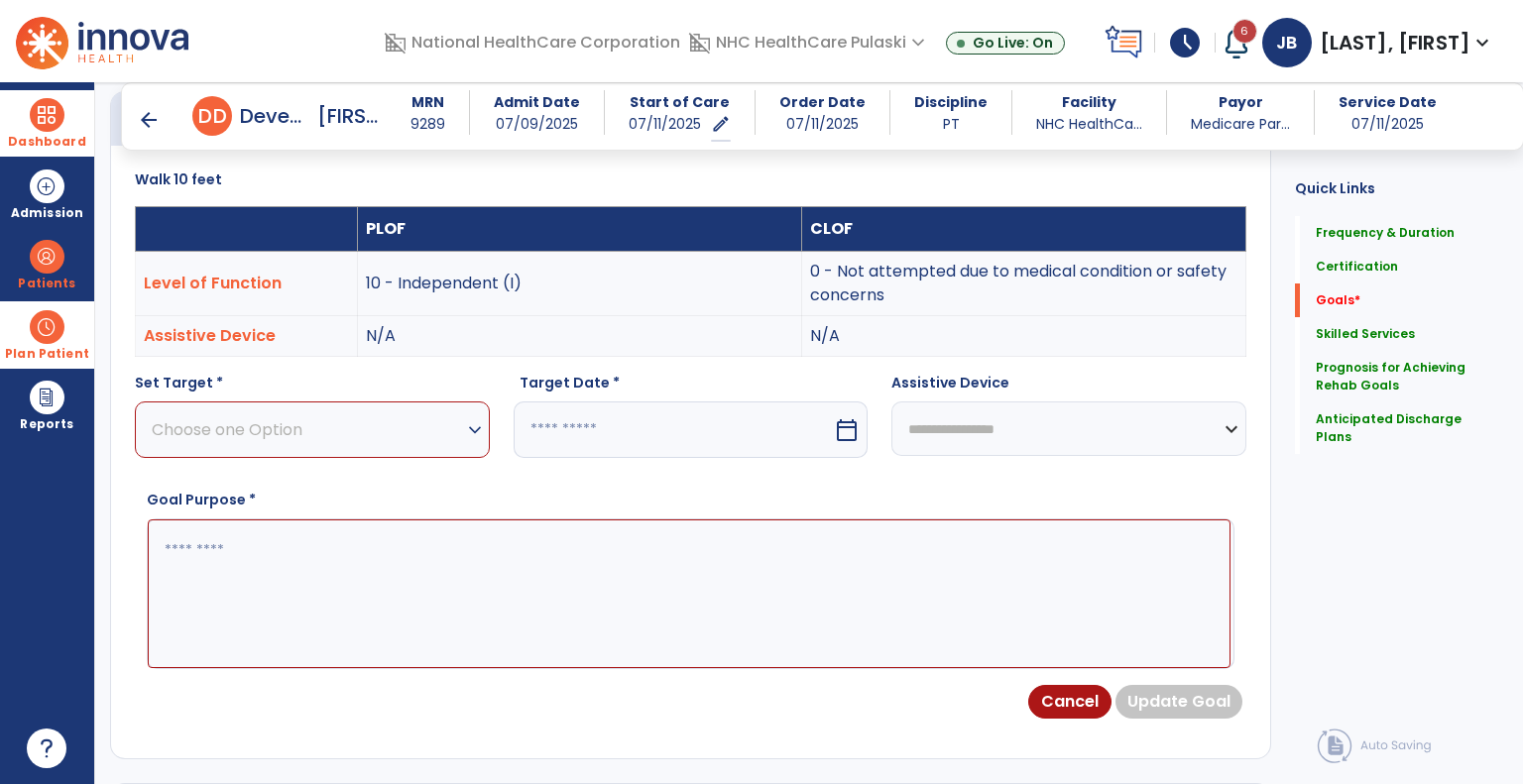 scroll, scrollTop: 523, scrollLeft: 0, axis: vertical 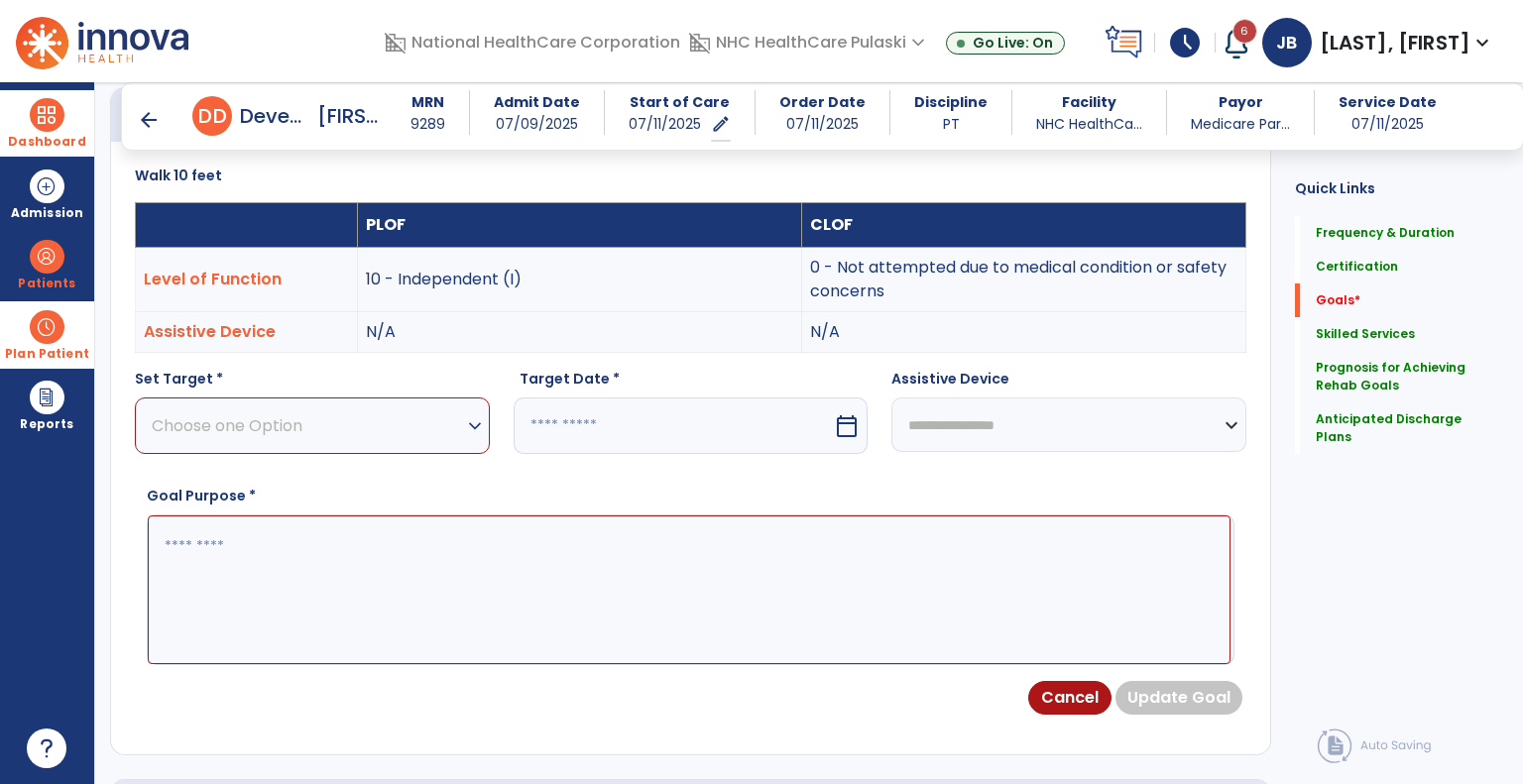 click on "Set Target *  Choose one Option   expand_more   1 - Dependent/Total Assistance (D)   2 - Maximal Assistance (Max A)   3 - Moderate Assistance (Mod A)   4 - Minimal Assistance (Min A)   5 - Contact Guard Assistance (CGA)   6 - Standby Assist (SBA)   7 - Set-up or clean-up assistance   8 - Supervised (S)   9 - Modified Independent (Mod I)   10 - Independent (I)" at bounding box center (312, 419) 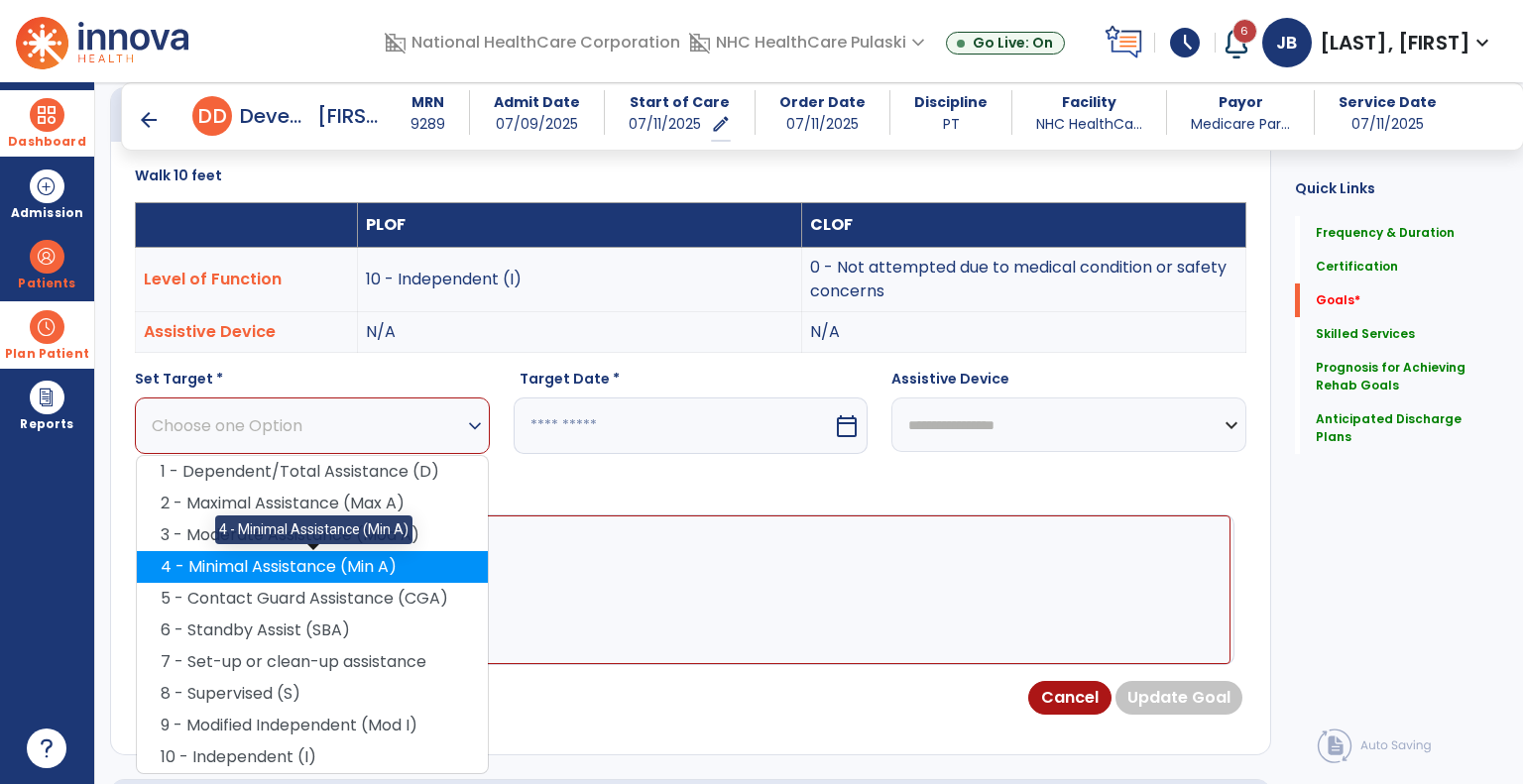 click on "4 - Minimal Assistance (Min A)" at bounding box center (312, 567) 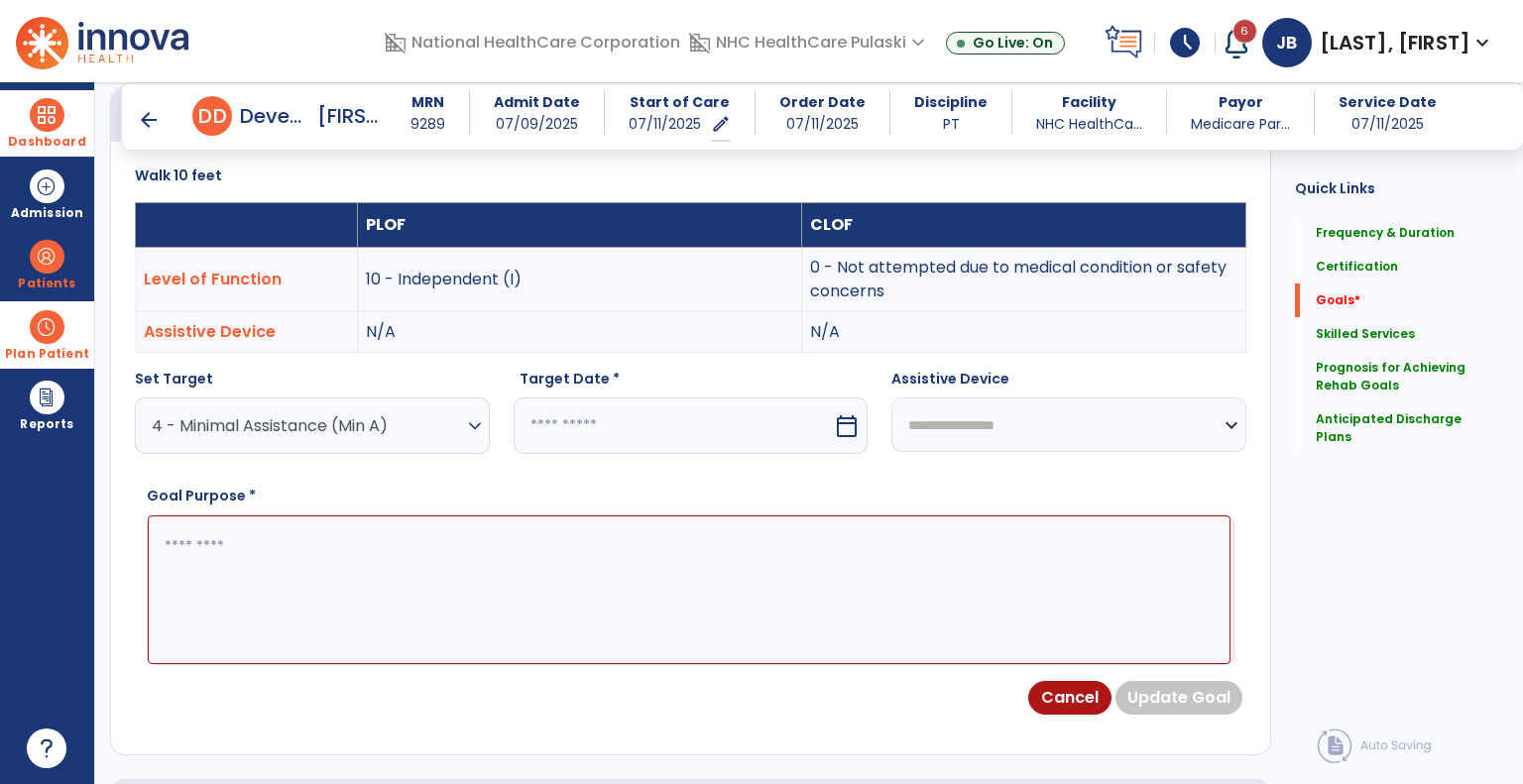 click at bounding box center [673, 425] 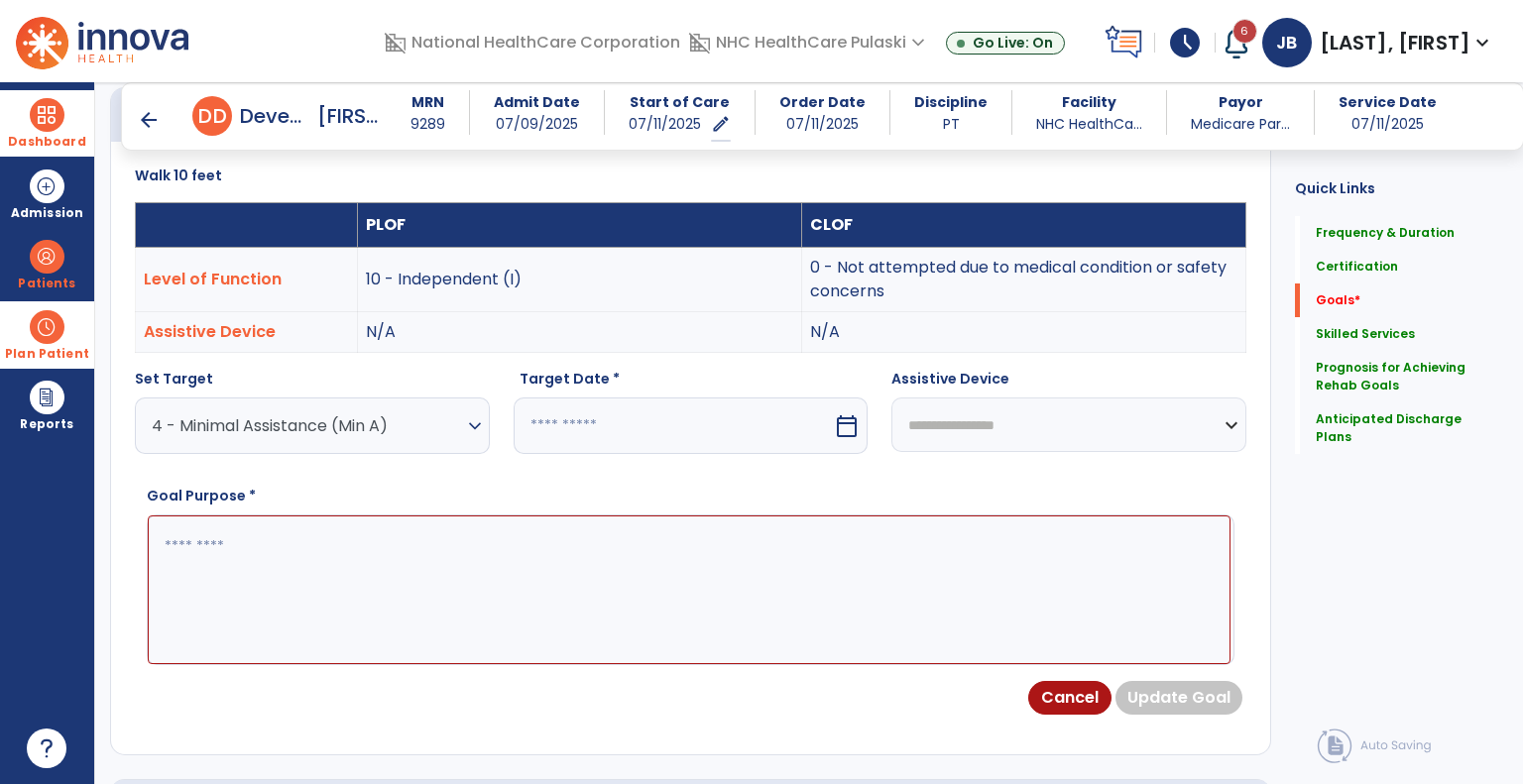 select on "*" 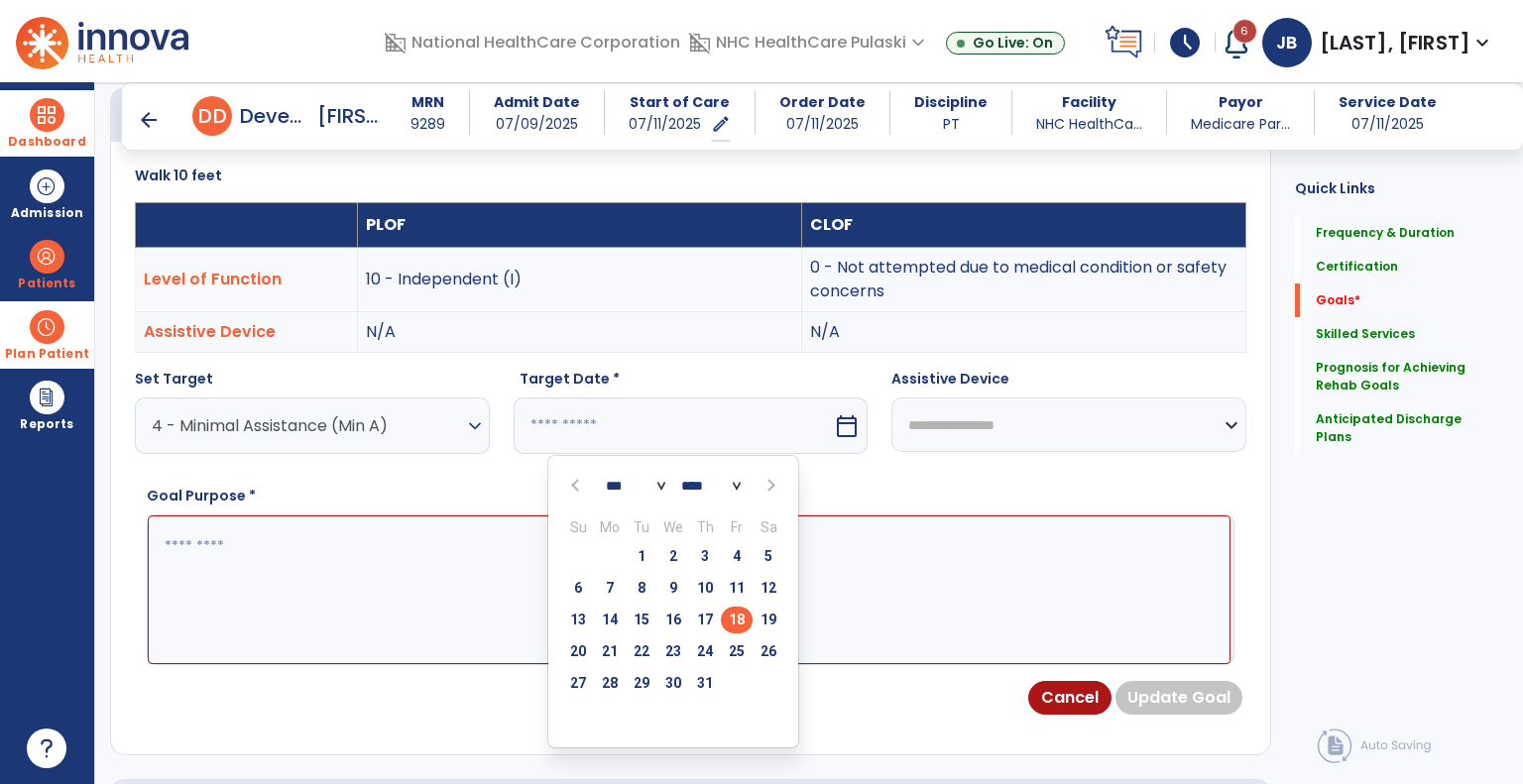 select on "*" 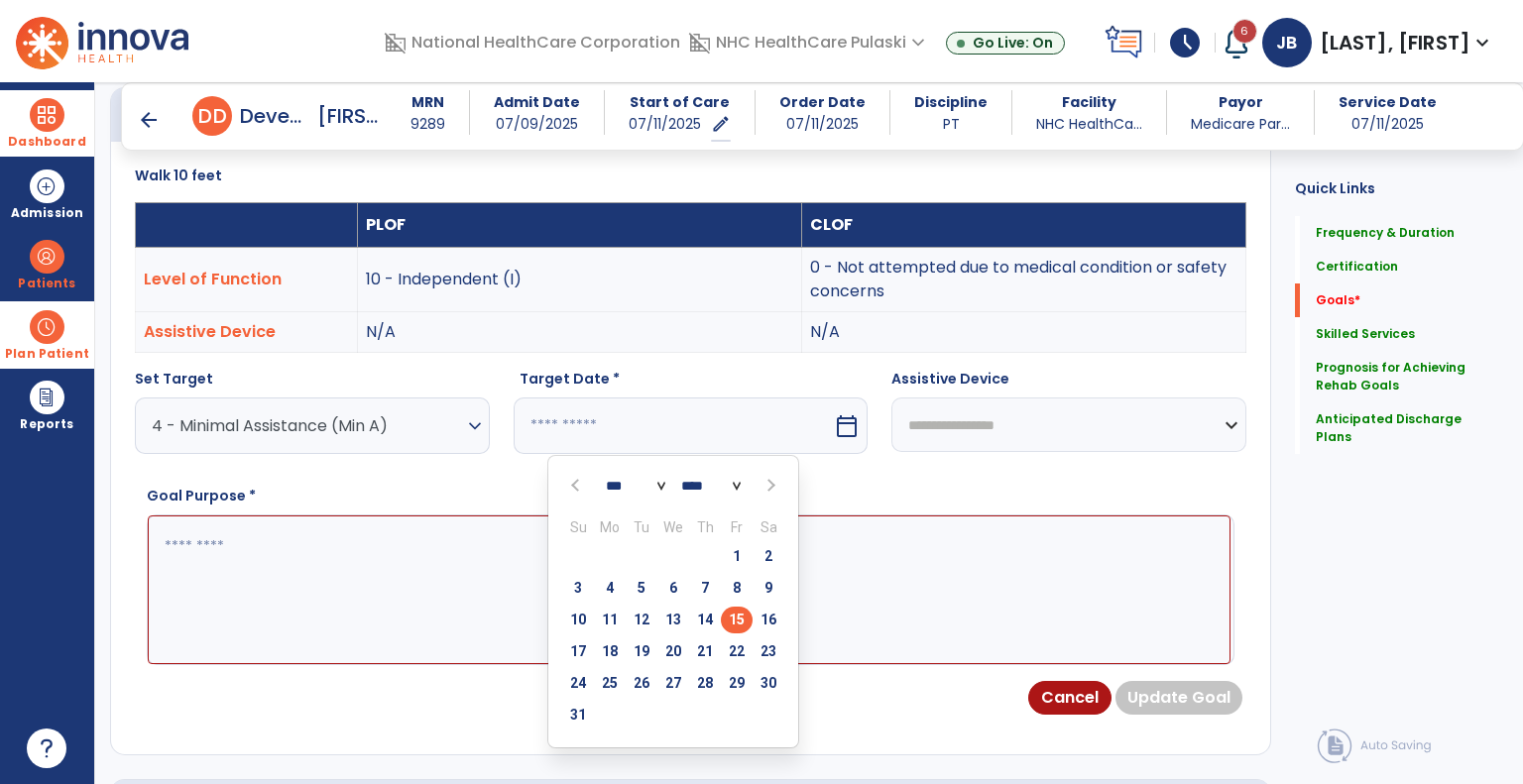type on "*********" 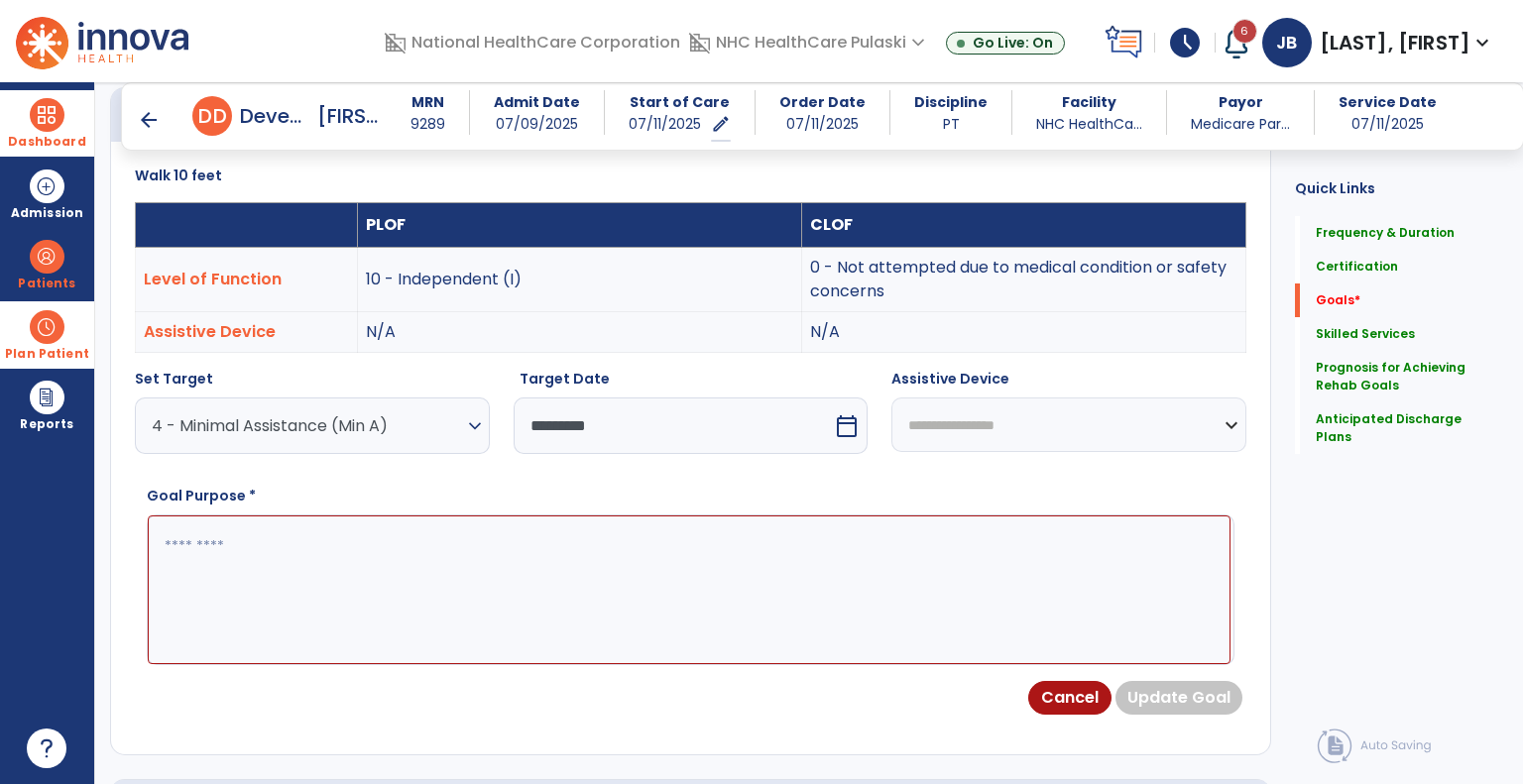 click on "*********" at bounding box center [673, 425] 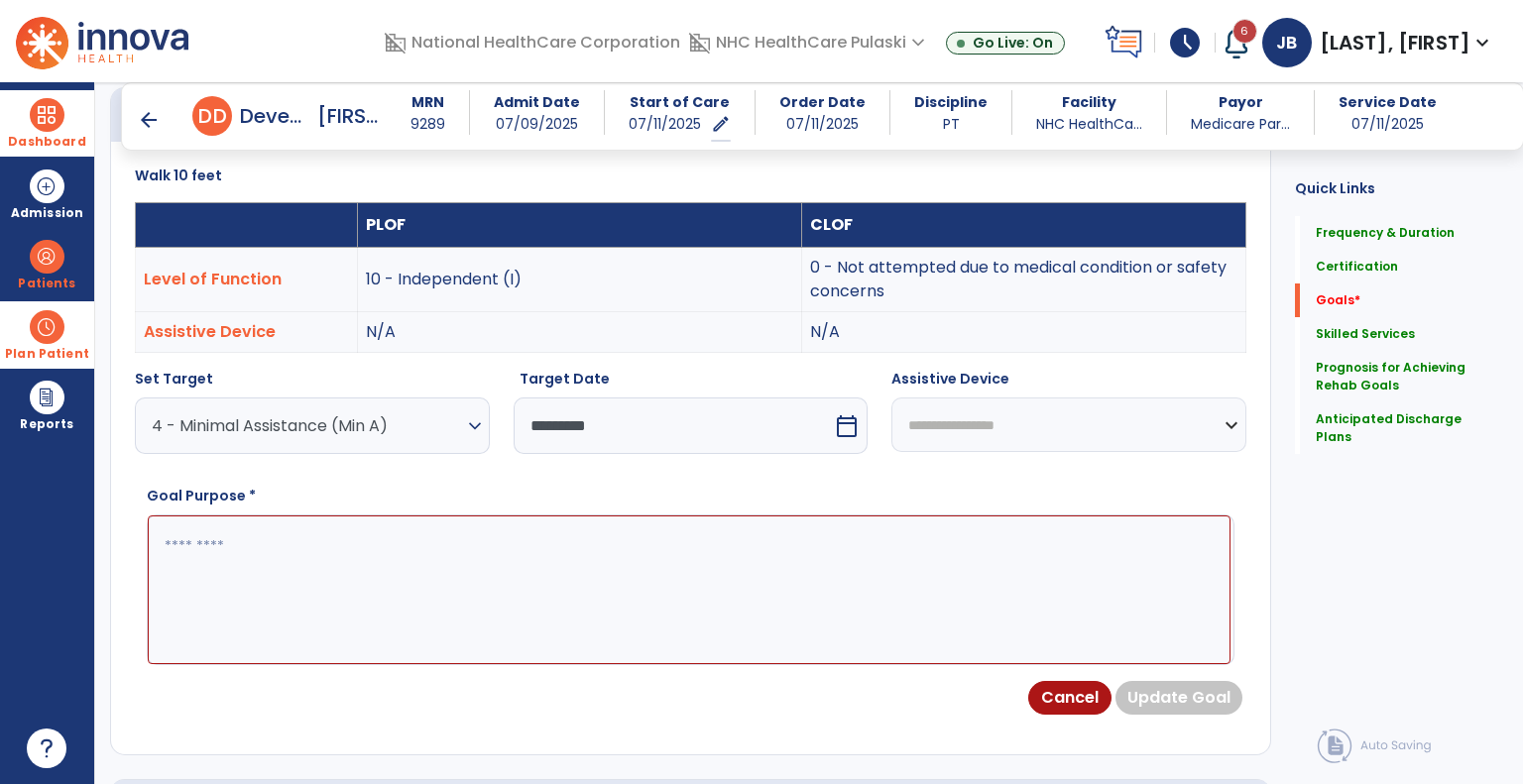 select on "*" 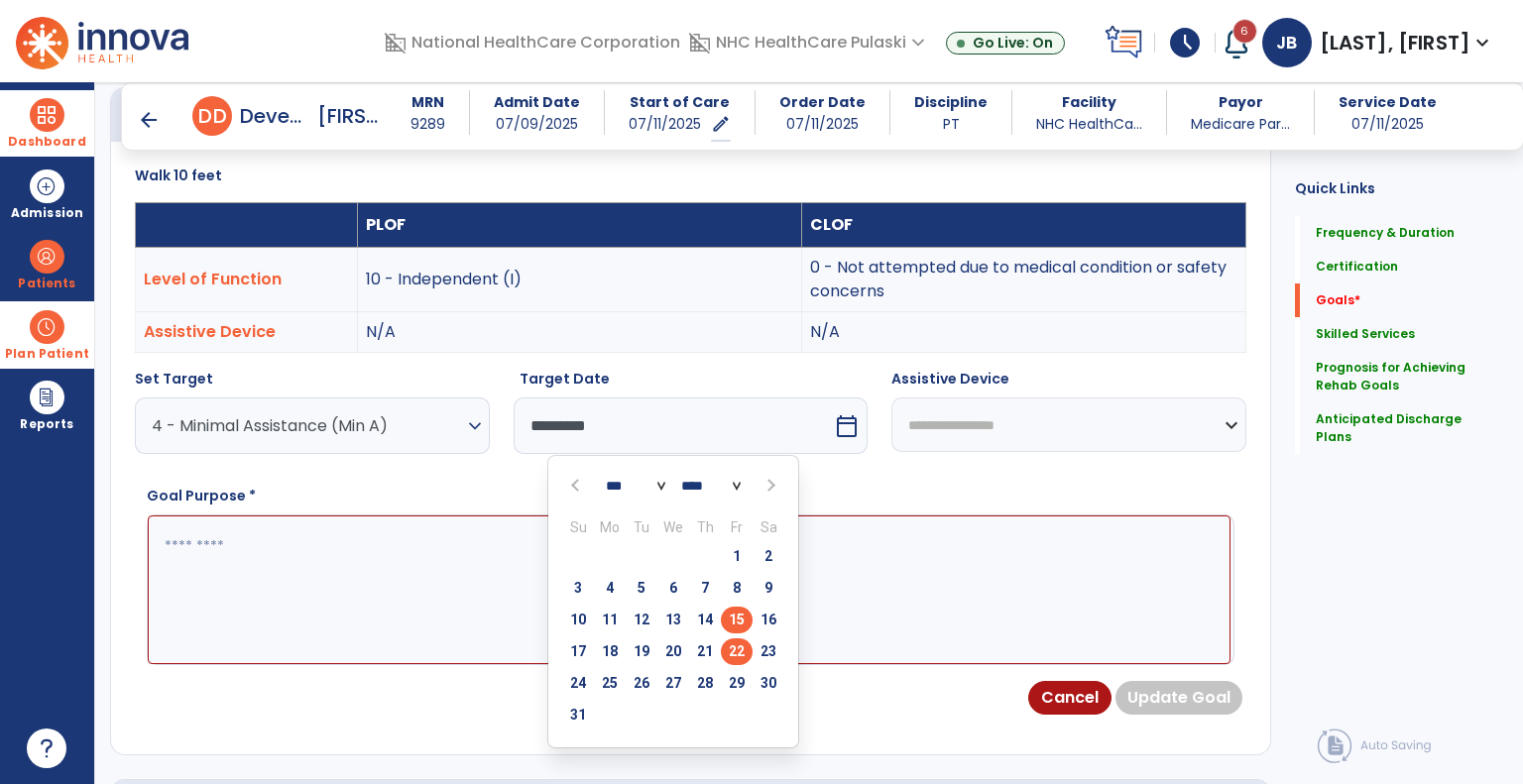 type on "*********" 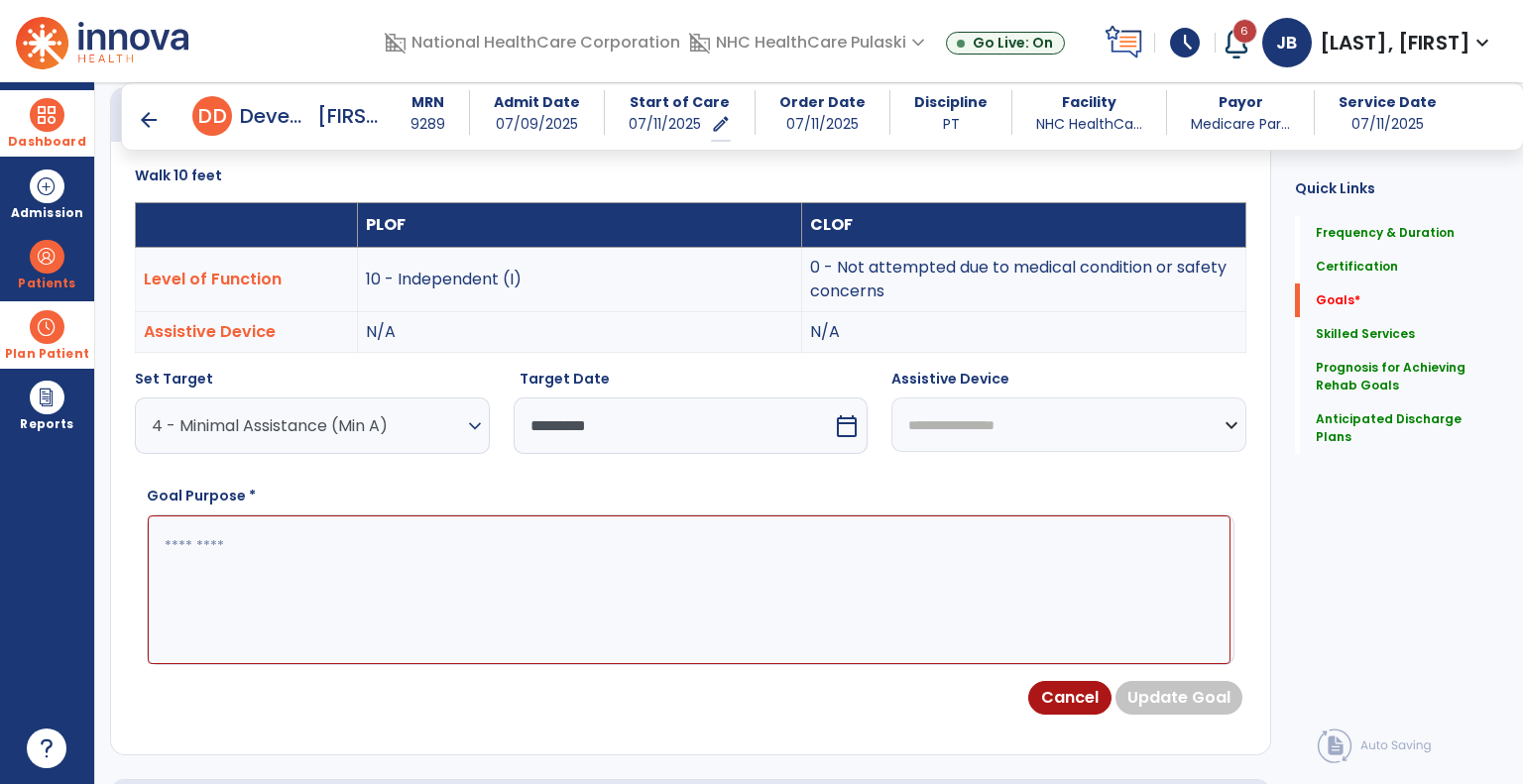 click on "**********" at bounding box center [1069, 424] 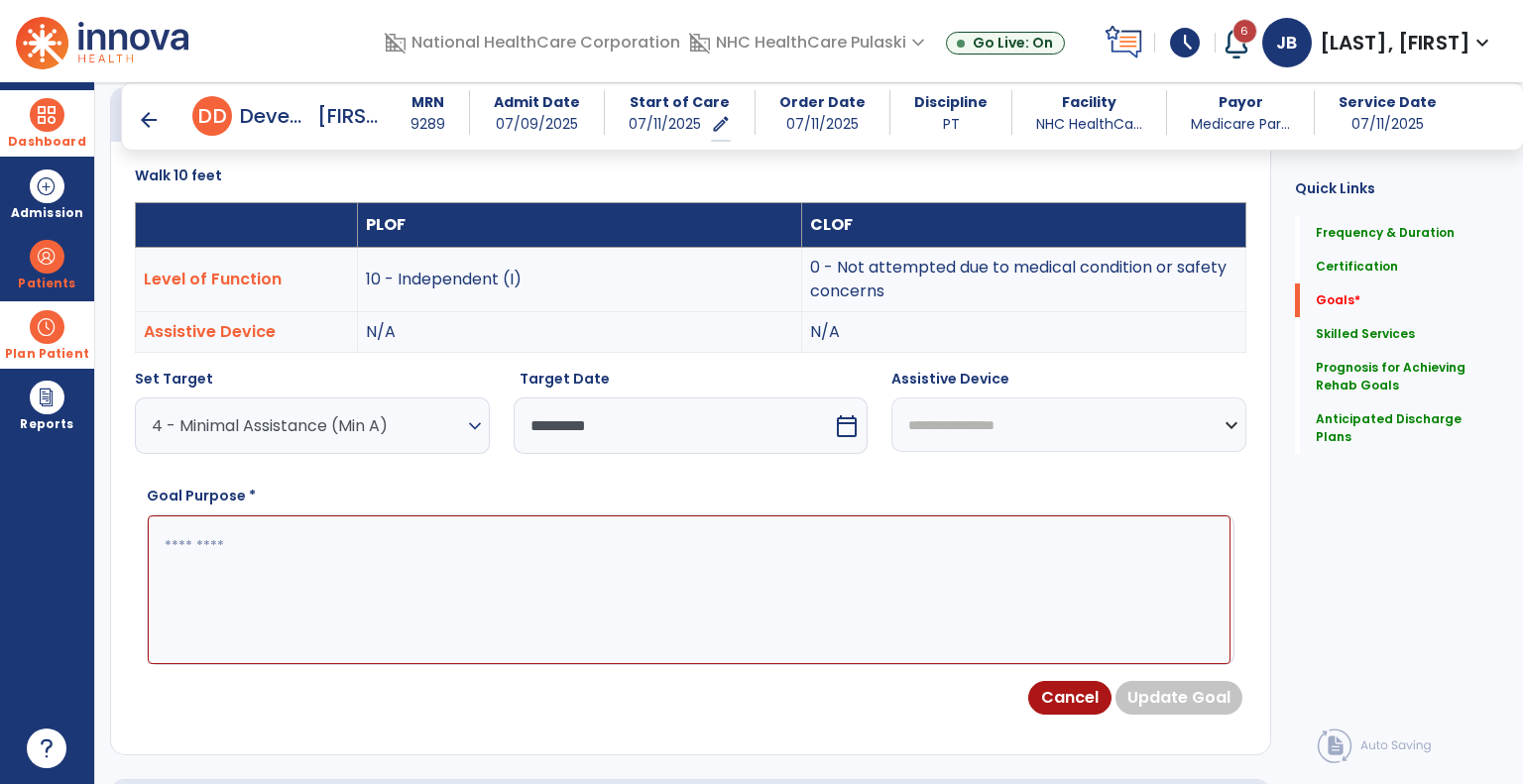 select on "**********" 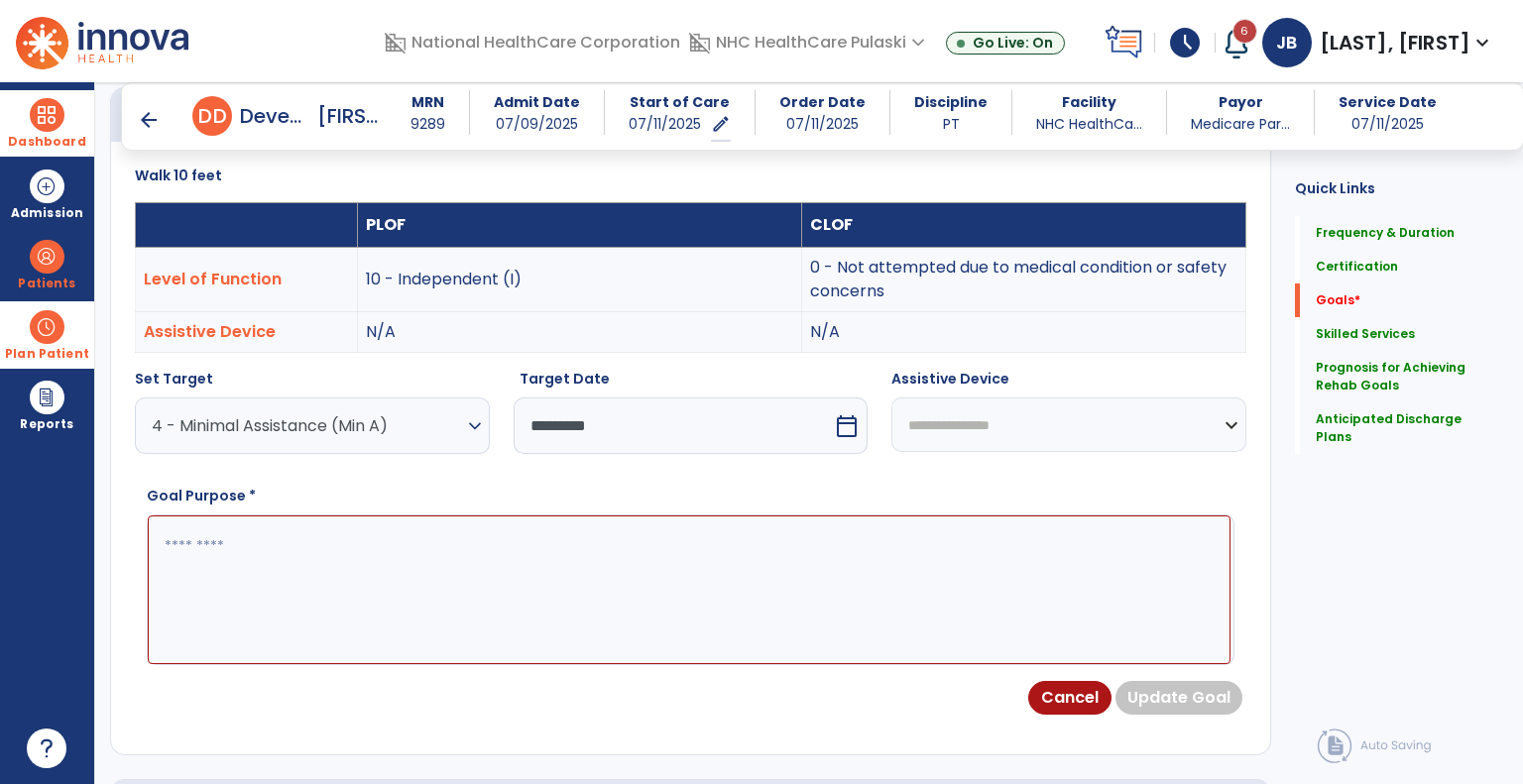 click on "**********" at bounding box center (1069, 424) 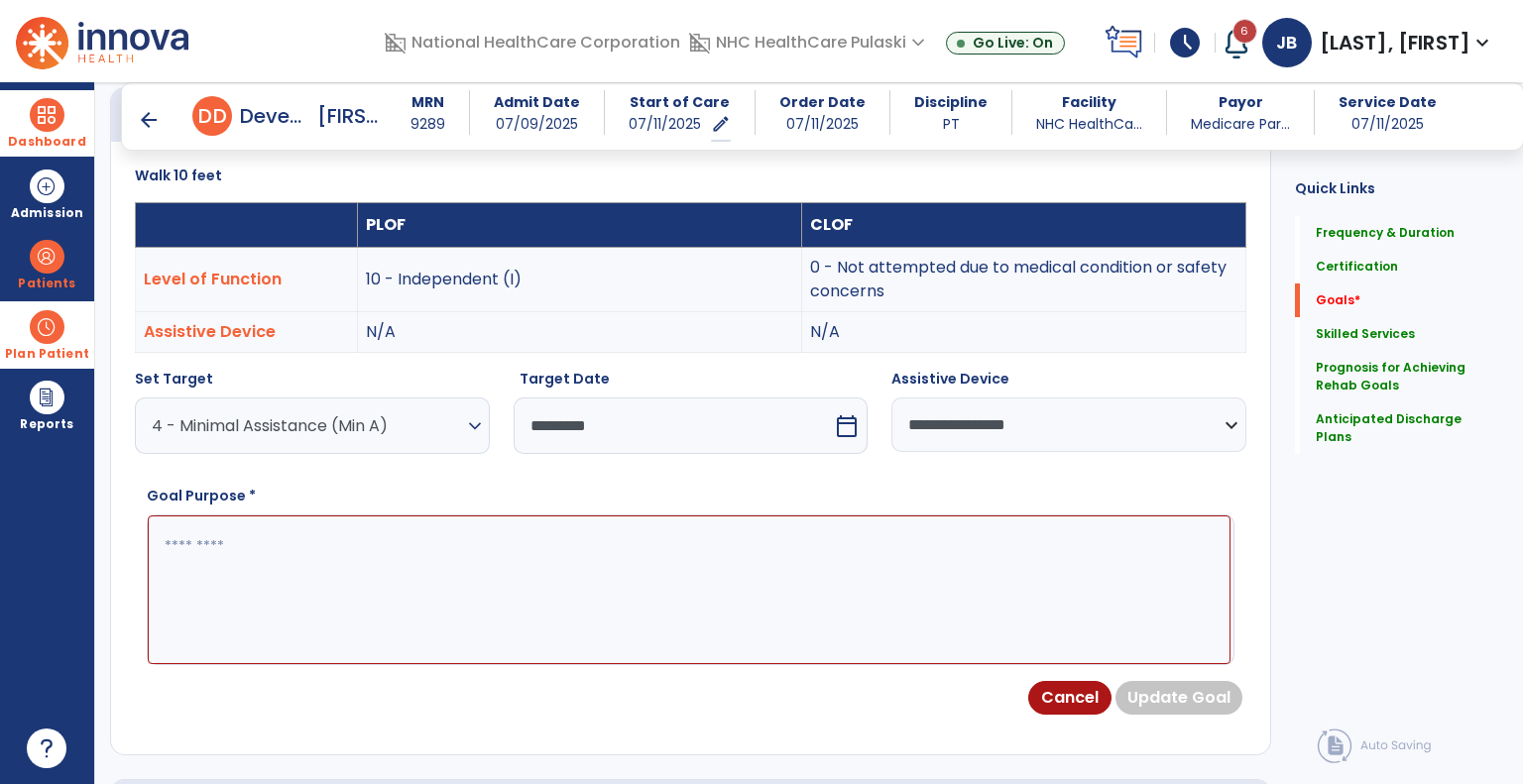 click at bounding box center [689, 590] 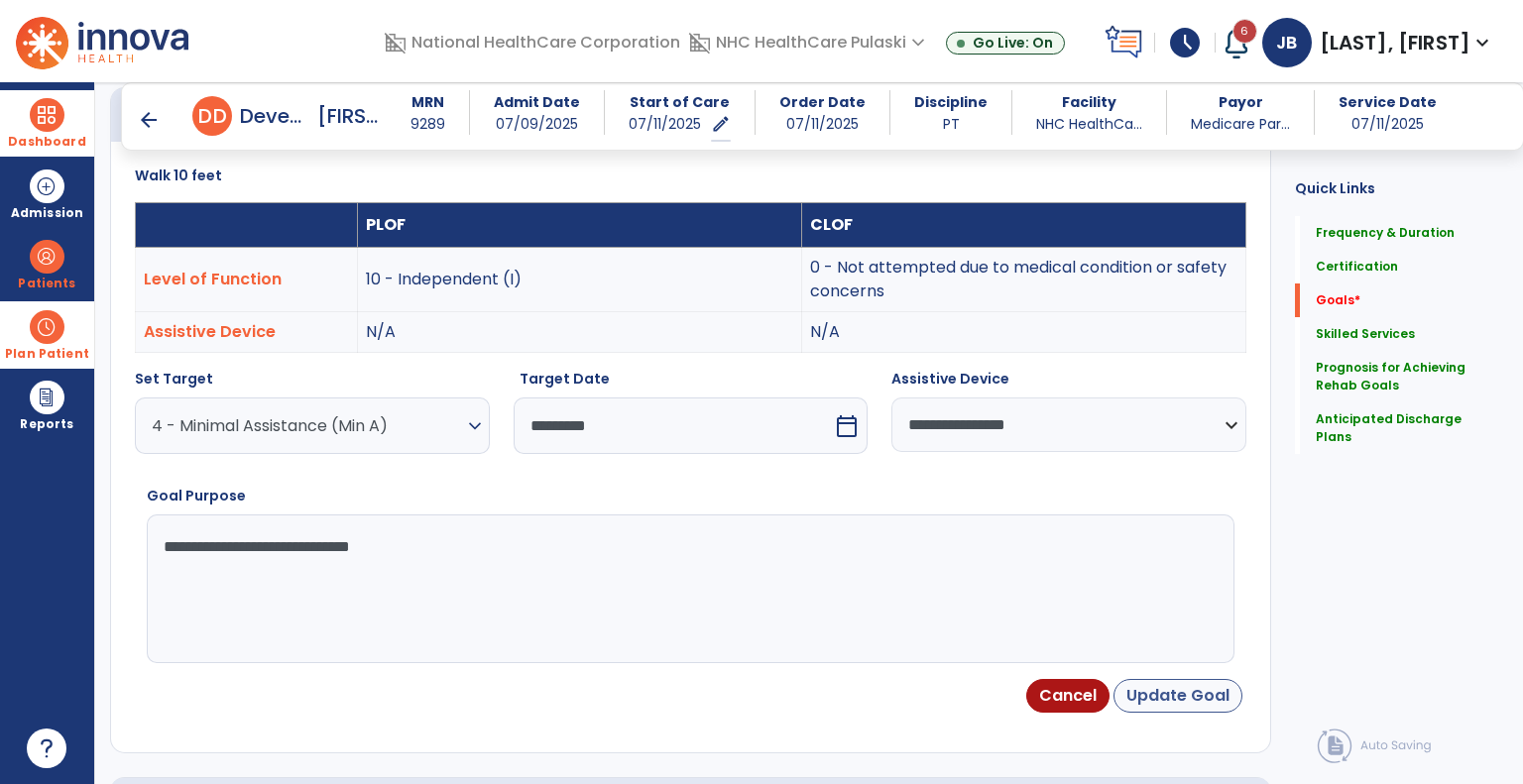 type on "**********" 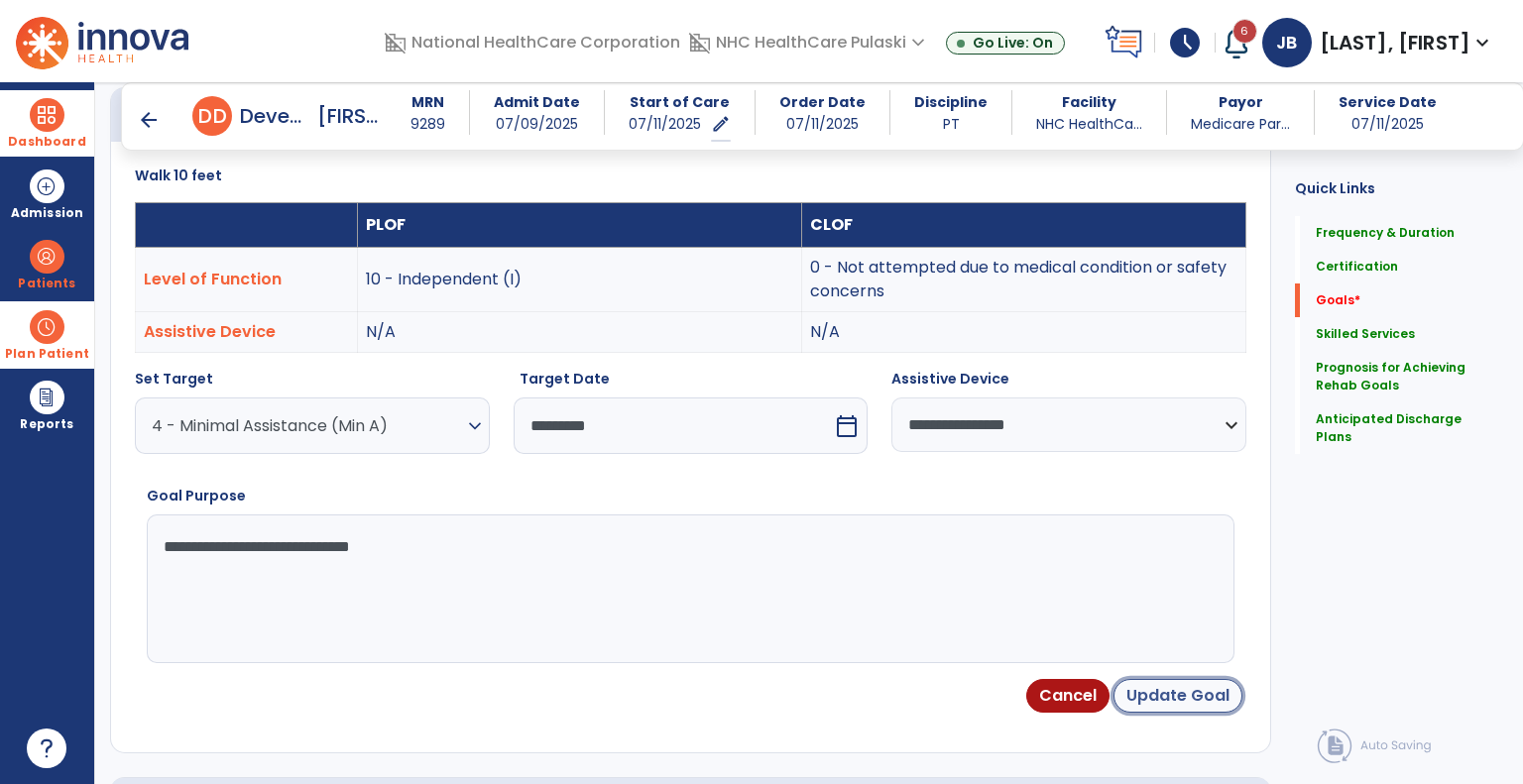 click on "Update Goal" at bounding box center (1178, 696) 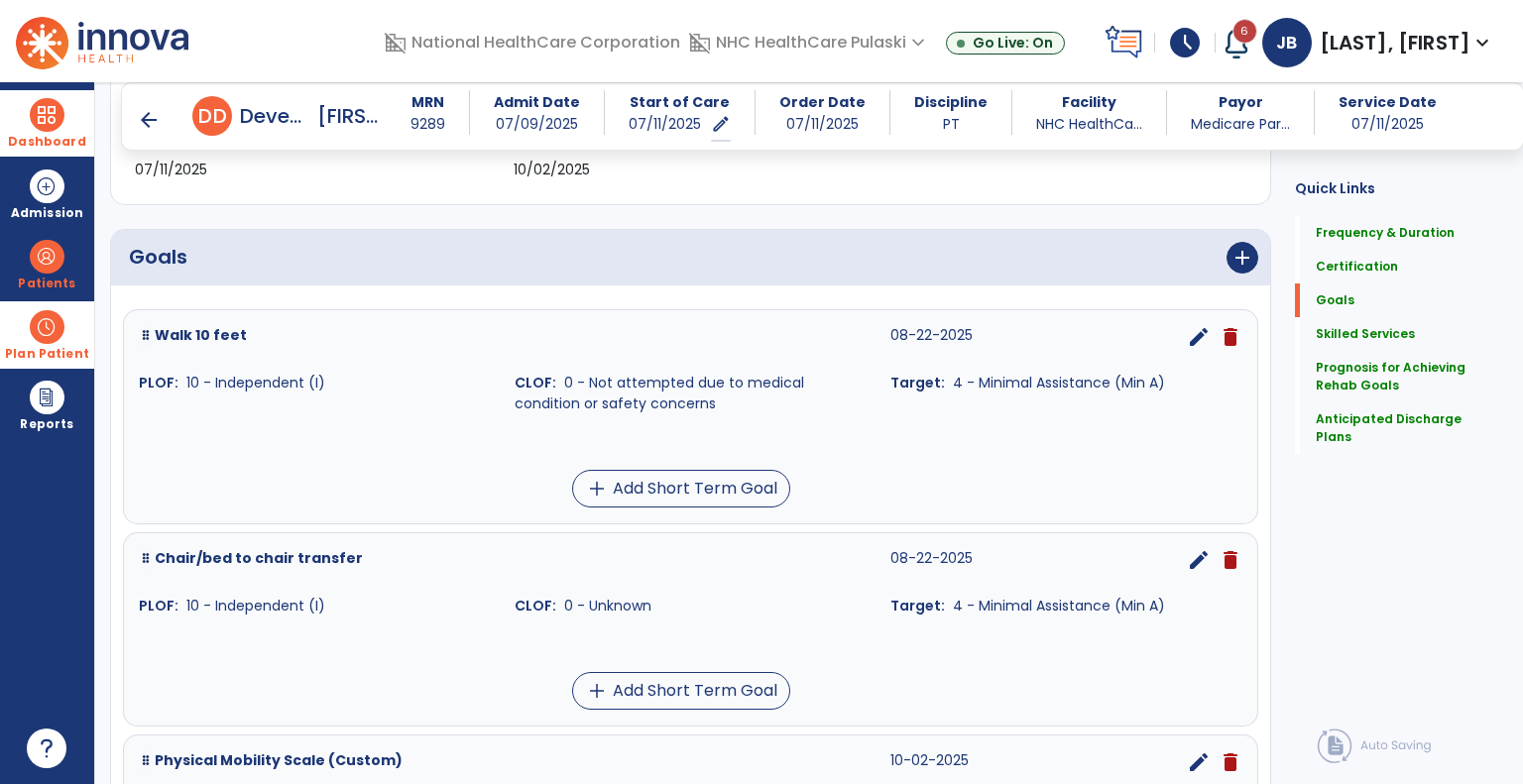 scroll, scrollTop: 0, scrollLeft: 0, axis: both 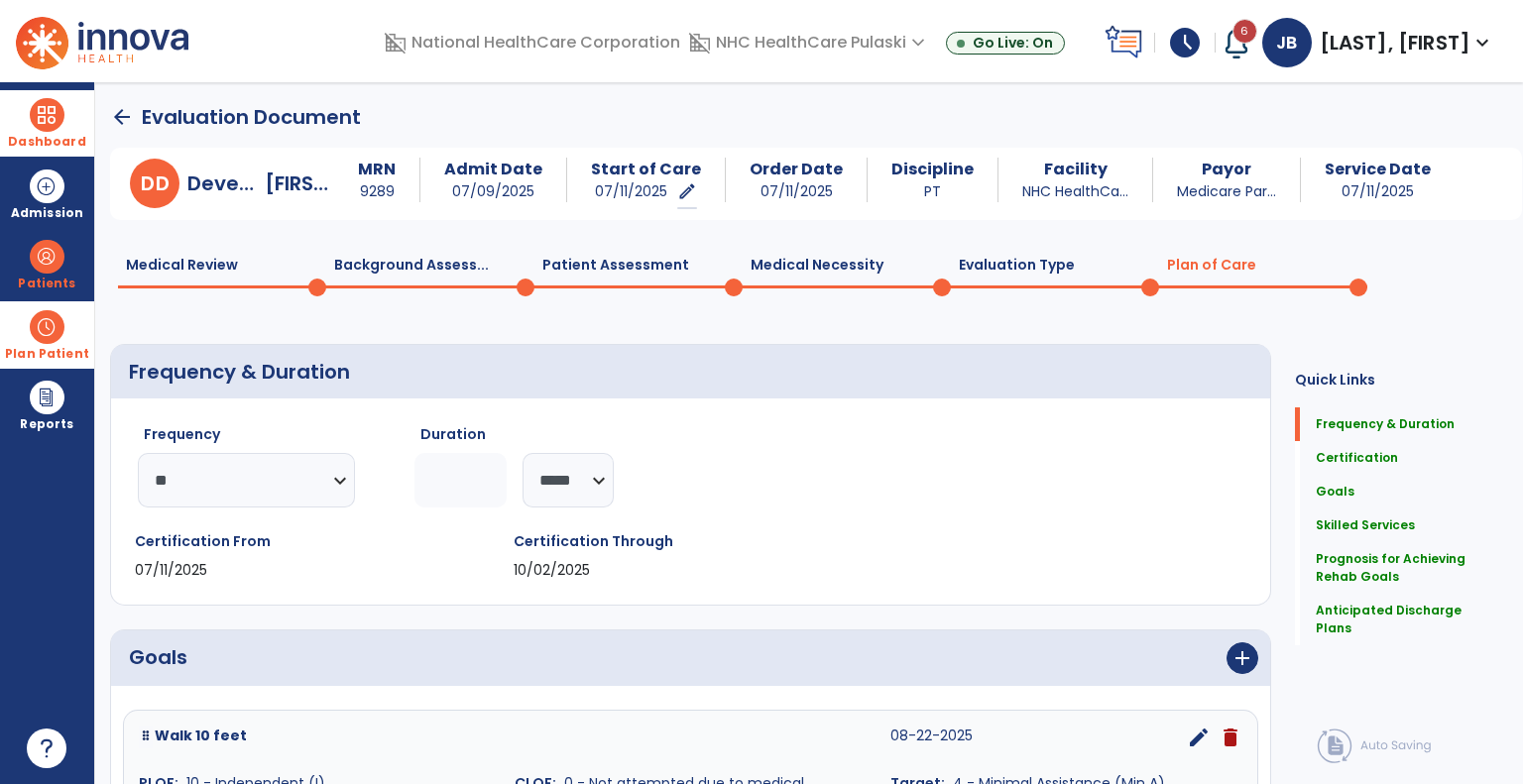 click on "Patient Assessment  0" 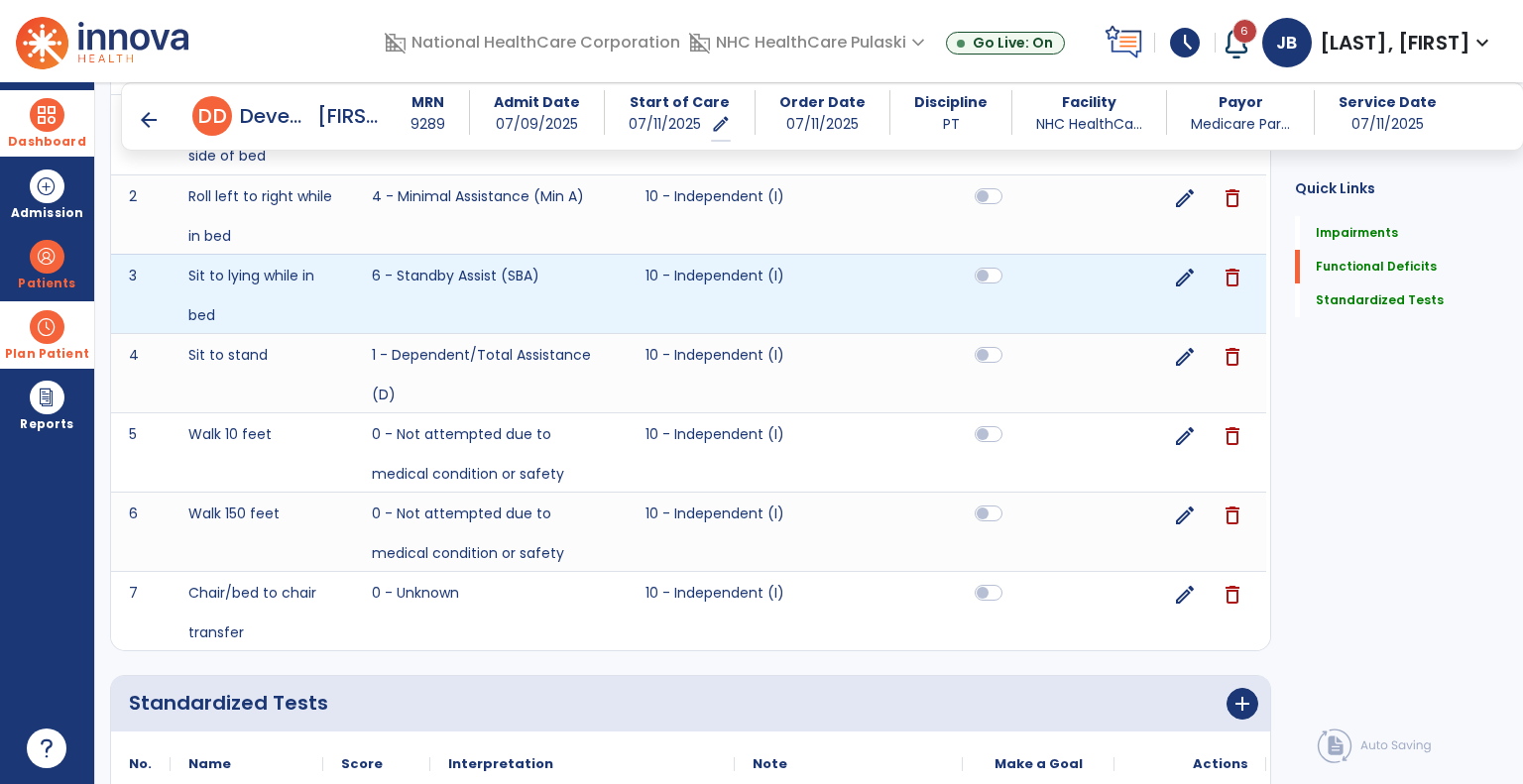 scroll, scrollTop: 854, scrollLeft: 0, axis: vertical 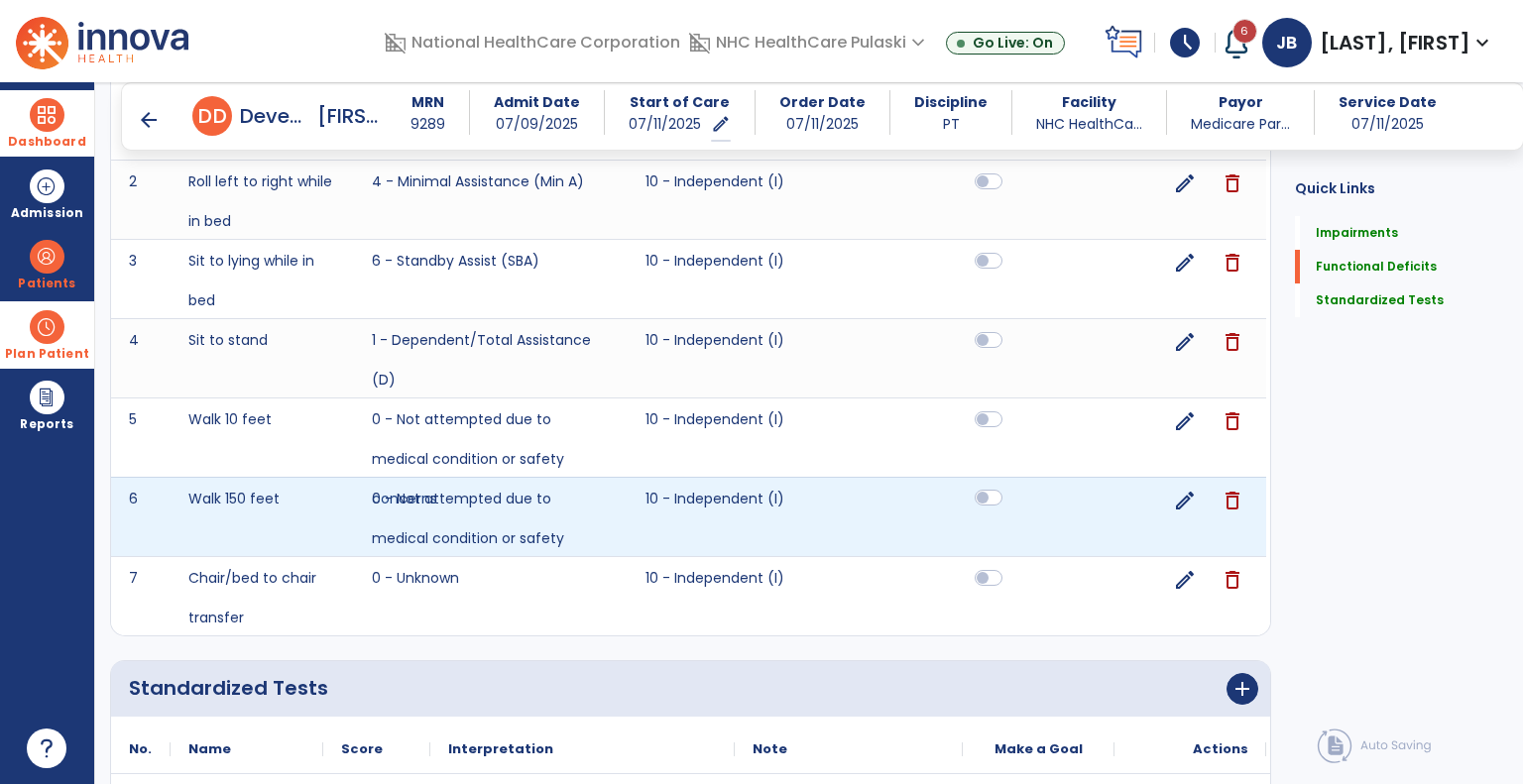 click 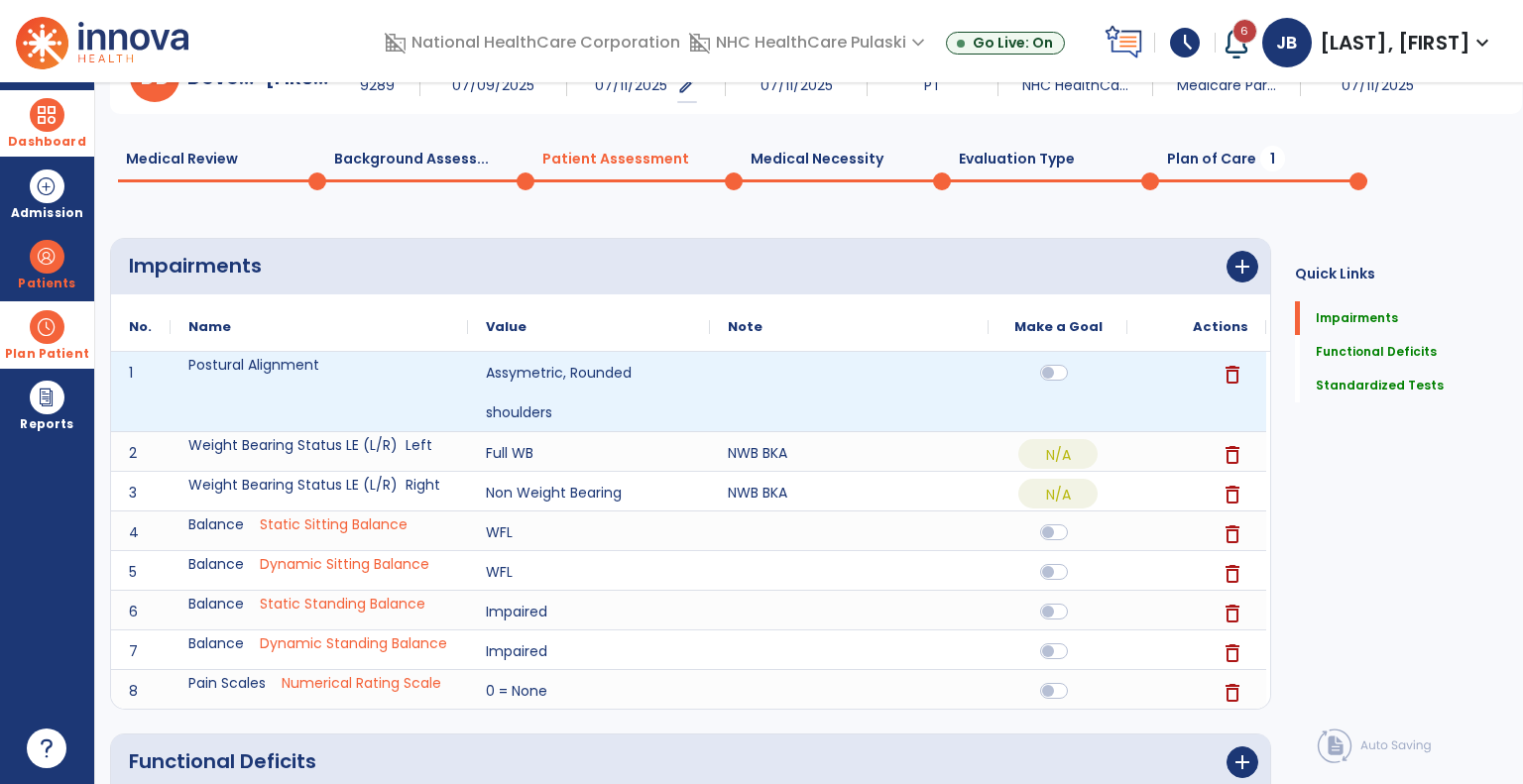 scroll, scrollTop: 0, scrollLeft: 0, axis: both 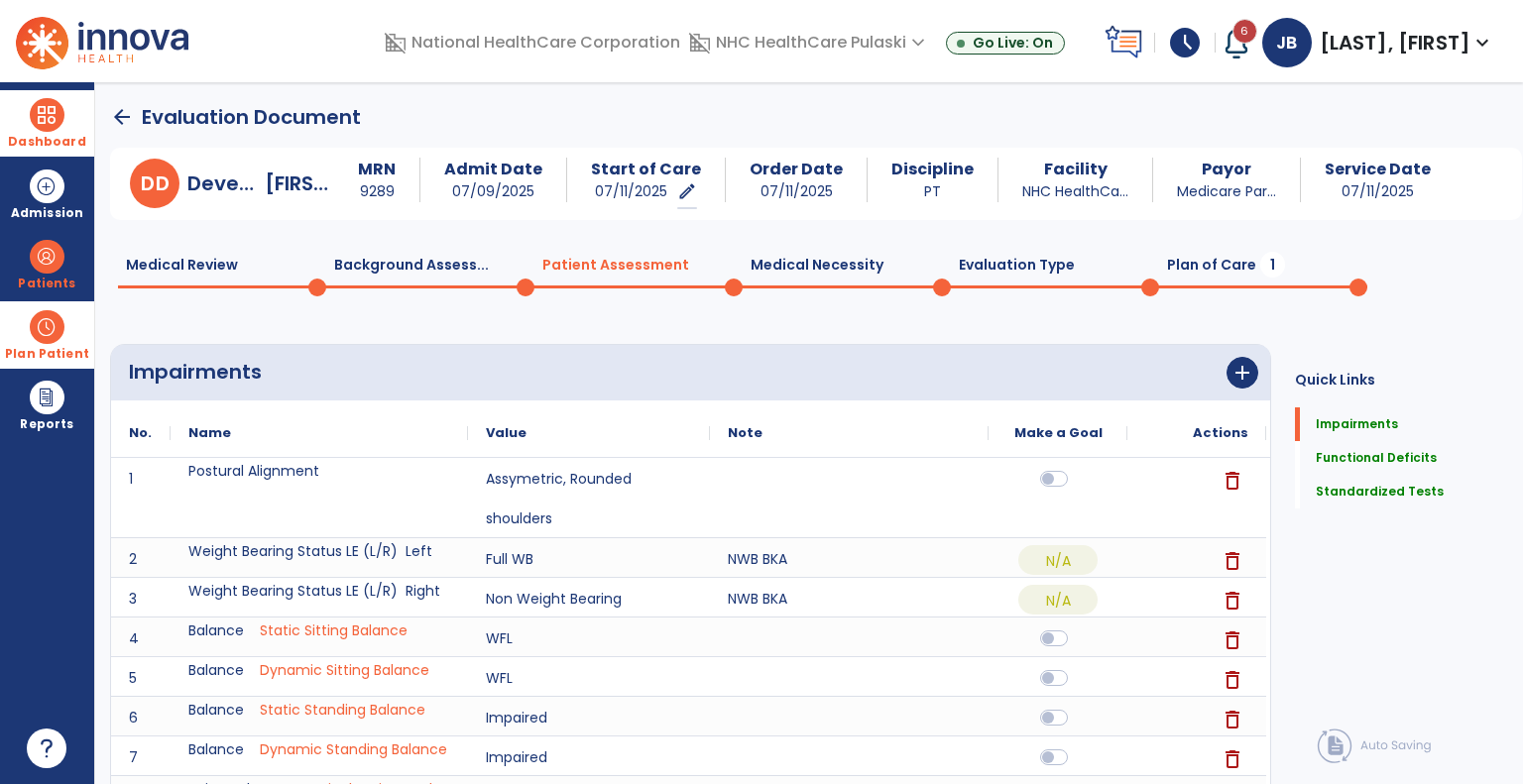 click on "Medical Review  0  Background Assess...  0  Patient Assessment  0  Medical Necessity  0  Evaluation Type  0  Plan of Care  1" 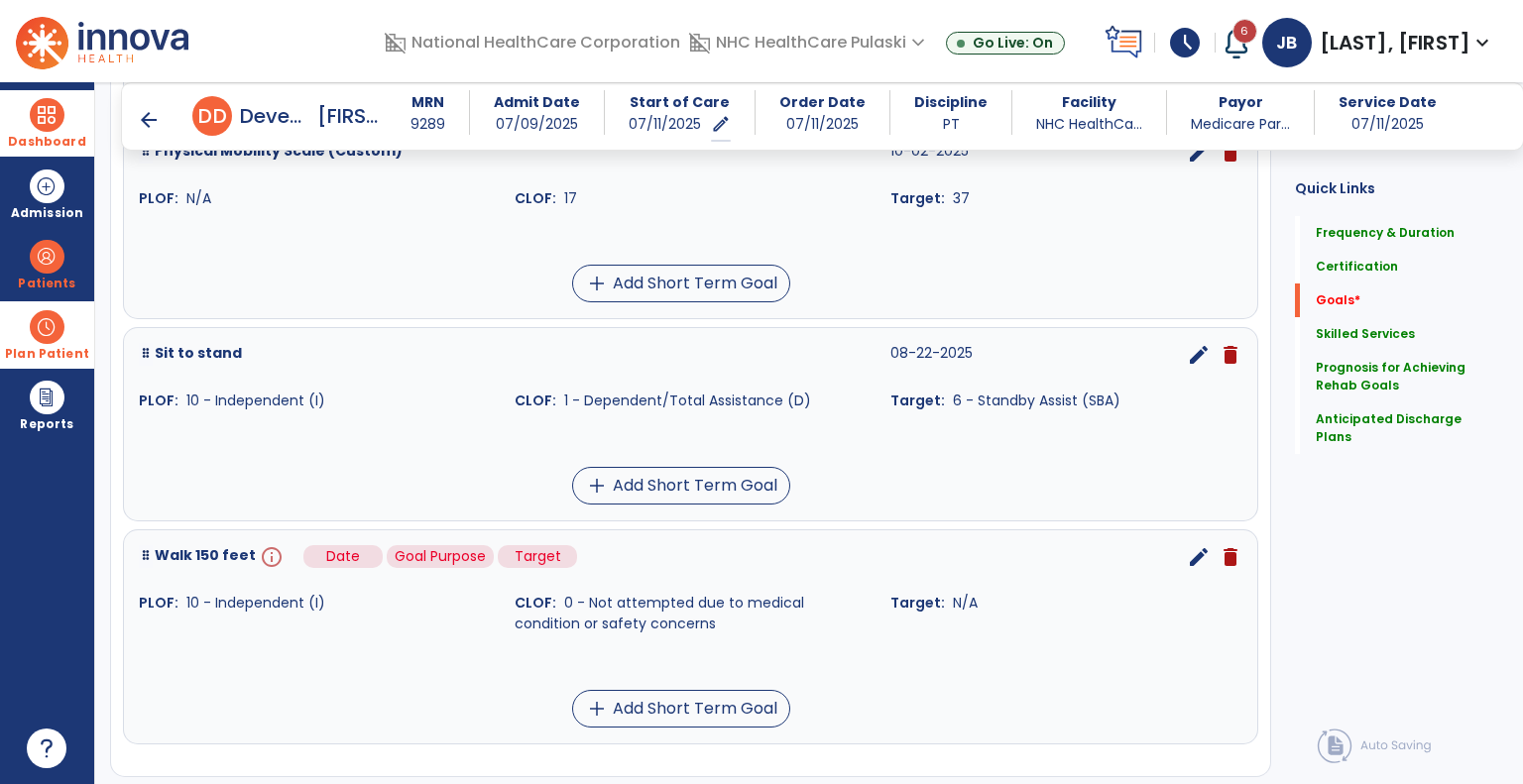 click on "info" at bounding box center (270, 557) 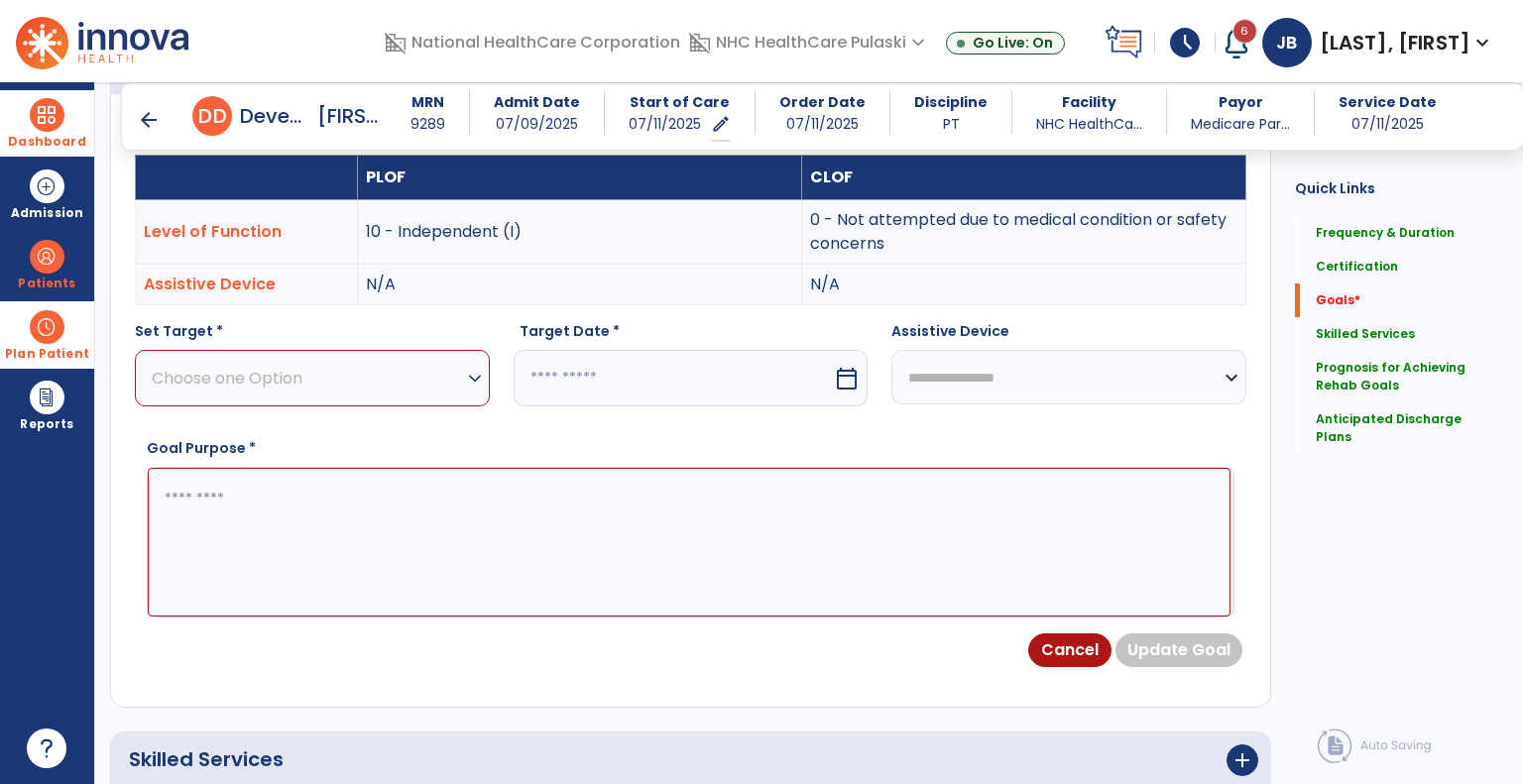 scroll, scrollTop: 529, scrollLeft: 0, axis: vertical 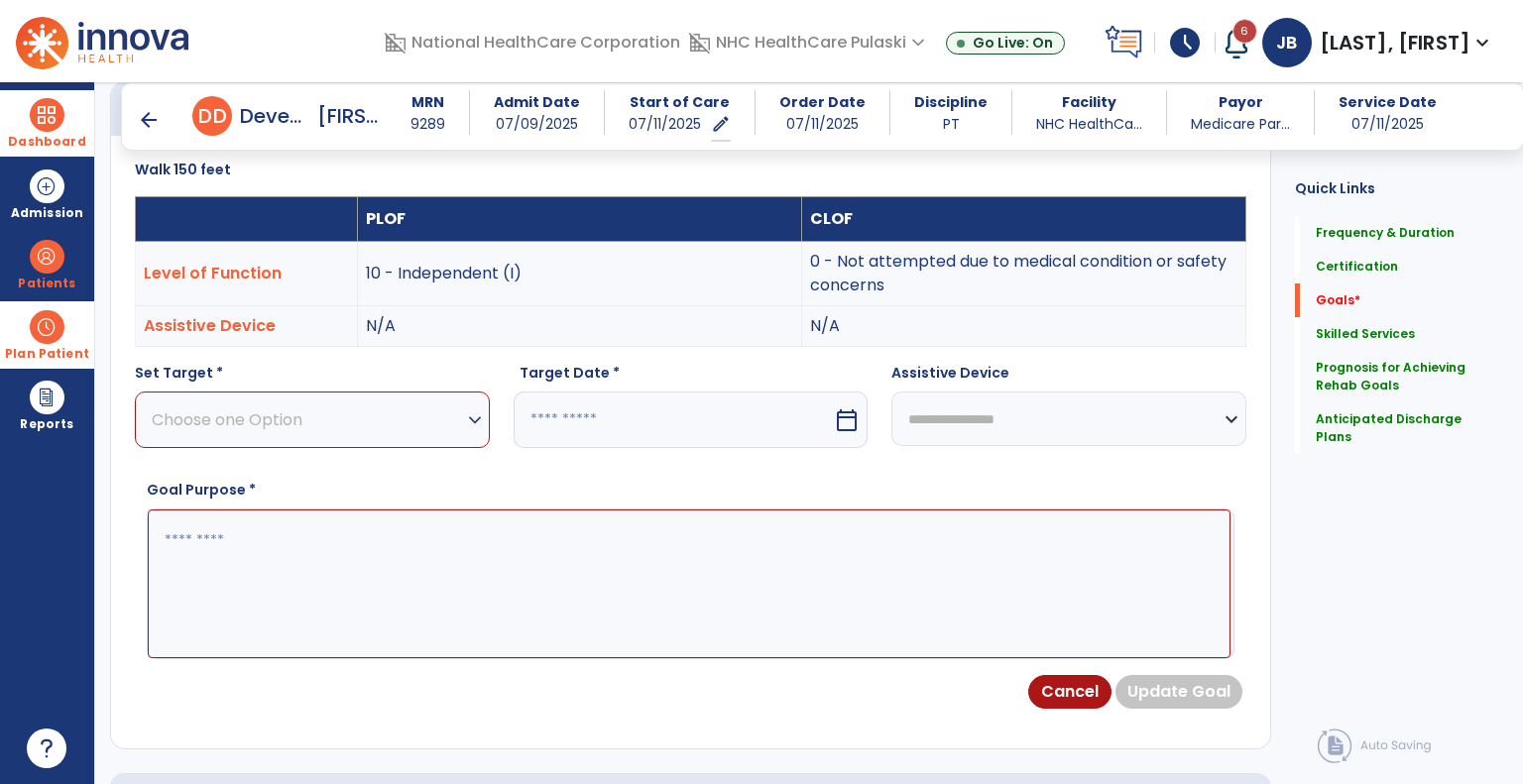 click at bounding box center (689, 584) 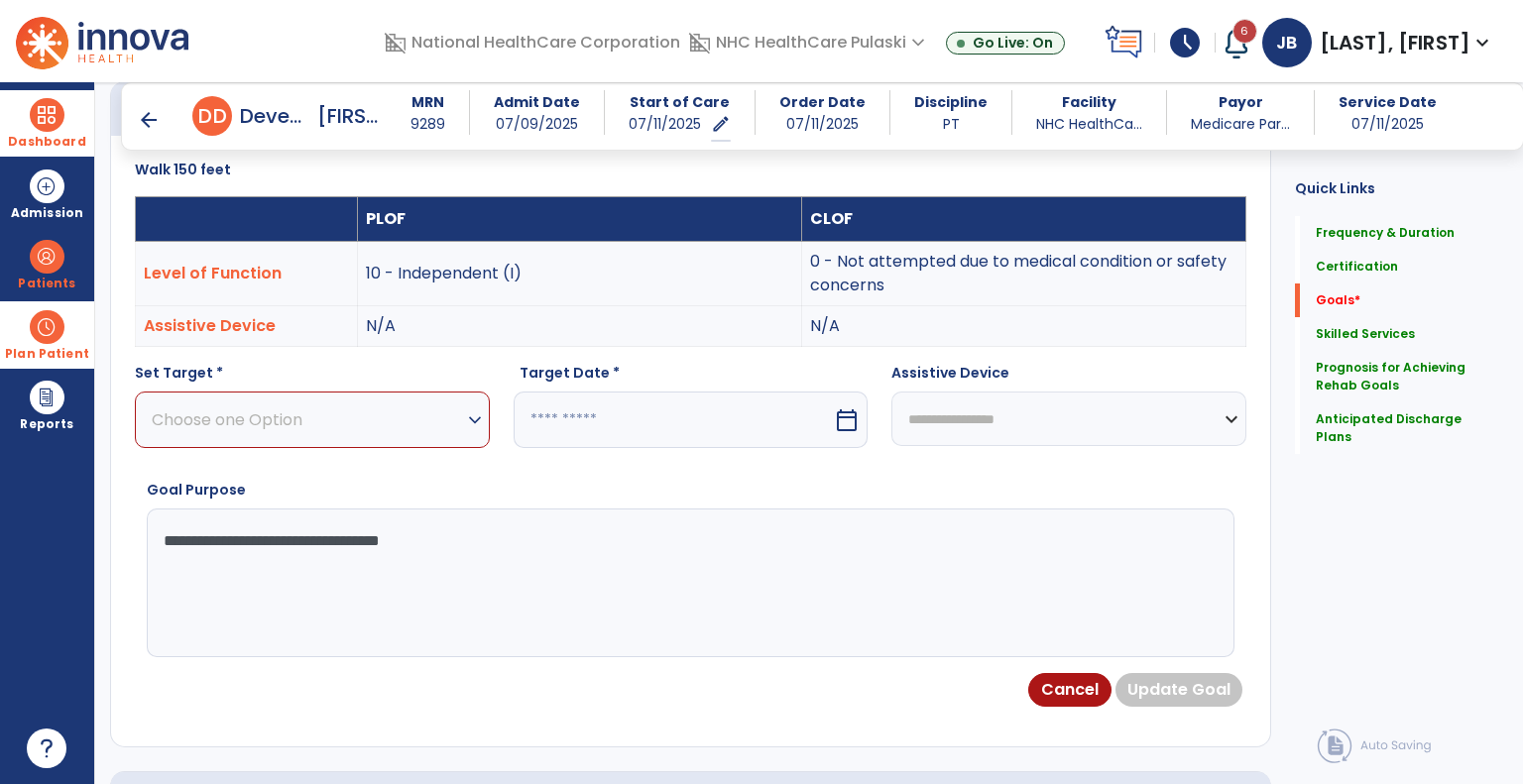 click on "**********" at bounding box center [689, 583] 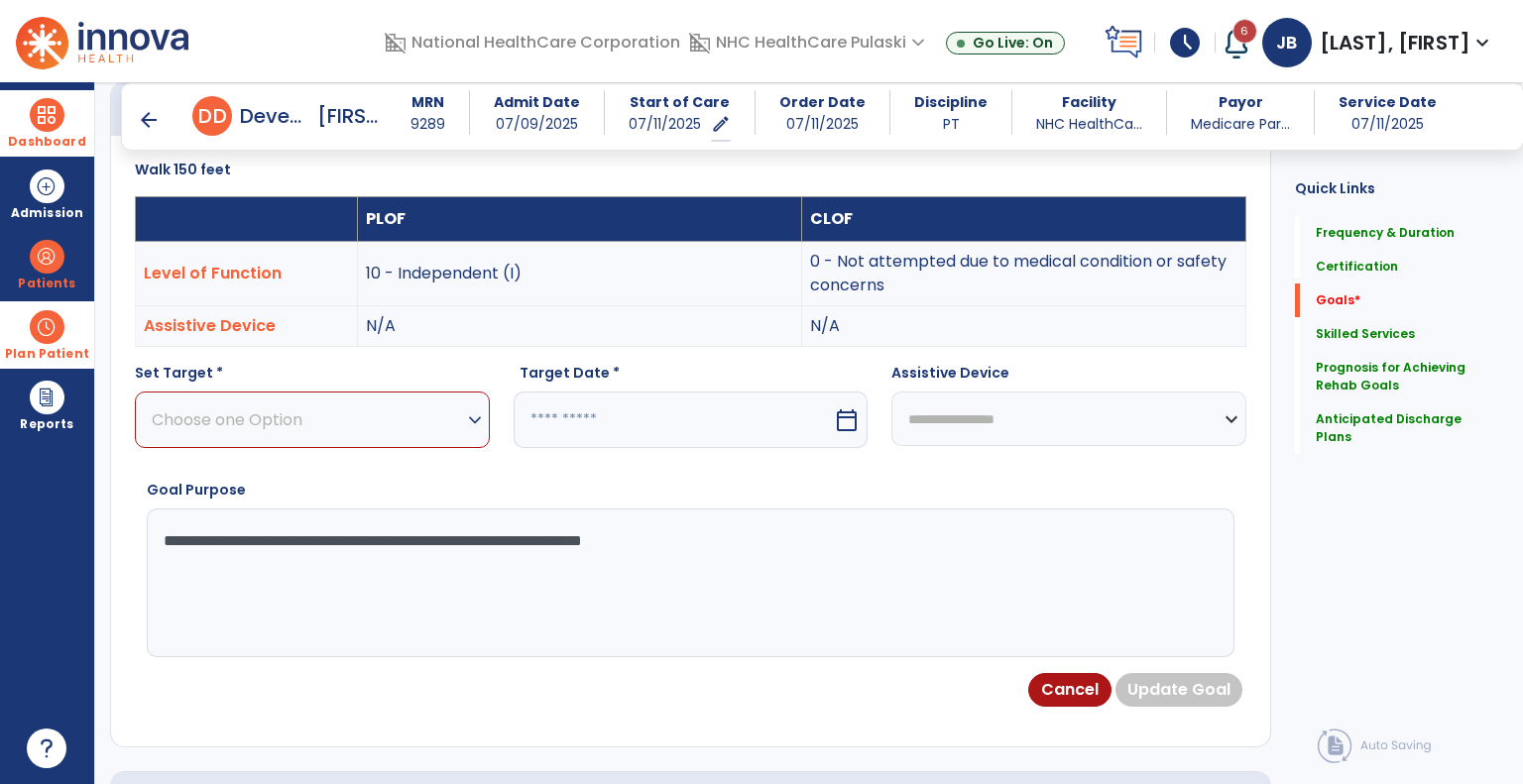 type on "**********" 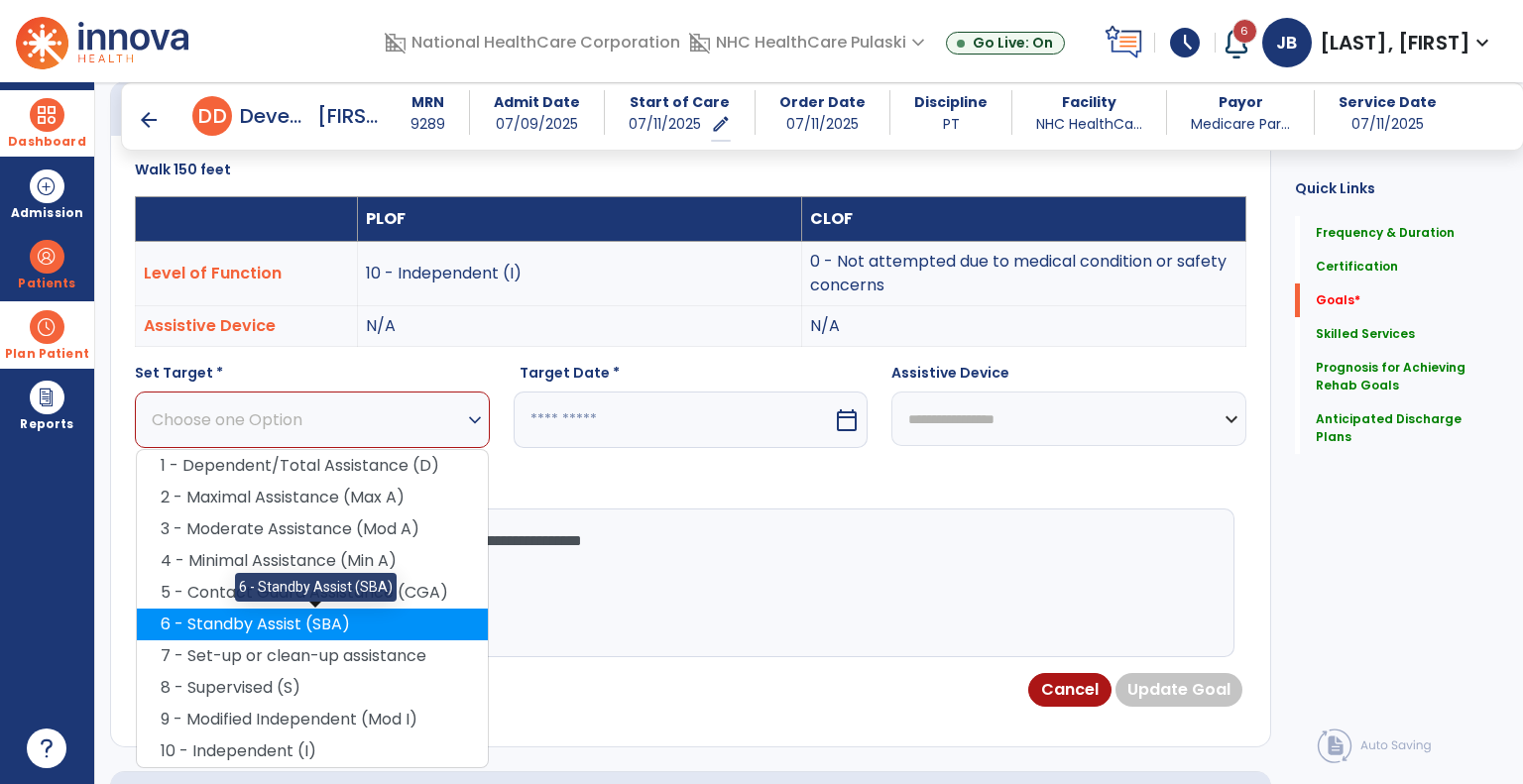 click on "6 - Standby Assist (SBA)" at bounding box center [312, 624] 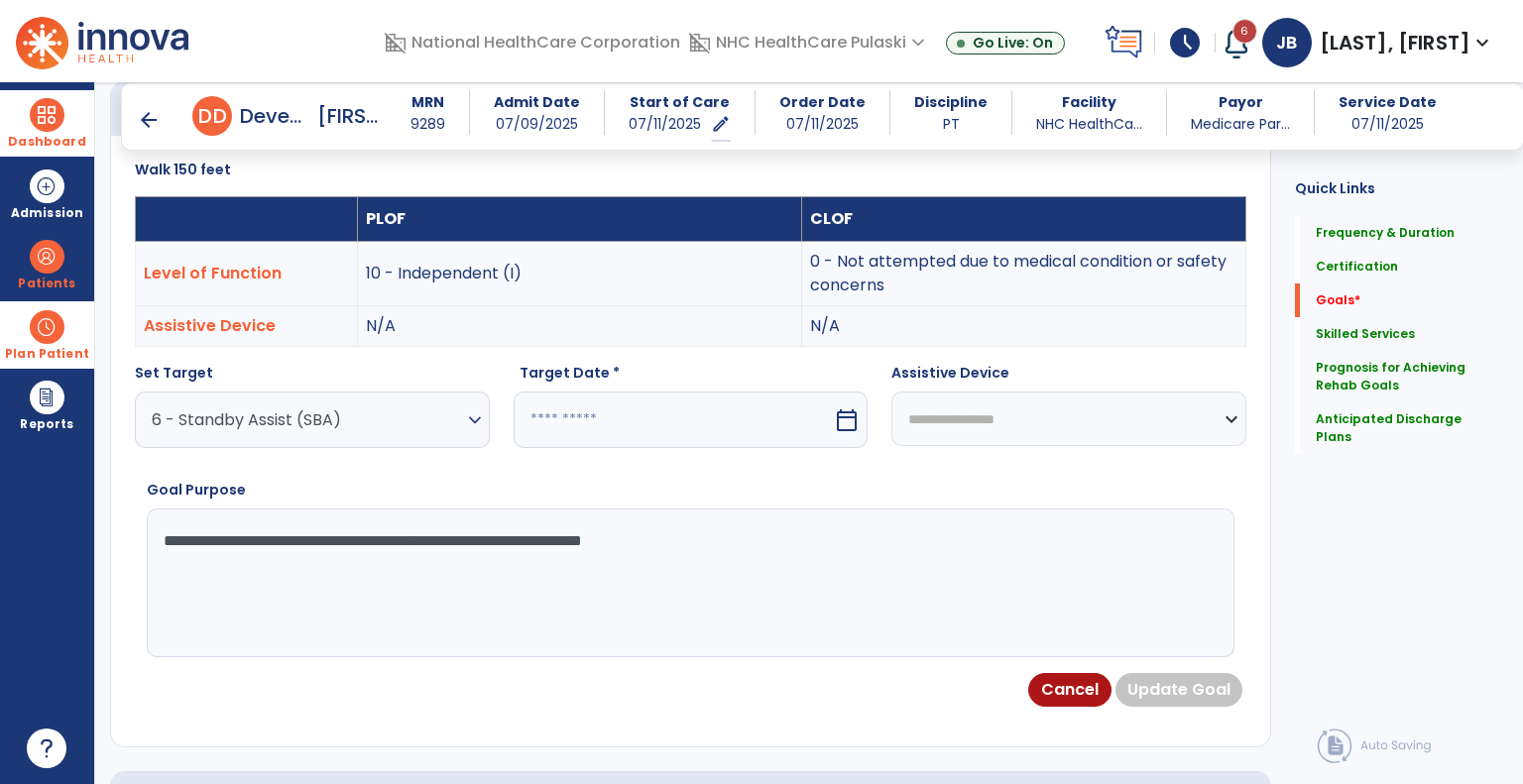 click at bounding box center (673, 419) 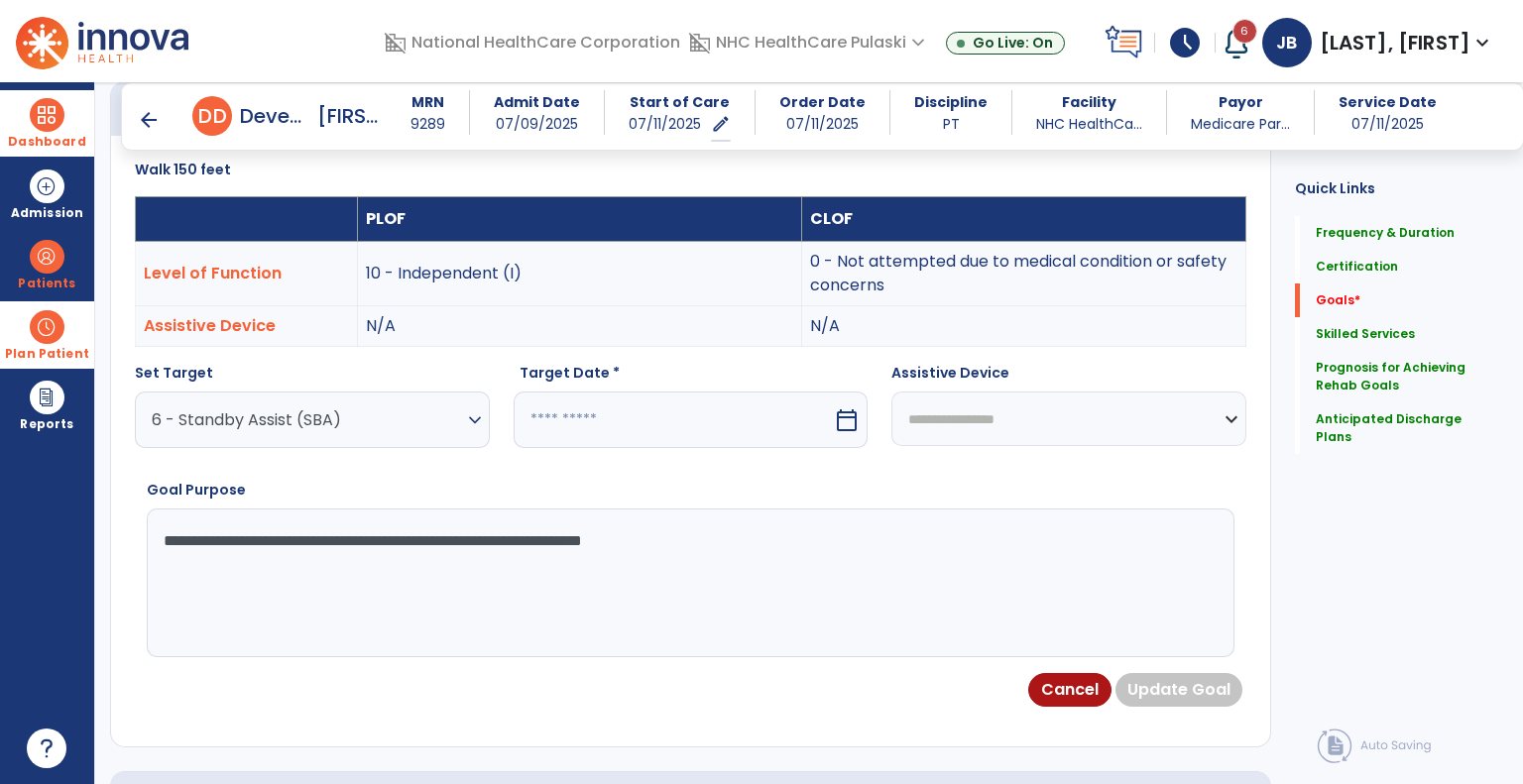 select on "*" 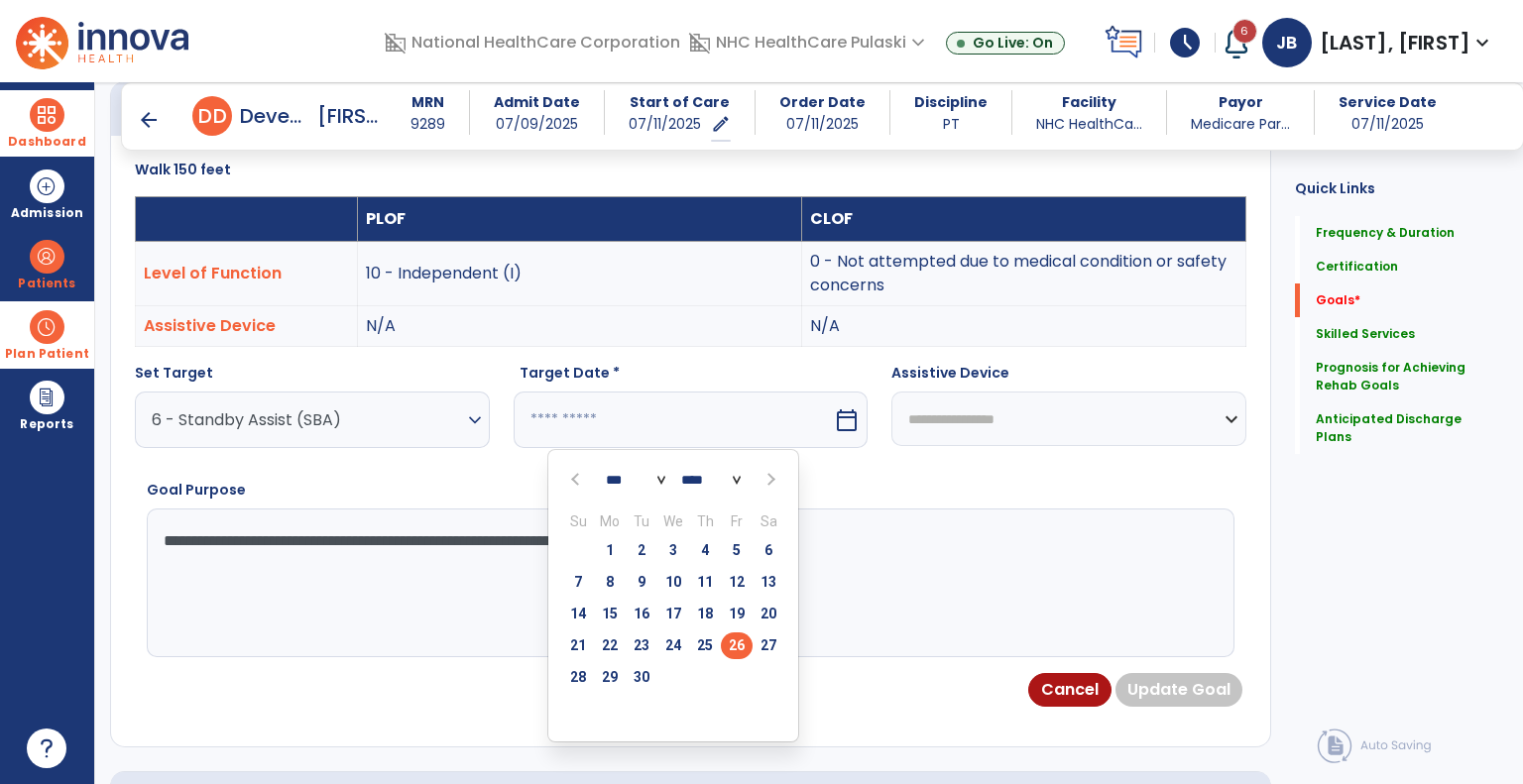 select on "**" 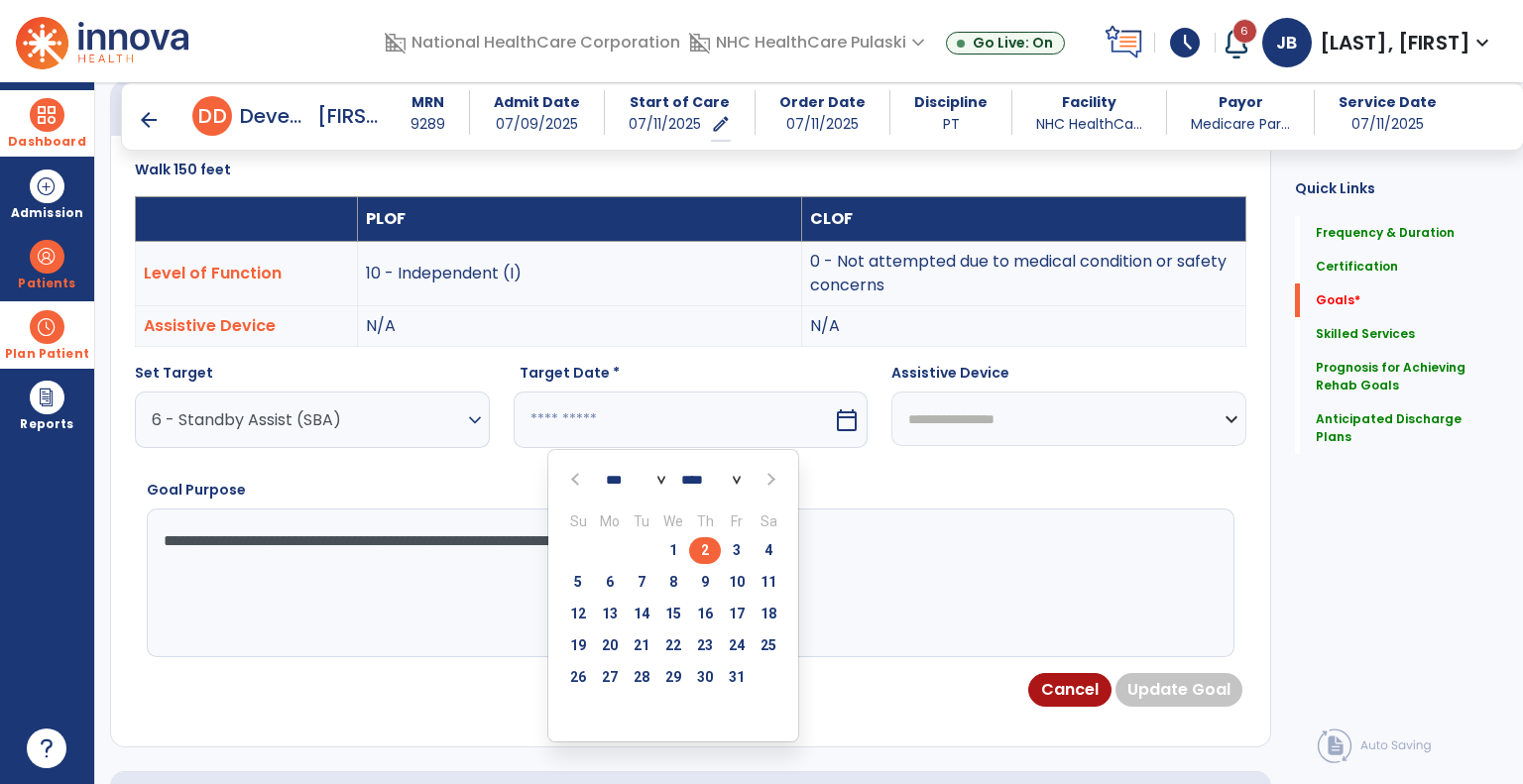 type on "*********" 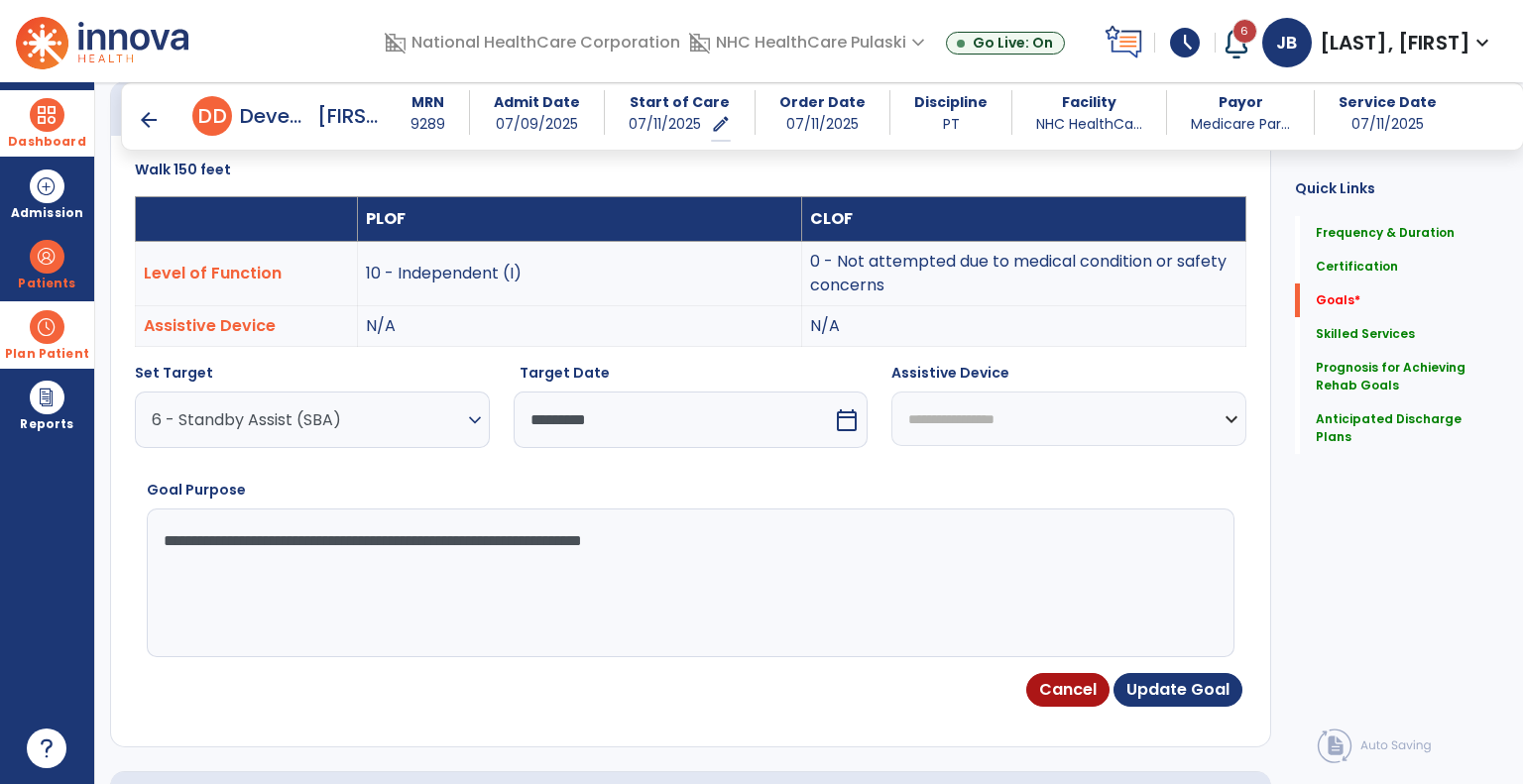 click on "**********" at bounding box center [1069, 418] 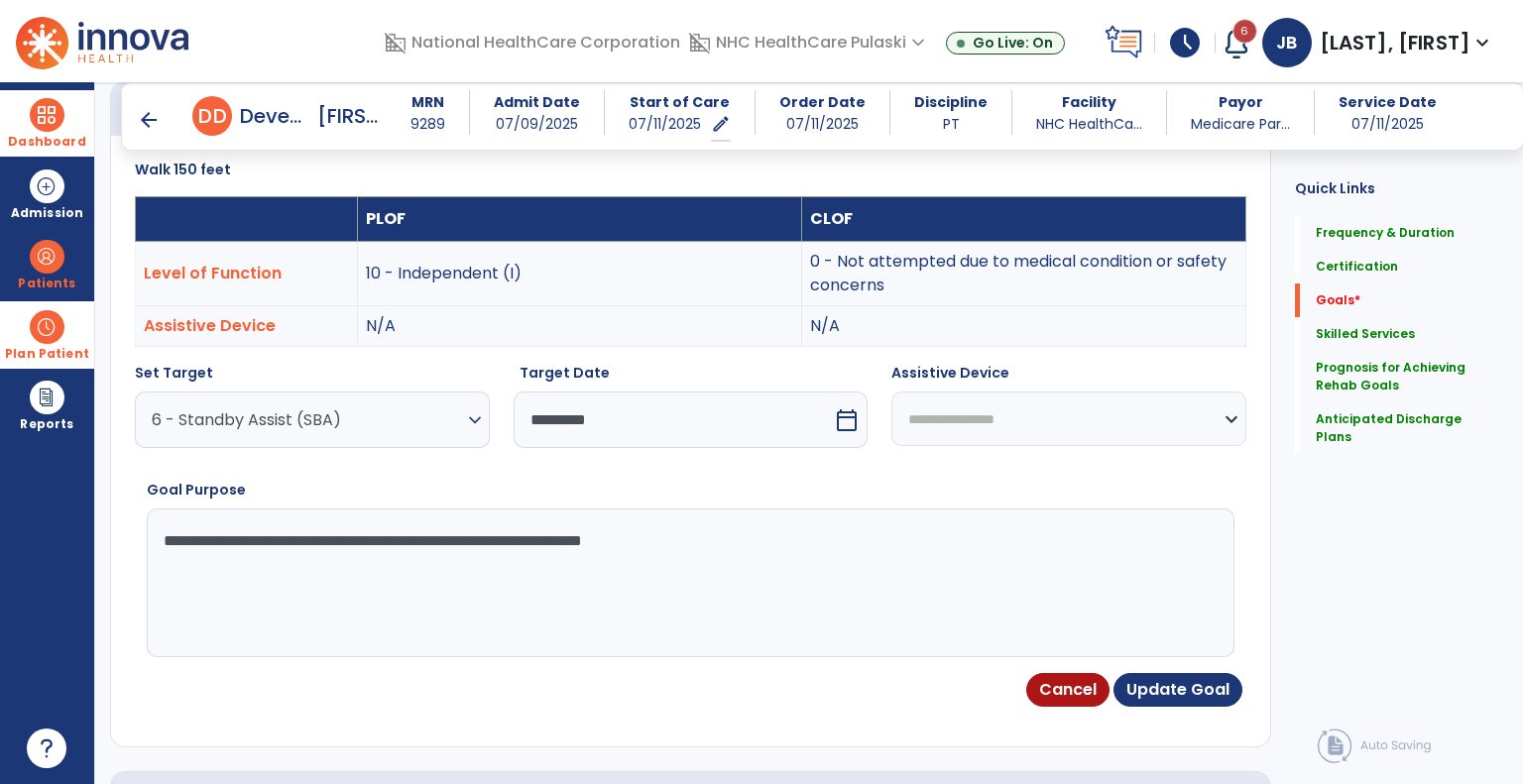 select on "**********" 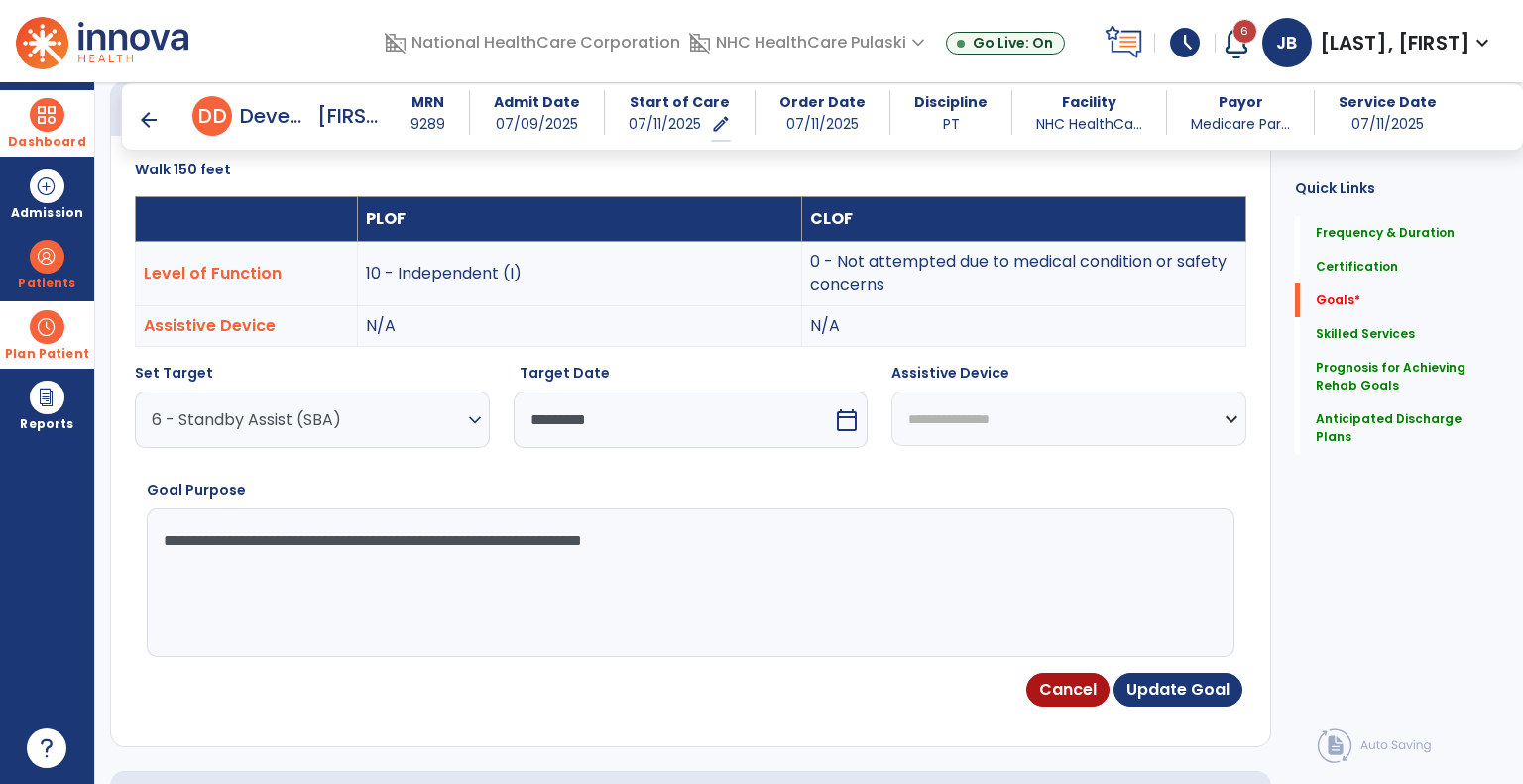 click on "**********" at bounding box center (1069, 418) 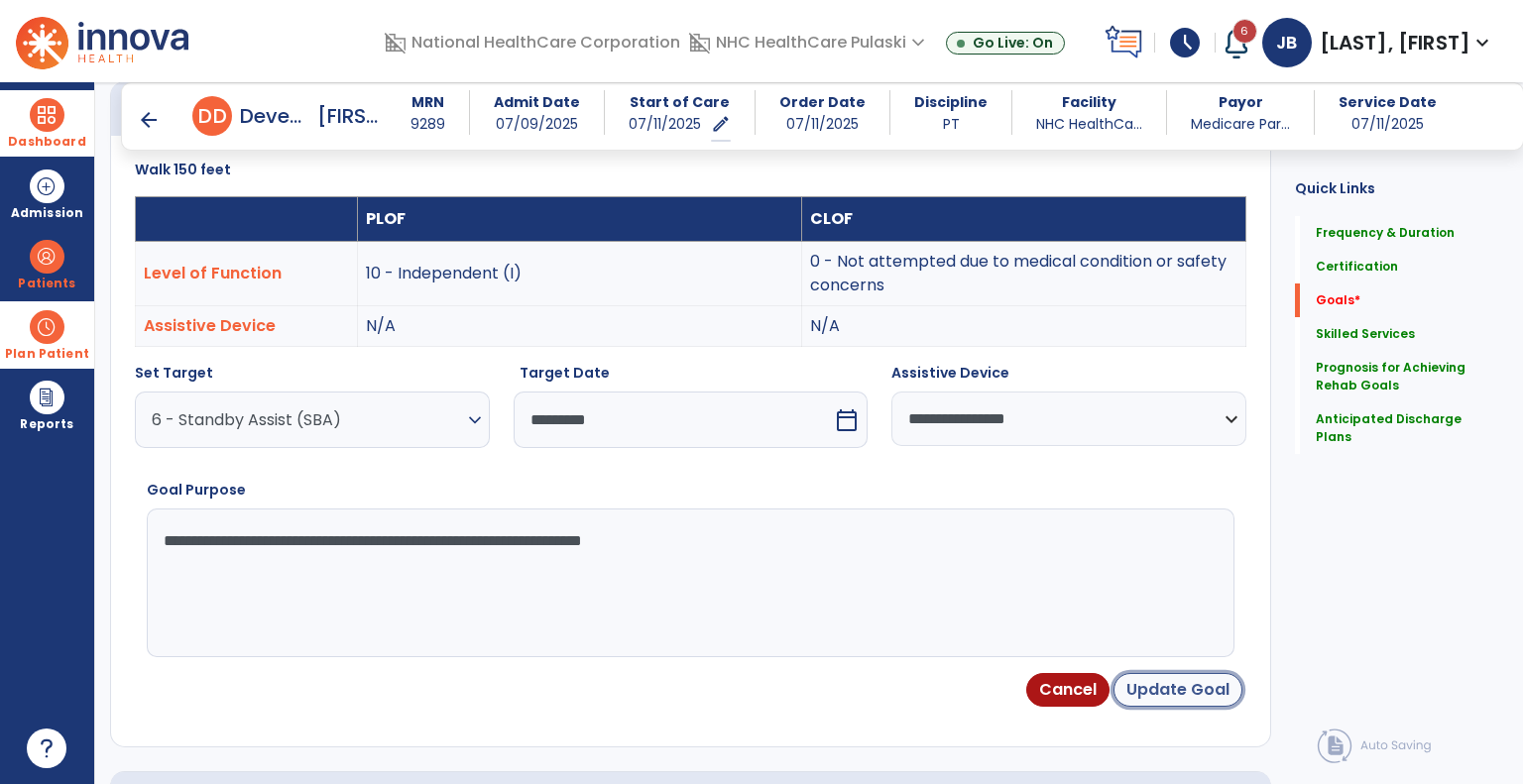 click on "Update Goal" at bounding box center (1178, 690) 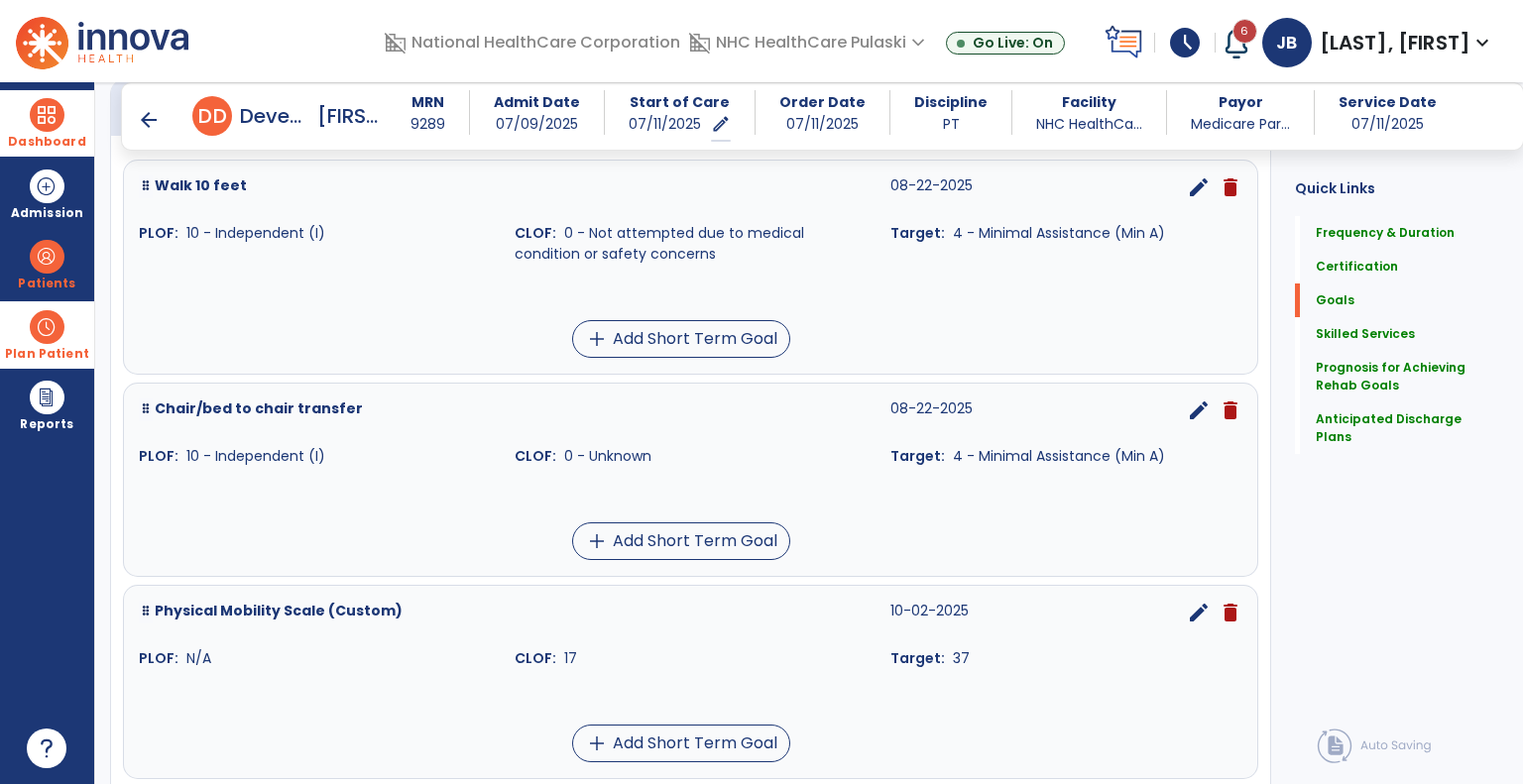 scroll, scrollTop: 517, scrollLeft: 0, axis: vertical 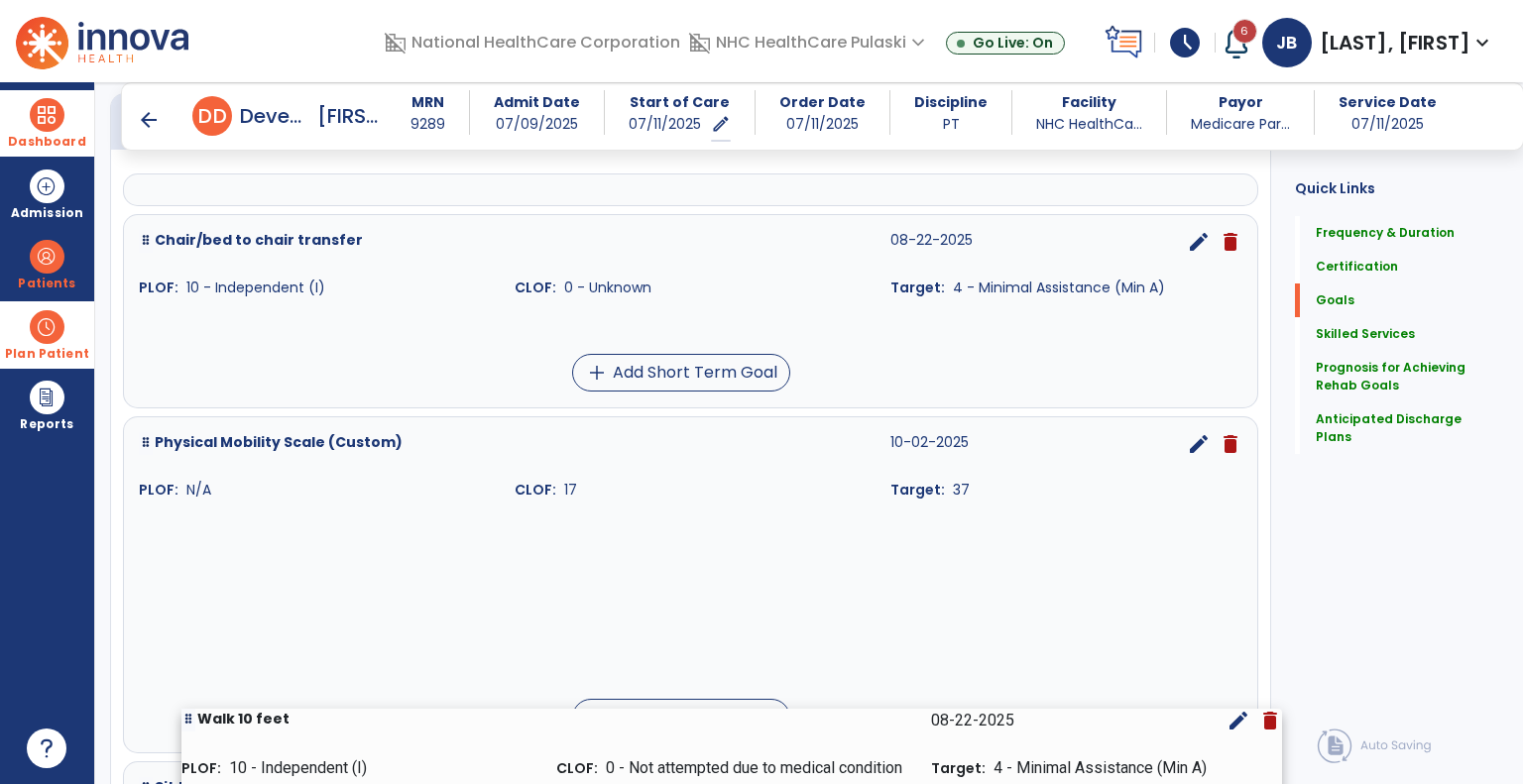 drag, startPoint x: 267, startPoint y: 278, endPoint x: 307, endPoint y: 800, distance: 523.53032 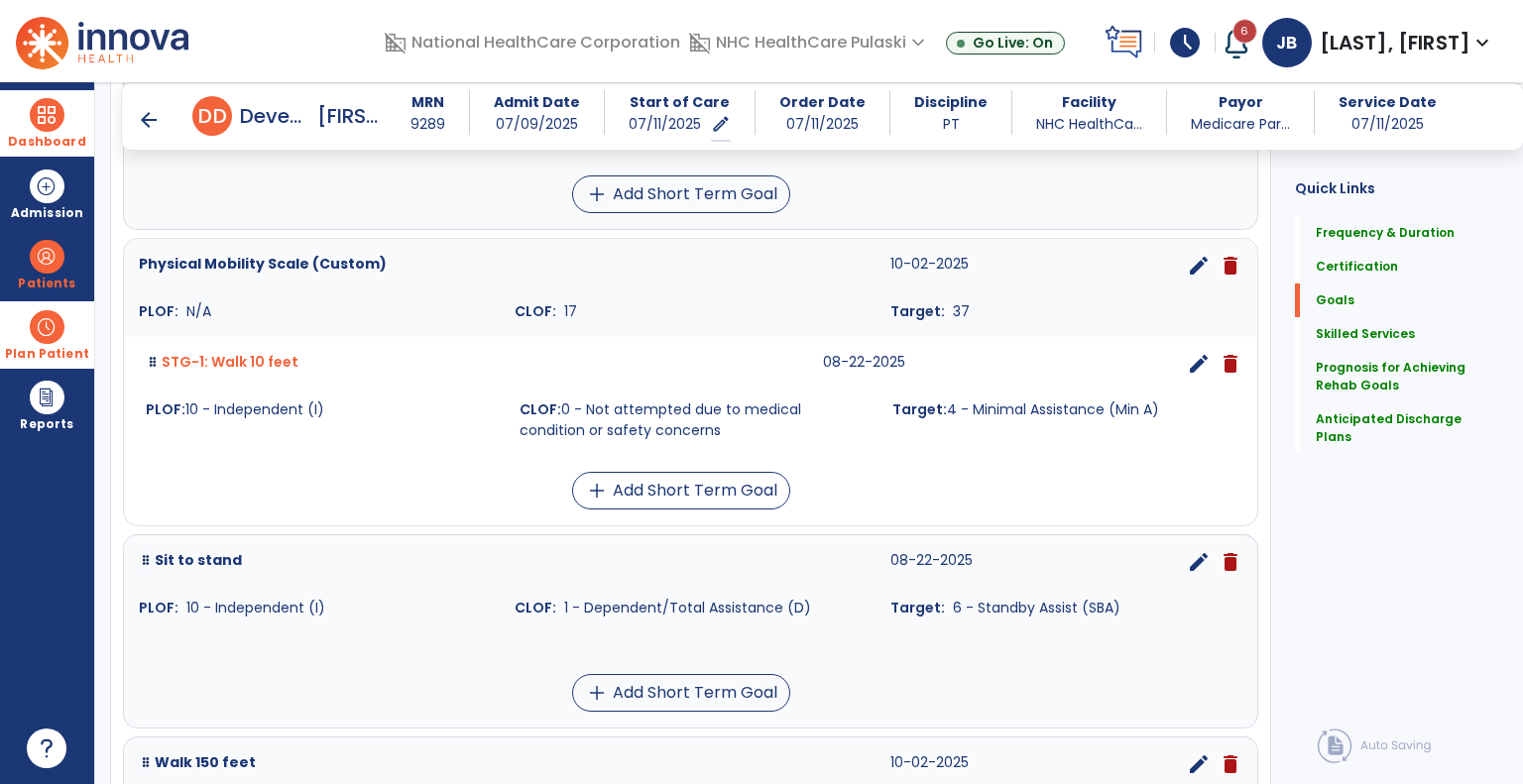 scroll, scrollTop: 734, scrollLeft: 0, axis: vertical 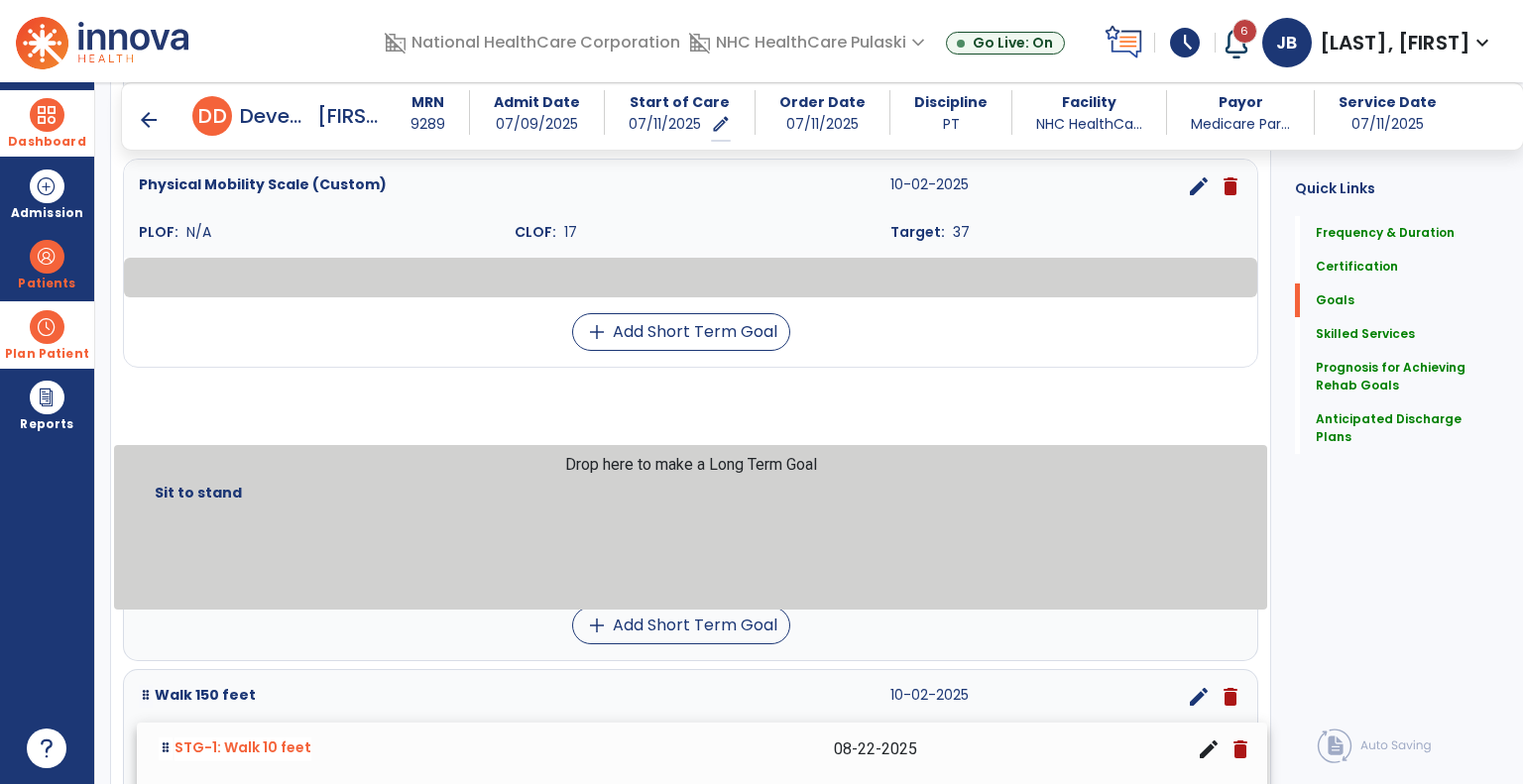 drag, startPoint x: 281, startPoint y: 365, endPoint x: 293, endPoint y: 831, distance: 466.15448 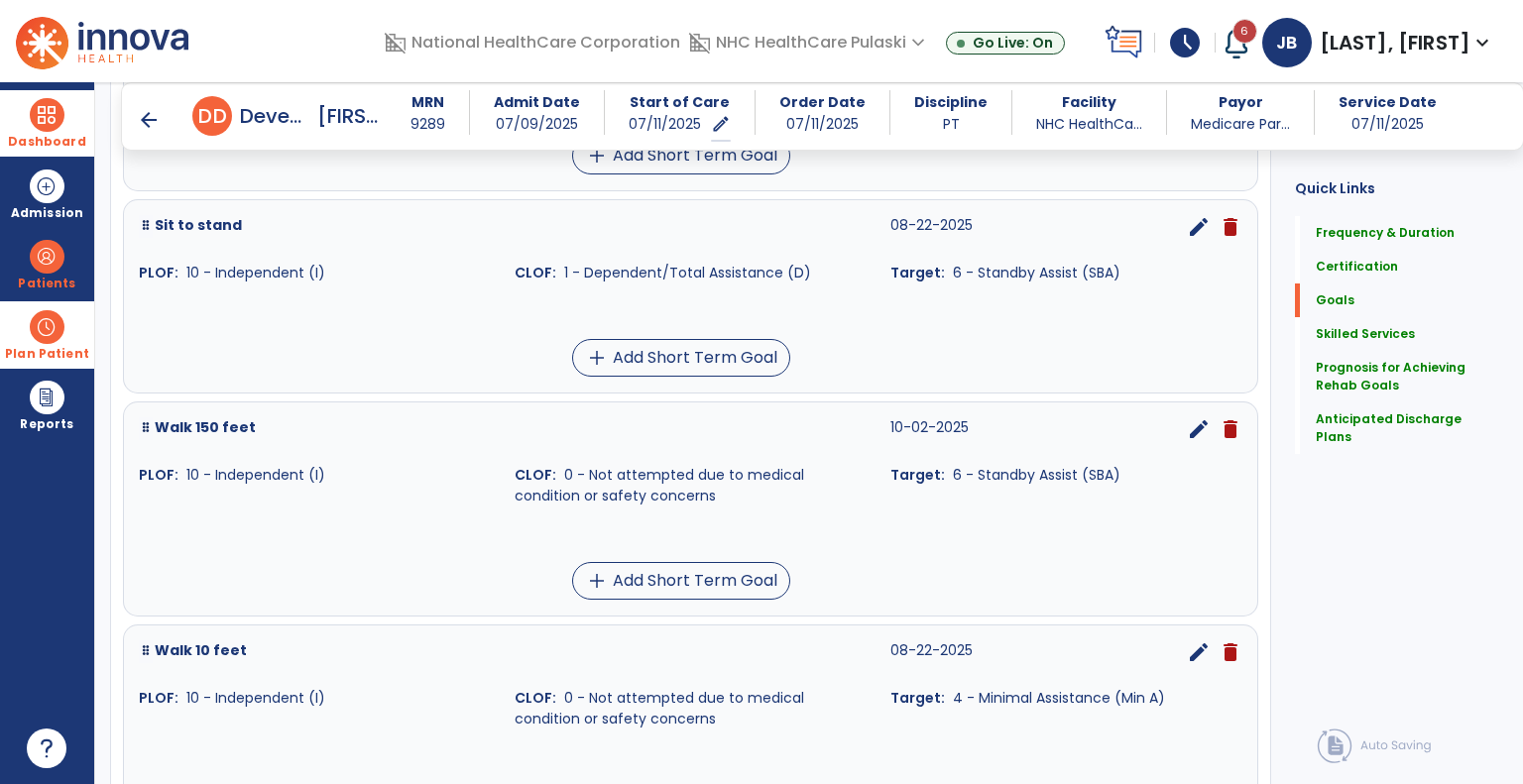 scroll, scrollTop: 910, scrollLeft: 0, axis: vertical 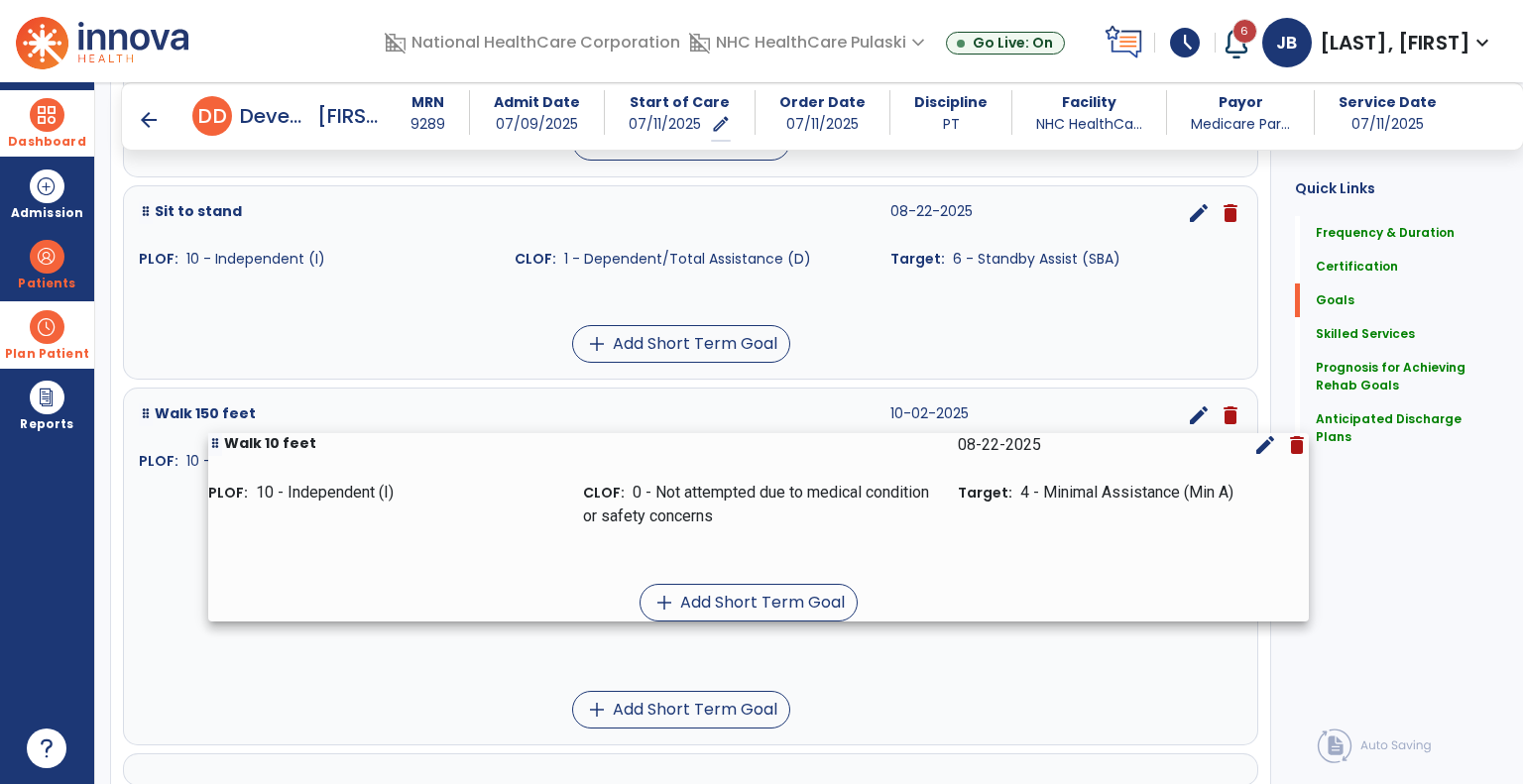 drag, startPoint x: 176, startPoint y: 635, endPoint x: 222, endPoint y: 435, distance: 205.22183 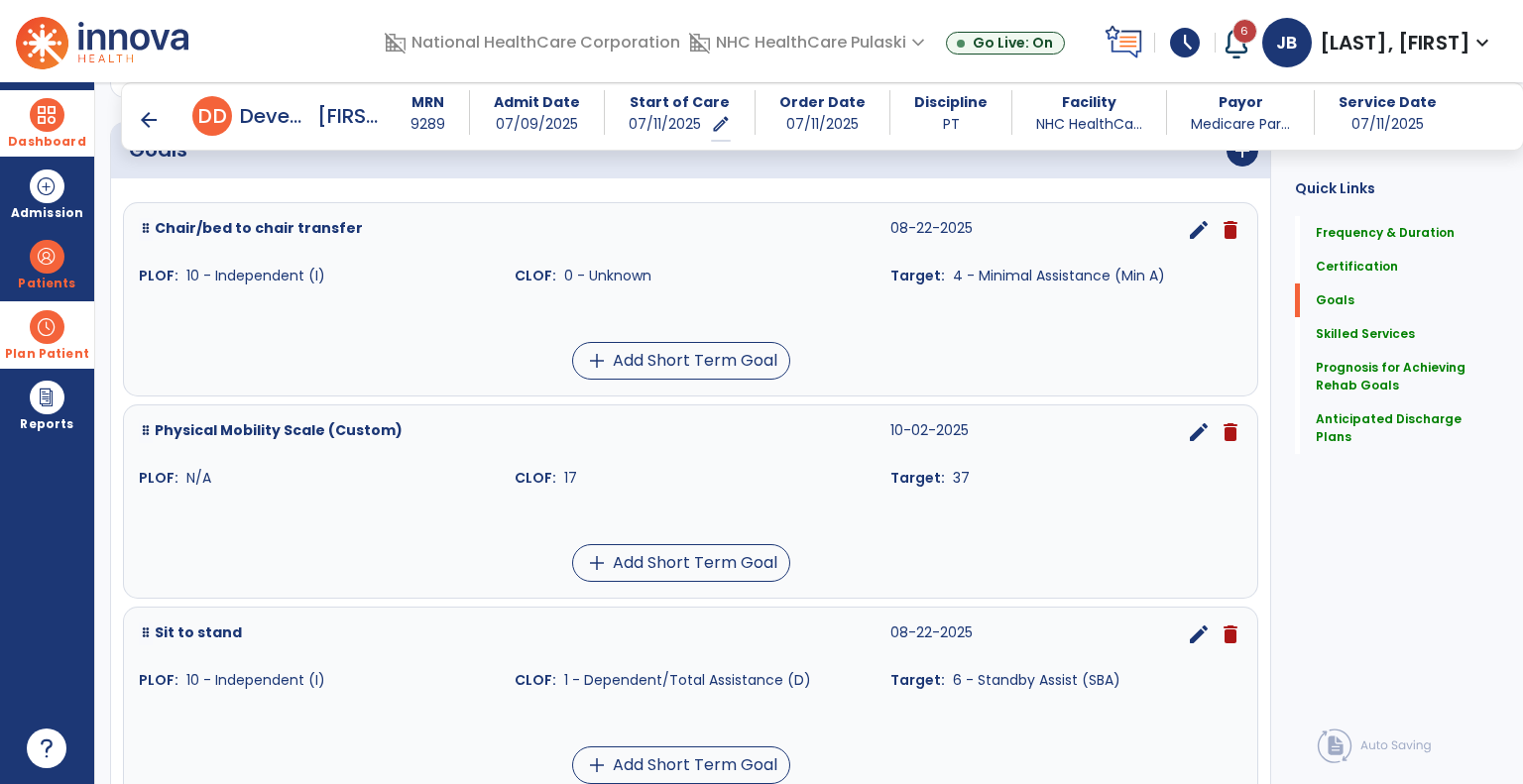 scroll, scrollTop: 497, scrollLeft: 0, axis: vertical 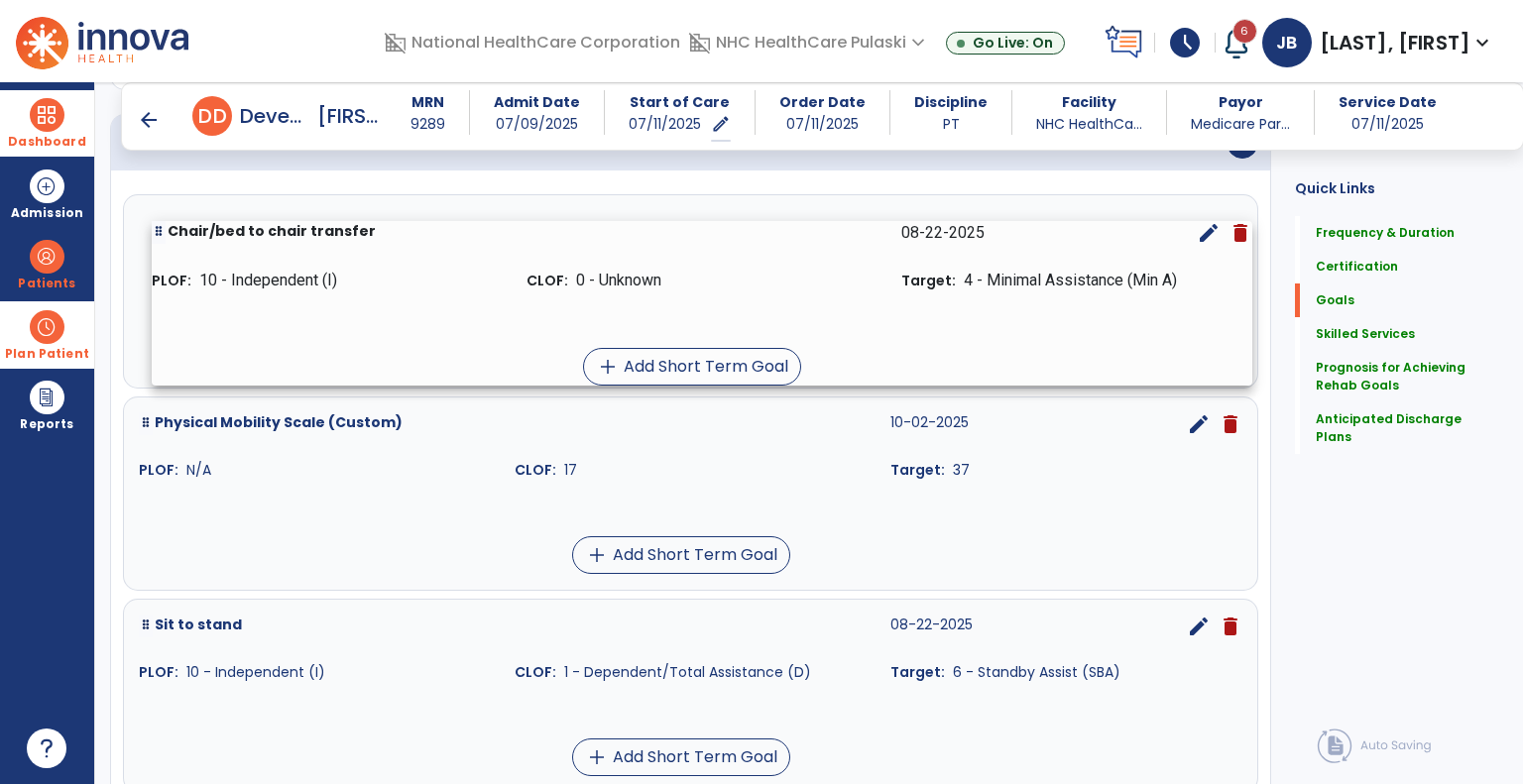 drag, startPoint x: 143, startPoint y: 225, endPoint x: 156, endPoint y: 236, distance: 17.029386 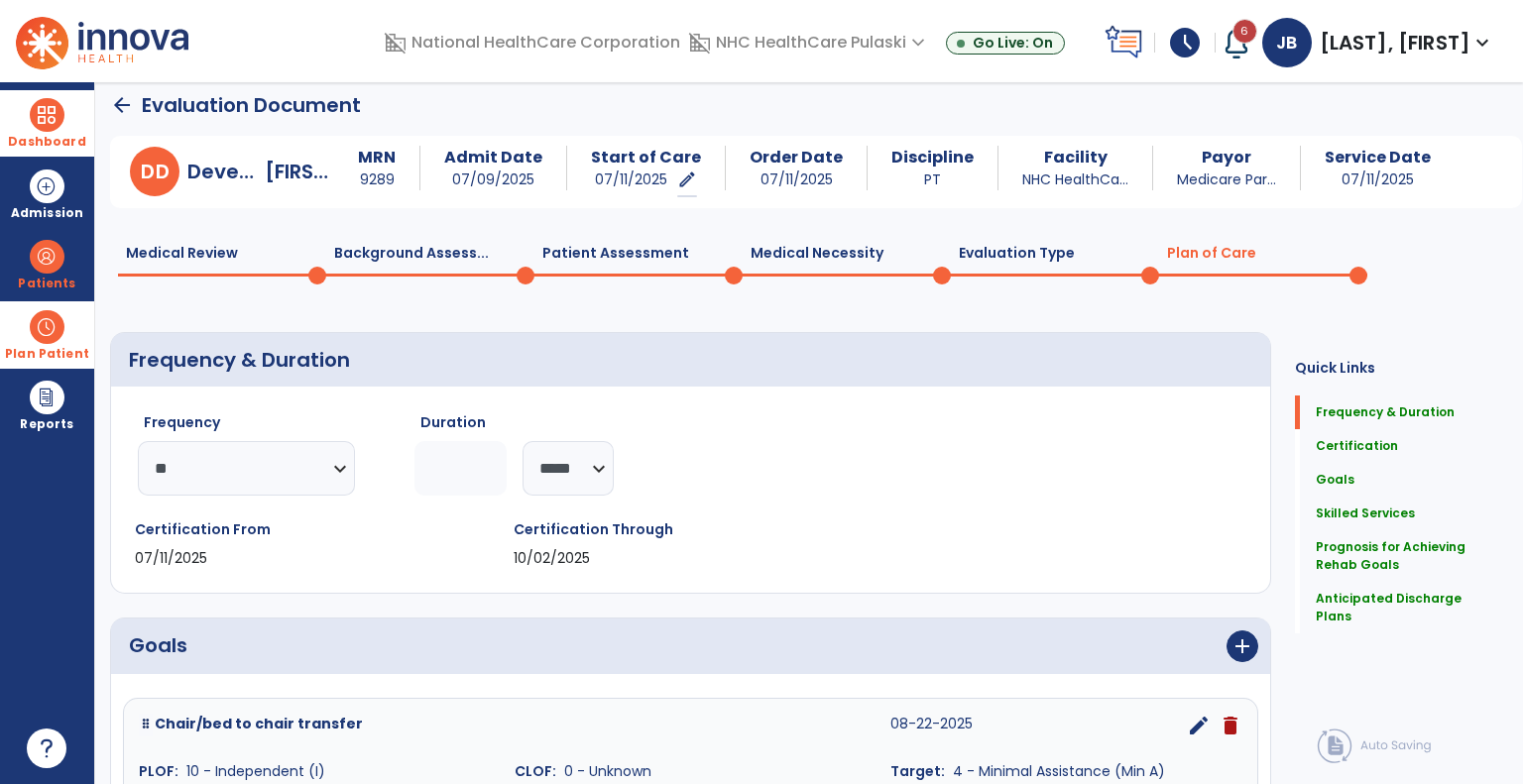 scroll, scrollTop: 0, scrollLeft: 0, axis: both 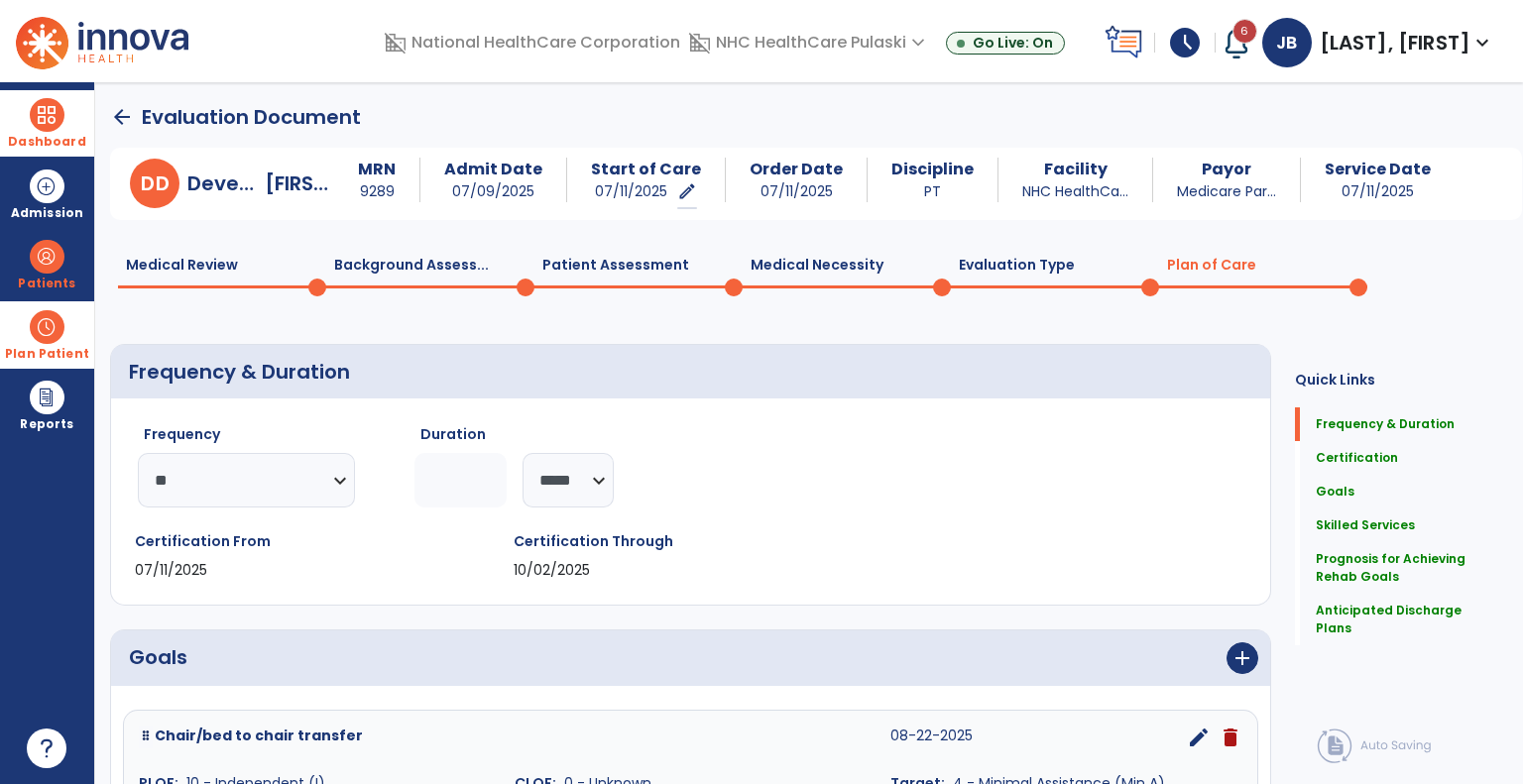 click on "Evaluation Type  0" 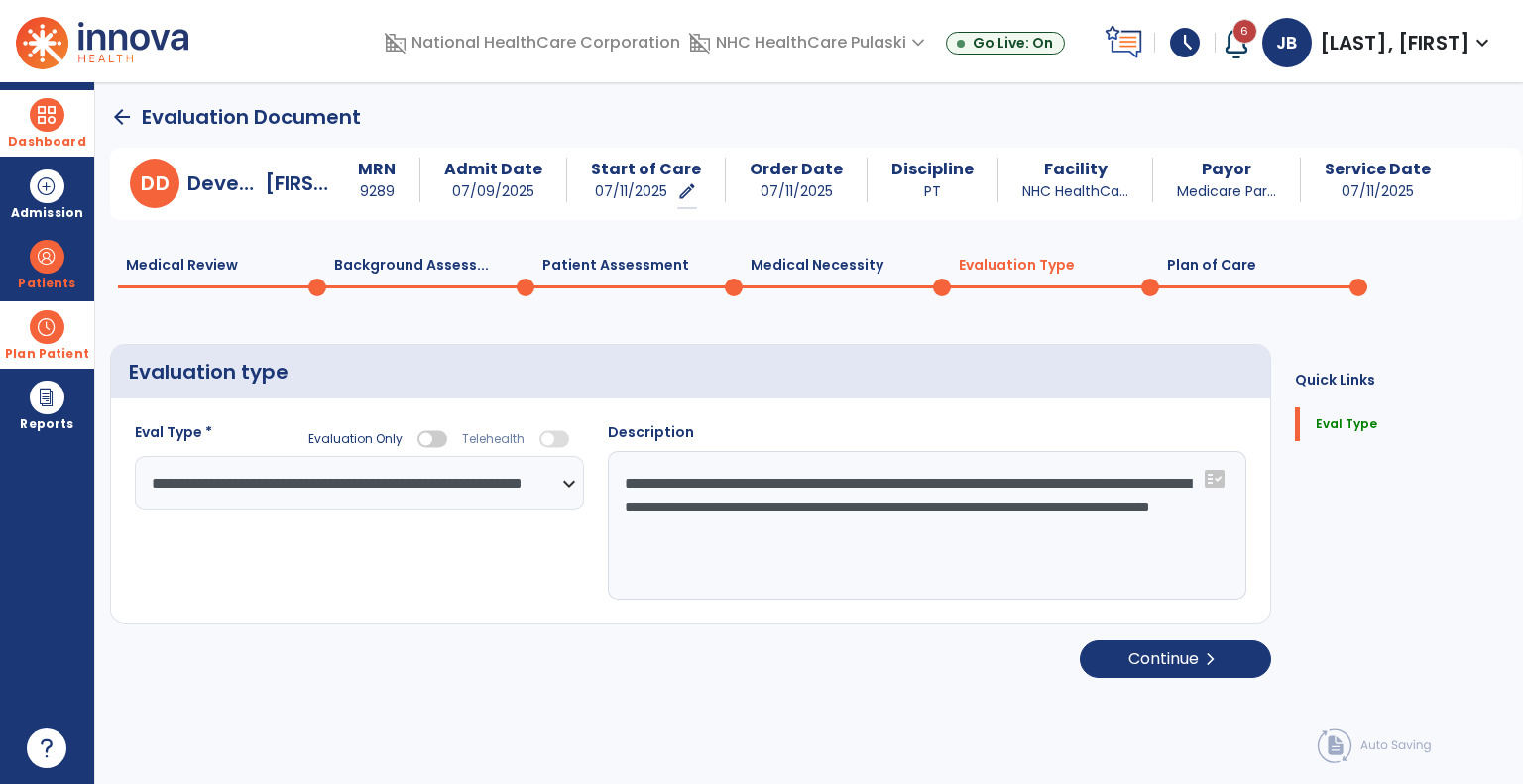 click on "Medical Review  0" 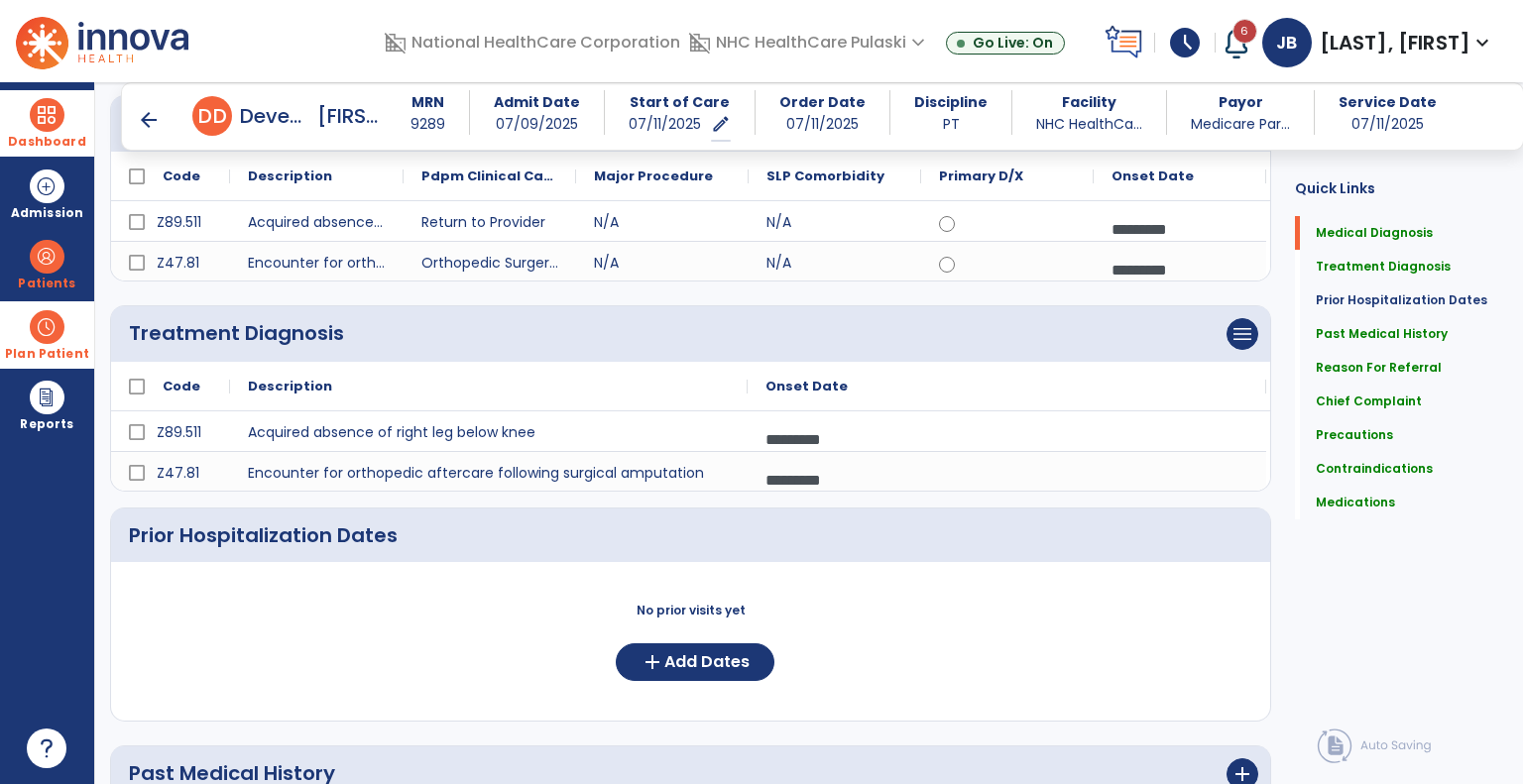 scroll, scrollTop: 0, scrollLeft: 0, axis: both 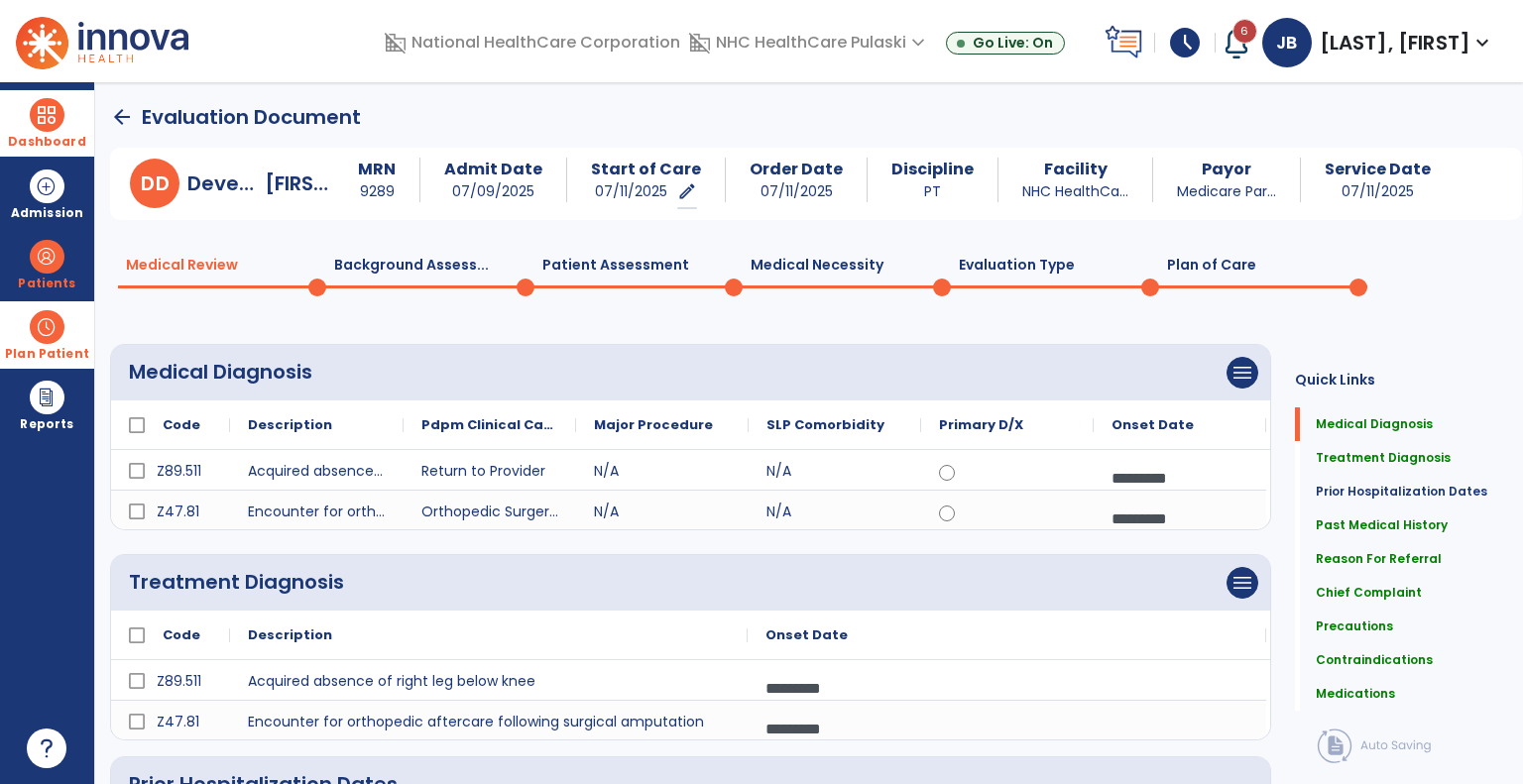 click on "Background Assess...  0" 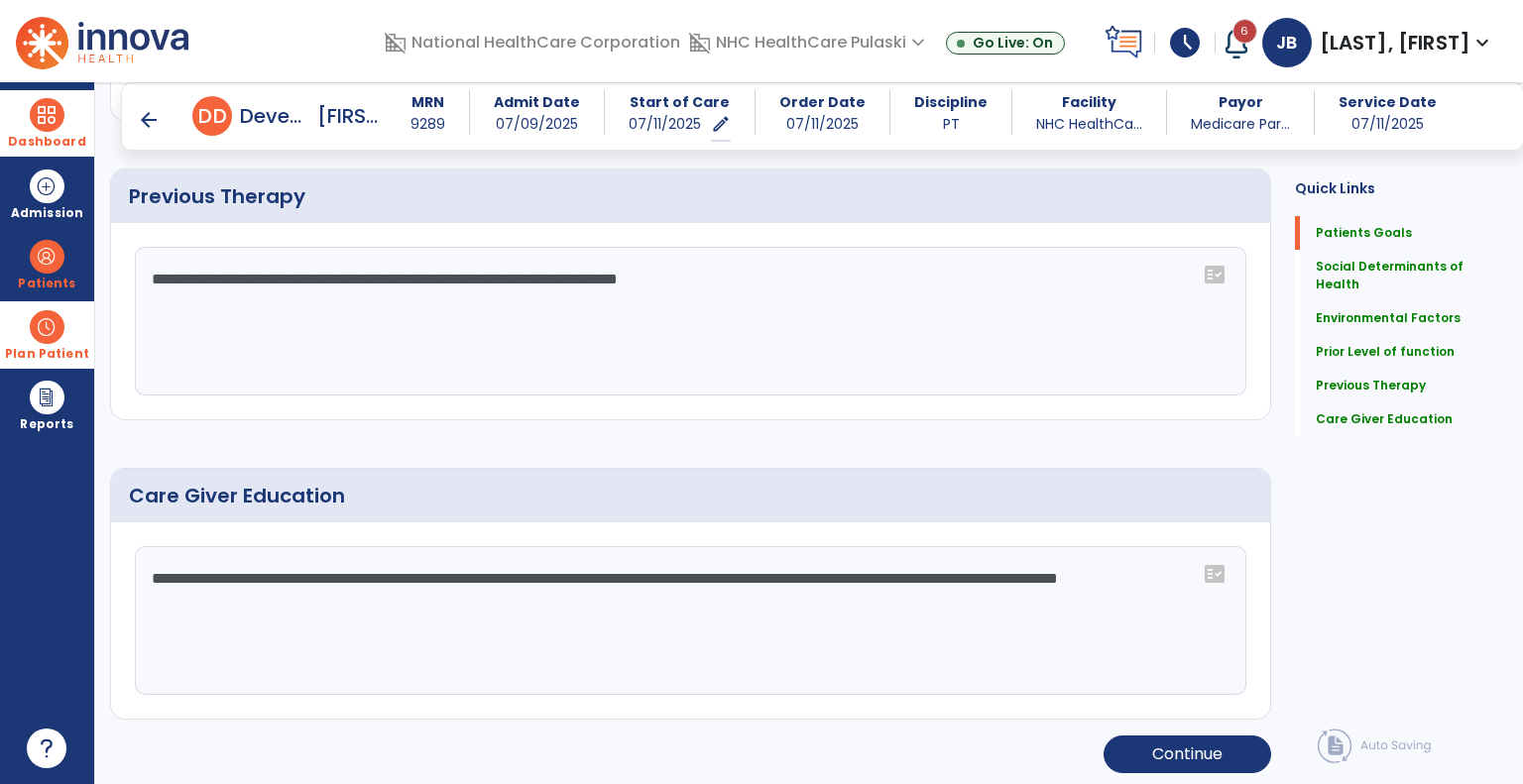 scroll, scrollTop: 0, scrollLeft: 0, axis: both 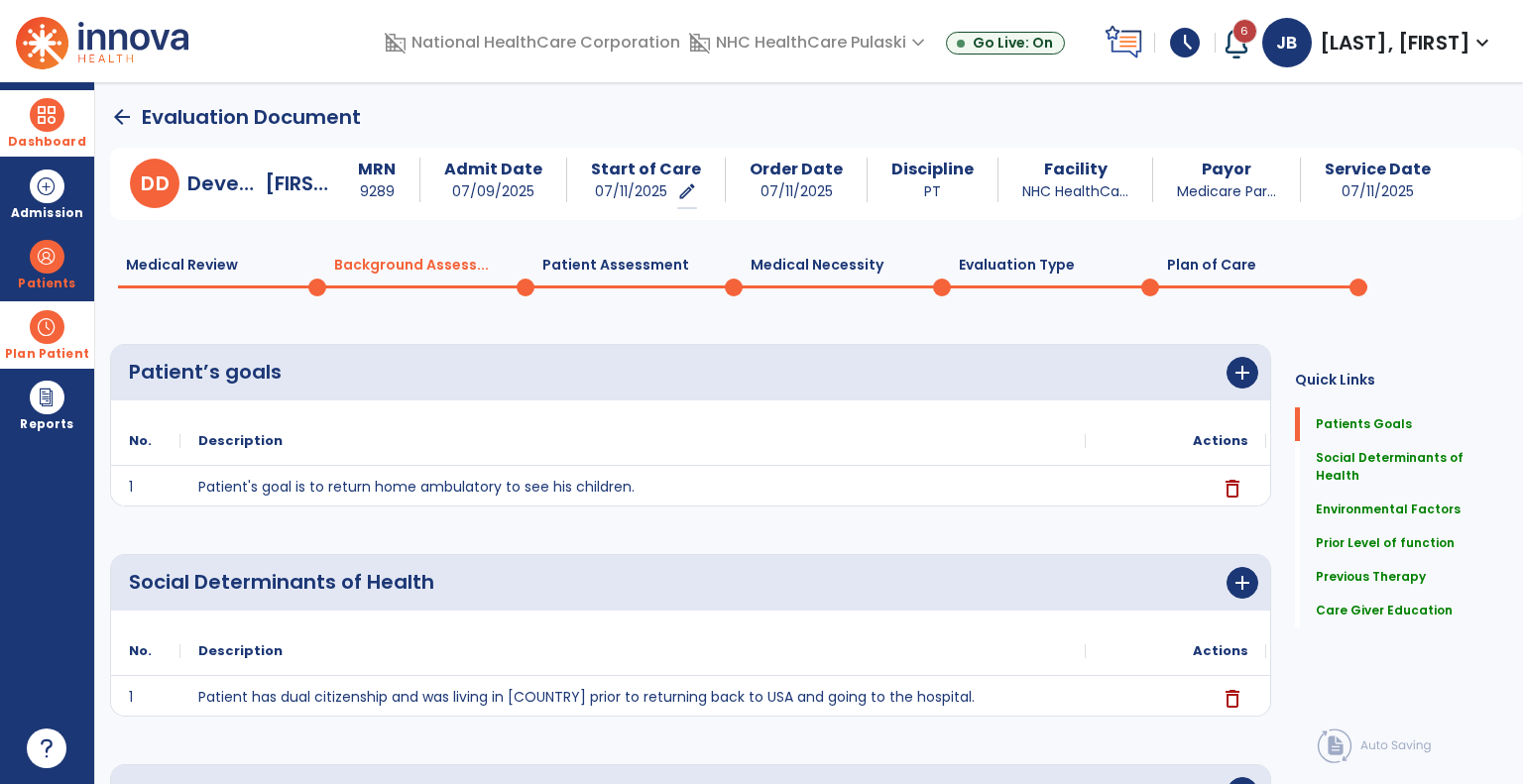 click on "Medical Review  0  Background Assess...  0  Patient Assessment  0  Medical Necessity  0  Evaluation Type  0  Plan of Care  0" 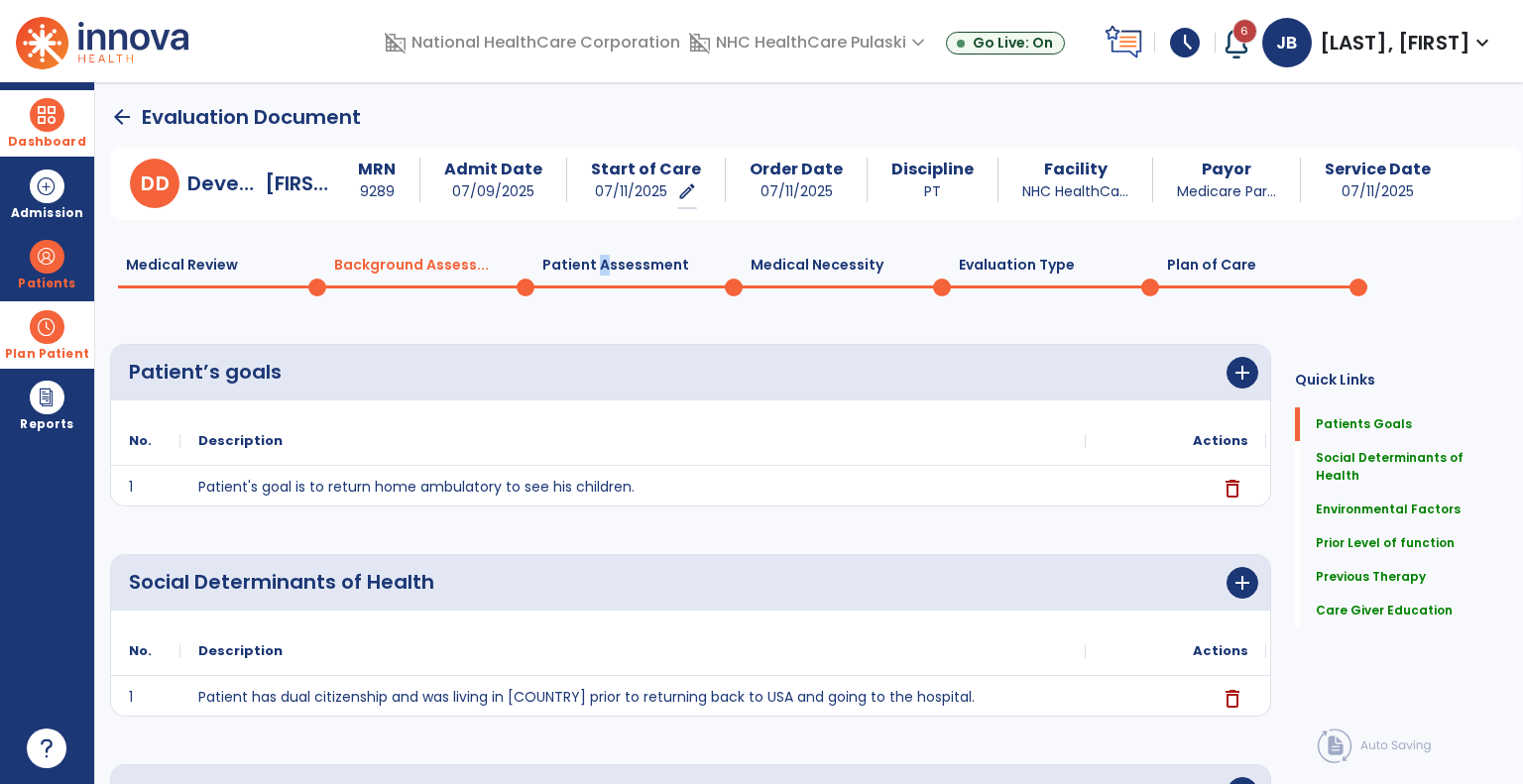 click on "Medical Review  0  Background Assess...  0  Patient Assessment  0  Medical Necessity  0  Evaluation Type  0  Plan of Care  0" 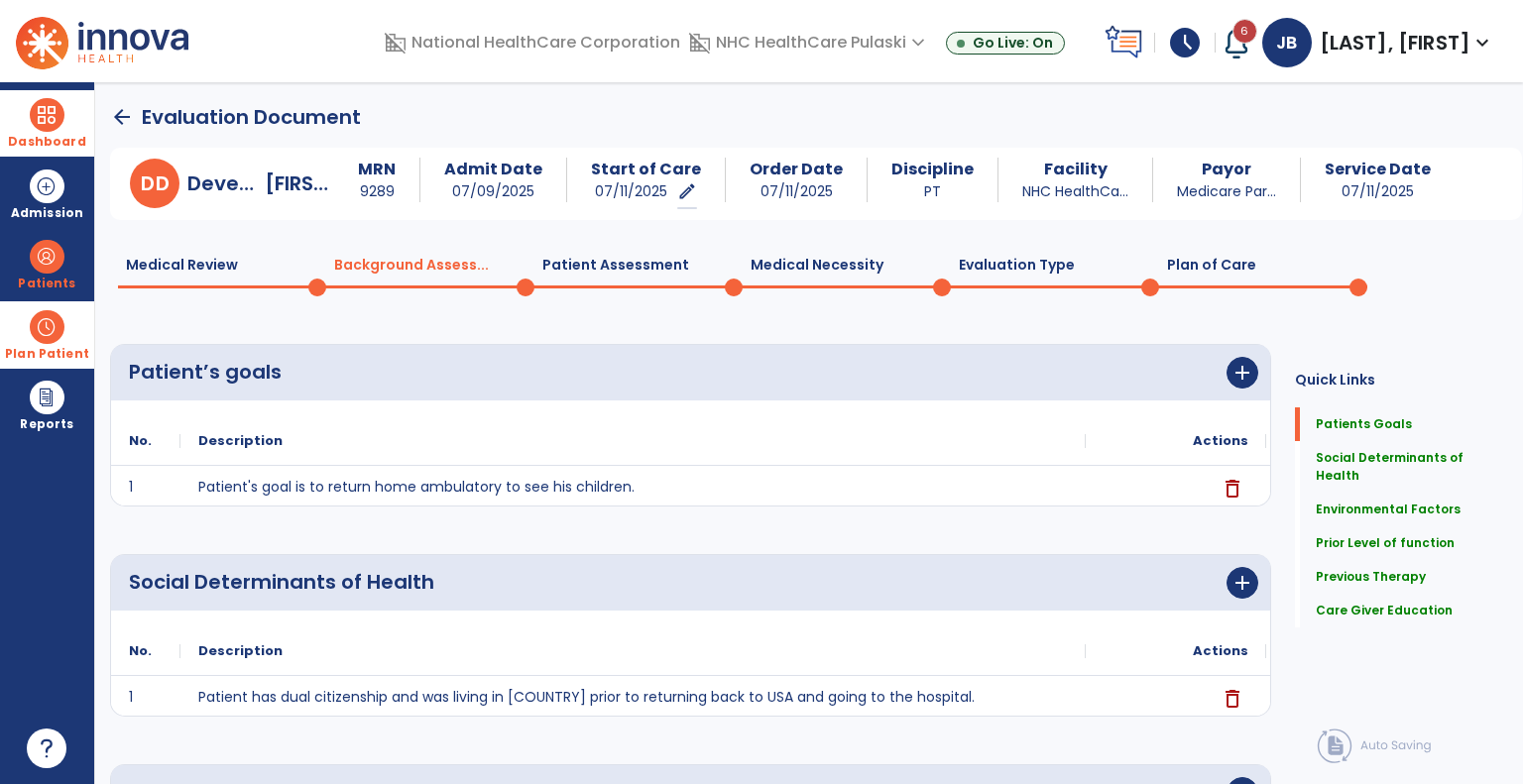click on "Patient Assessment  0" 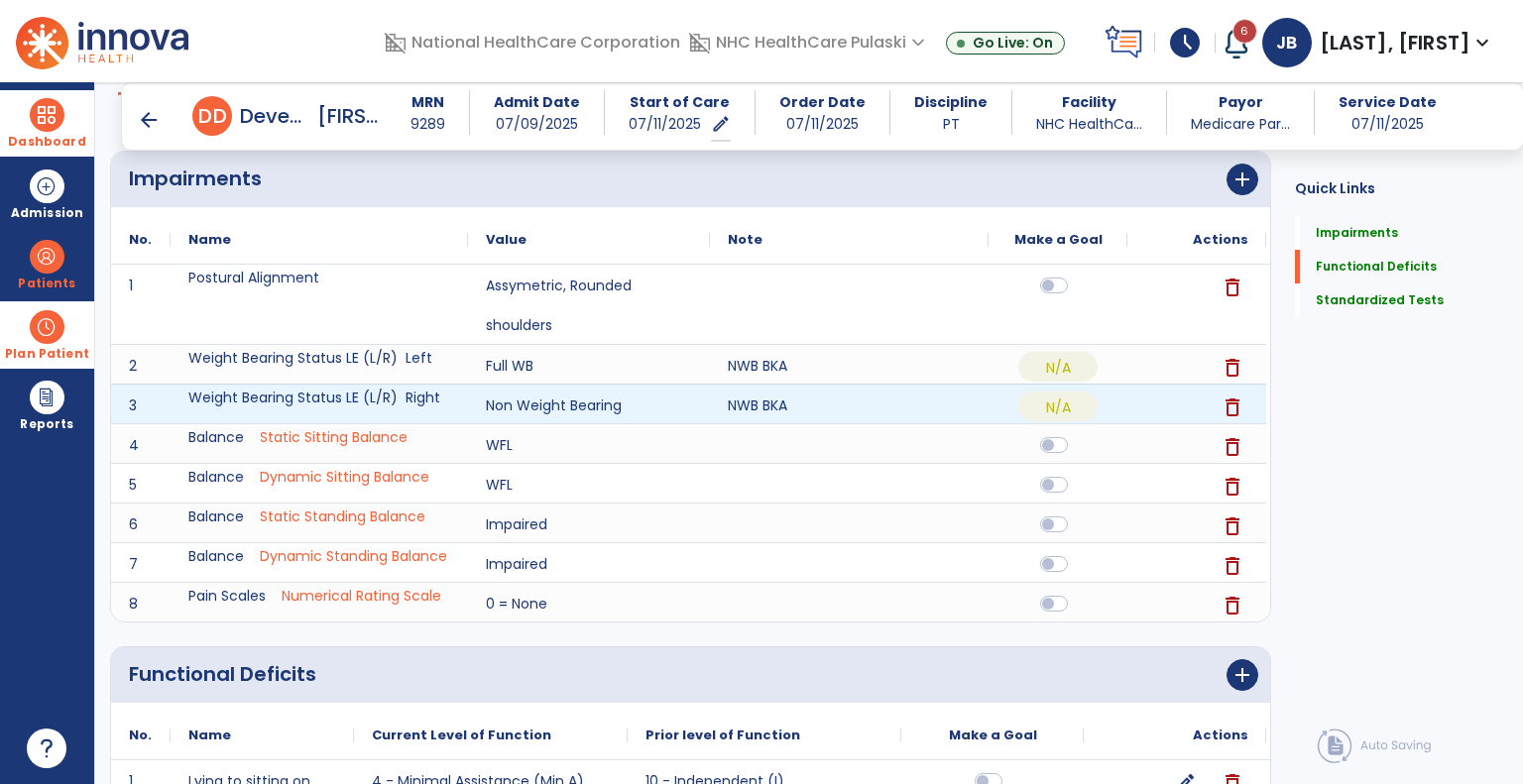 scroll, scrollTop: 174, scrollLeft: 0, axis: vertical 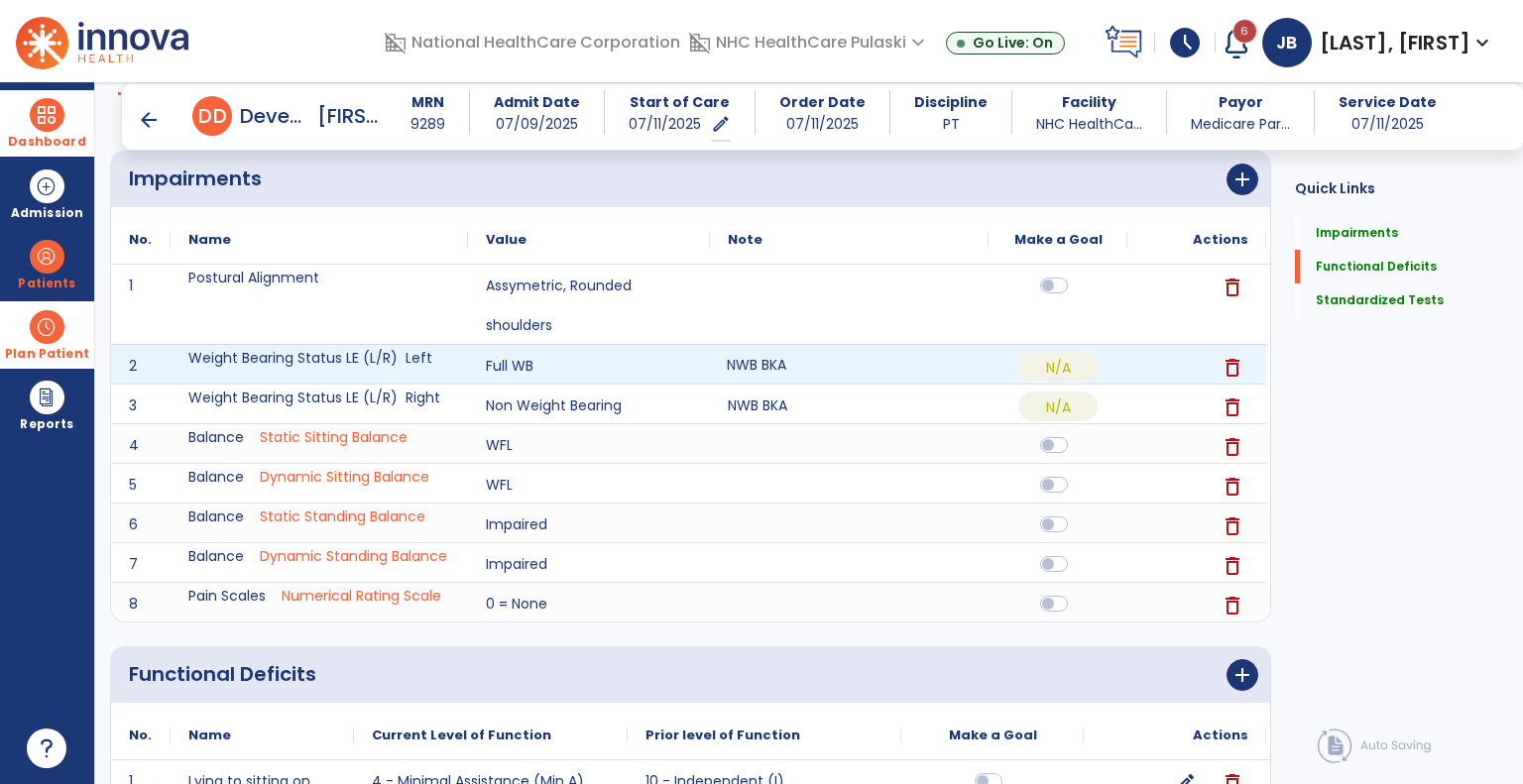 click on "NWB BKA" 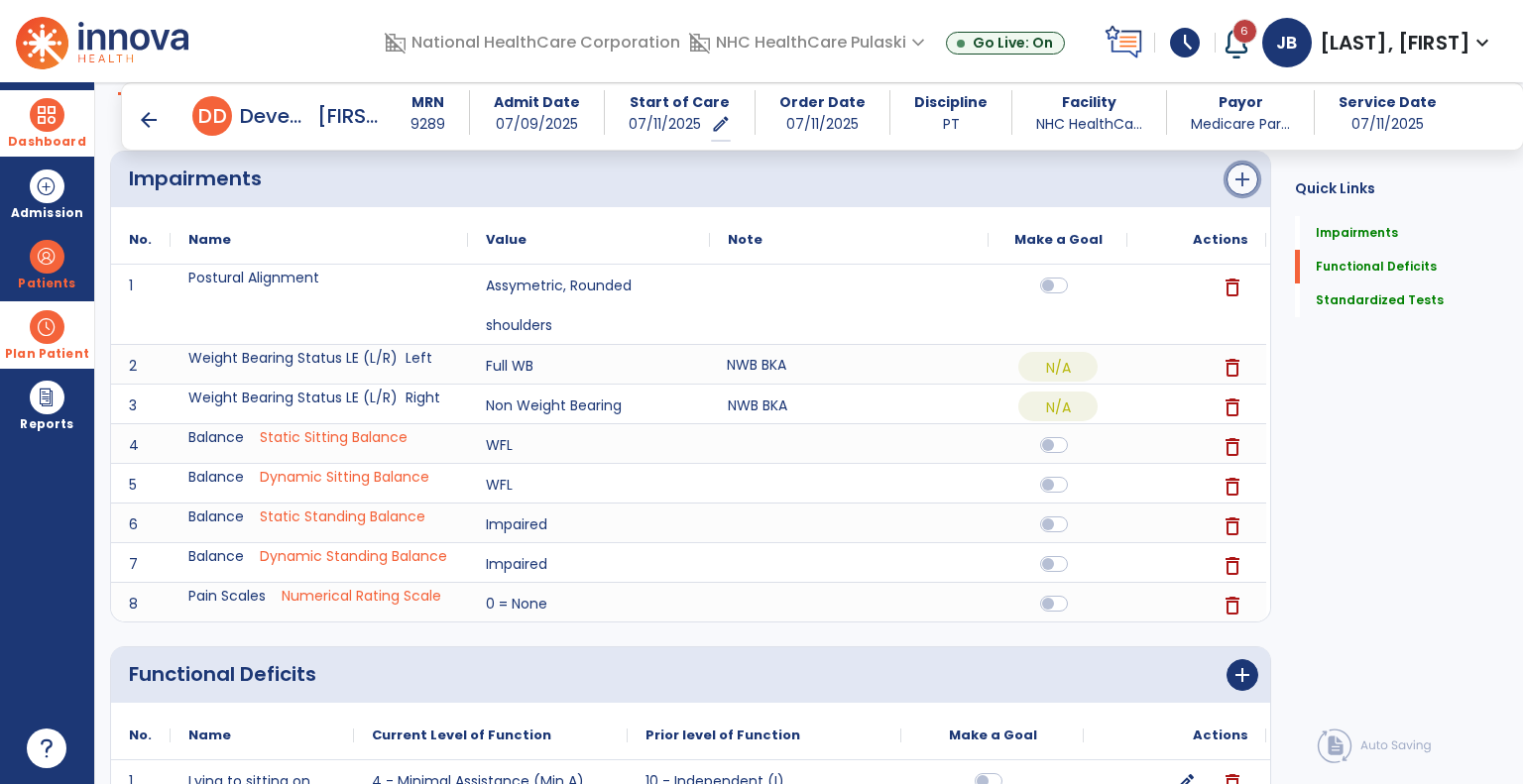 click on "add" 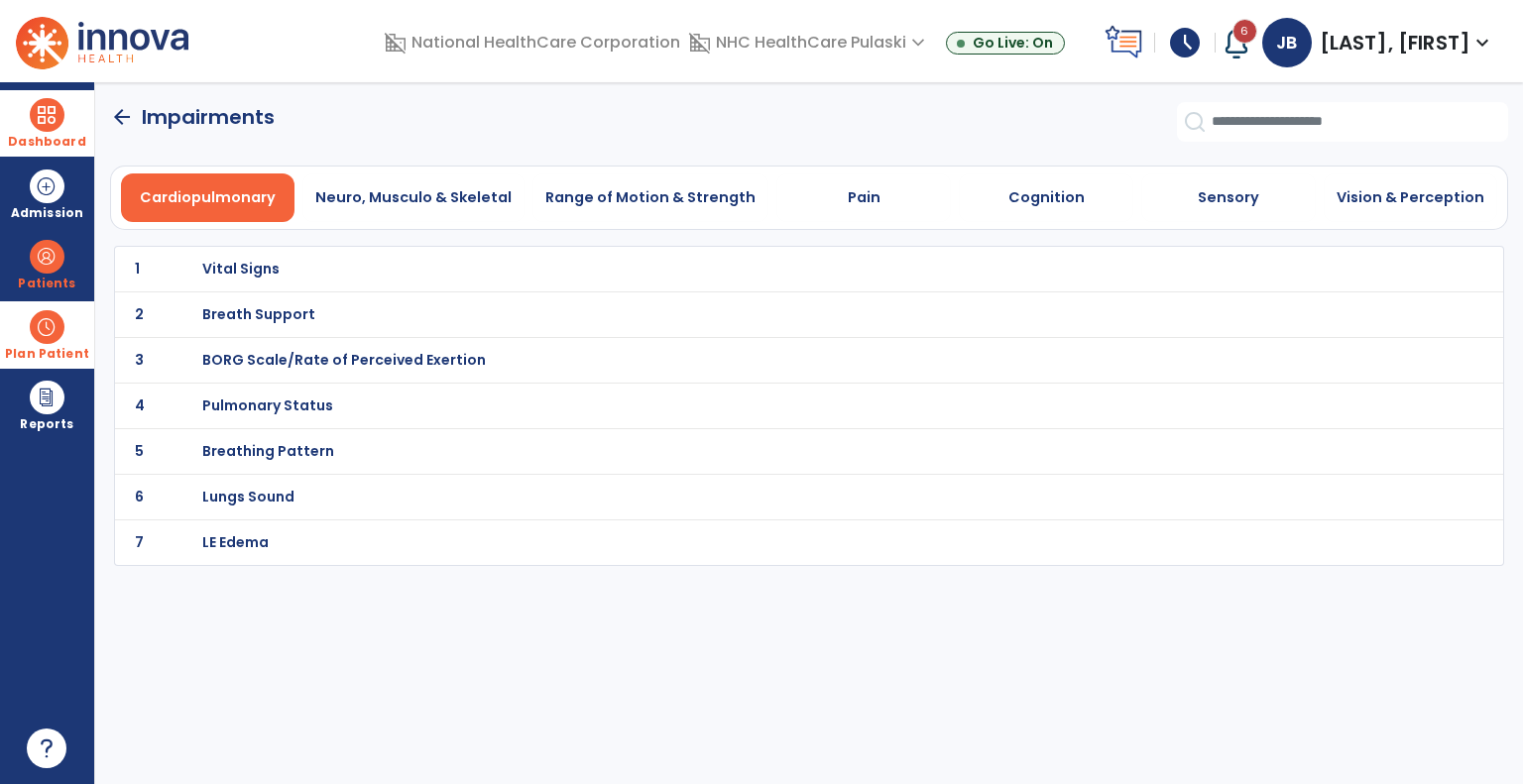 scroll, scrollTop: 0, scrollLeft: 0, axis: both 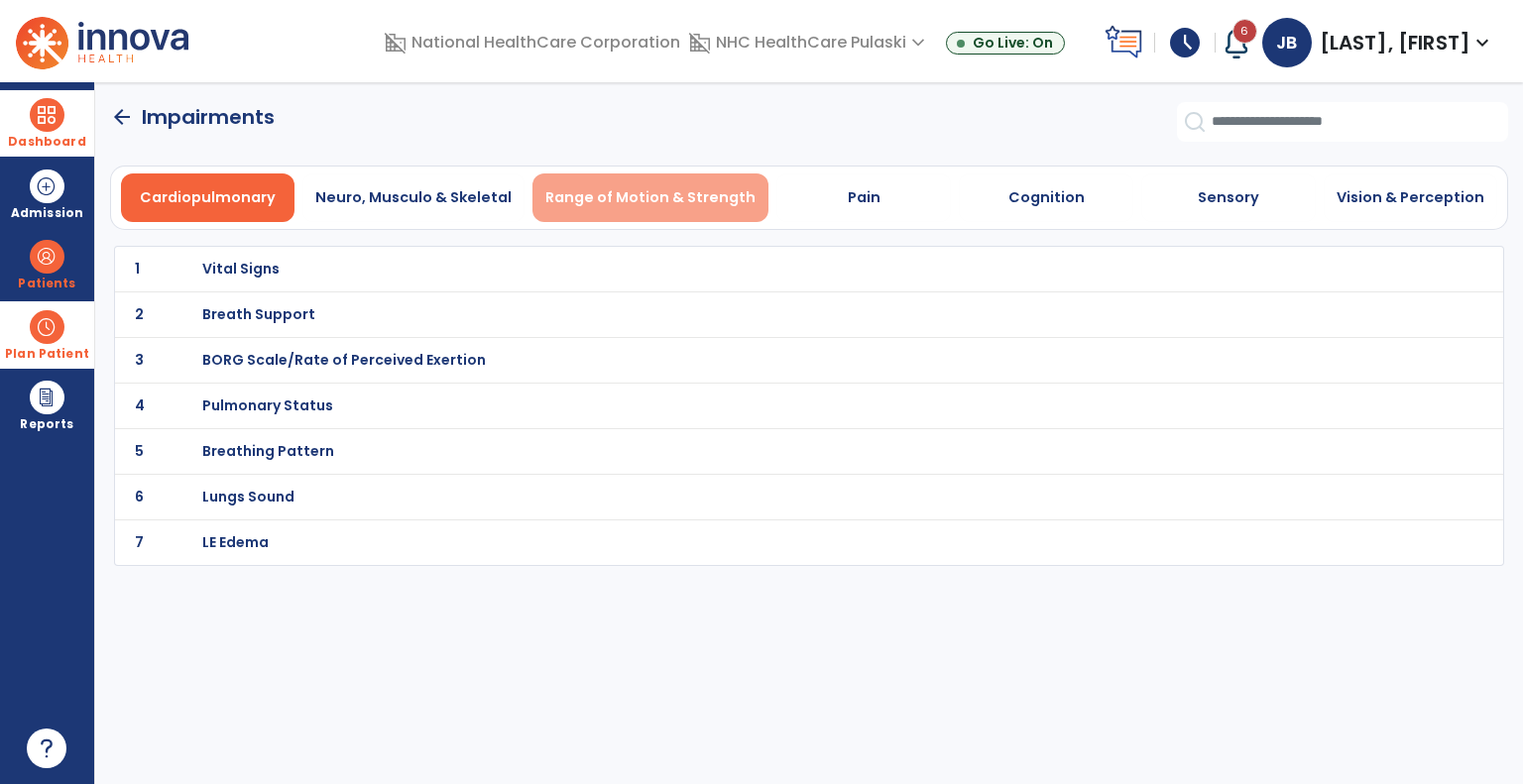 click on "Range of Motion & Strength" at bounding box center (650, 197) 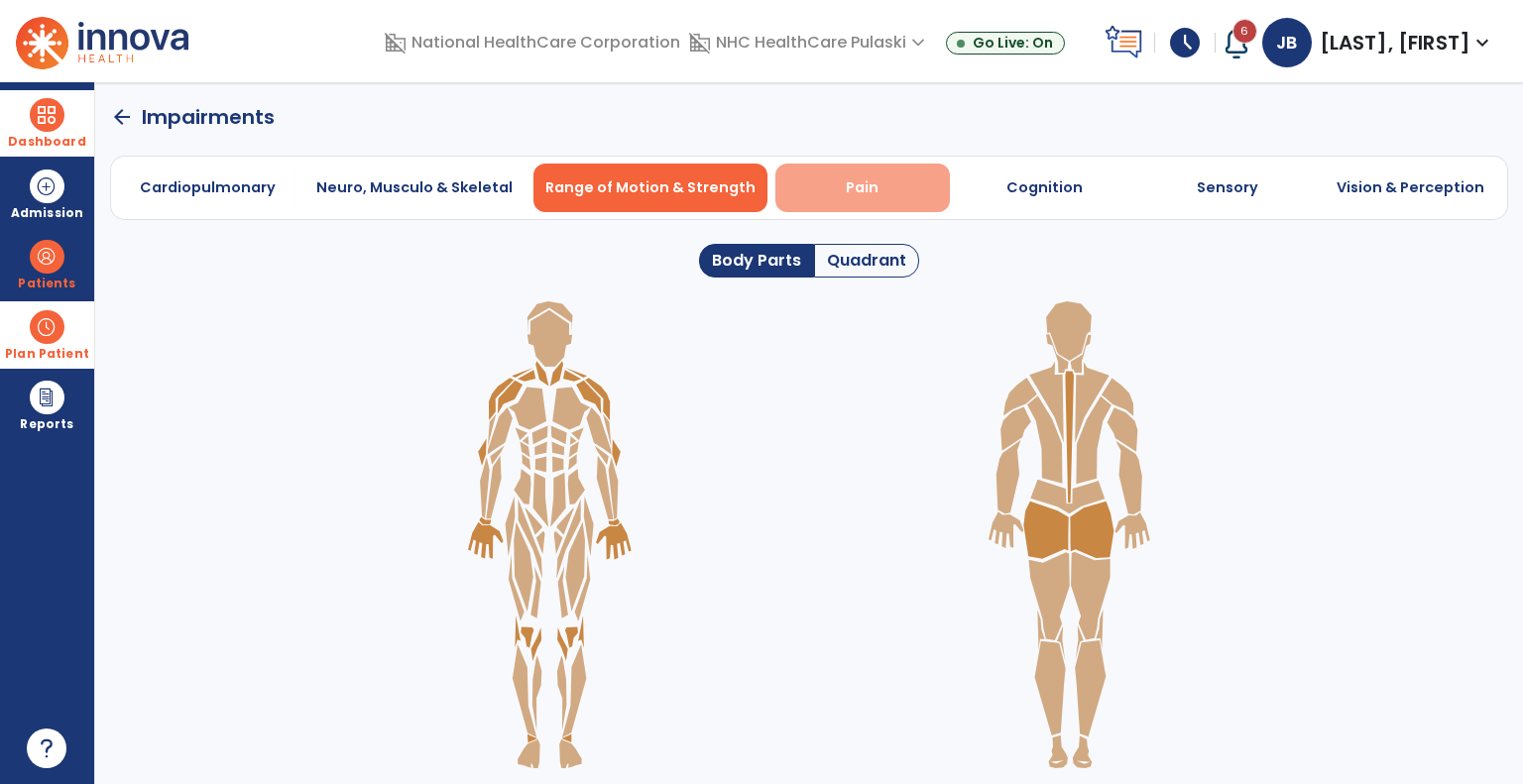 click on "Pain" at bounding box center [863, 187] 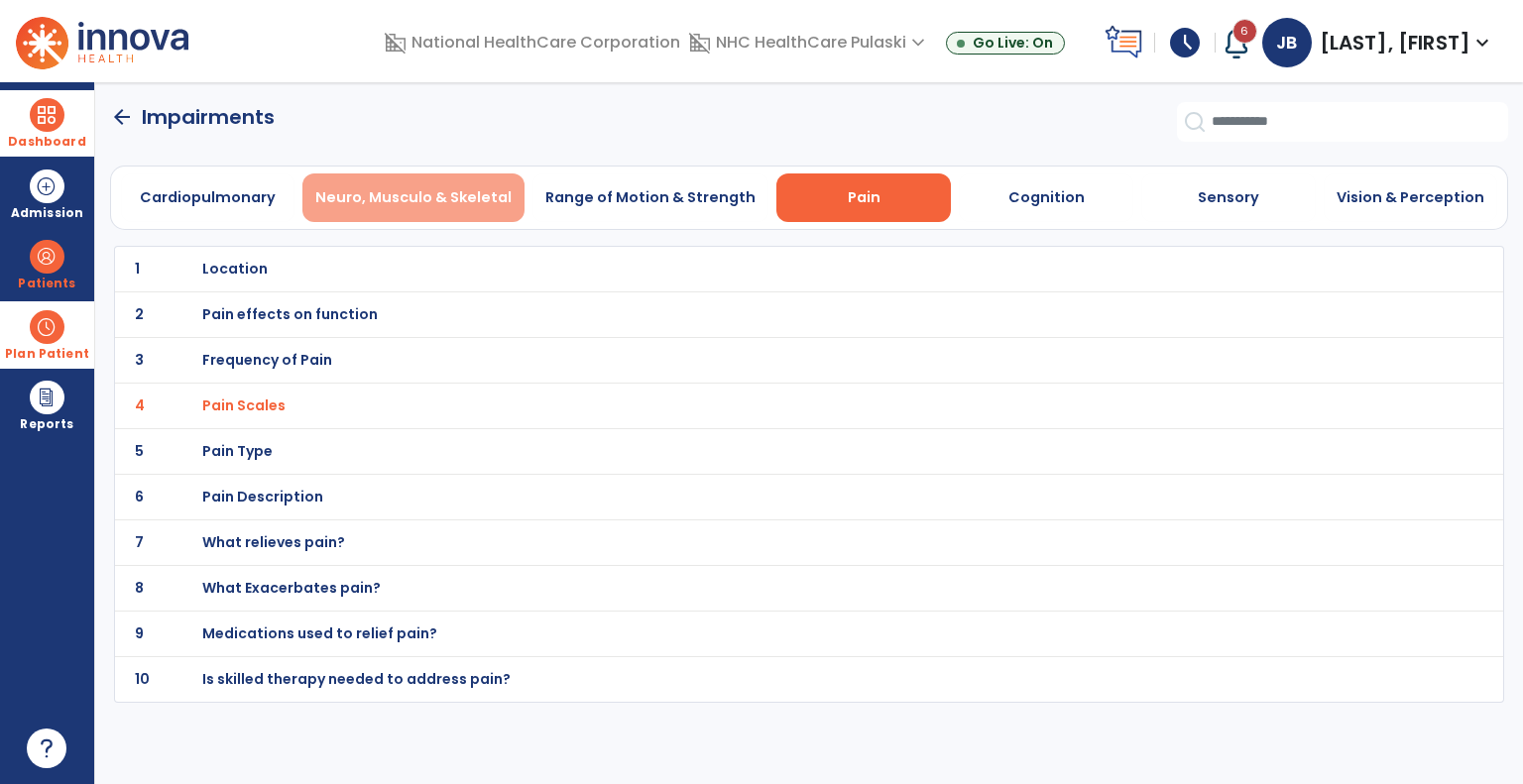 click on "Neuro, Musculo & Skeletal" at bounding box center [413, 197] 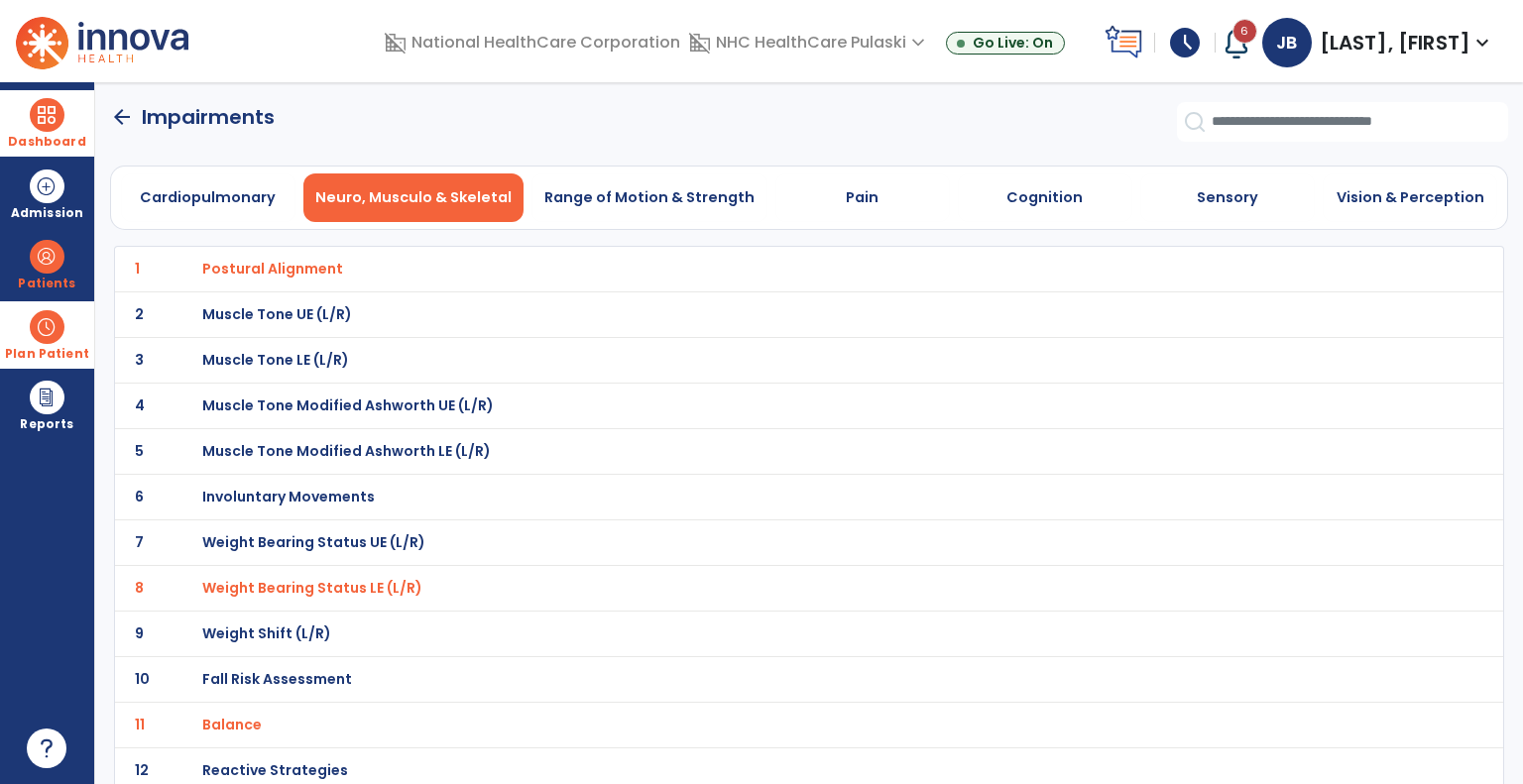 click on "Weight Bearing Status LE (L/R)" at bounding box center (273, 269) 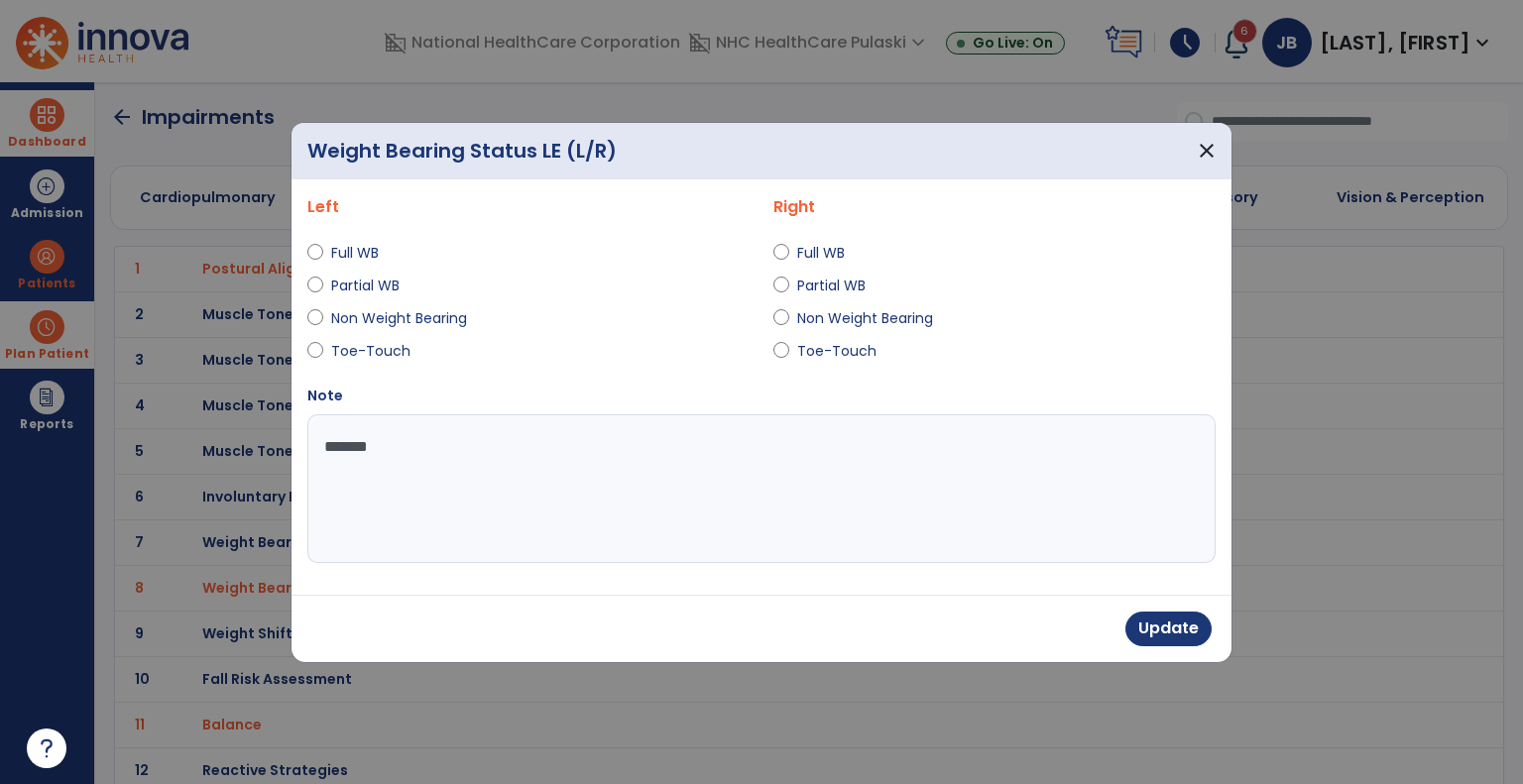 click on "*******" at bounding box center (762, 489) 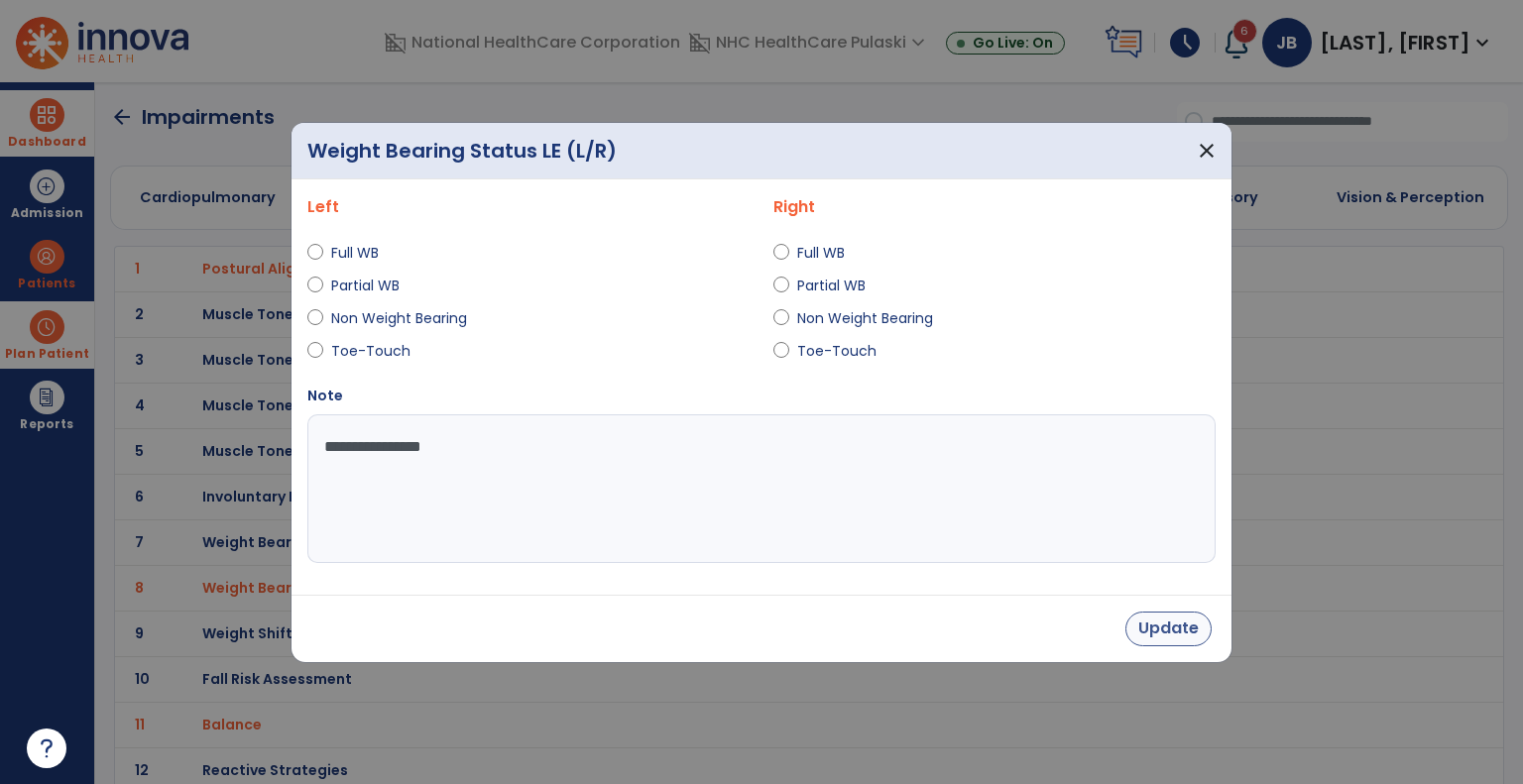type on "**********" 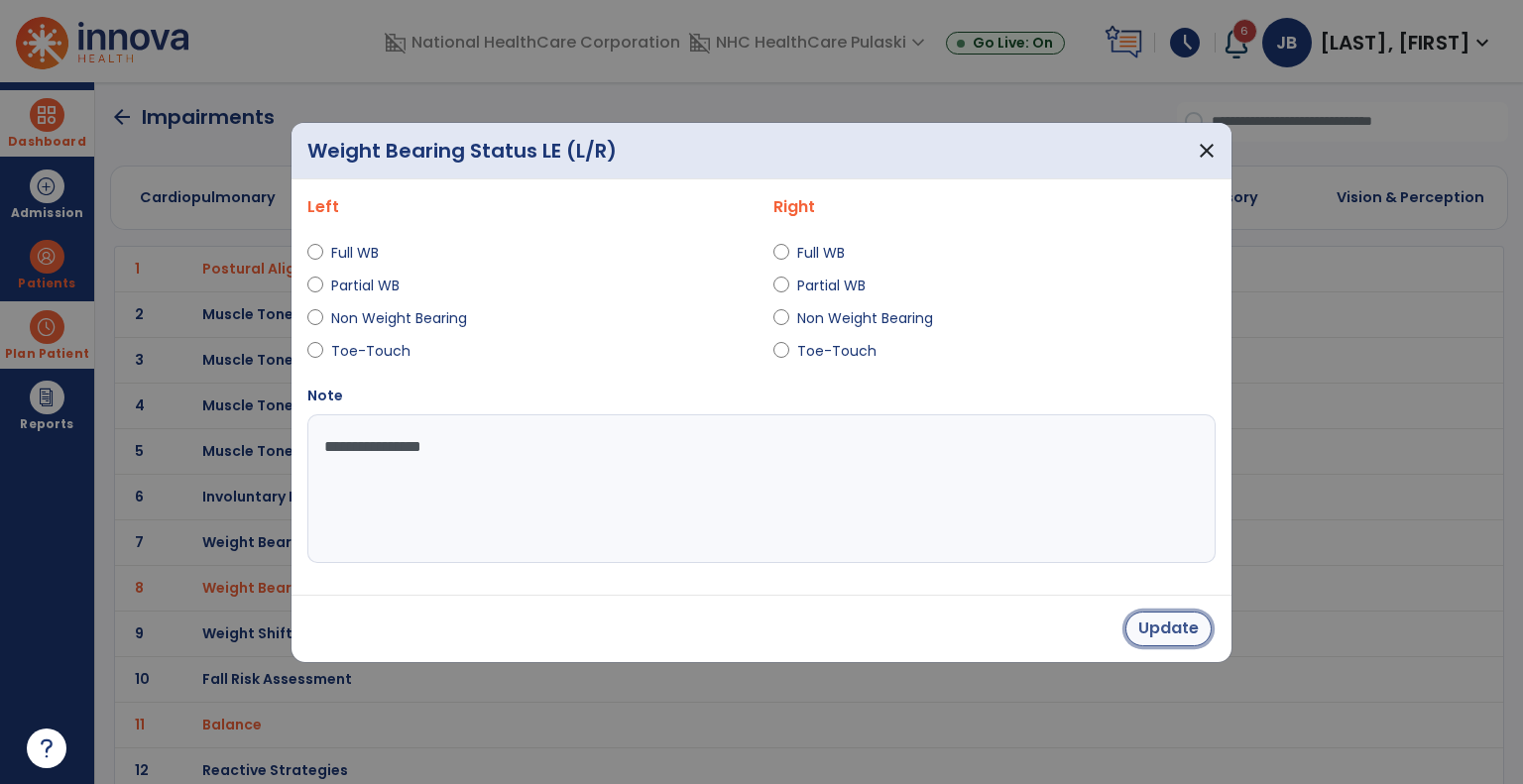 click on "Update" at bounding box center (1168, 628) 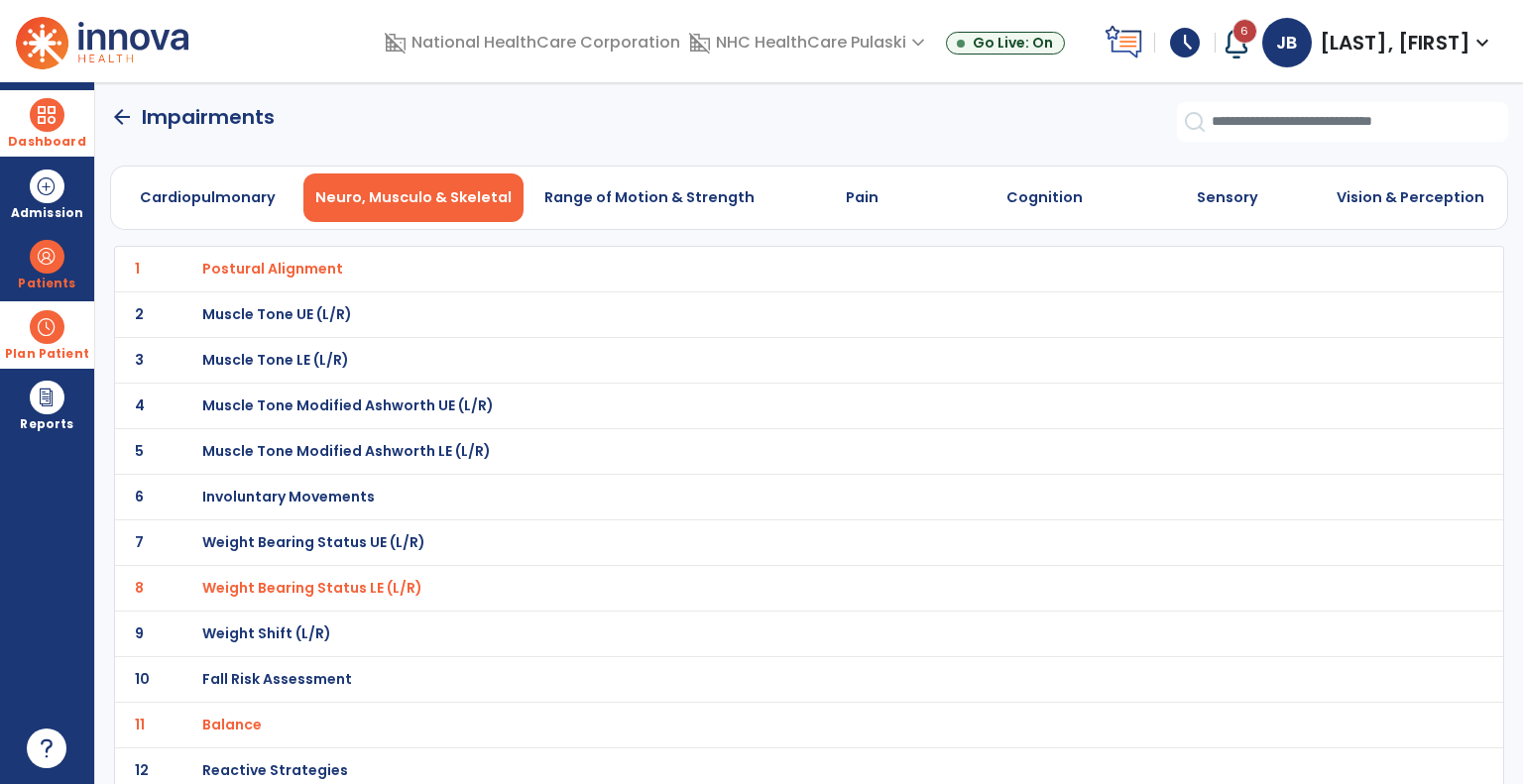 click on "arrow_back" 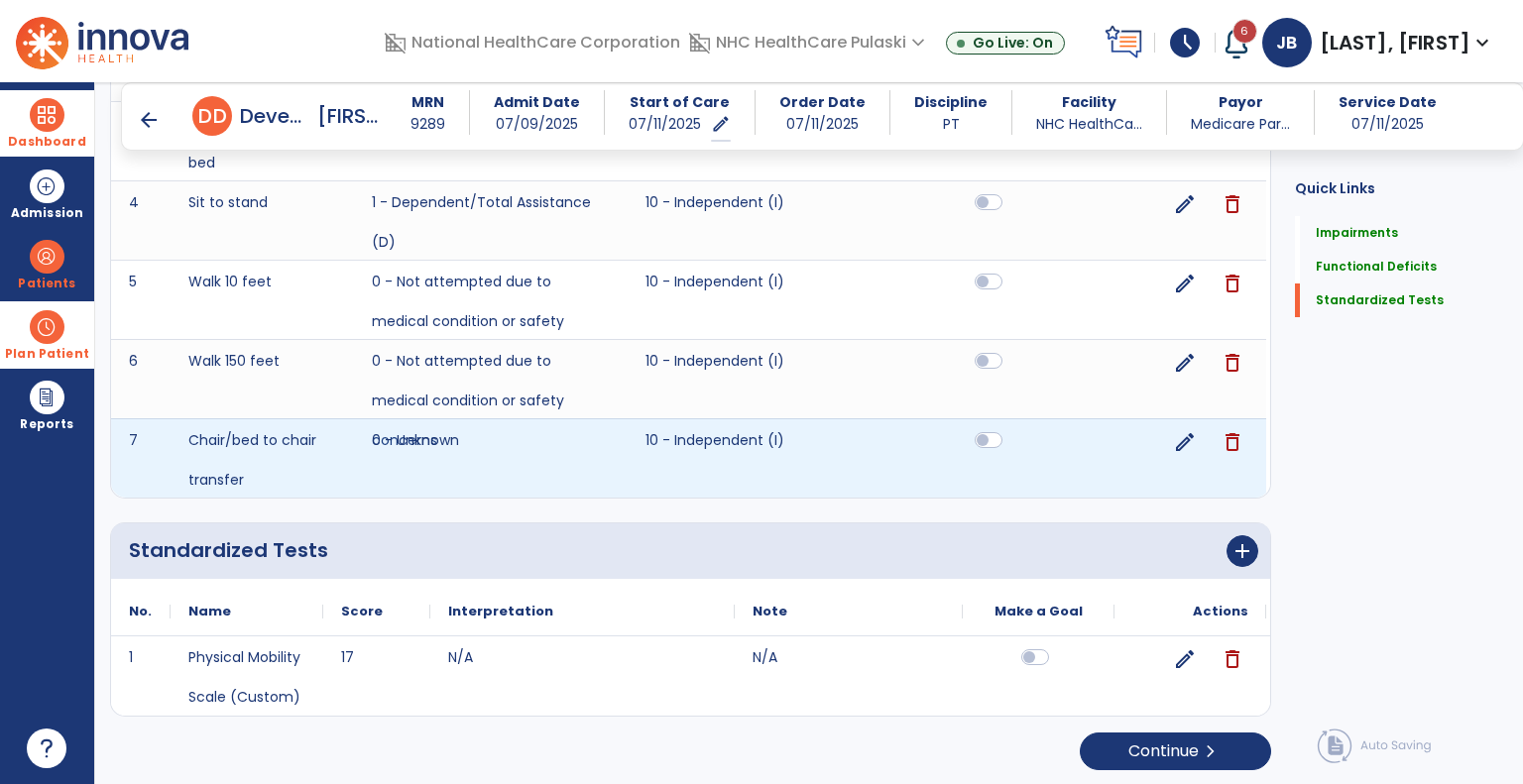 scroll, scrollTop: 0, scrollLeft: 0, axis: both 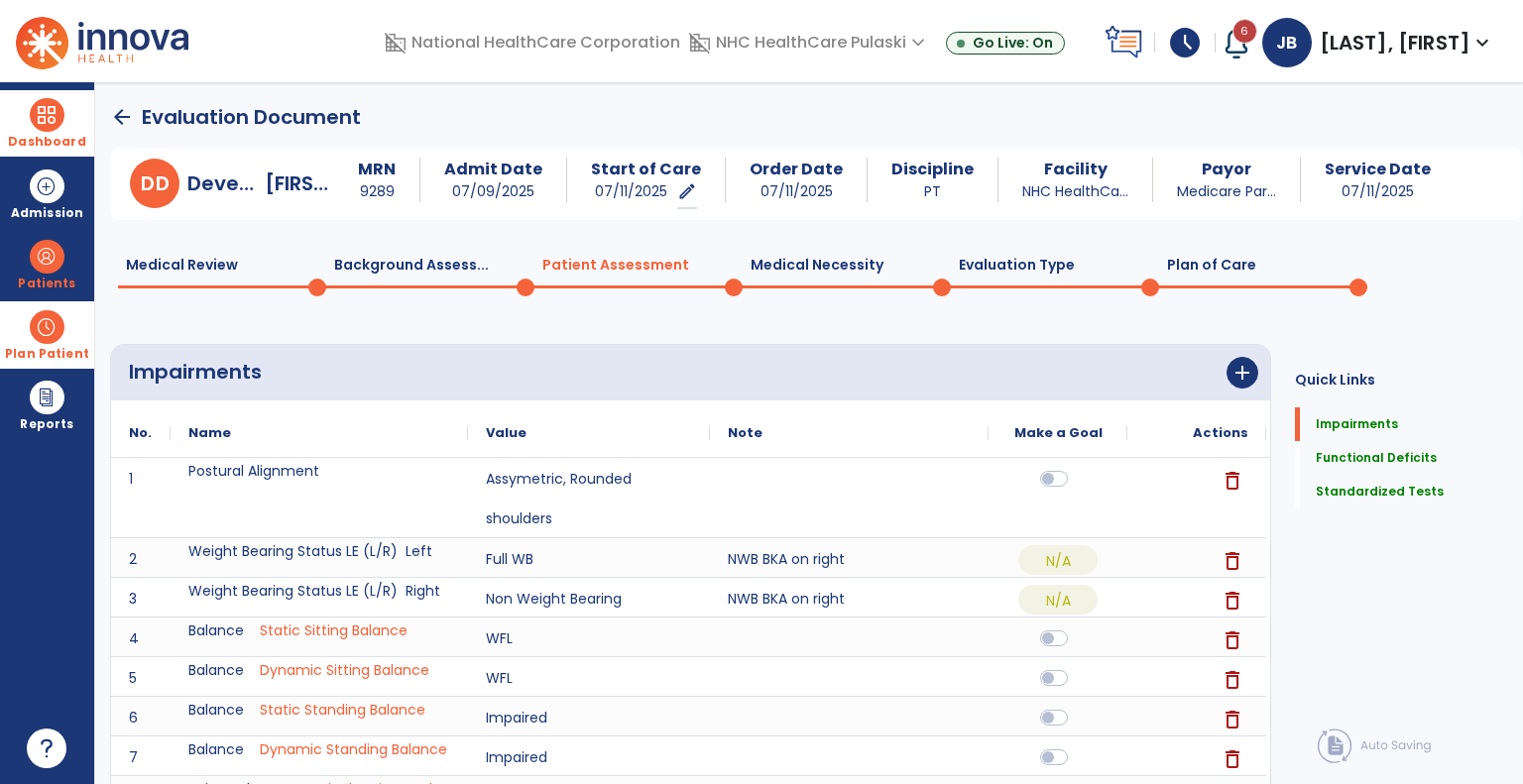 click on "Medical Necessity  0" 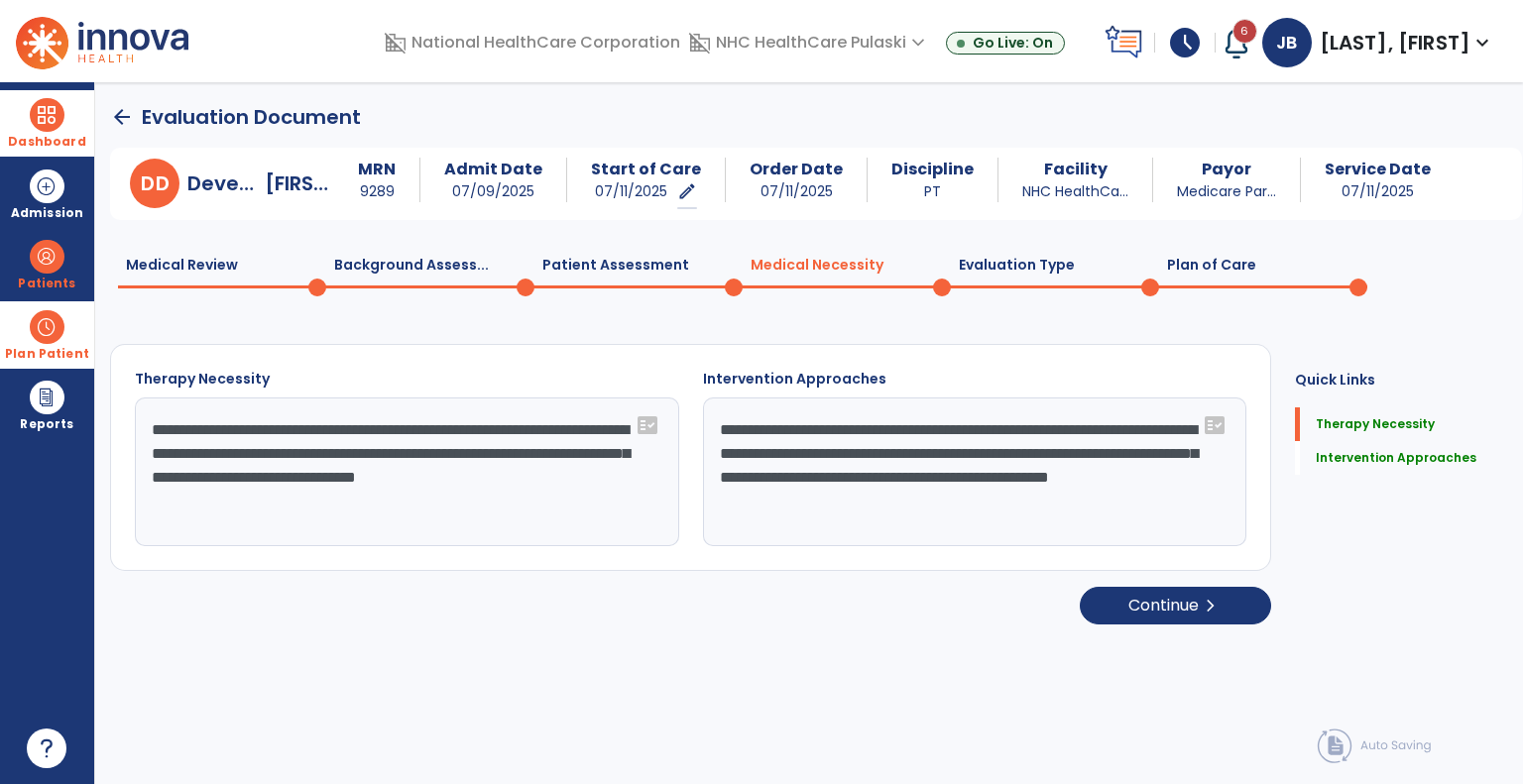 click on "Evaluation Type  0" 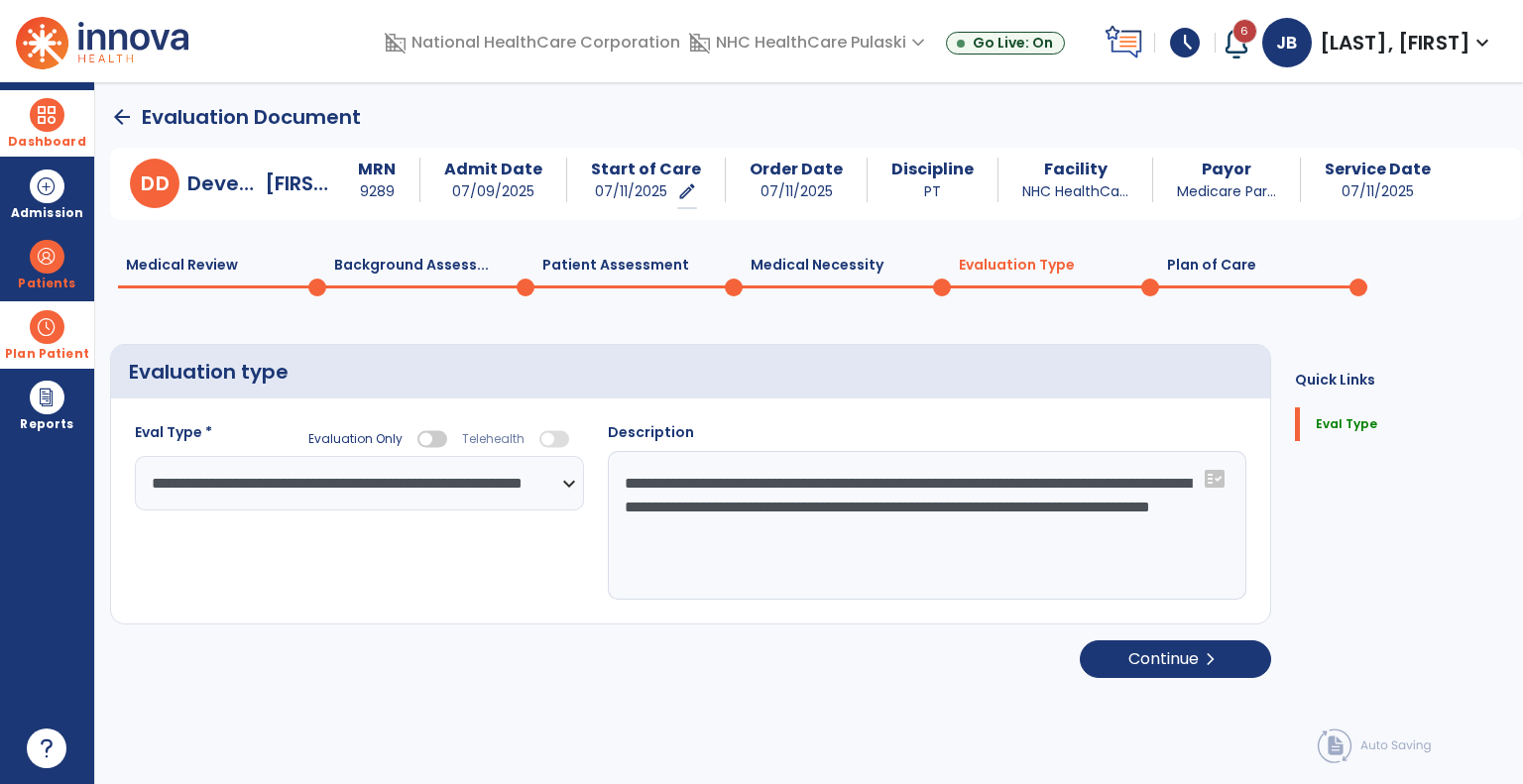 click on "Plan of Care  0" 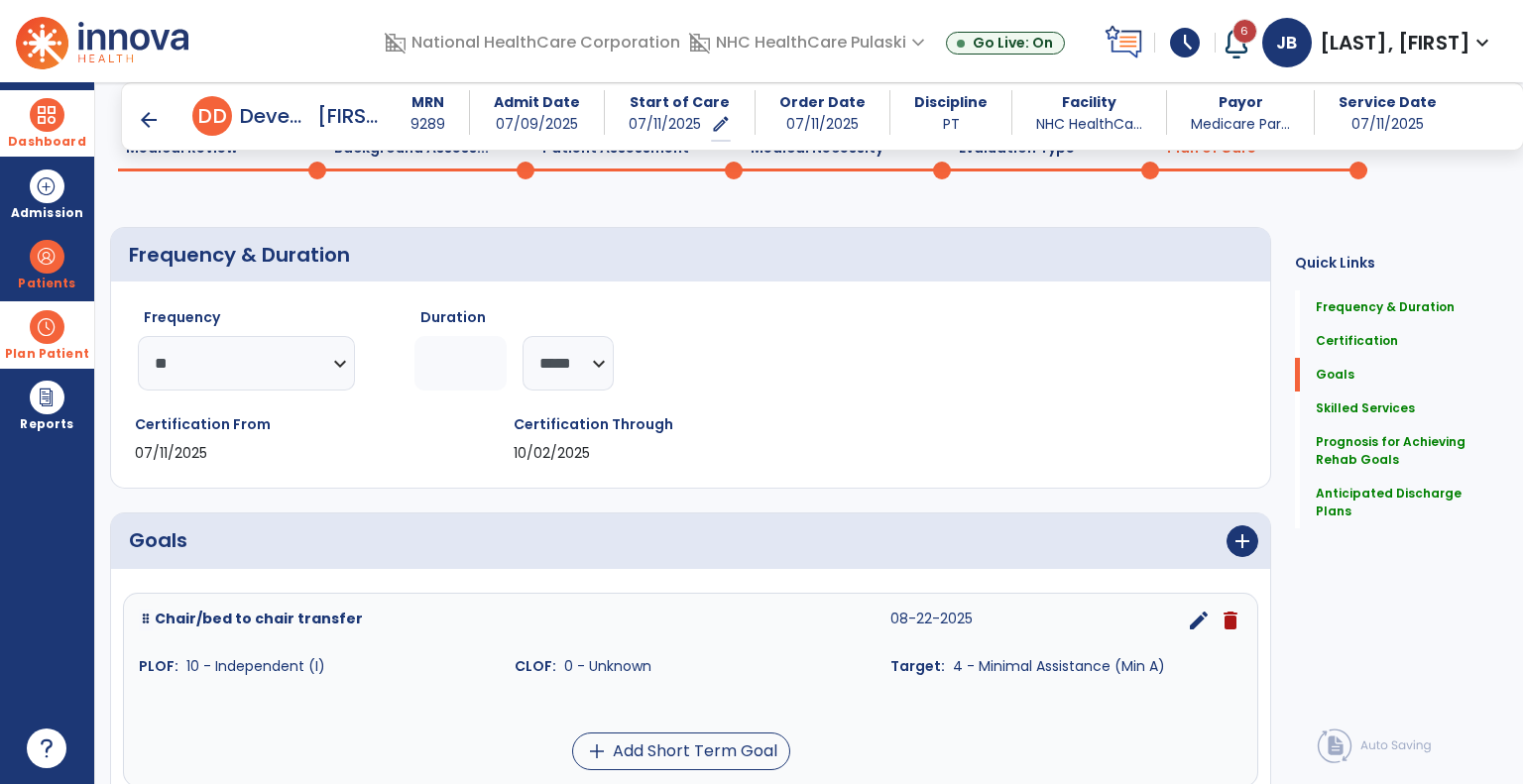 scroll, scrollTop: 0, scrollLeft: 0, axis: both 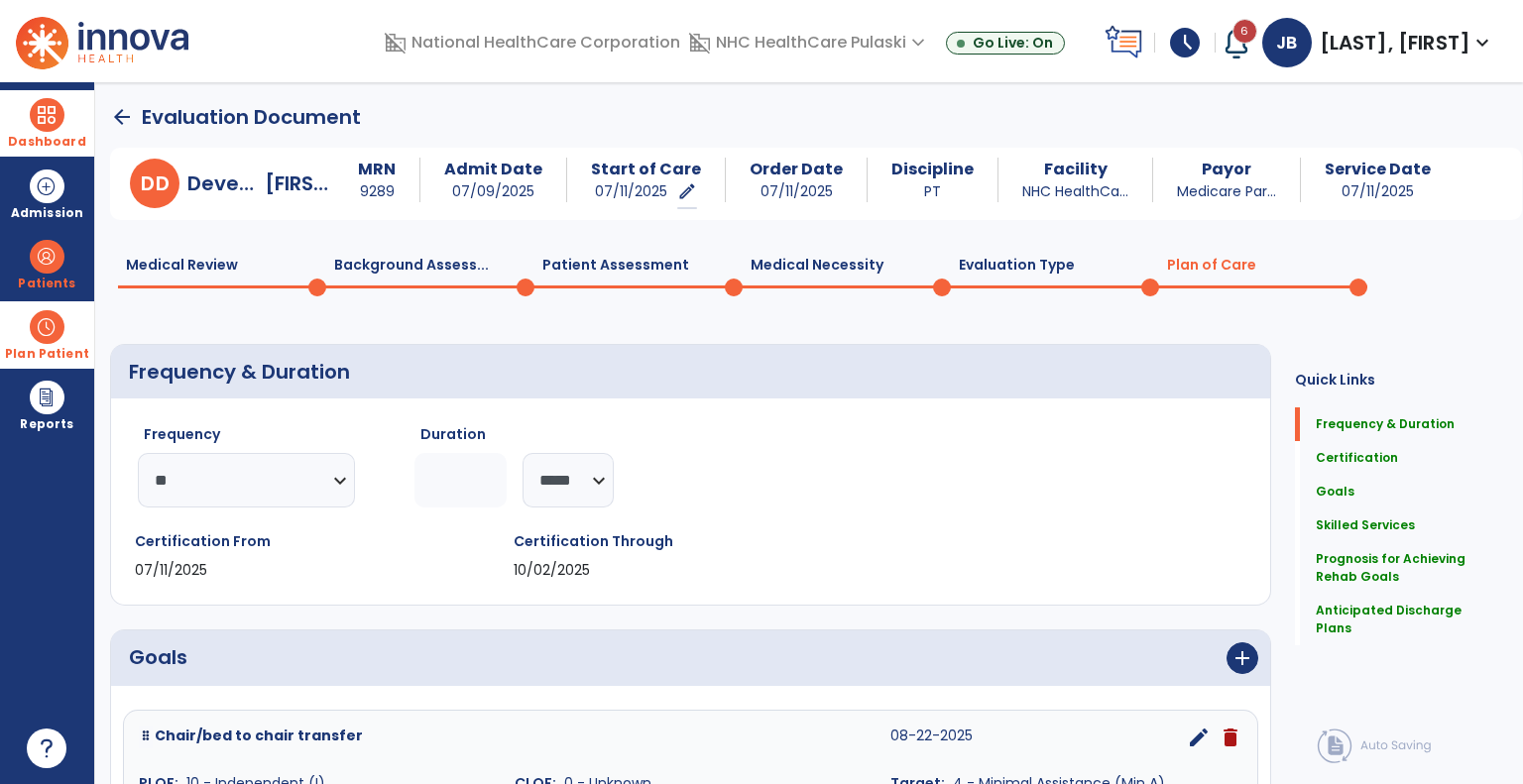 click on "arrow_back" 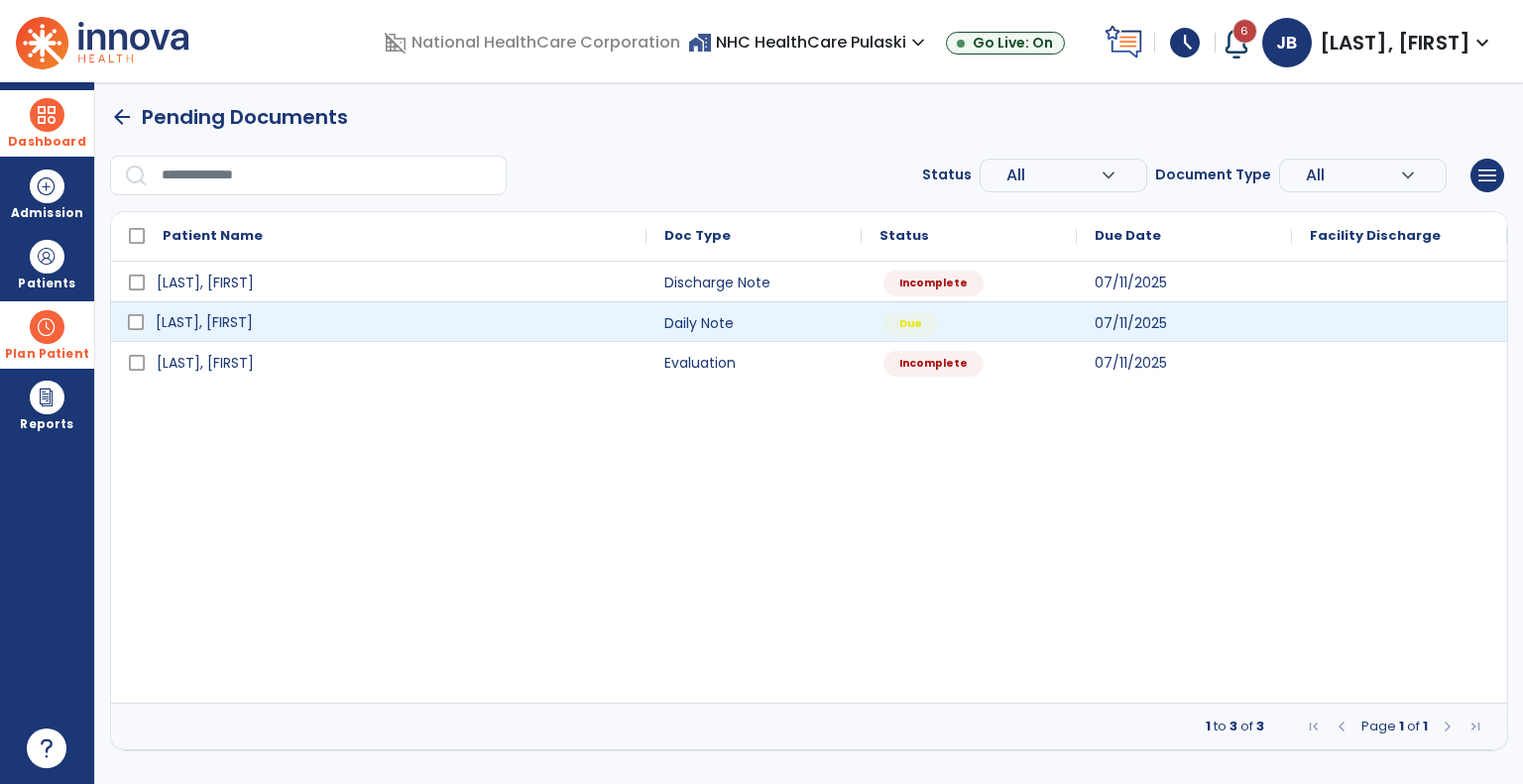 click on "[LAST], [FIRST]" at bounding box center (204, 322) 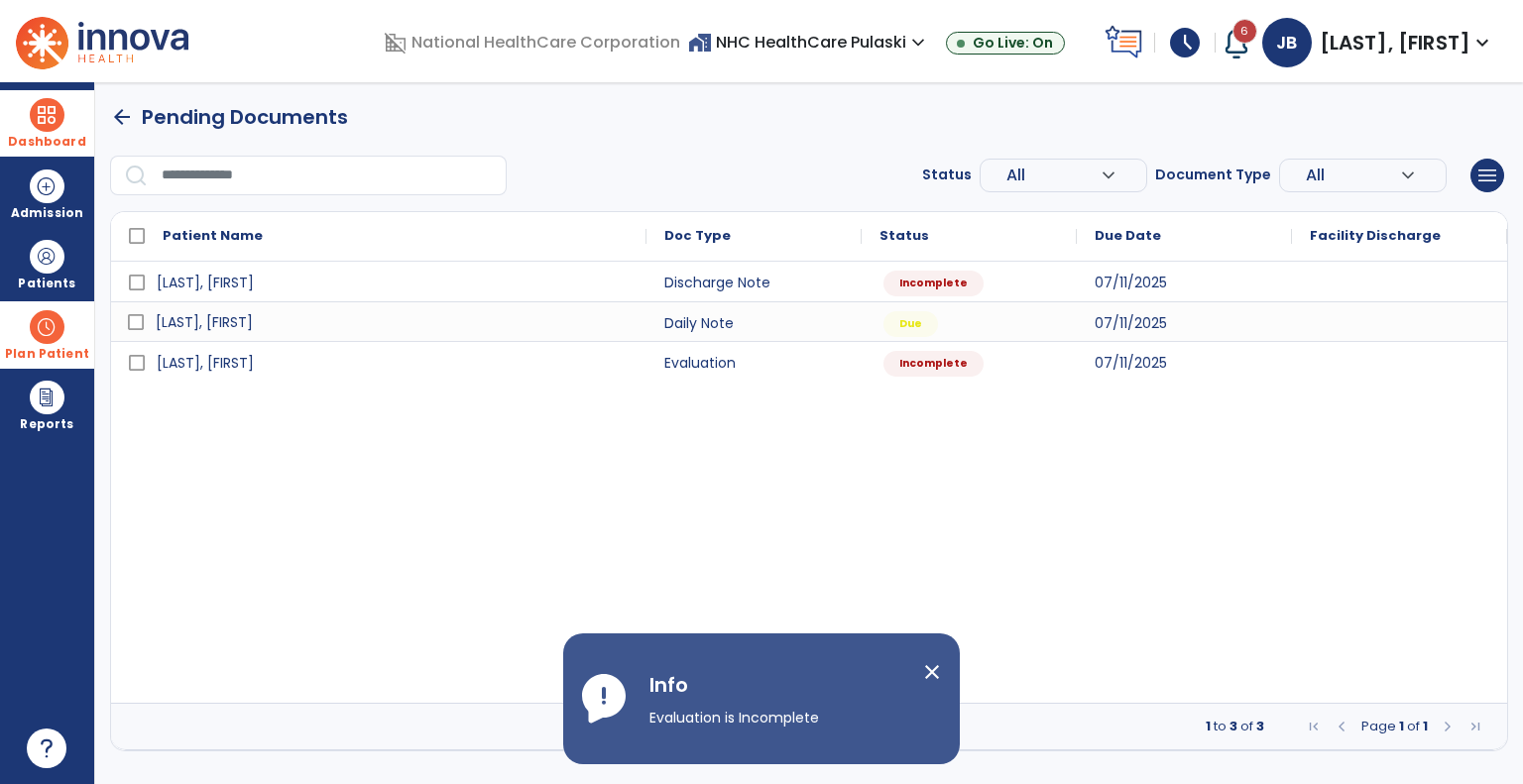 click on "close" at bounding box center [932, 672] 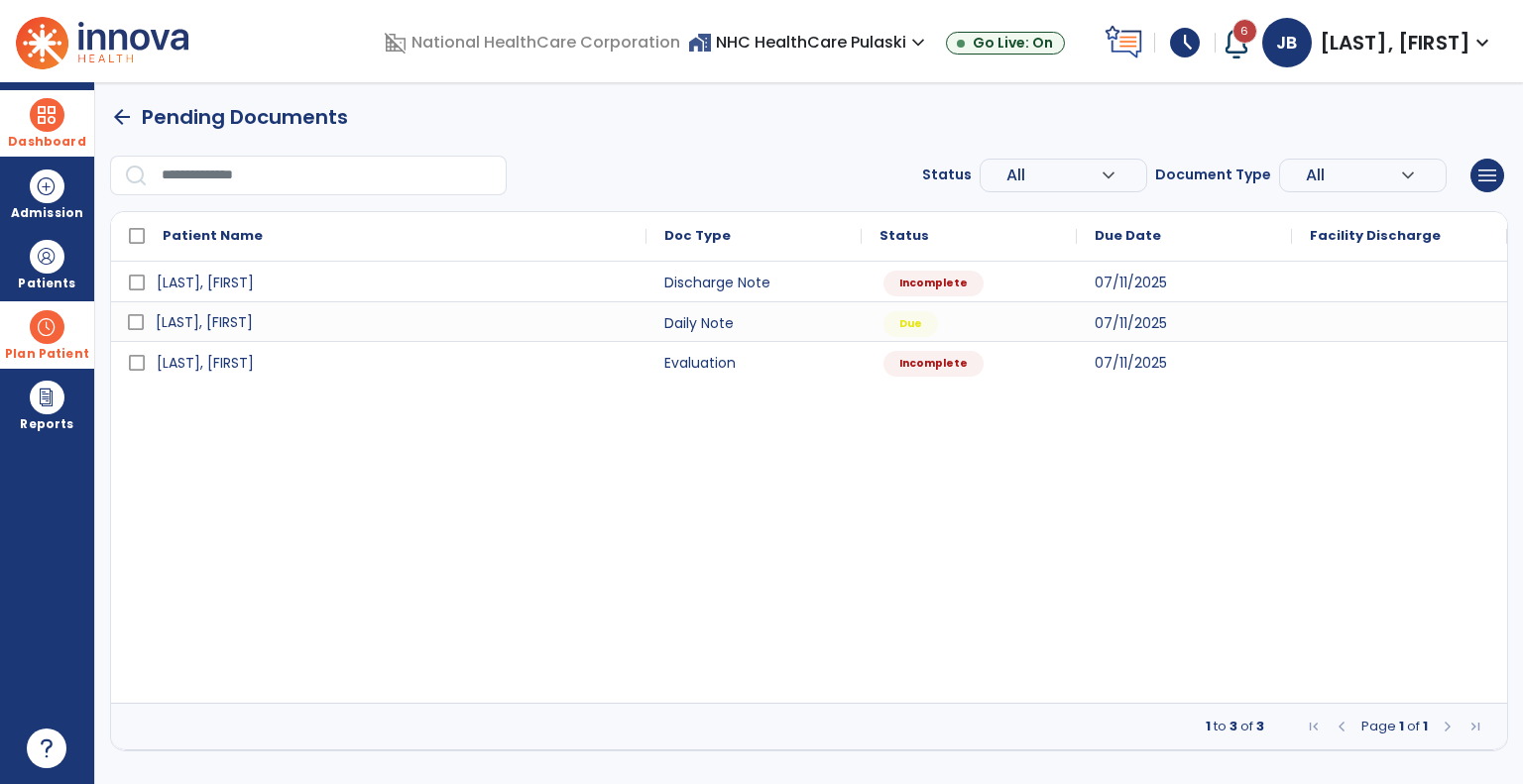 click on "[LAST], [FIRST] Discharge Note Incomplete 07/11/2025
[LAST], [FIRST] Daily Note Due 07/11/2025
[LAST], [FIRST] Evaluation Incomplete 07/11/2025" at bounding box center [809, 482] 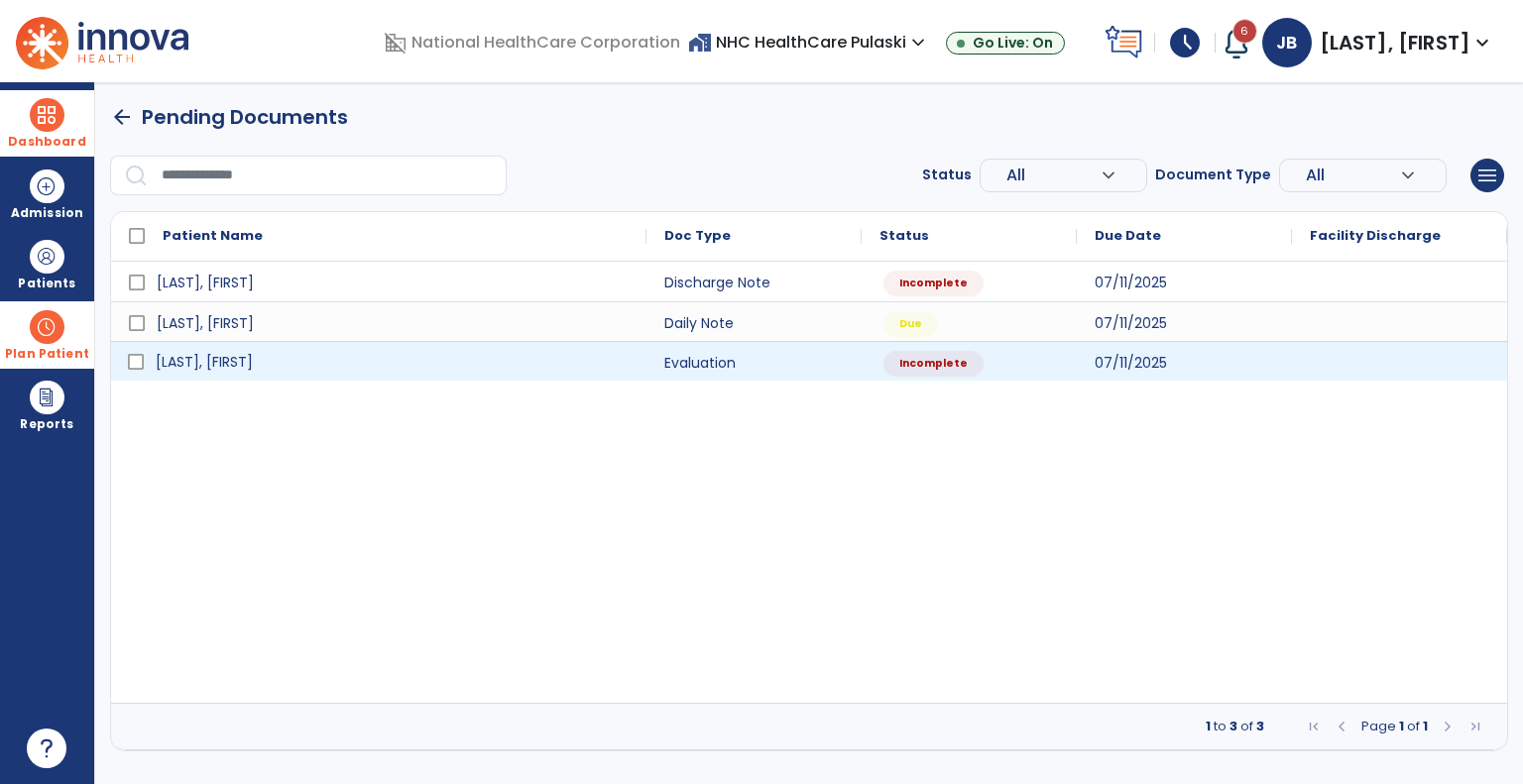 click on "[LAST], [FIRST]" at bounding box center (393, 362) 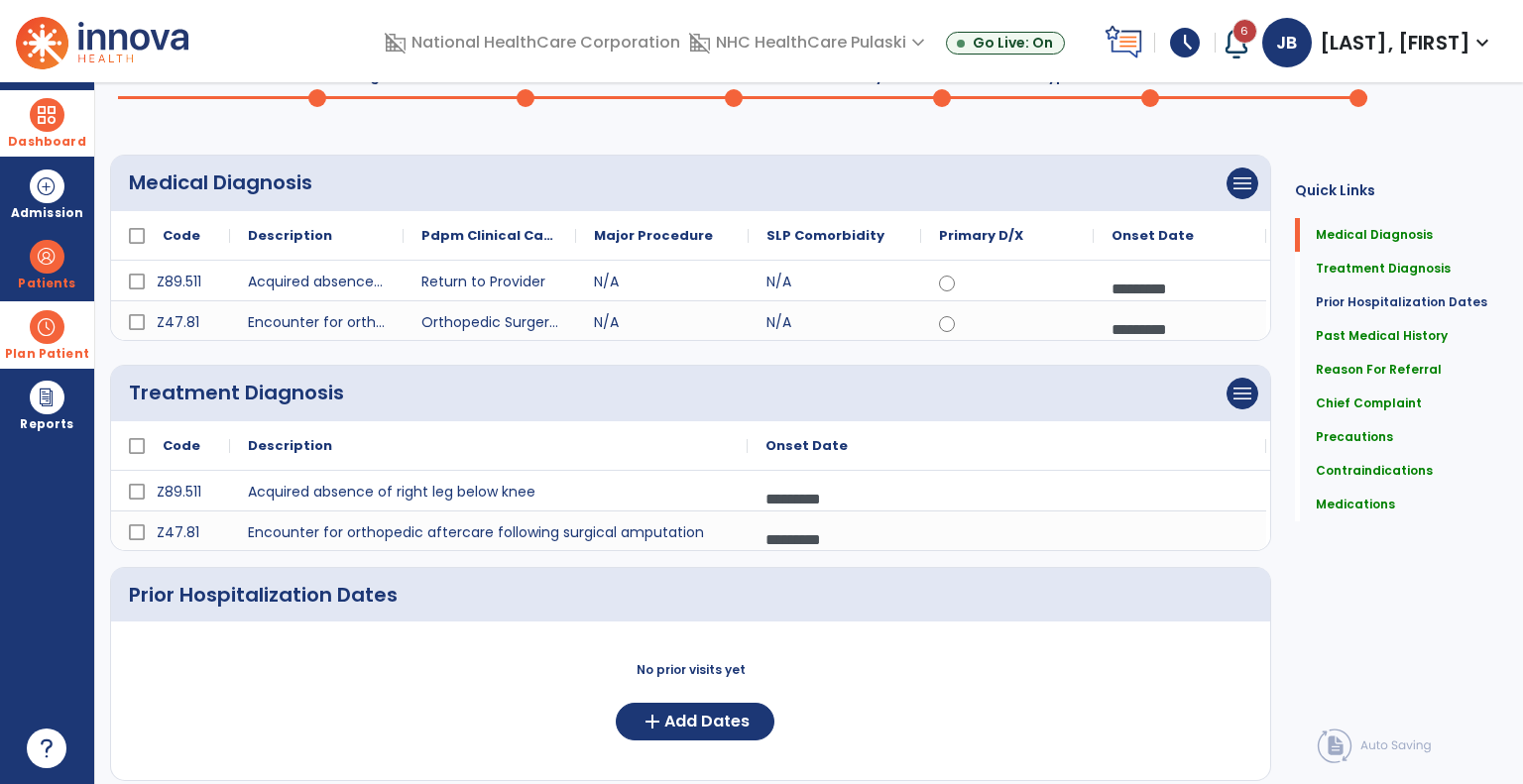 scroll, scrollTop: 0, scrollLeft: 0, axis: both 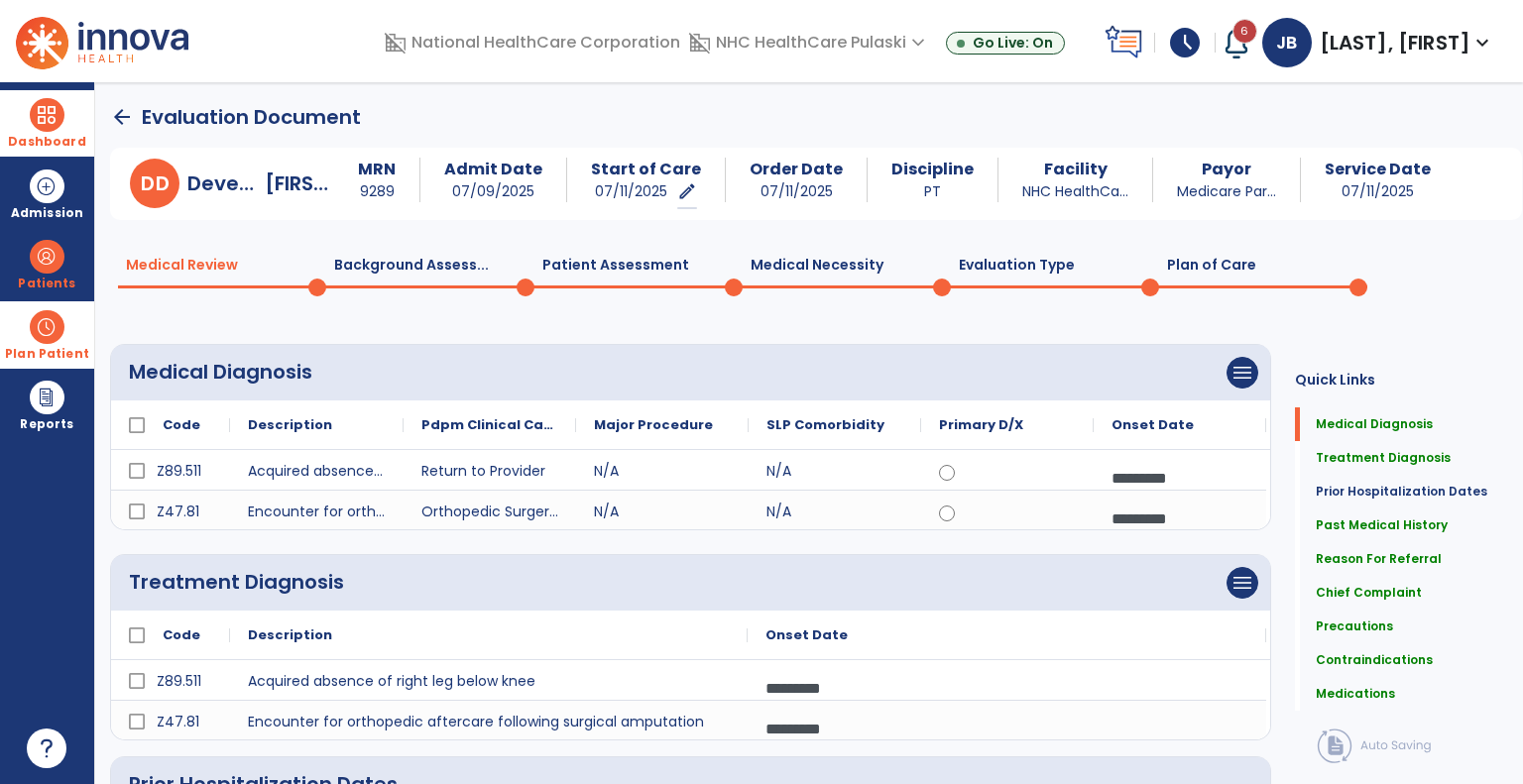 click on "arrow_back   Evaluation Document   D  D  Deves,   [NAME]  MRN 9289 Admit Date 07/09/2025 Start of Care 07/11/2025   edit  ********* Order Date 07/11/2025 Discipline PT Facility NHC HealthCa... Payor Medicare Par... Service Date 07/11/2025  Medical Review  0  Background Assess...  0  Patient Assessment  0  Medical Necessity  0  Evaluation Type  0  Plan of Care  0 Medical Diagnosis      menu   Add Medical Diagnosis   Delete Medical Diagnosis
Code
Description
N/A 1" at bounding box center (809, 433) 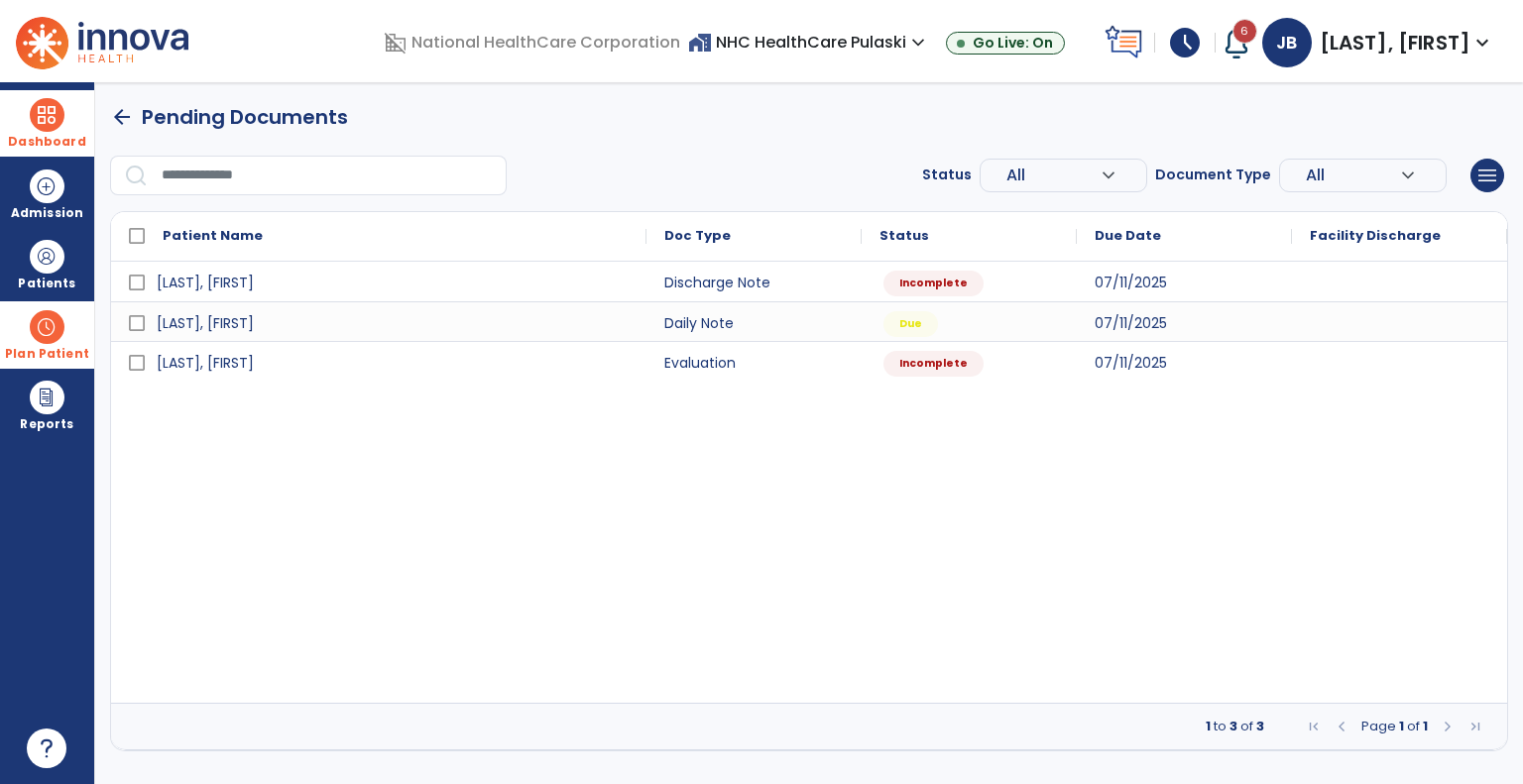 click on "arrow_back   Pending Documents  Status All  expand_more  ALL Due Past Due Incomplete Document Type All  expand_more  ALL Daily Note Progress Note Evaluation Discharge Note Recertification  menu   Export List   Print List
Patient Name
Doc Type
Status 1" at bounding box center (809, 433) 